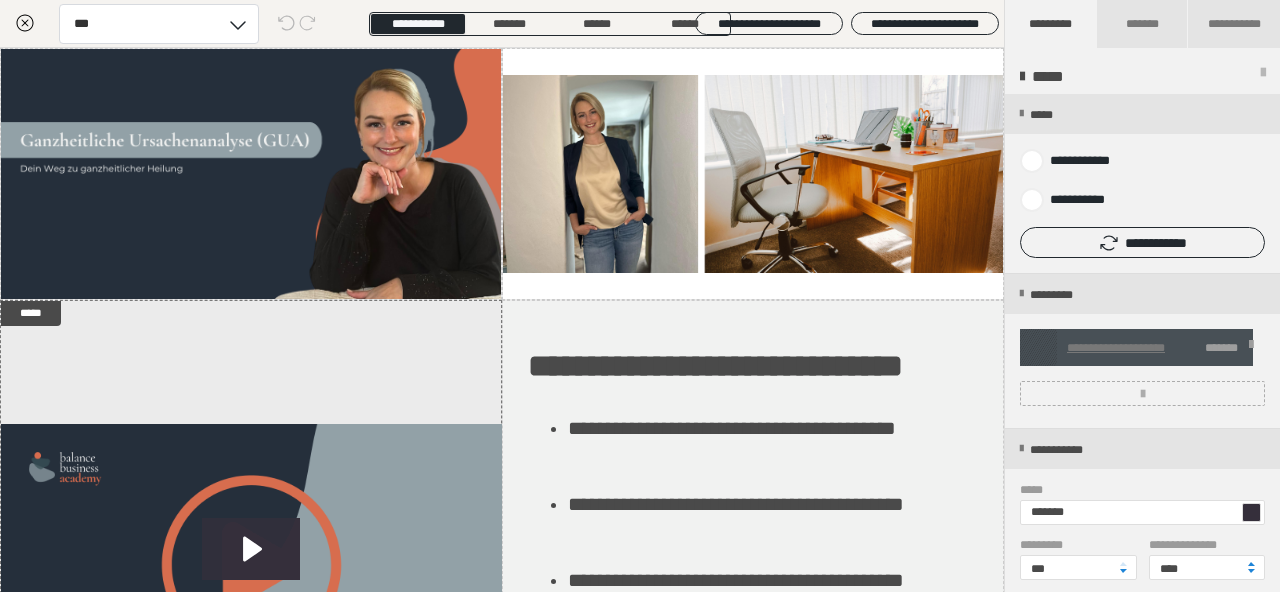 scroll, scrollTop: 729, scrollLeft: 0, axis: vertical 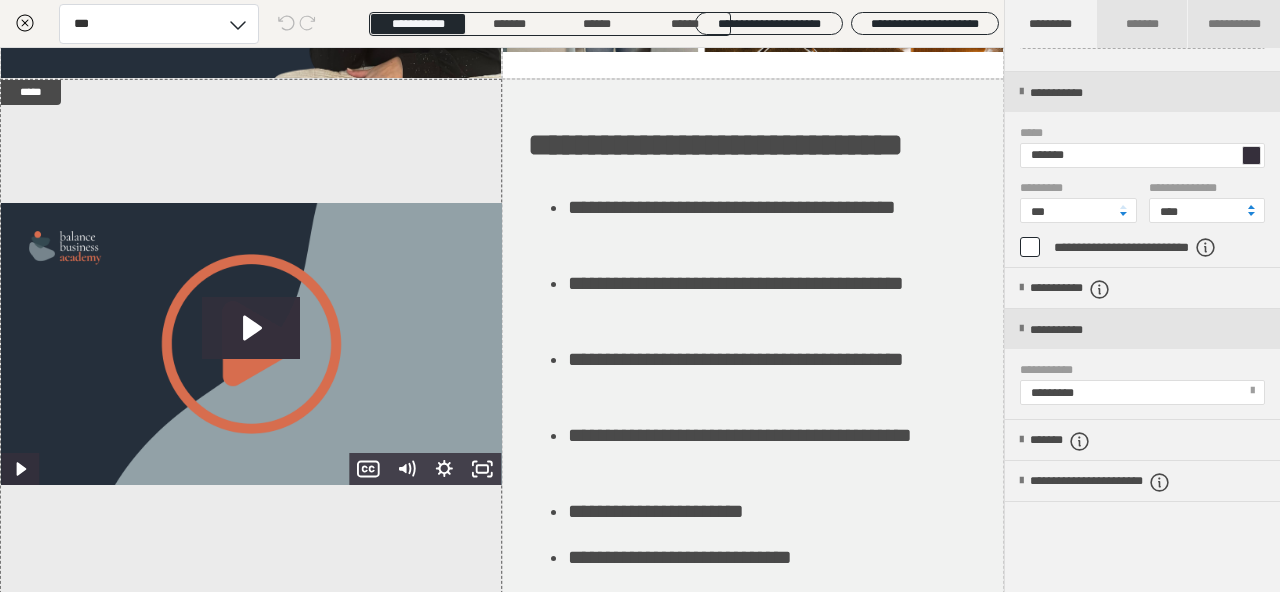 click 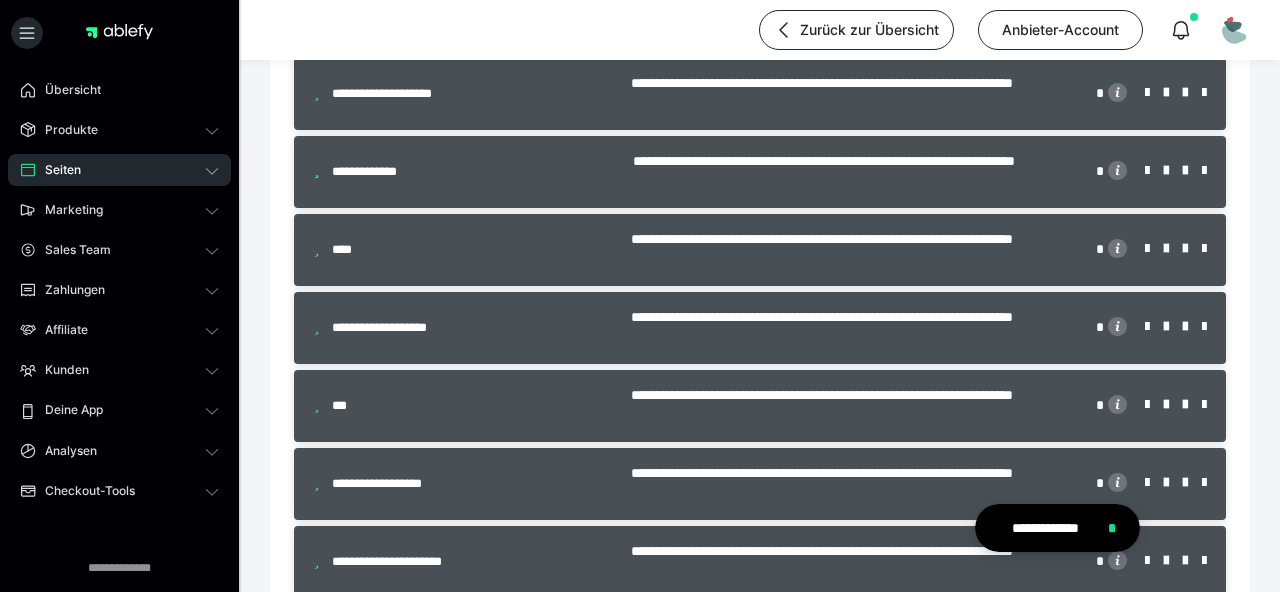 scroll, scrollTop: 0, scrollLeft: 0, axis: both 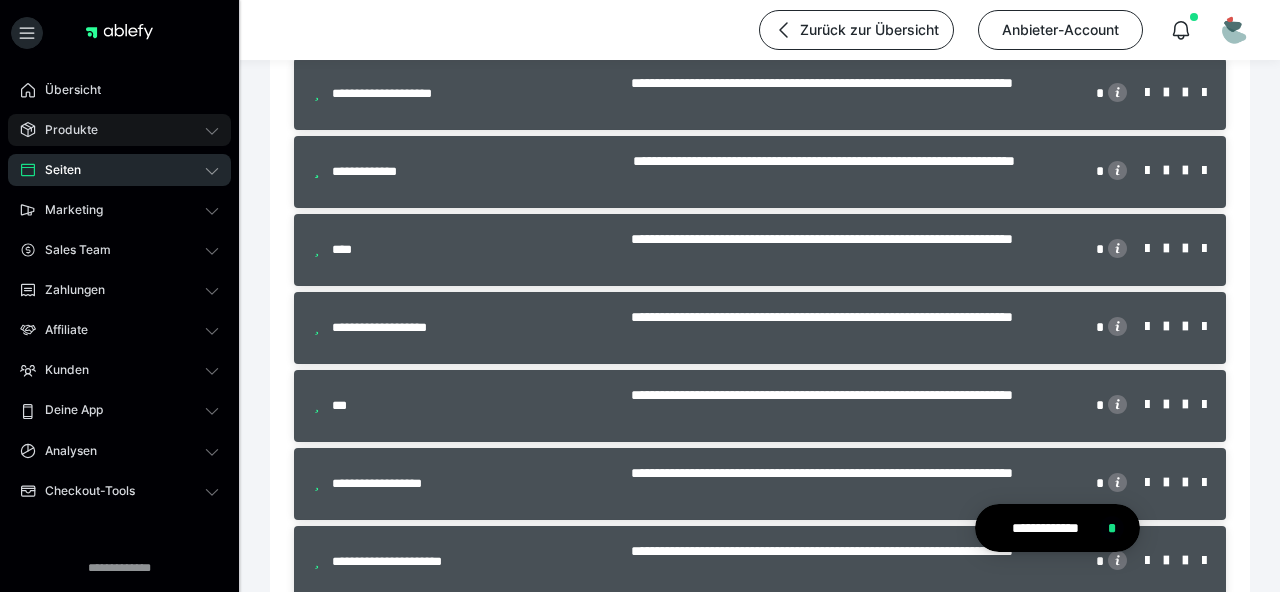 click on "Produkte" at bounding box center [119, 130] 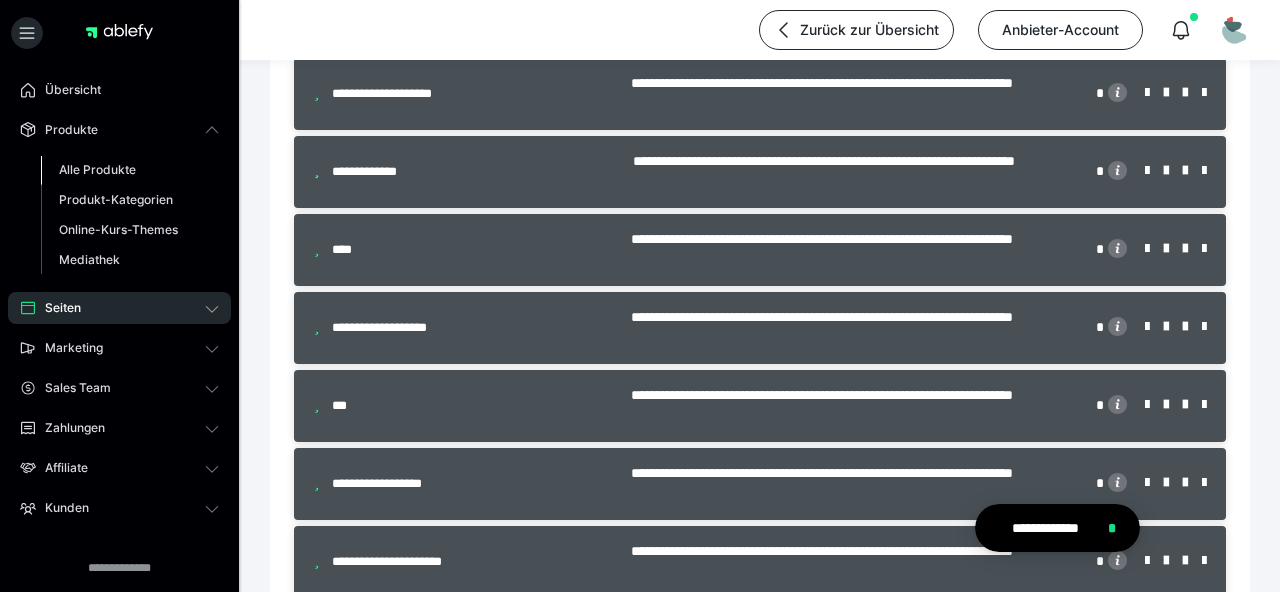 click on "Alle Produkte" at bounding box center (97, 169) 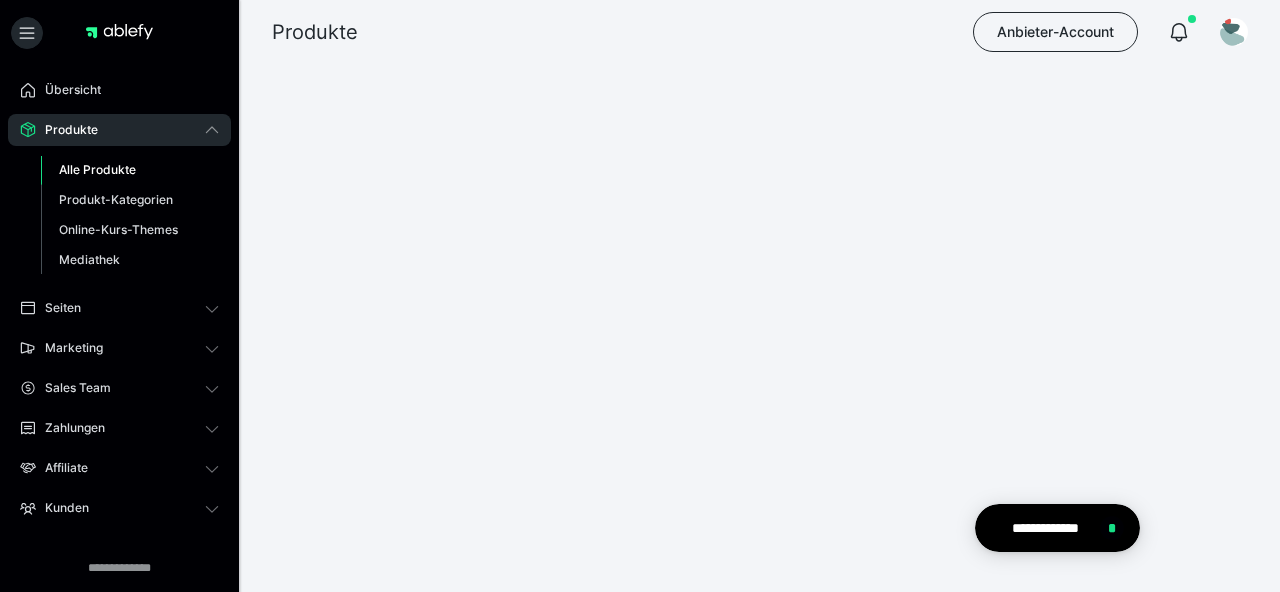 scroll, scrollTop: 0, scrollLeft: 0, axis: both 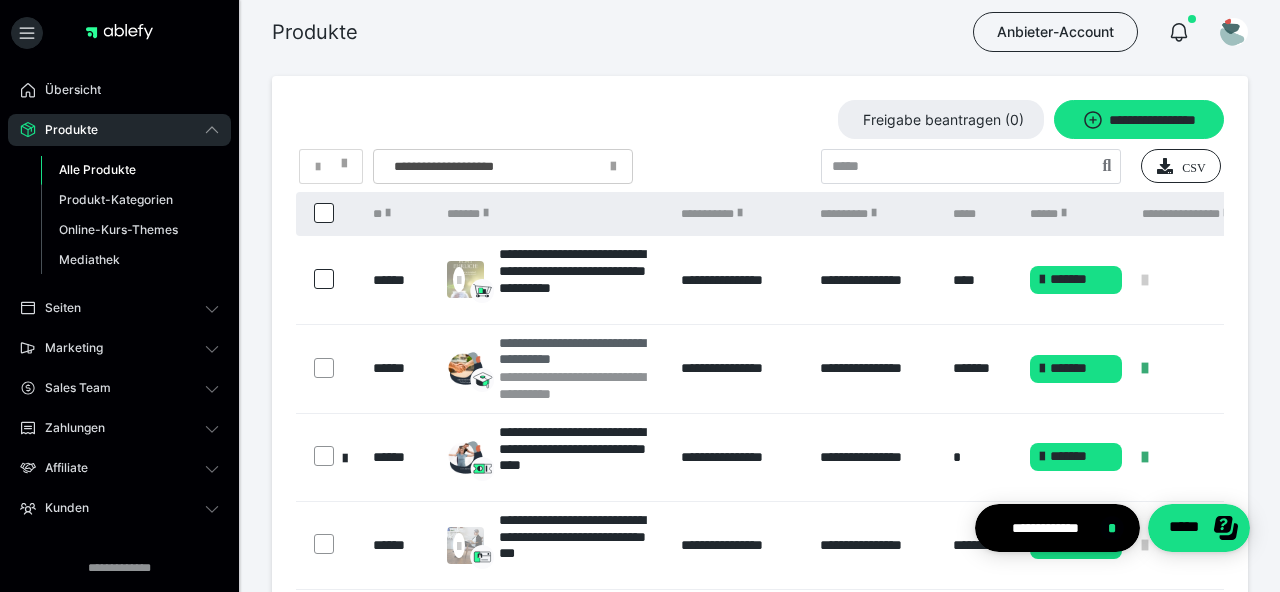 click on "**********" at bounding box center (580, 352) 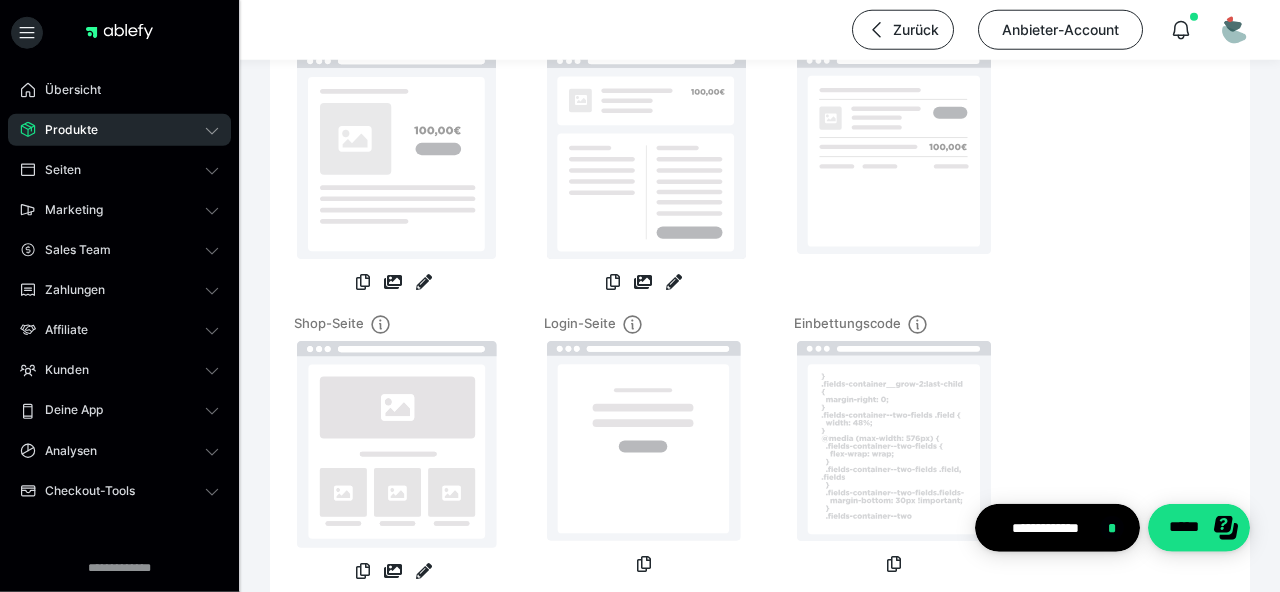 scroll, scrollTop: 246, scrollLeft: 0, axis: vertical 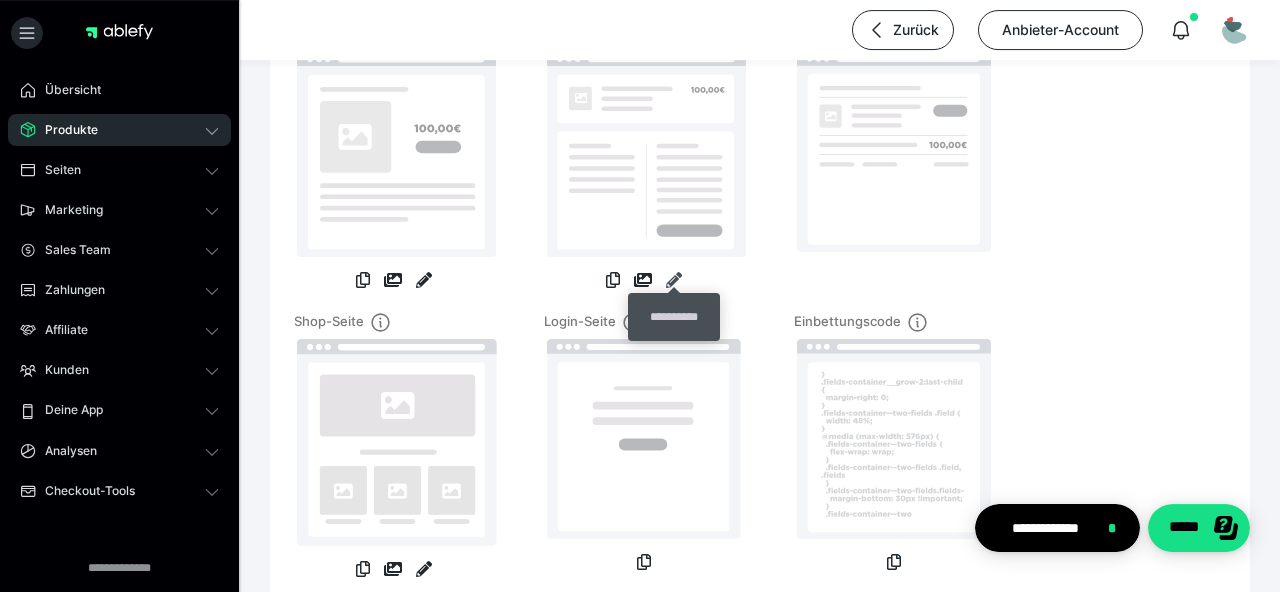 click at bounding box center (674, 280) 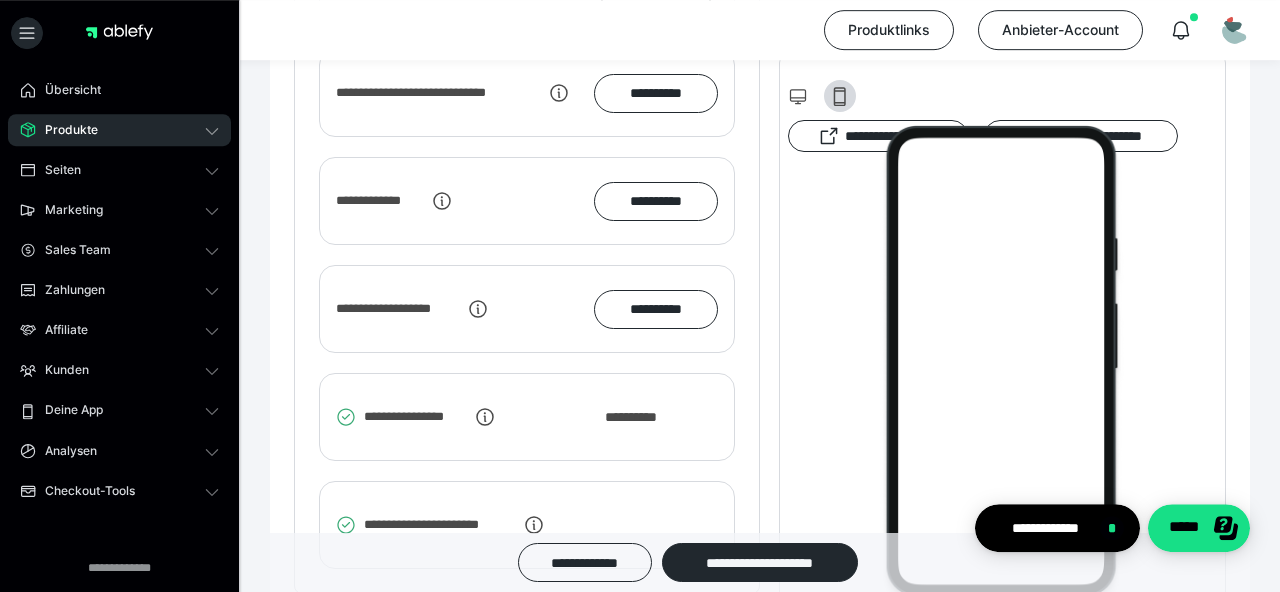 scroll, scrollTop: 3333, scrollLeft: 0, axis: vertical 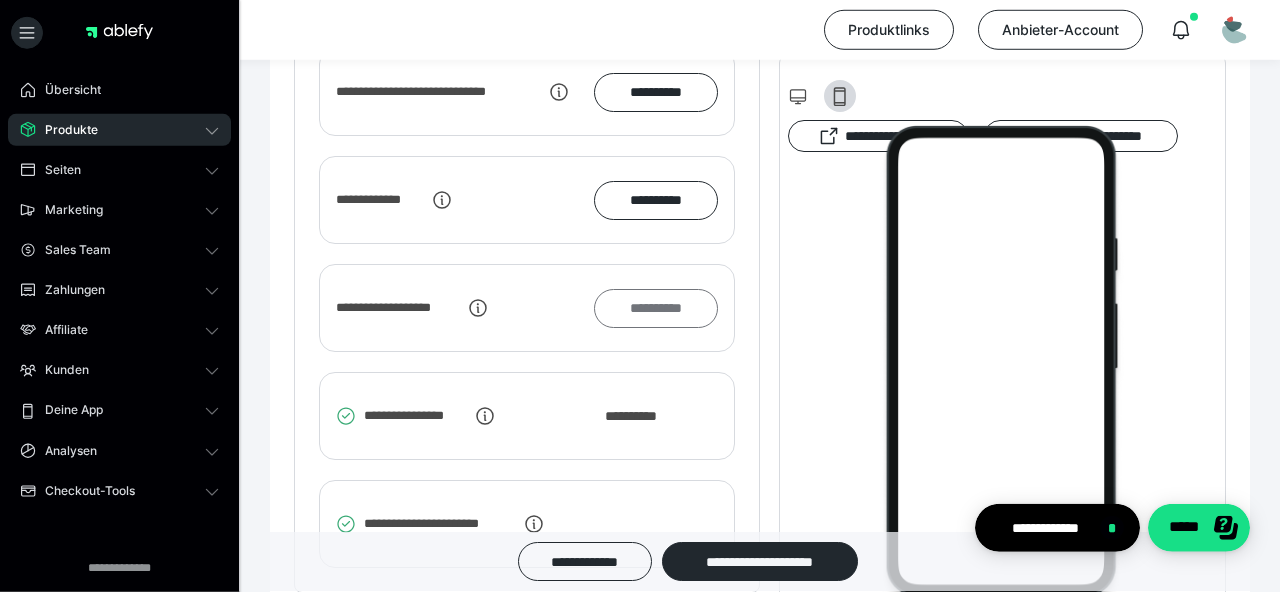 click on "**********" at bounding box center [656, 308] 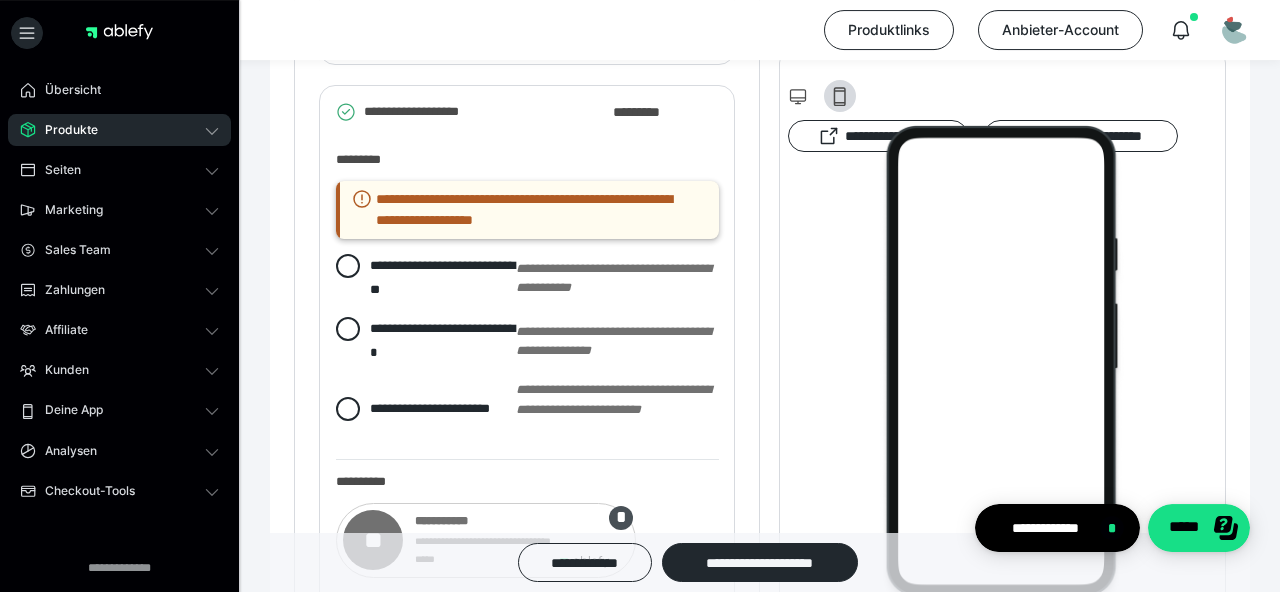 scroll, scrollTop: 3518, scrollLeft: 0, axis: vertical 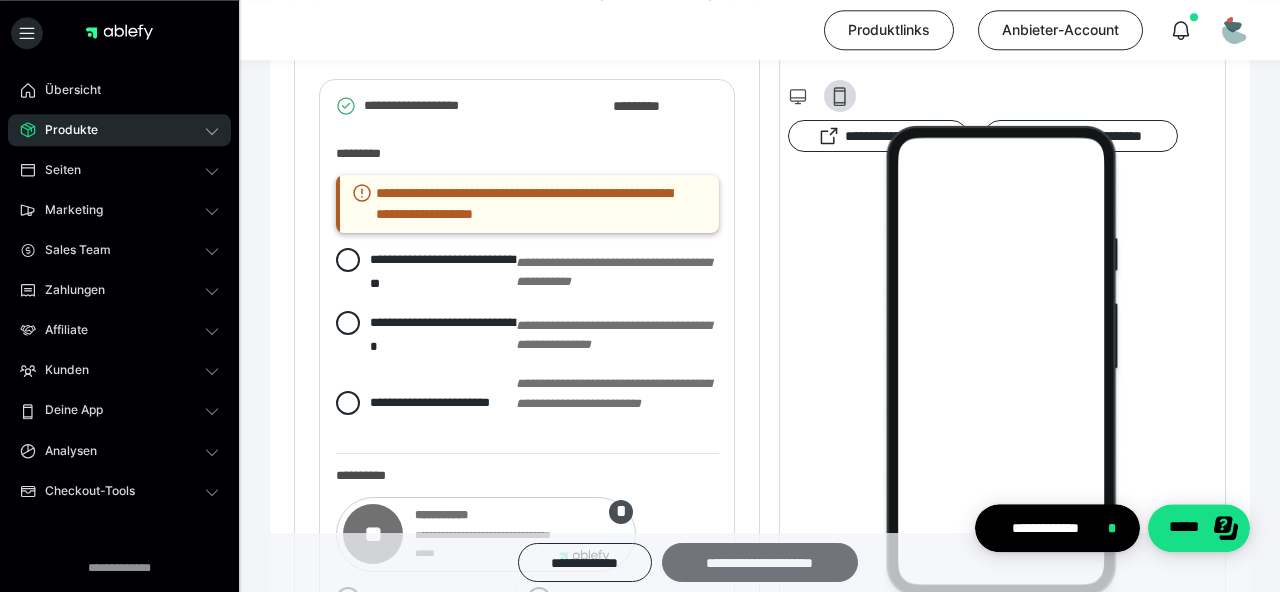click on "**********" at bounding box center [760, 562] 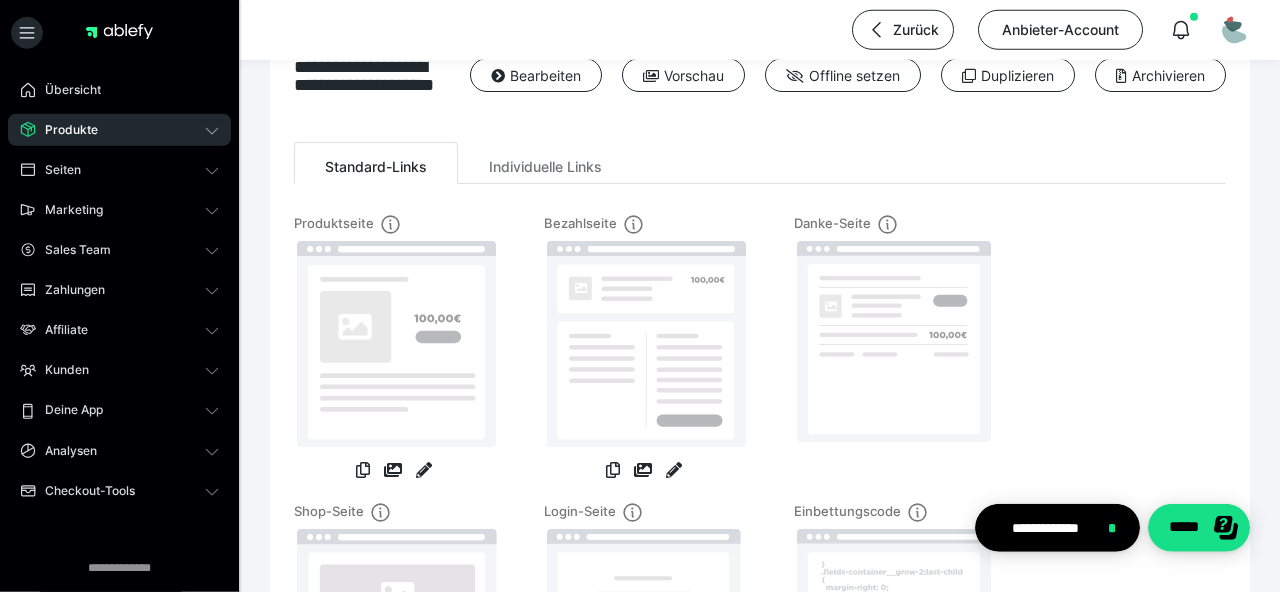 scroll, scrollTop: 42, scrollLeft: 0, axis: vertical 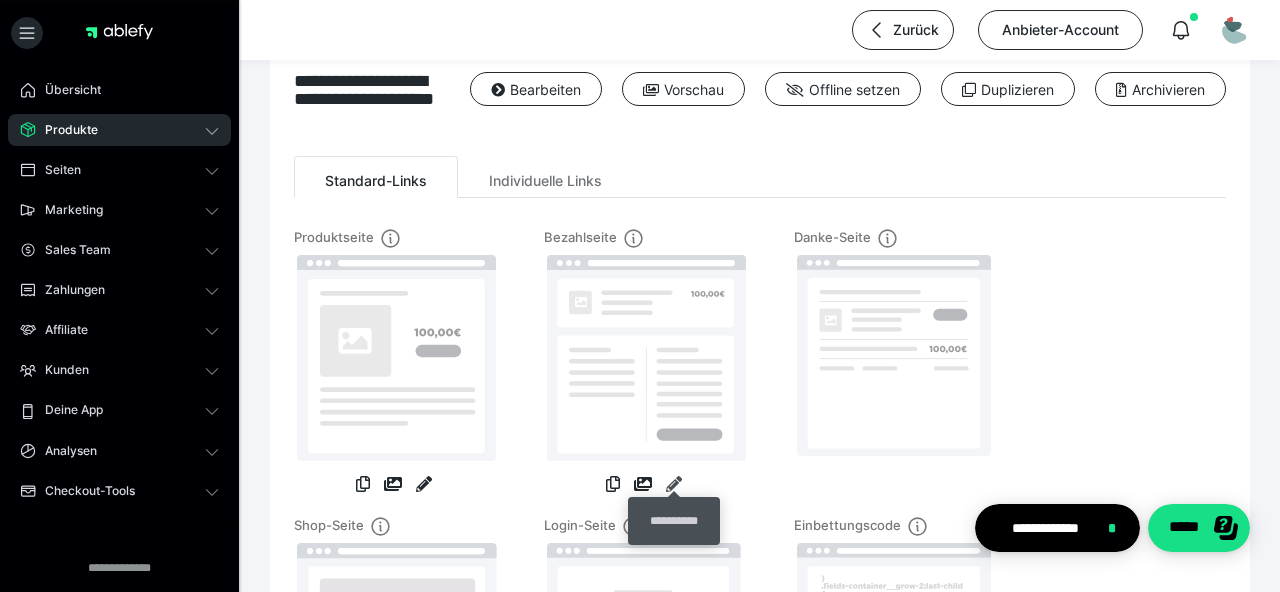 click at bounding box center [674, 484] 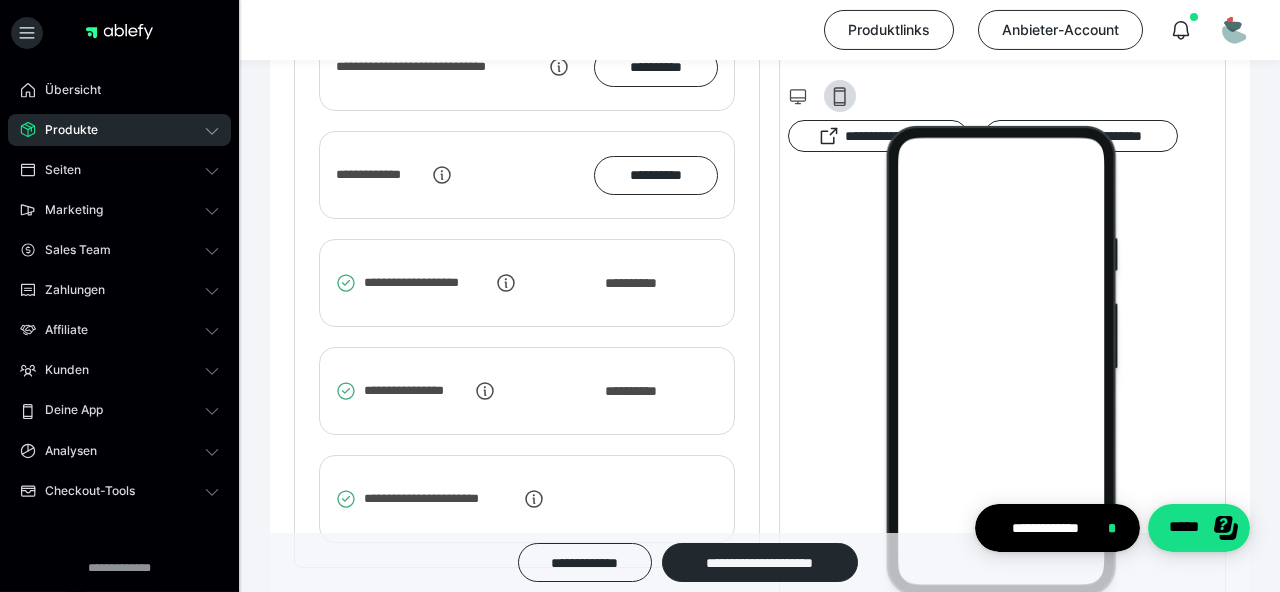 scroll, scrollTop: 3358, scrollLeft: 0, axis: vertical 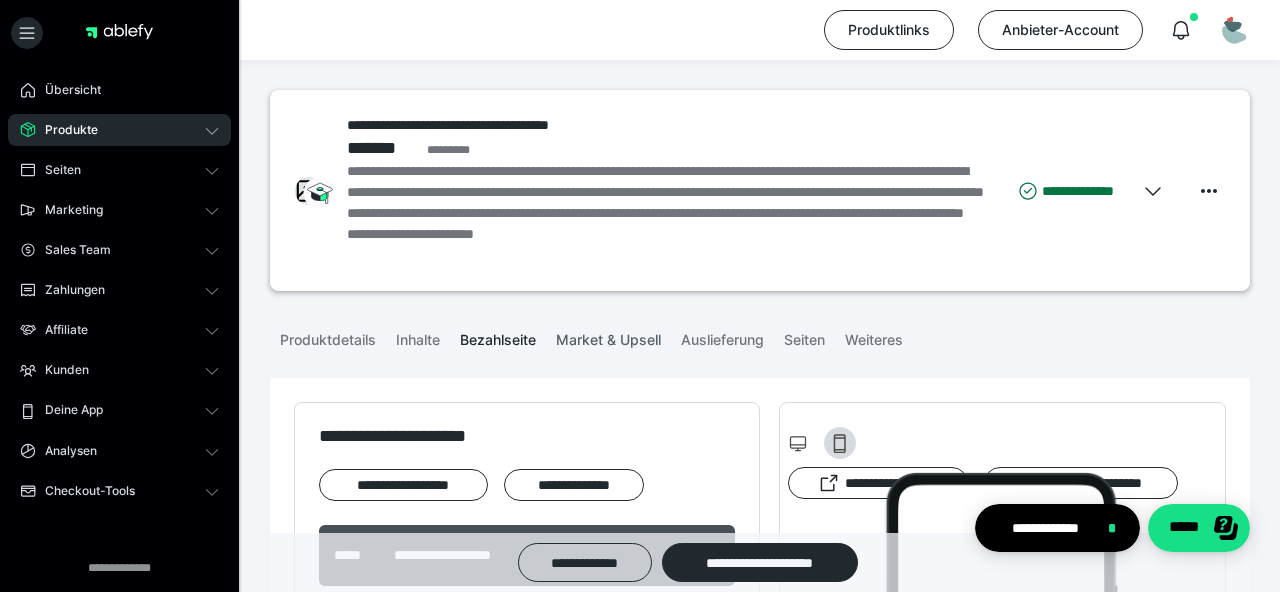 click on "Market & Upsell" at bounding box center [608, 336] 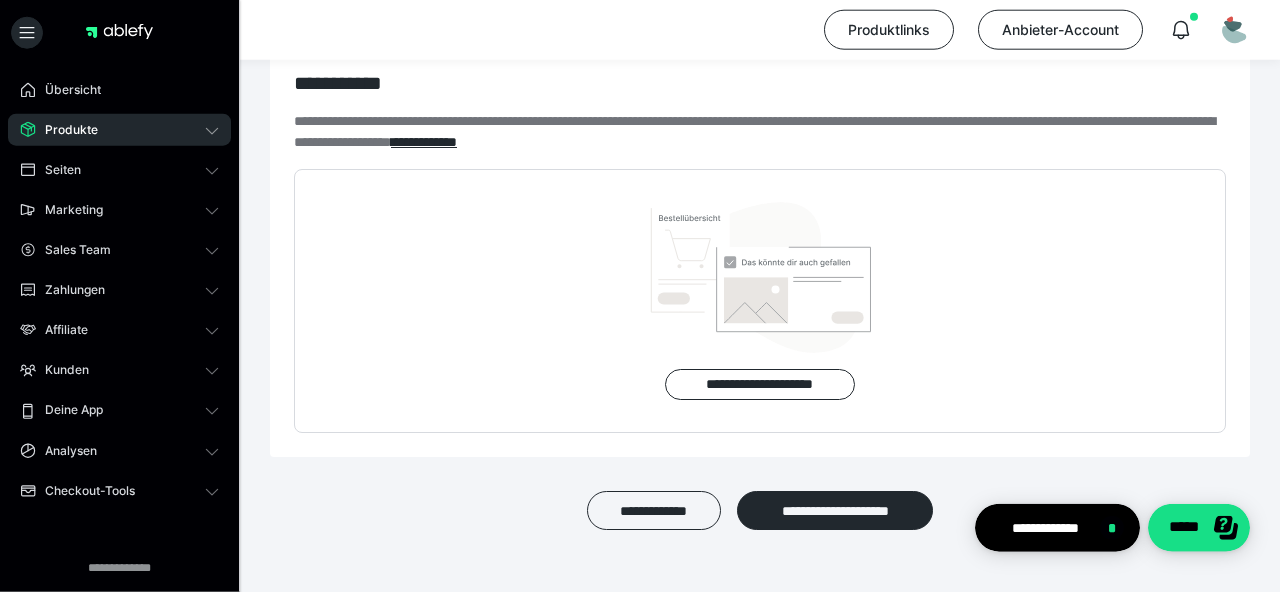 scroll, scrollTop: 858, scrollLeft: 0, axis: vertical 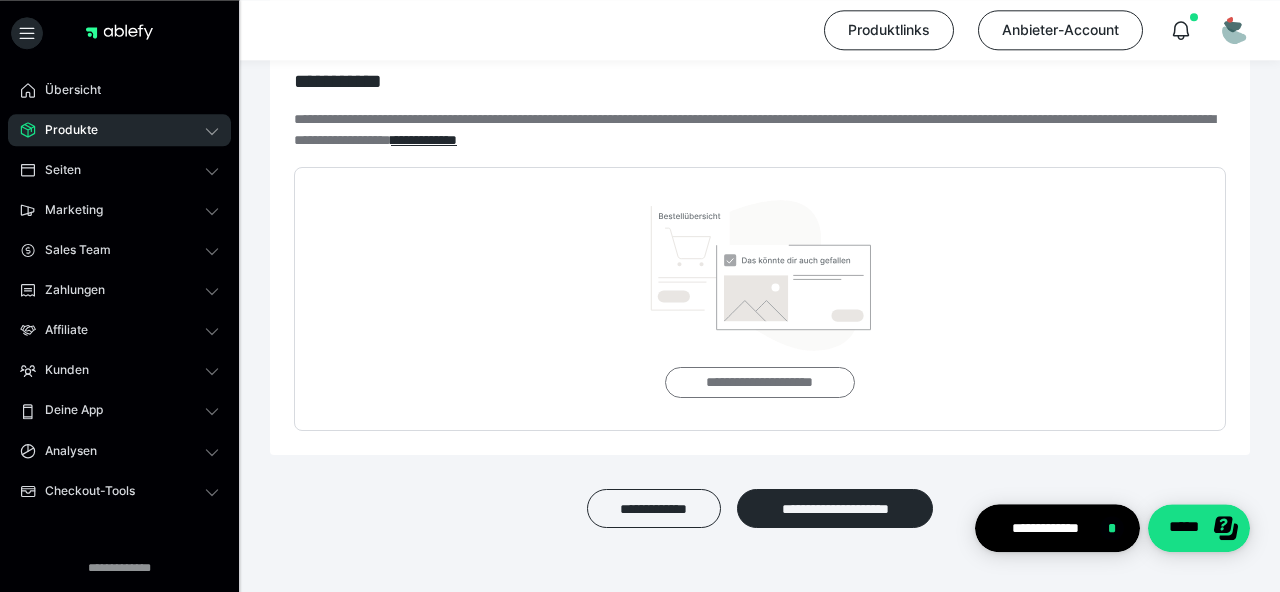 click on "**********" at bounding box center [760, 382] 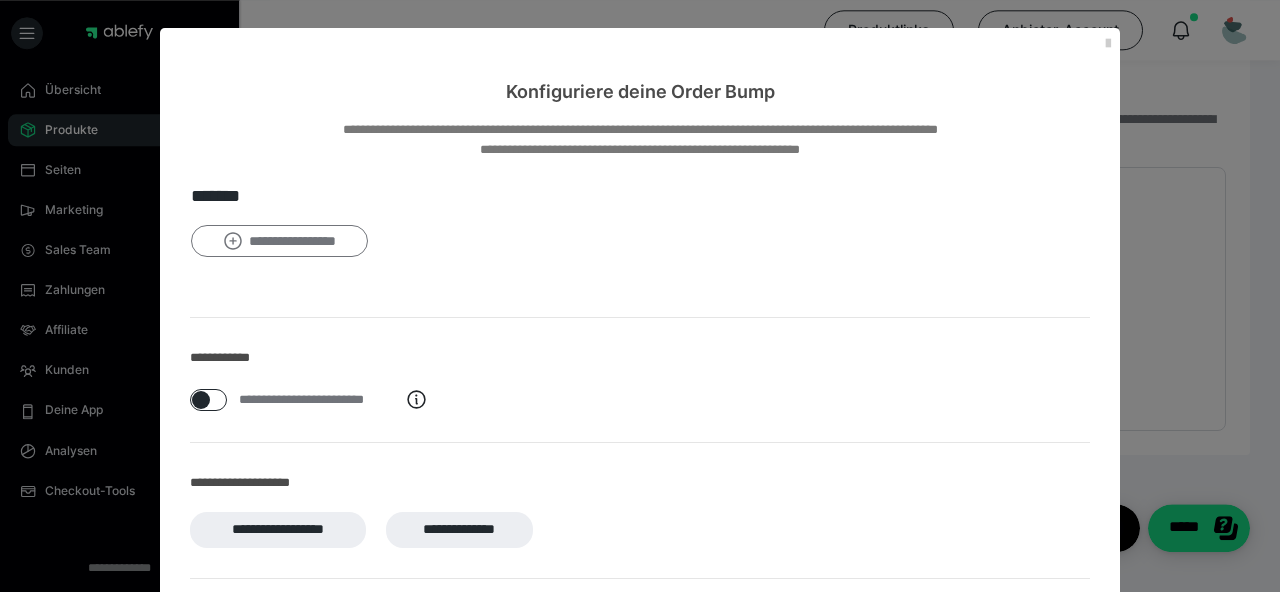 click on "**********" at bounding box center [279, 240] 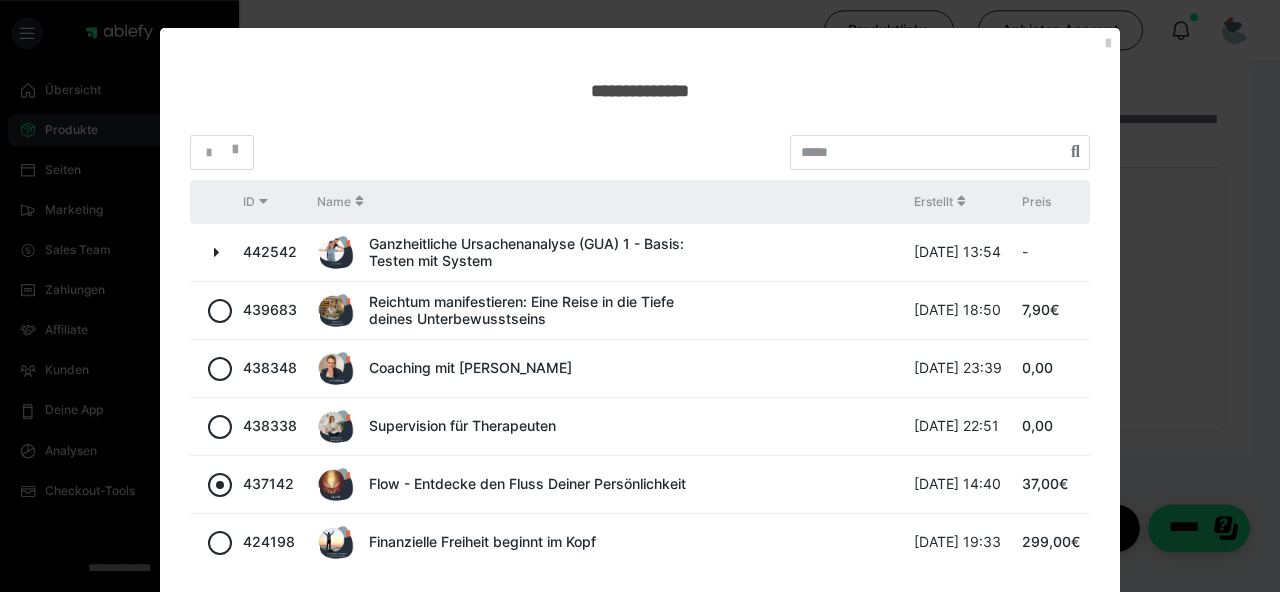 click at bounding box center [220, 485] 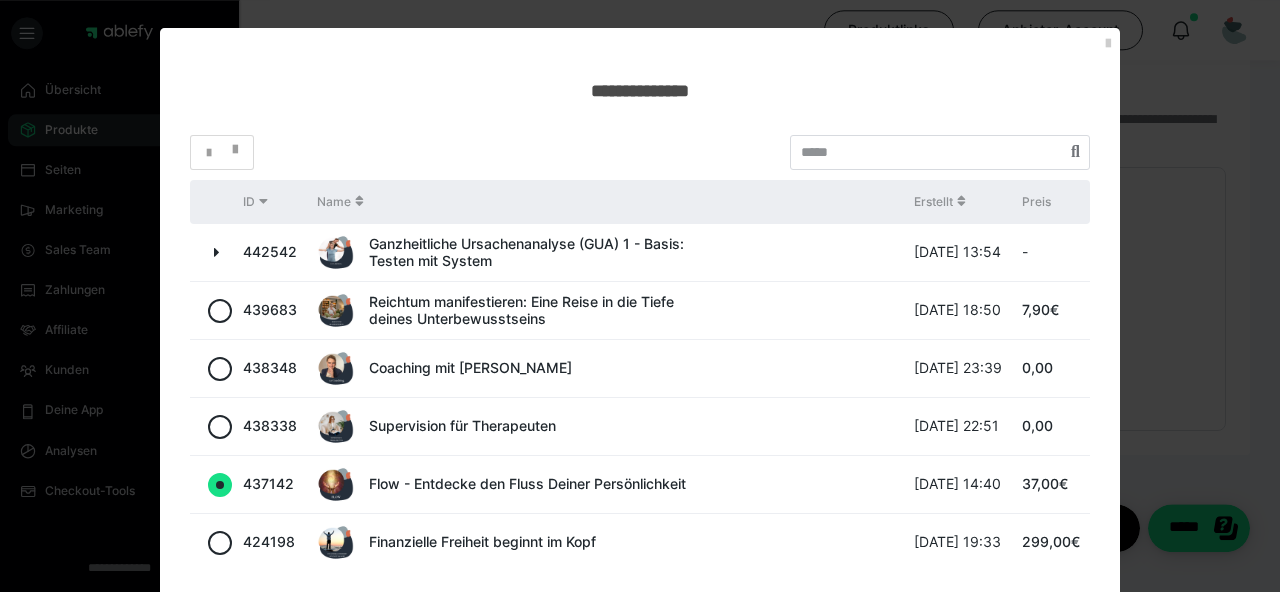 radio on "true" 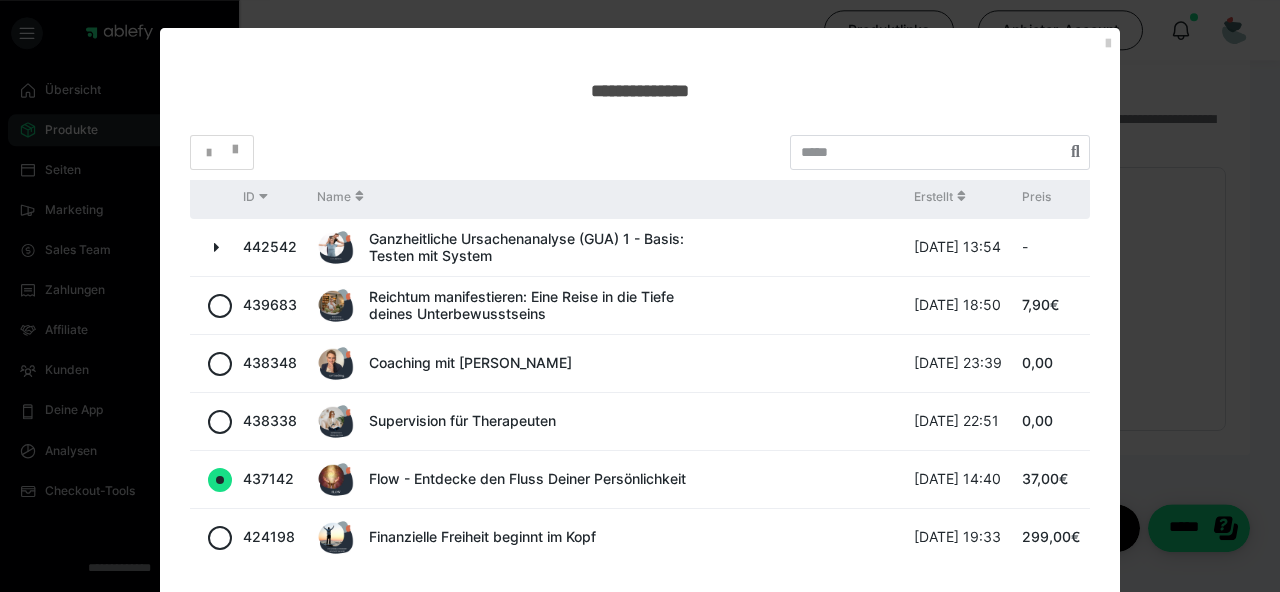 scroll, scrollTop: 97, scrollLeft: 0, axis: vertical 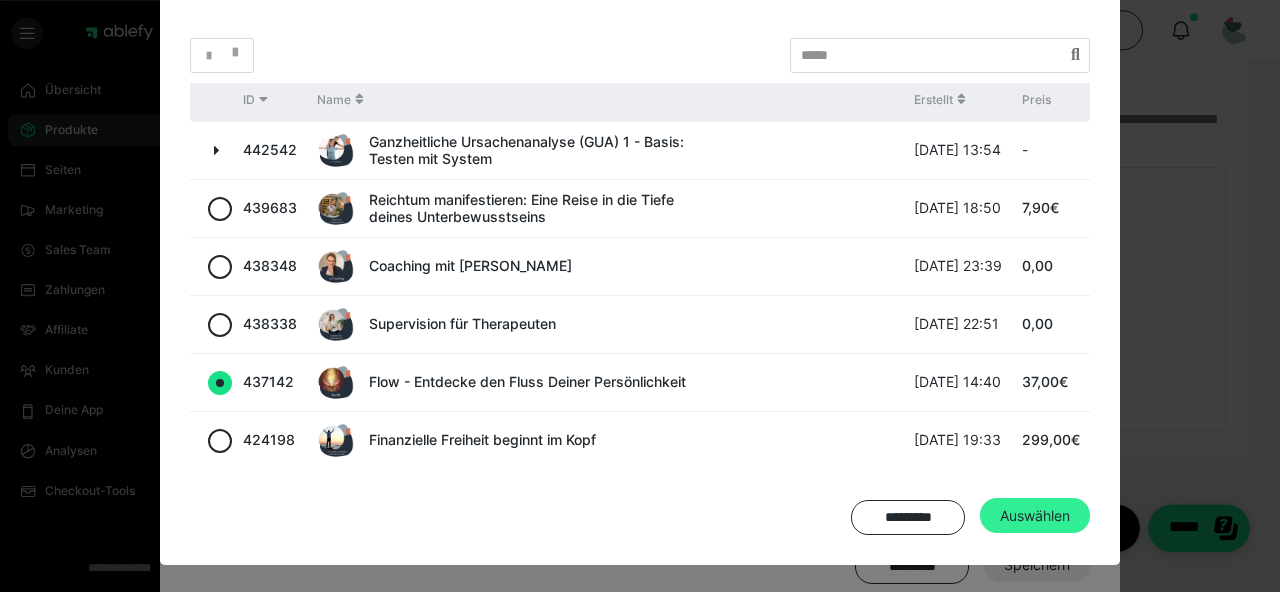 click on "Auswählen" at bounding box center (1035, 516) 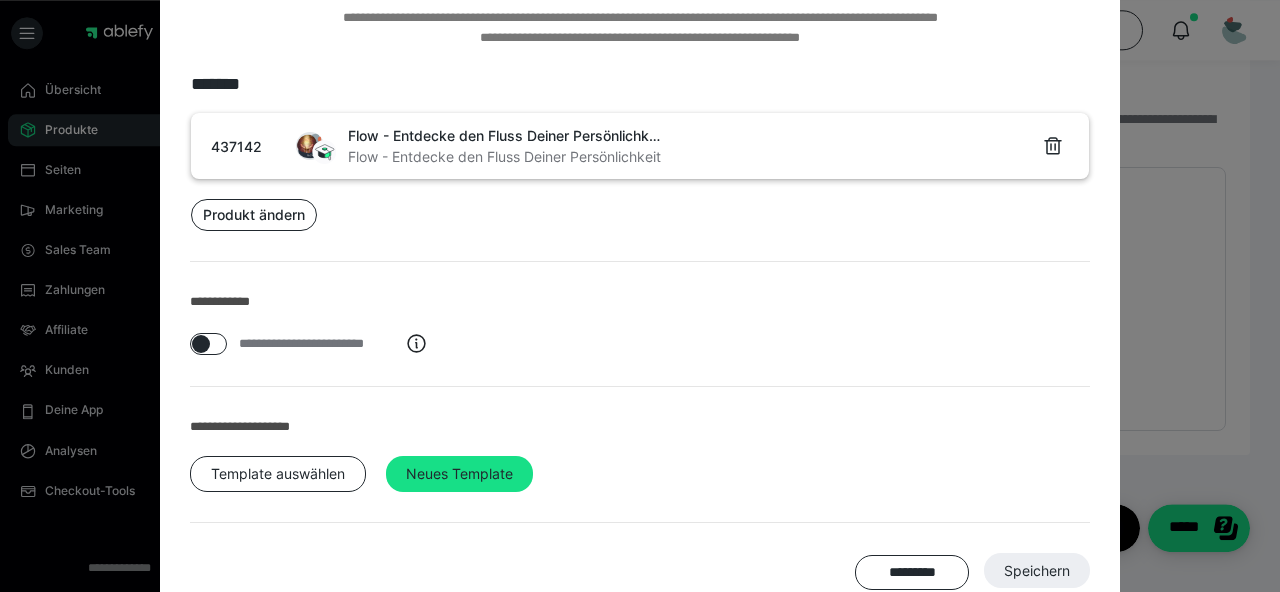 scroll, scrollTop: 165, scrollLeft: 0, axis: vertical 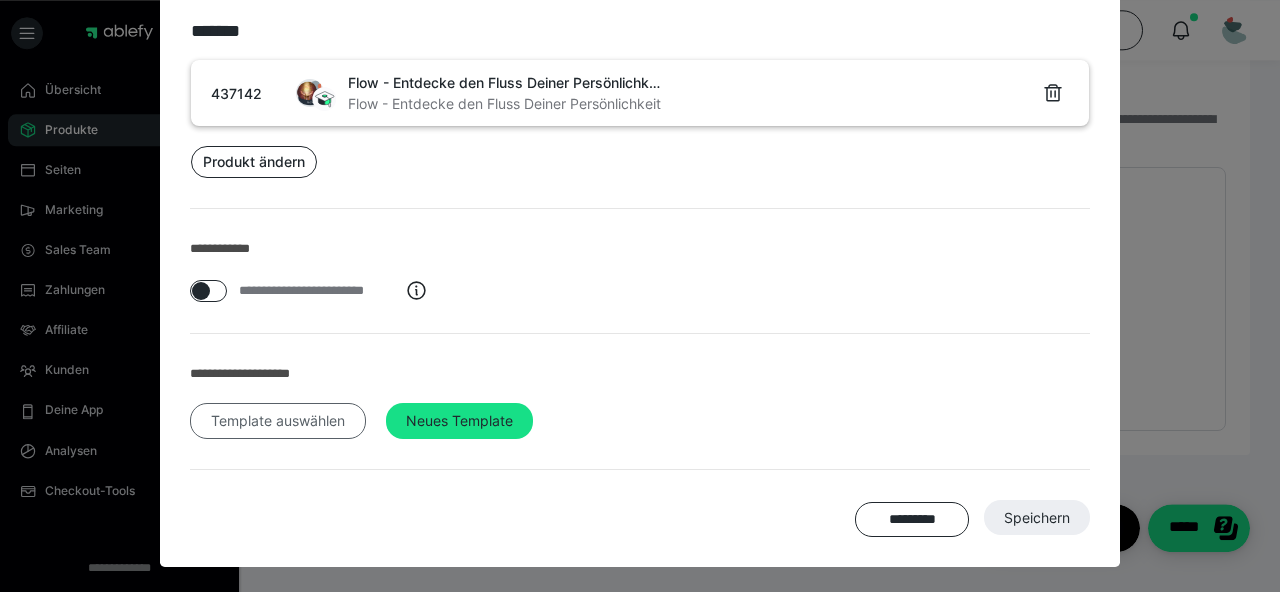 click on "Template auswählen" at bounding box center [278, 421] 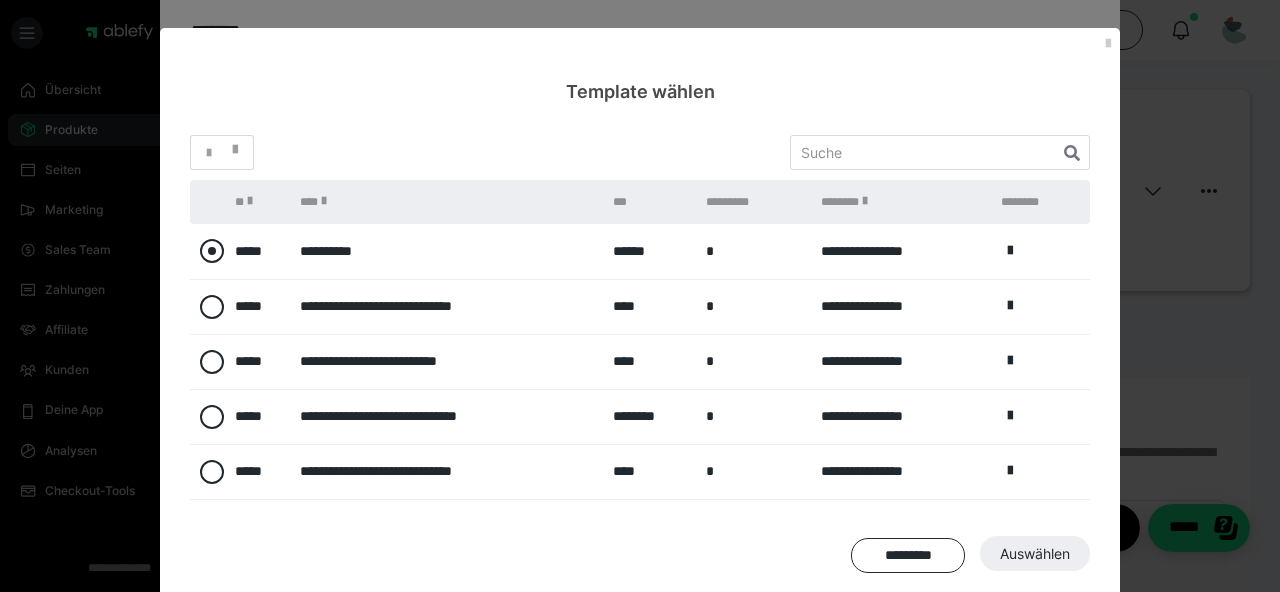 click at bounding box center (212, 251) 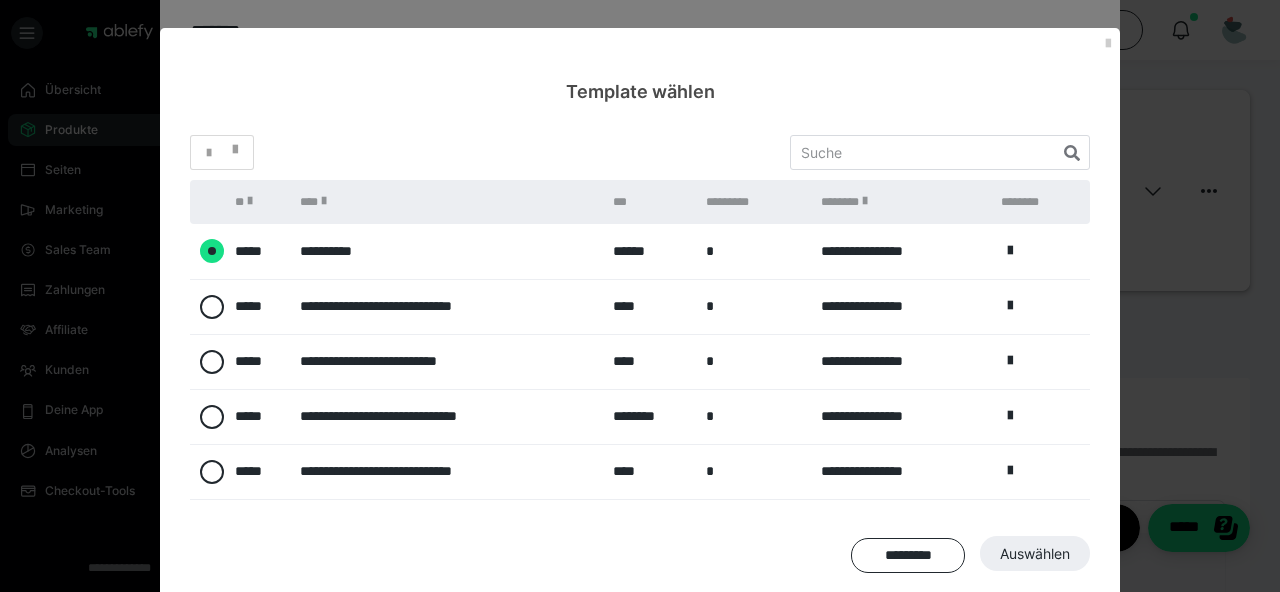 radio on "****" 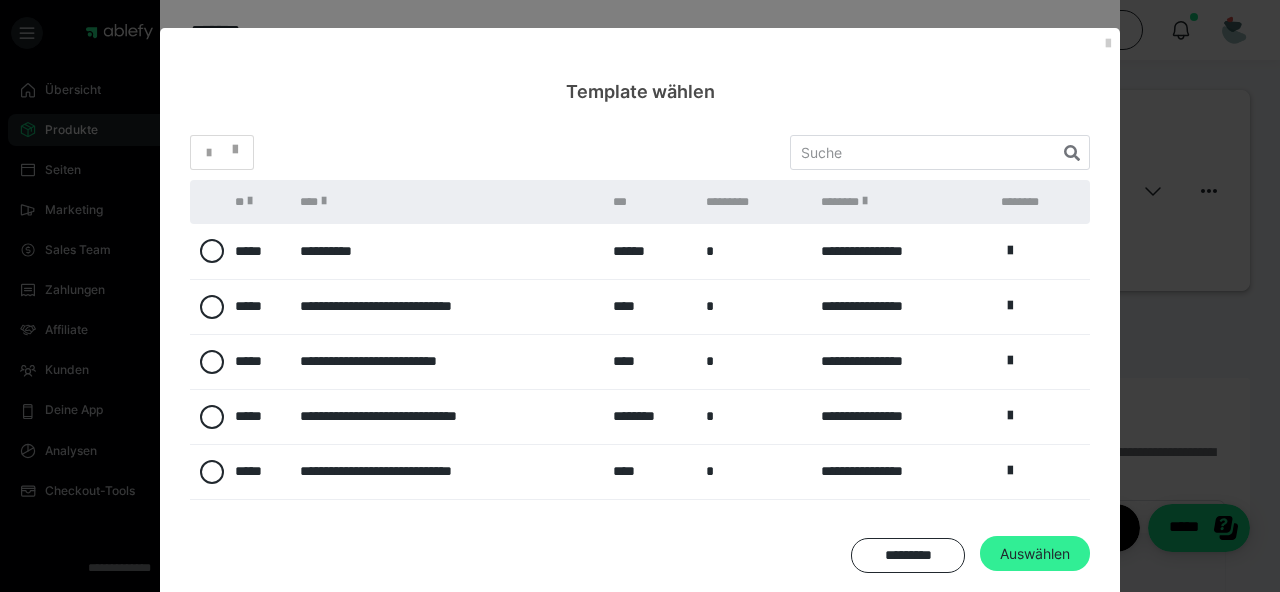 click on "Auswählen" at bounding box center [1037, 518] 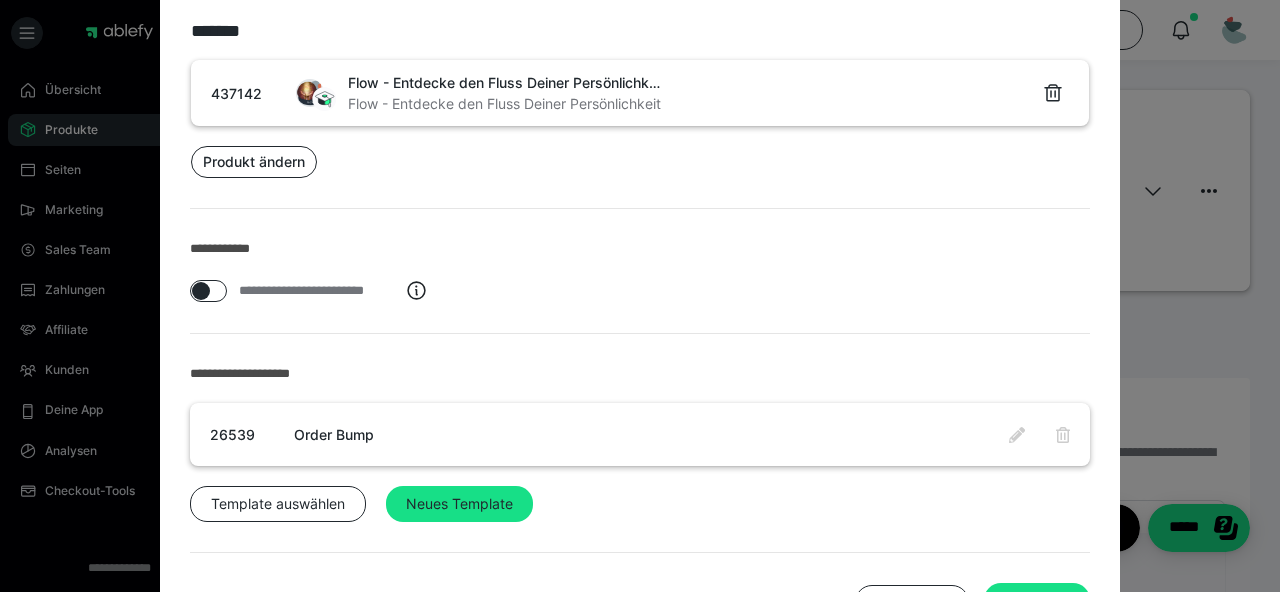 scroll, scrollTop: 248, scrollLeft: 0, axis: vertical 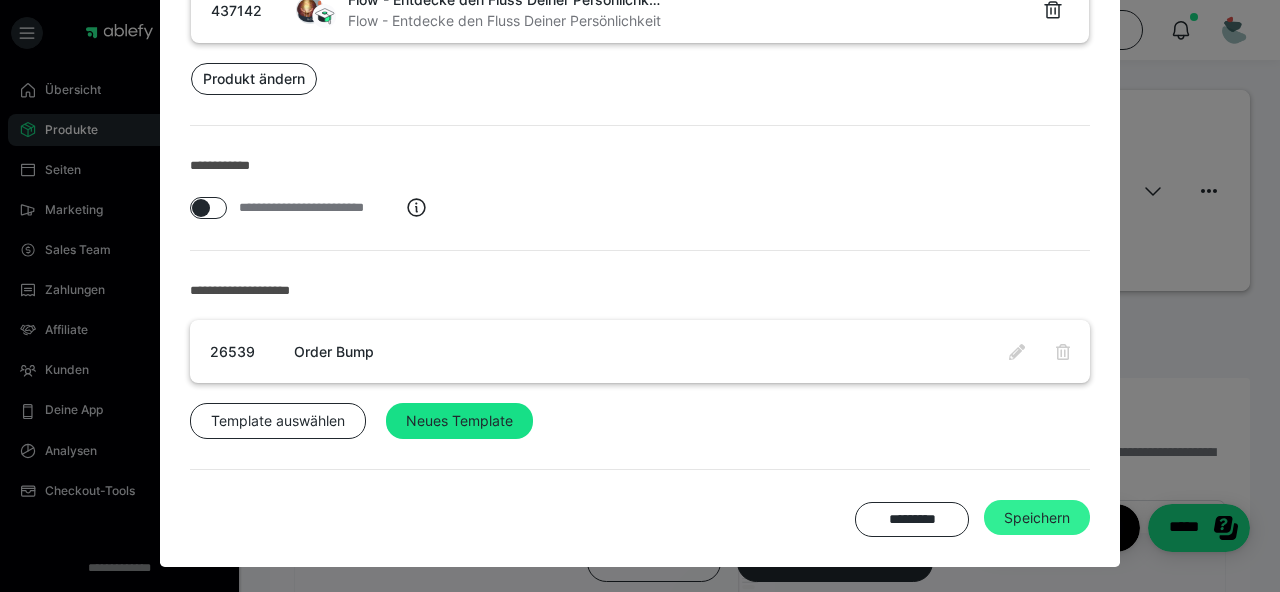 click on "Speichern" at bounding box center (1037, 518) 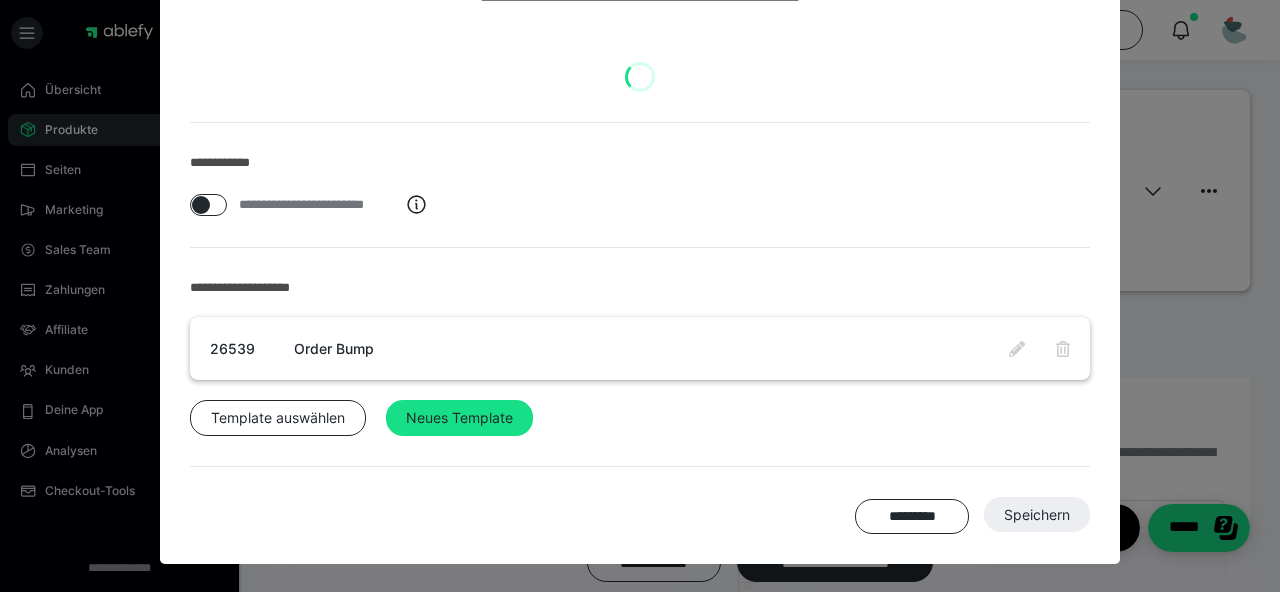 scroll, scrollTop: 149, scrollLeft: 0, axis: vertical 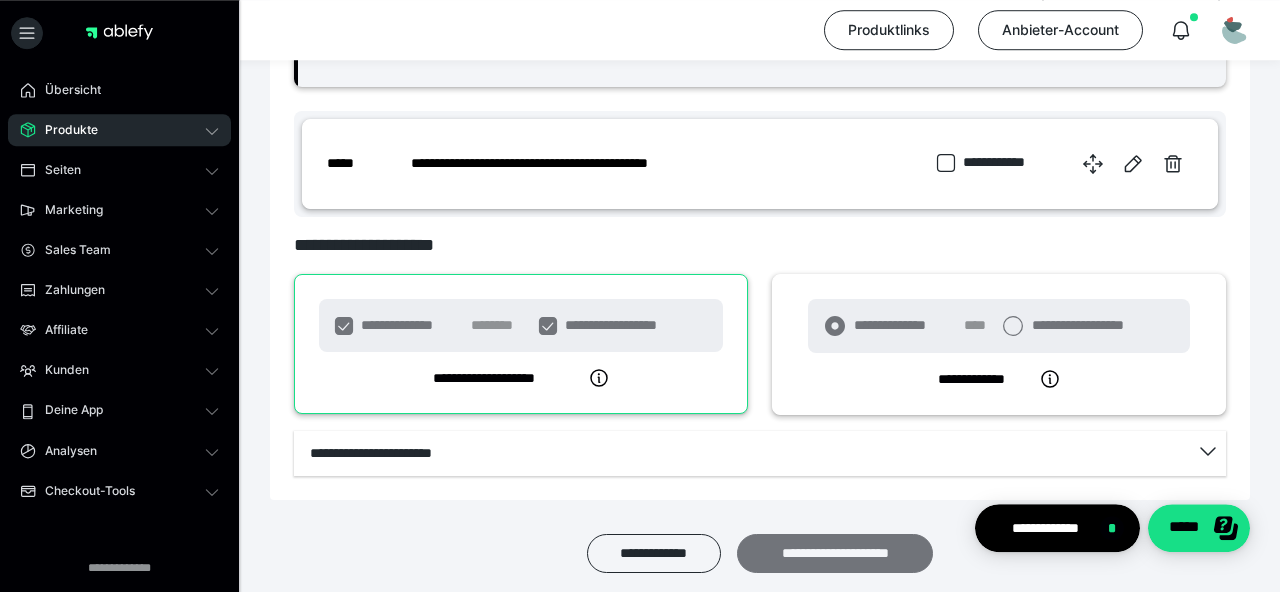 click on "**********" at bounding box center (835, 553) 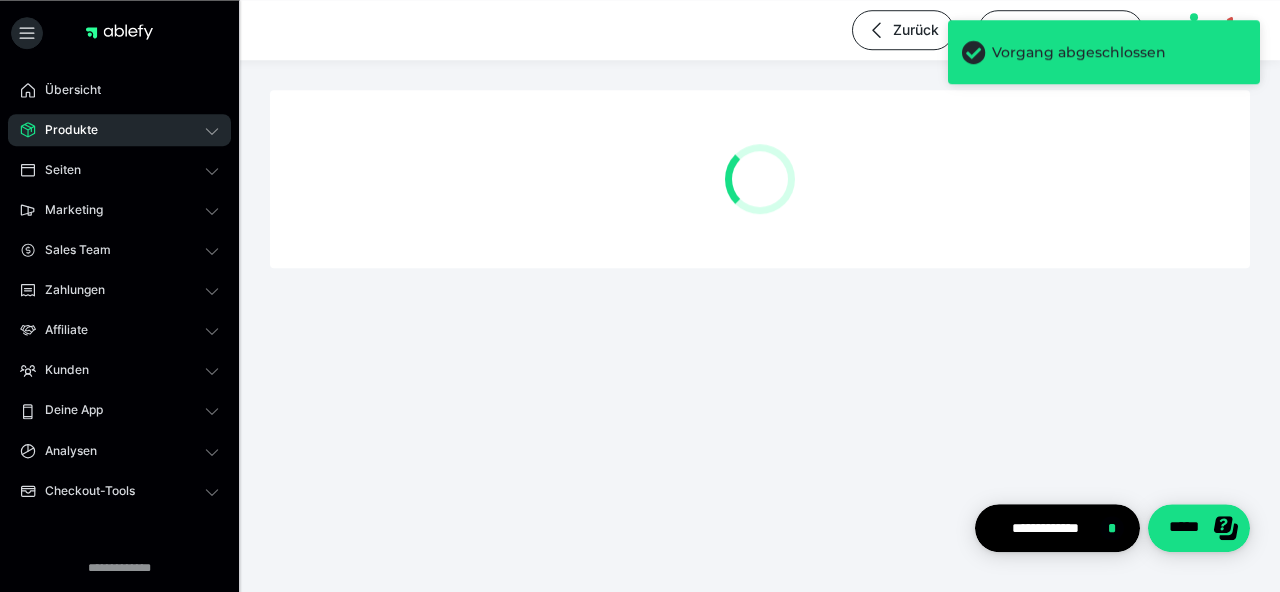 scroll, scrollTop: 0, scrollLeft: 0, axis: both 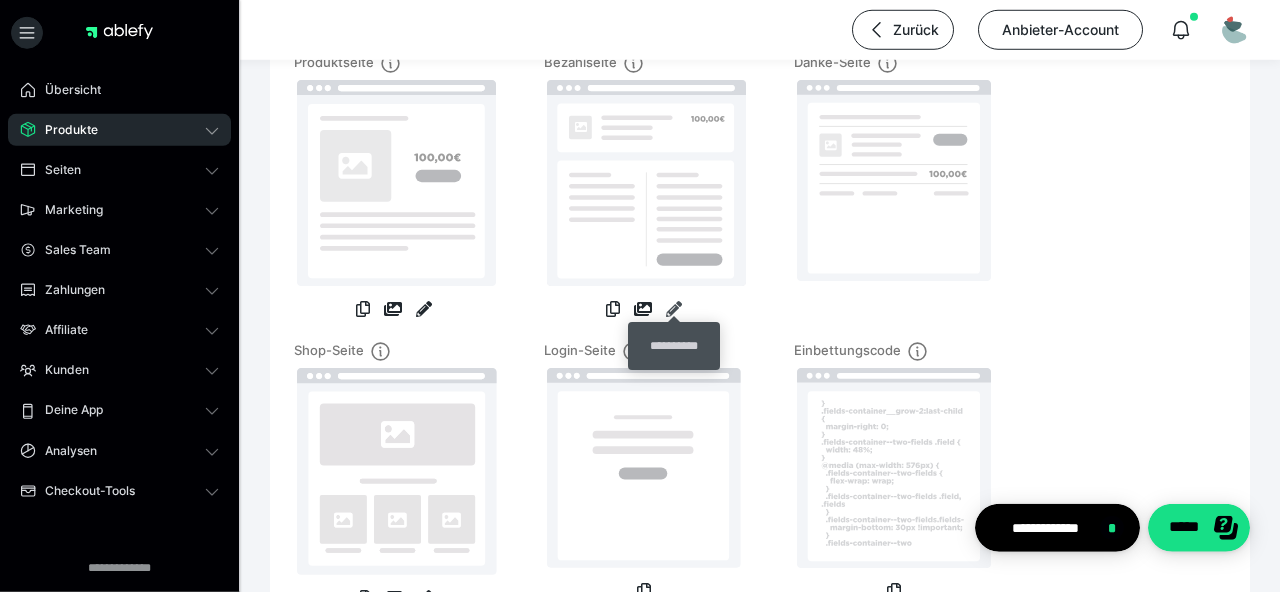 click at bounding box center (674, 309) 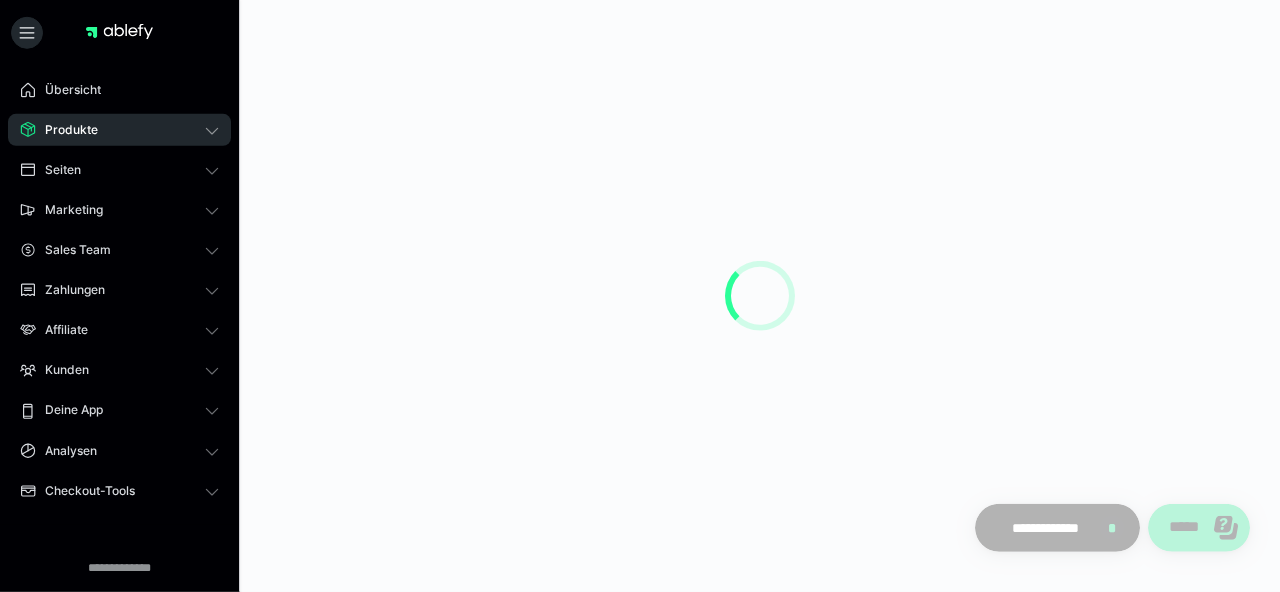 scroll, scrollTop: 0, scrollLeft: 0, axis: both 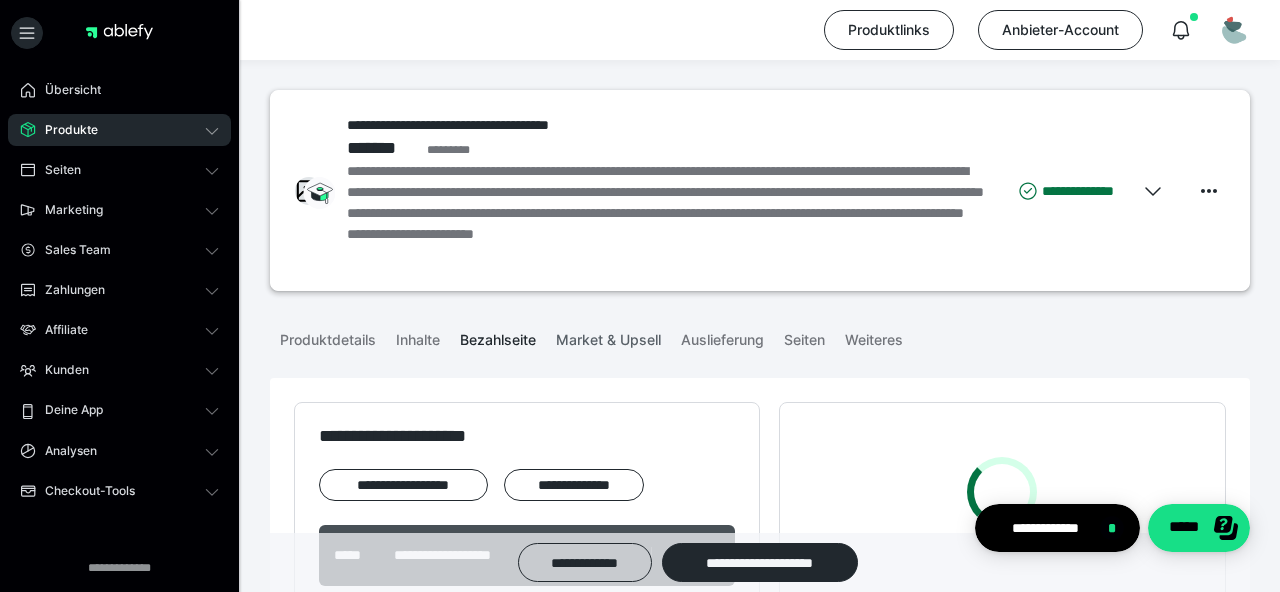 click on "Market & Upsell" at bounding box center (608, 336) 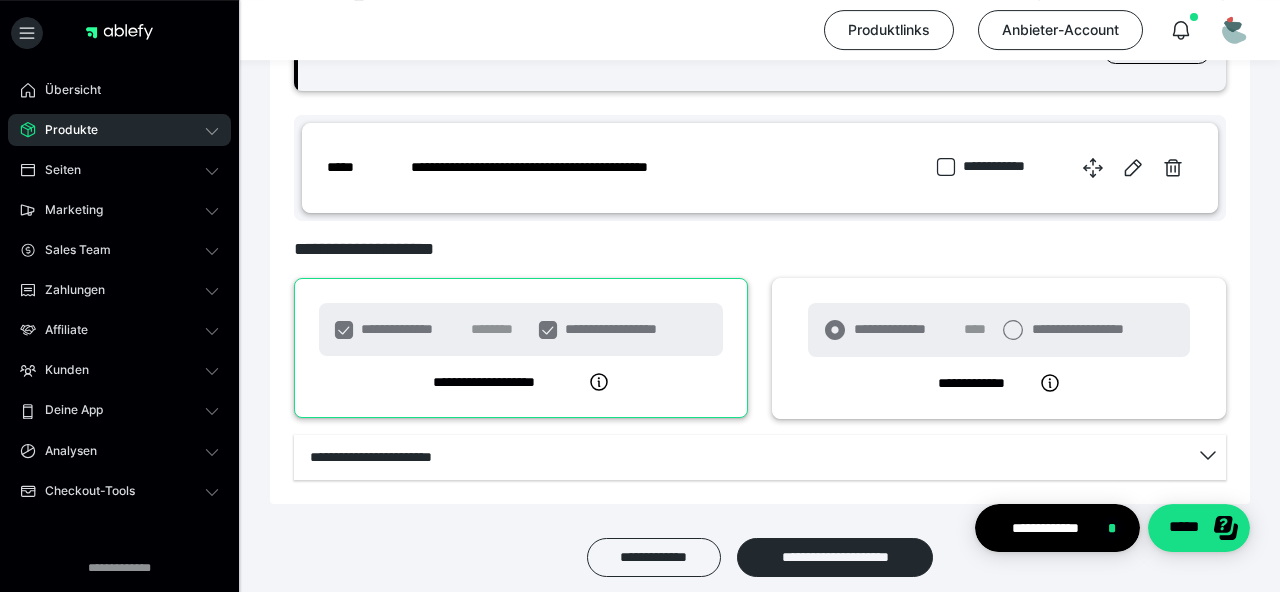 scroll, scrollTop: 1140, scrollLeft: 0, axis: vertical 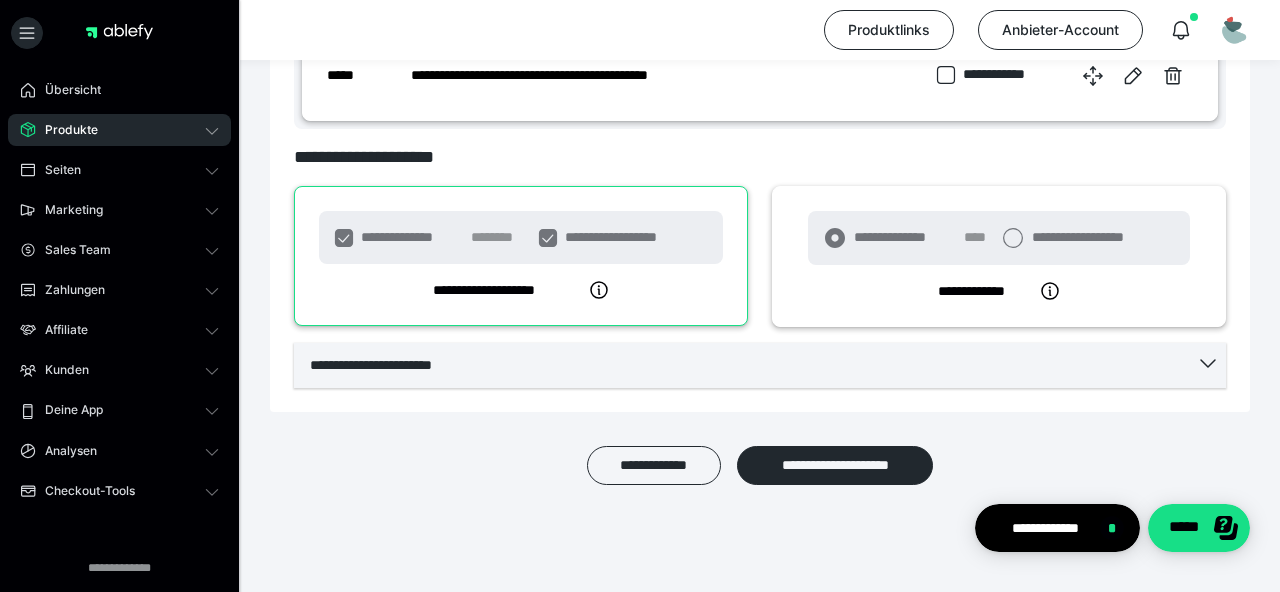 click on "**********" at bounding box center [760, 365] 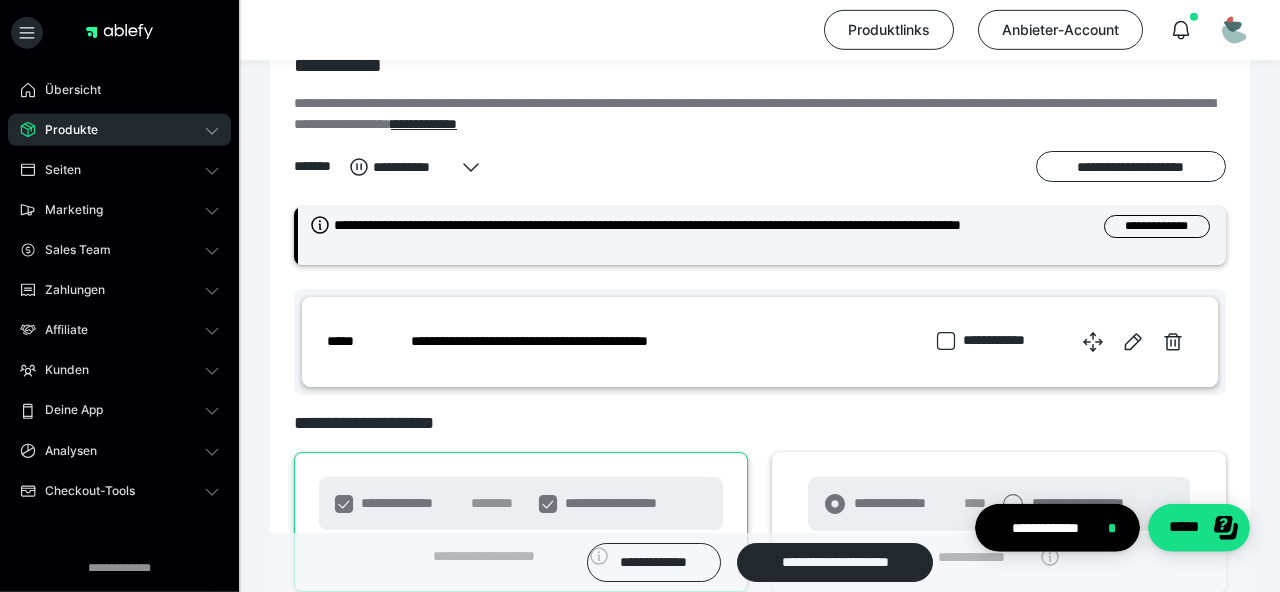 scroll, scrollTop: 876, scrollLeft: 0, axis: vertical 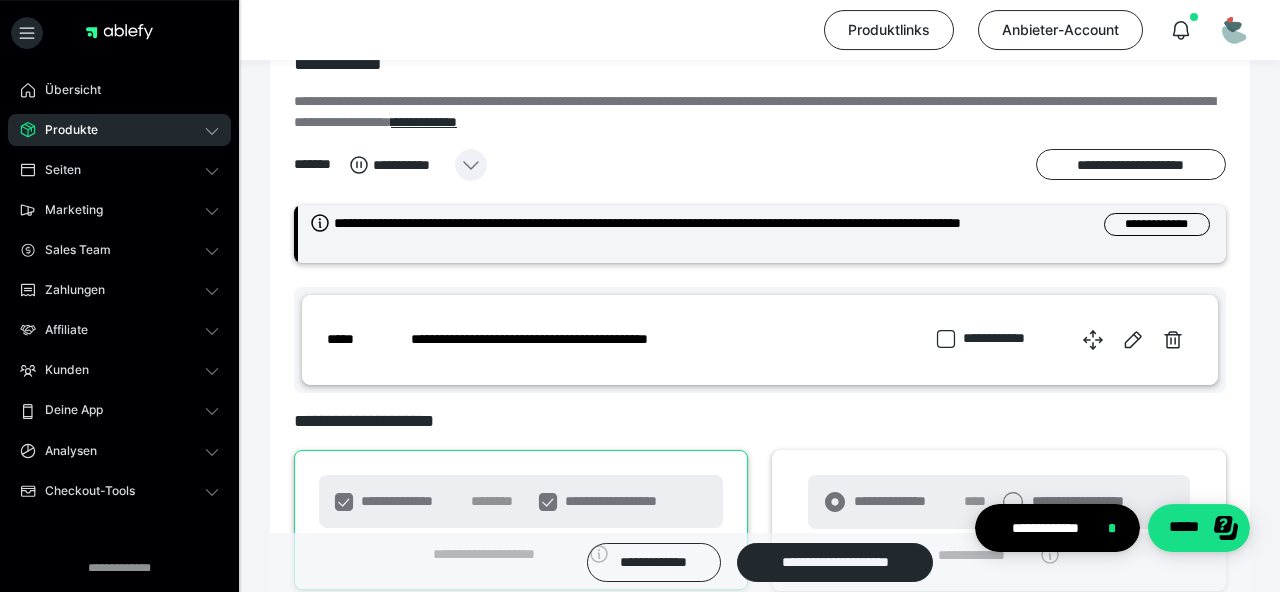 click 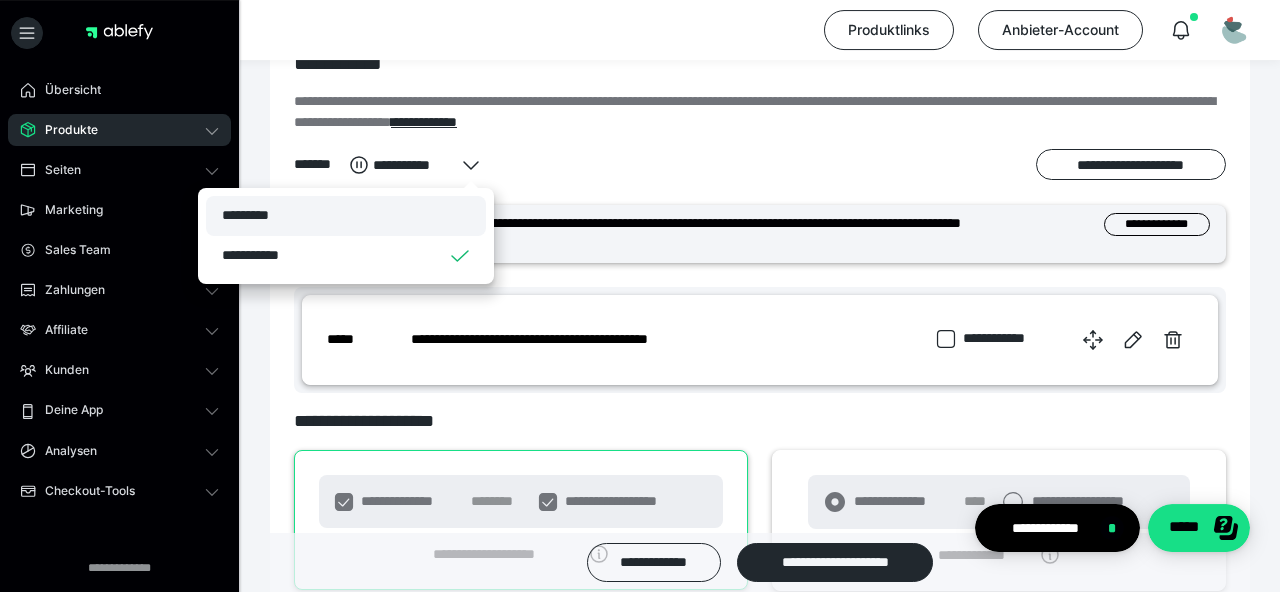 click on "*********" at bounding box center (346, 216) 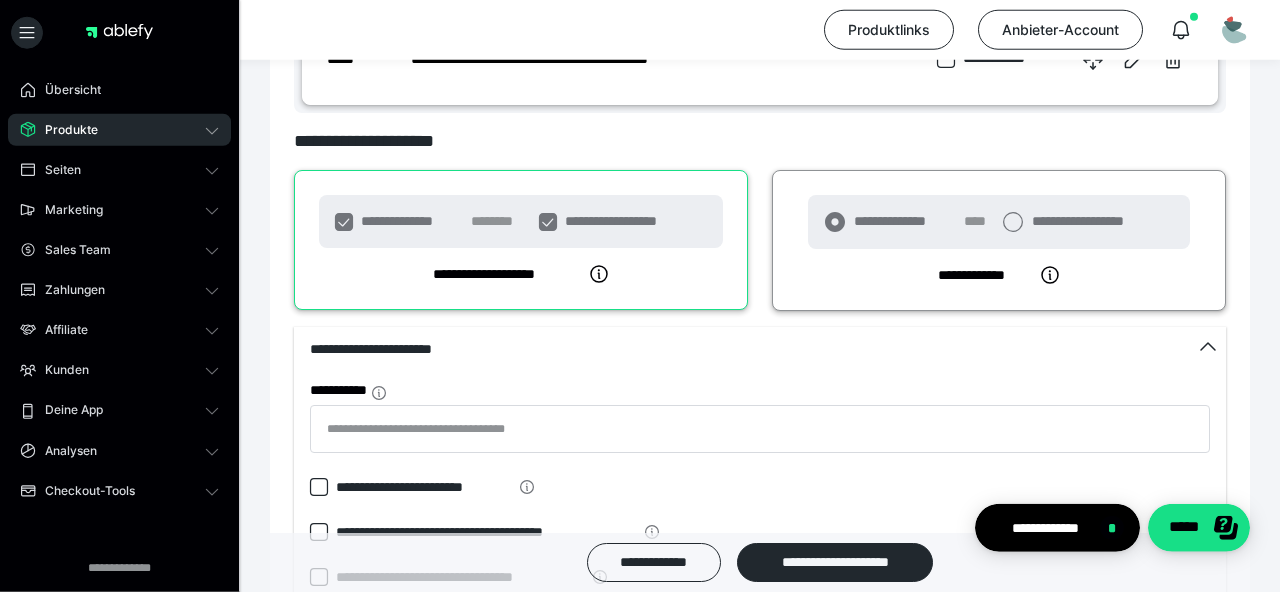 scroll, scrollTop: 1174, scrollLeft: 0, axis: vertical 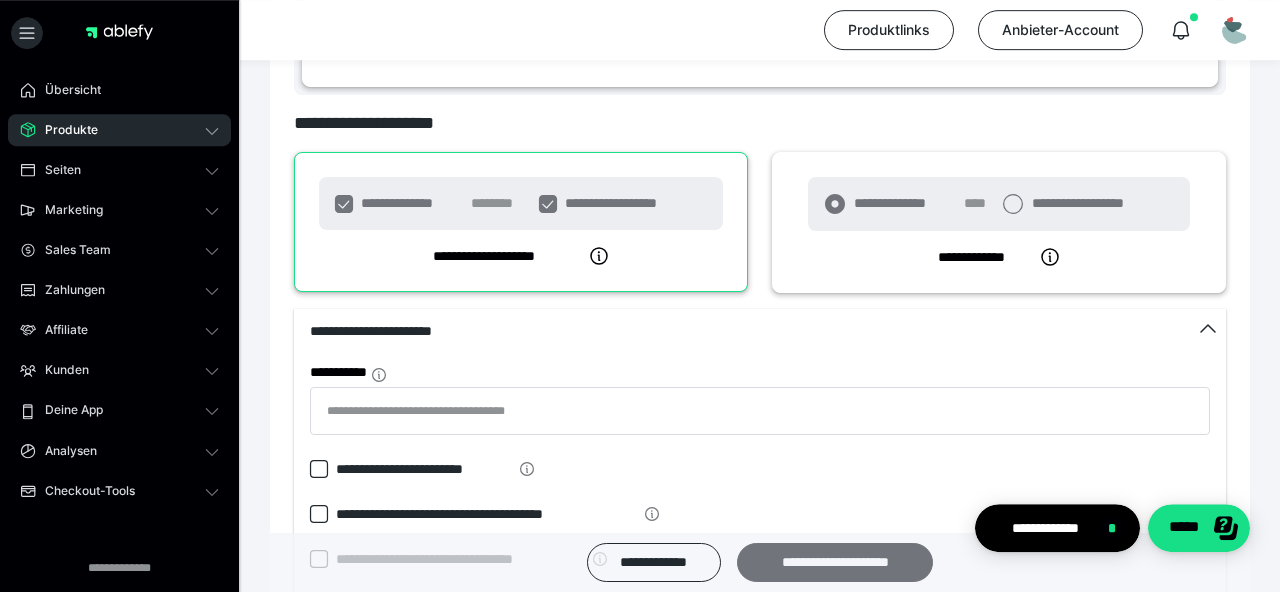 click on "**********" at bounding box center (835, 562) 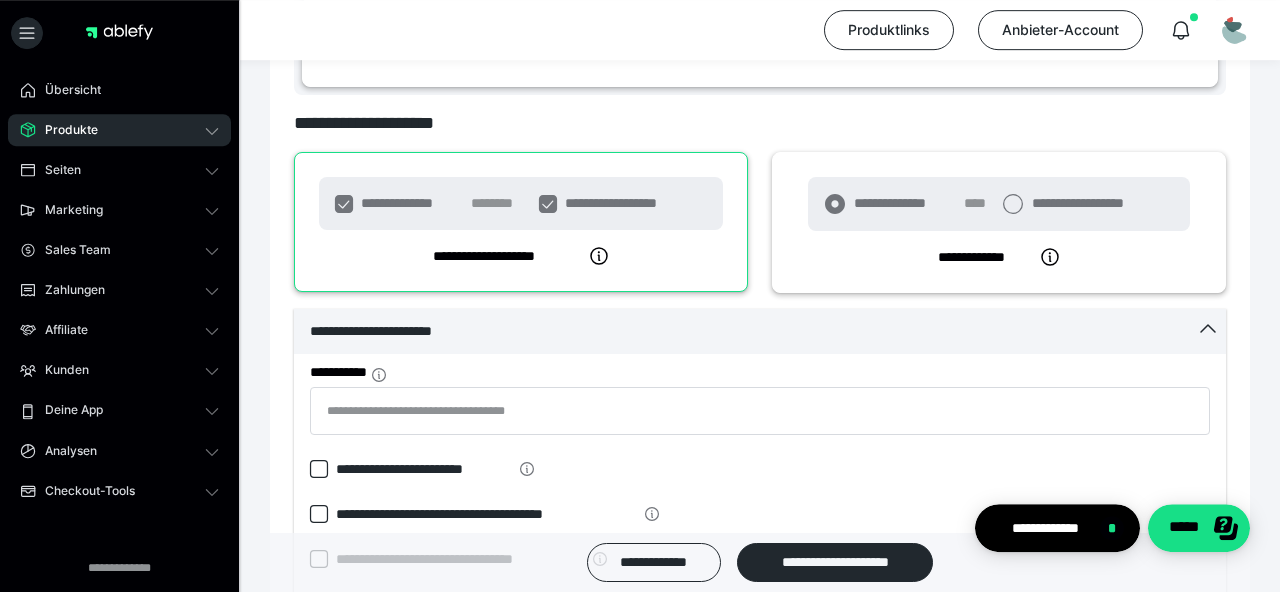 scroll, scrollTop: 0, scrollLeft: 0, axis: both 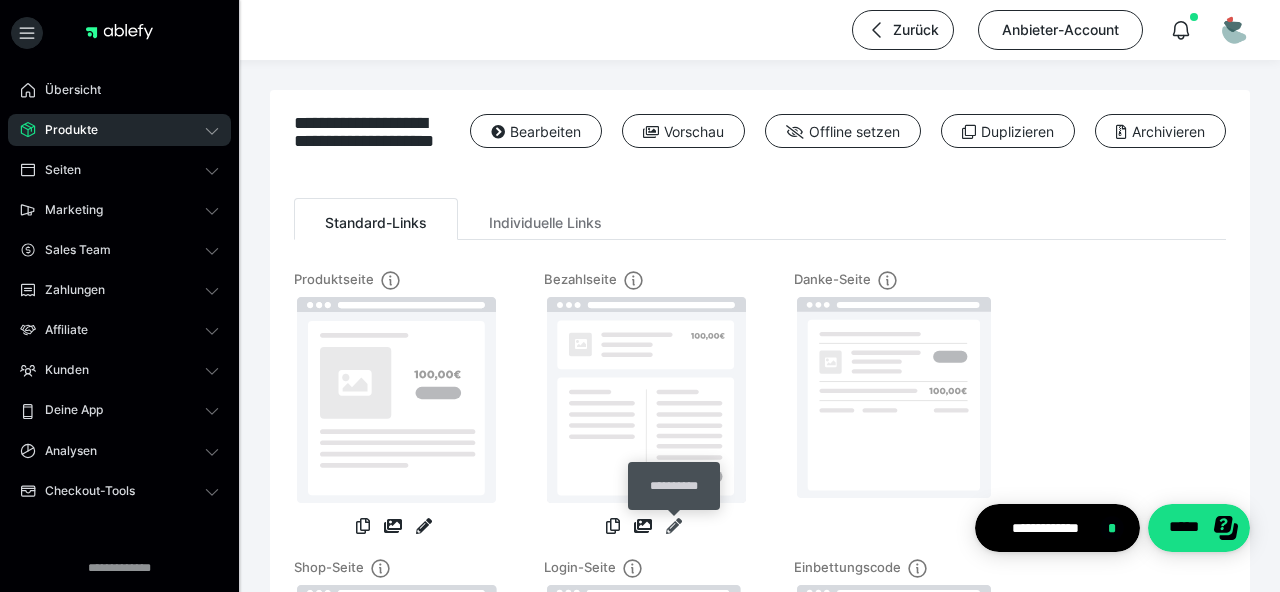 click at bounding box center (674, 526) 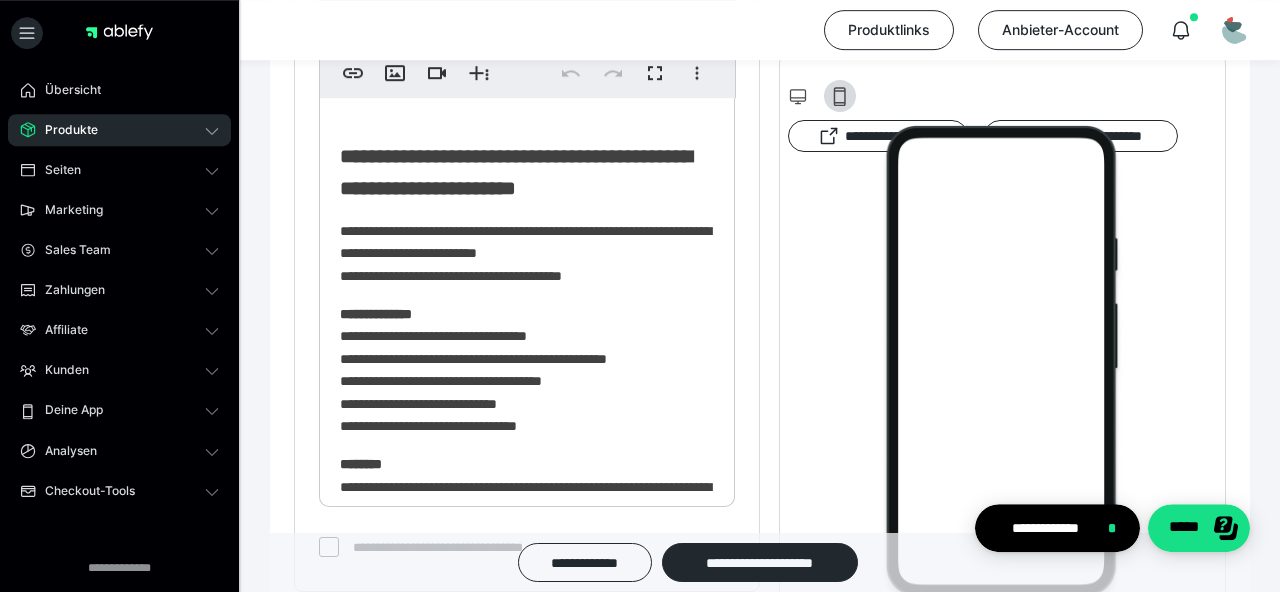 scroll, scrollTop: 741, scrollLeft: 0, axis: vertical 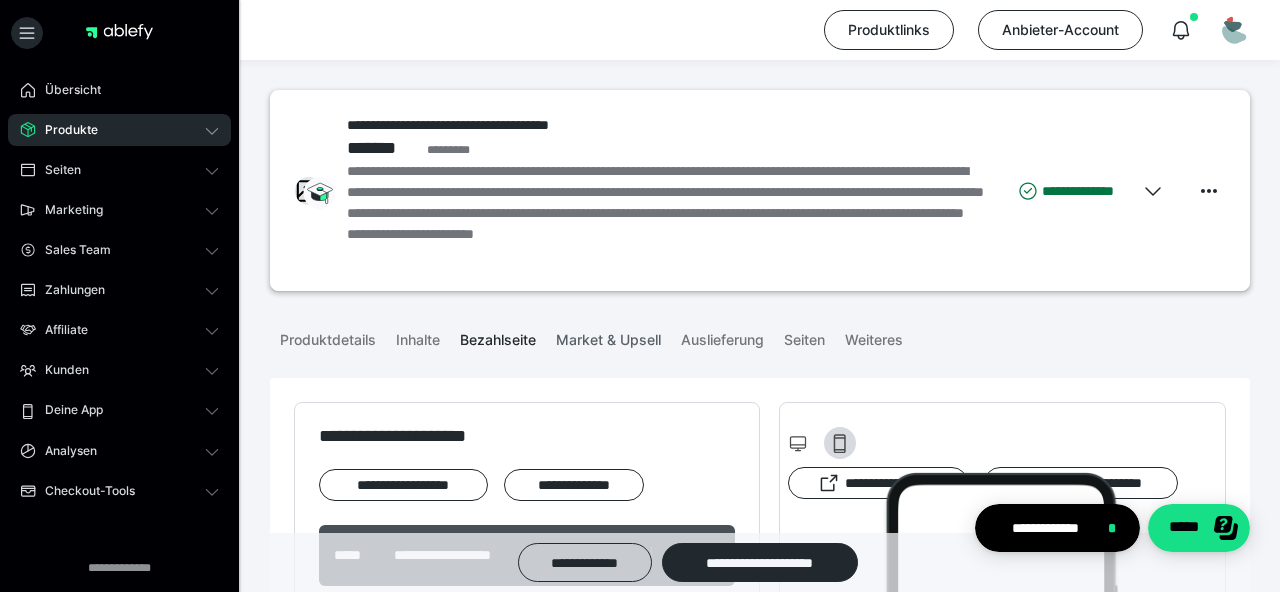 click on "Market & Upsell" at bounding box center (608, 336) 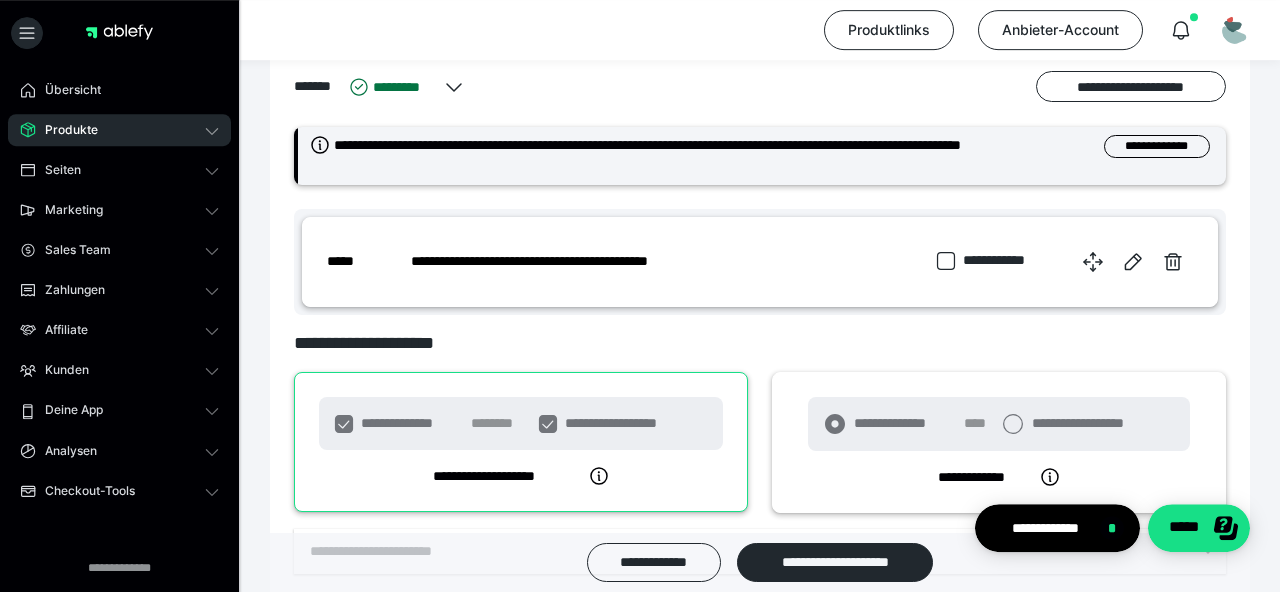 scroll, scrollTop: 954, scrollLeft: 0, axis: vertical 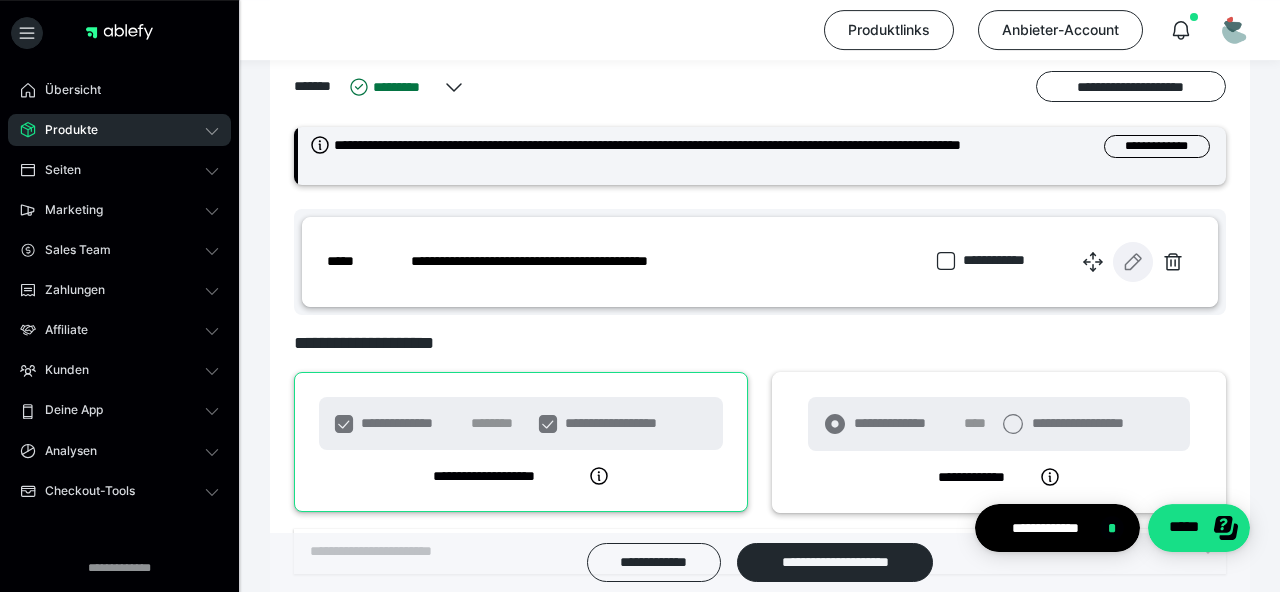 click 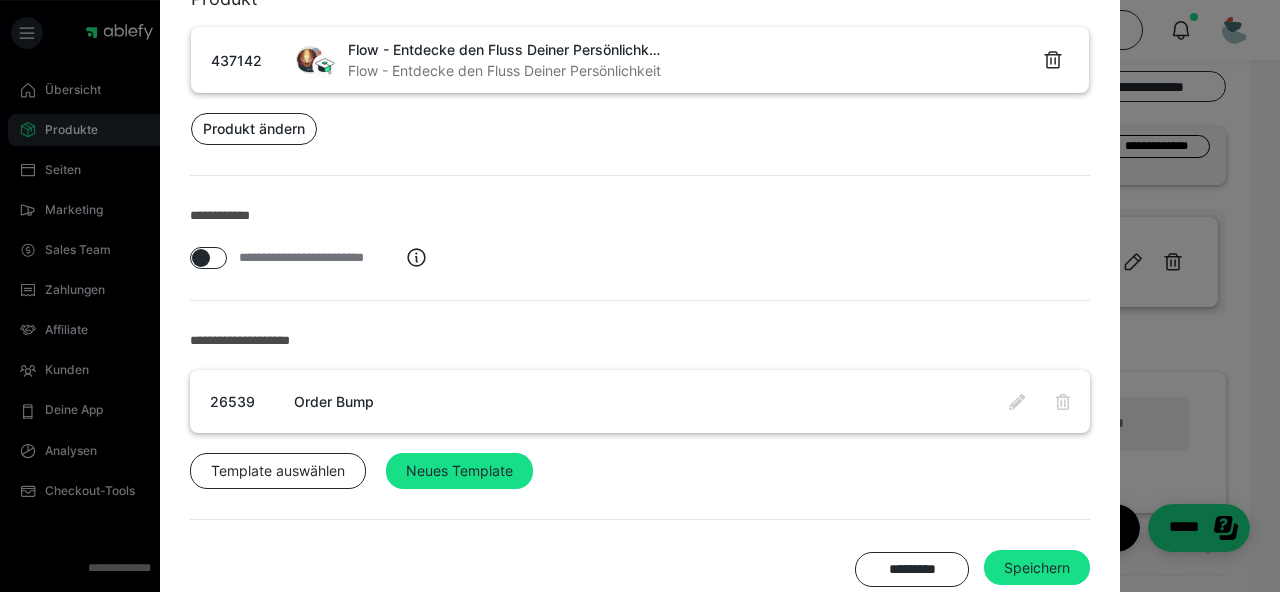 scroll, scrollTop: 244, scrollLeft: 0, axis: vertical 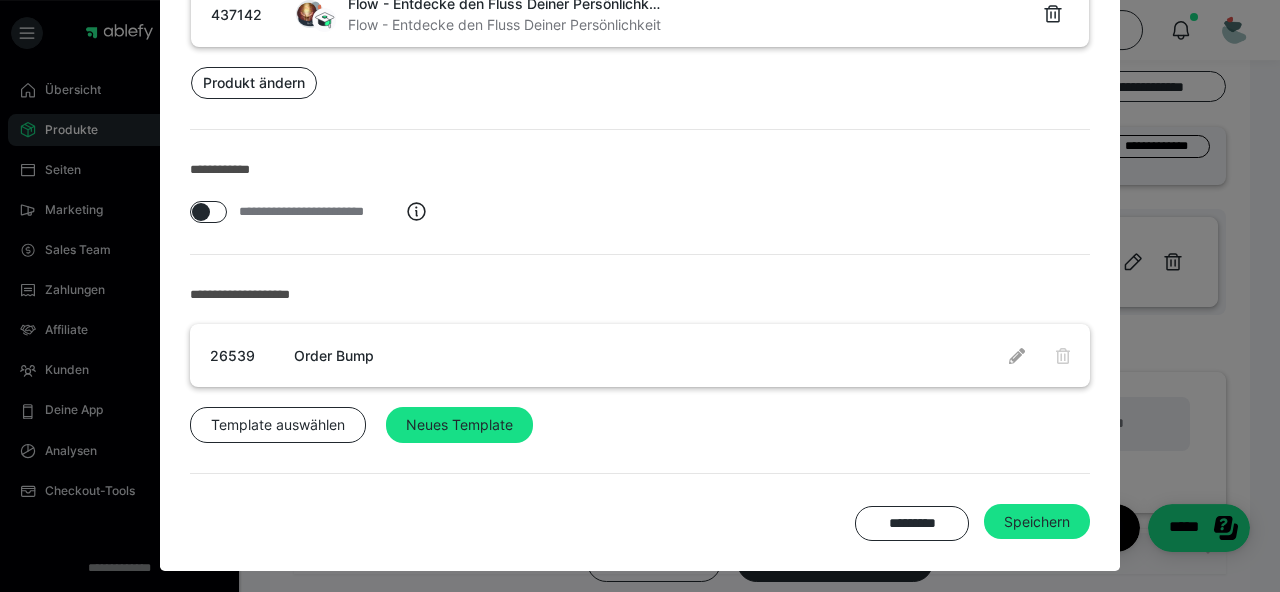 click at bounding box center [1017, 355] 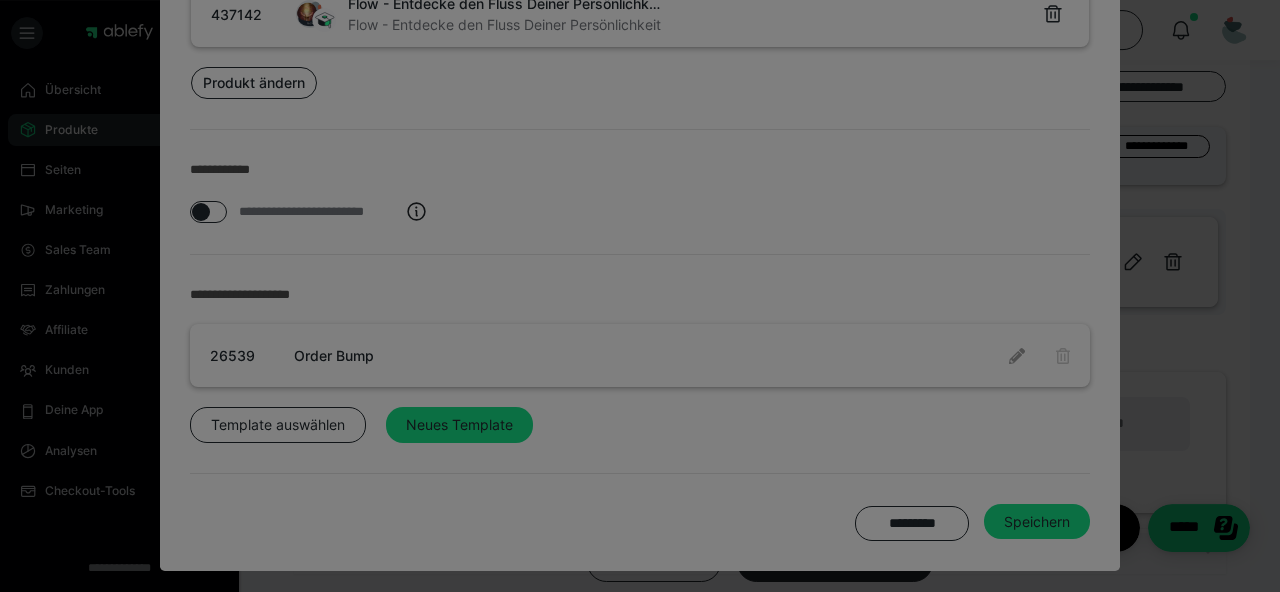 type on "**********" 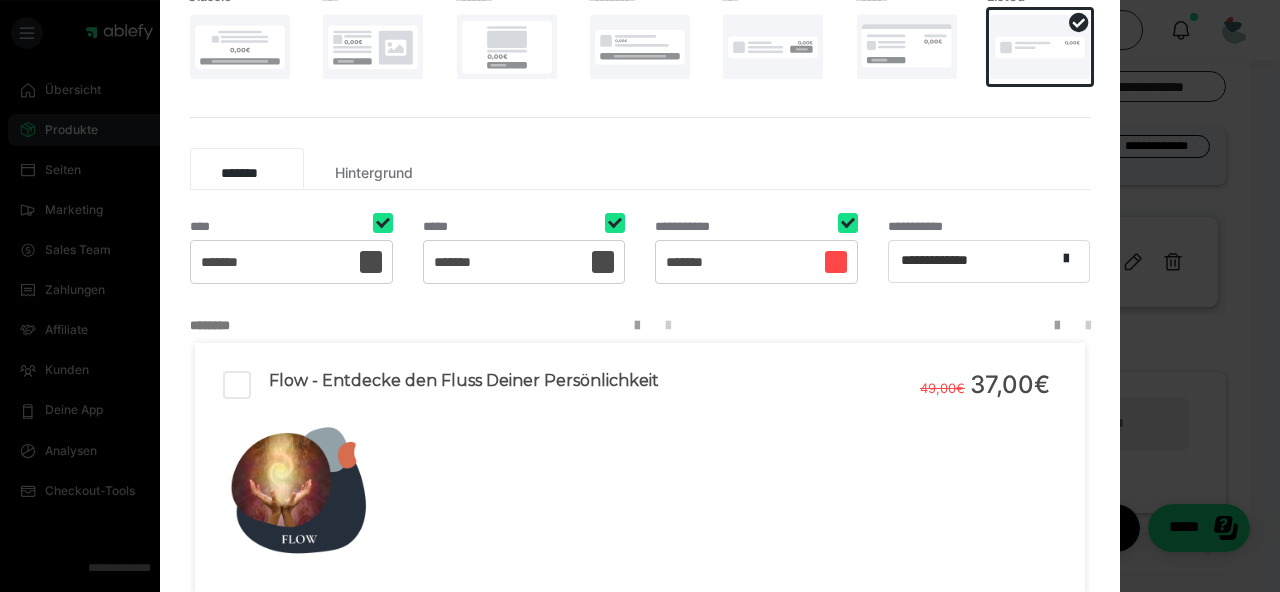 scroll, scrollTop: 325, scrollLeft: 0, axis: vertical 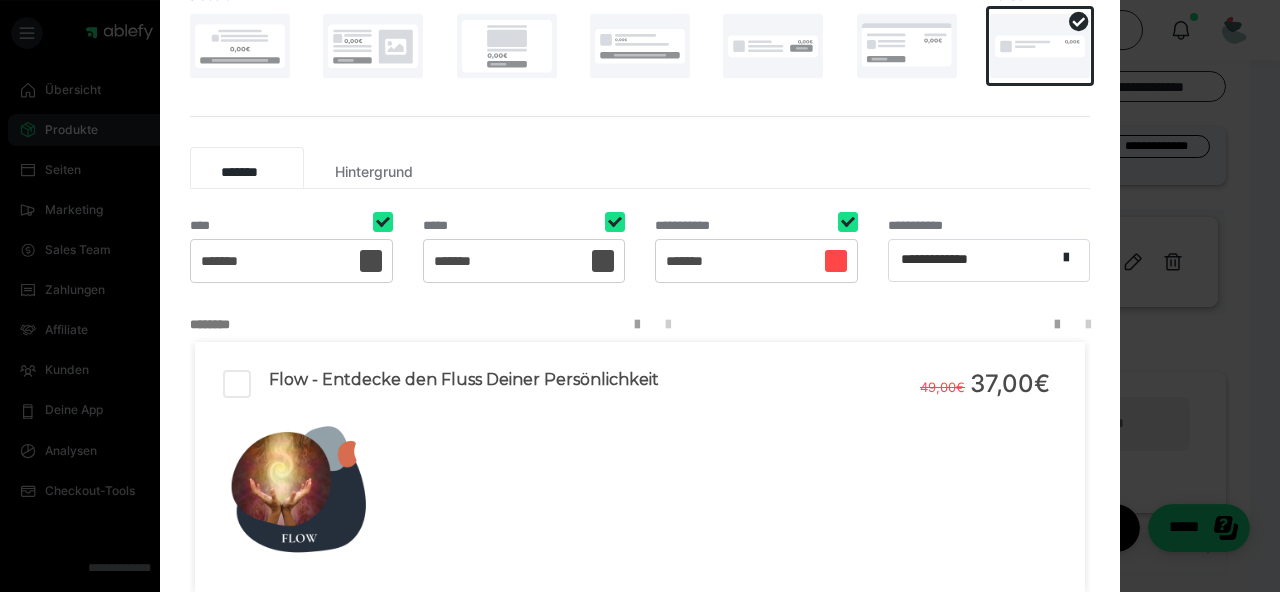click on "*******" at bounding box center [756, 261] 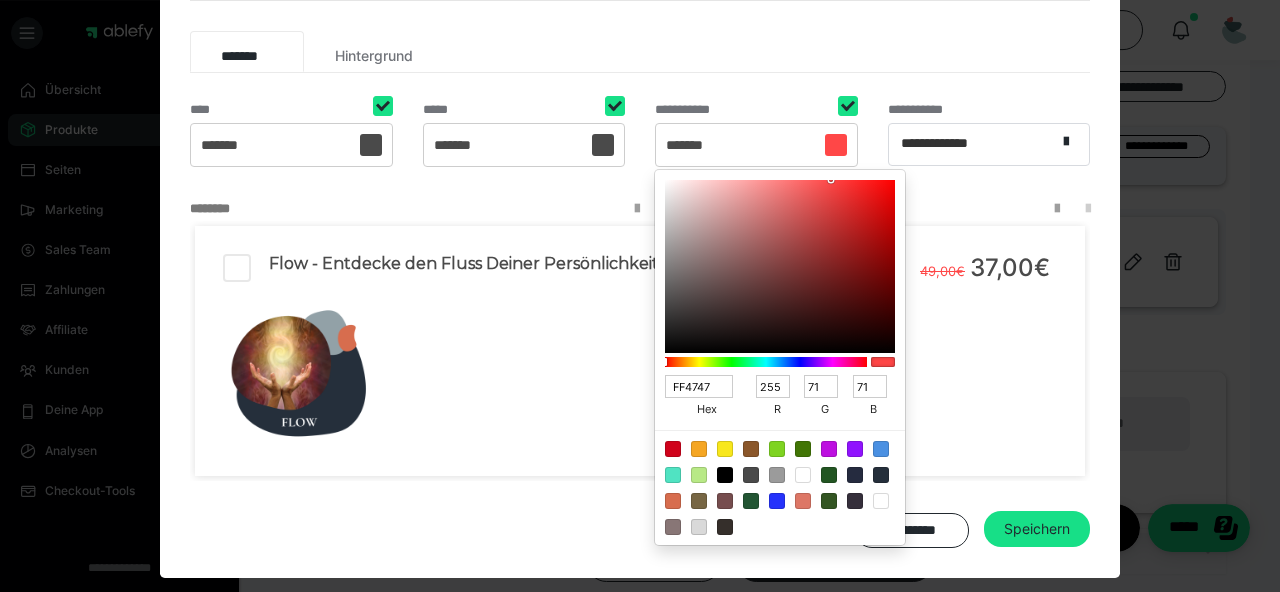 scroll, scrollTop: 445, scrollLeft: 0, axis: vertical 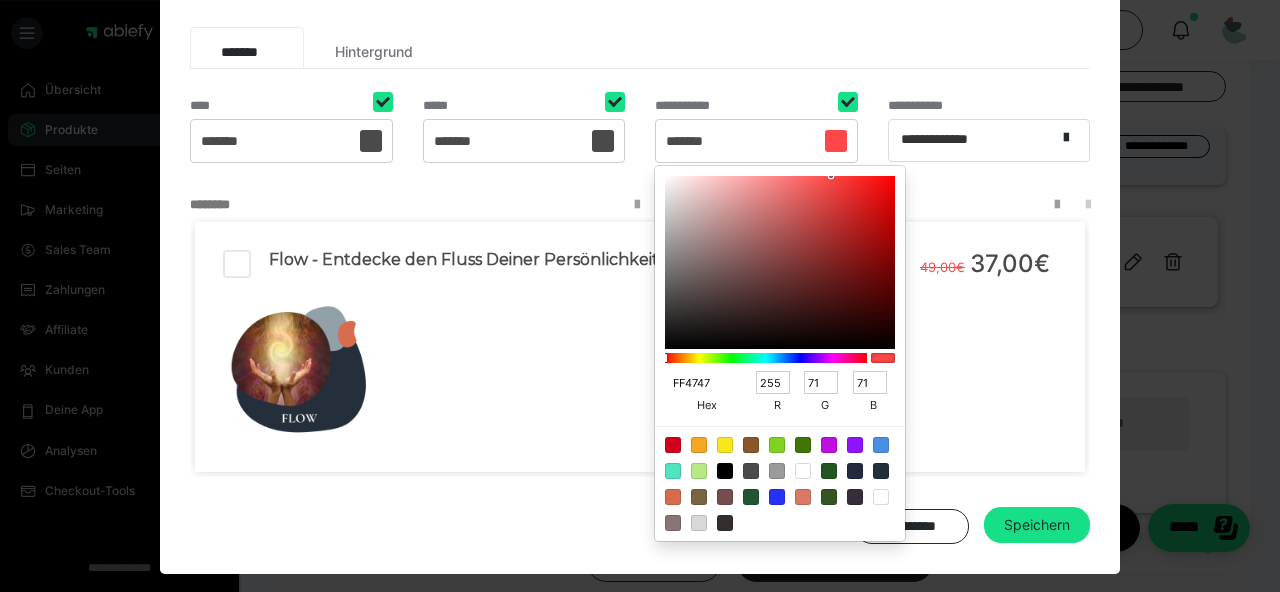 click on "FF4747" at bounding box center [699, 383] 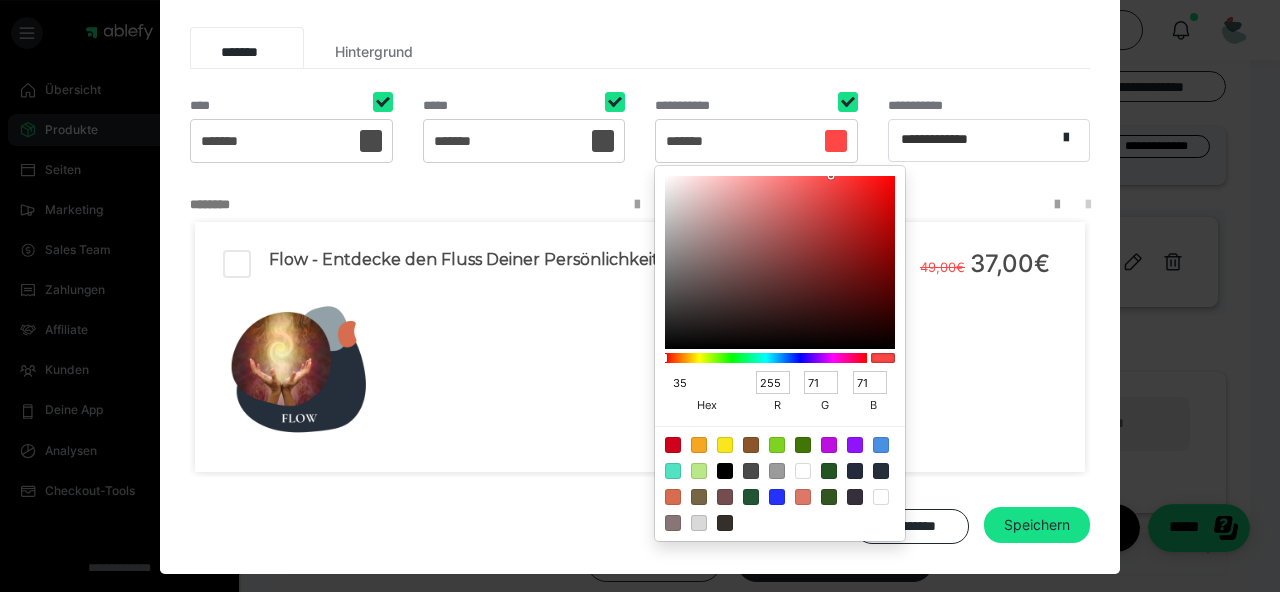 type on "352" 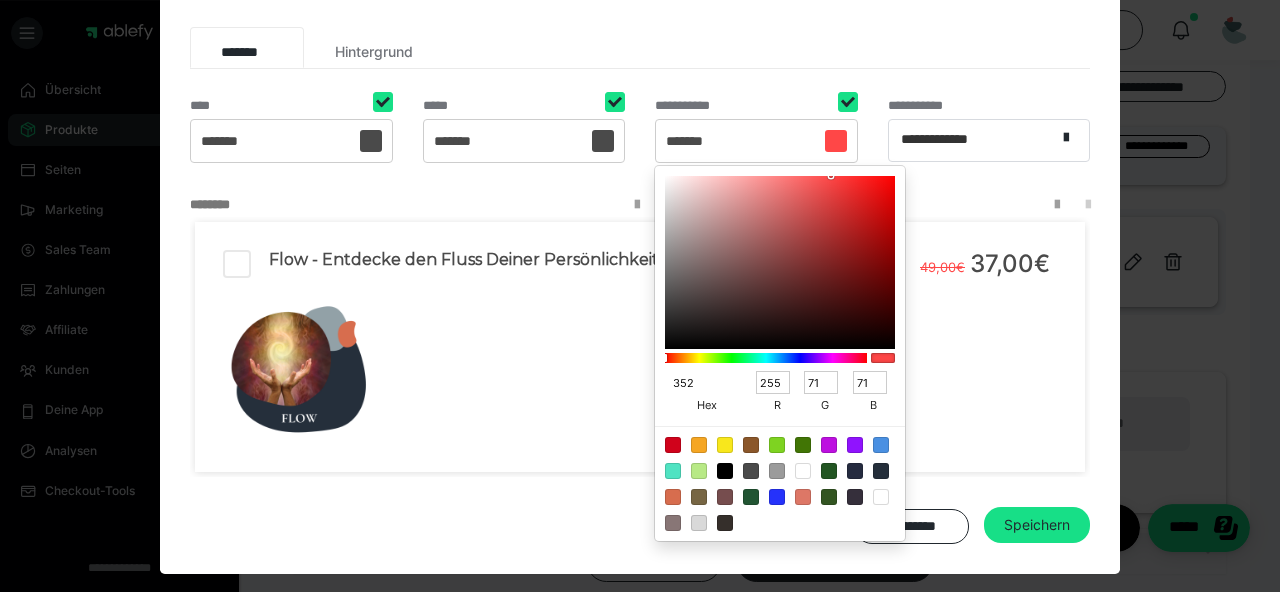 type on "51" 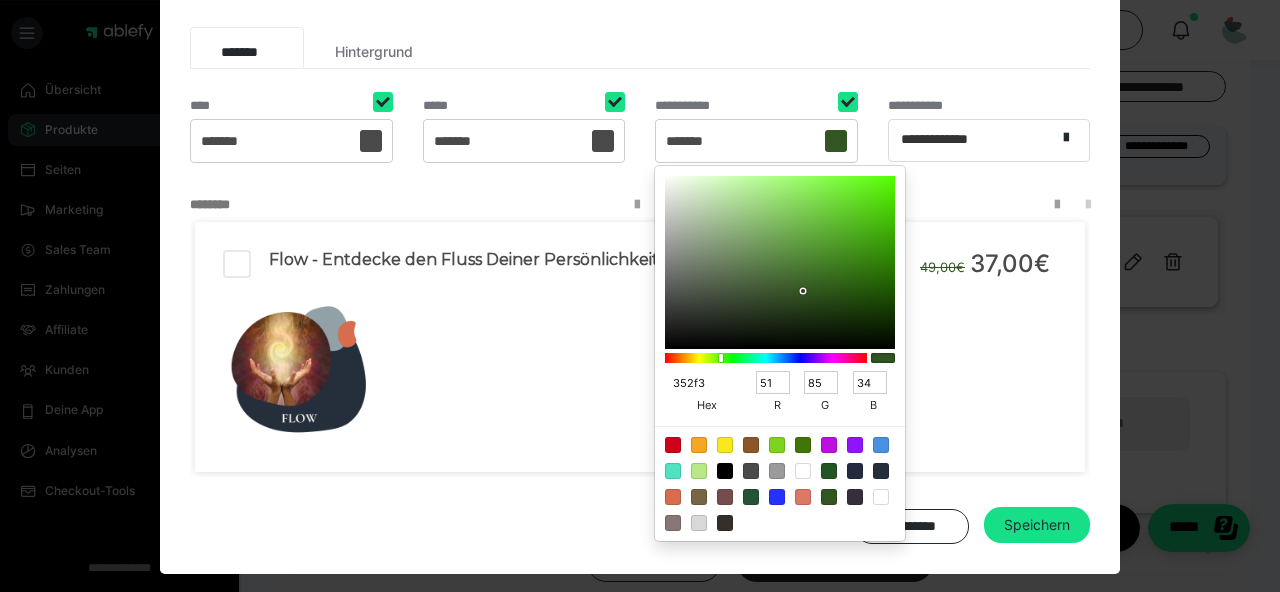 type on "352f3b" 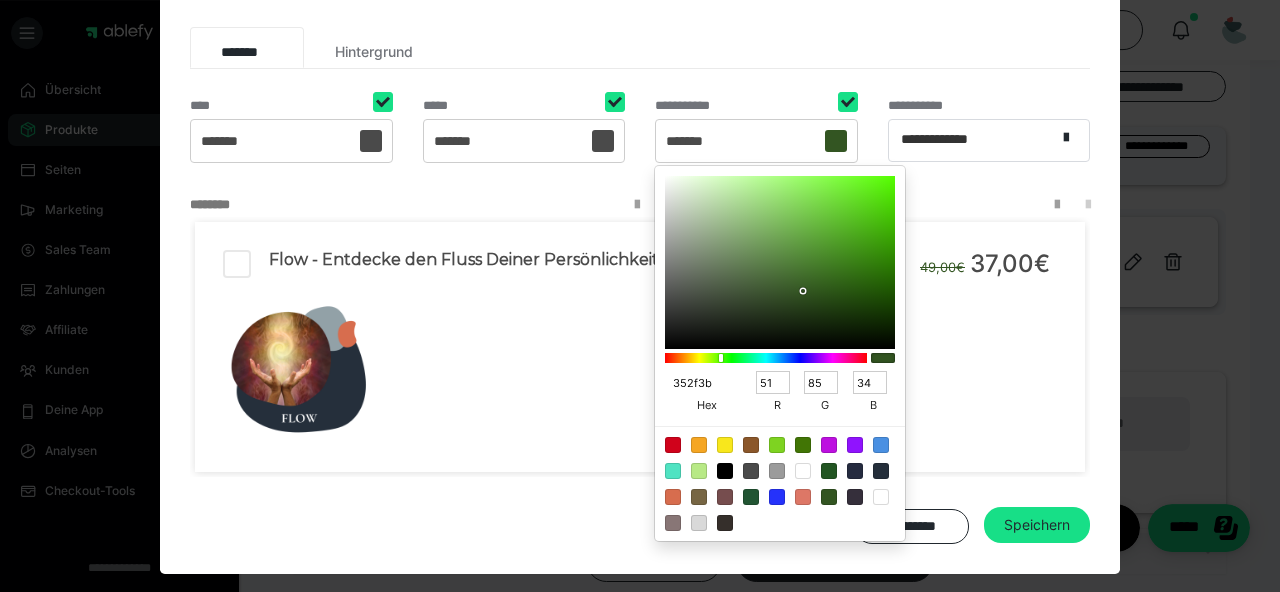 type on "53" 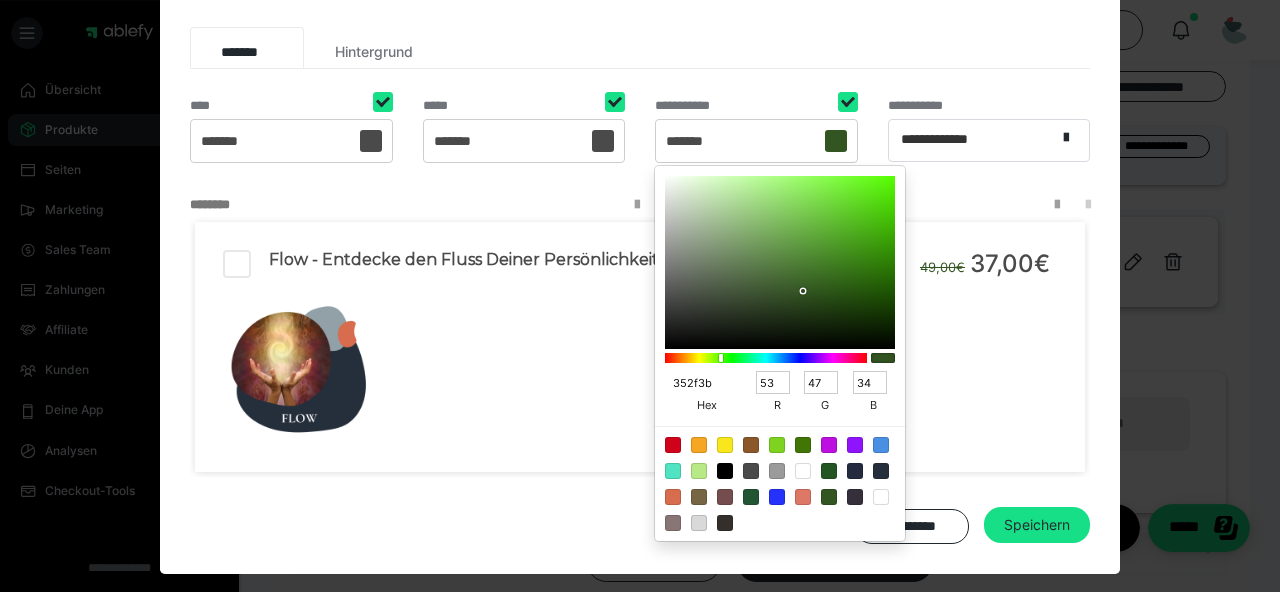 type on "59" 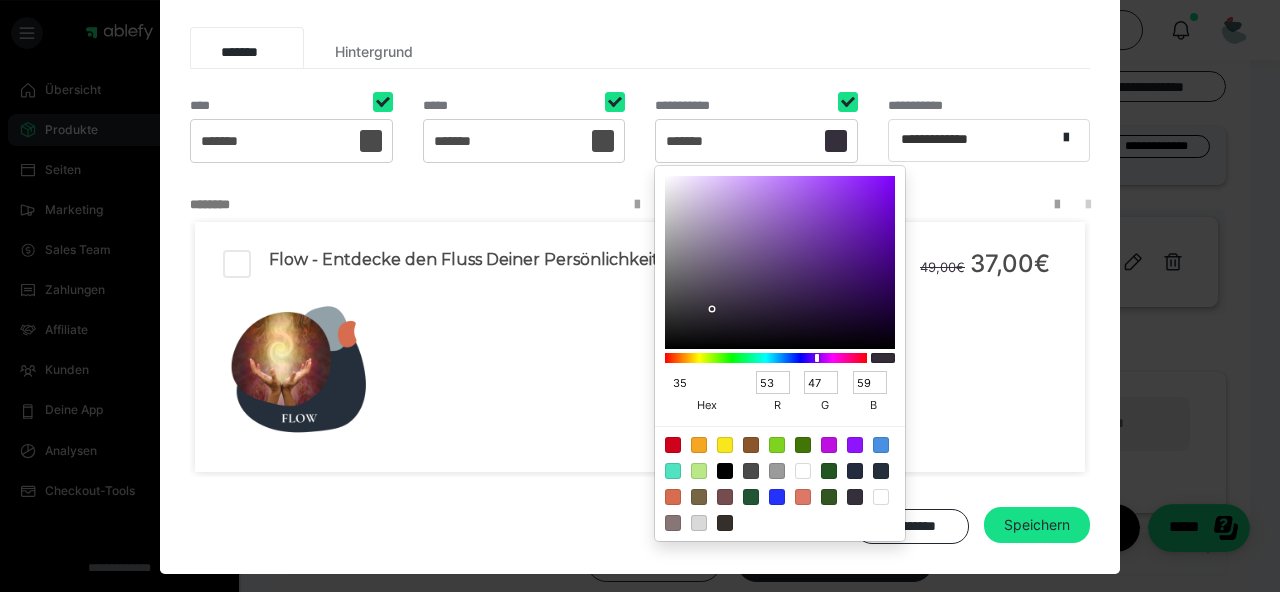 type on "3" 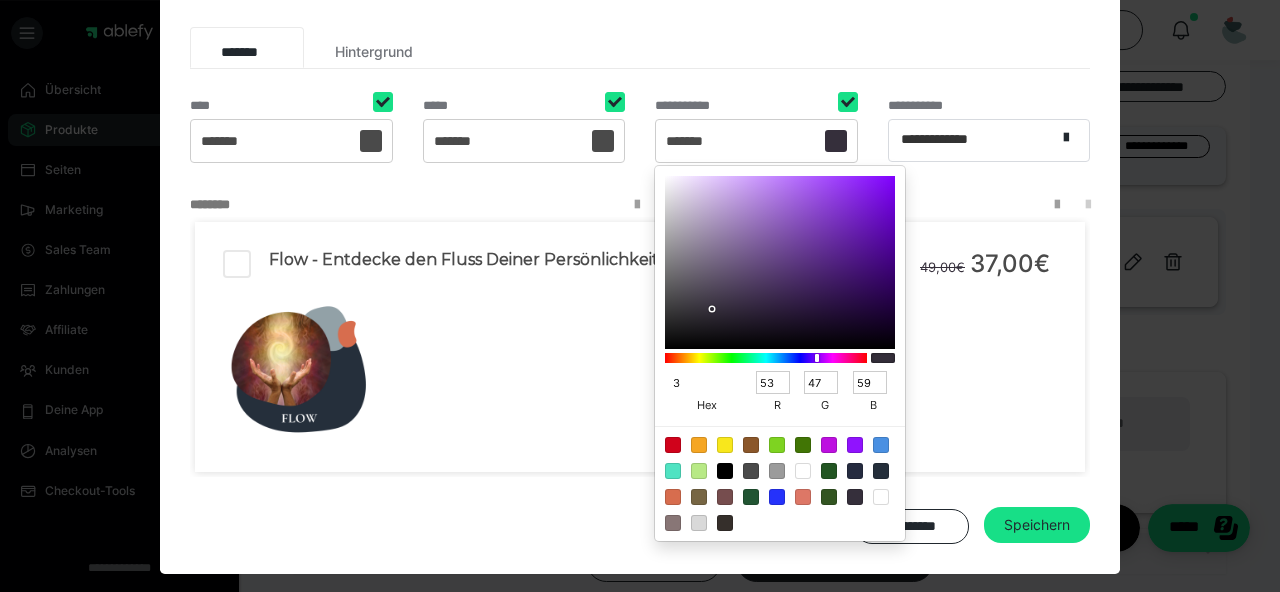 type 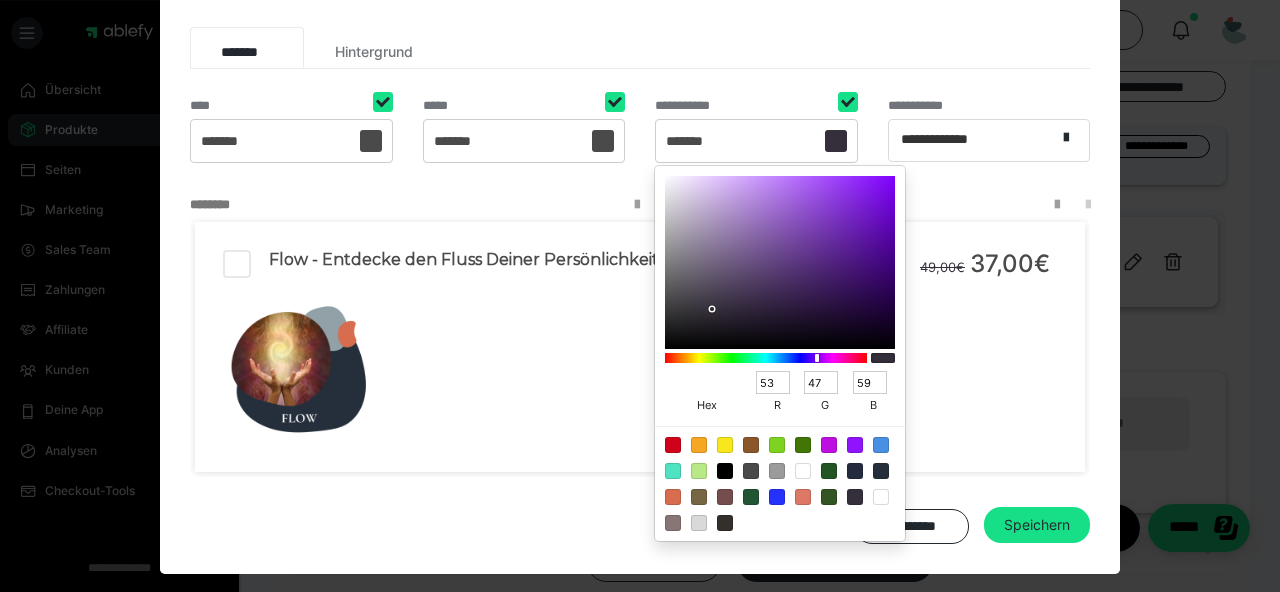 type on "51" 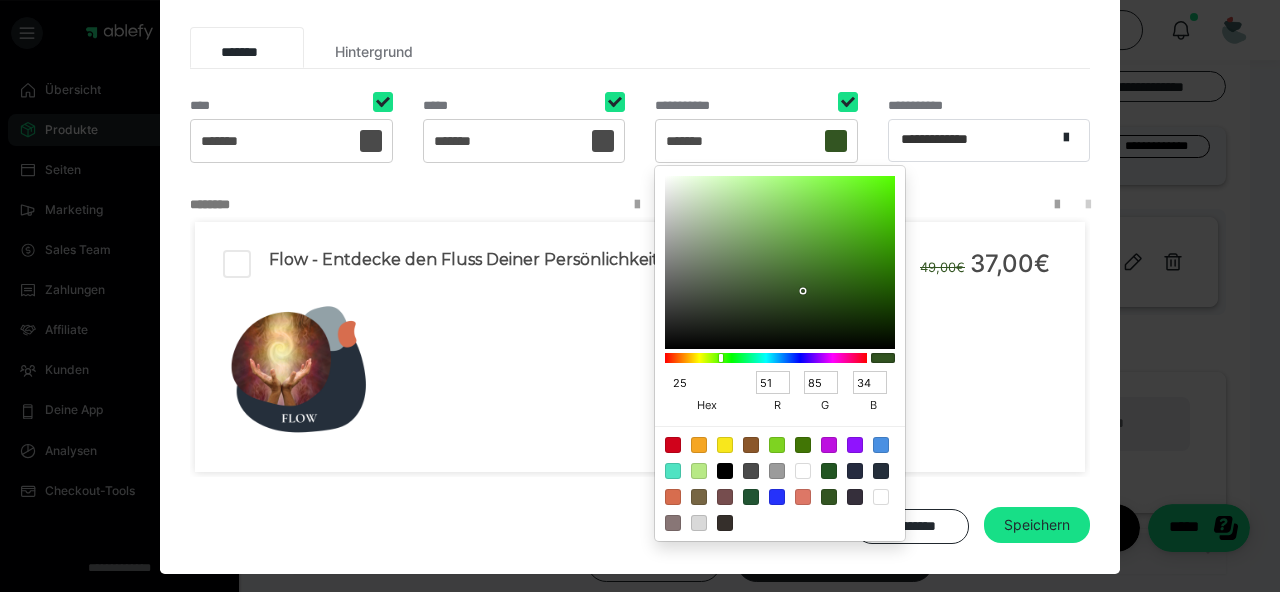type on "252" 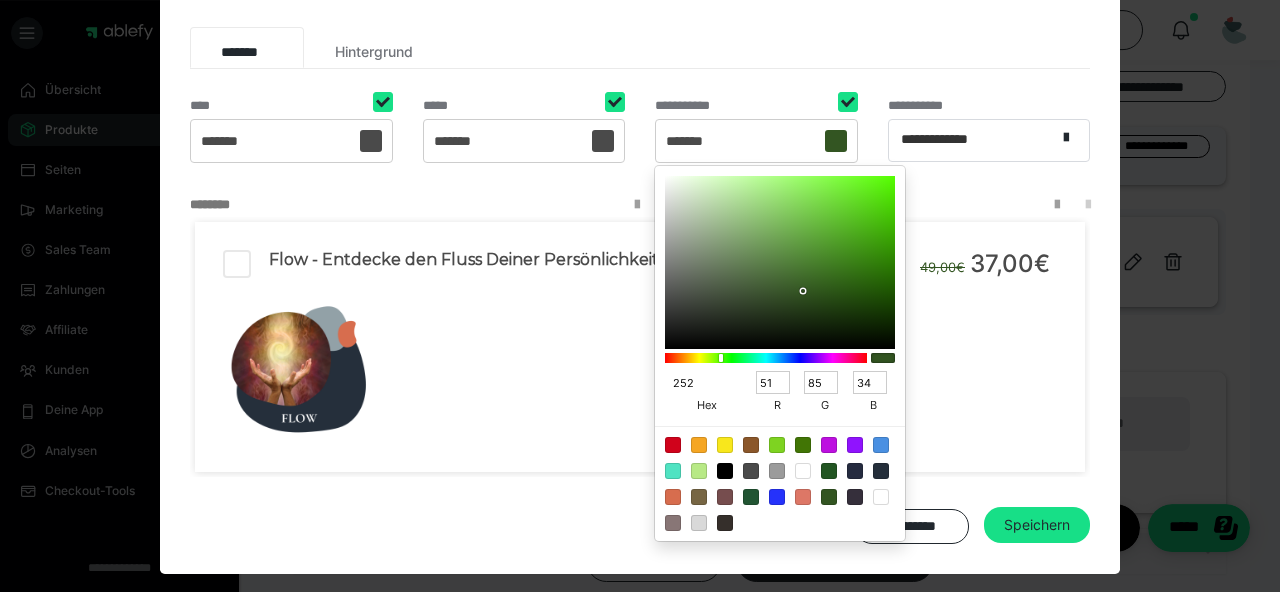 type on "34" 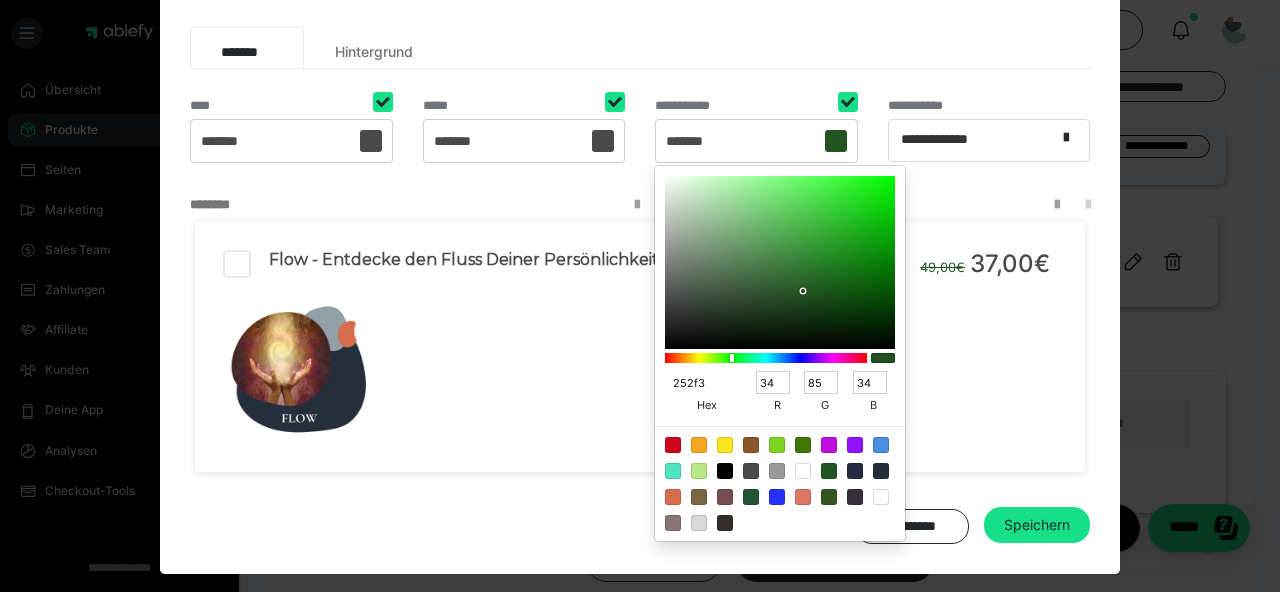 type on "252f3b" 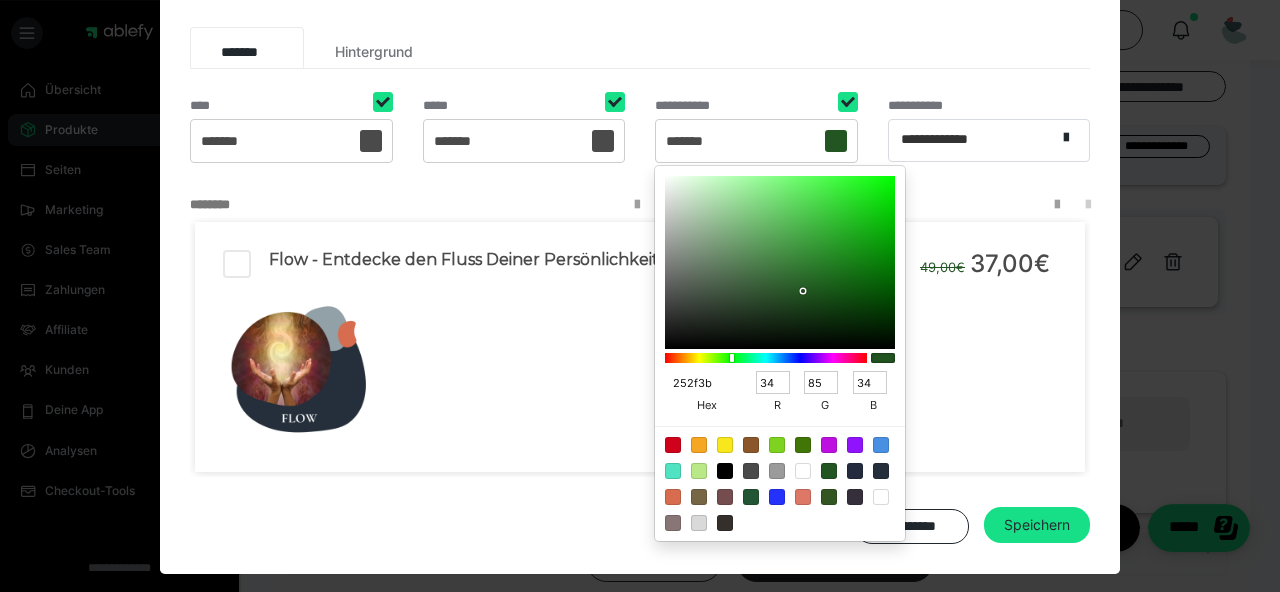 type on "37" 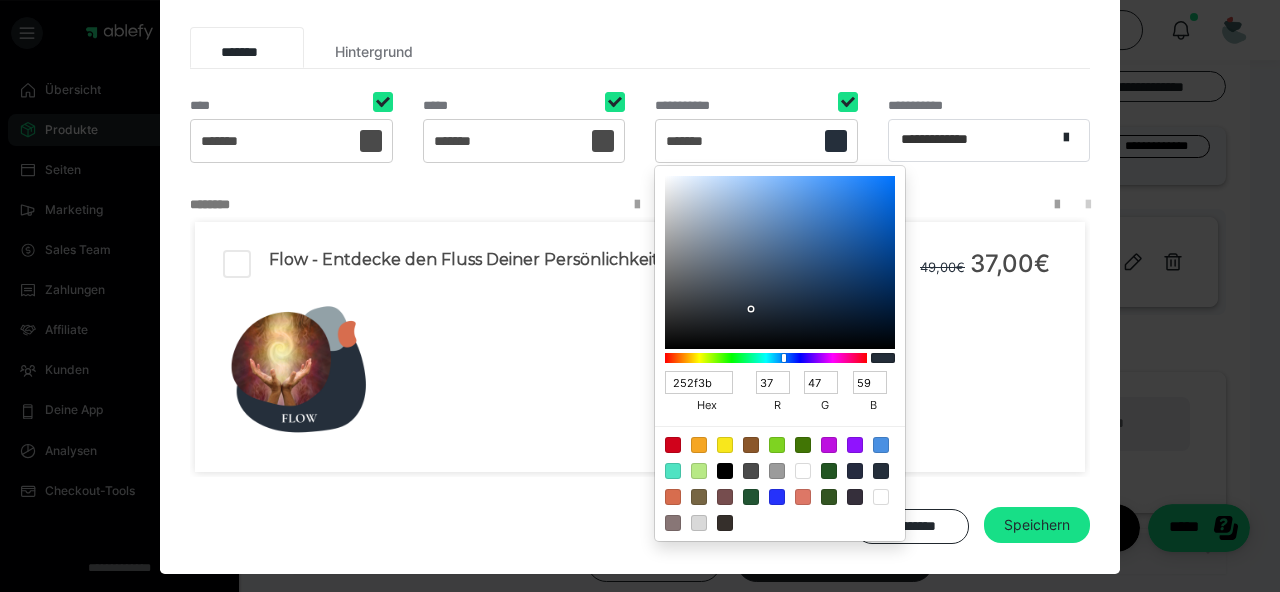 type on "252F3B" 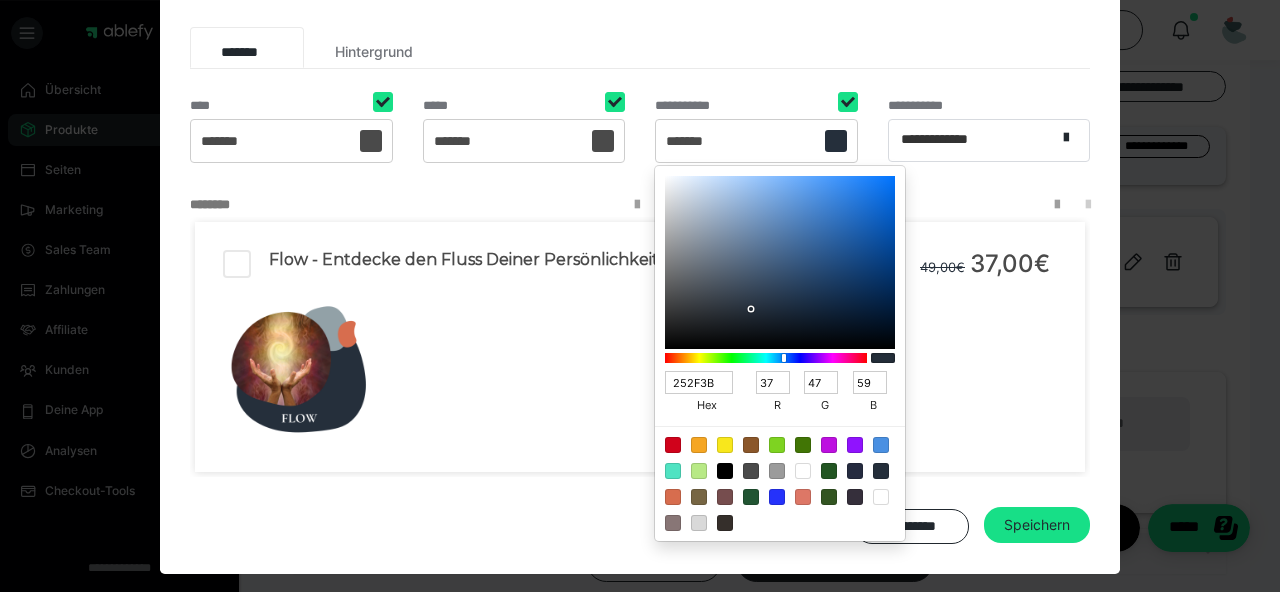 click on "Flow - Entdecke den Fluss Deiner Persönlichkeit 49,00€ 37,00€" at bounding box center (640, 347) 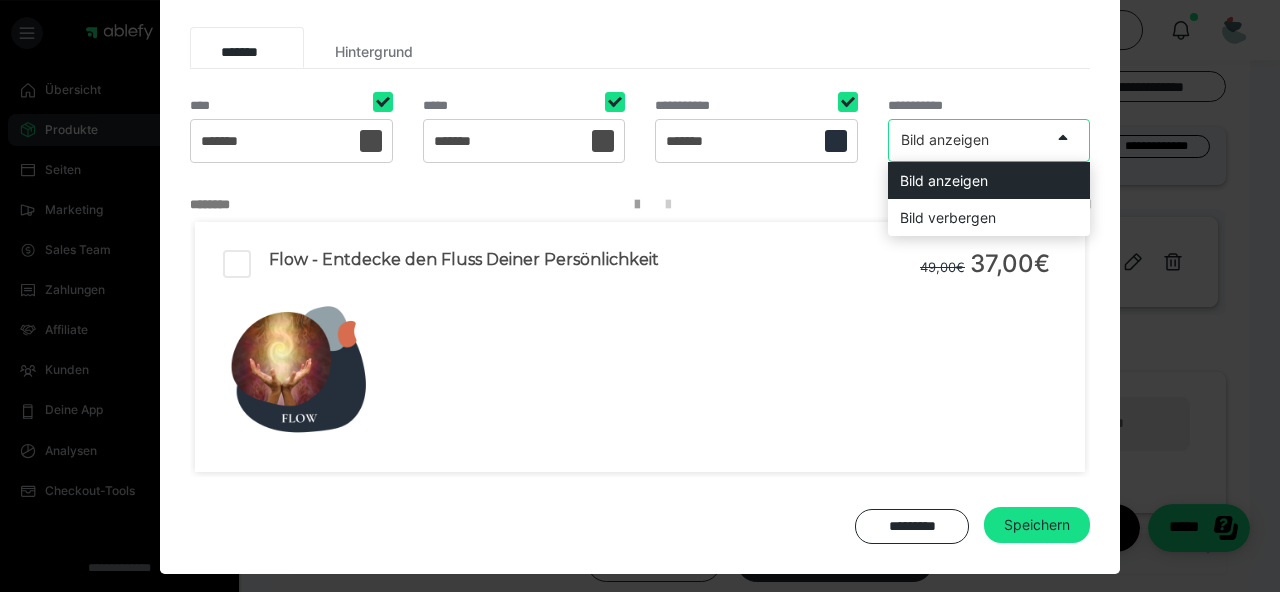 click on "Bild anzeigen" at bounding box center [970, 140] 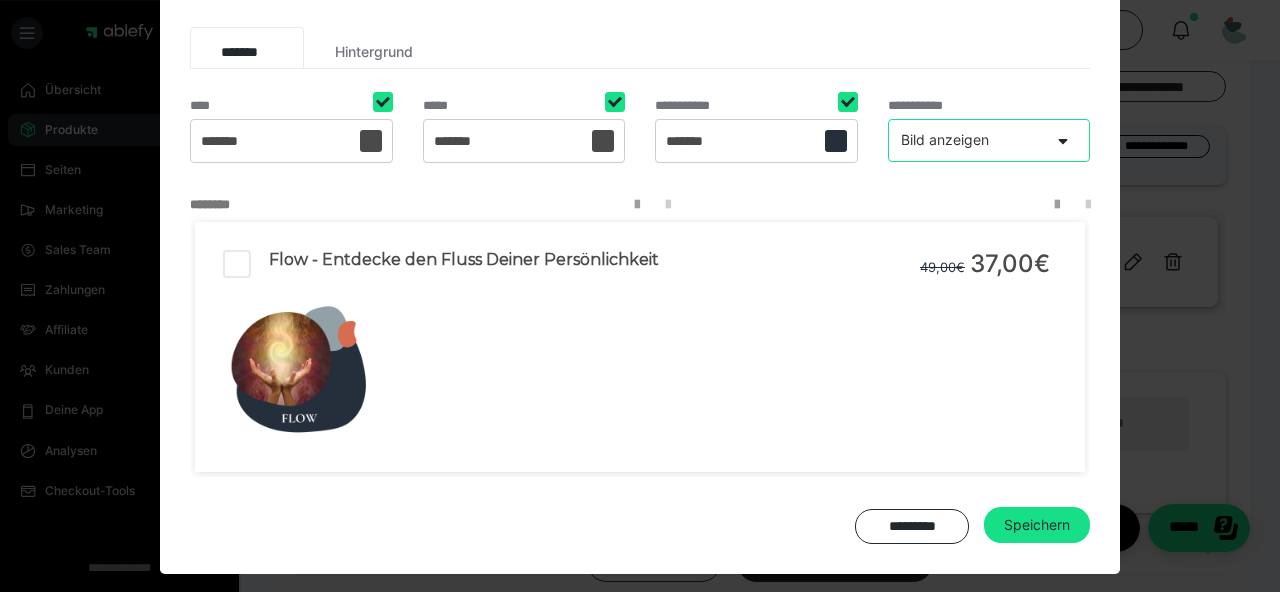 click on "Bild anzeigen" at bounding box center [970, 140] 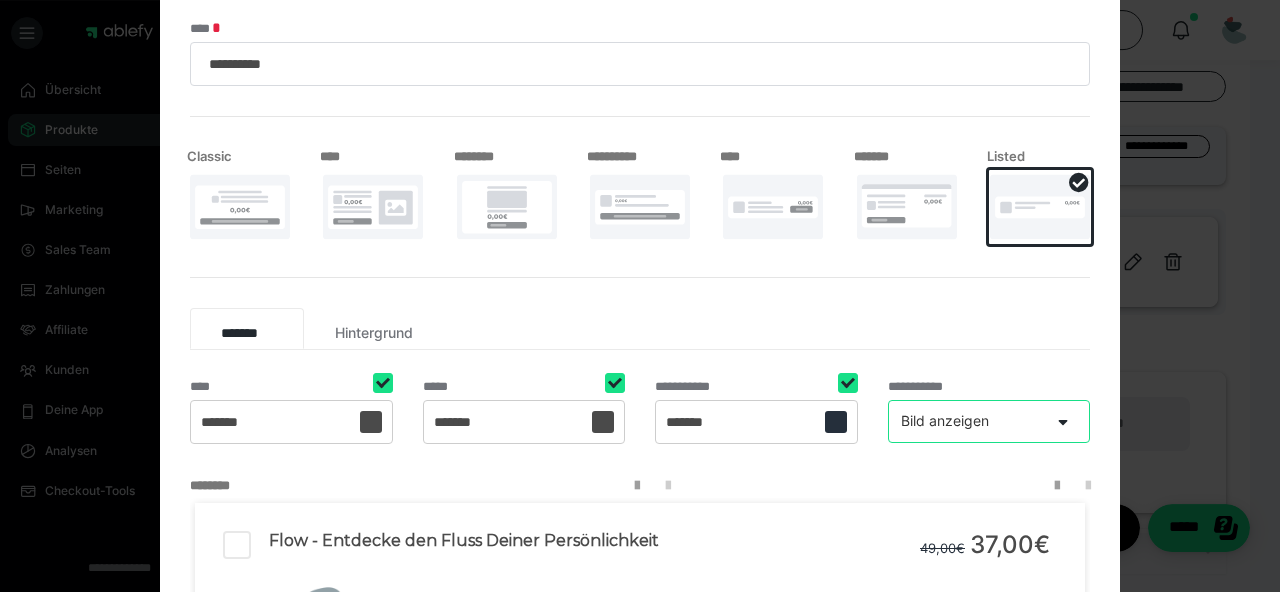 scroll, scrollTop: 155, scrollLeft: 0, axis: vertical 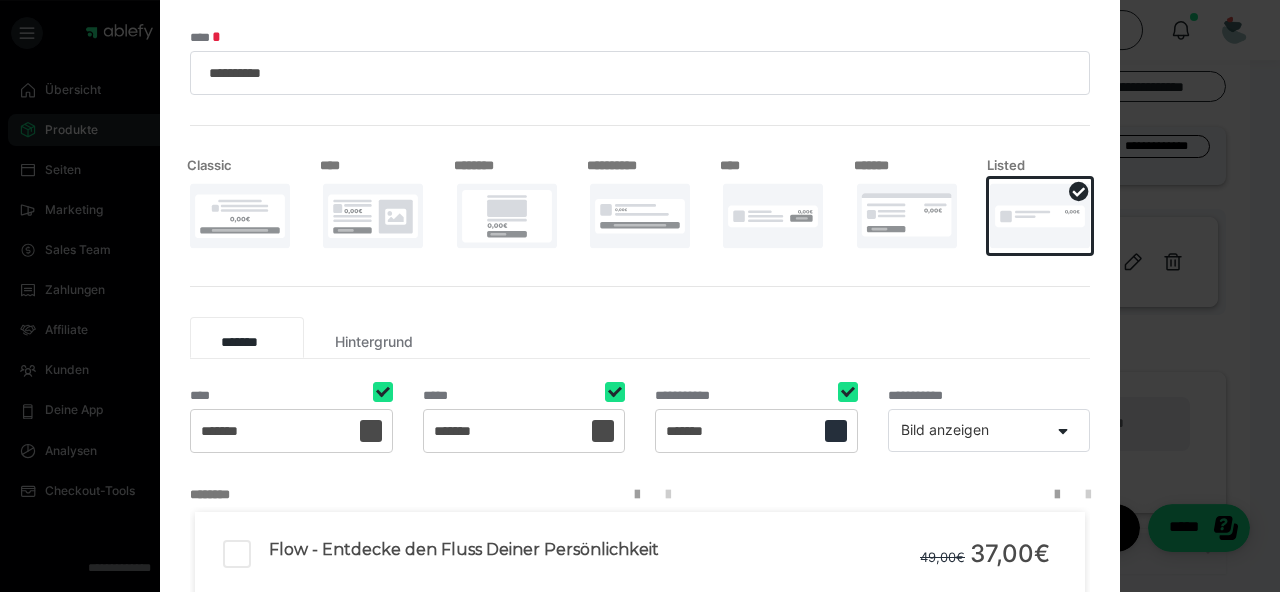click at bounding box center (773, 216) 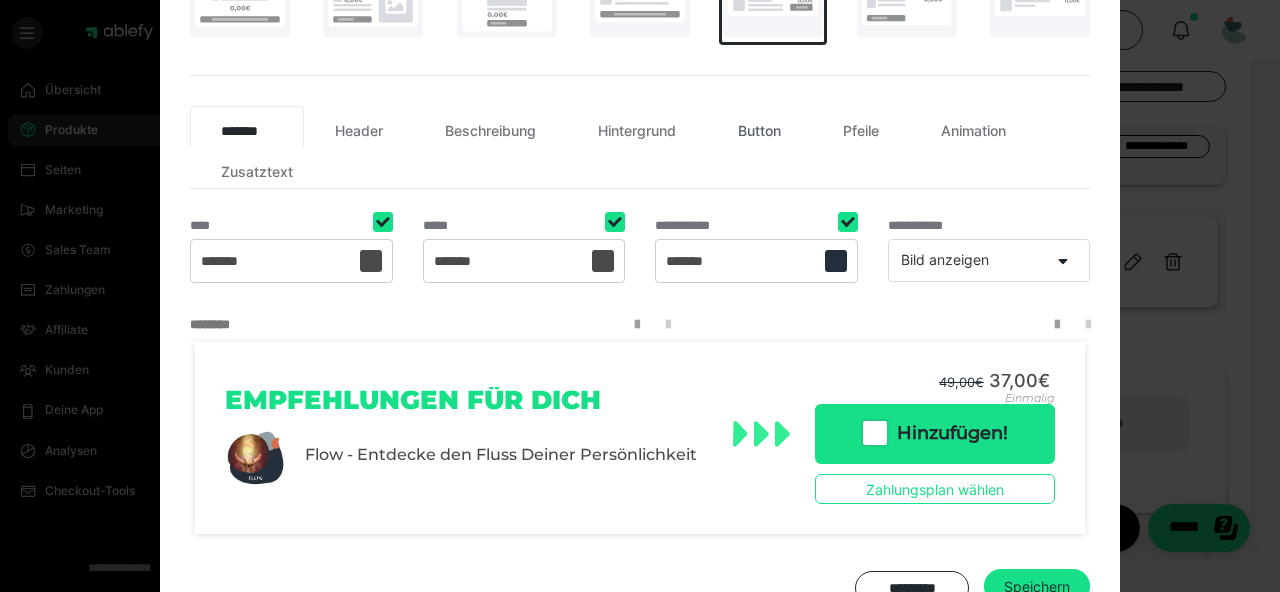 scroll, scrollTop: 339, scrollLeft: 0, axis: vertical 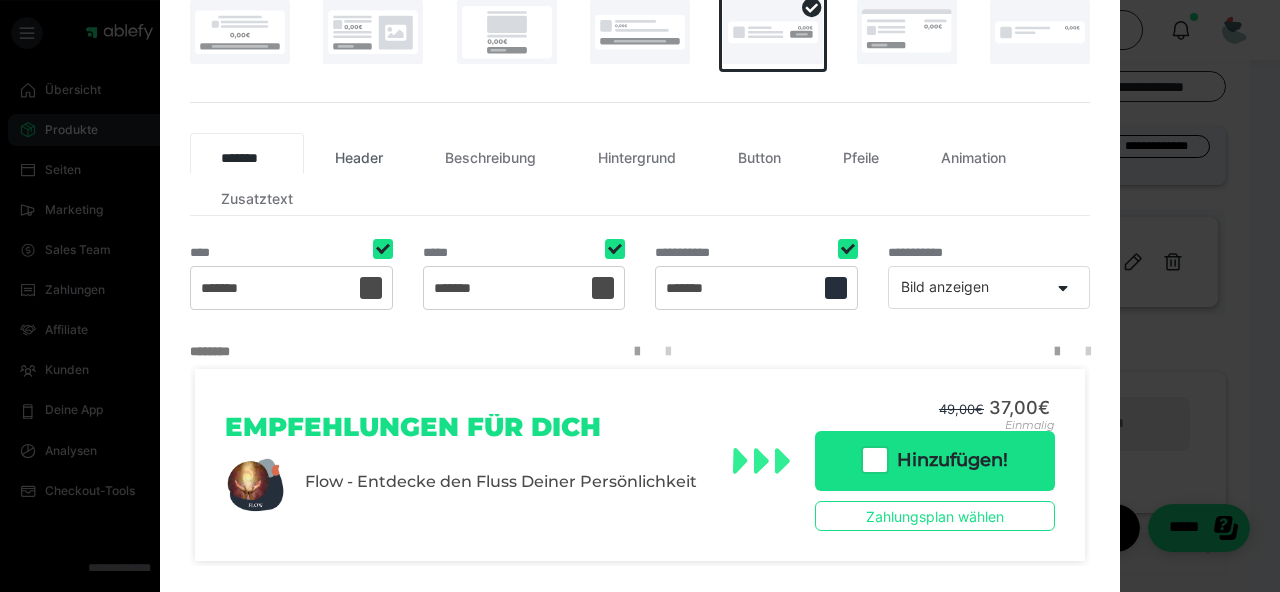 click on "Header" at bounding box center [359, 154] 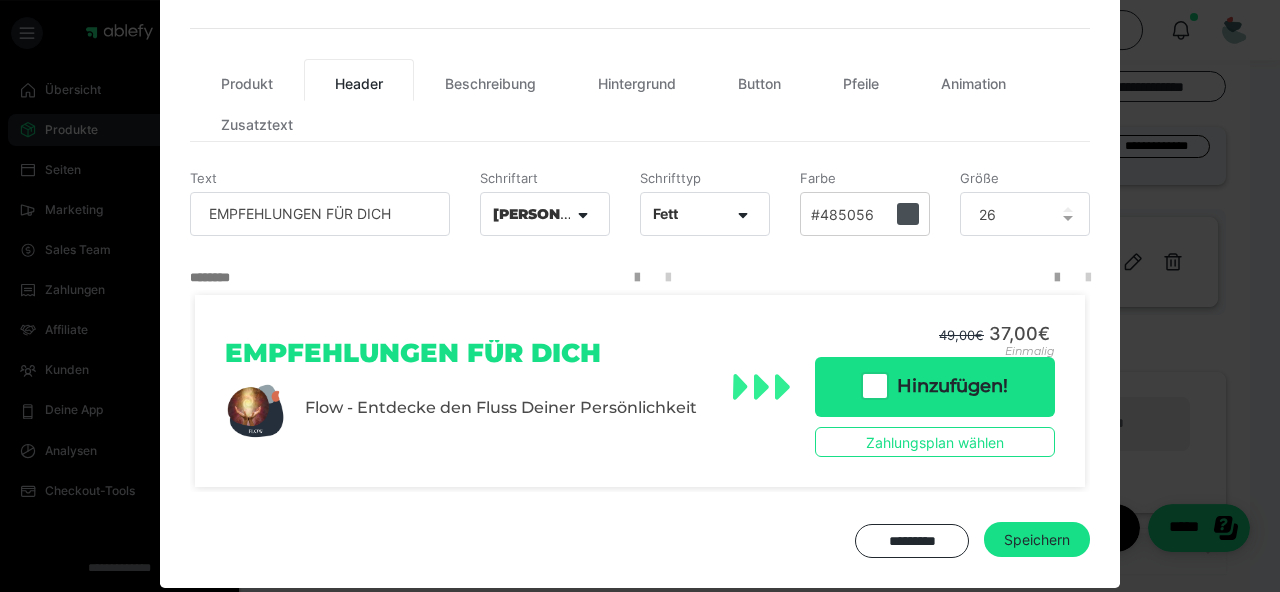 scroll, scrollTop: 417, scrollLeft: 0, axis: vertical 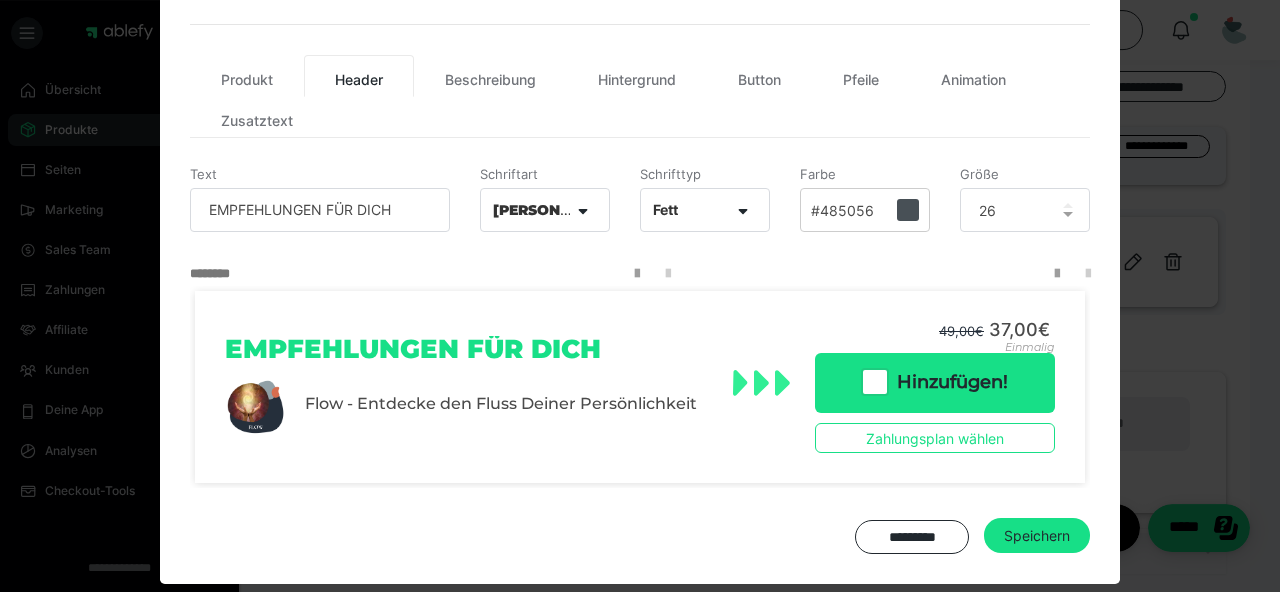 click on "#485056" at bounding box center [865, 210] 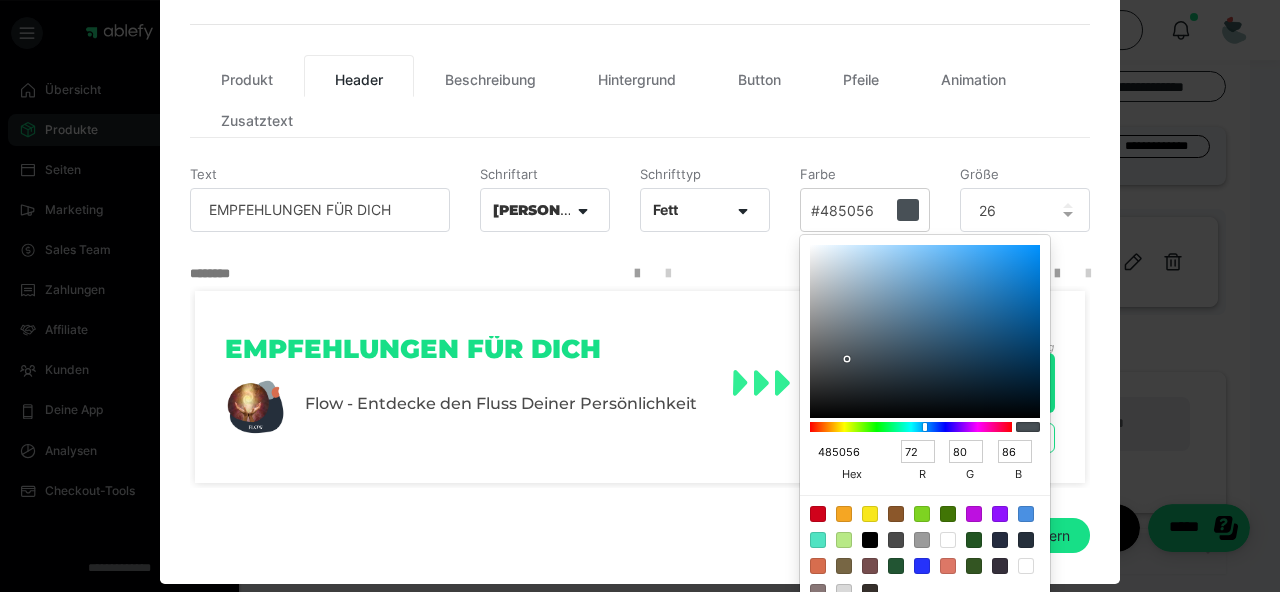 click on "485056" at bounding box center [844, 452] 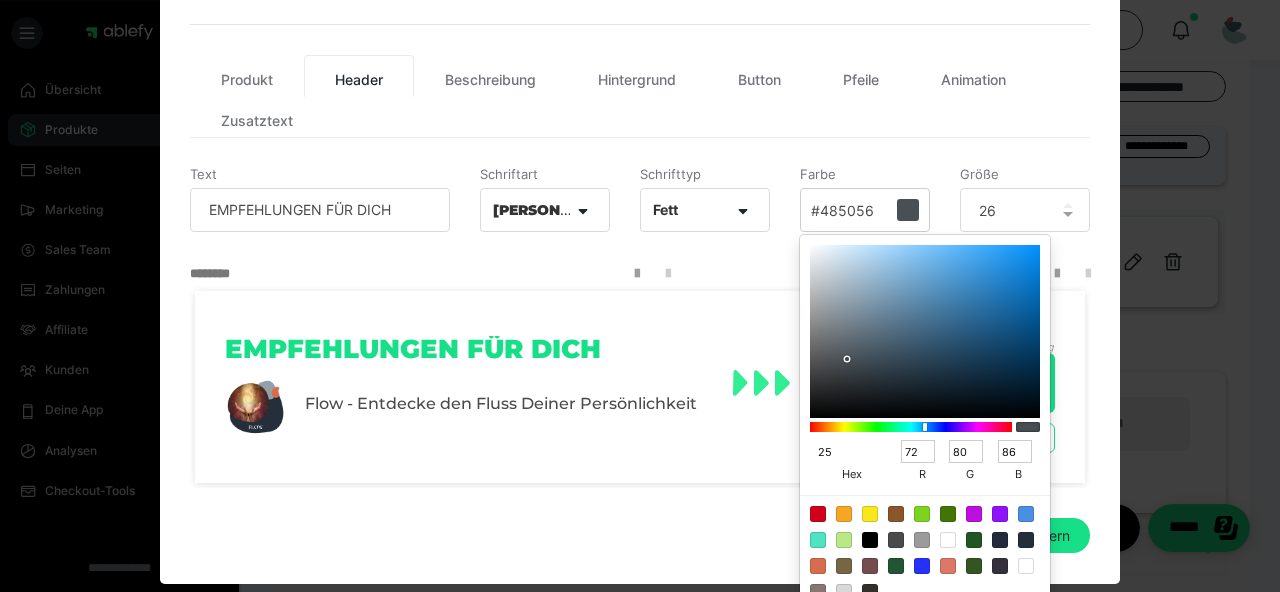 type on "252" 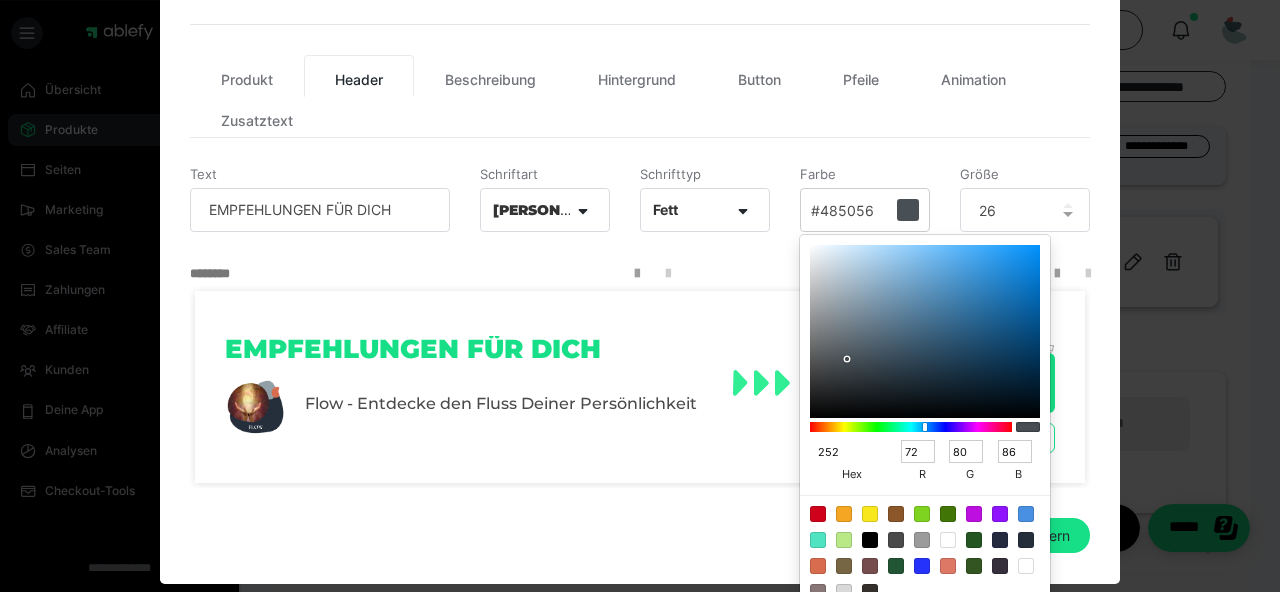 type on "34" 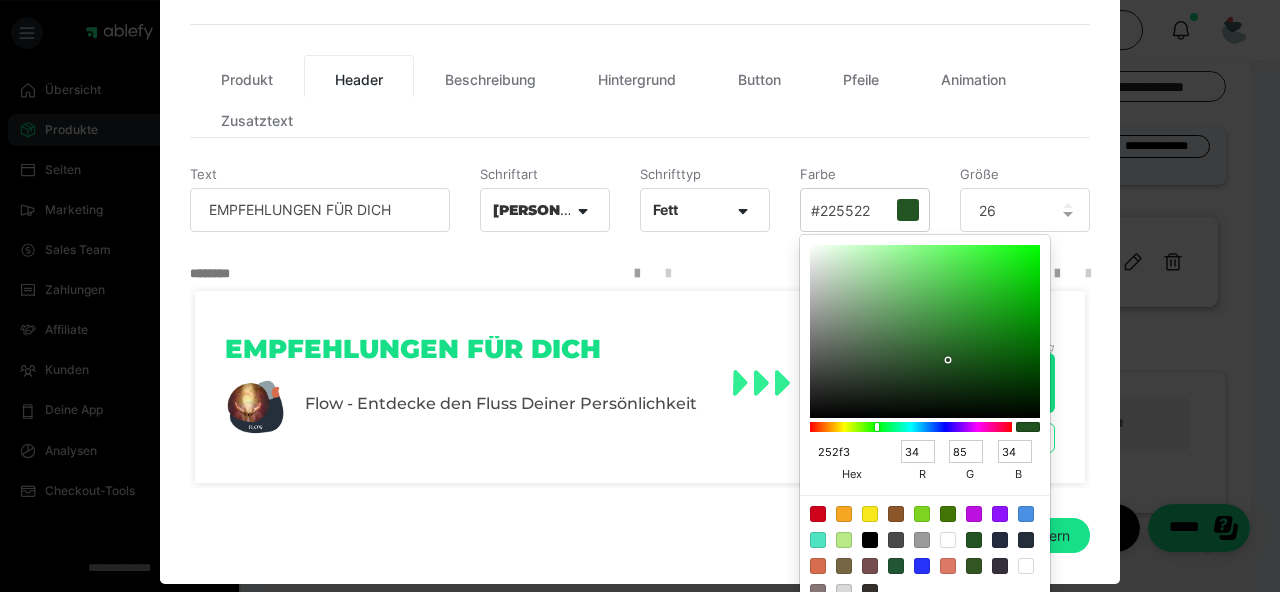type on "252f3b" 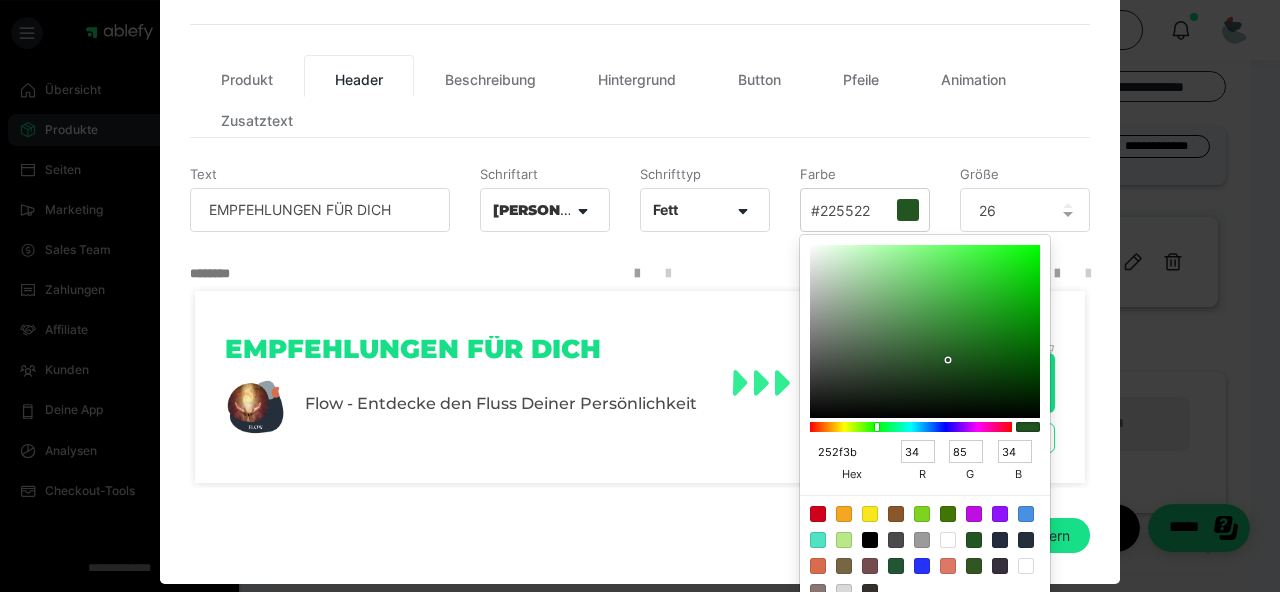 type on "37" 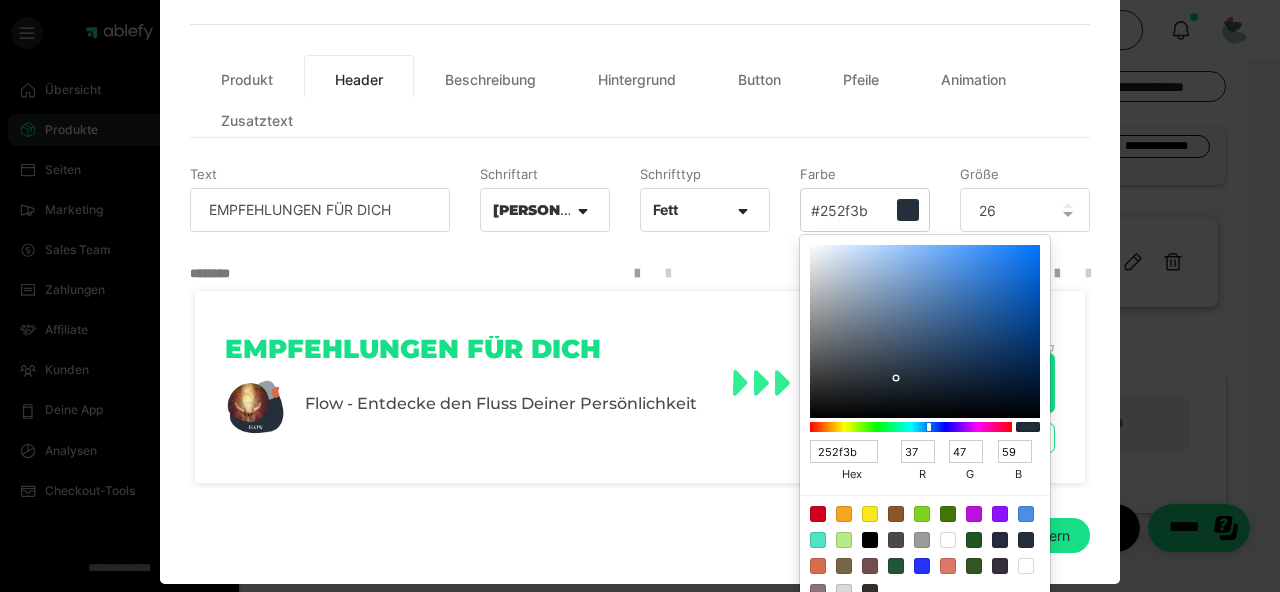 type on "252F3B" 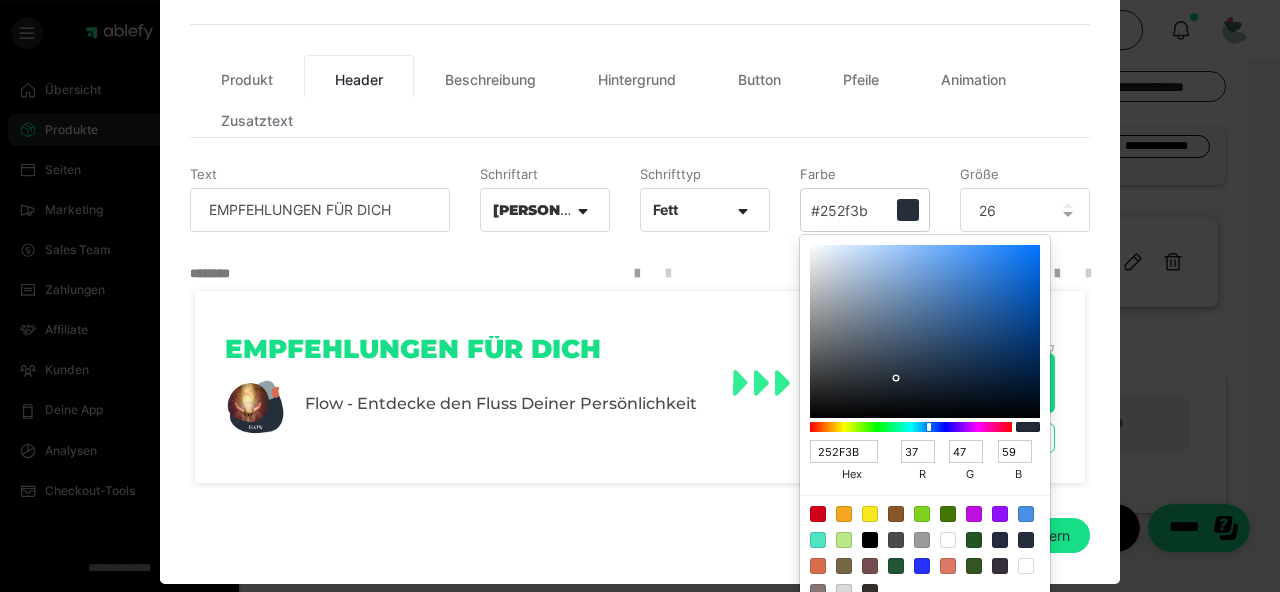 click at bounding box center (640, 296) 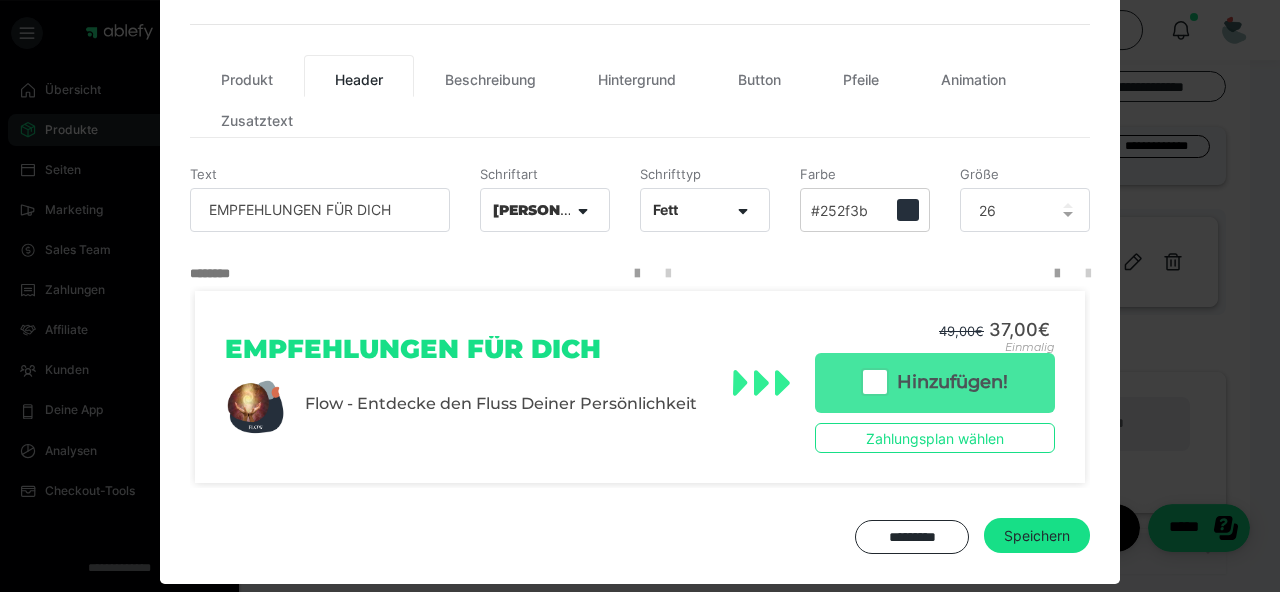 click on "Hinzufügen!" at bounding box center (935, 383) 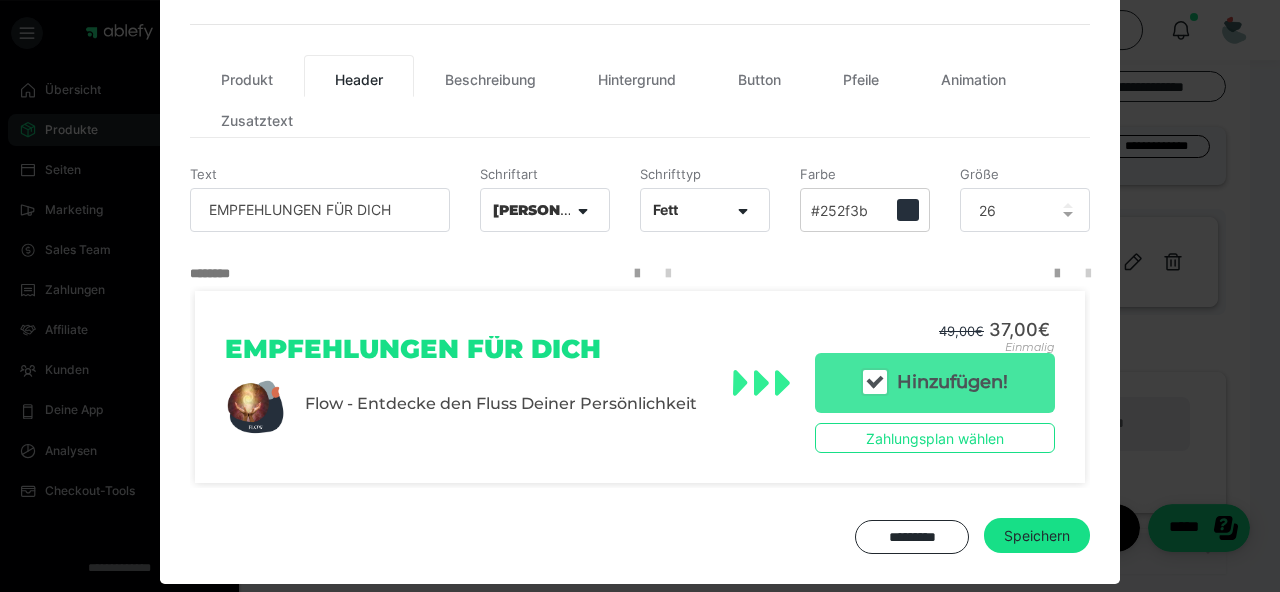 click on "Hinzufügen!" at bounding box center [935, 383] 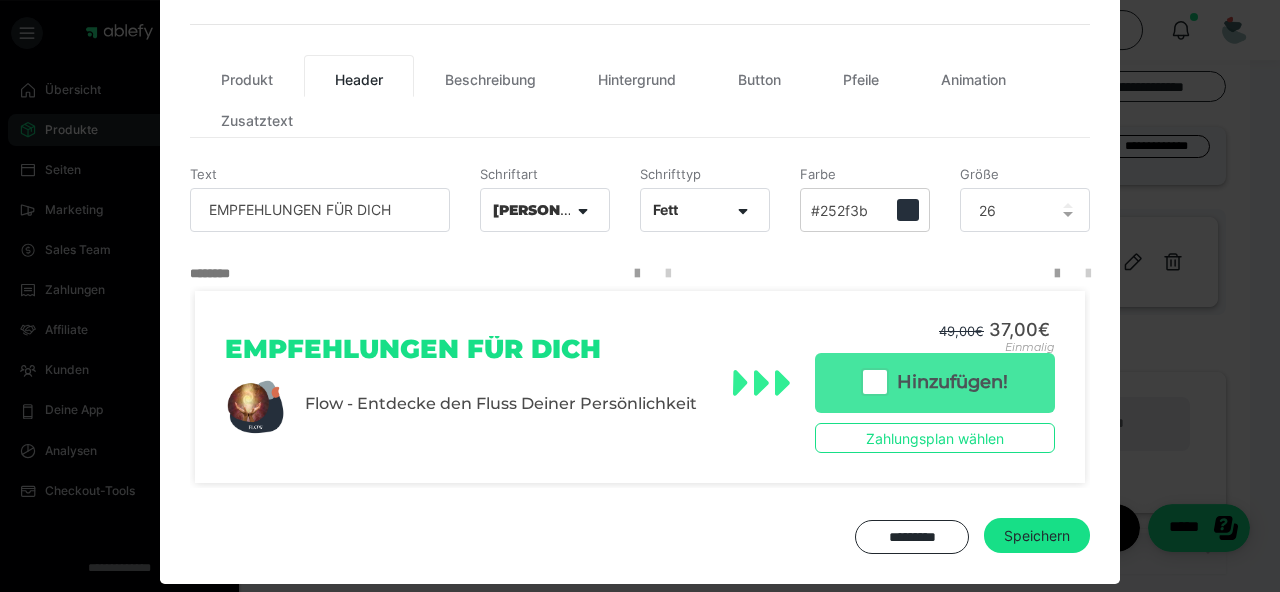 checkbox on "false" 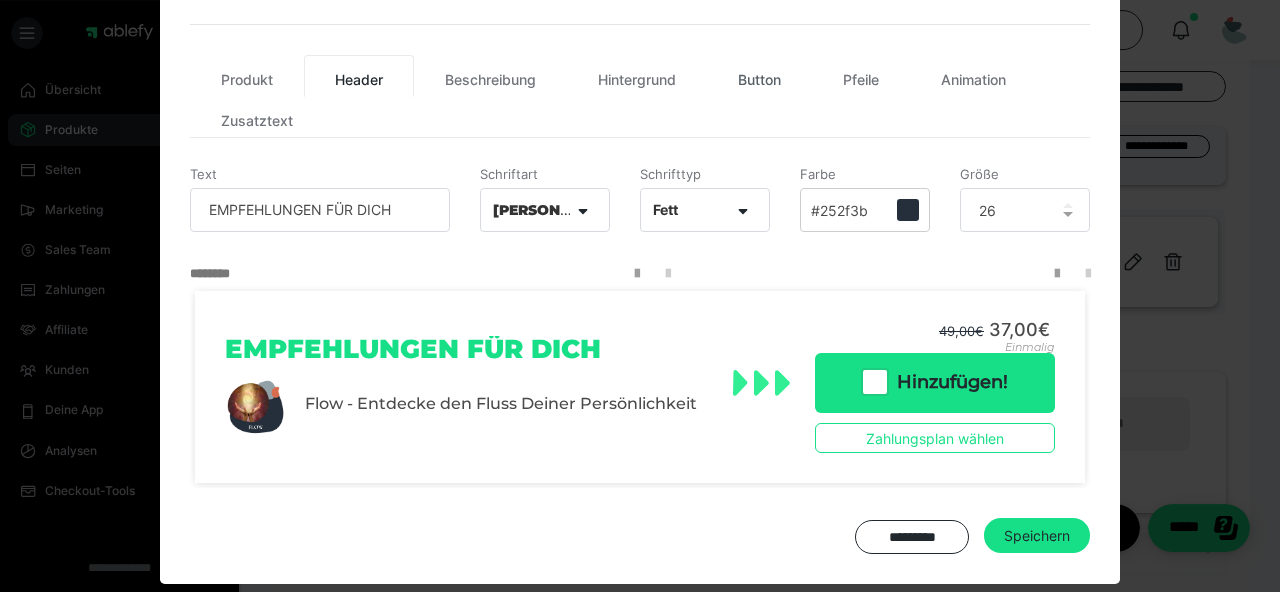 click on "Button" at bounding box center (759, 76) 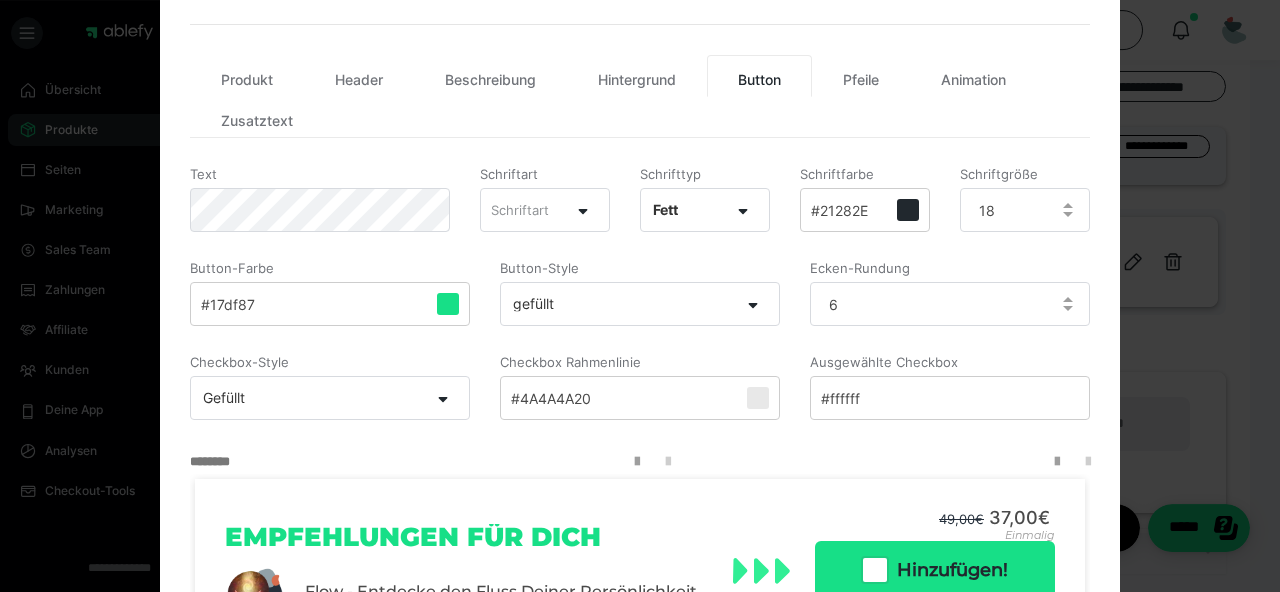 click on "#17df87" at bounding box center [330, 304] 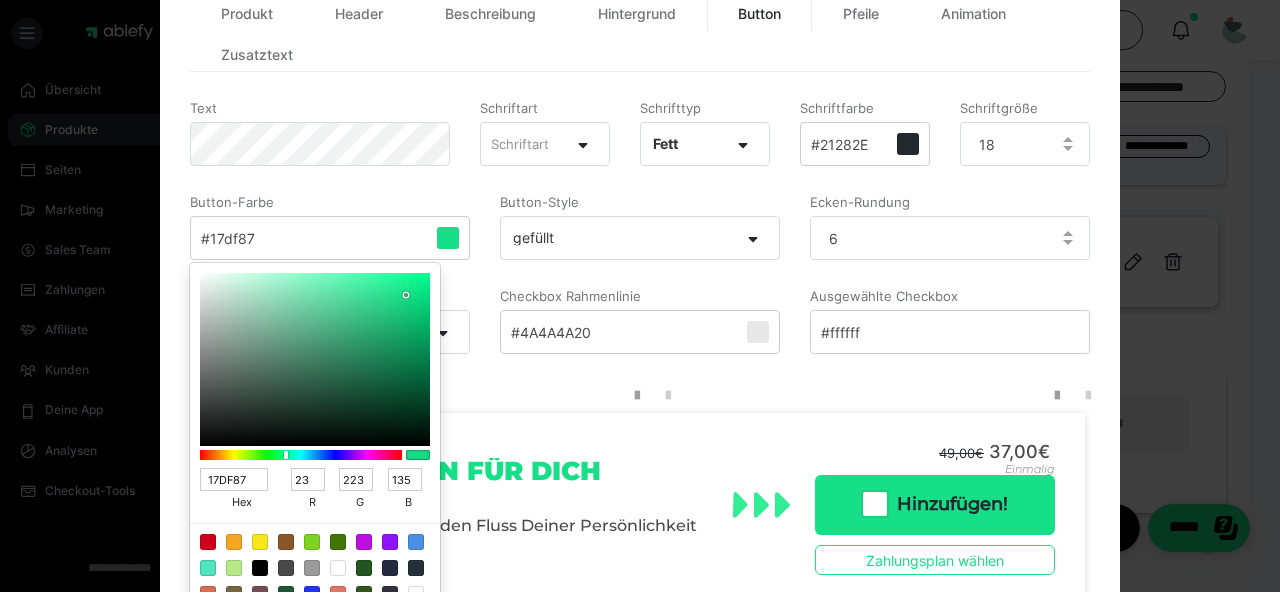 scroll, scrollTop: 496, scrollLeft: 0, axis: vertical 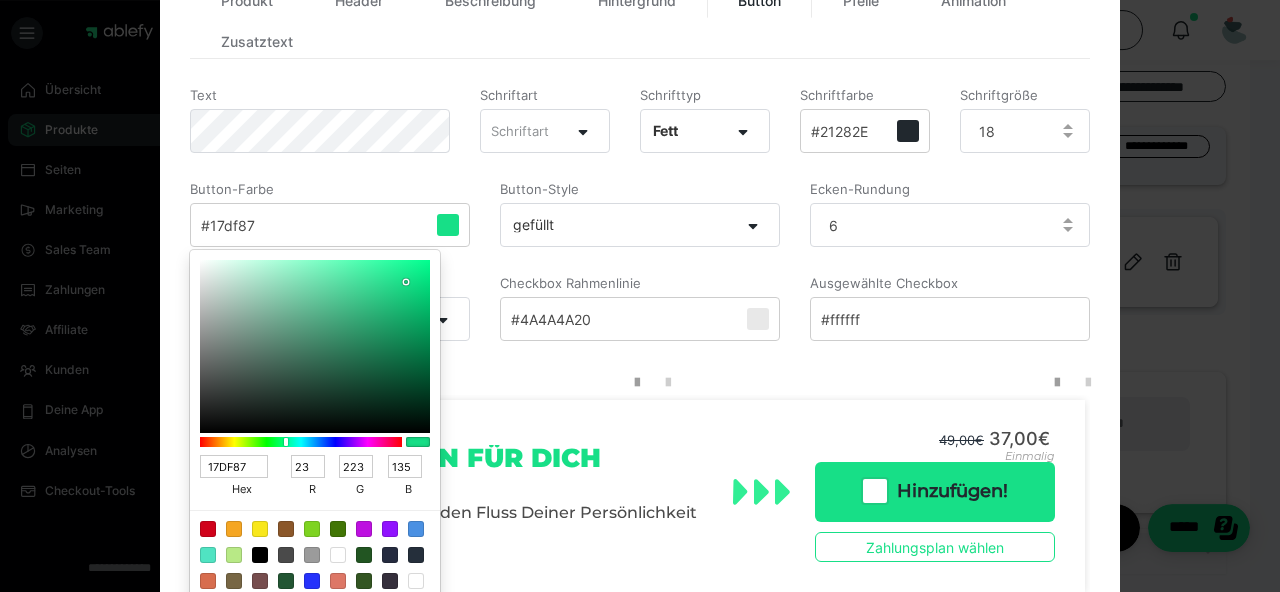 type on "DFA017" 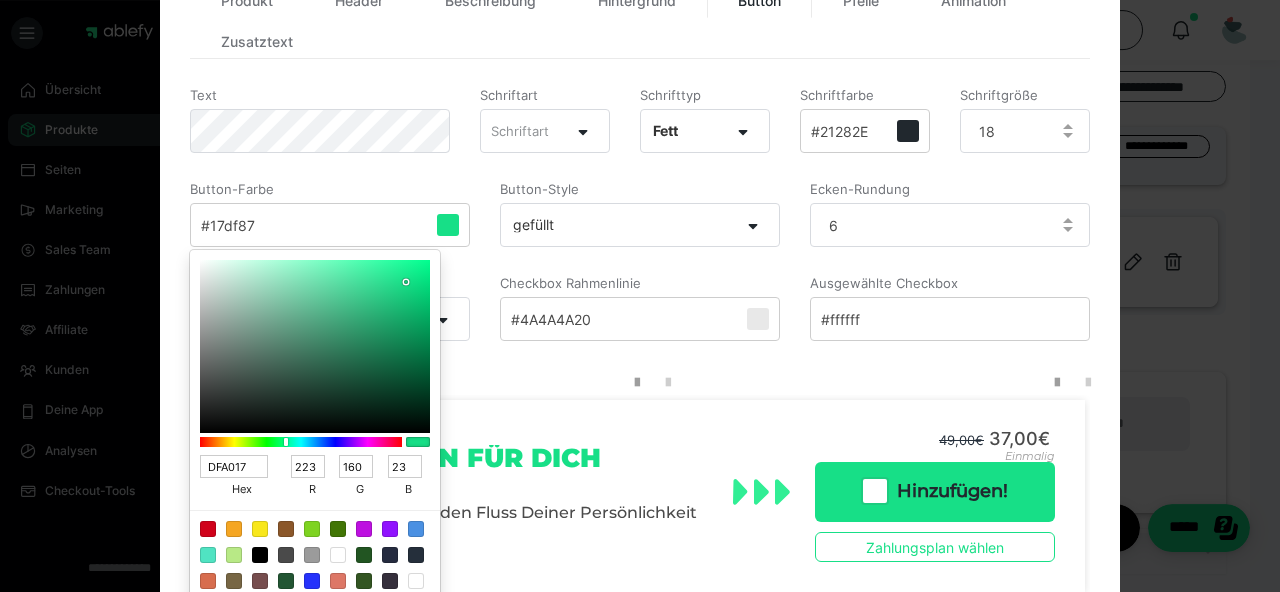 click at bounding box center [301, 442] 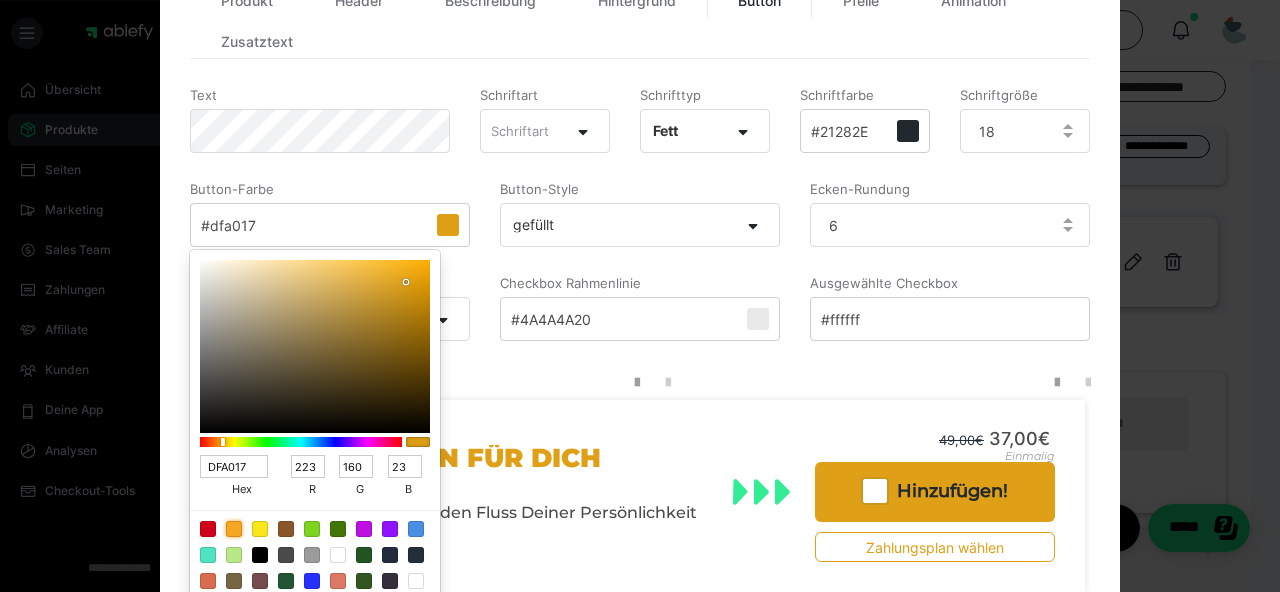 click at bounding box center (234, 529) 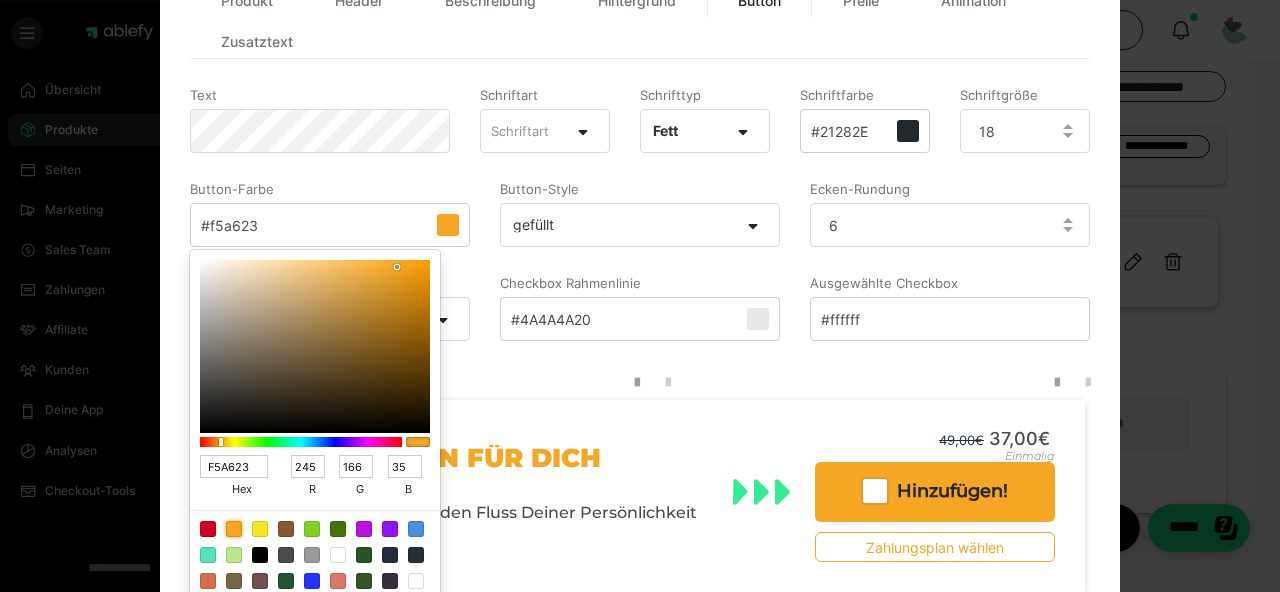 click at bounding box center [640, 296] 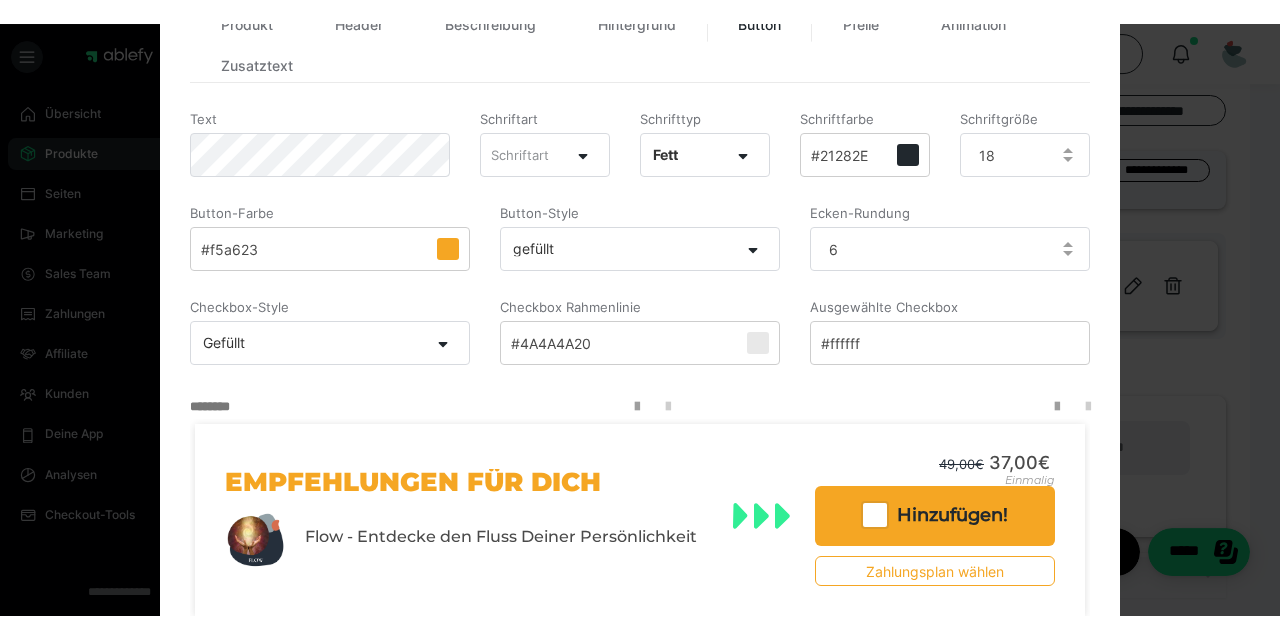 scroll, scrollTop: 622, scrollLeft: 0, axis: vertical 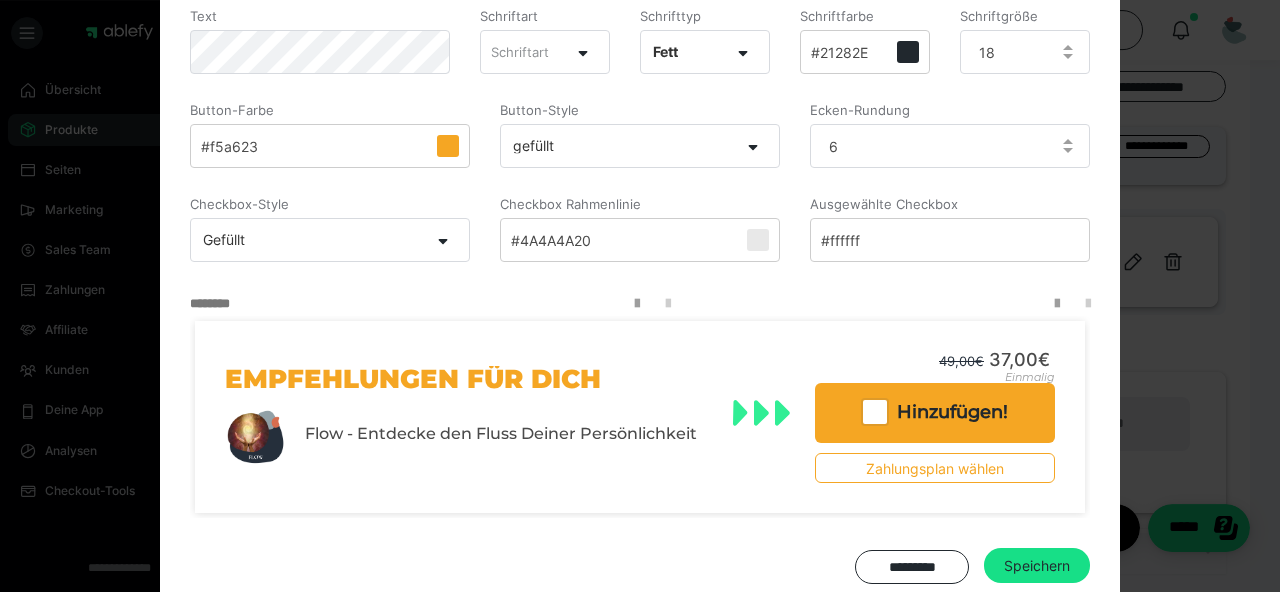click on "#f5a623" at bounding box center [330, 146] 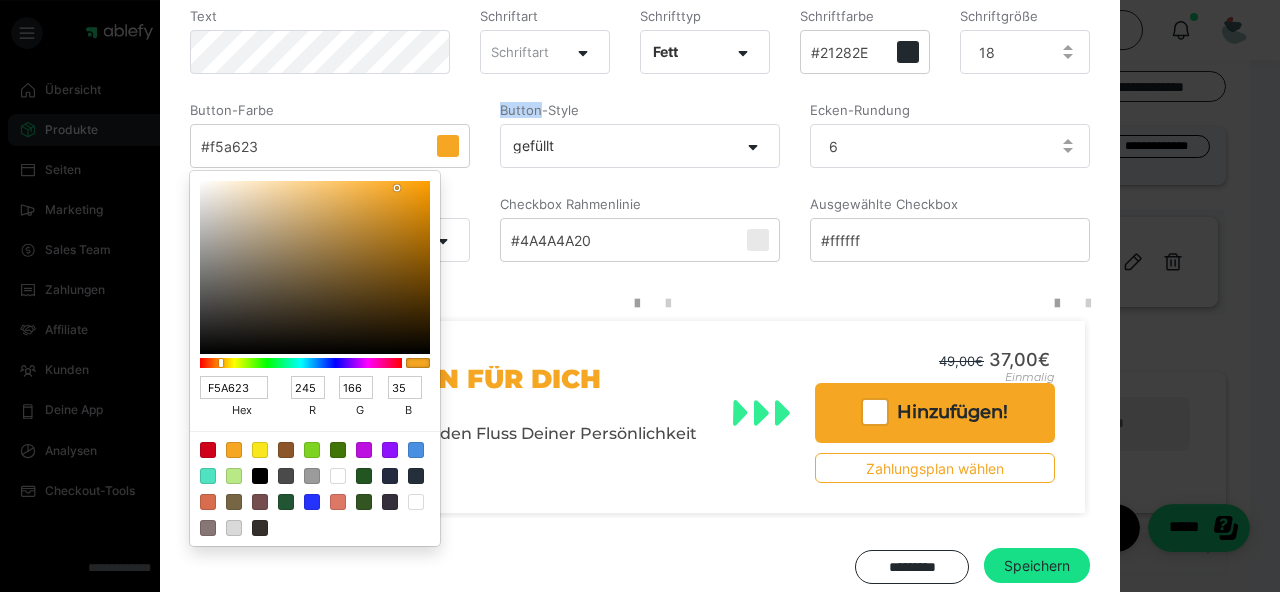 click at bounding box center [640, 296] 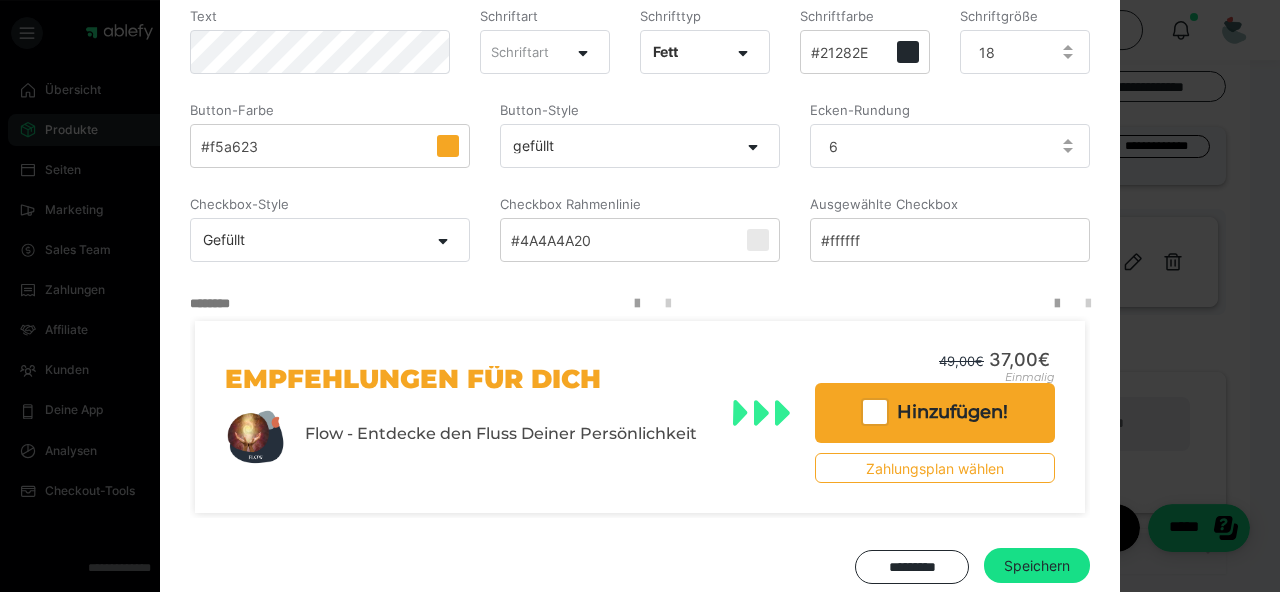 click on "#f5a623" at bounding box center [330, 146] 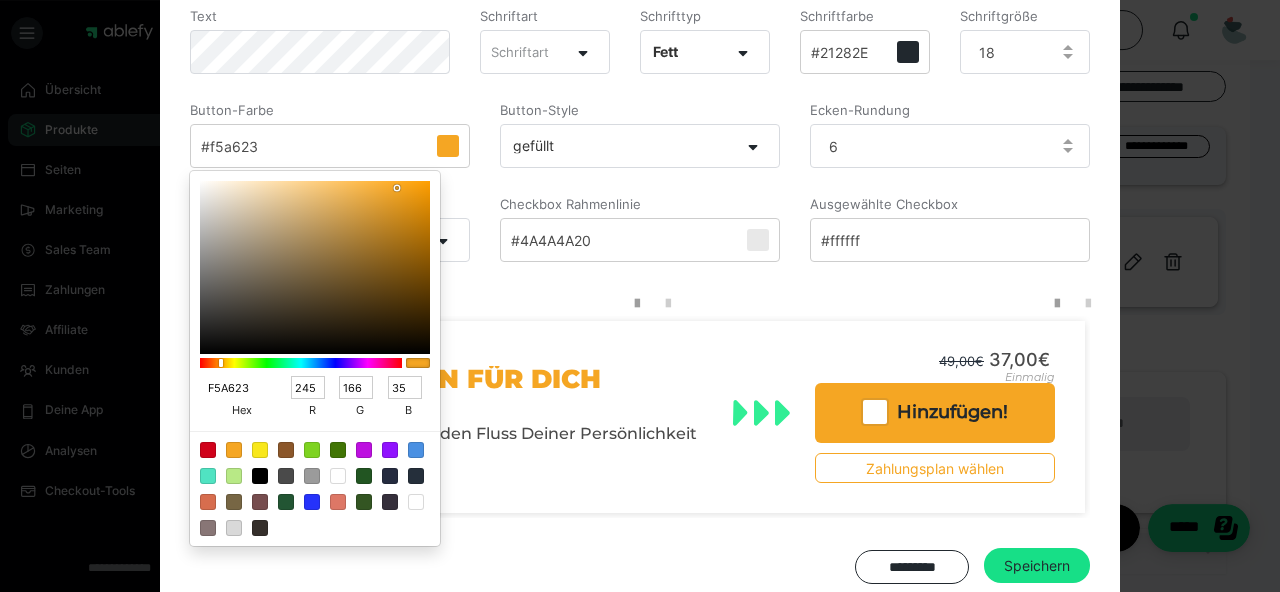 click on "F5A623" at bounding box center (234, 388) 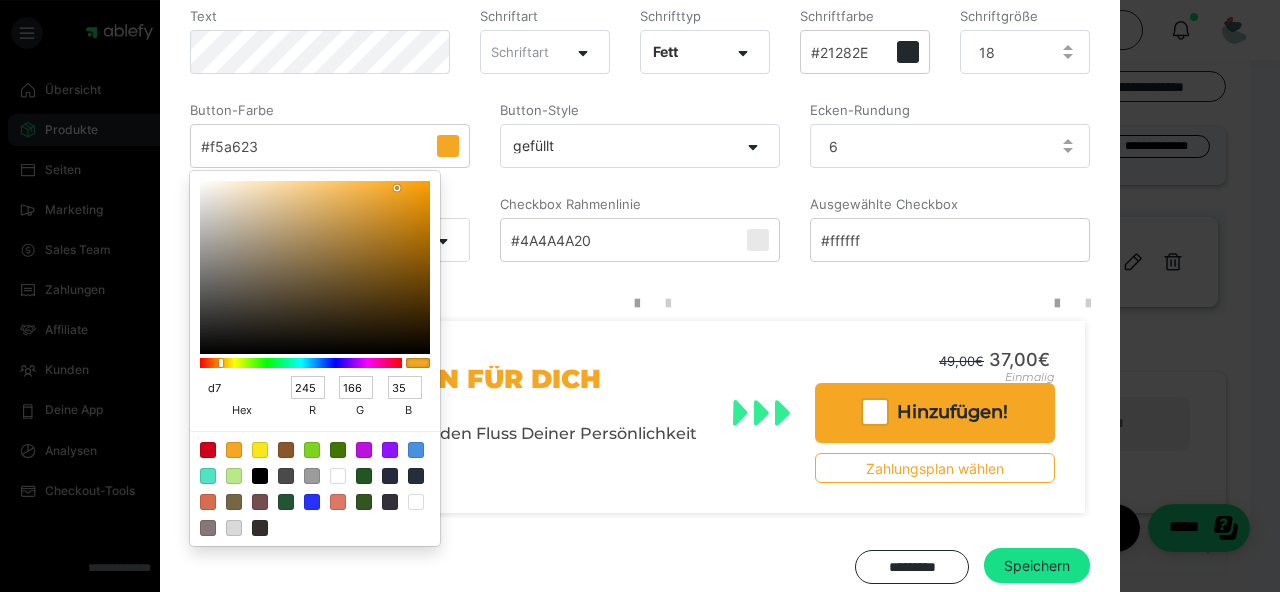 type on "d76" 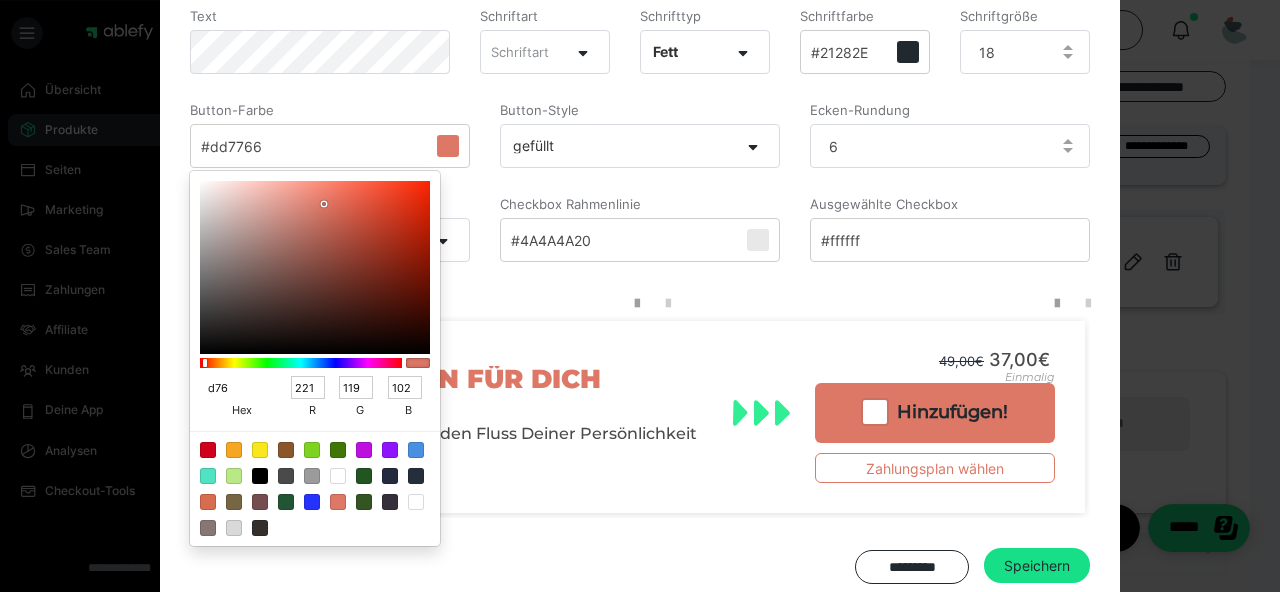 type on "221" 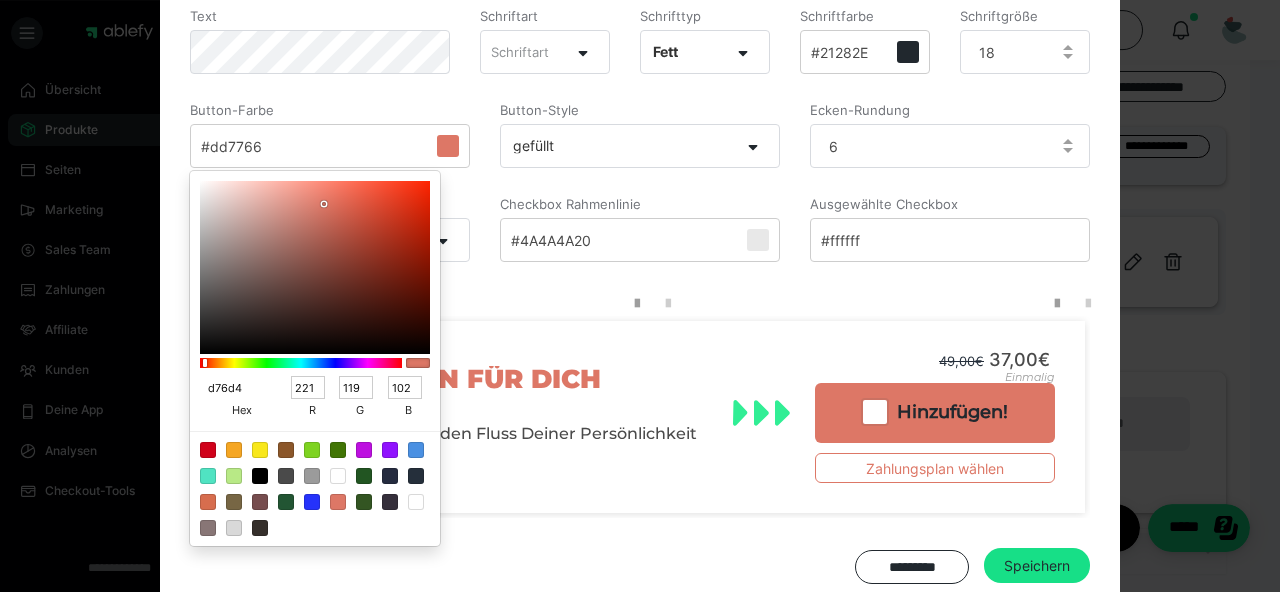 type on "d76d4e" 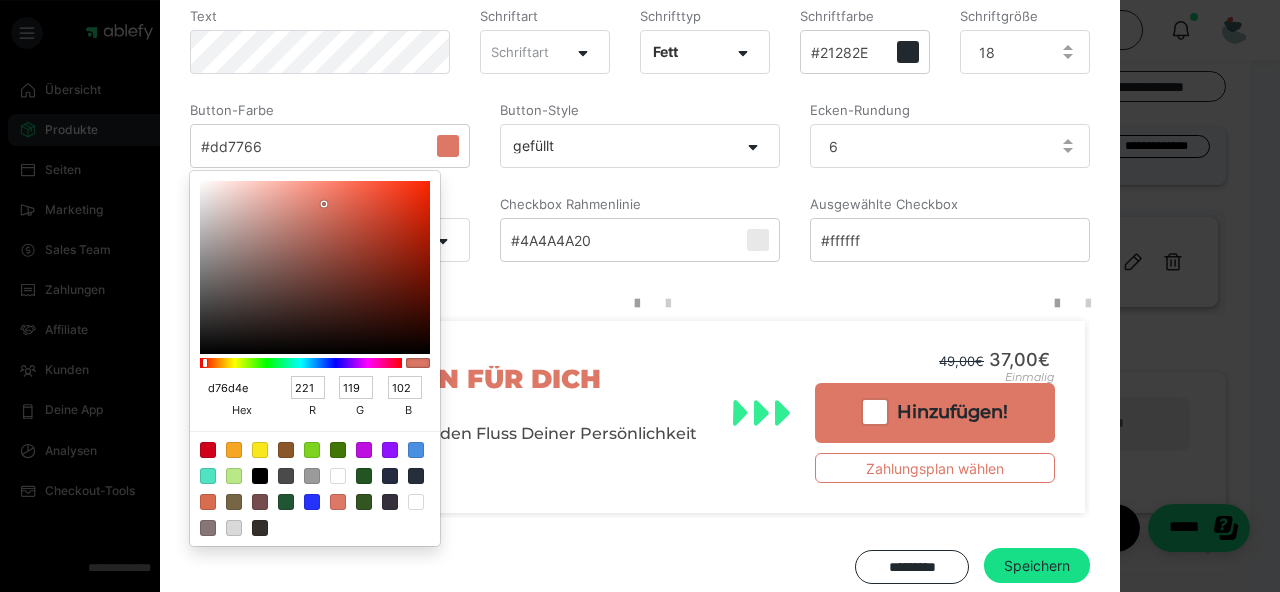 type on "215" 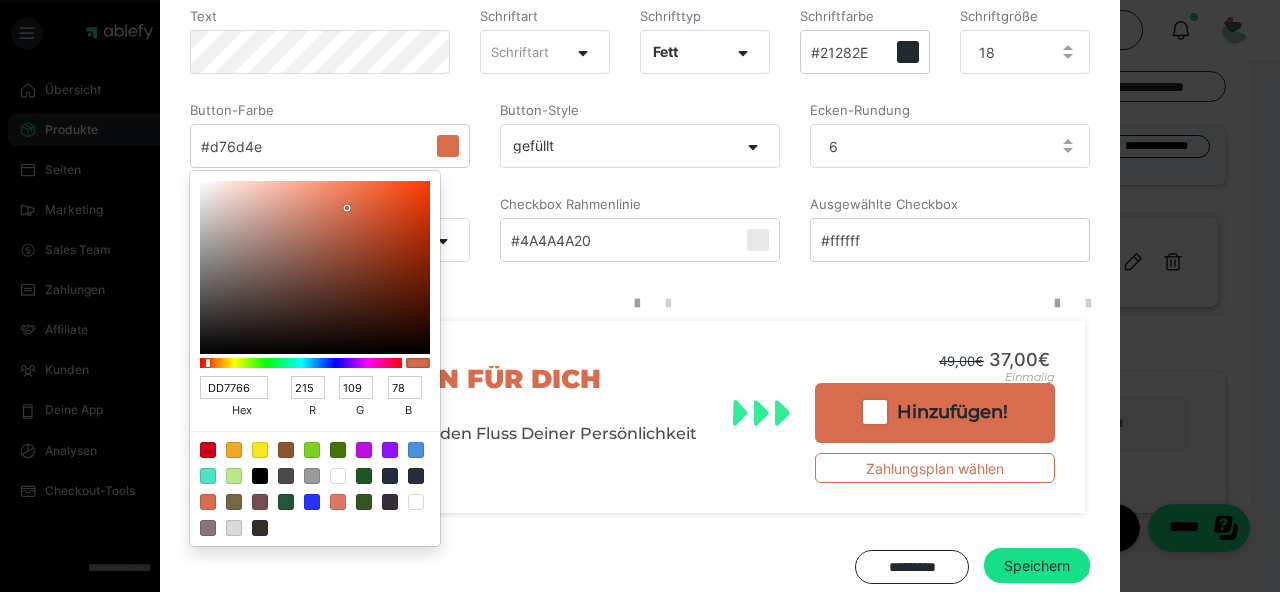 type on "D76D4E" 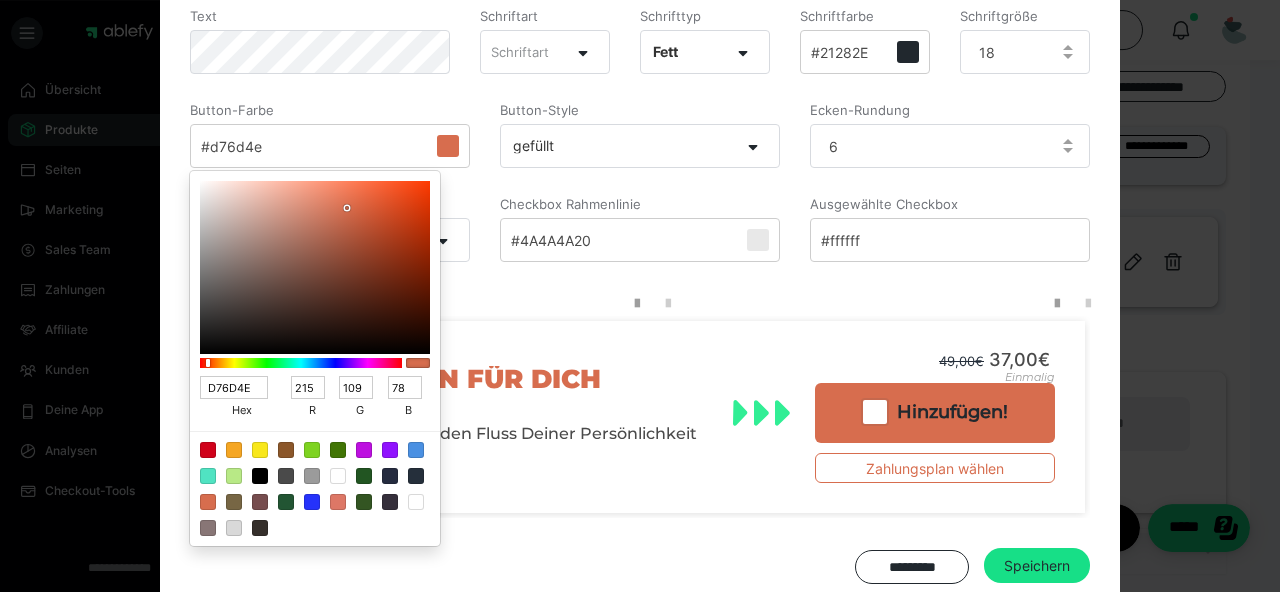 click at bounding box center (640, 296) 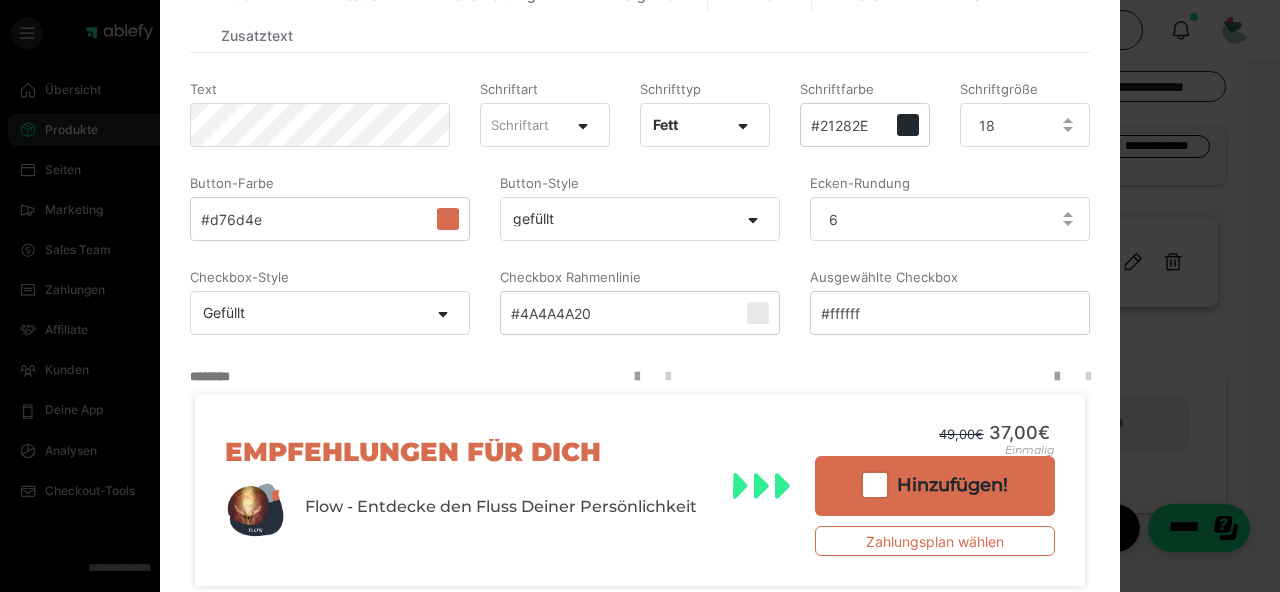 scroll, scrollTop: 509, scrollLeft: 0, axis: vertical 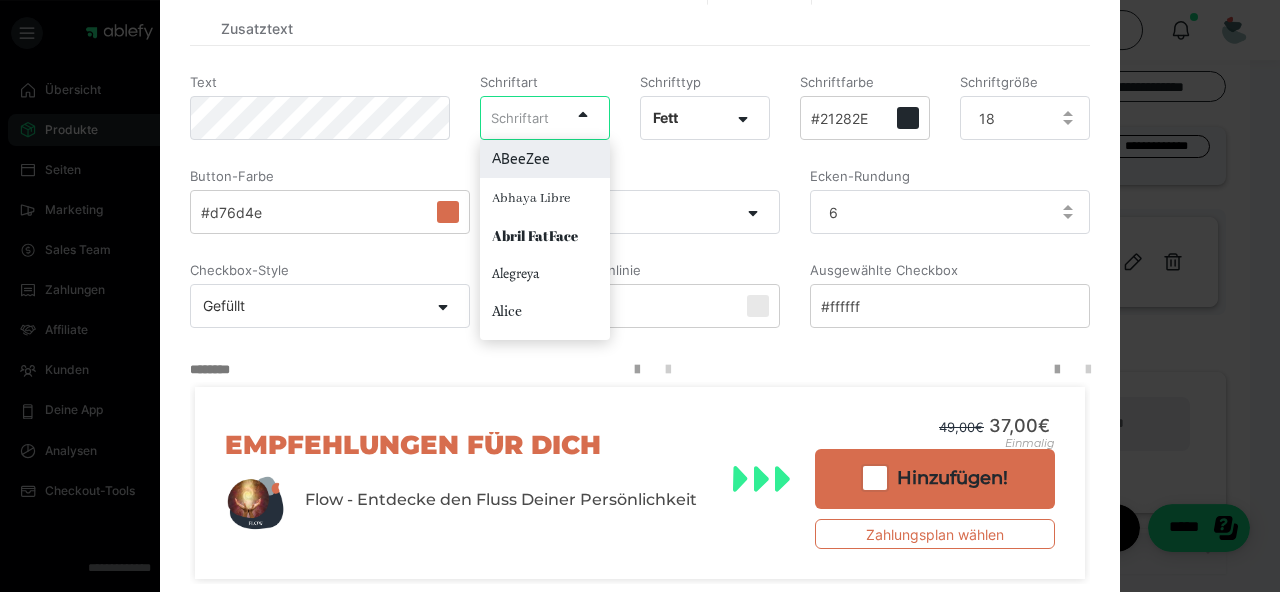 click on "Schriftart" at bounding box center (525, 117) 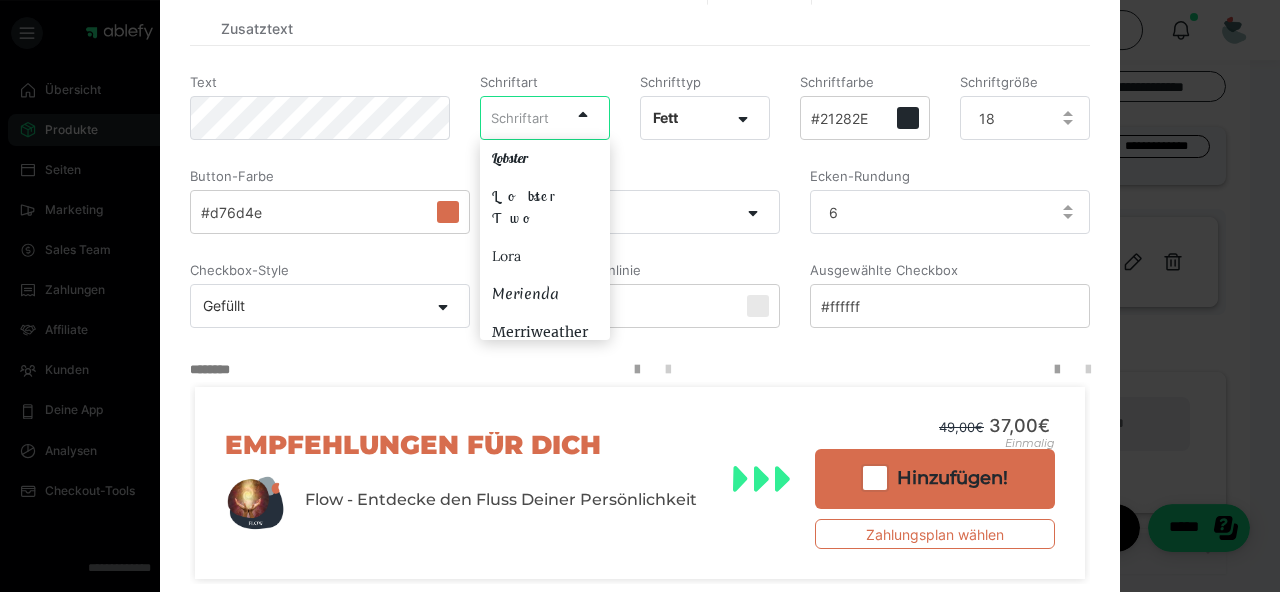 scroll, scrollTop: 2341, scrollLeft: 0, axis: vertical 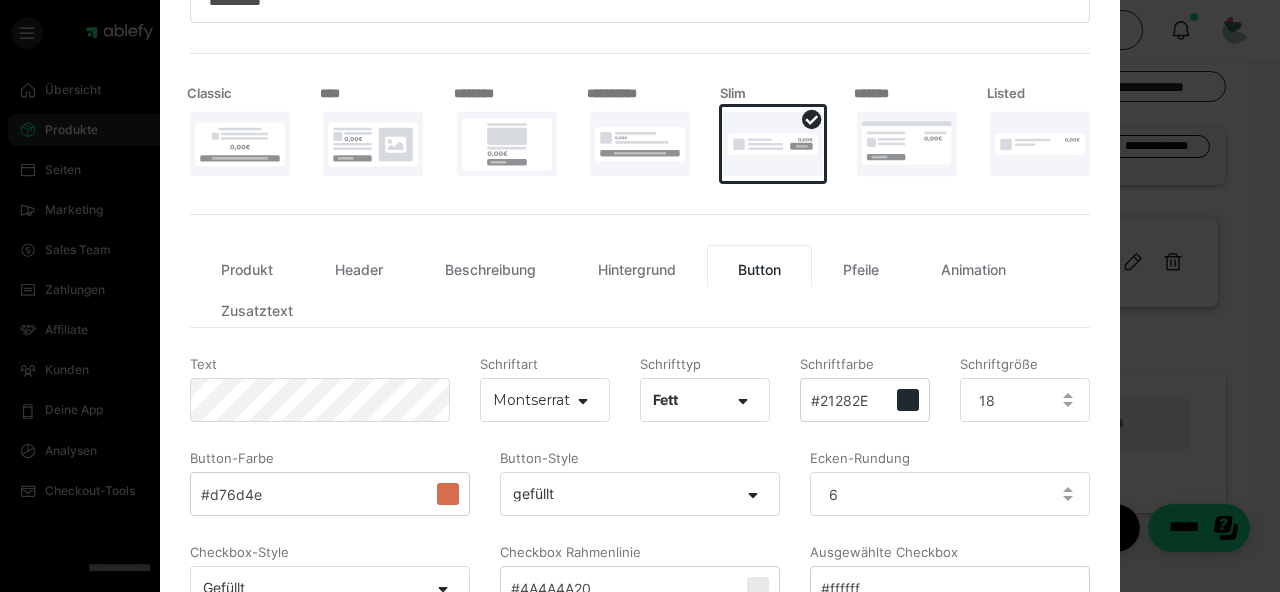 click on "Produkt Header Beschreibung Hintergrund Button Pfeile Animation Zusatztext" at bounding box center [640, 286] 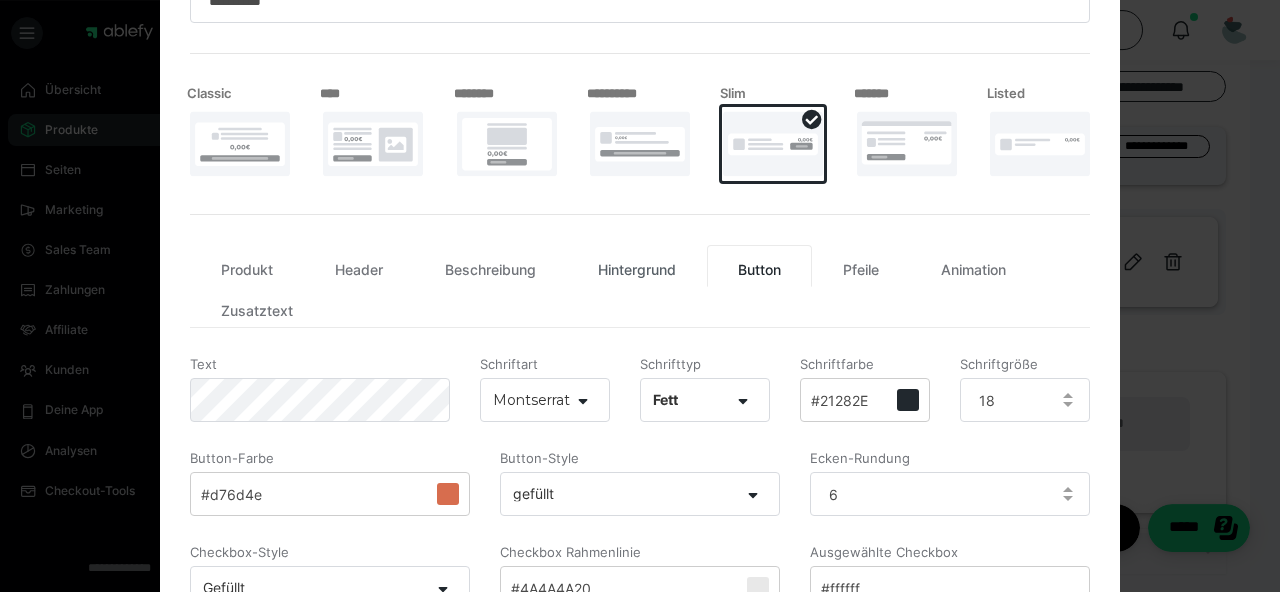 click on "Hintergrund" at bounding box center [637, 266] 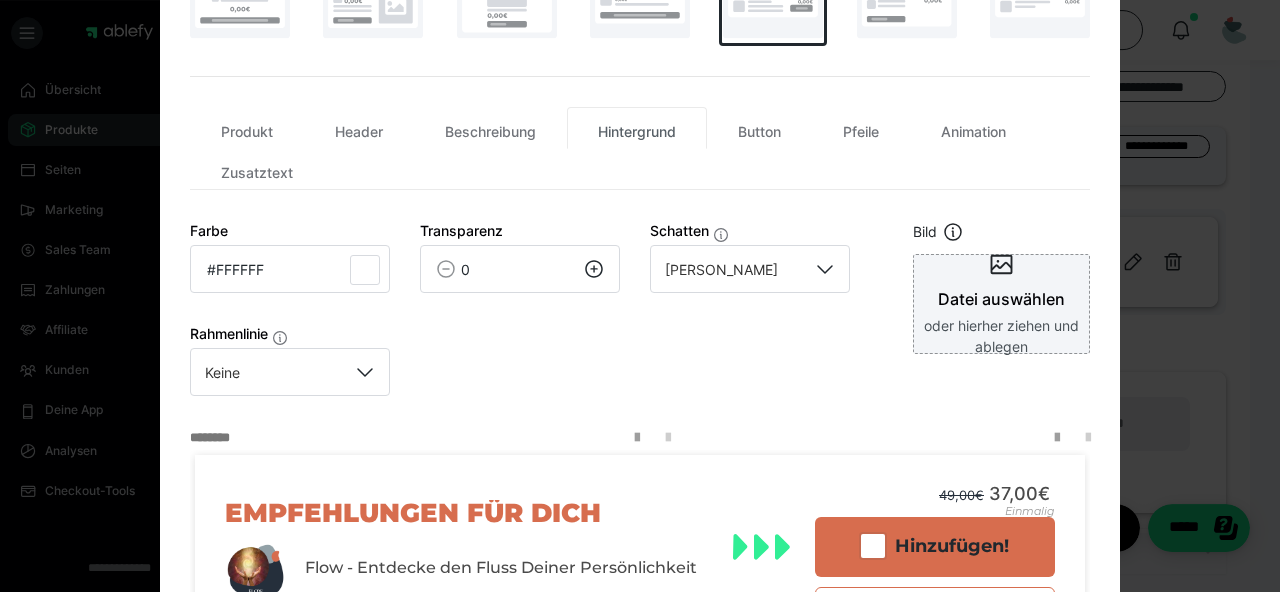 scroll, scrollTop: 363, scrollLeft: 0, axis: vertical 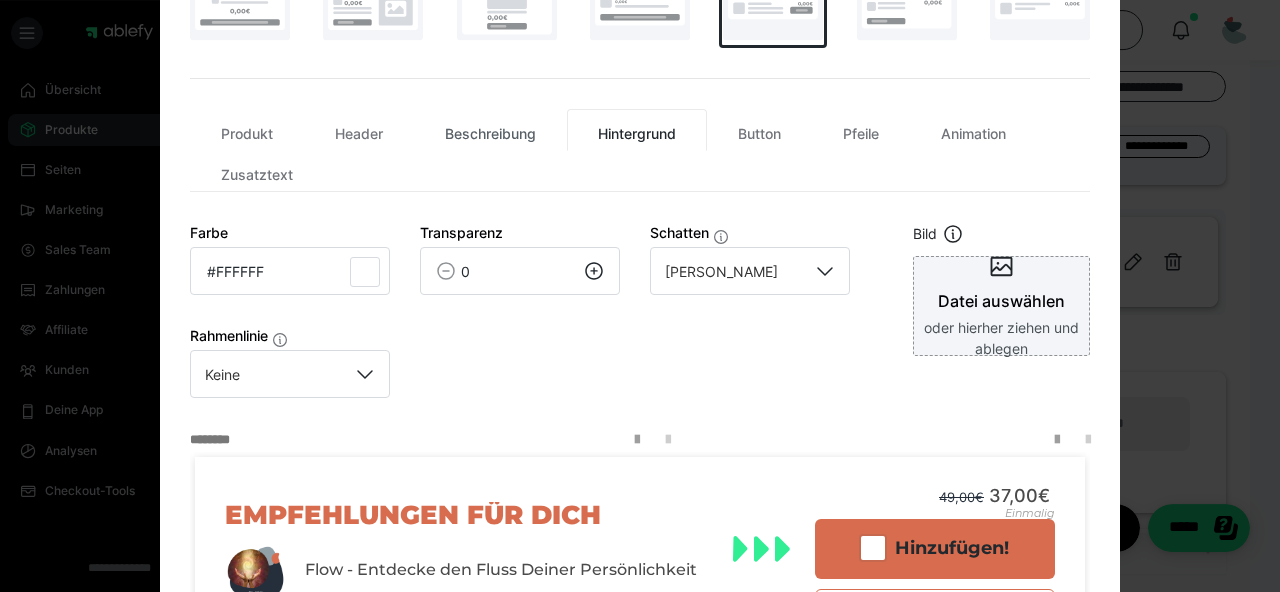 click on "Beschreibung" at bounding box center (490, 130) 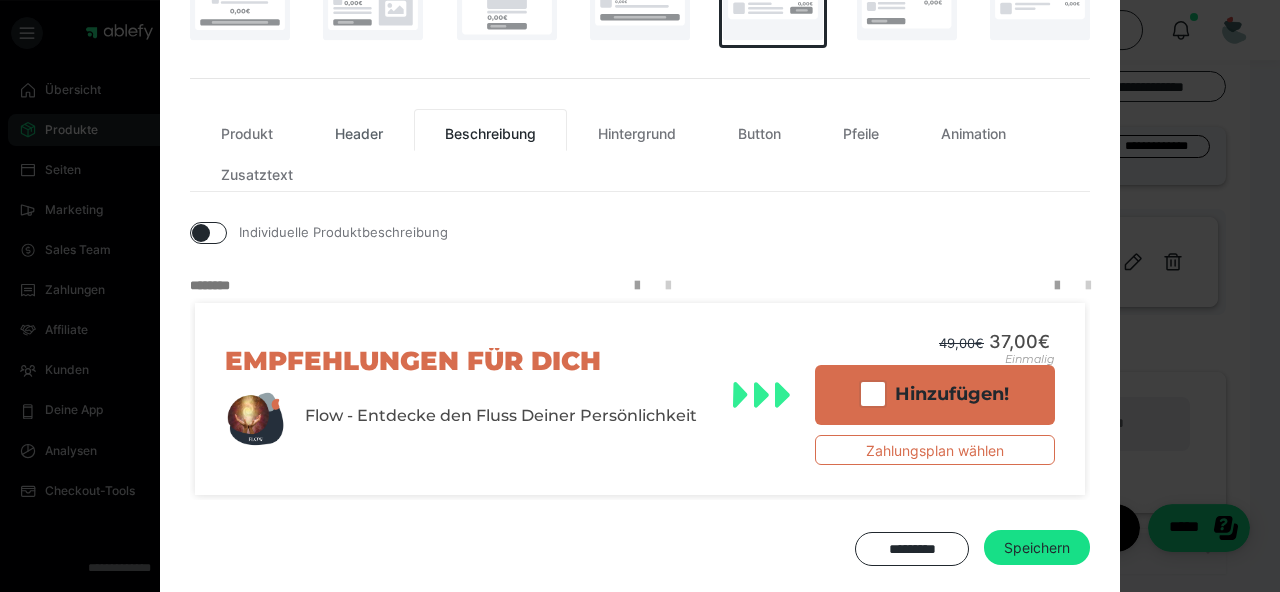 click on "Header" at bounding box center (359, 130) 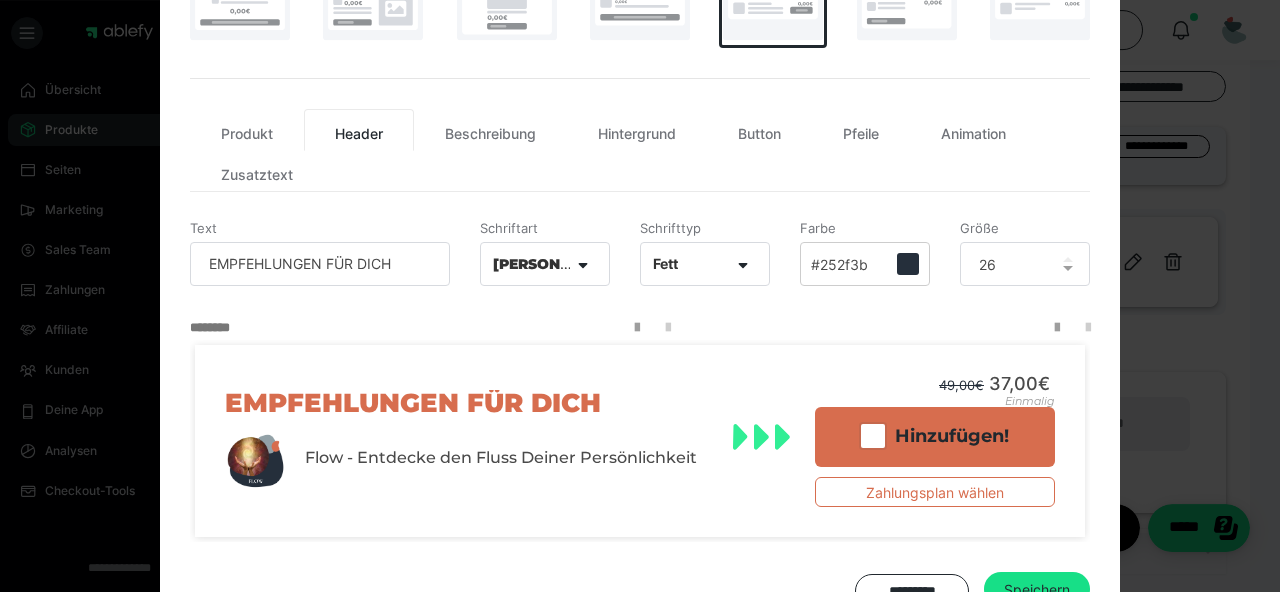 scroll, scrollTop: 434, scrollLeft: 0, axis: vertical 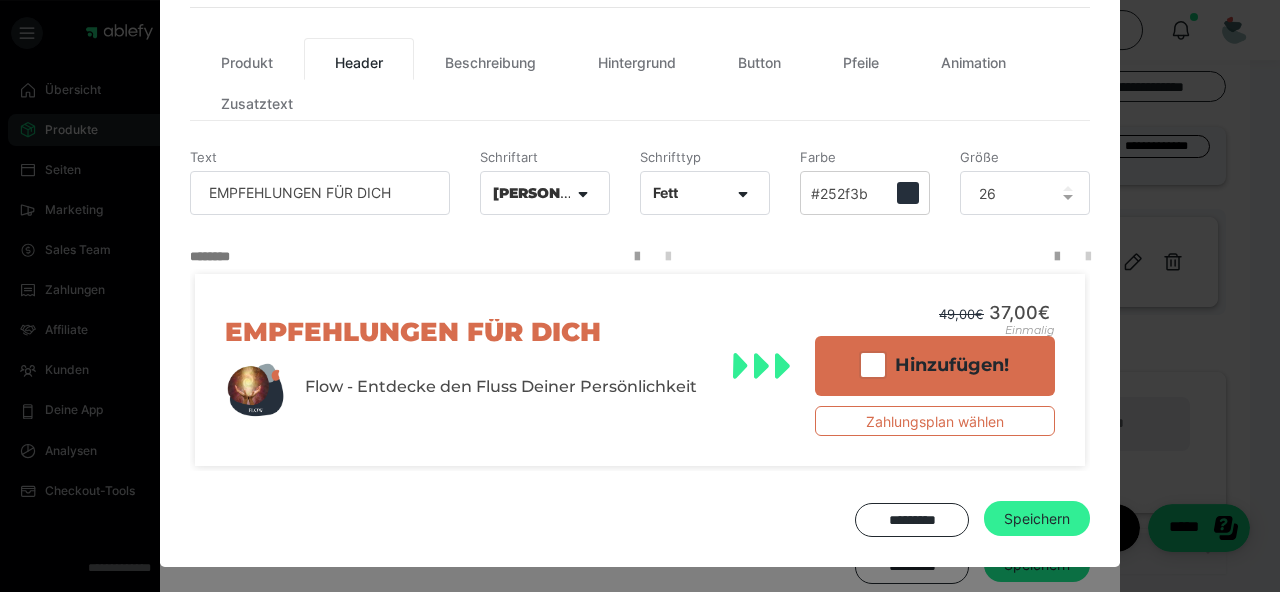 click on "Speichern" at bounding box center (1037, 519) 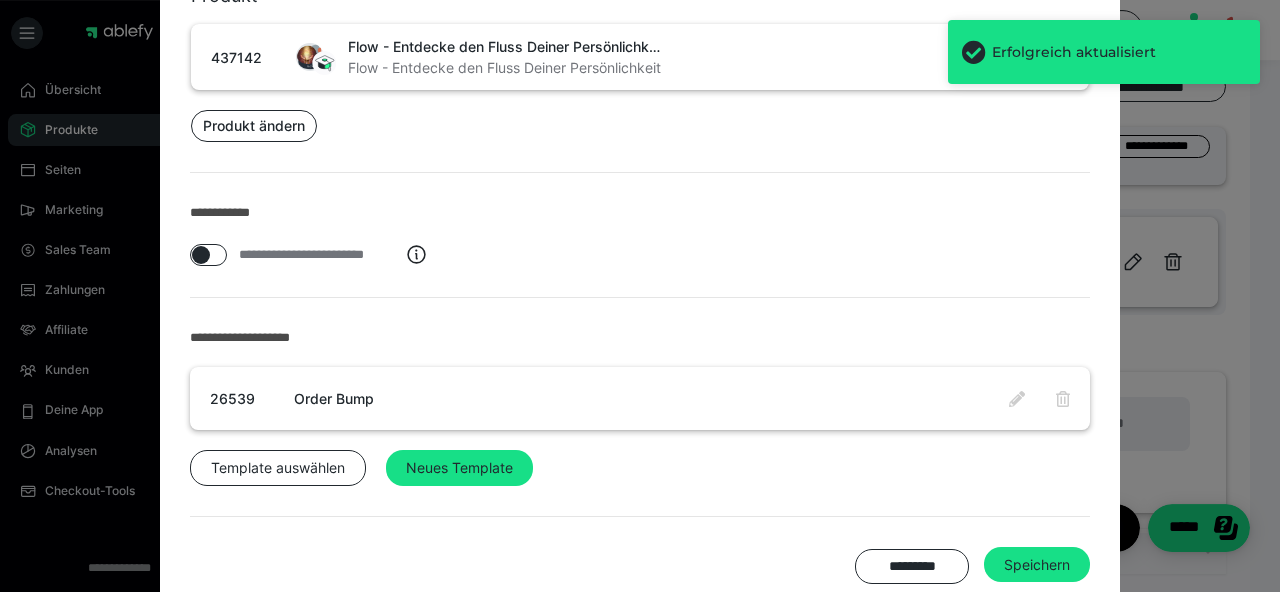 click on "Speichern" at bounding box center [1037, 565] 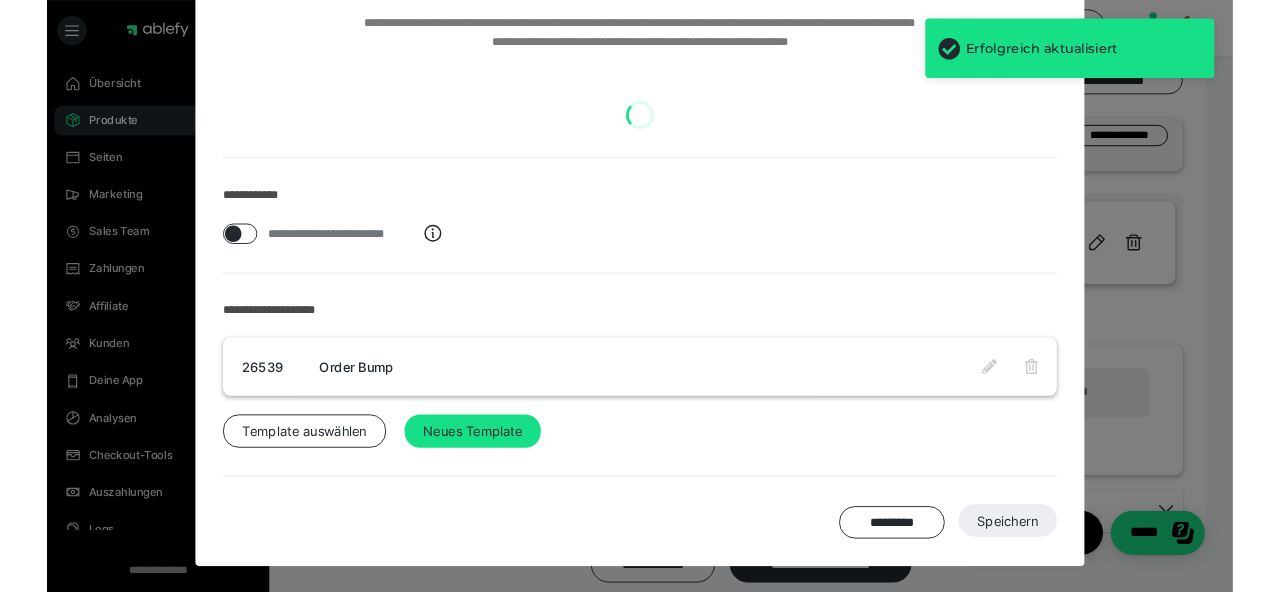 scroll, scrollTop: 102, scrollLeft: 0, axis: vertical 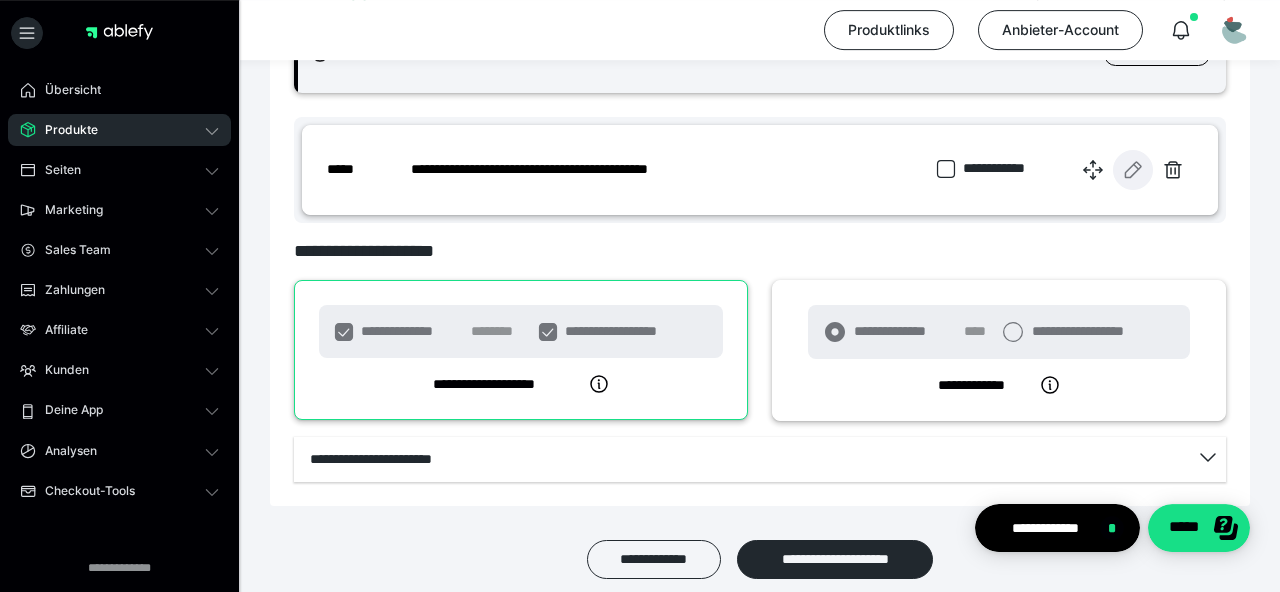 click at bounding box center (1133, 170) 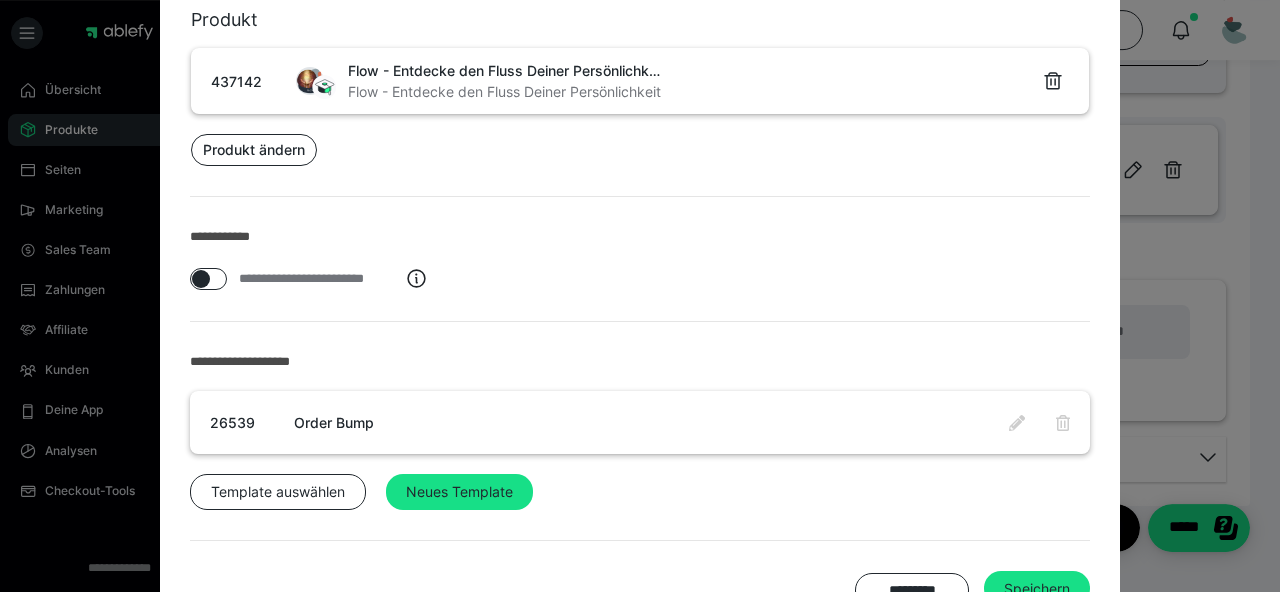 scroll, scrollTop: 248, scrollLeft: 0, axis: vertical 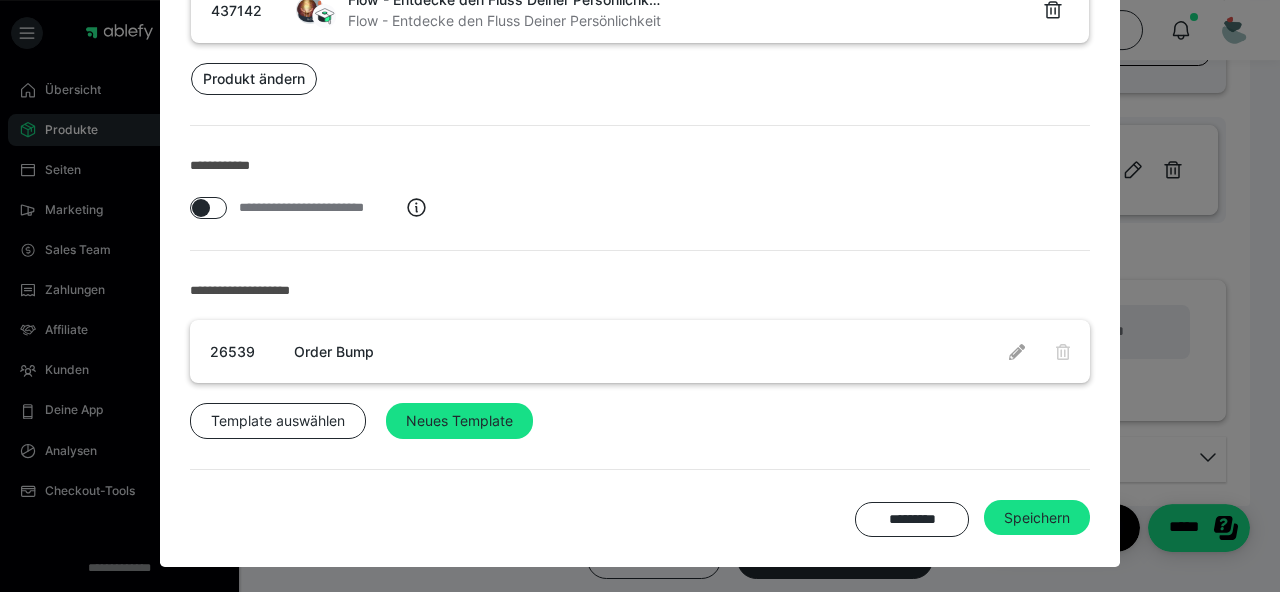 click at bounding box center (1017, 351) 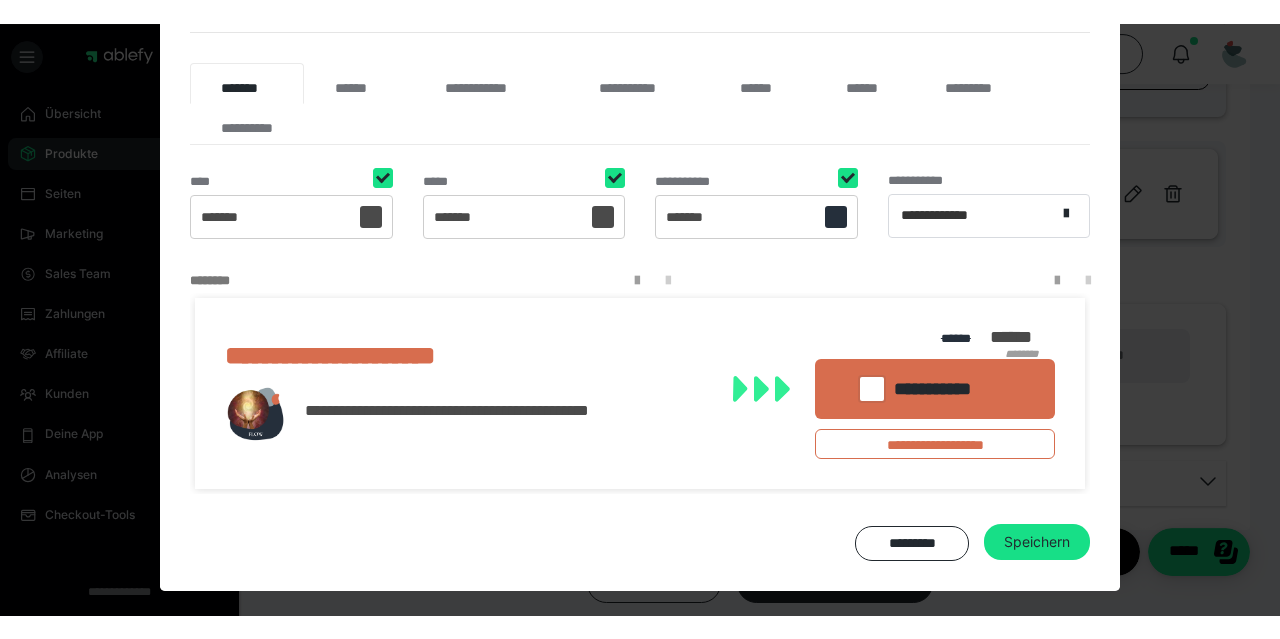 scroll, scrollTop: 0, scrollLeft: 0, axis: both 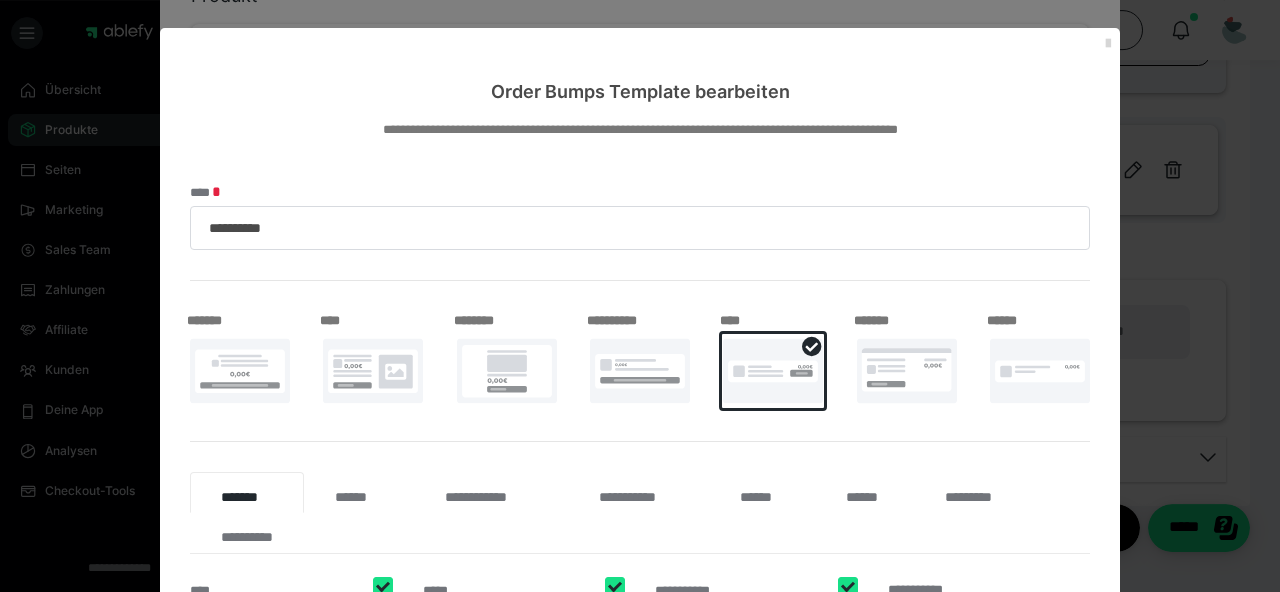 click at bounding box center [1108, 44] 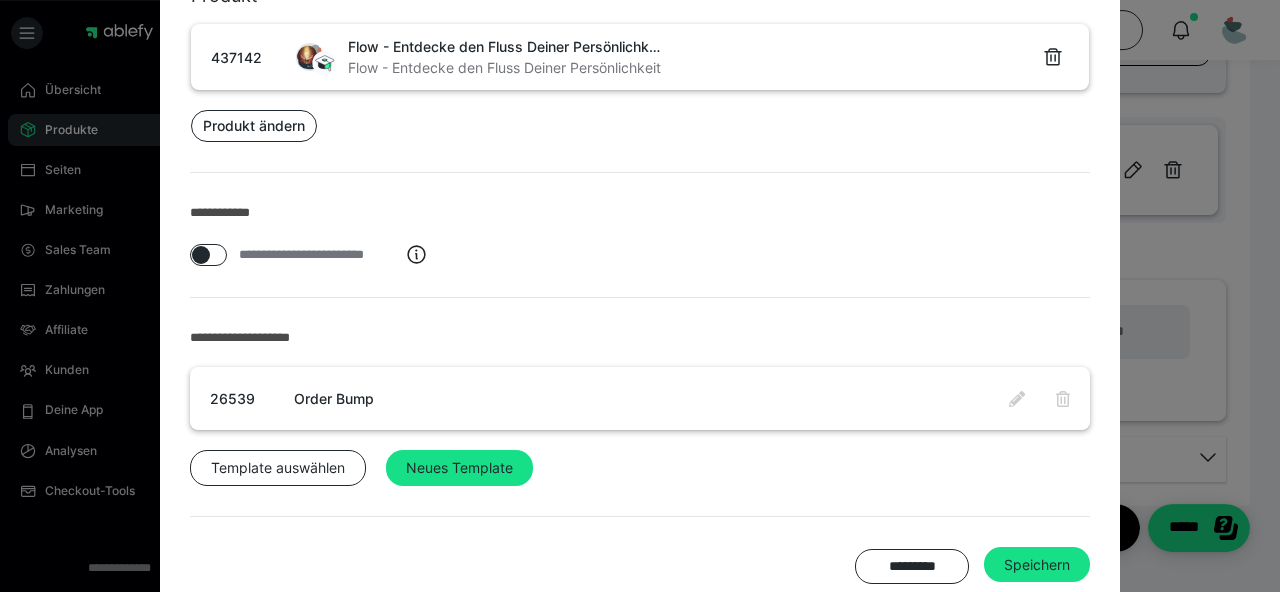 click on "**********" at bounding box center [640, 296] 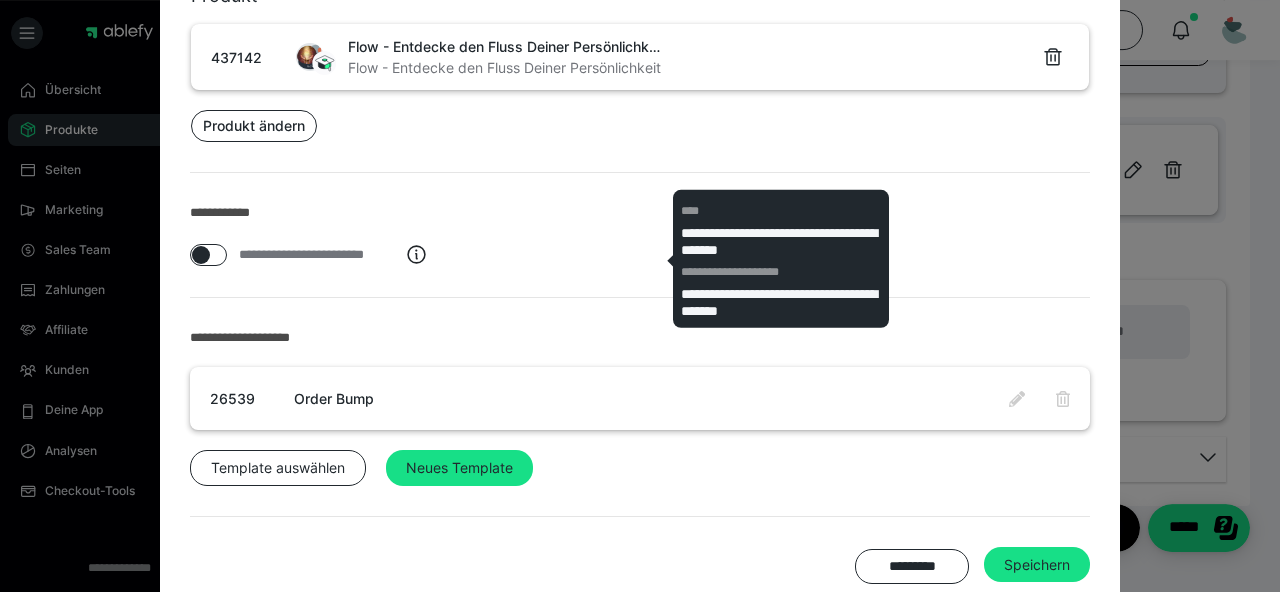 scroll, scrollTop: 0, scrollLeft: 0, axis: both 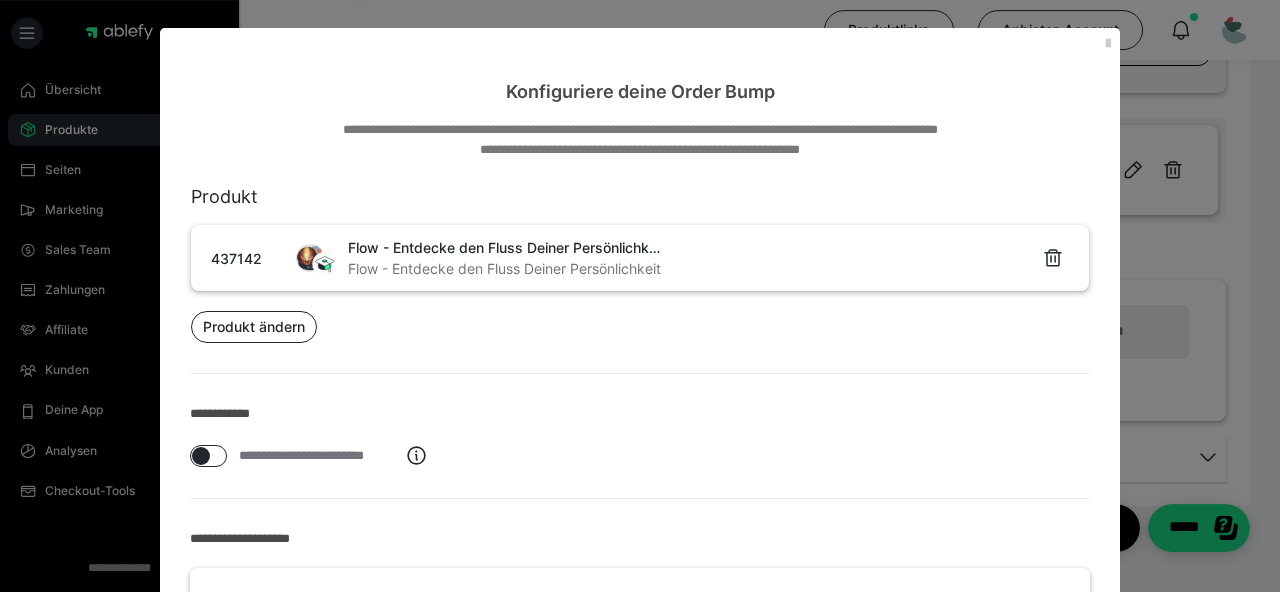 click on "**********" at bounding box center [640, 296] 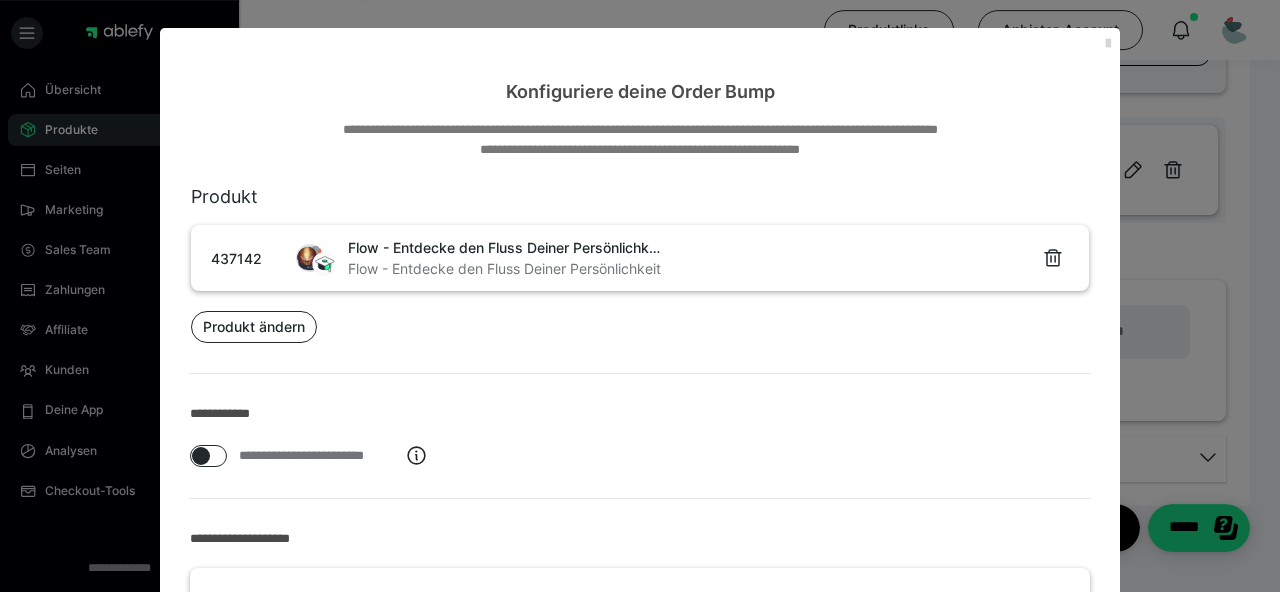 click at bounding box center [1108, 44] 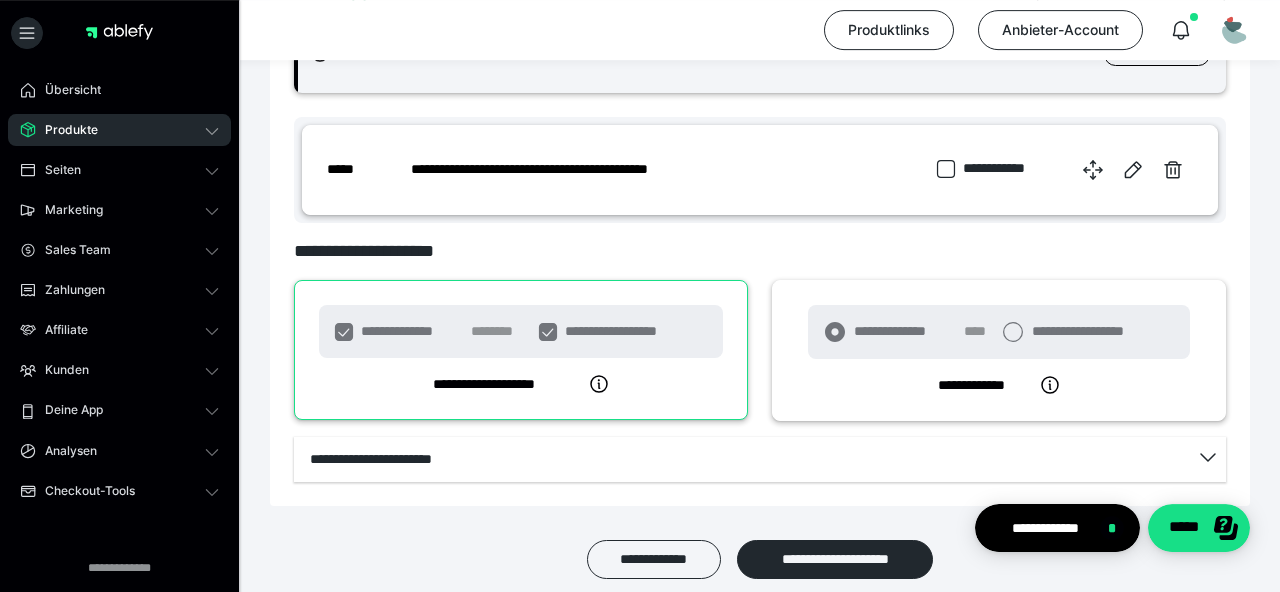click on "Produkte" at bounding box center [119, 130] 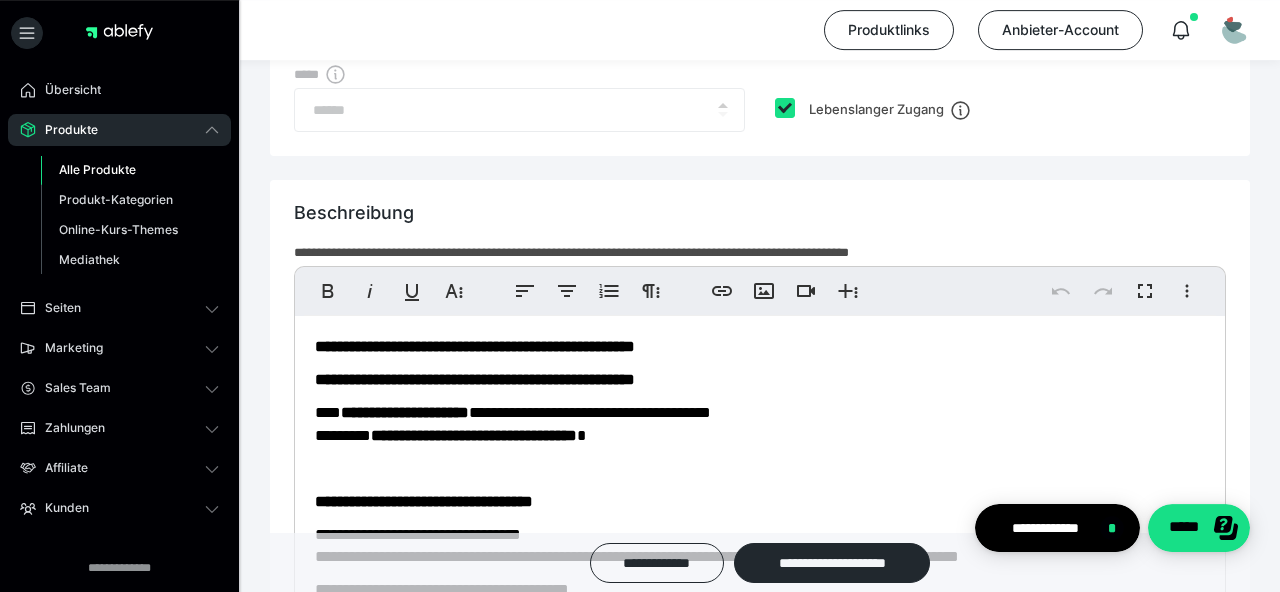 click on "Alle Produkte" at bounding box center [97, 169] 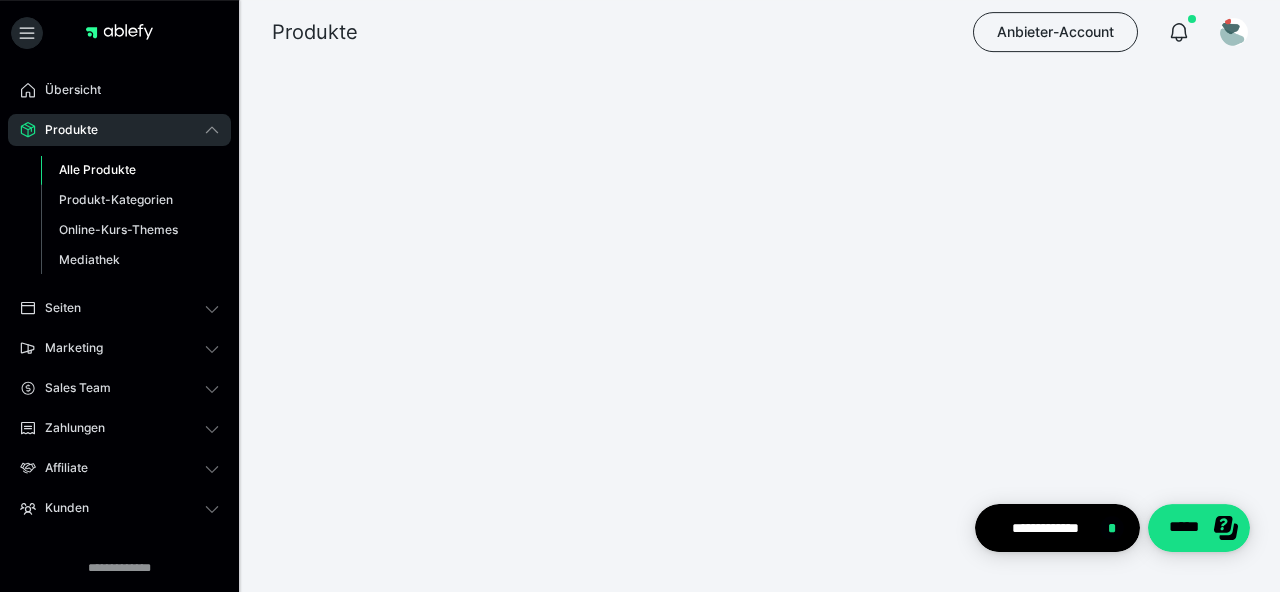 scroll, scrollTop: 0, scrollLeft: 0, axis: both 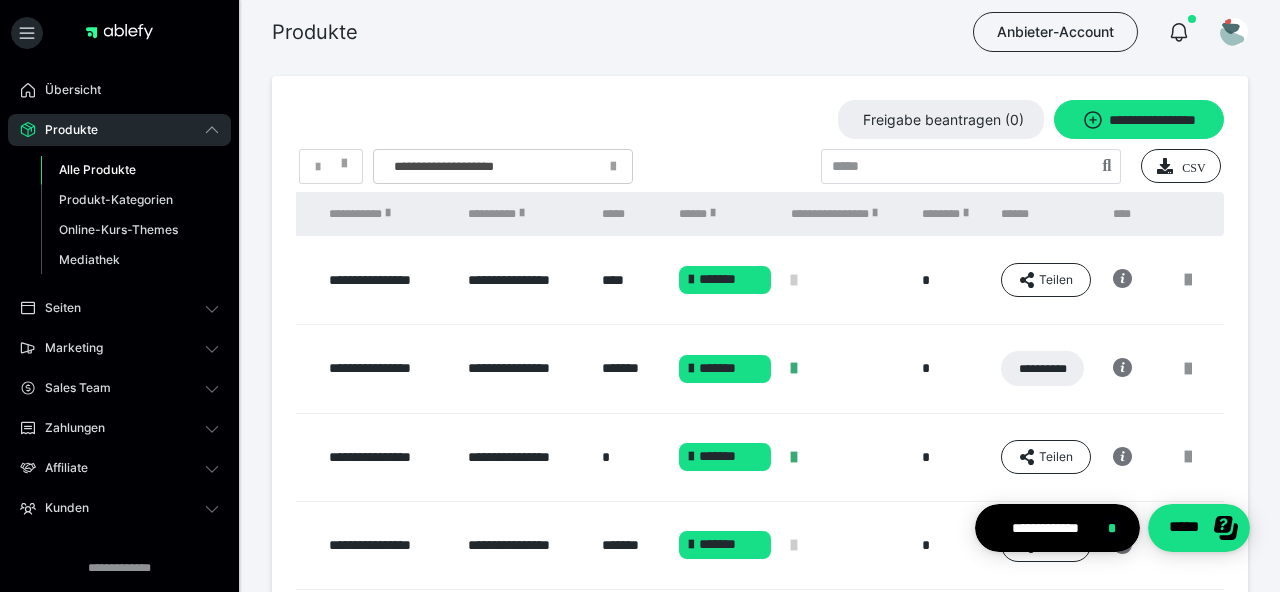 click at bounding box center (1188, 280) 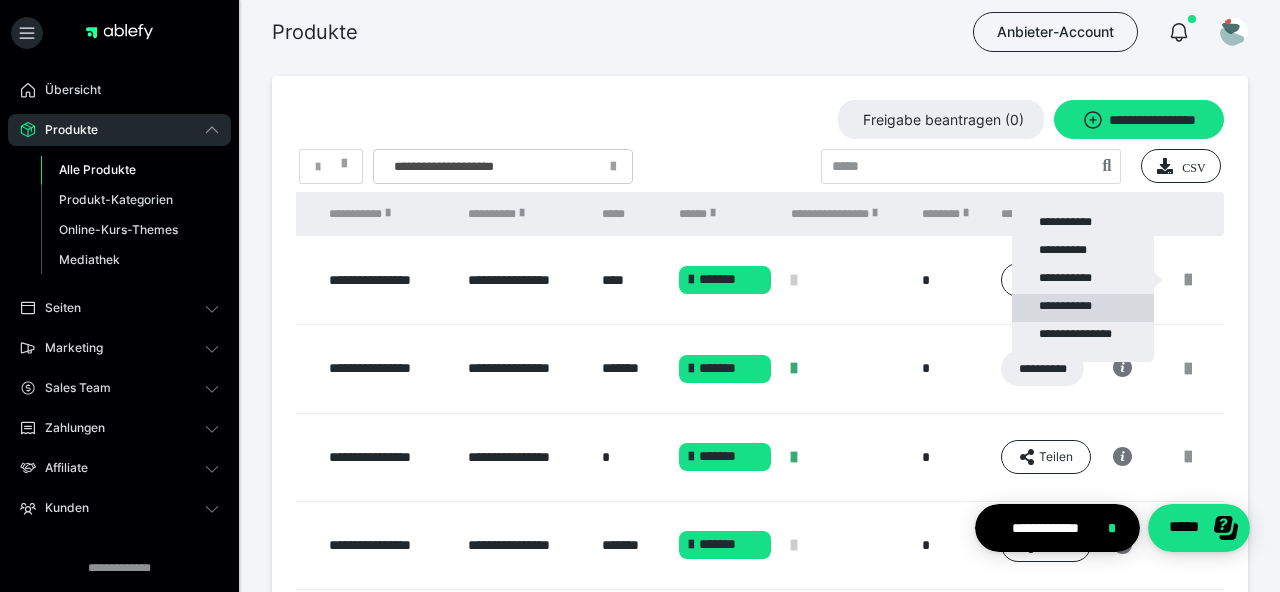 click on "**********" at bounding box center [1083, 308] 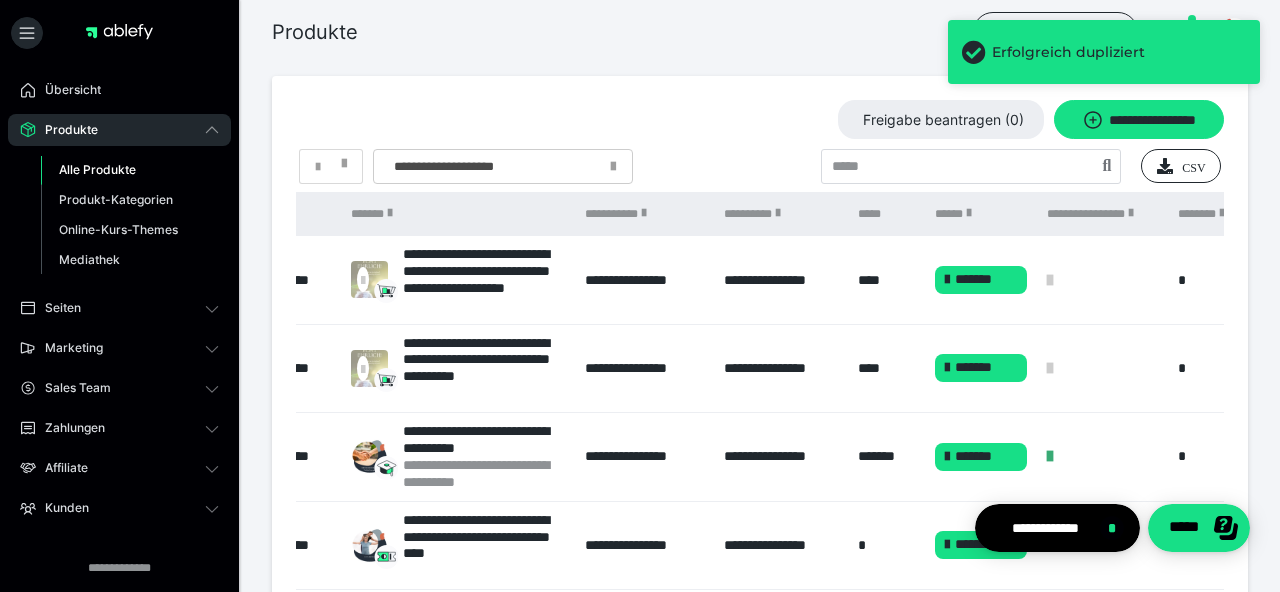 scroll, scrollTop: 0, scrollLeft: 0, axis: both 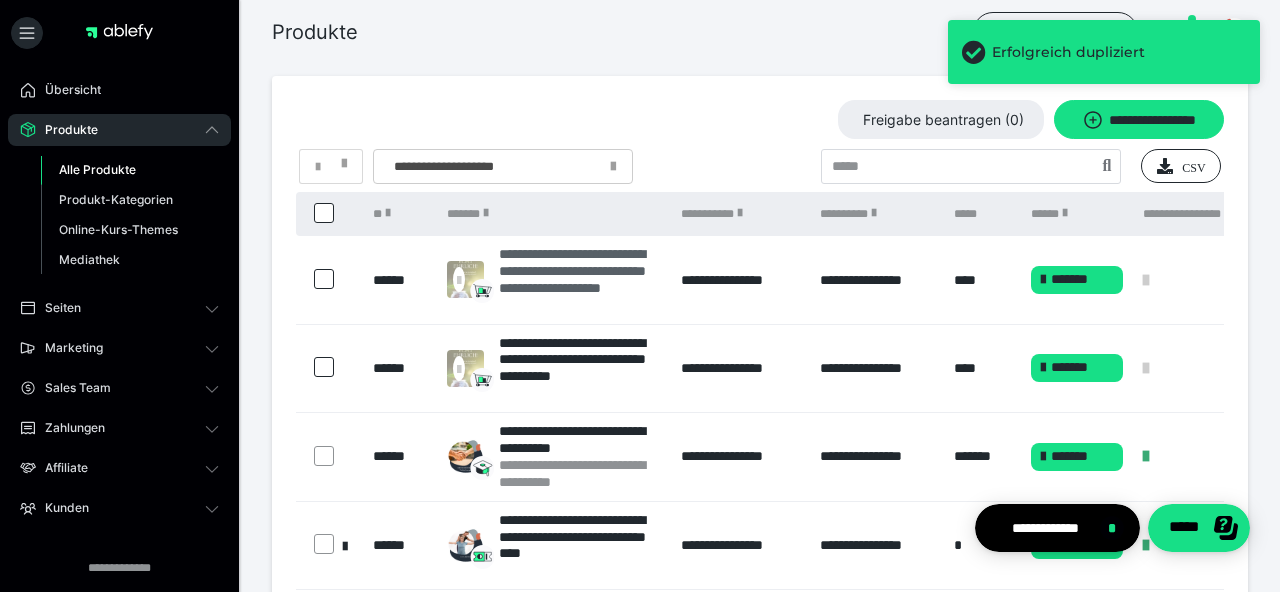 click on "**********" at bounding box center [580, 279] 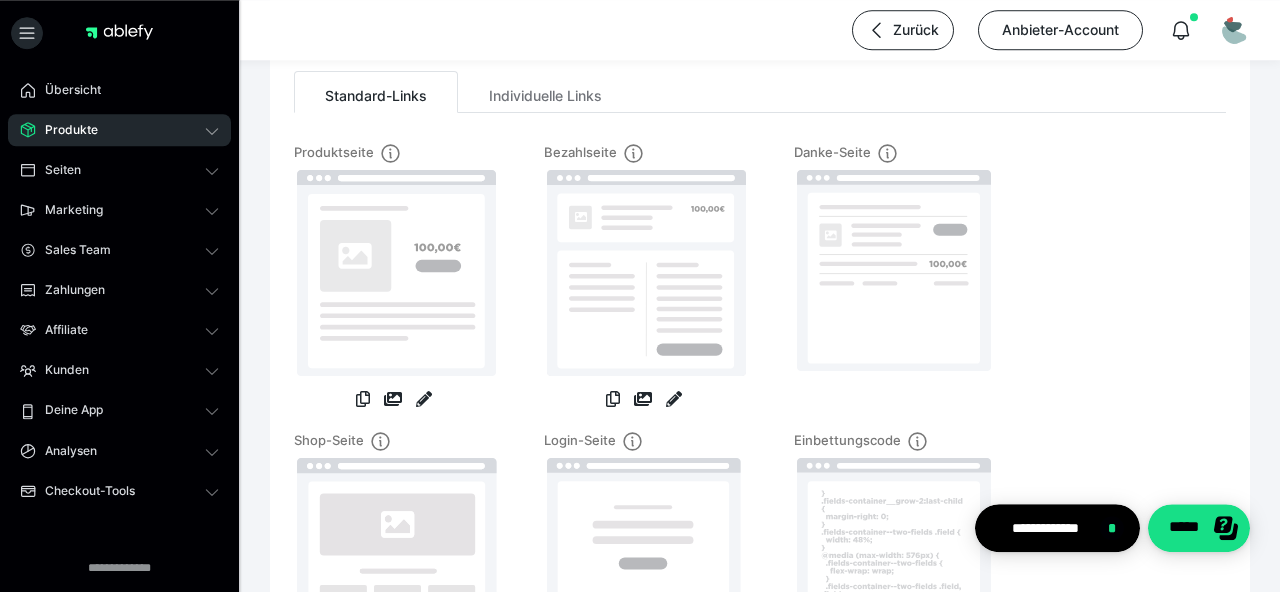 scroll, scrollTop: 205, scrollLeft: 0, axis: vertical 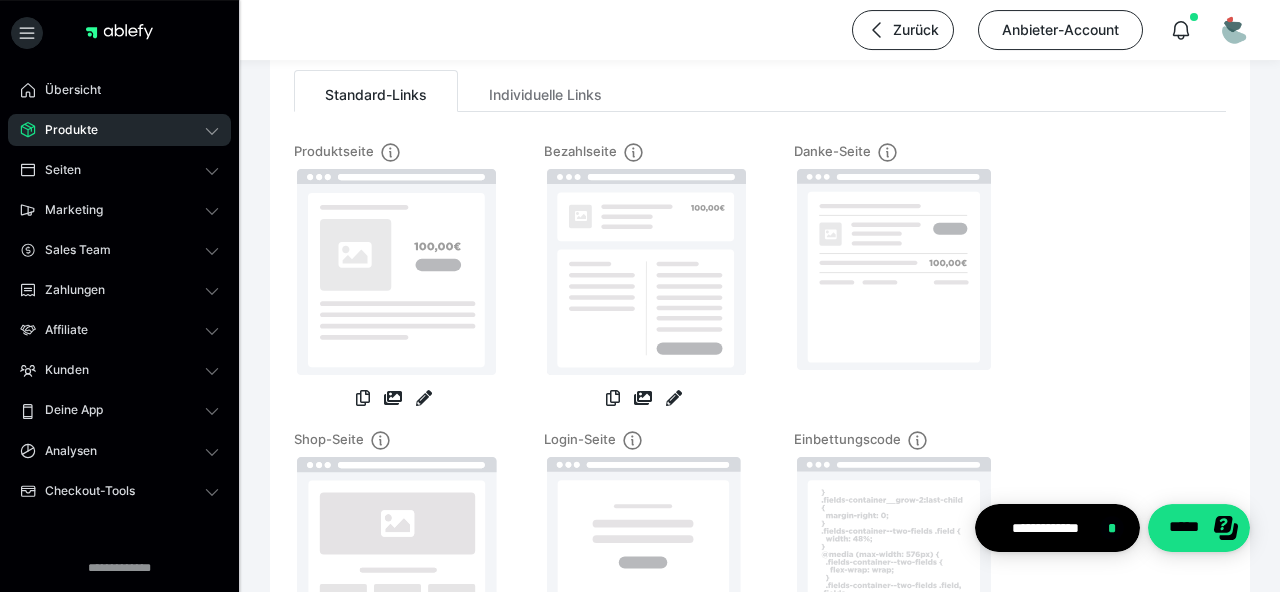 click at bounding box center (424, 400) 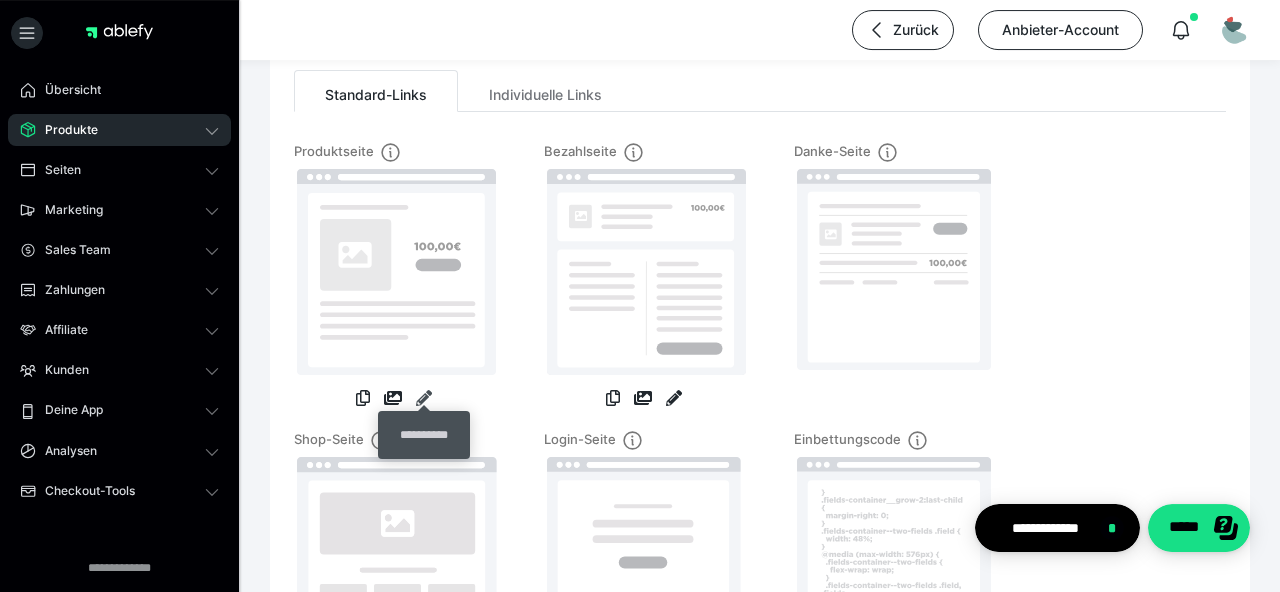 click at bounding box center (424, 398) 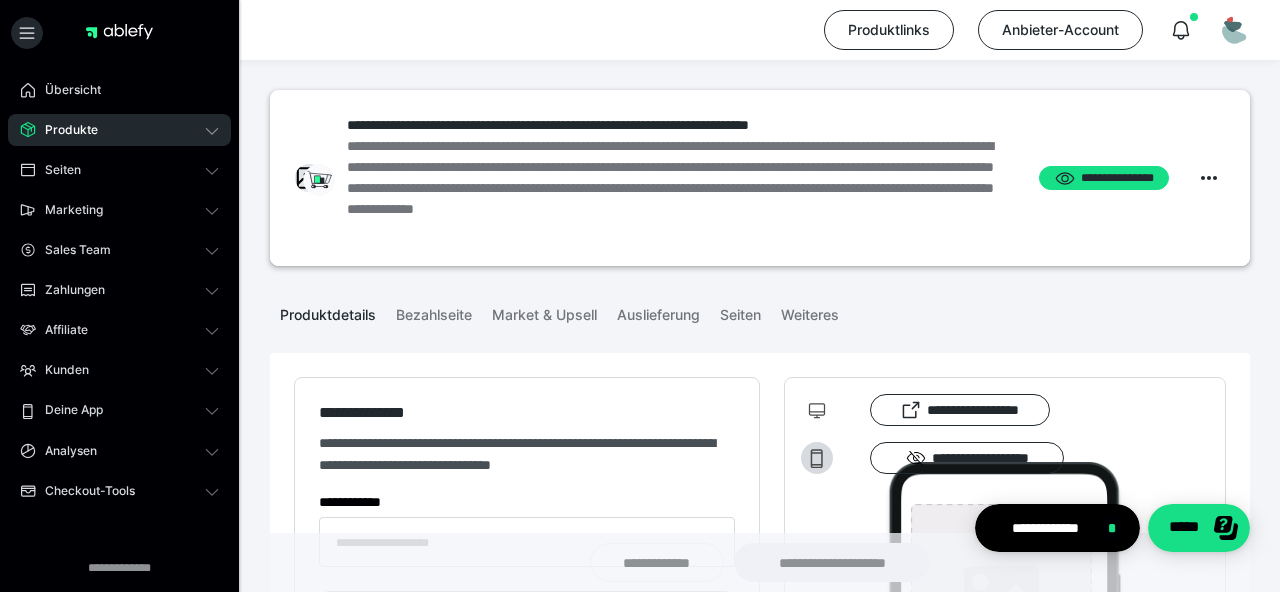 type on "**********" 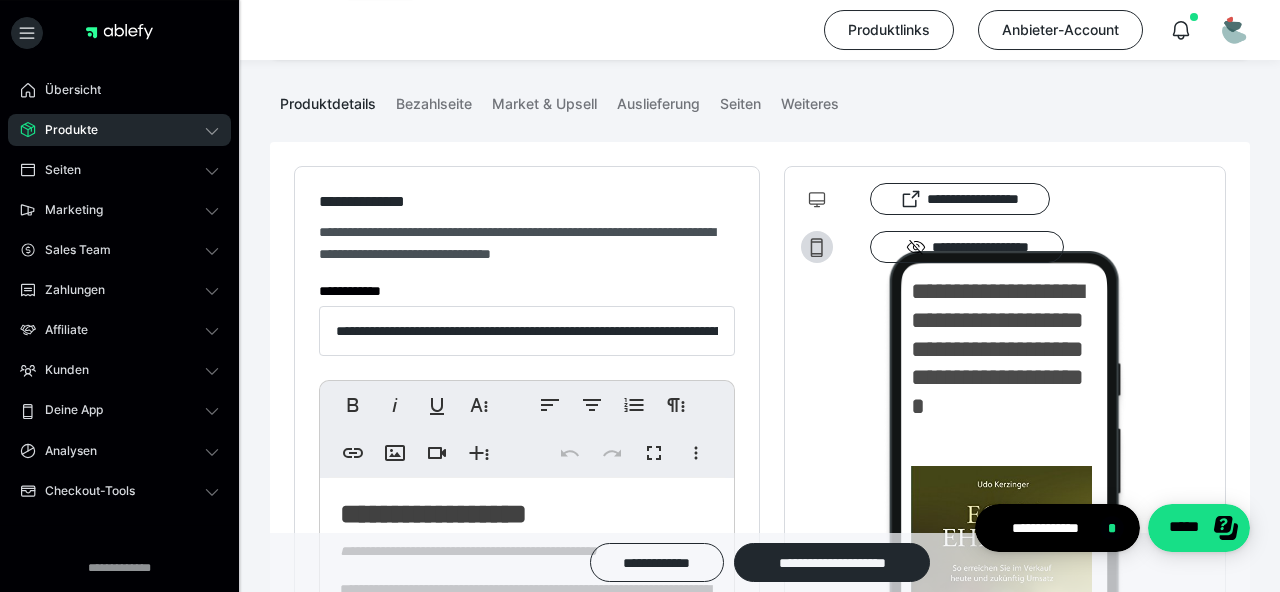 scroll, scrollTop: 214, scrollLeft: 0, axis: vertical 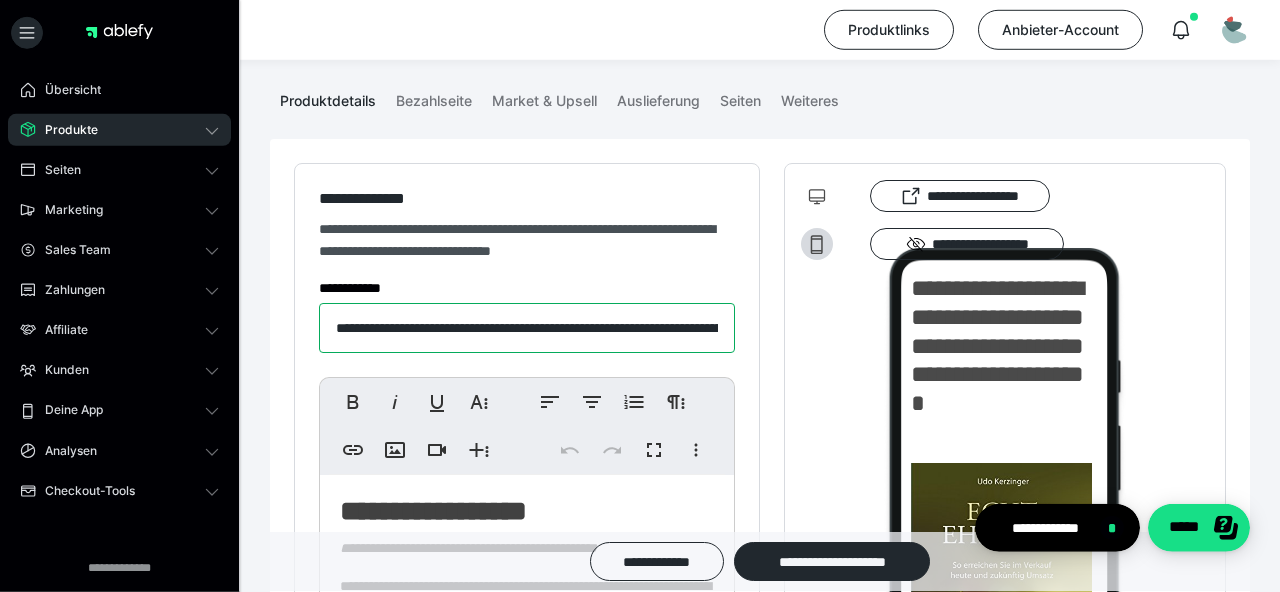 click on "**********" at bounding box center [527, 328] 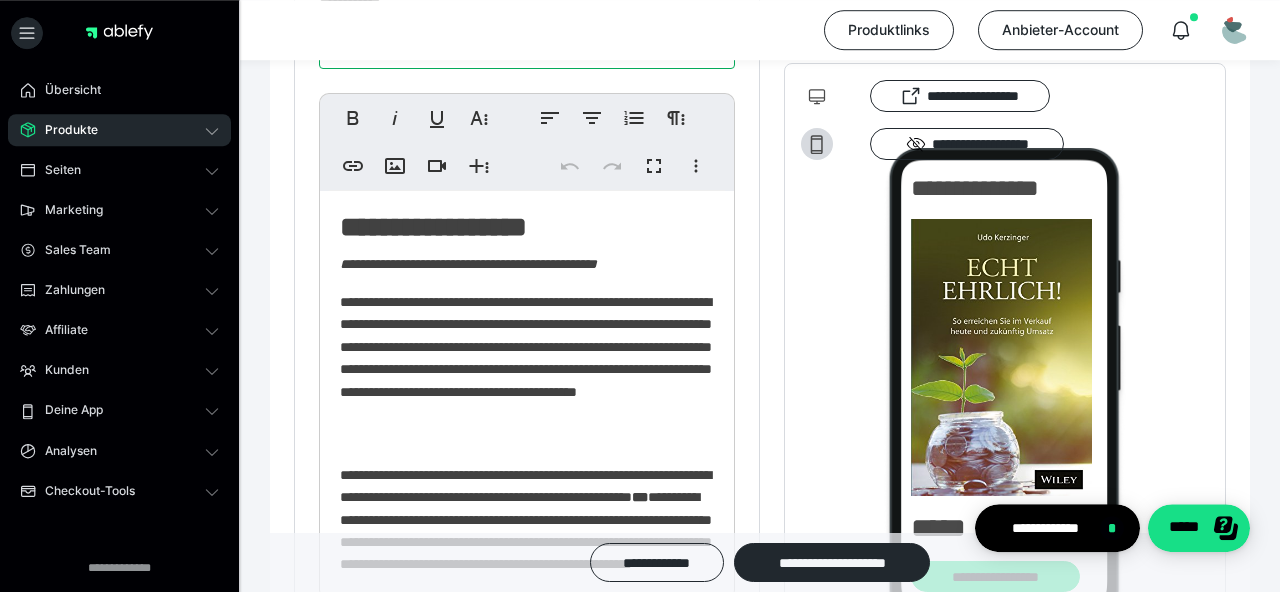 scroll, scrollTop: 499, scrollLeft: 0, axis: vertical 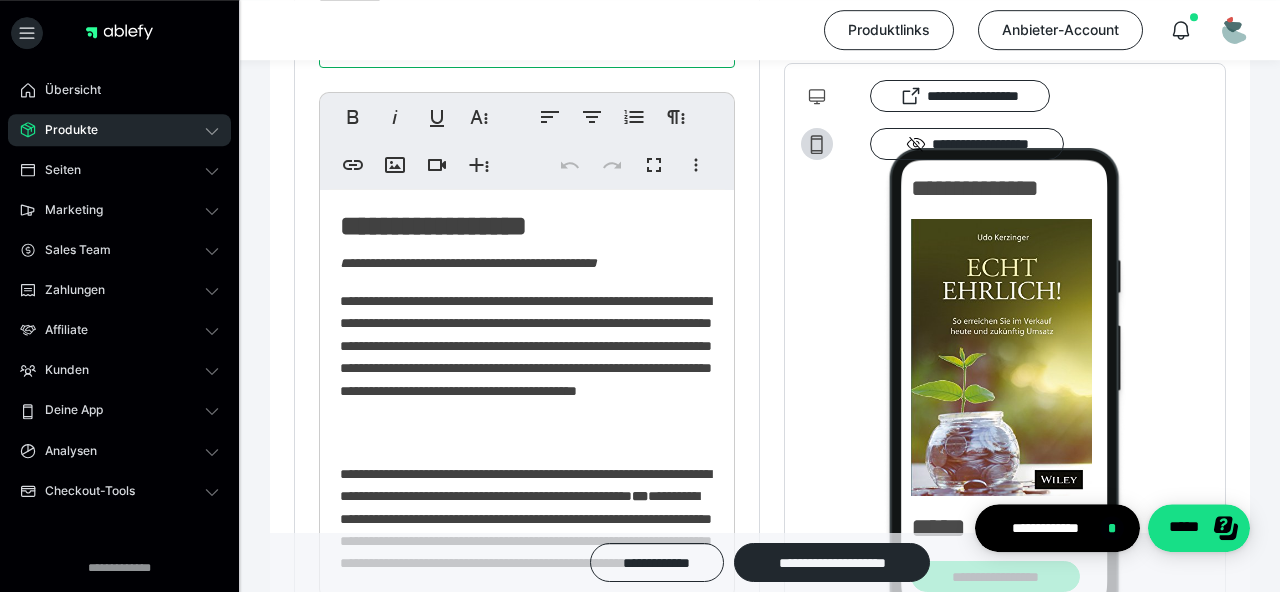 type on "**********" 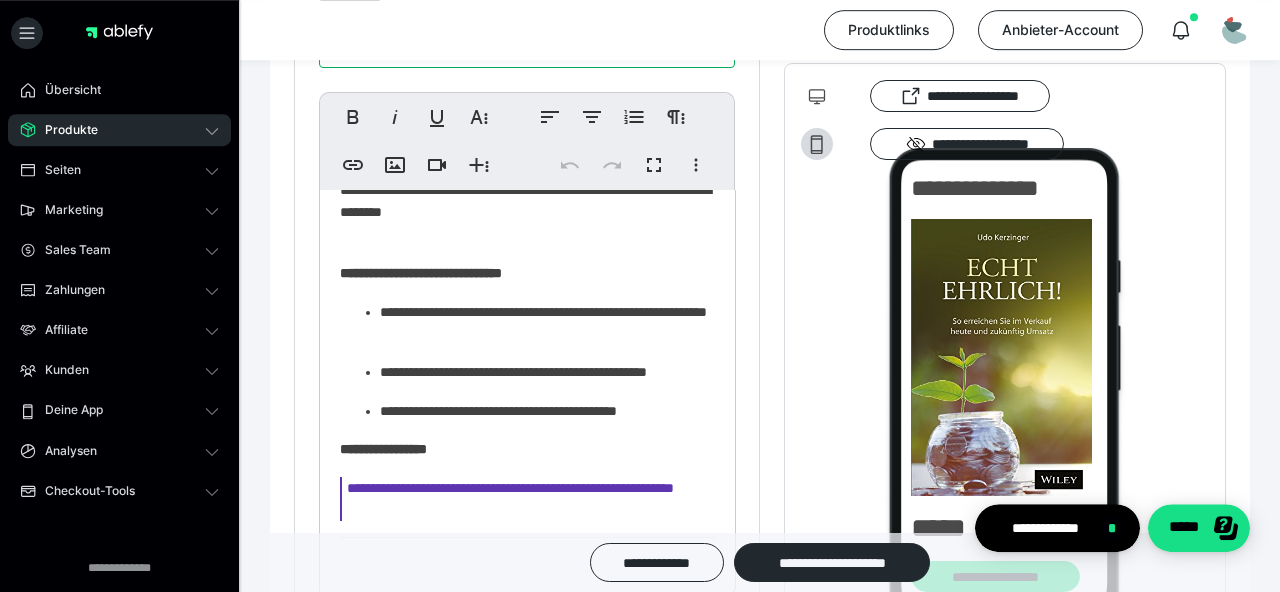 scroll, scrollTop: 598, scrollLeft: 0, axis: vertical 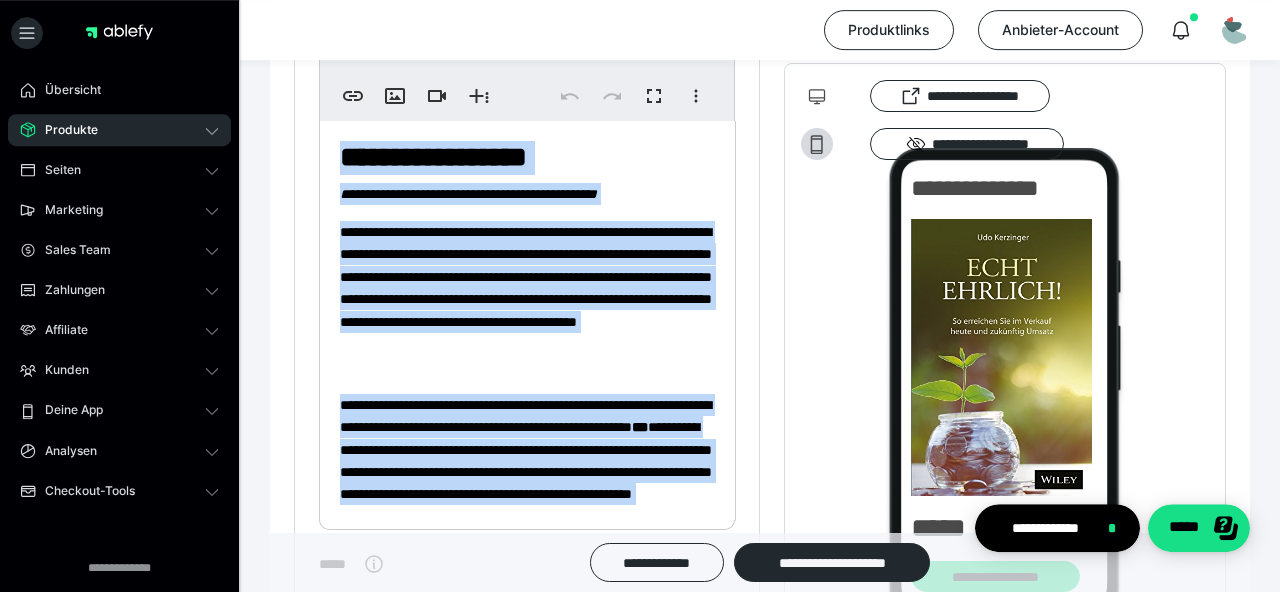 drag, startPoint x: 468, startPoint y: 477, endPoint x: 333, endPoint y: 148, distance: 355.62057 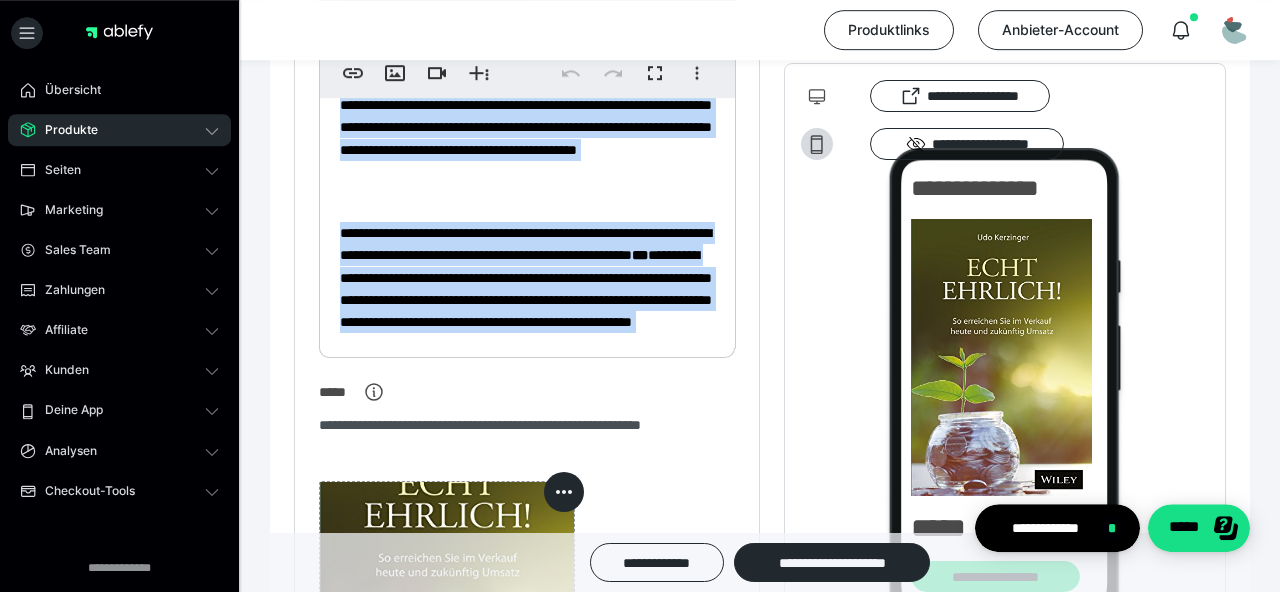 scroll, scrollTop: 741, scrollLeft: 0, axis: vertical 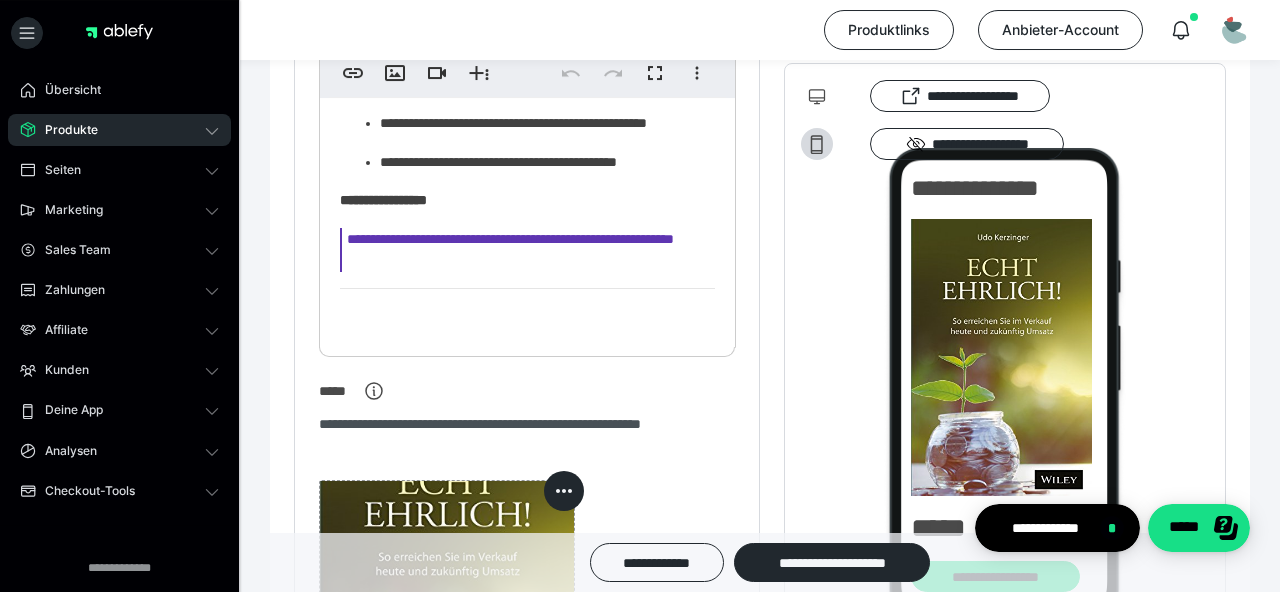 click 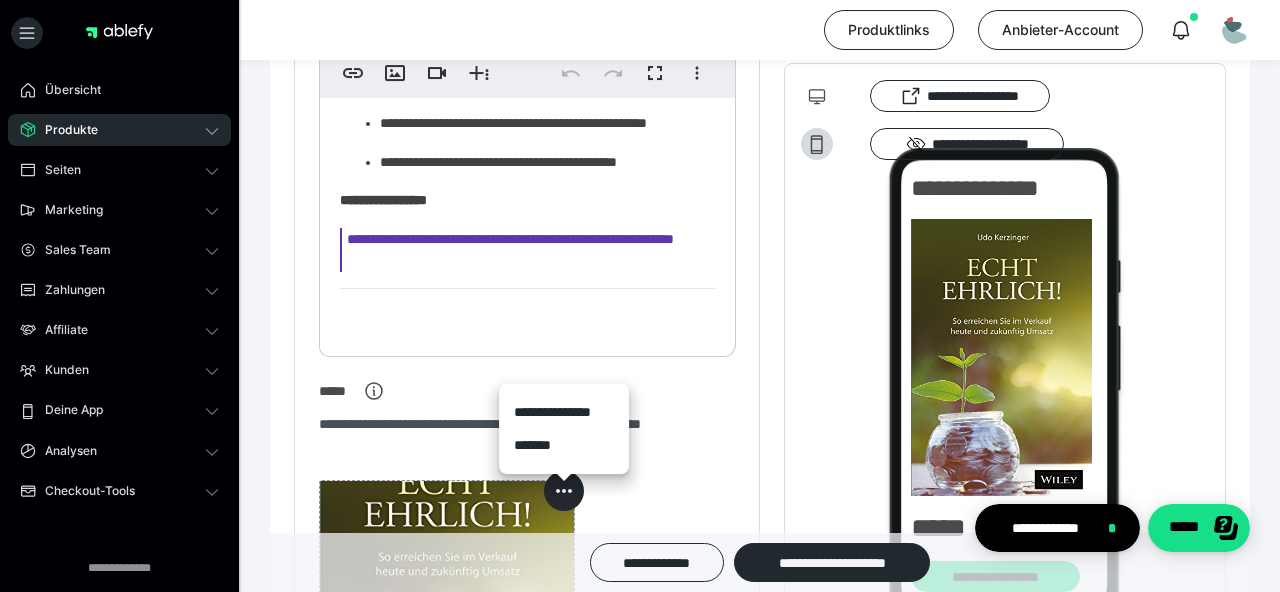 click on "*******" at bounding box center (564, 445) 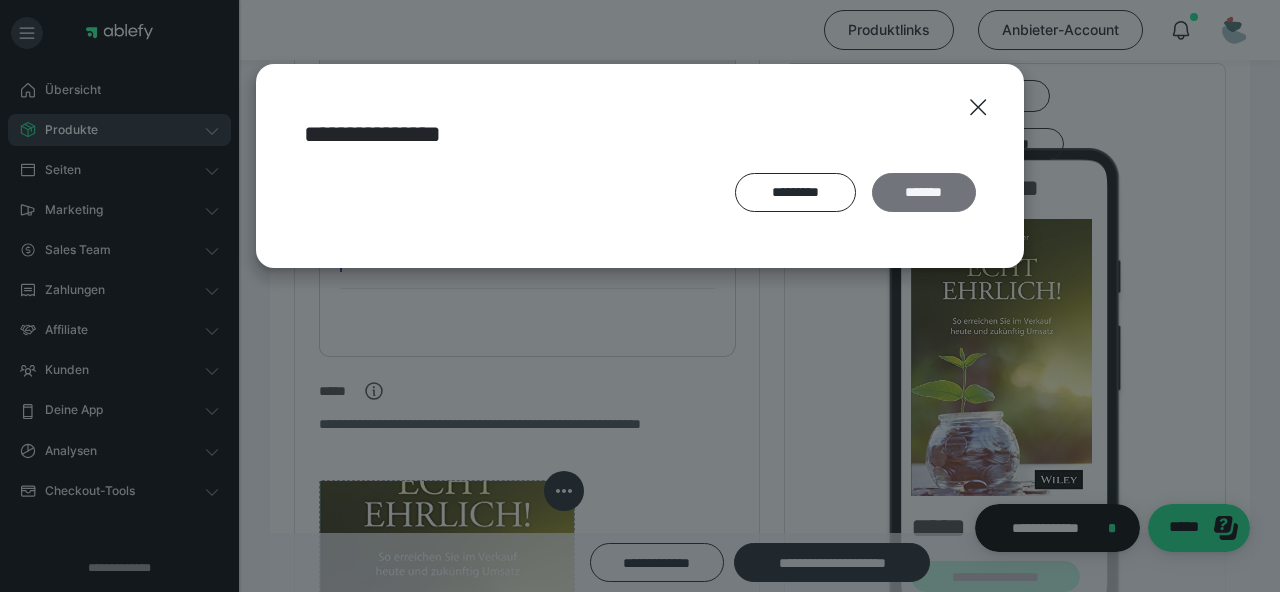 click on "*******" at bounding box center [924, 192] 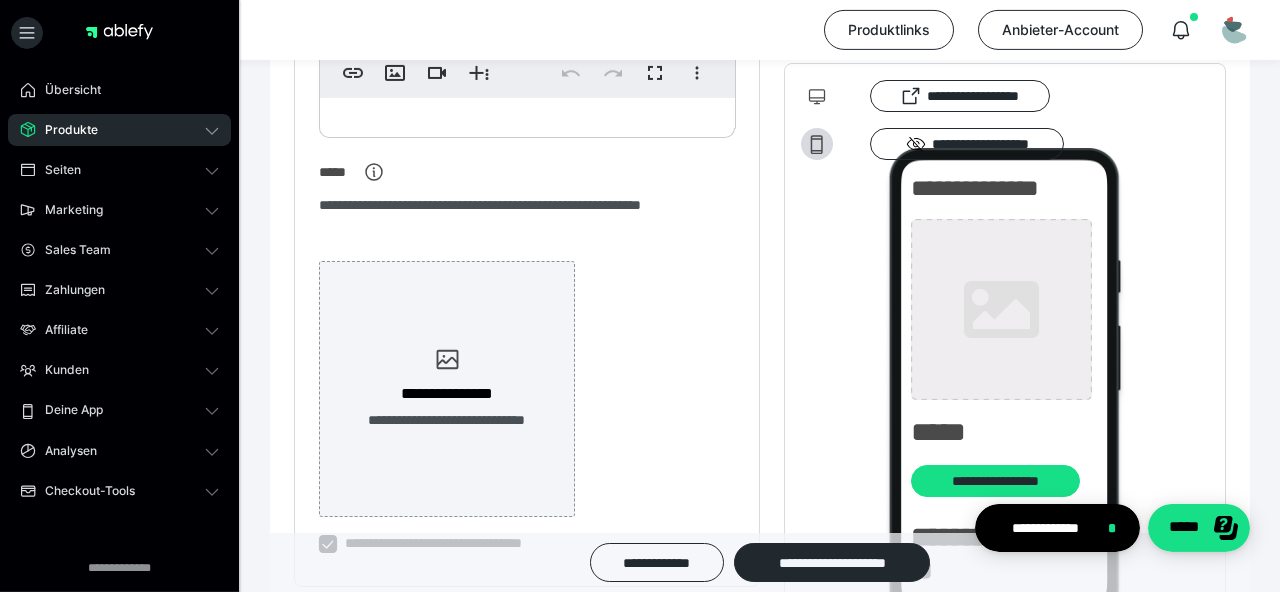 scroll, scrollTop: 1004, scrollLeft: 0, axis: vertical 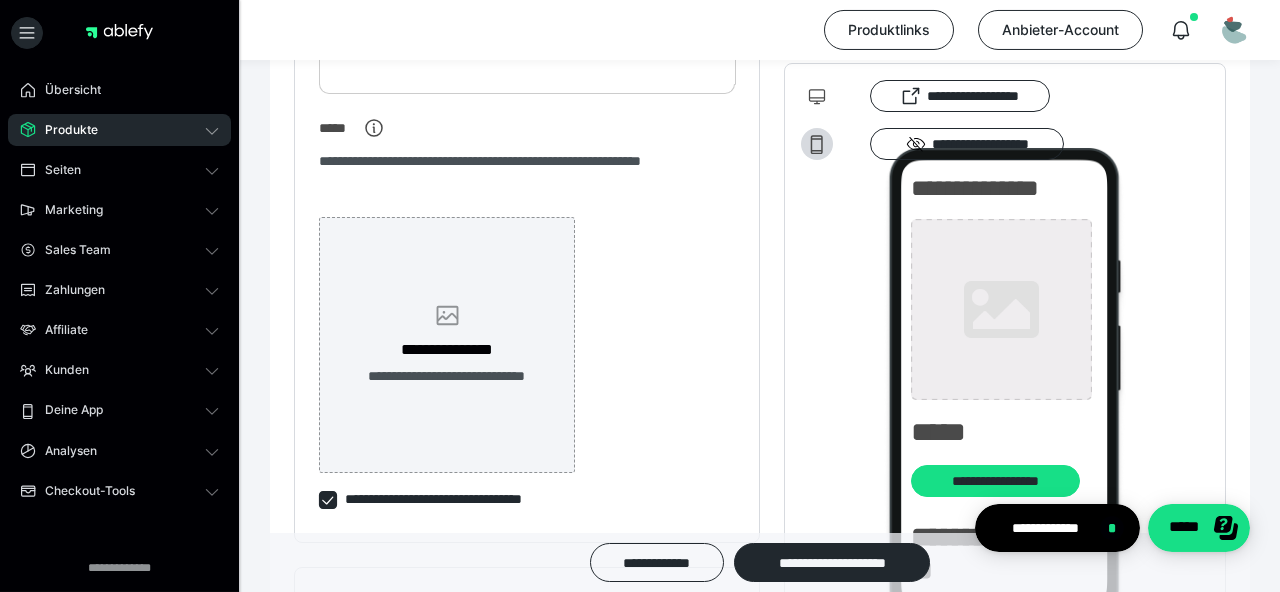 click on "**********" at bounding box center (447, 345) 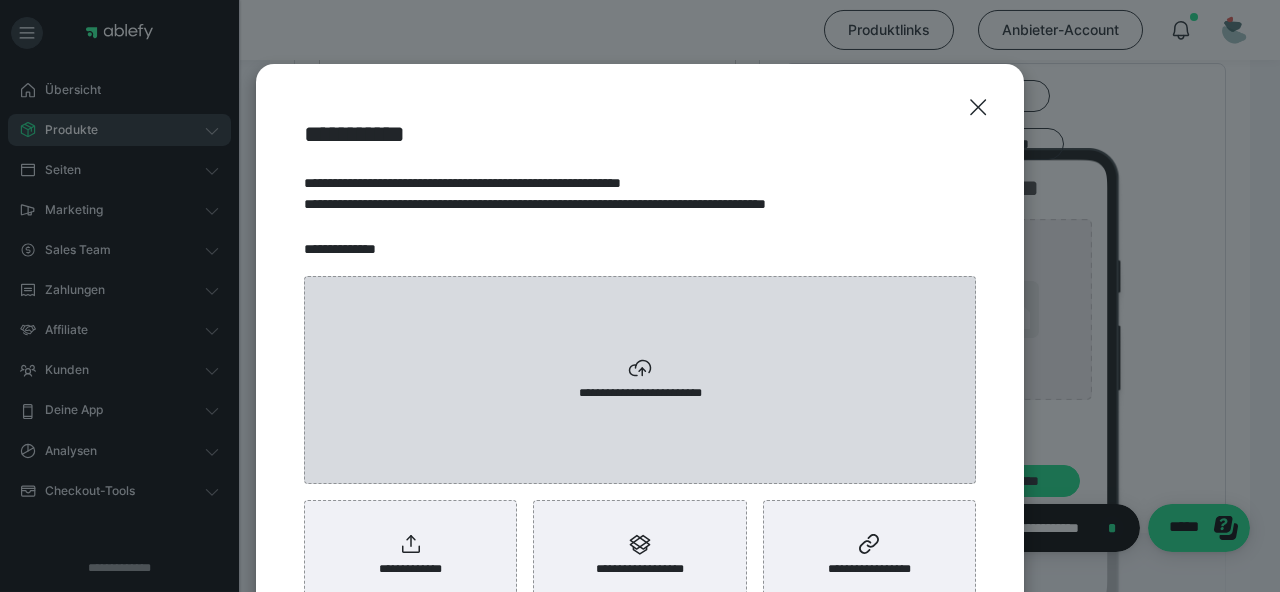 scroll, scrollTop: 147, scrollLeft: 0, axis: vertical 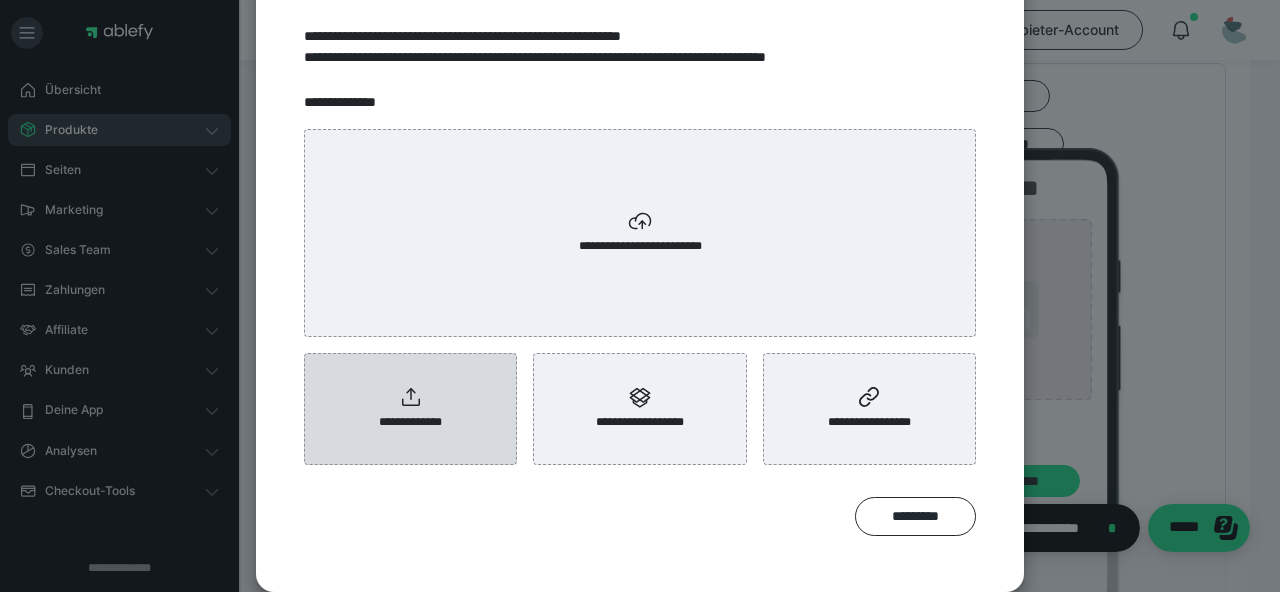 click 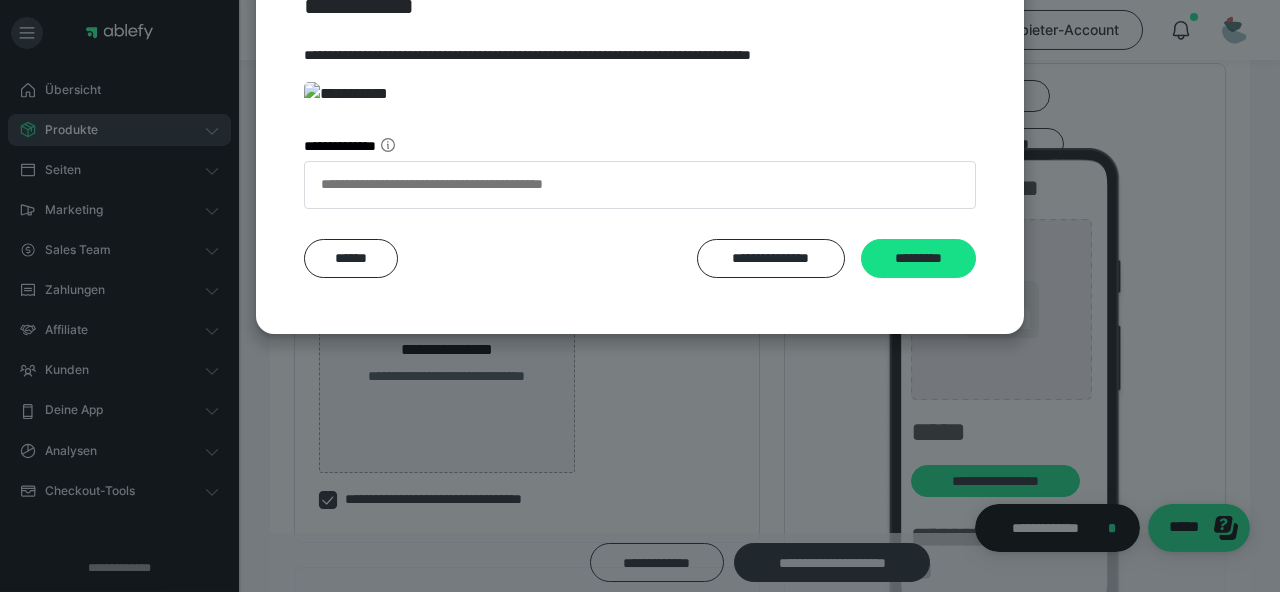 scroll, scrollTop: 554, scrollLeft: 0, axis: vertical 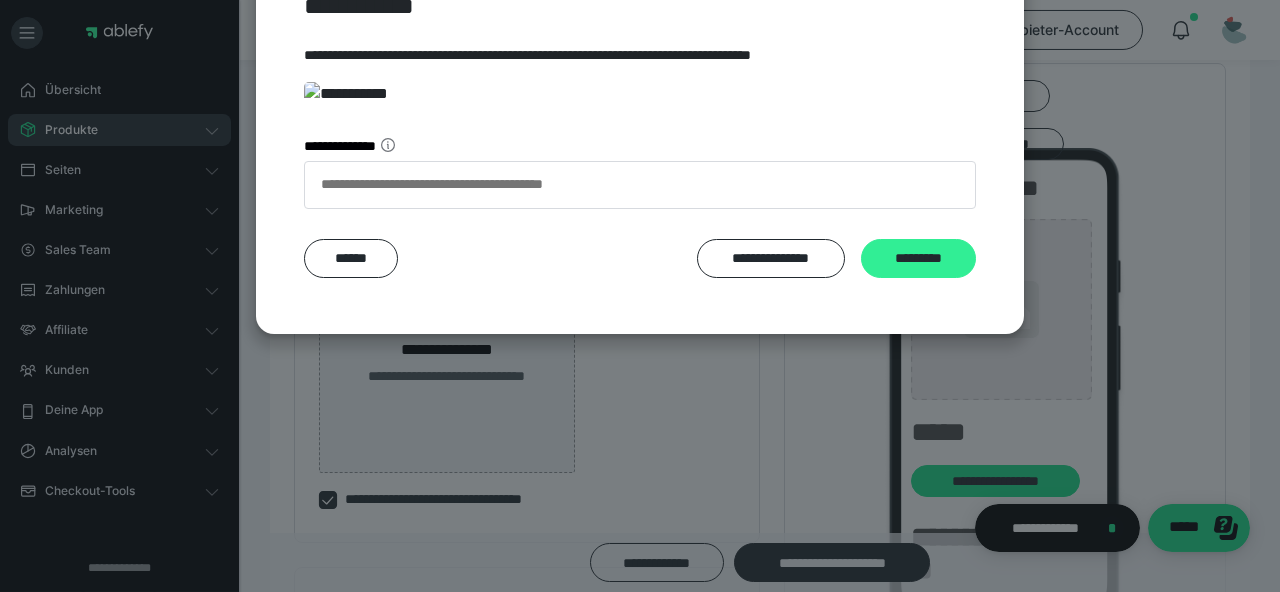 click on "*********" at bounding box center [918, 258] 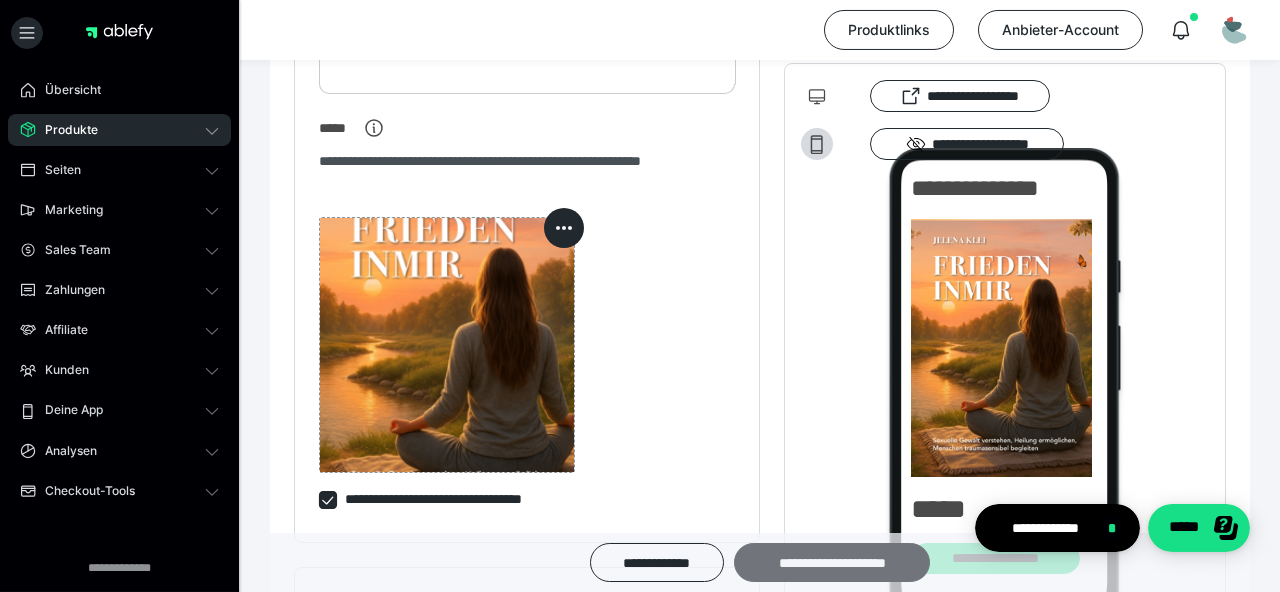 click on "**********" at bounding box center [832, 562] 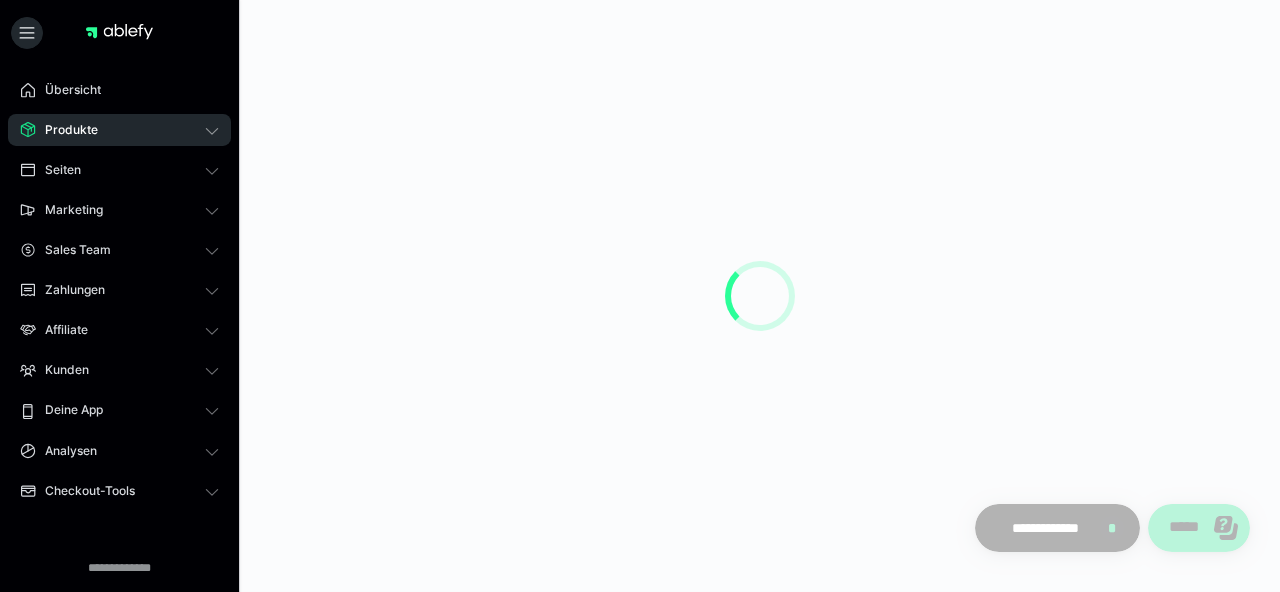 scroll, scrollTop: 0, scrollLeft: 0, axis: both 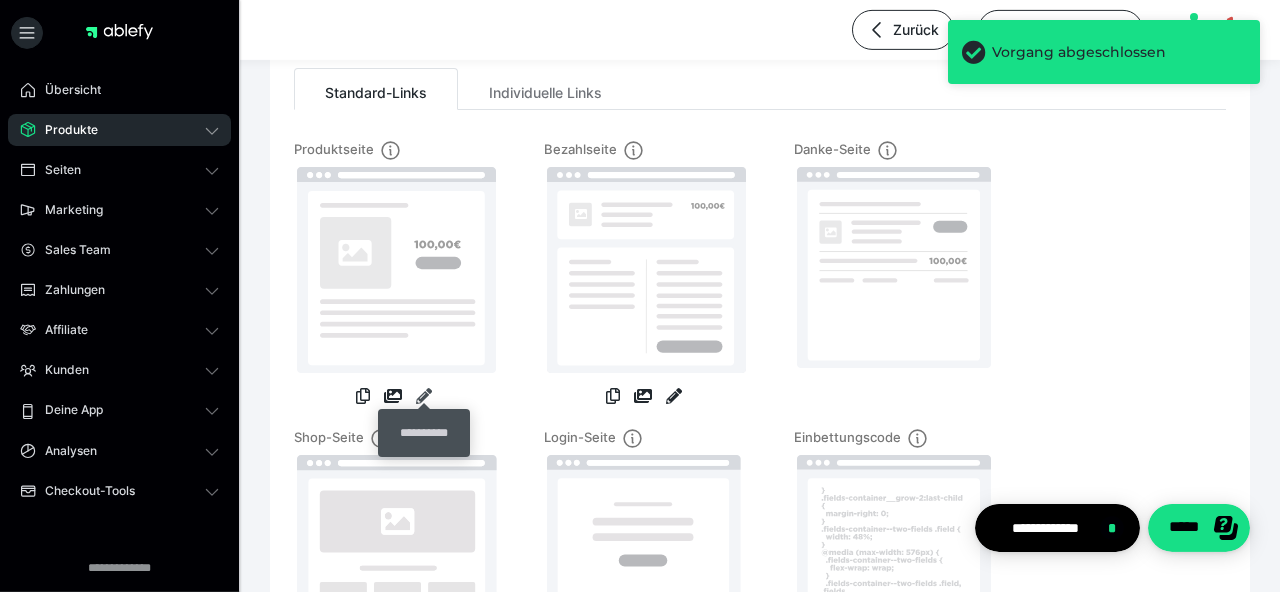 click at bounding box center [424, 396] 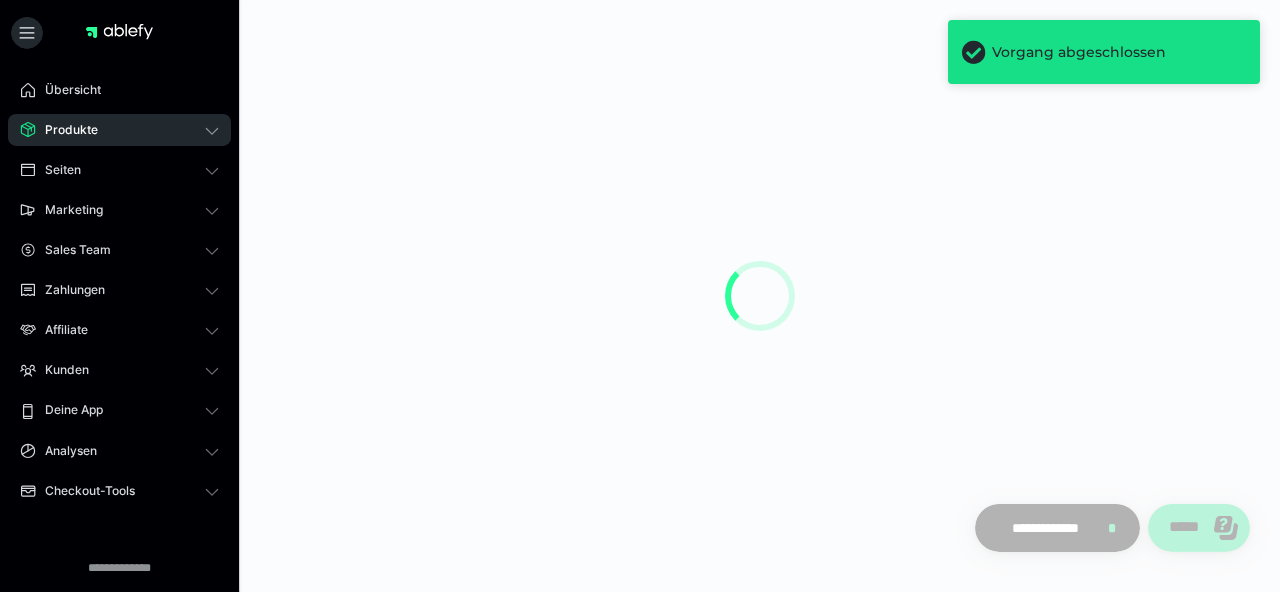 scroll, scrollTop: 0, scrollLeft: 0, axis: both 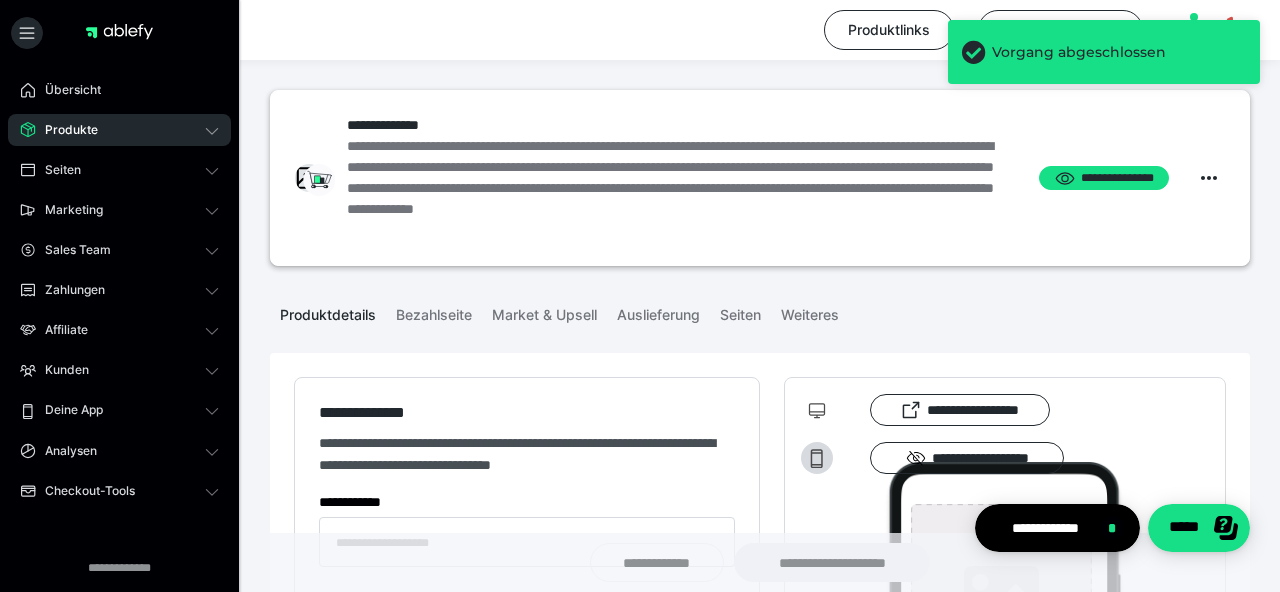 type on "**********" 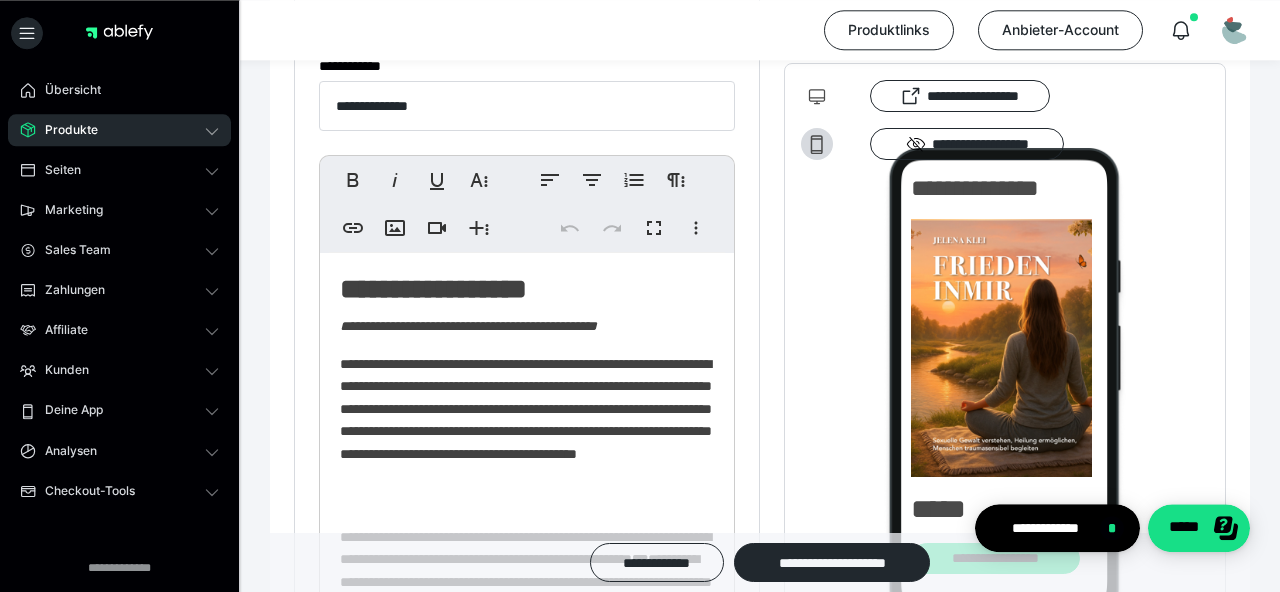 scroll, scrollTop: 455, scrollLeft: 0, axis: vertical 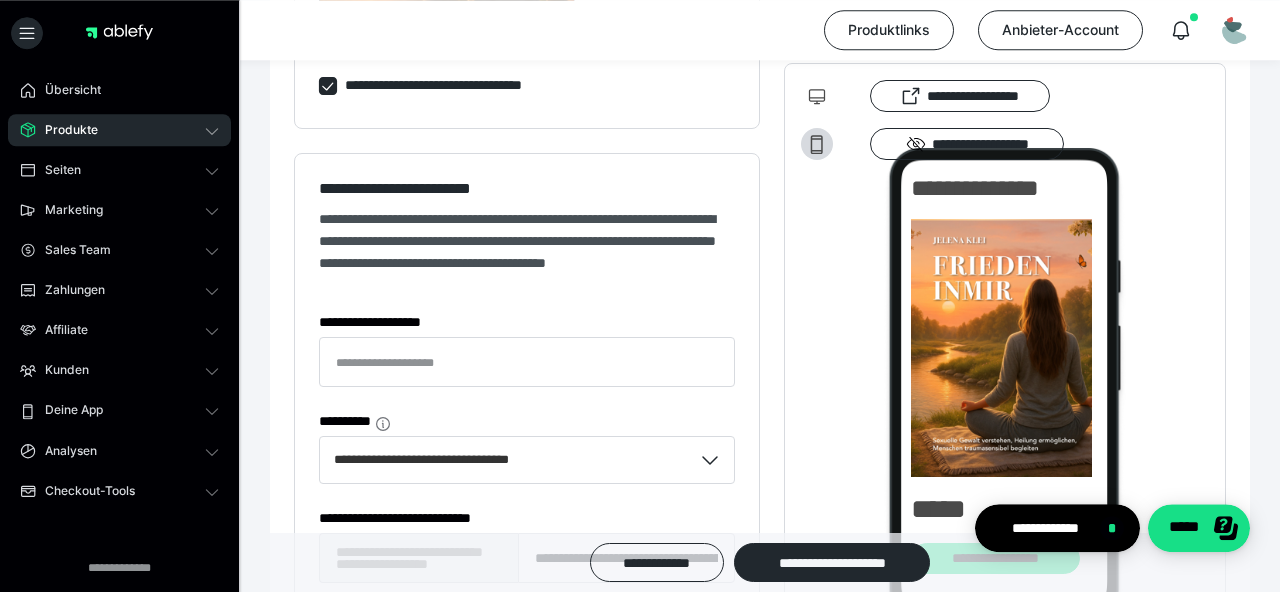 drag, startPoint x: 337, startPoint y: 299, endPoint x: 499, endPoint y: 418, distance: 201.00995 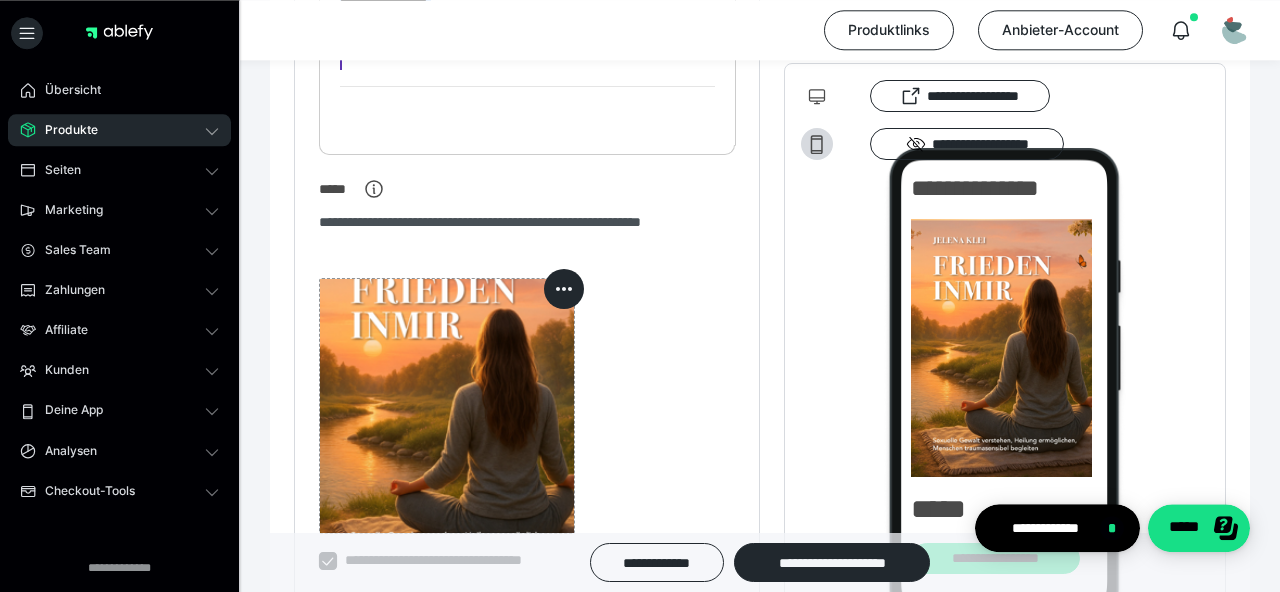 scroll, scrollTop: 598, scrollLeft: 0, axis: vertical 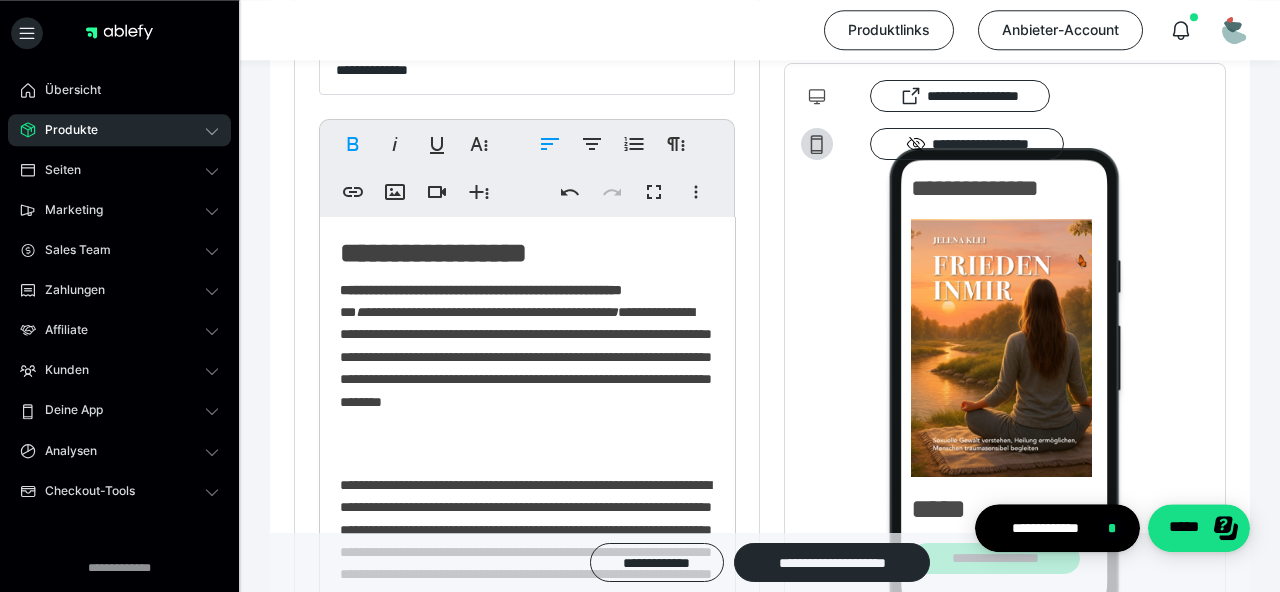 click on "**********" at bounding box center [487, 312] 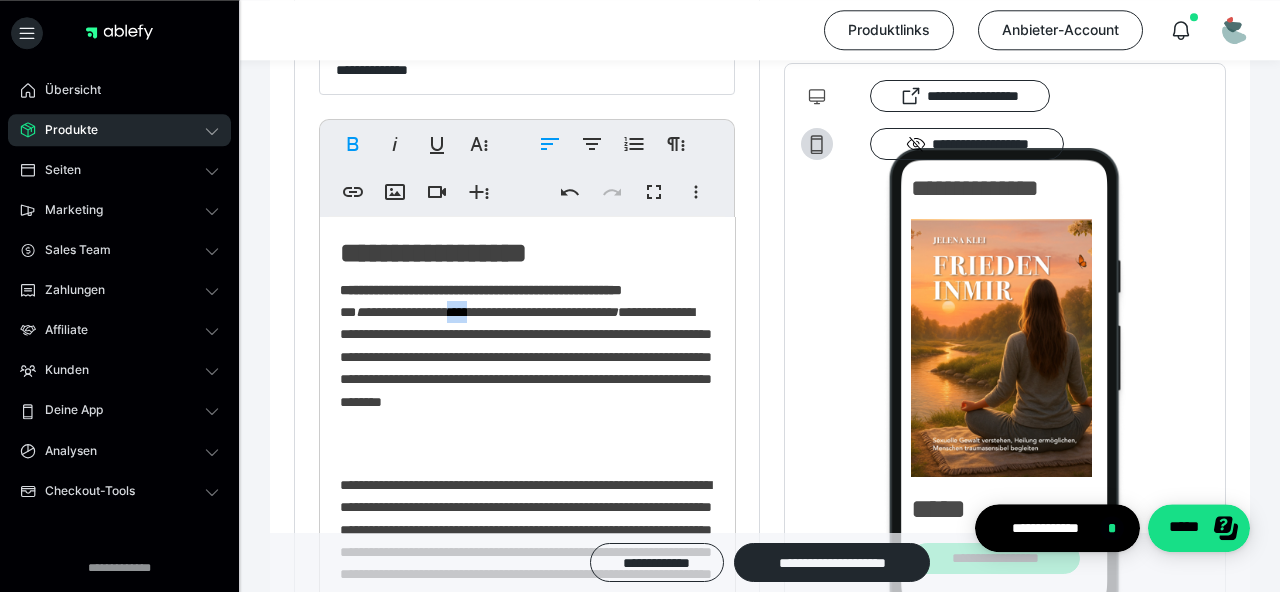 click on "**********" at bounding box center (487, 312) 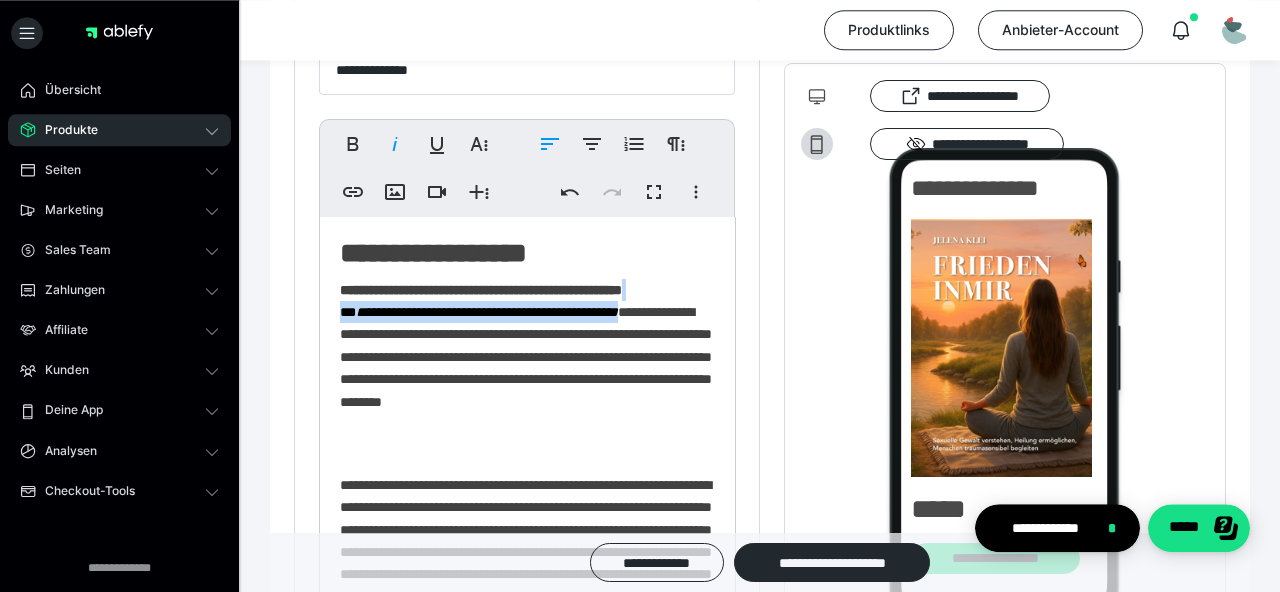 click on "**********" at bounding box center (487, 312) 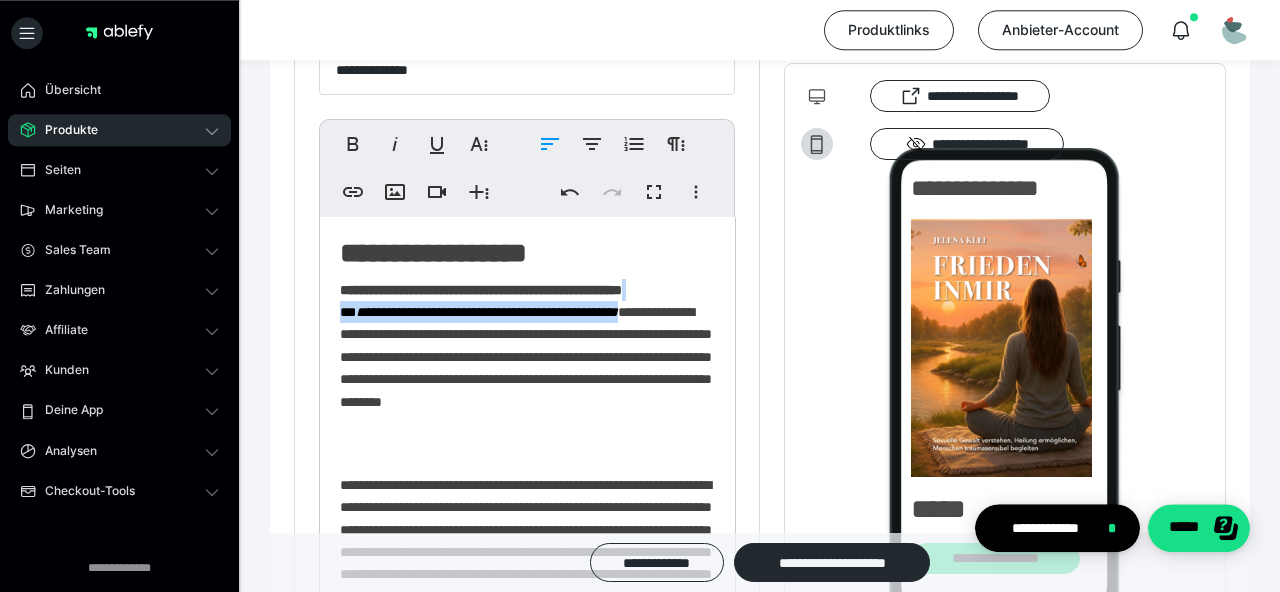 click on "**********" at bounding box center (487, 312) 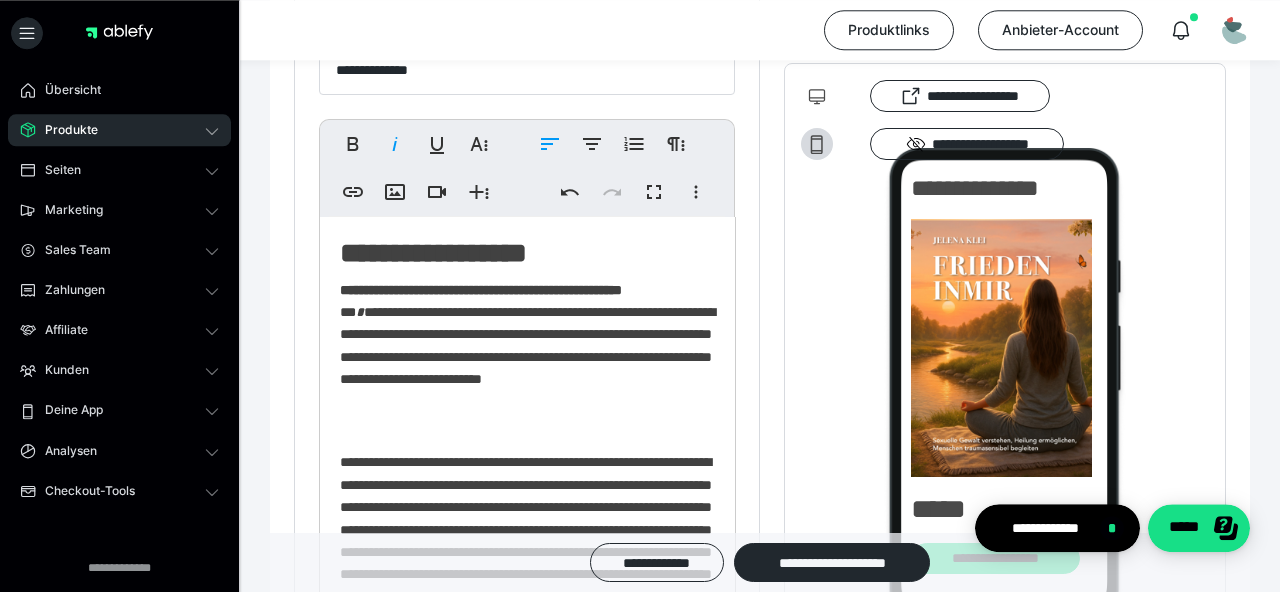 type 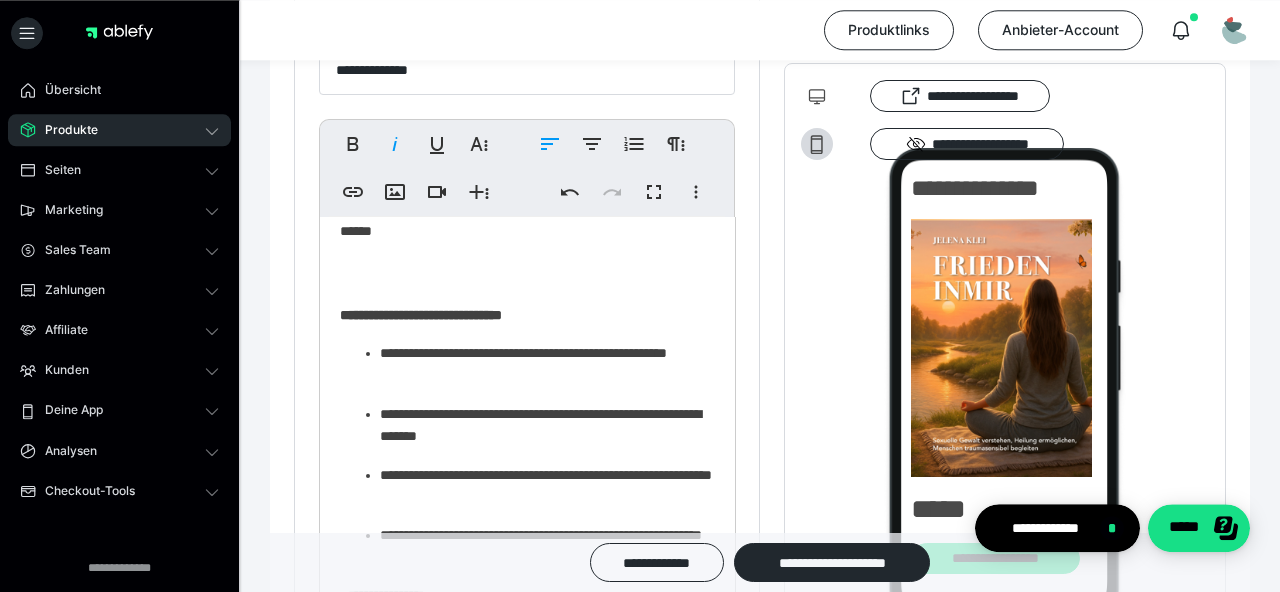 scroll, scrollTop: 694, scrollLeft: 0, axis: vertical 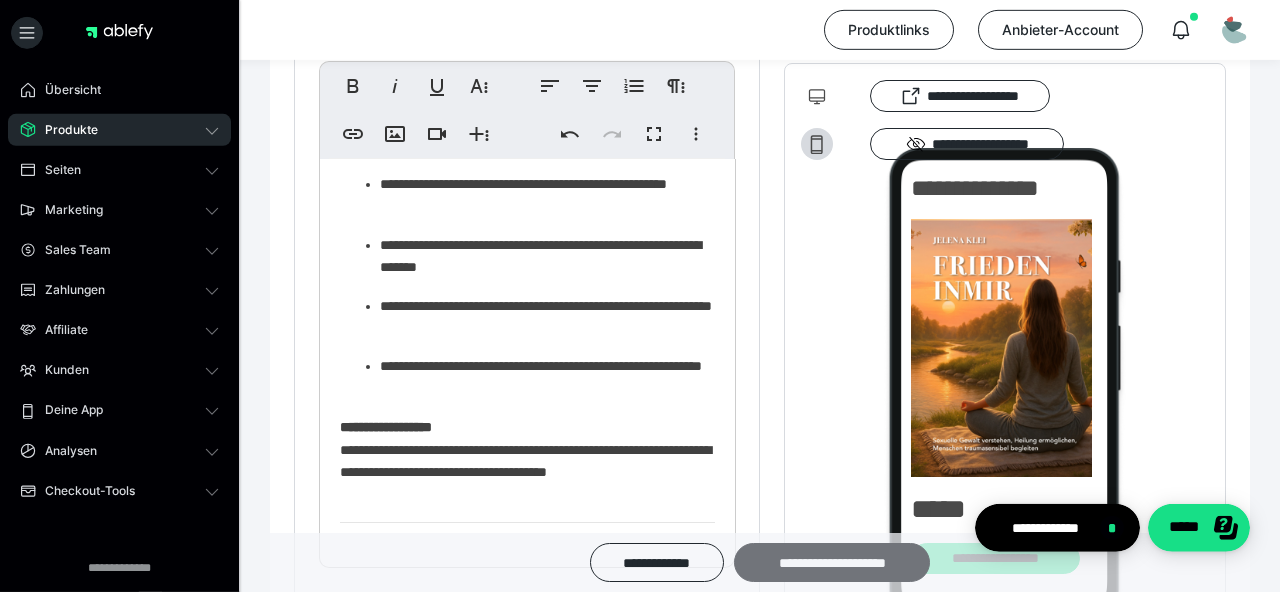 click on "**********" at bounding box center (832, 562) 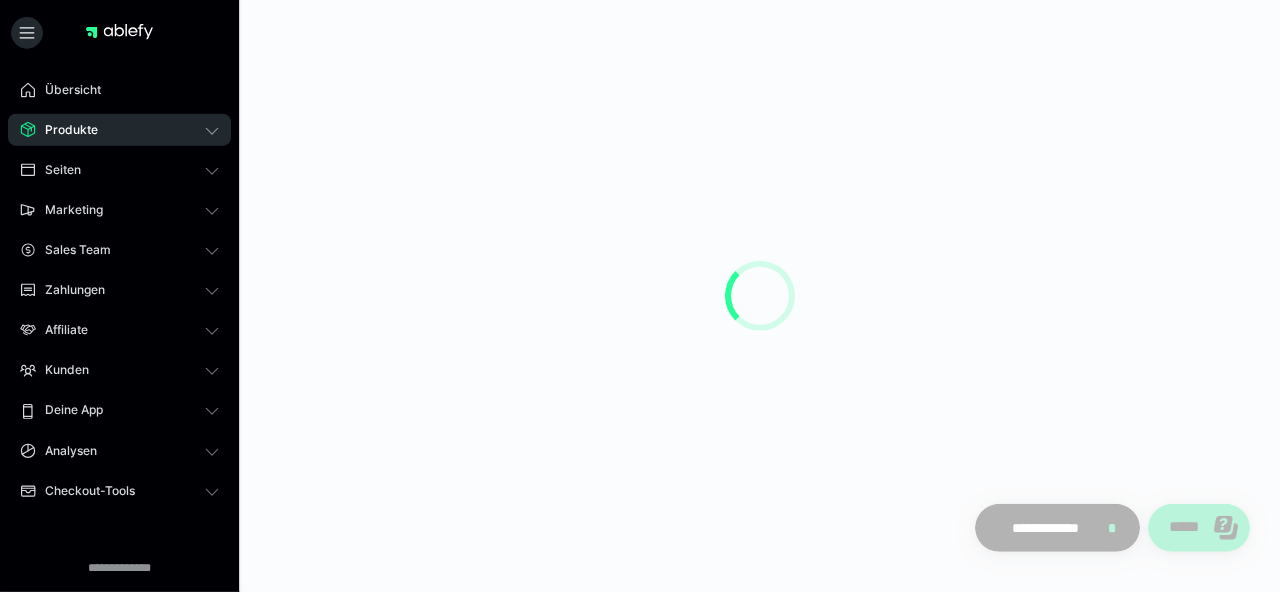 scroll, scrollTop: 0, scrollLeft: 0, axis: both 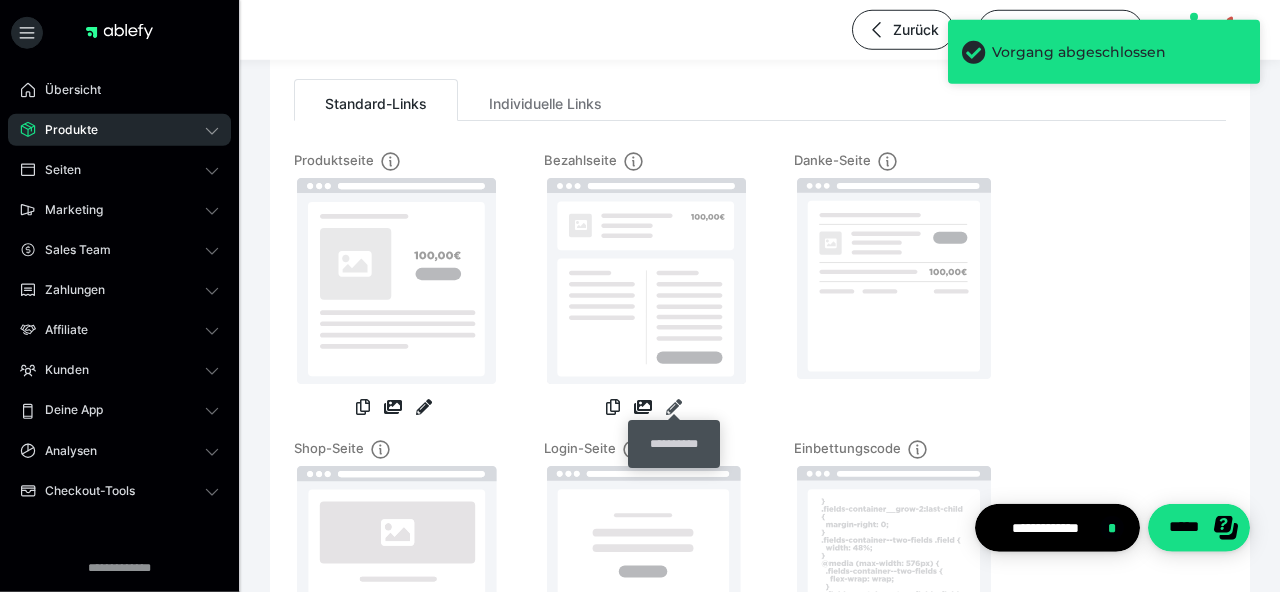 click at bounding box center [674, 407] 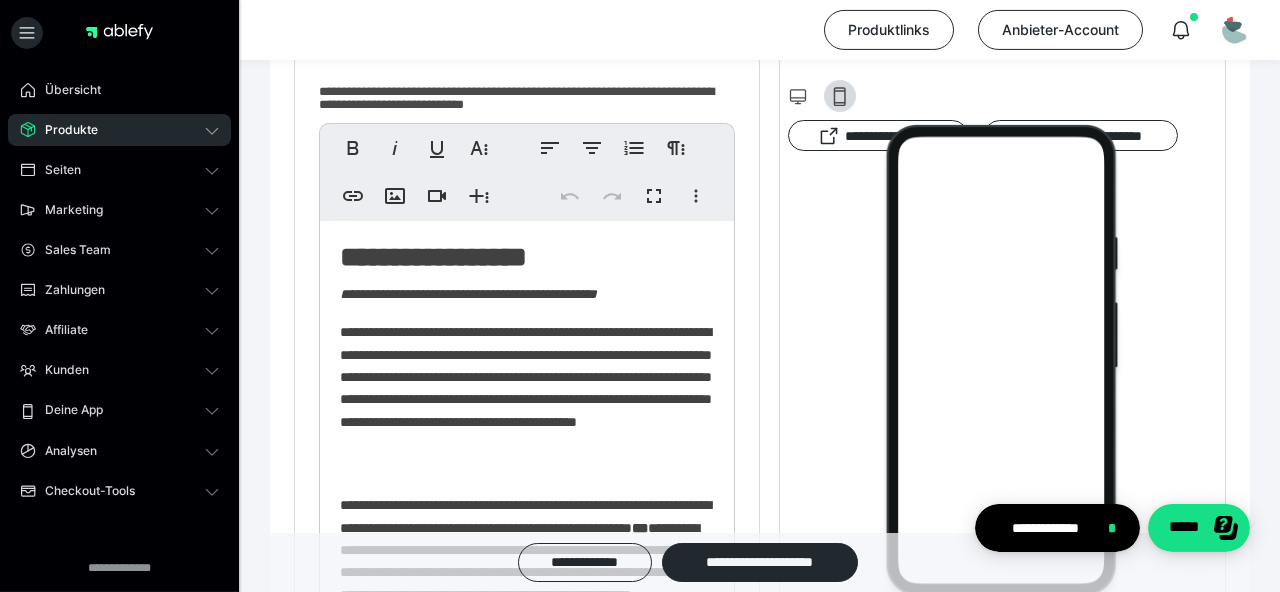 scroll, scrollTop: 510, scrollLeft: 0, axis: vertical 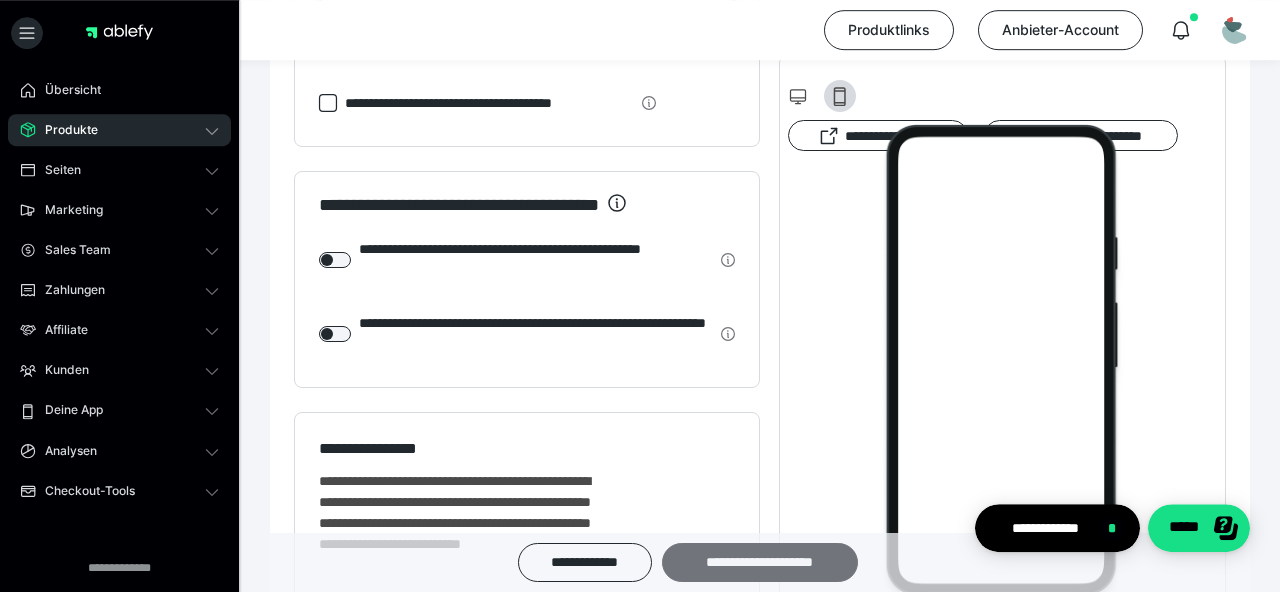click on "**********" at bounding box center (760, 562) 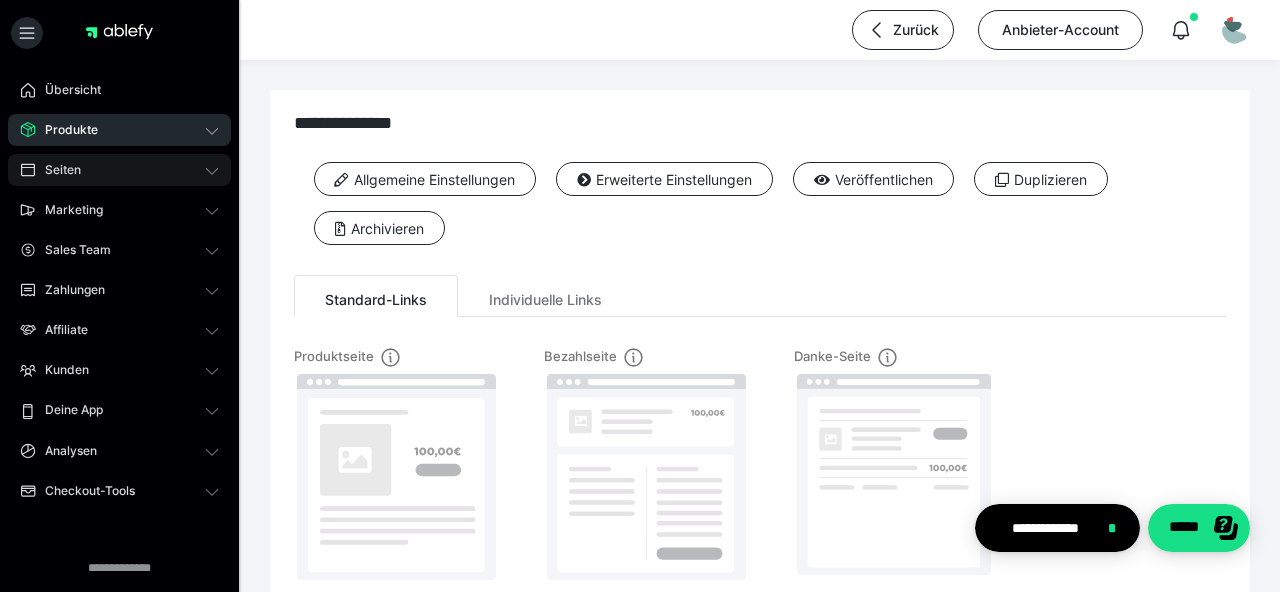 click on "Seiten" at bounding box center [119, 170] 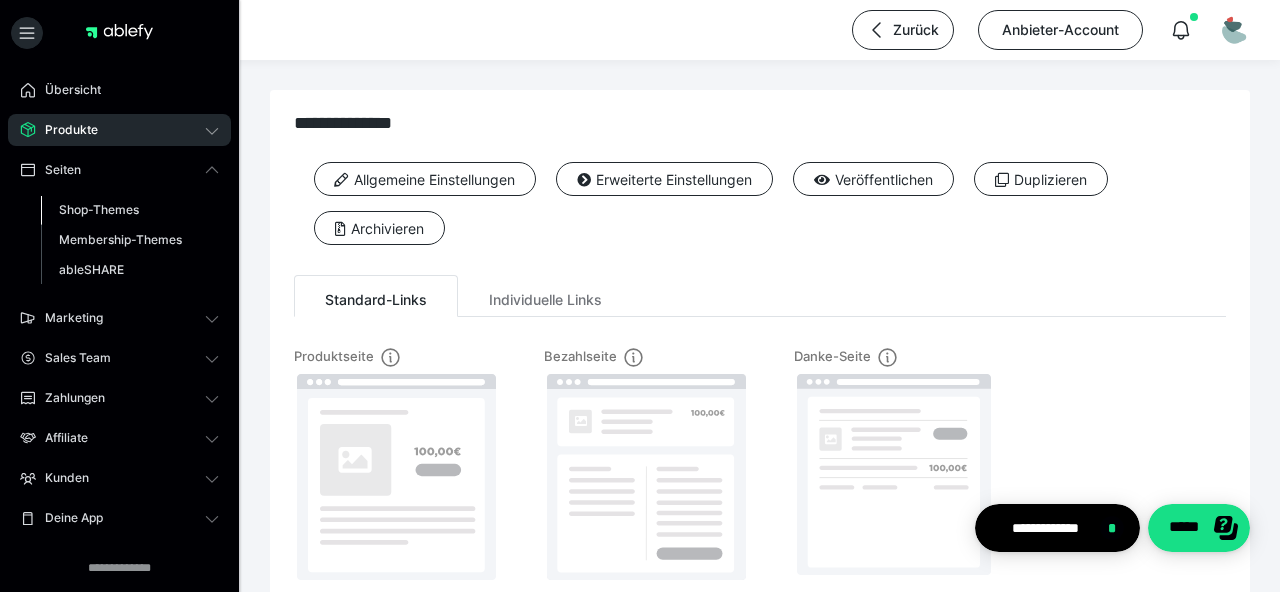 click on "Shop-Themes" at bounding box center (99, 209) 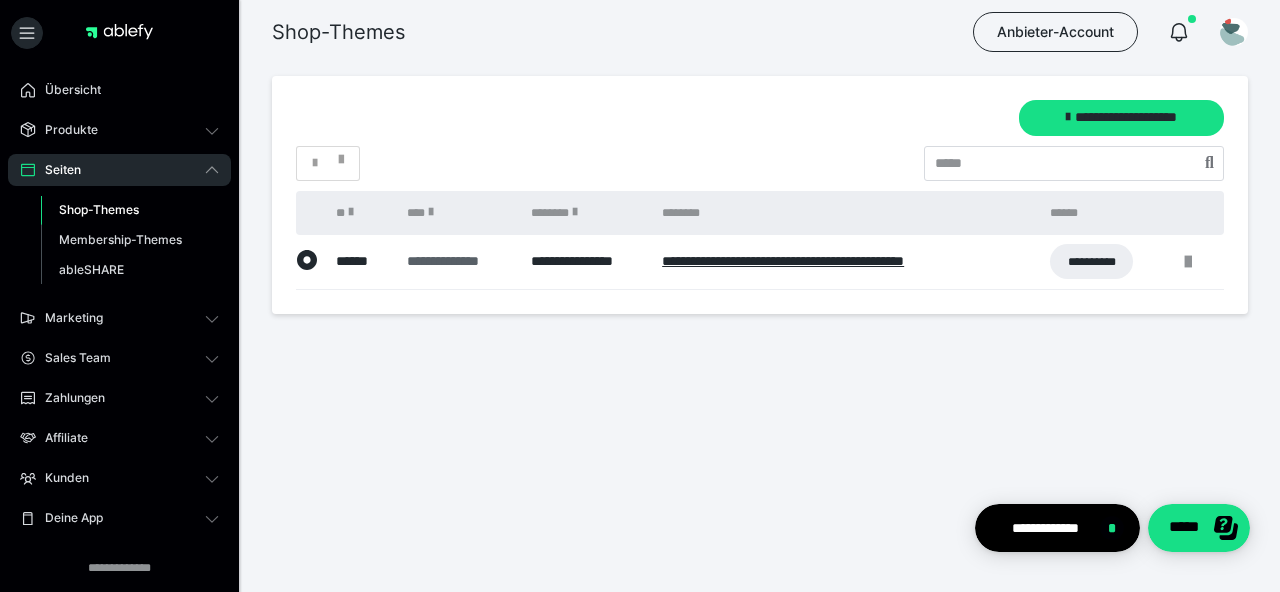 click on "**********" at bounding box center (459, 261) 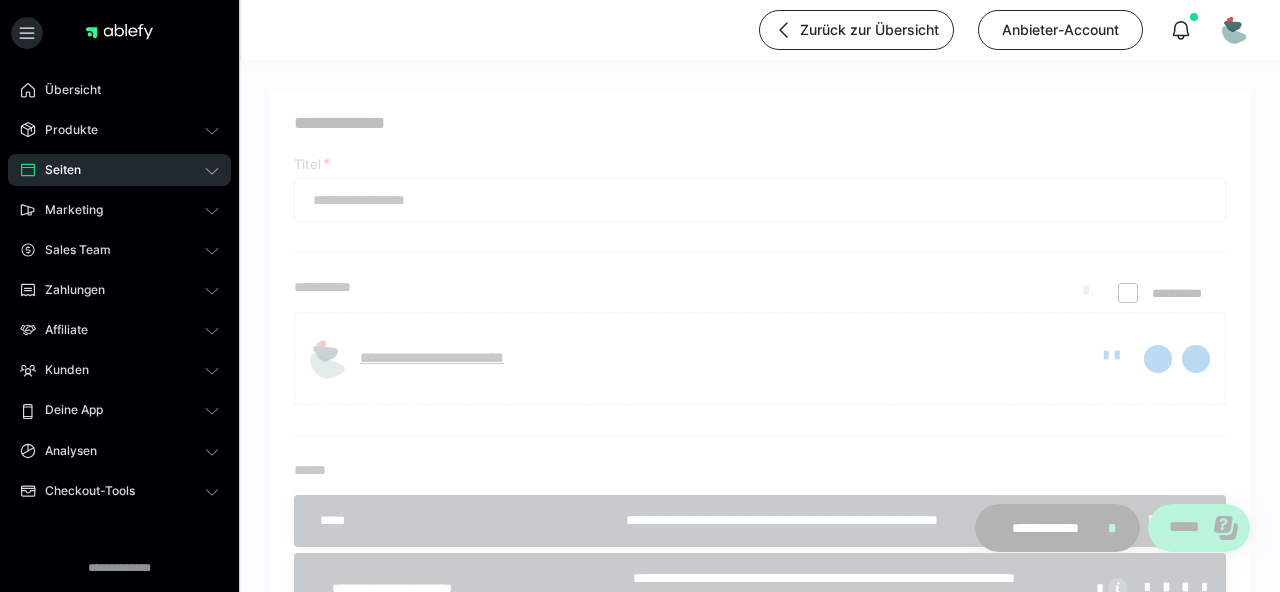 type on "**********" 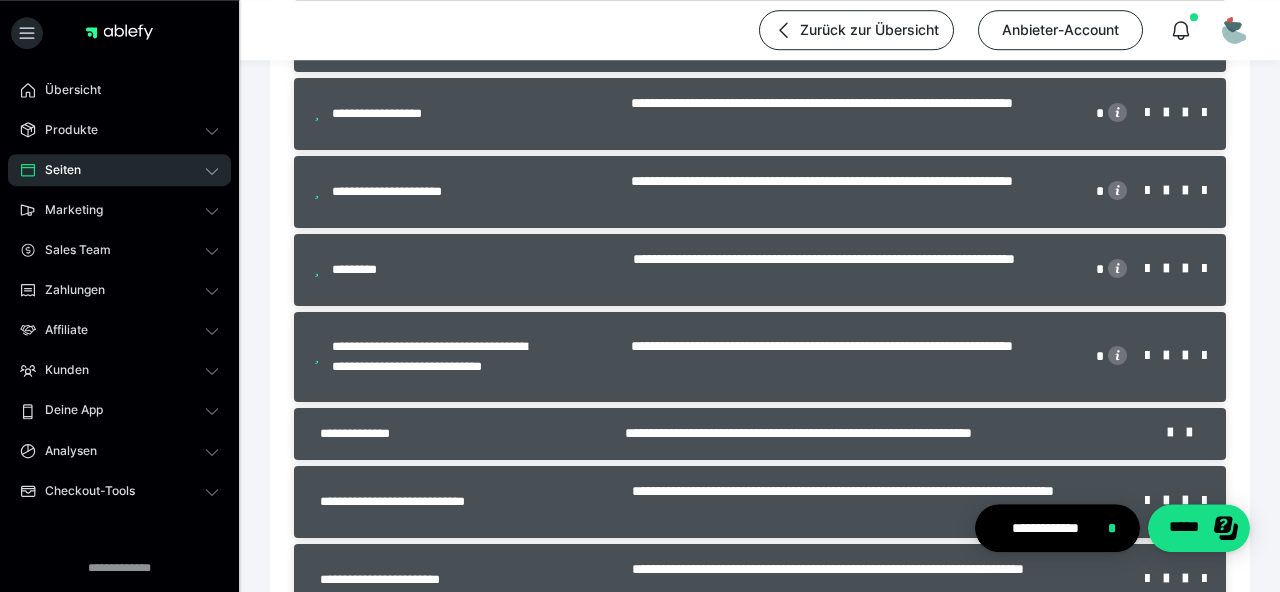 scroll, scrollTop: 1106, scrollLeft: 0, axis: vertical 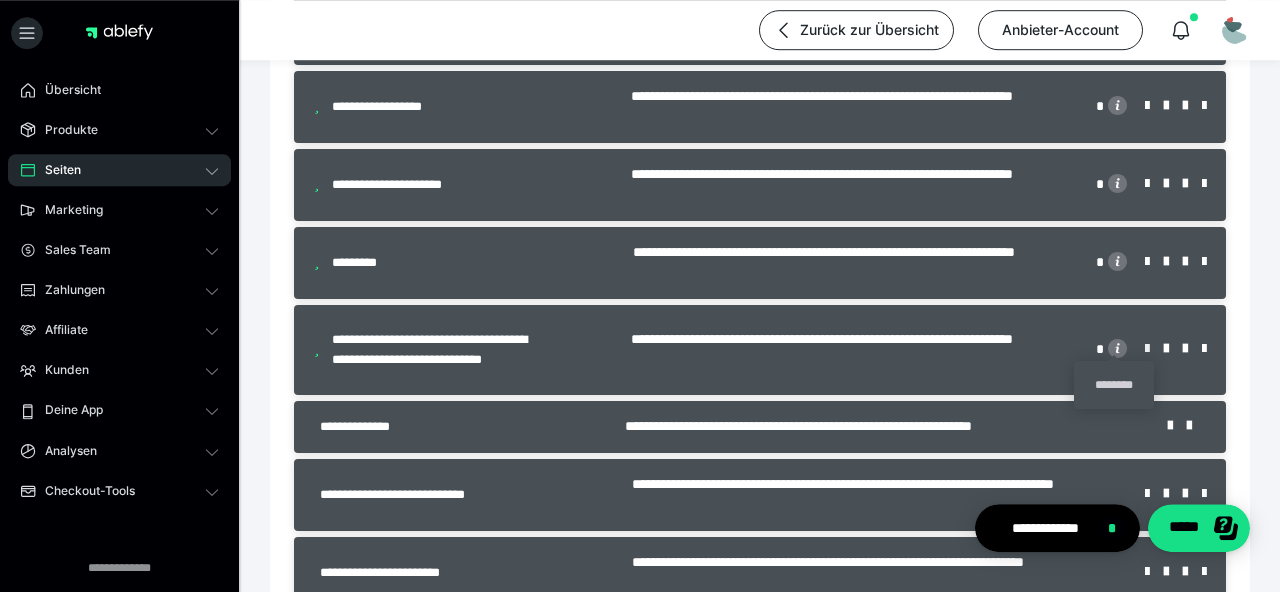 click at bounding box center (1154, 349) 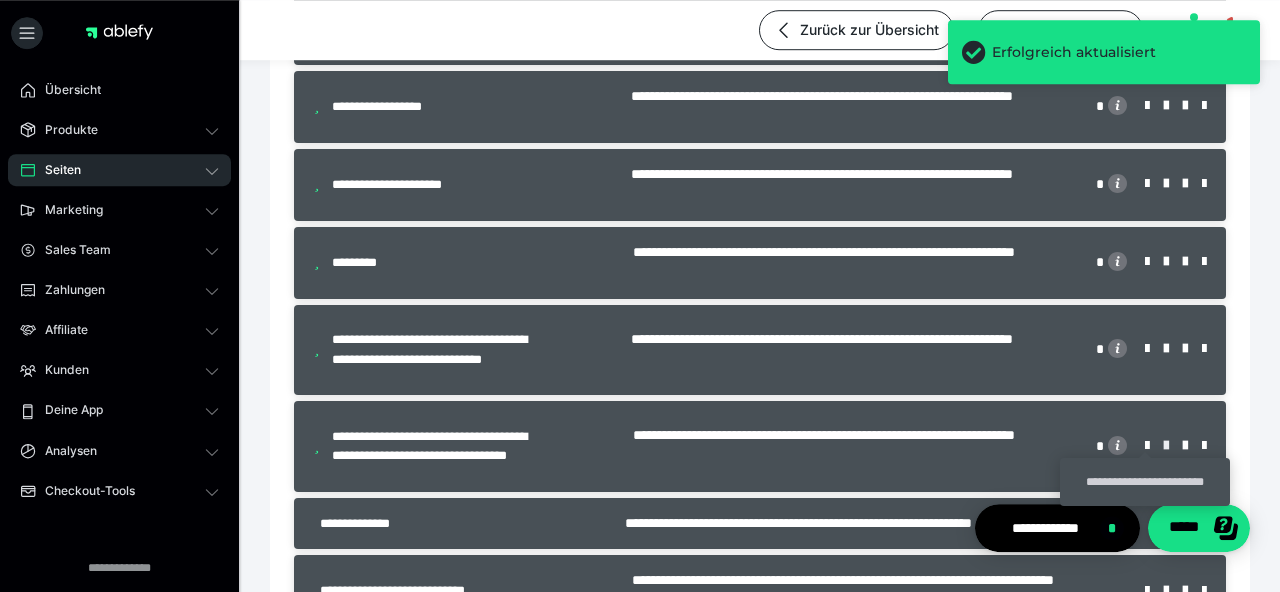 click at bounding box center (1173, 446) 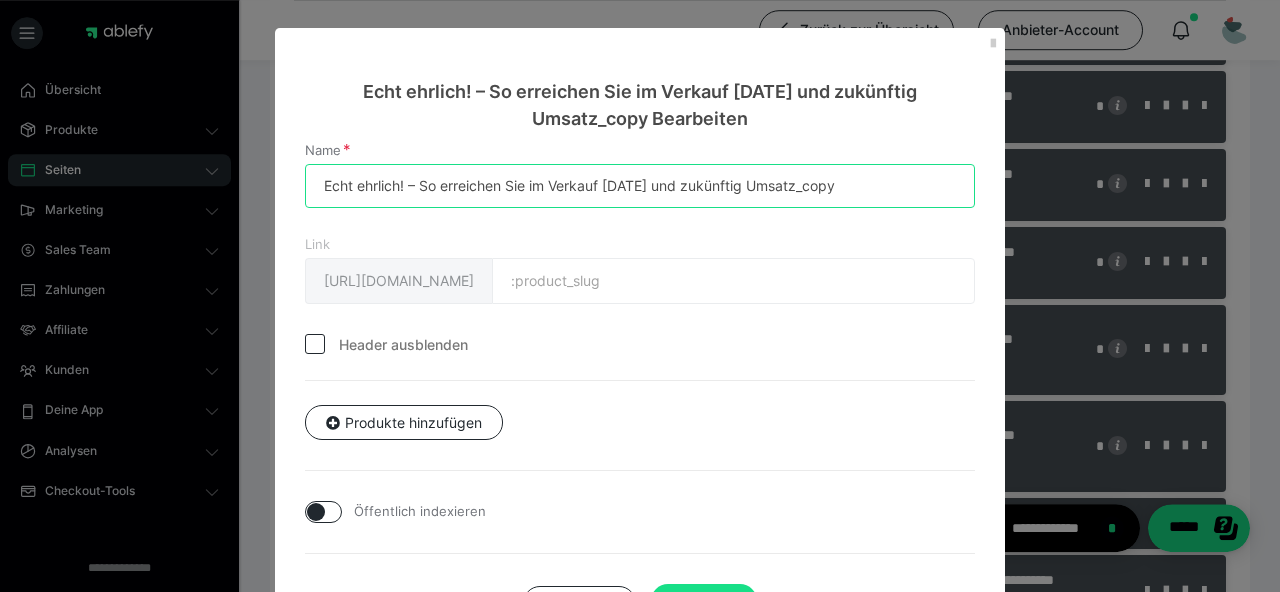 click on "Echt ehrlich! – So erreichen Sie im Verkauf [DATE] und zukünftig Umsatz_copy" at bounding box center (640, 186) 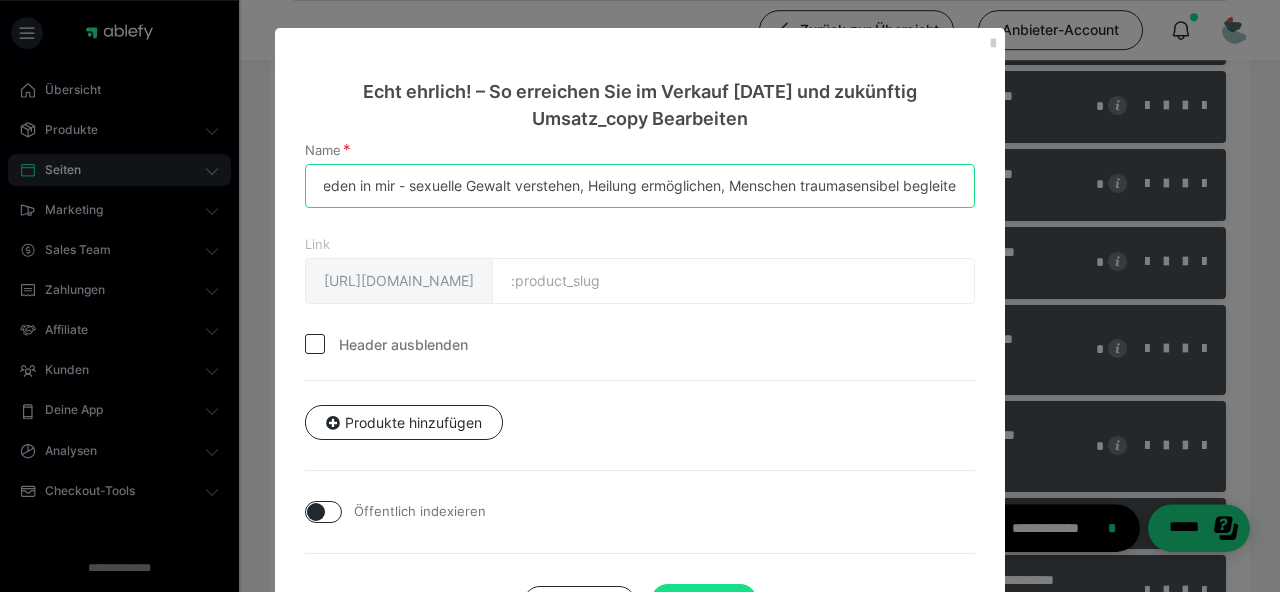 scroll, scrollTop: 0, scrollLeft: 35, axis: horizontal 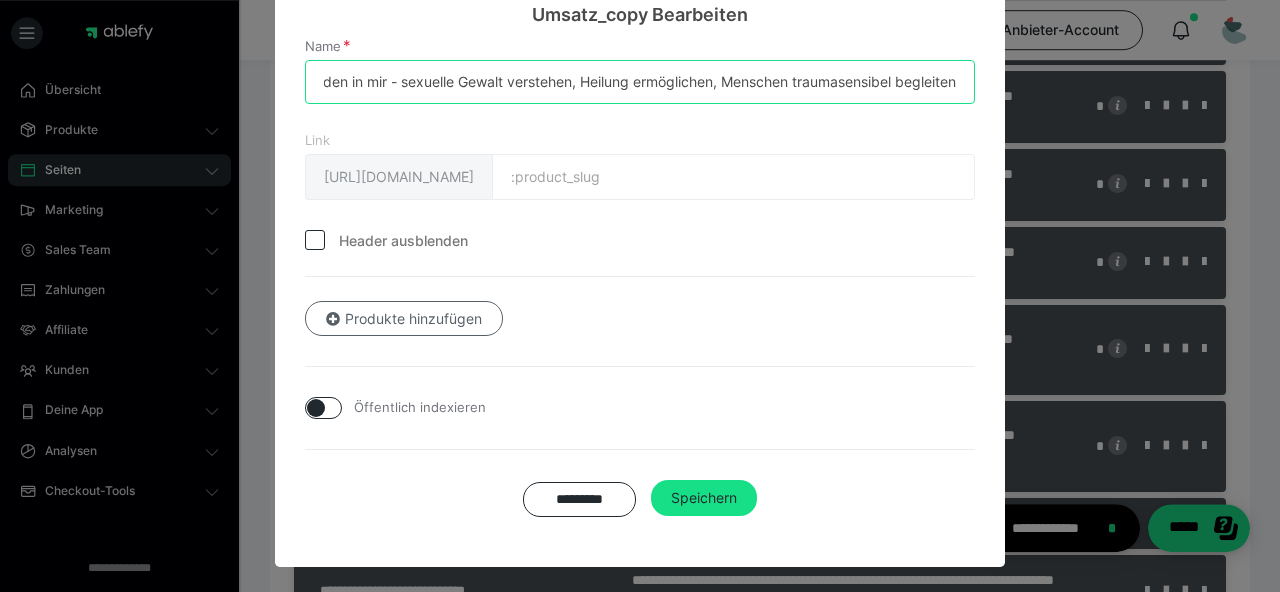 type on "Frieden in mir - sexuelle Gewalt verstehen, Heilung ermöglichen, Menschen traumasensibel begleiten" 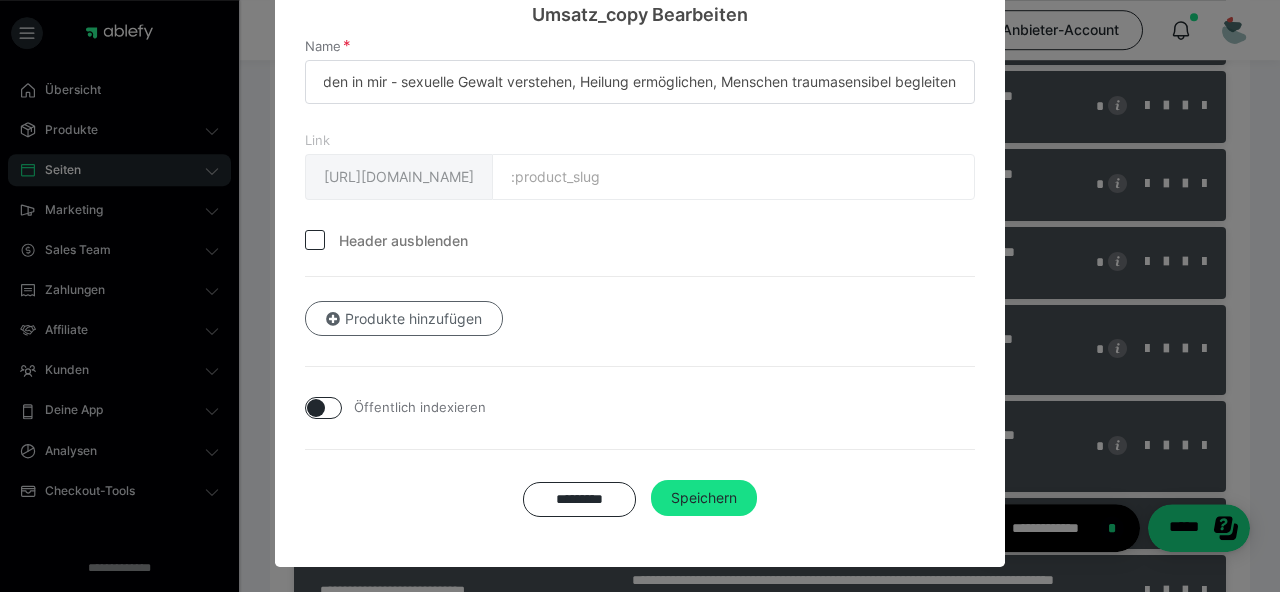 click on "Produkte hinzufügen" at bounding box center (404, 319) 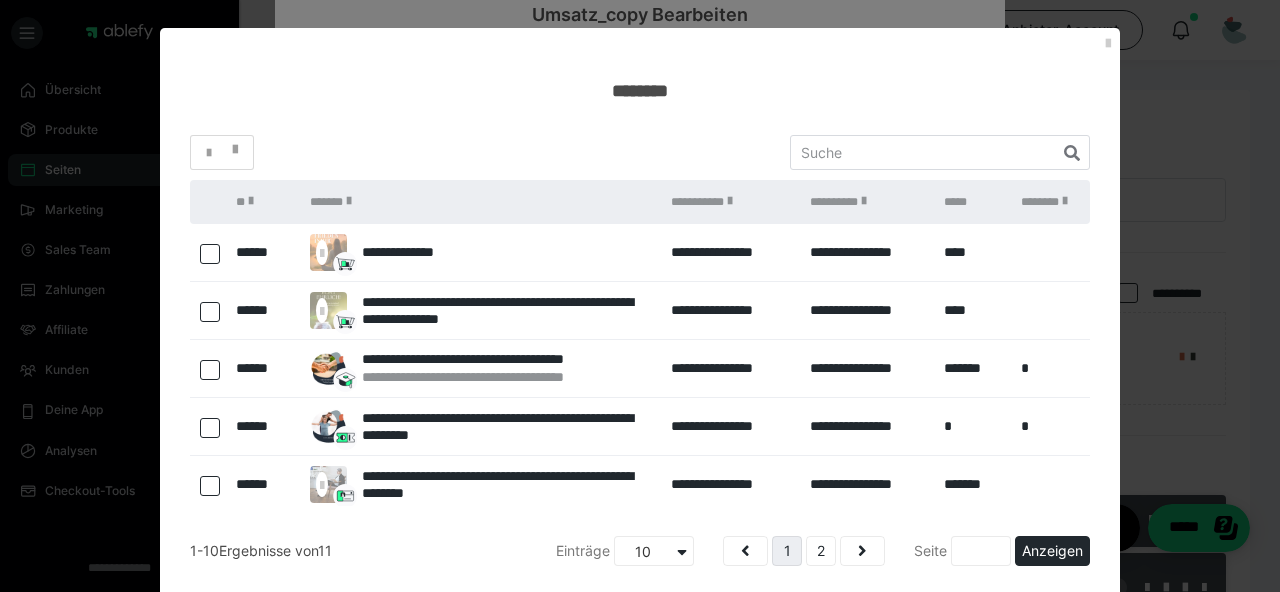 click at bounding box center [210, 254] 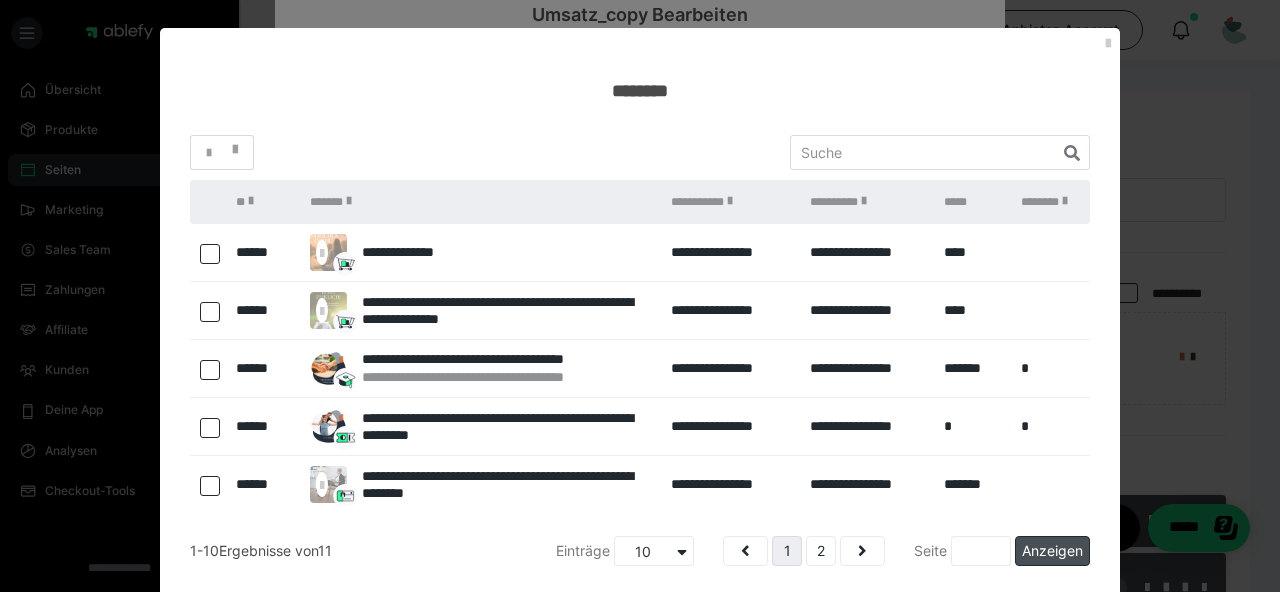 click on "Anzeigen" at bounding box center (1052, 551) 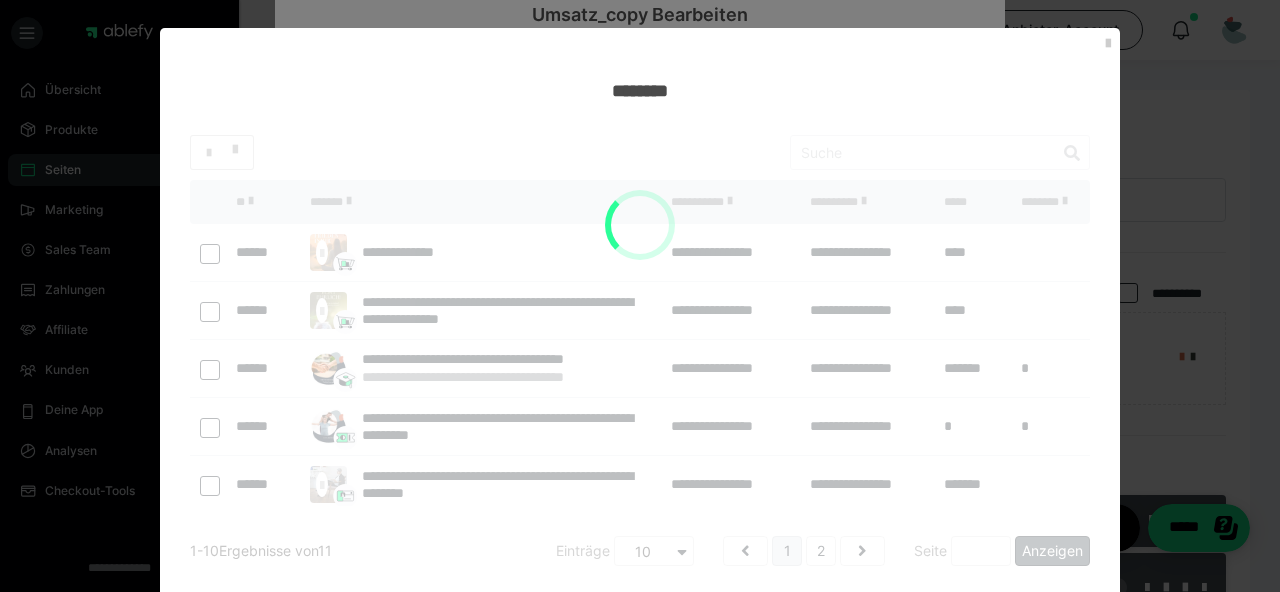 scroll, scrollTop: 77, scrollLeft: 0, axis: vertical 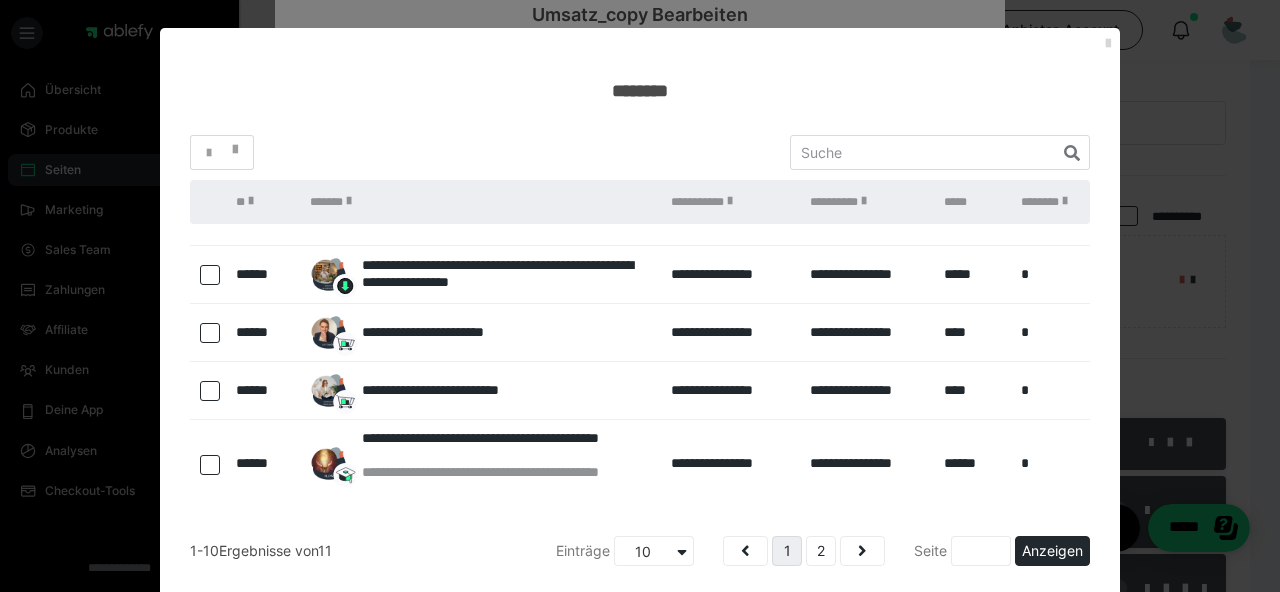 click at bounding box center (1108, 44) 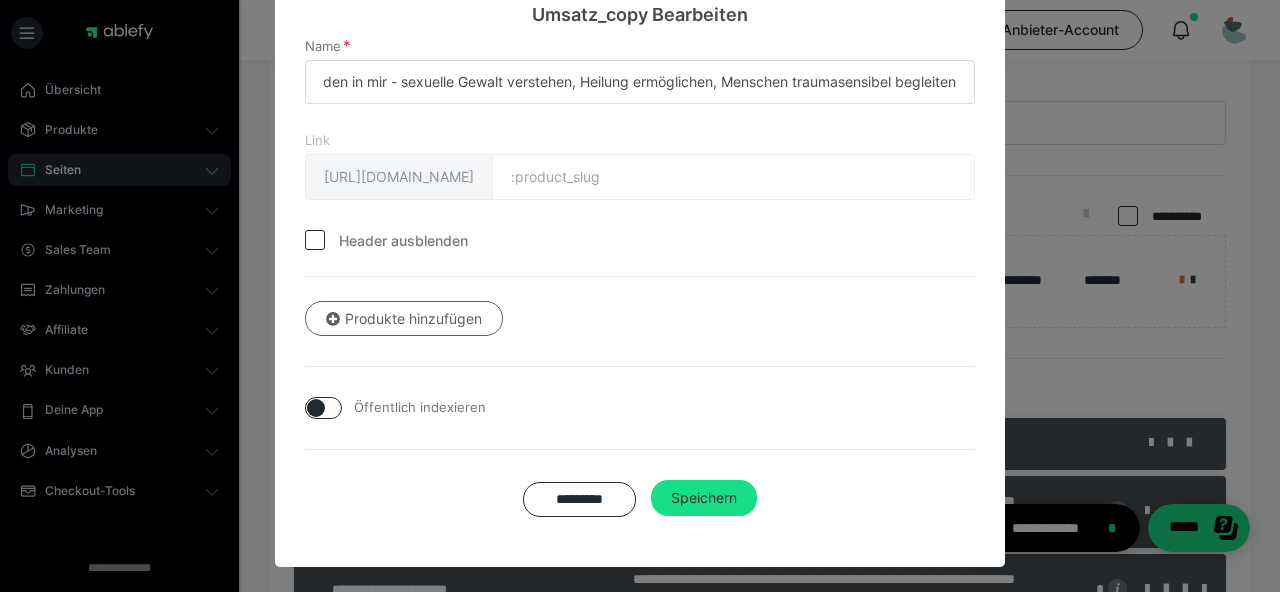 click on "Produkte hinzufügen" at bounding box center (404, 319) 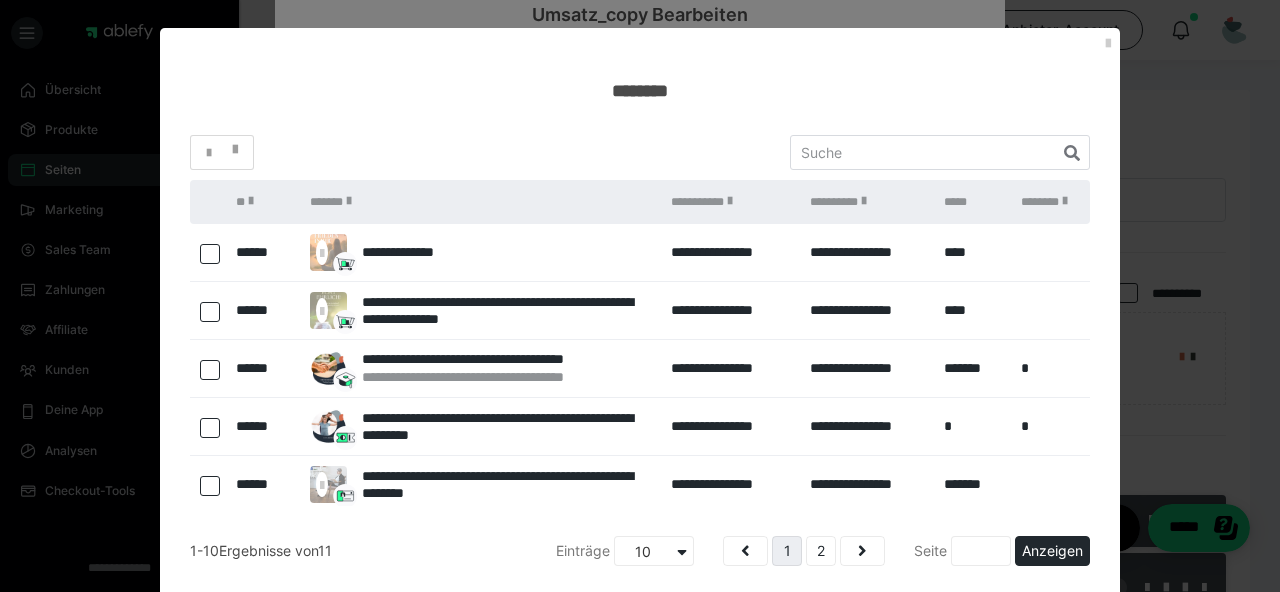 click at bounding box center (210, 254) 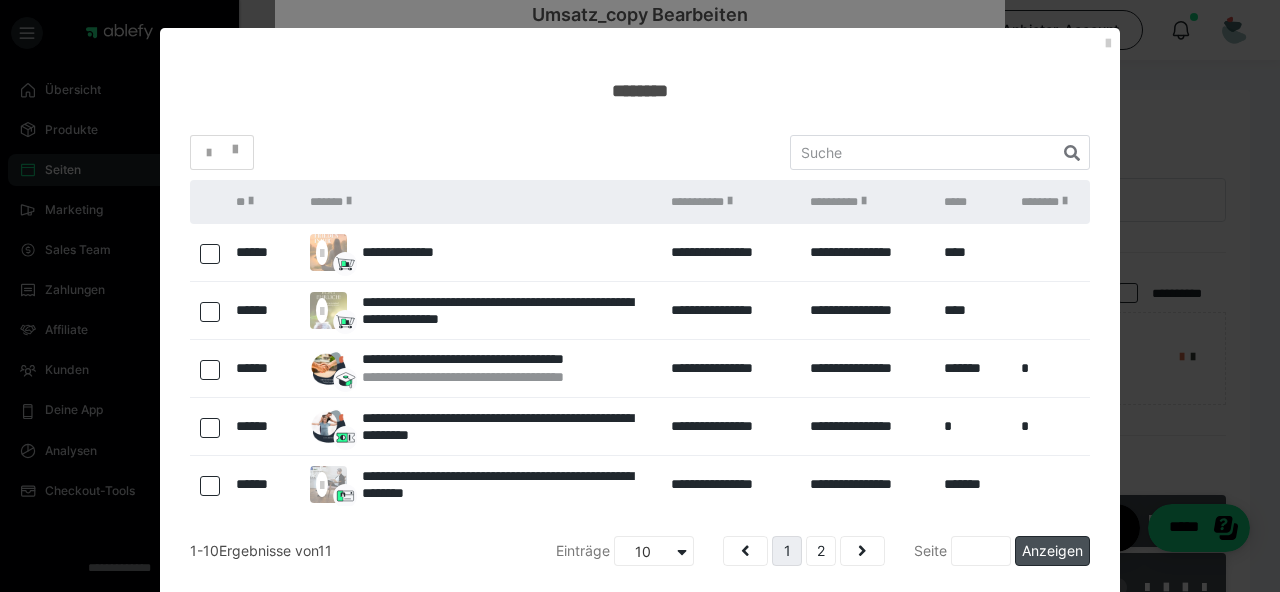 click on "Anzeigen" at bounding box center (1052, 551) 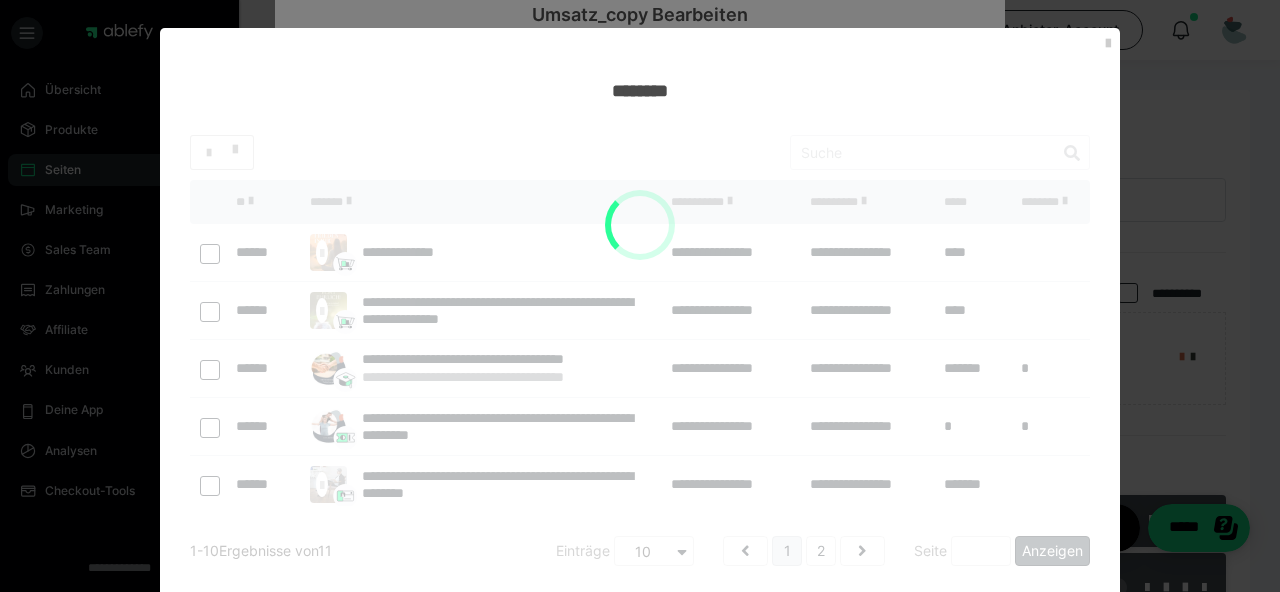 scroll, scrollTop: 77, scrollLeft: 0, axis: vertical 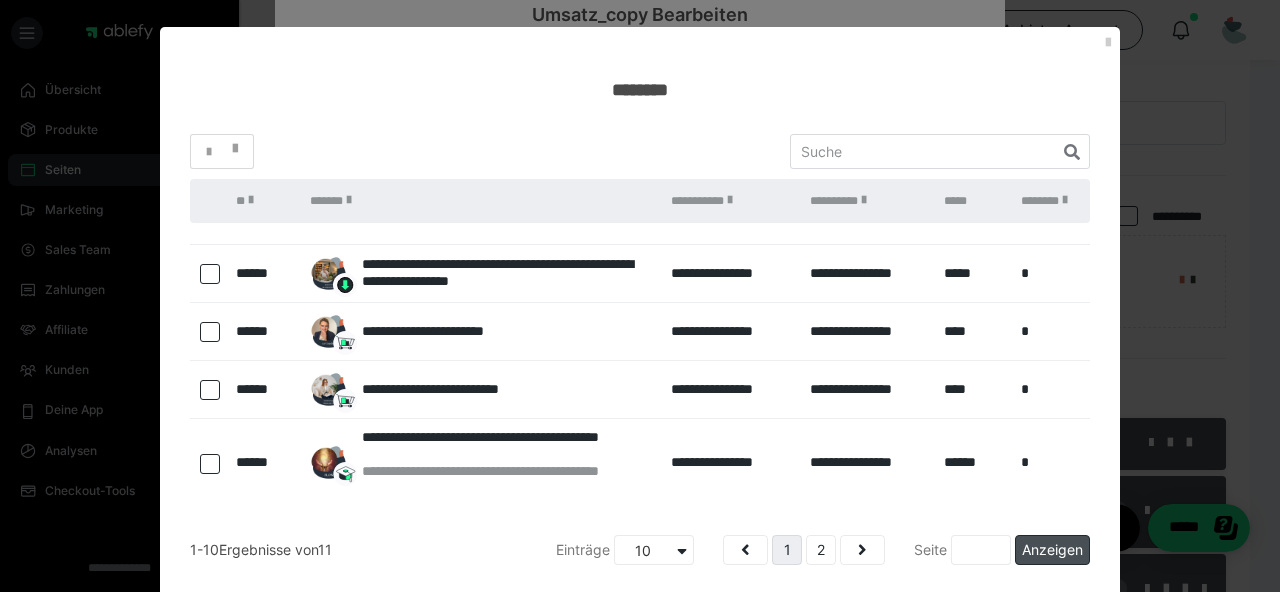 click on "Anzeigen" at bounding box center [1052, 550] 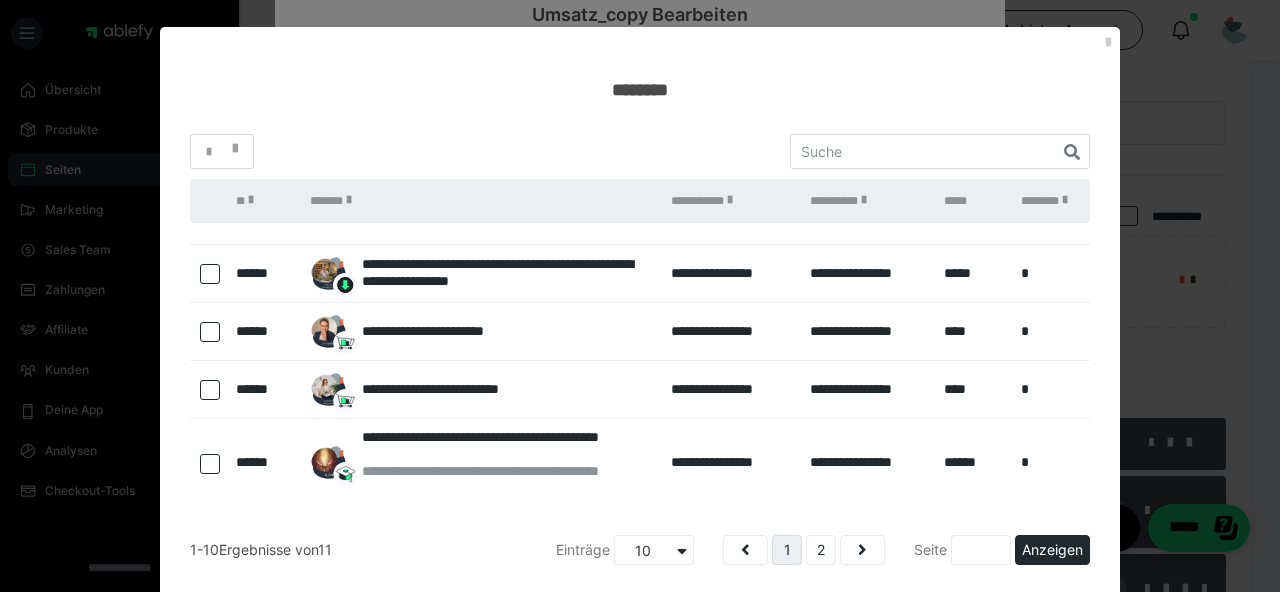 click on "********" at bounding box center [640, 65] 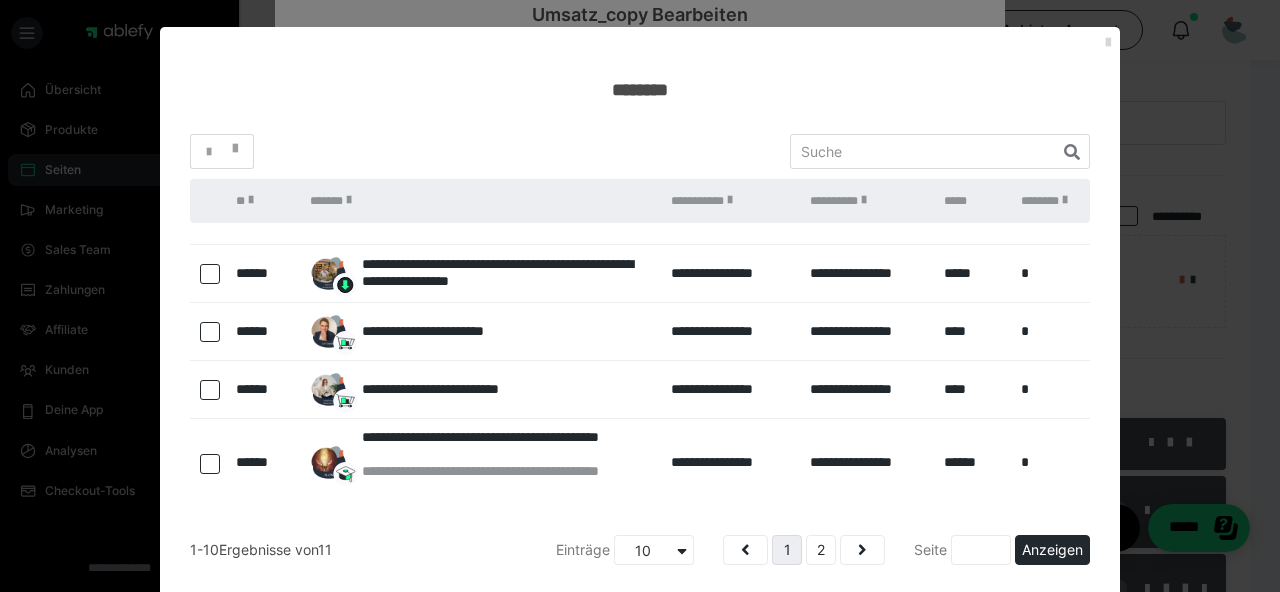 click at bounding box center [1108, 43] 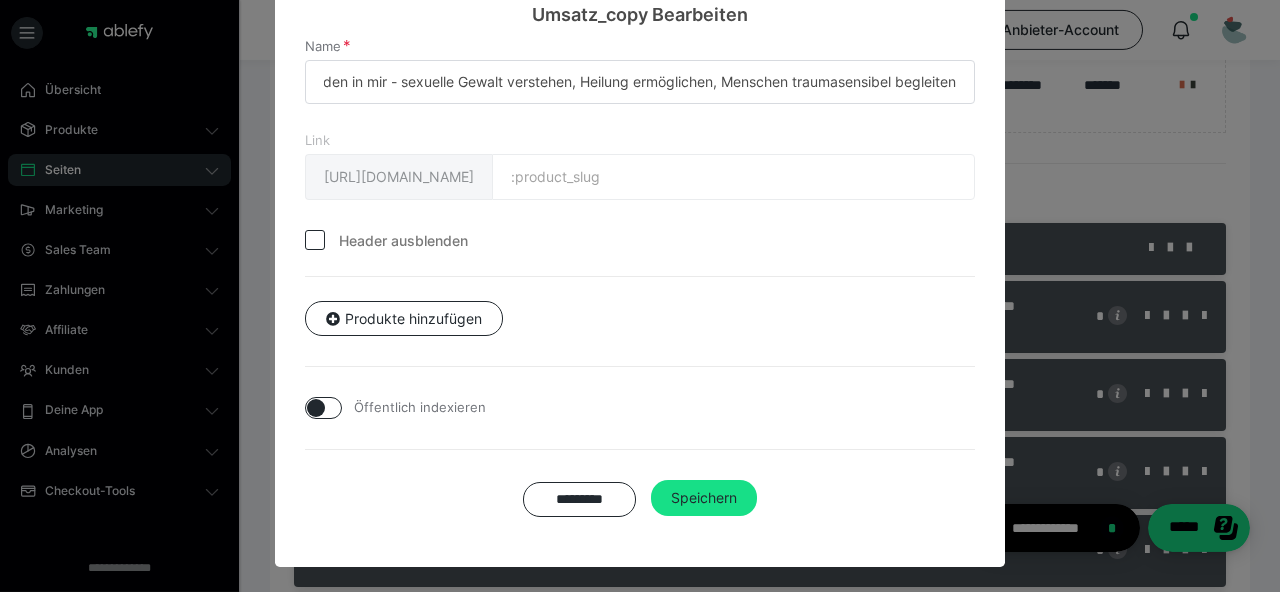 scroll, scrollTop: 280, scrollLeft: 0, axis: vertical 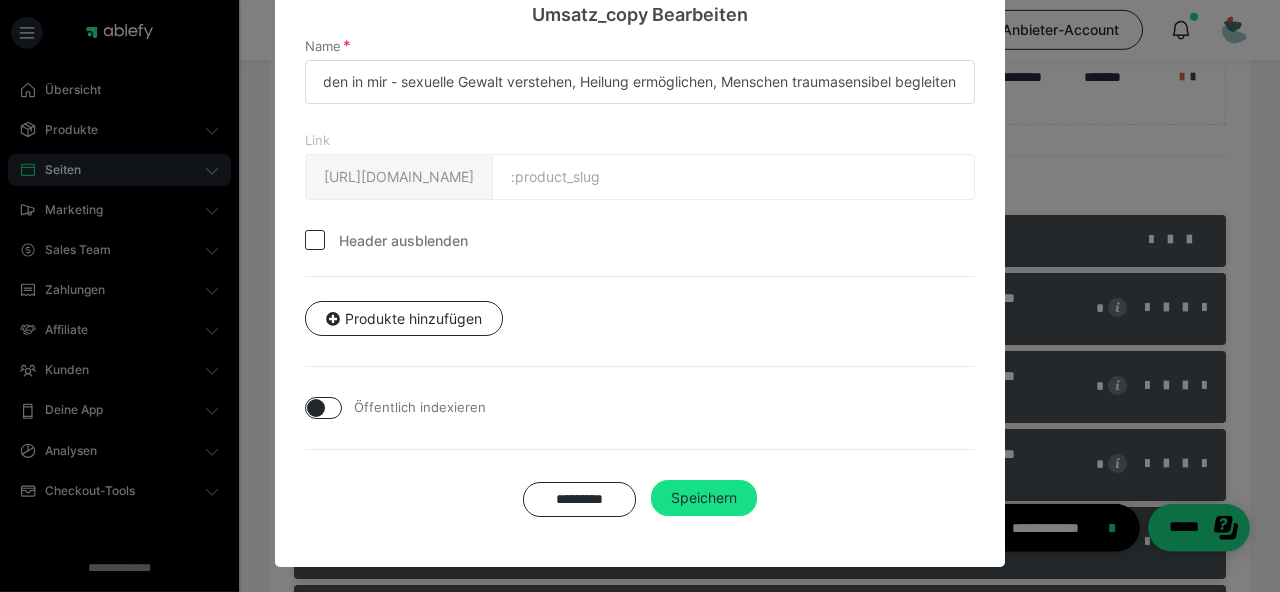 click on "Header ausblenden" at bounding box center (403, 241) 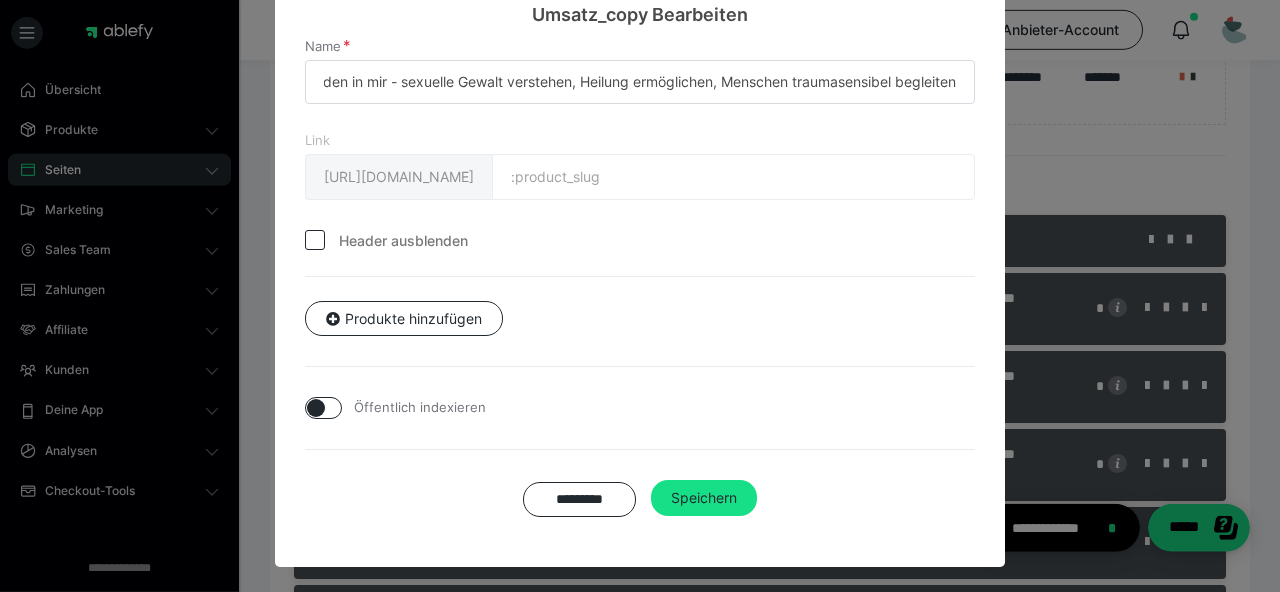 click on "Header ausblenden" at bounding box center (386, 241) 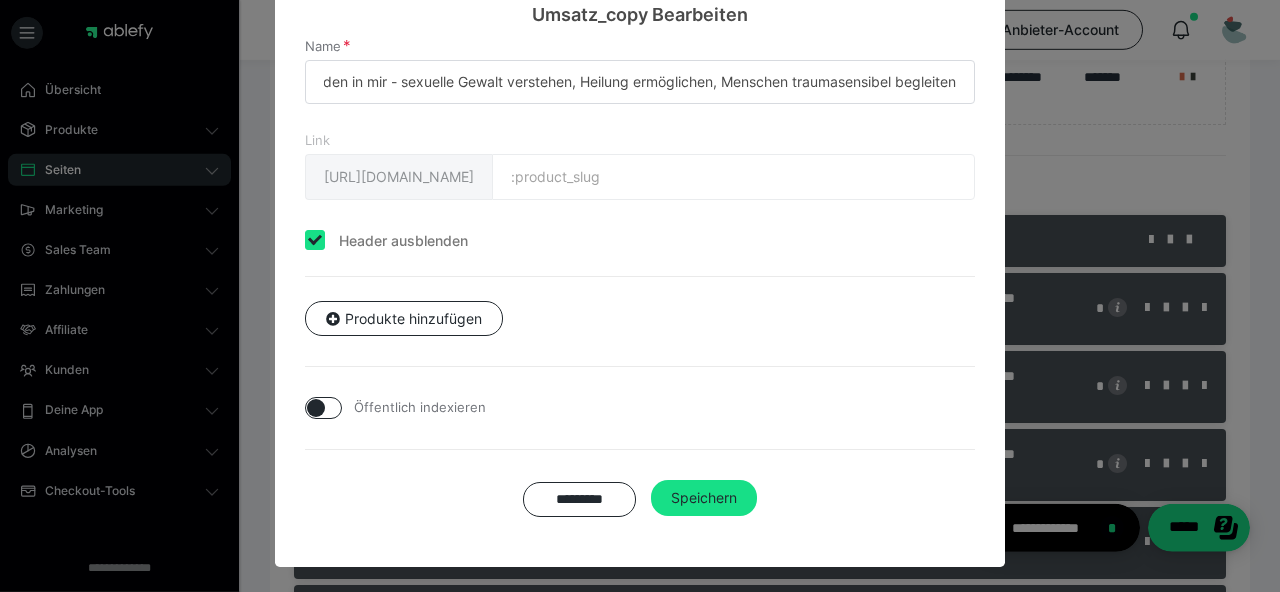 checkbox on "true" 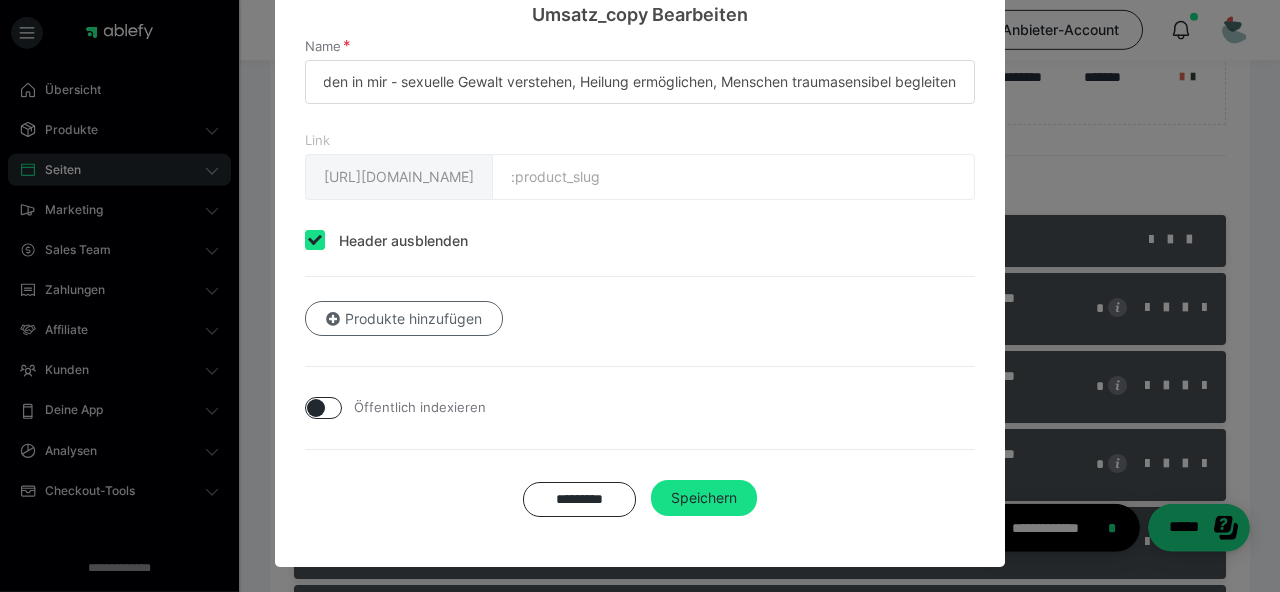 click on "Produkte hinzufügen" at bounding box center [404, 319] 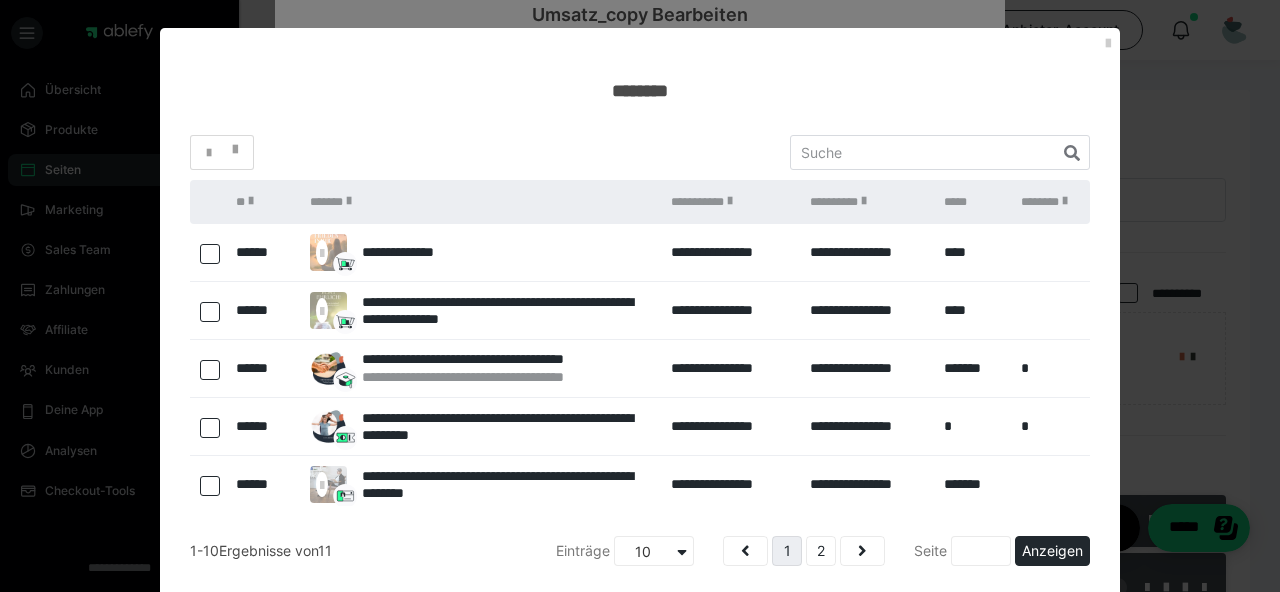 click at bounding box center [210, 254] 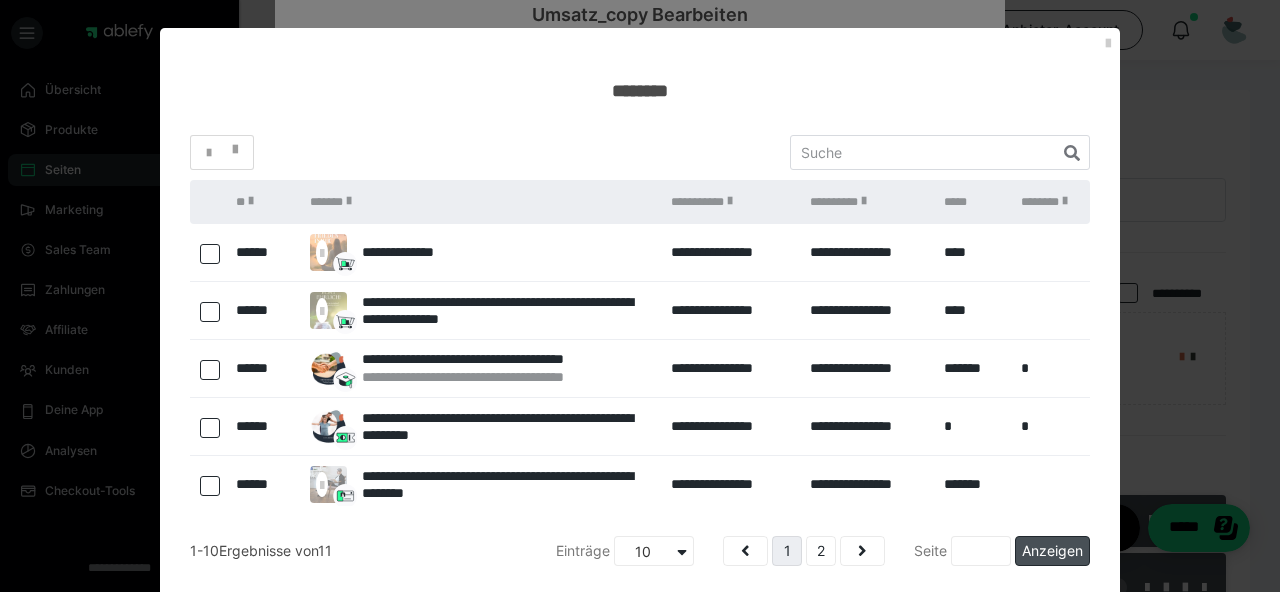 click on "Anzeigen" at bounding box center (1052, 551) 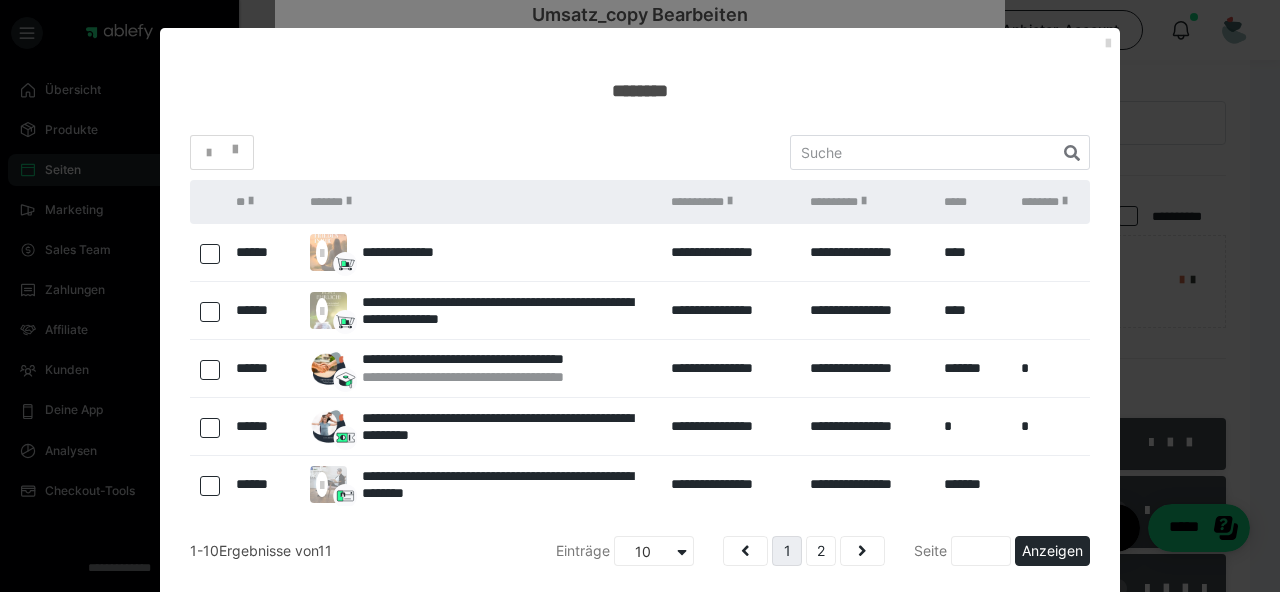 click at bounding box center (1108, 44) 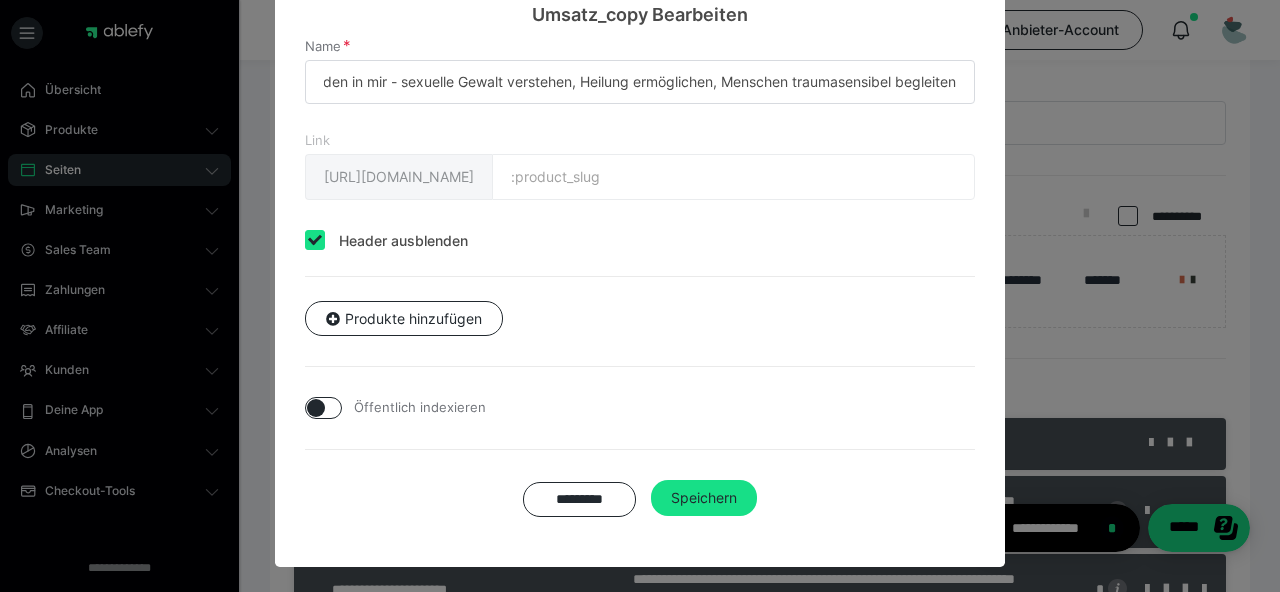 click on "Echt ehrlich! – So erreichen Sie im Verkauf [DATE] und zukünftig Umsatz_copy Bearbeiten Name Frieden in mir - sexuelle Gewalt verstehen, Heilung ermöglichen, Menschen traumasensibel begleiten Link [URL][DOMAIN_NAME] :product_slug Header ausblenden Produkte hinzufügen Öffentlich indexieren ********* Speichern" at bounding box center (640, 296) 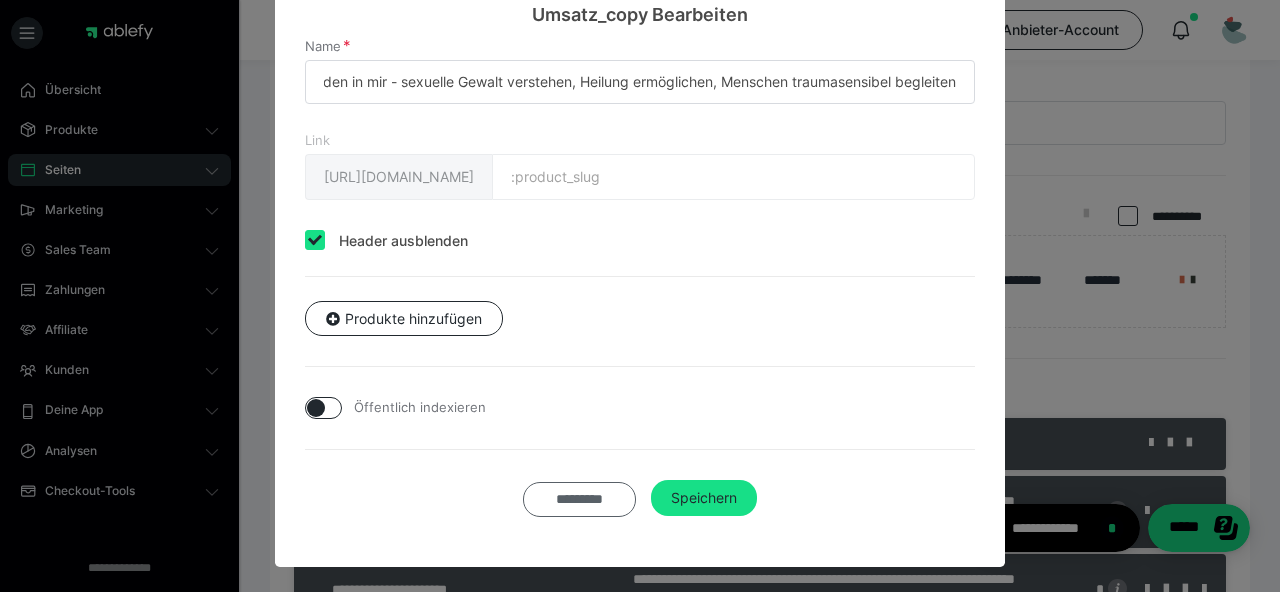 click on "*********" at bounding box center (580, 499) 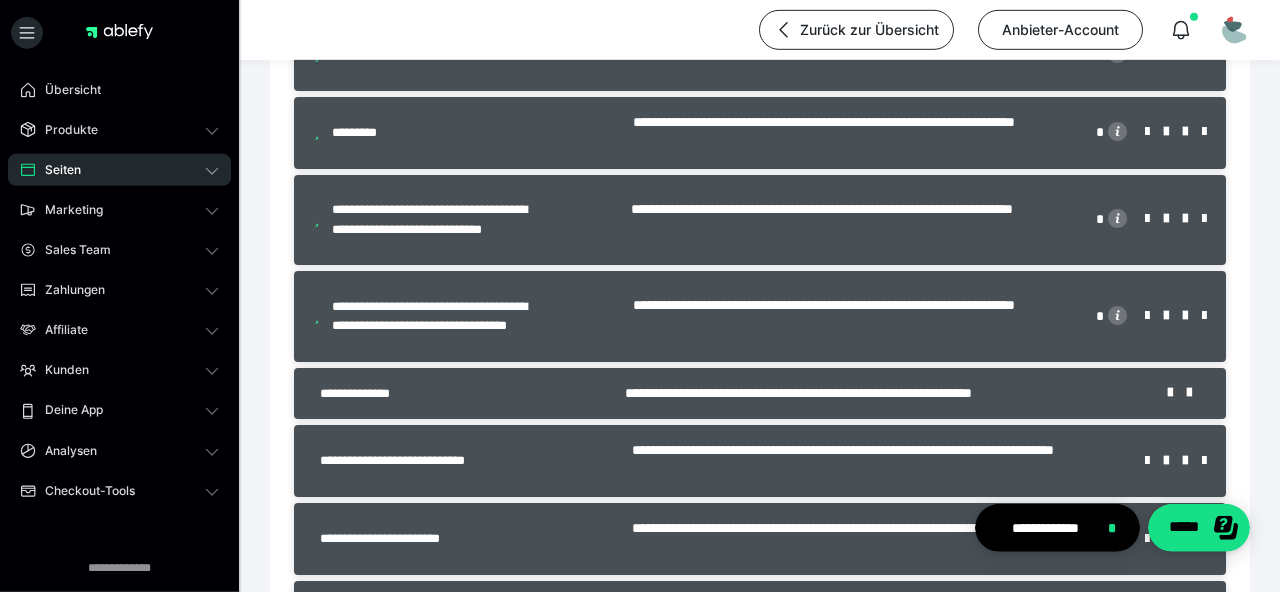 scroll, scrollTop: 1236, scrollLeft: 0, axis: vertical 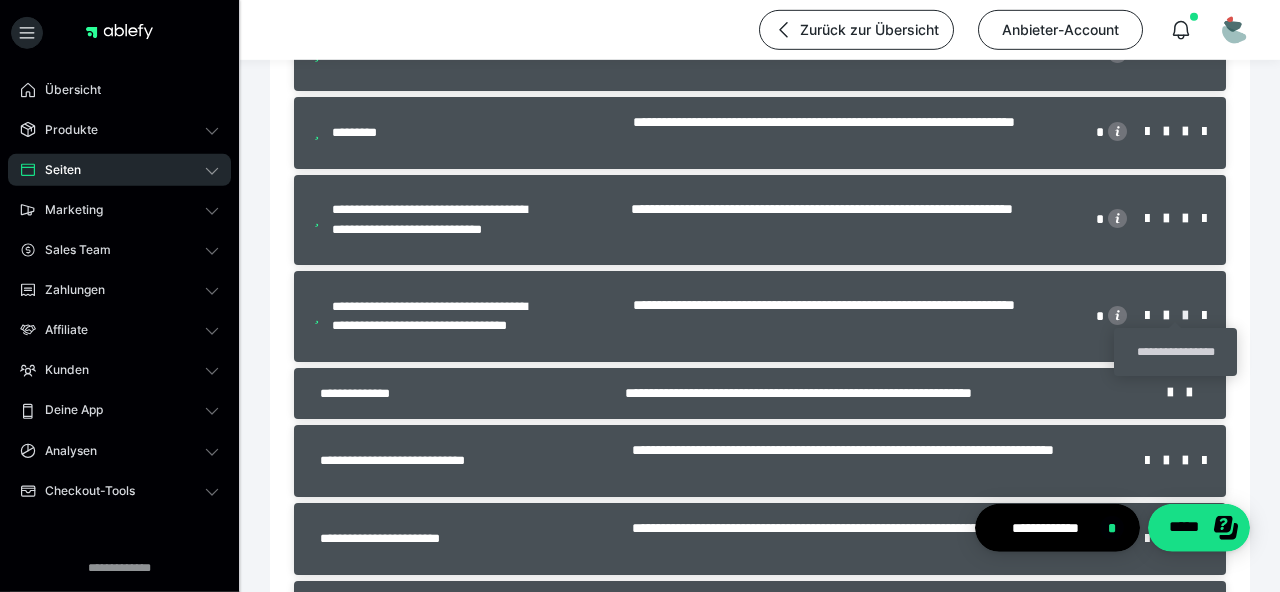 click at bounding box center (1192, 316) 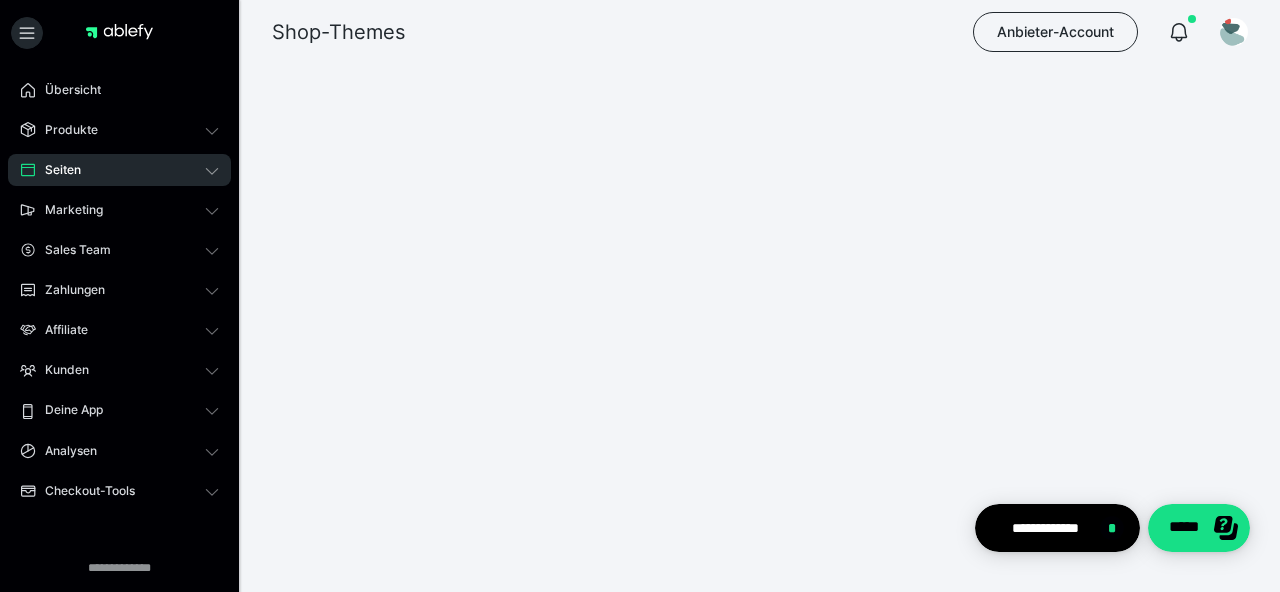 scroll, scrollTop: 0, scrollLeft: 0, axis: both 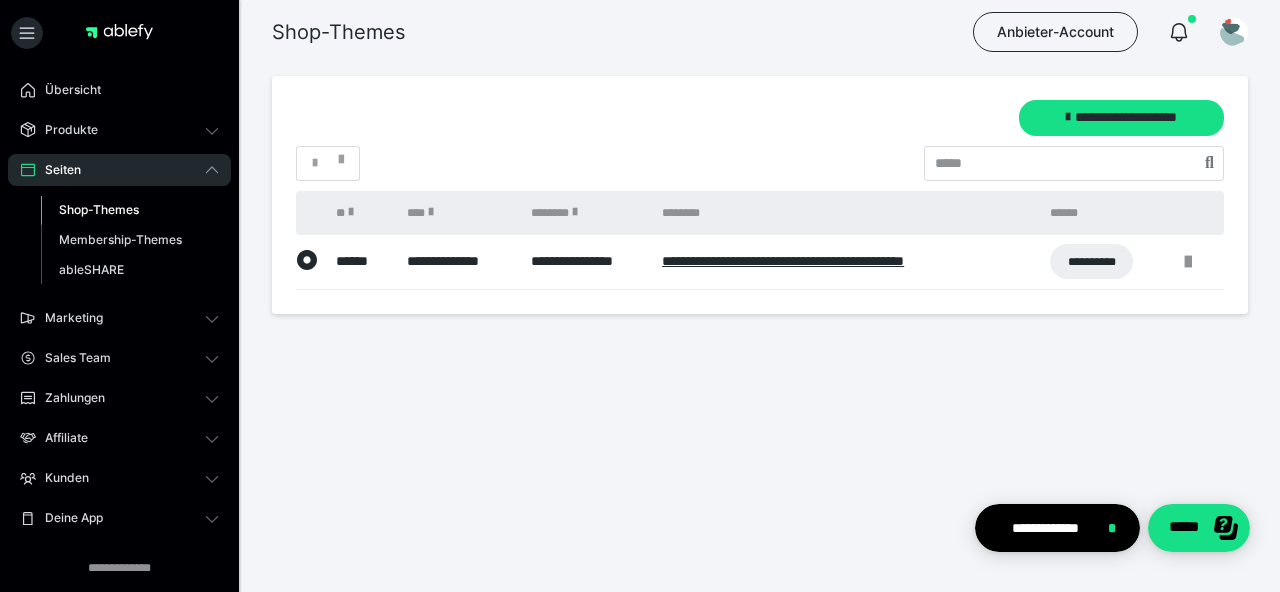 click on "**********" at bounding box center [459, 262] 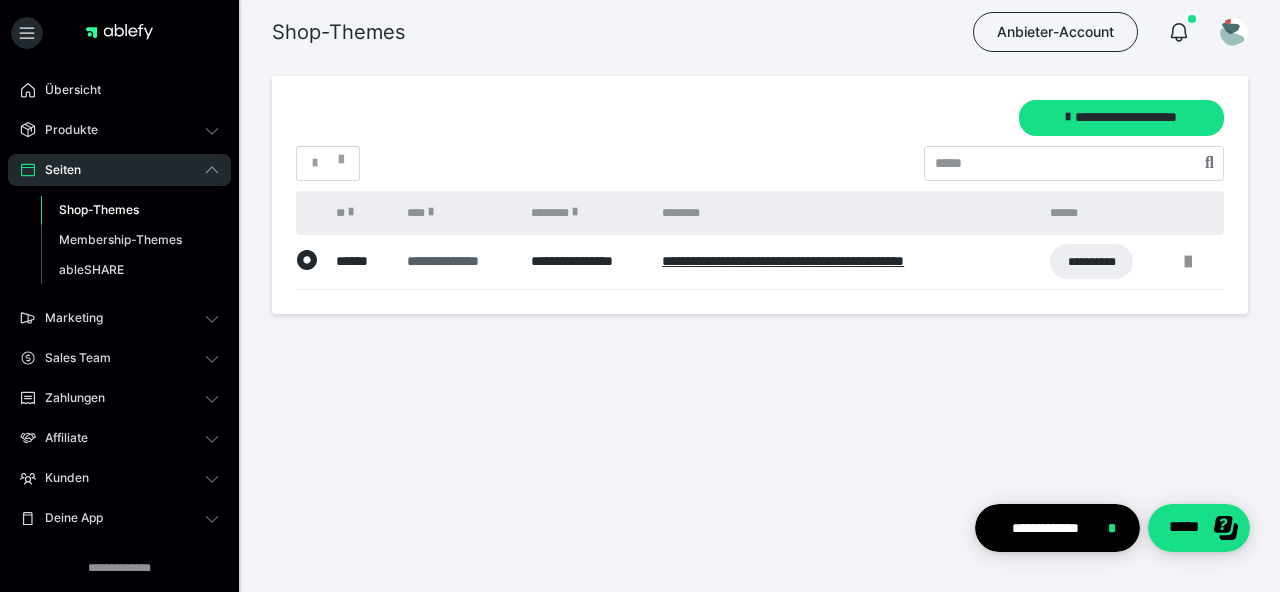 click on "**********" at bounding box center [459, 261] 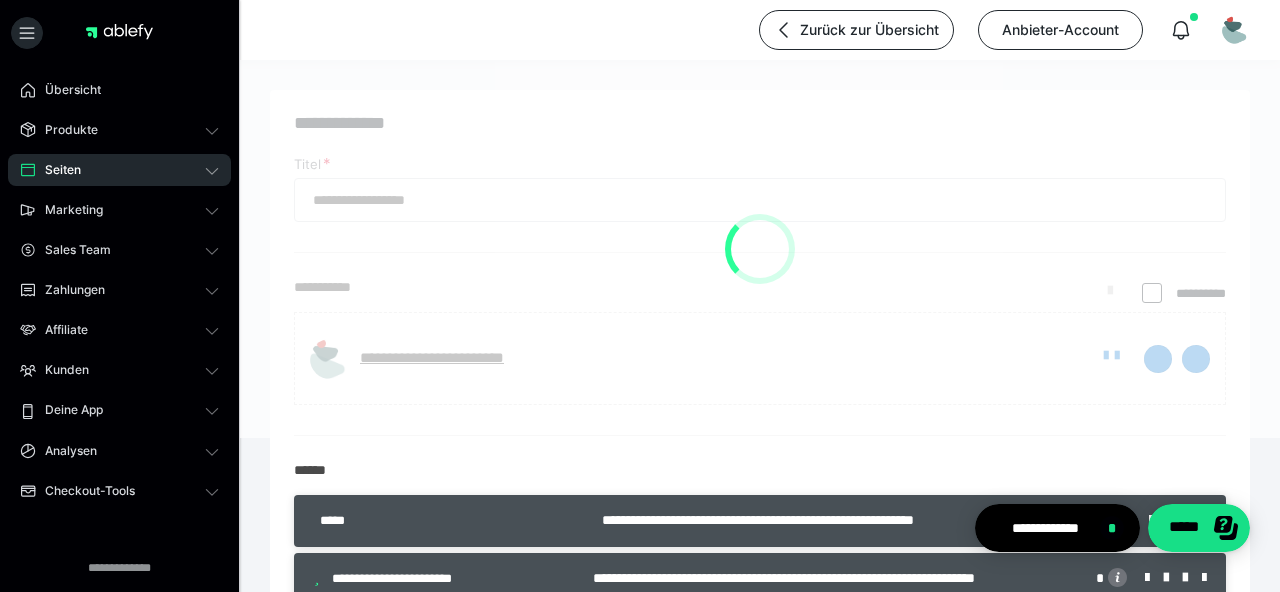 type on "**********" 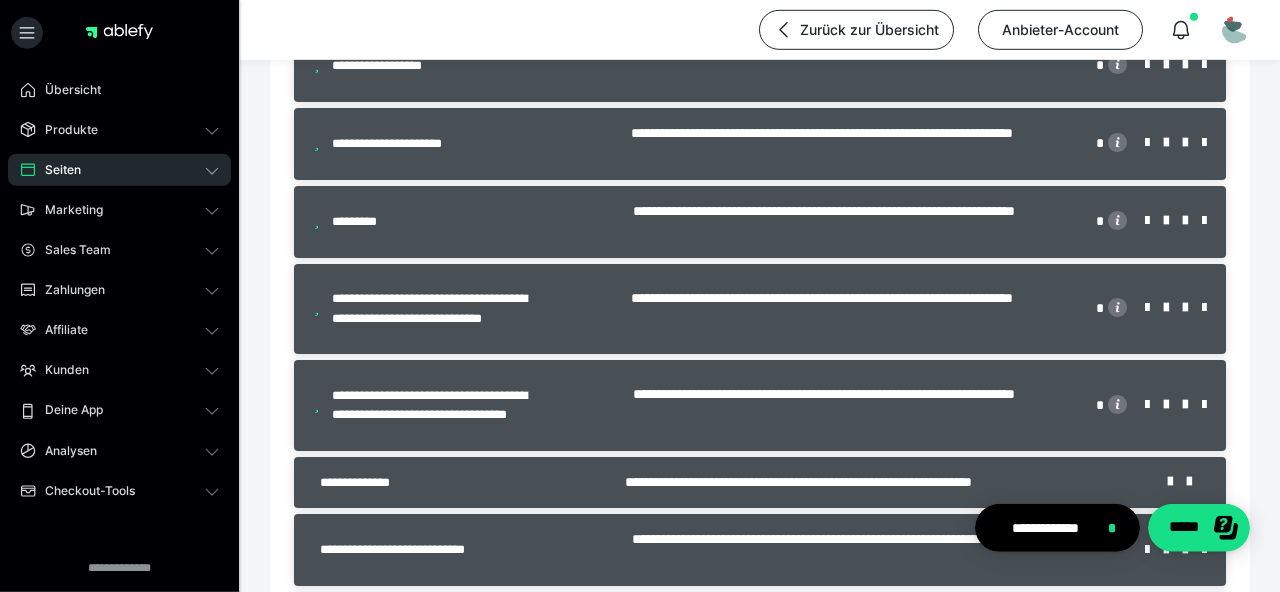 scroll, scrollTop: 1148, scrollLeft: 0, axis: vertical 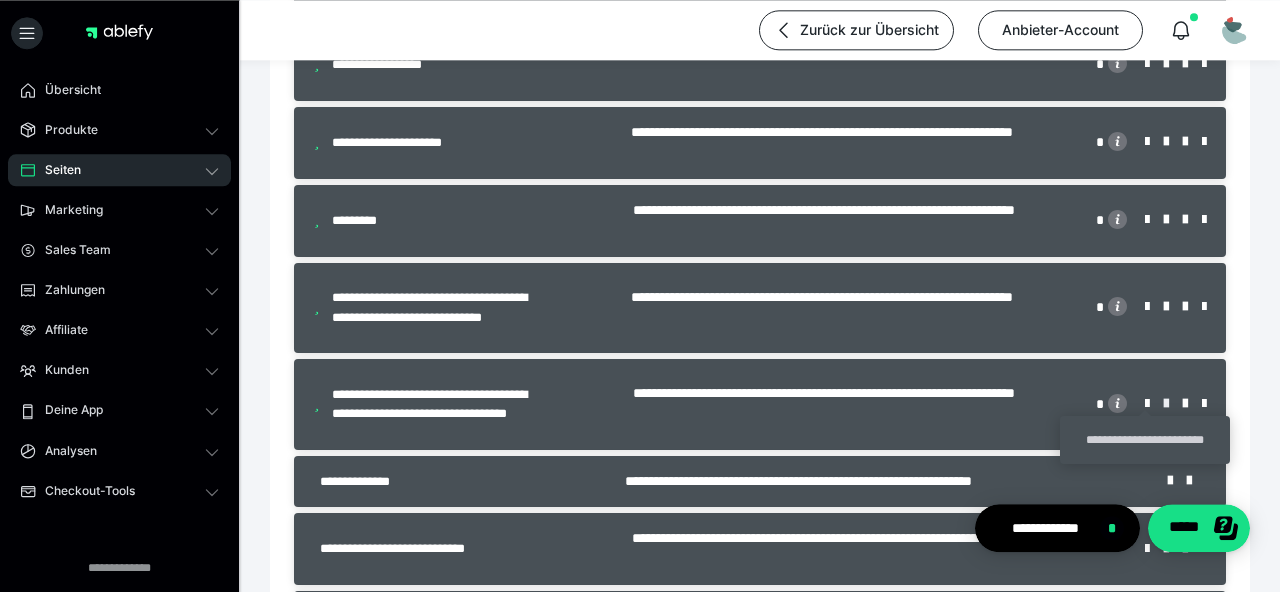 click at bounding box center (1173, 404) 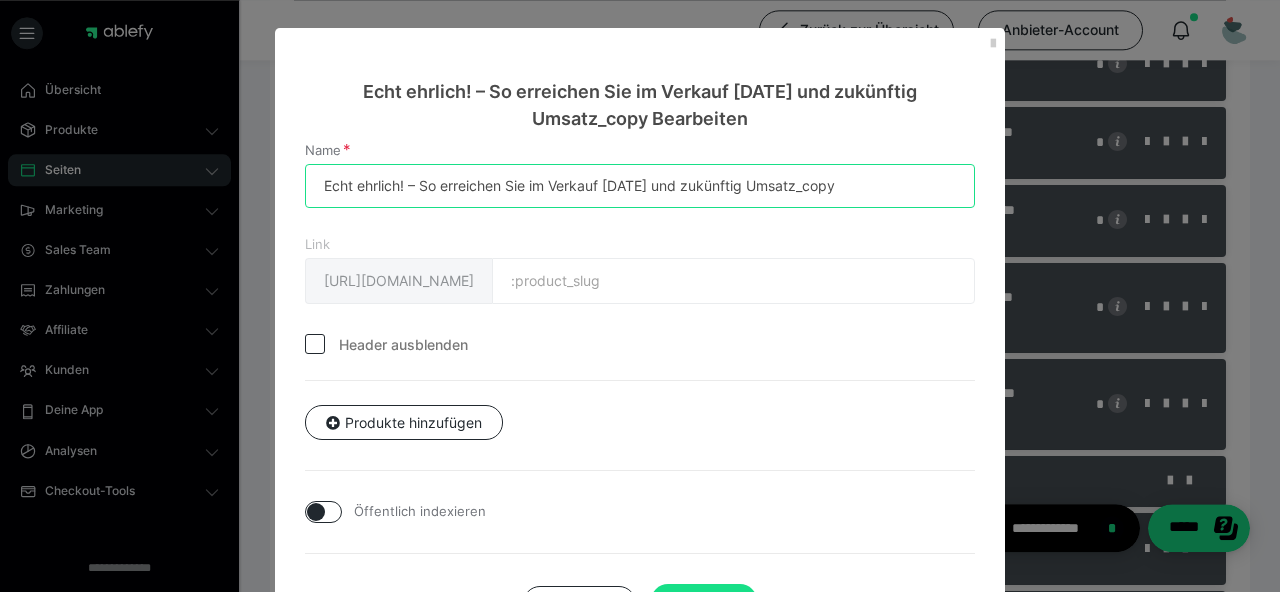 click on "Echt ehrlich! – So erreichen Sie im Verkauf [DATE] und zukünftig Umsatz_copy" at bounding box center [640, 186] 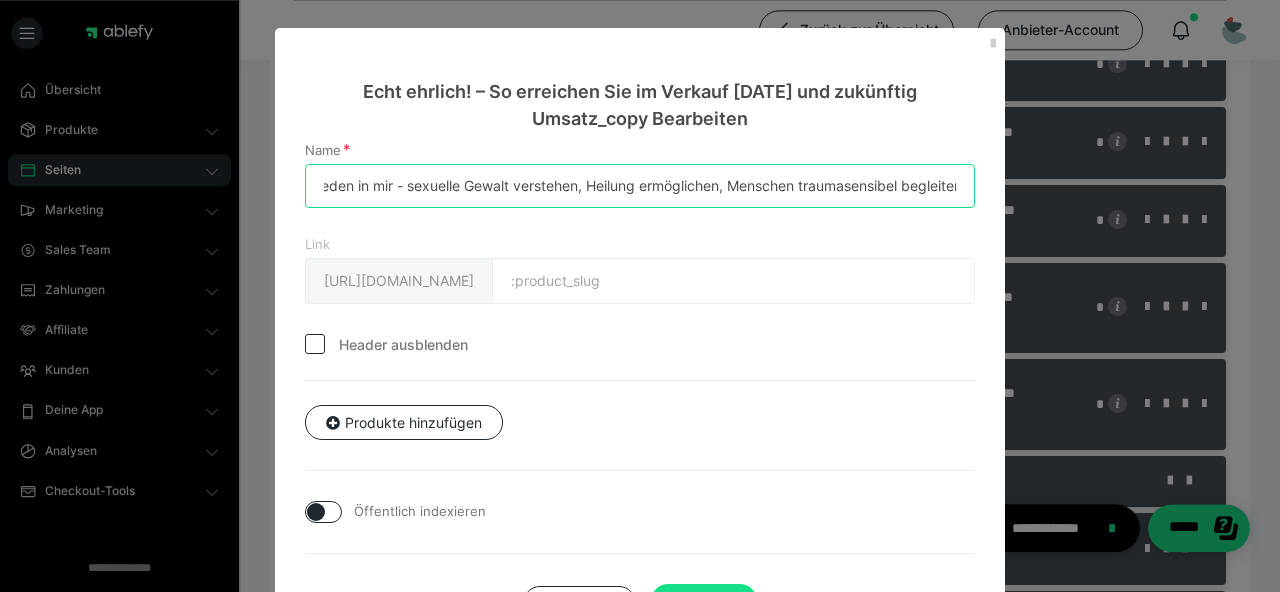 scroll, scrollTop: 0, scrollLeft: 35, axis: horizontal 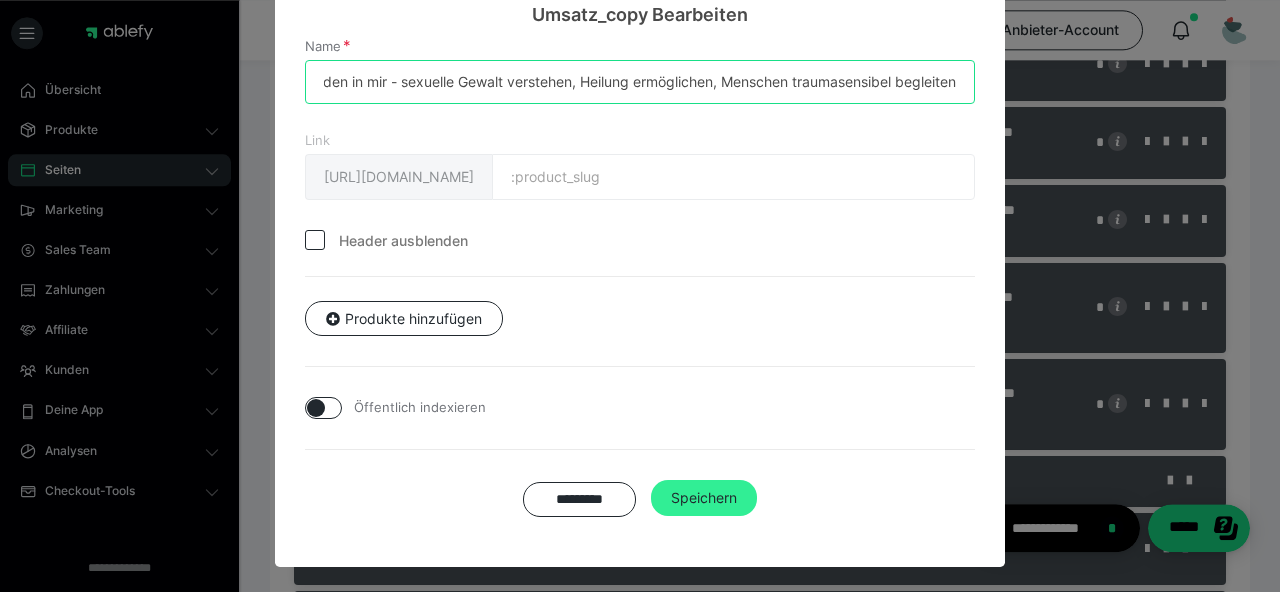 type on "Frieden in mir - sexuelle Gewalt verstehen, Heilung ermöglichen, Menschen traumasensibel begleiten" 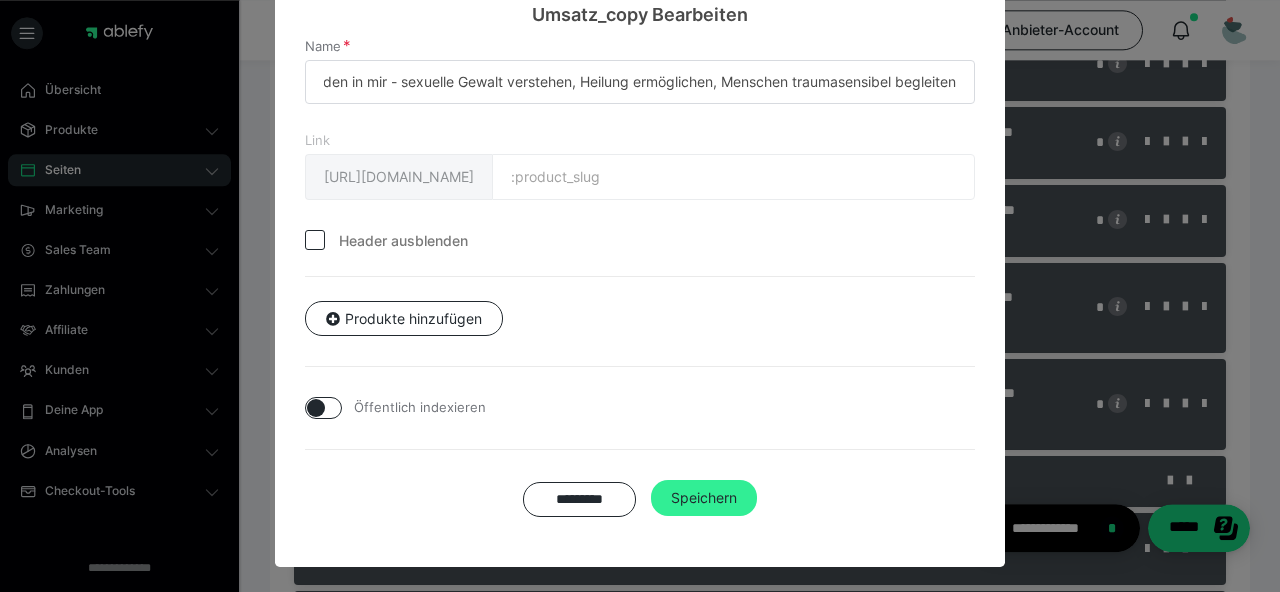 click on "Speichern" at bounding box center [704, 498] 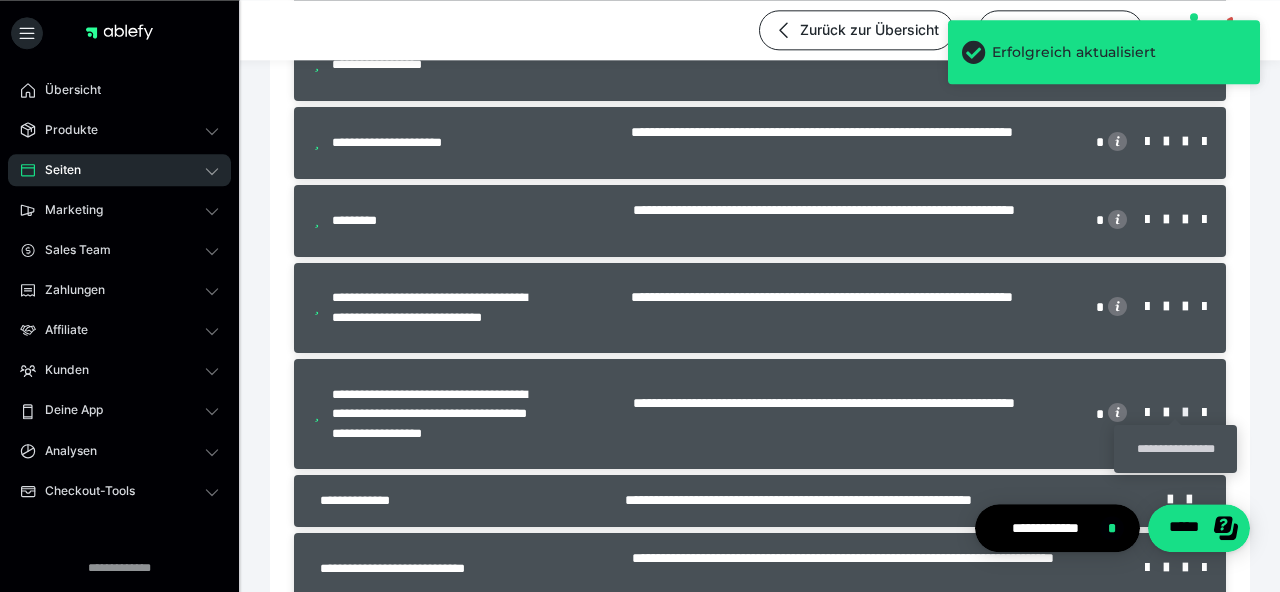 scroll, scrollTop: 1148, scrollLeft: 0, axis: vertical 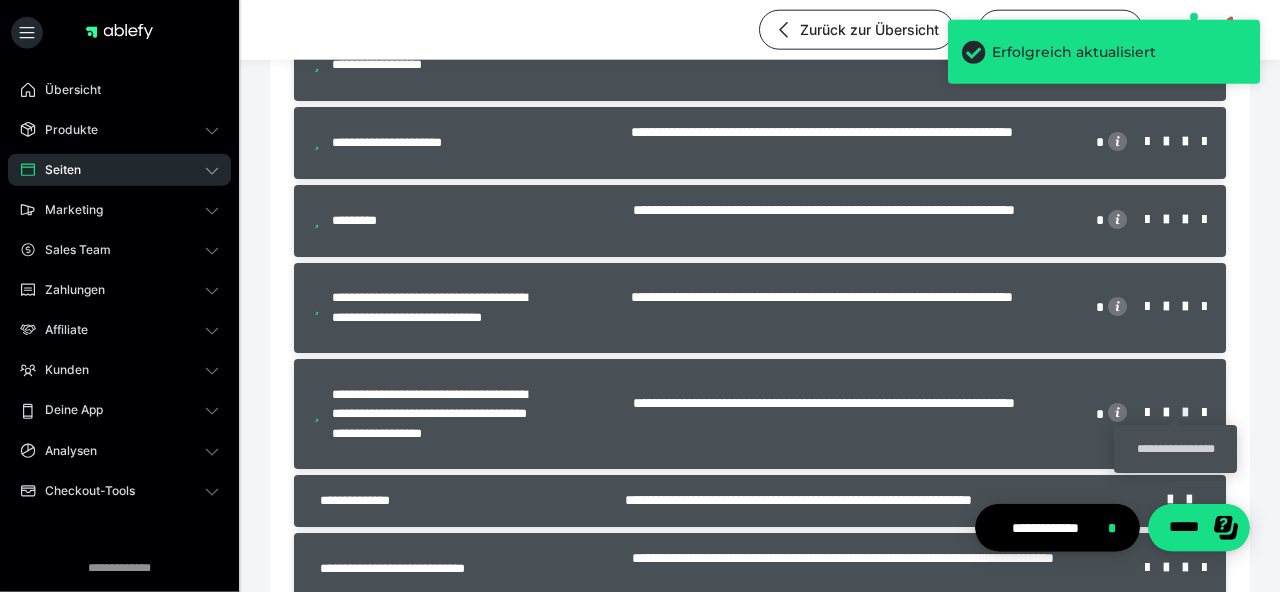 click at bounding box center [1192, 413] 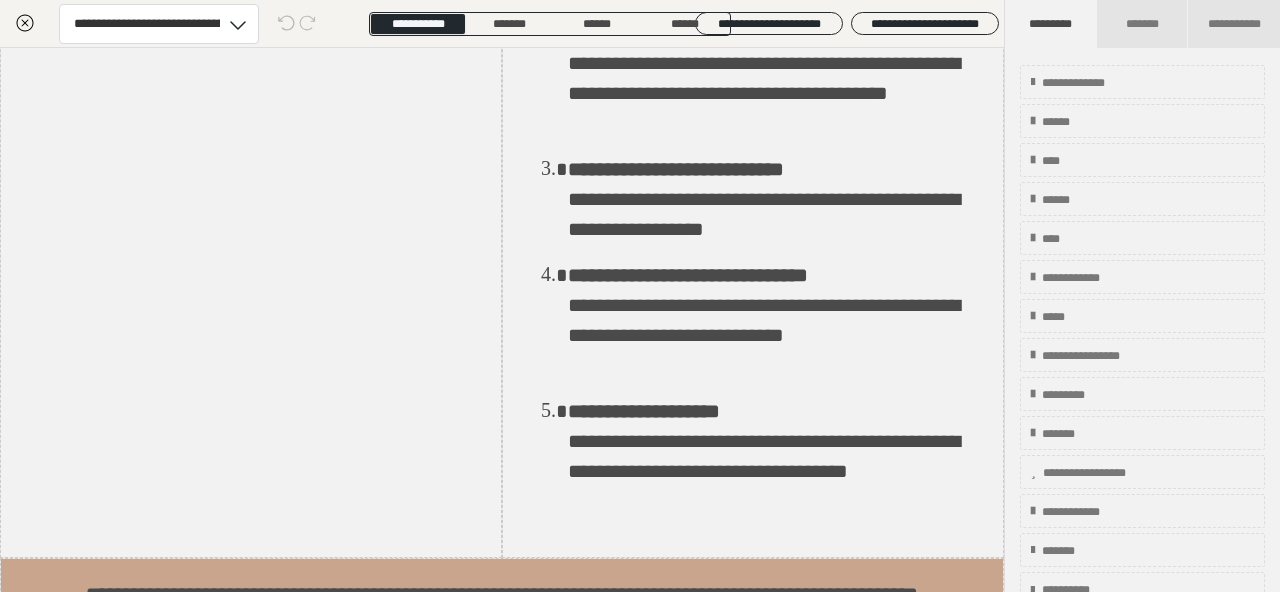 scroll, scrollTop: 575, scrollLeft: 0, axis: vertical 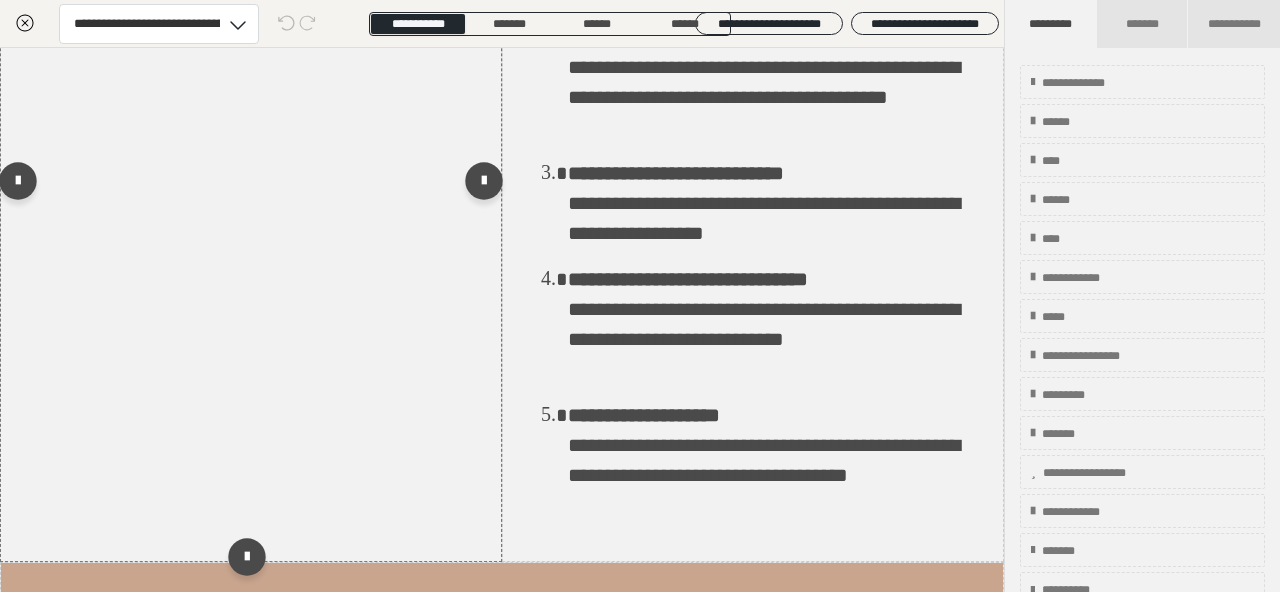 click at bounding box center [251, 185] 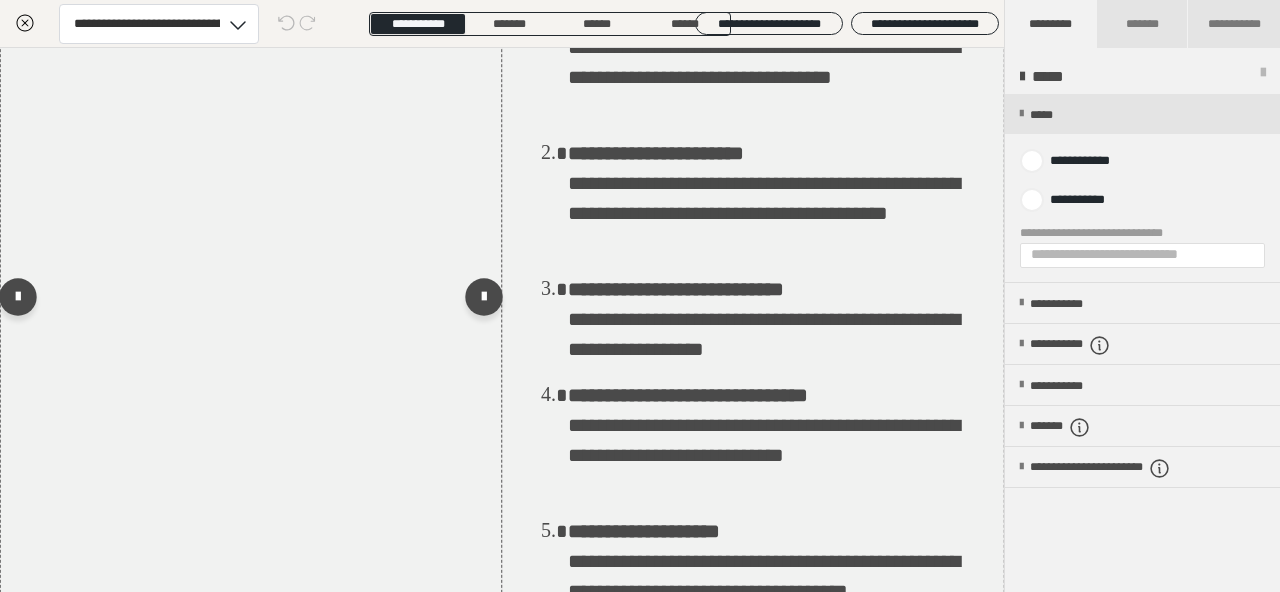 scroll, scrollTop: 458, scrollLeft: 0, axis: vertical 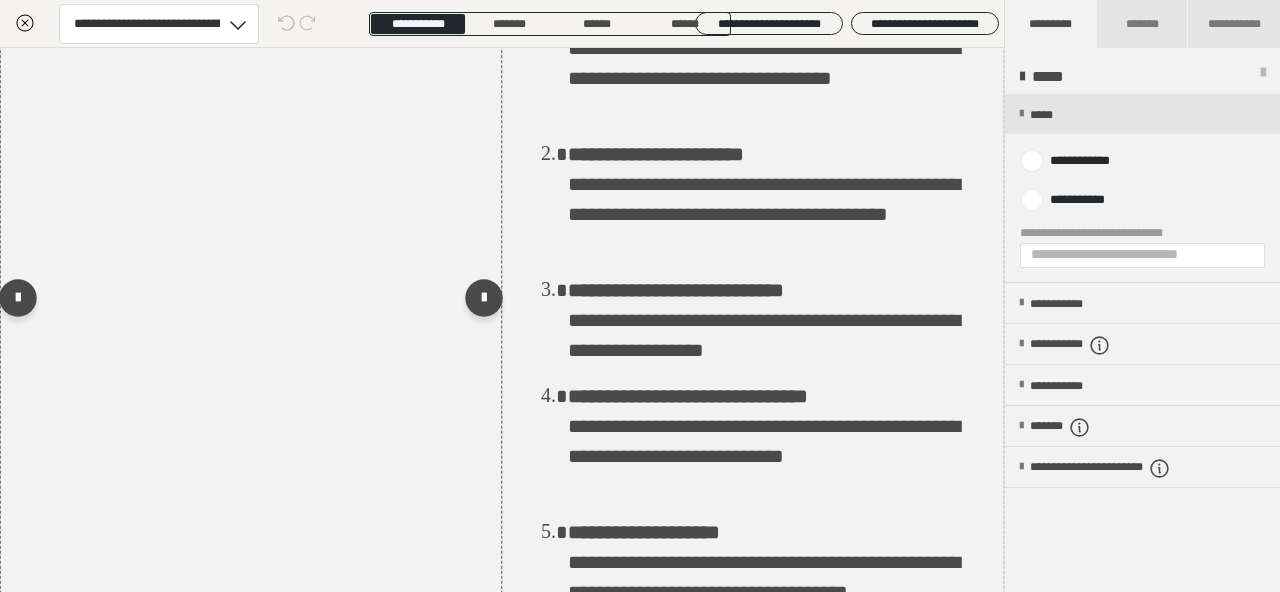 click at bounding box center (251, 302) 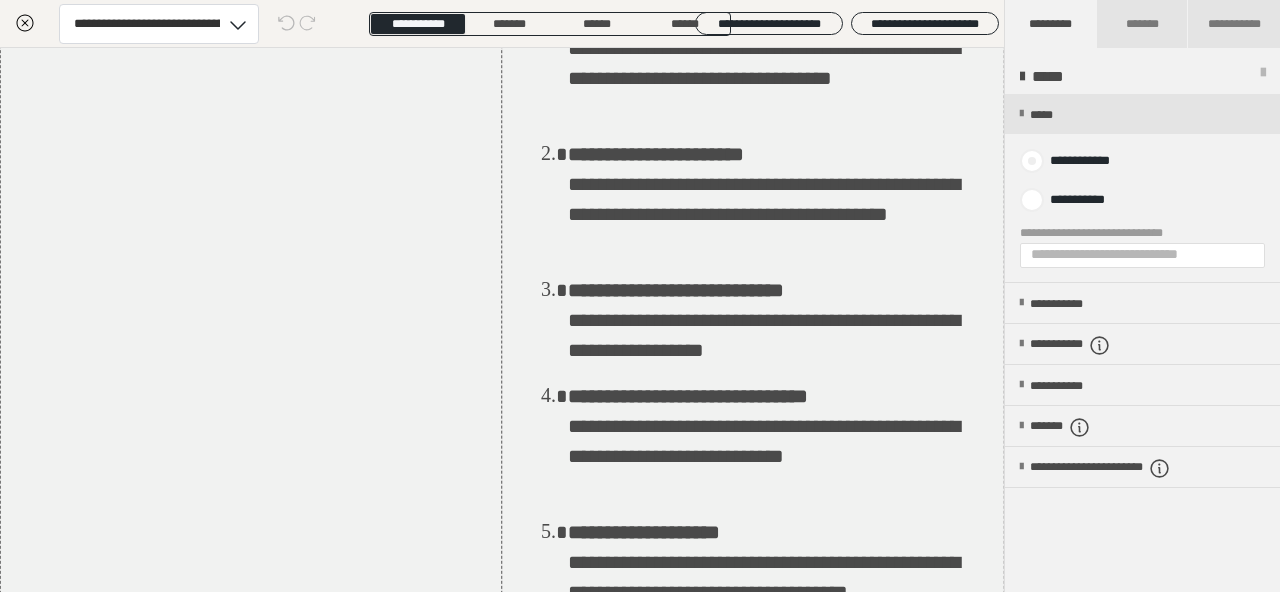 click on "**********" at bounding box center [1073, 161] 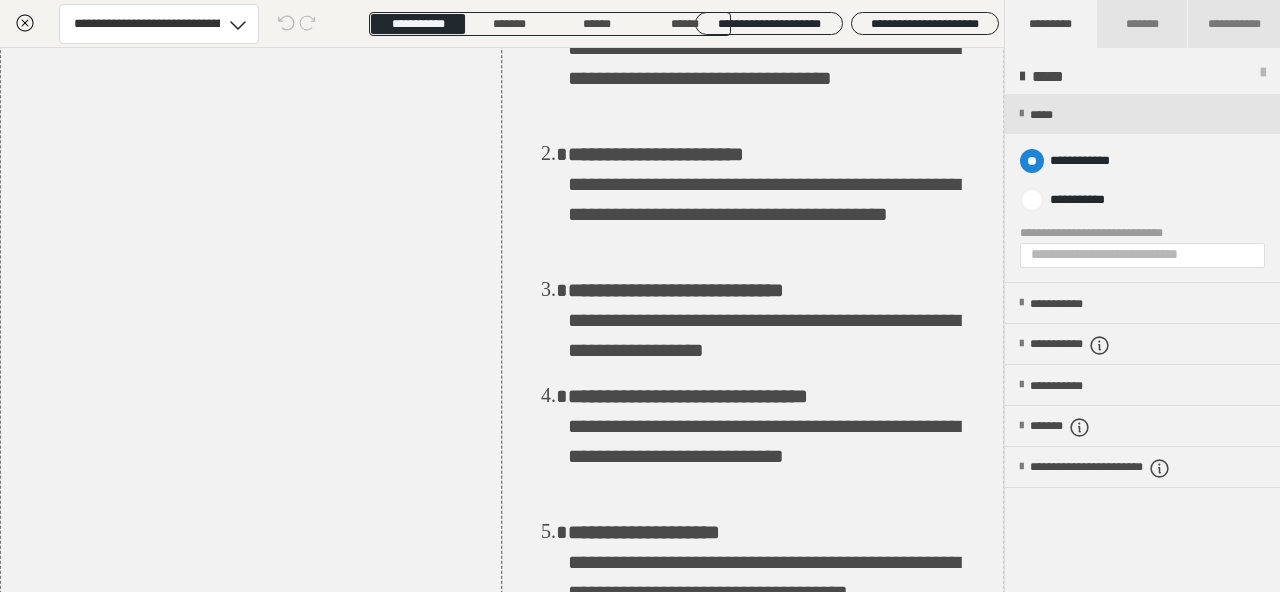 radio on "****" 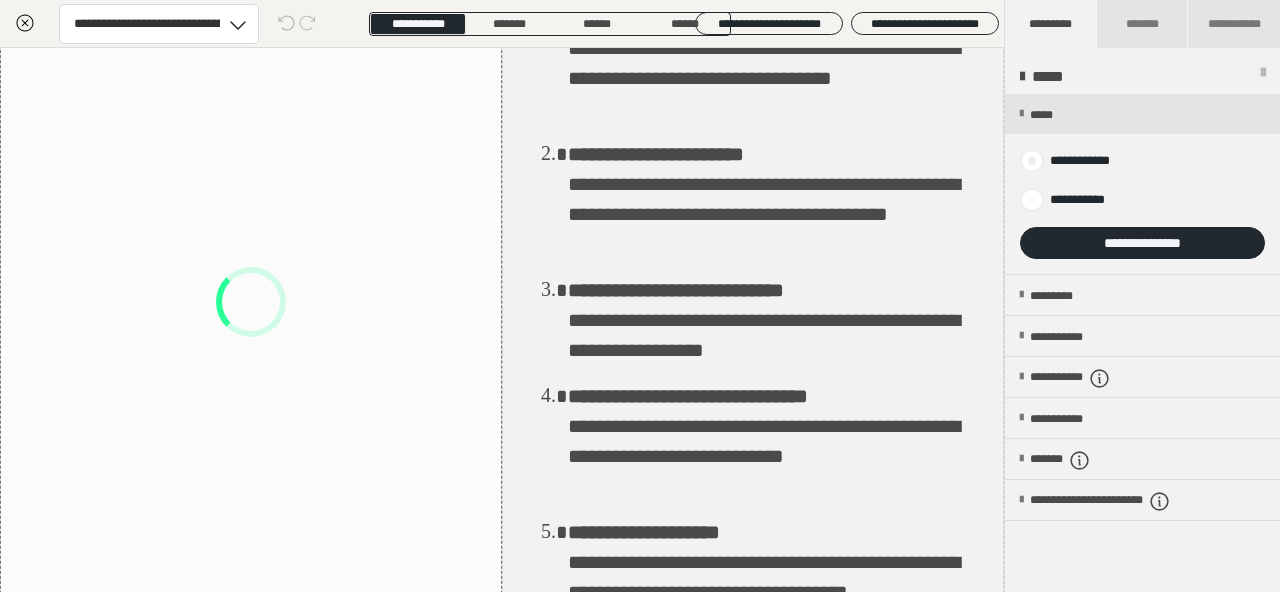 radio on "*****" 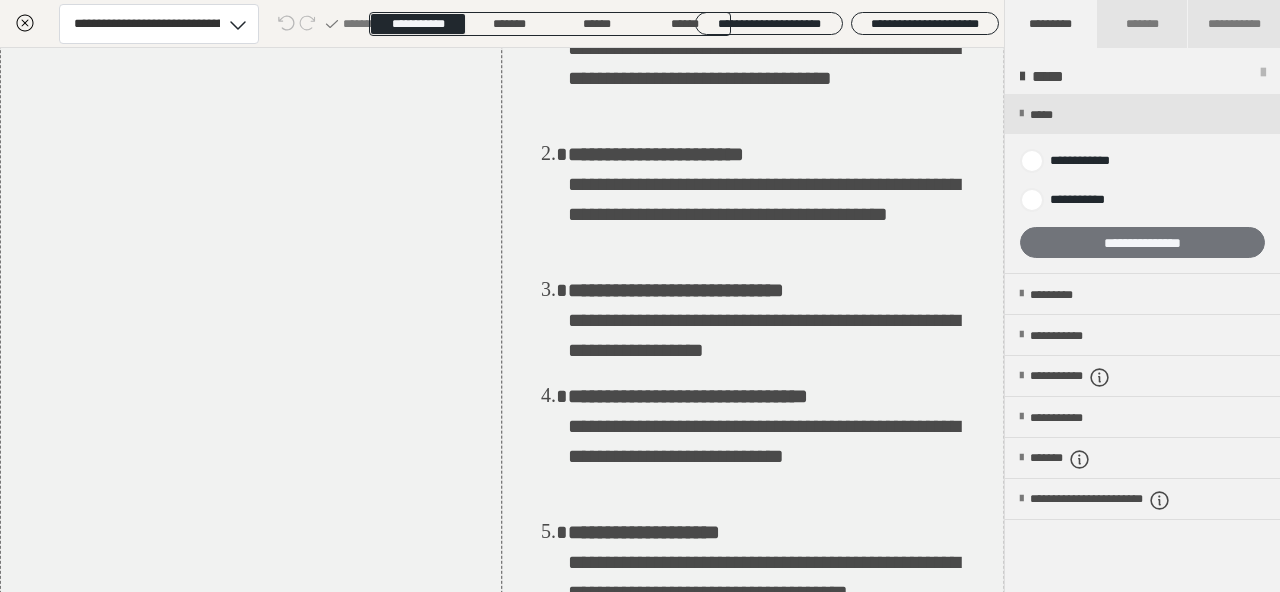 click on "**********" at bounding box center [1142, 242] 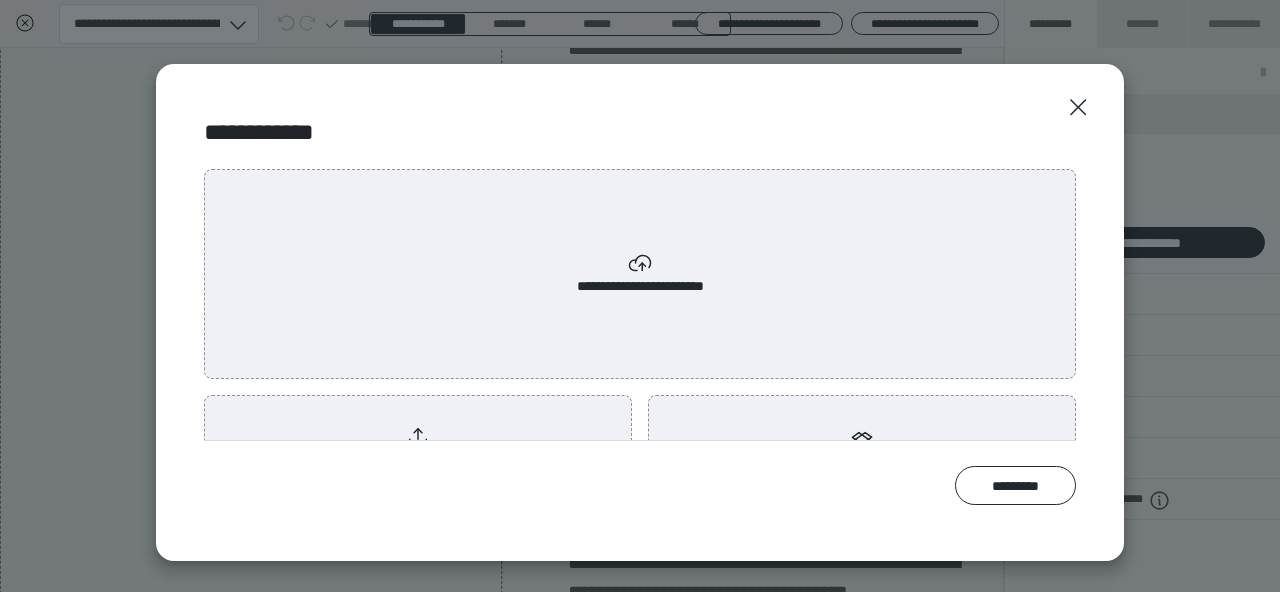 click on "**********" at bounding box center (418, 448) 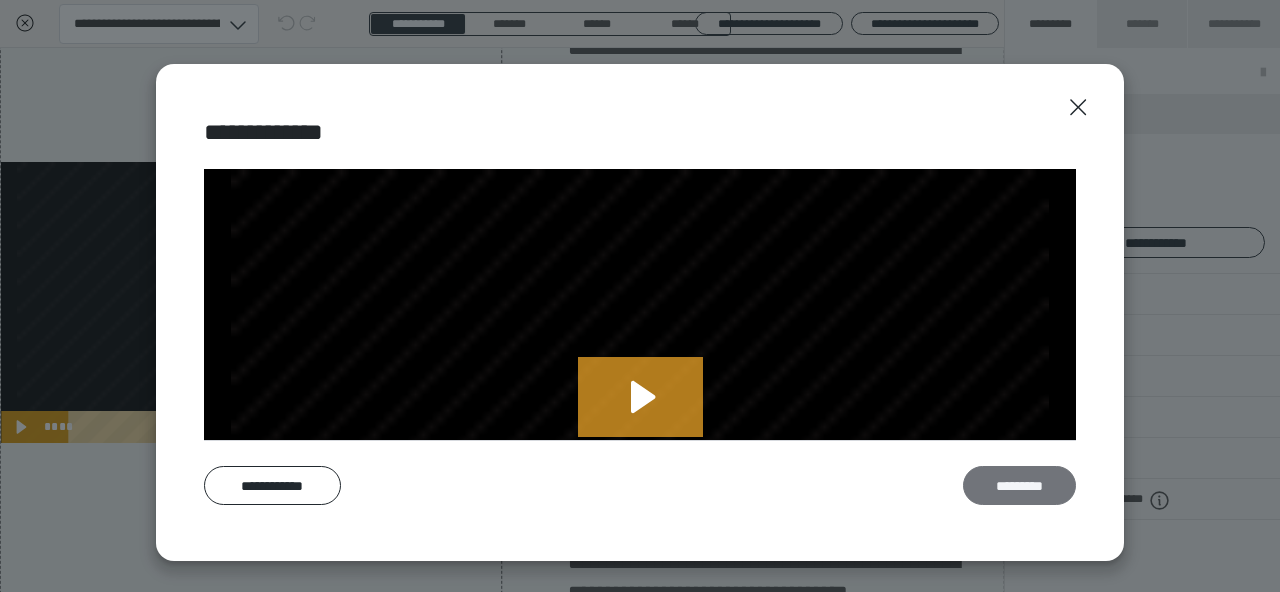click on "*********" at bounding box center (1019, 485) 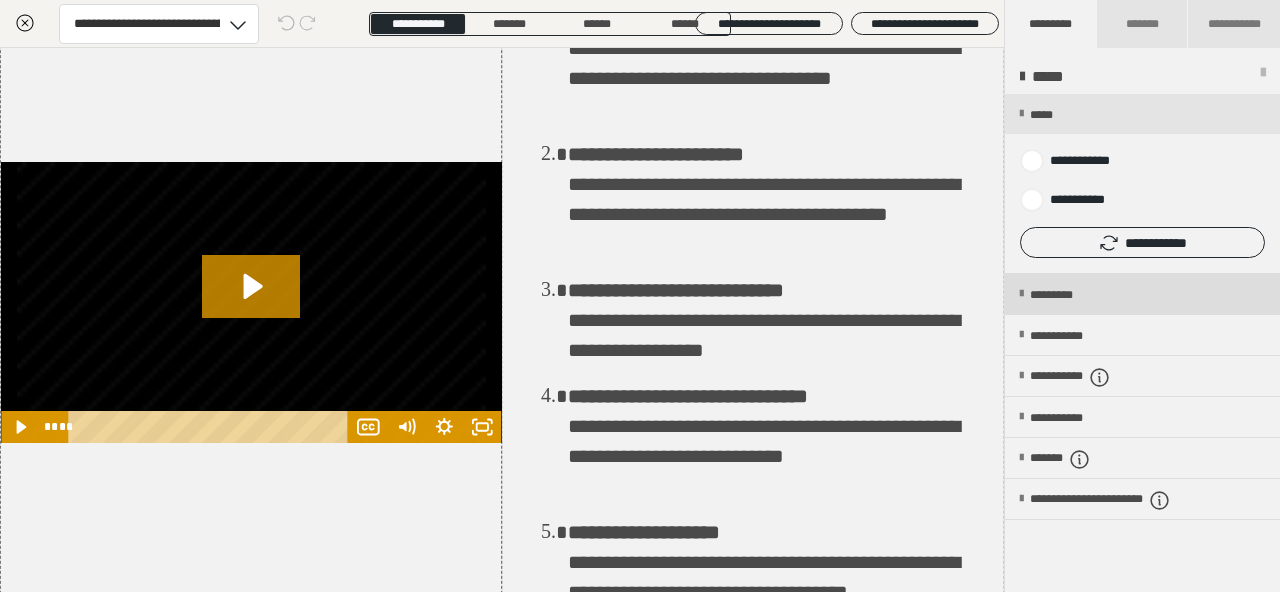 click on "*********" at bounding box center [1142, 294] 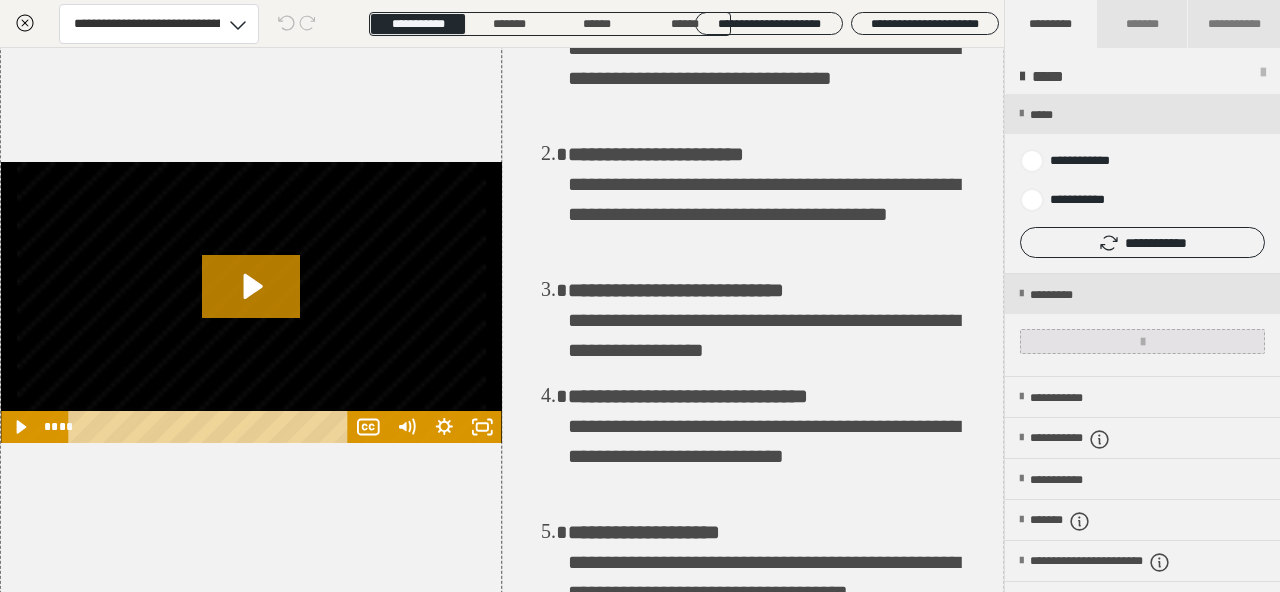 click at bounding box center [1143, 342] 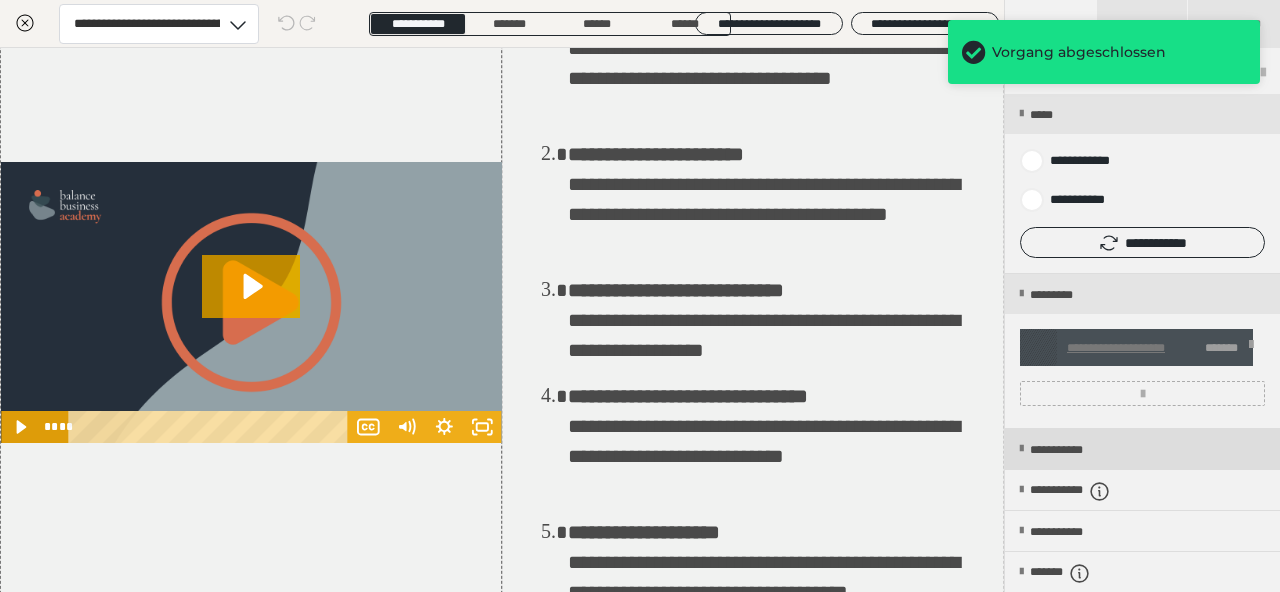 click on "**********" at bounding box center (1142, 449) 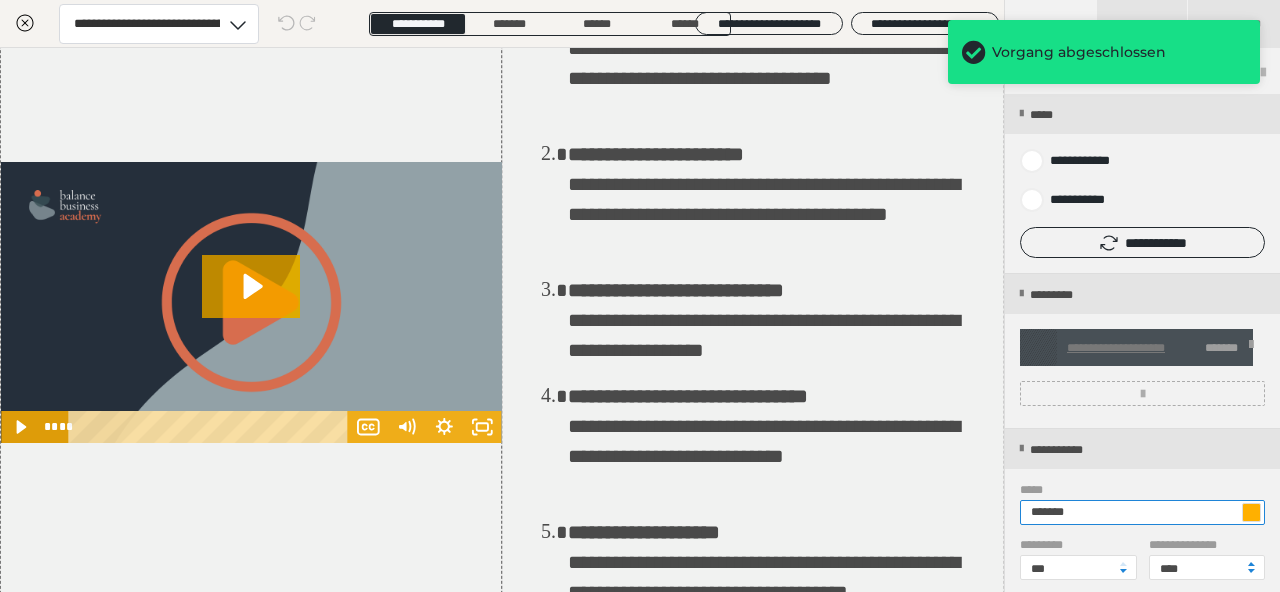 click on "*******" at bounding box center (1142, 512) 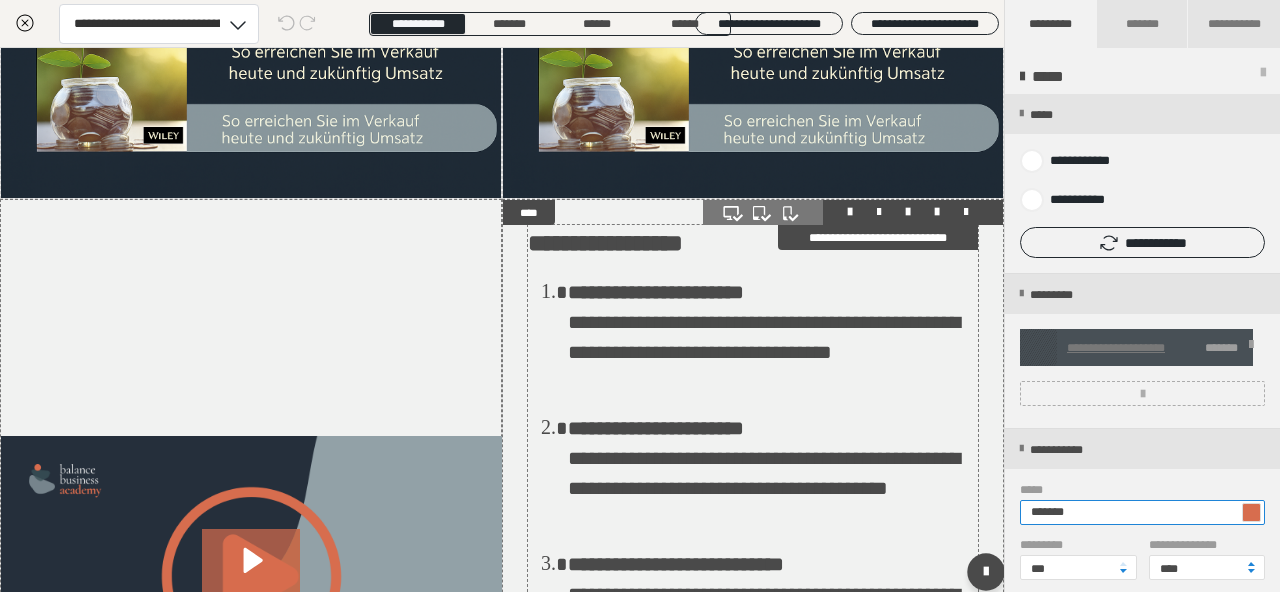 scroll, scrollTop: 185, scrollLeft: 0, axis: vertical 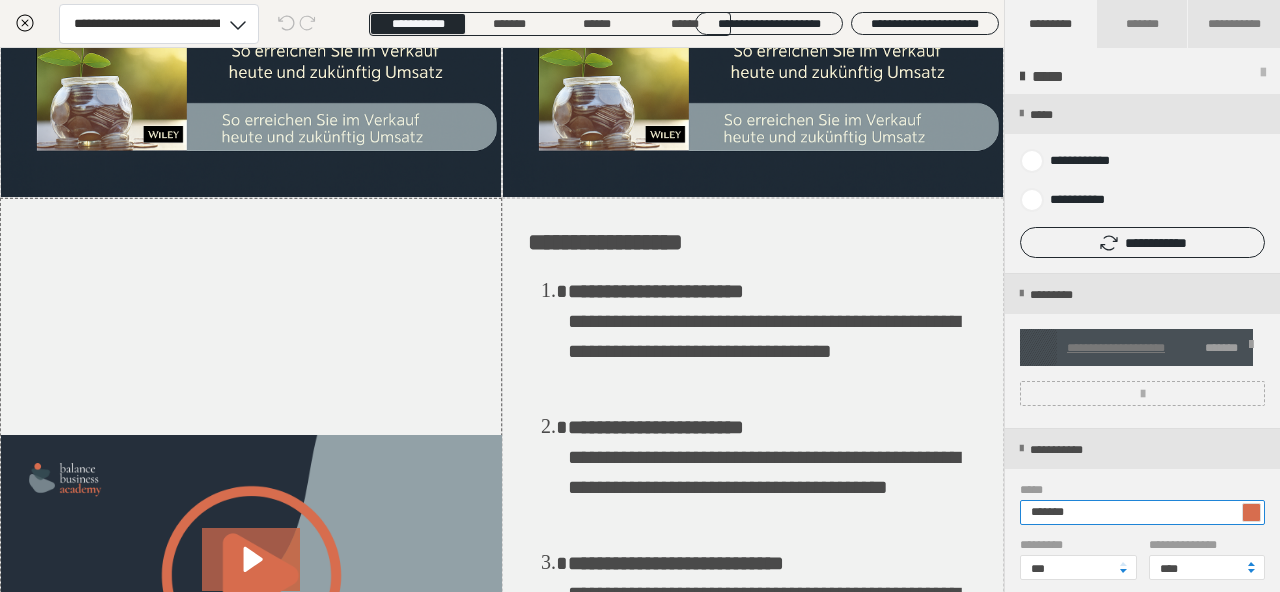 type on "*******" 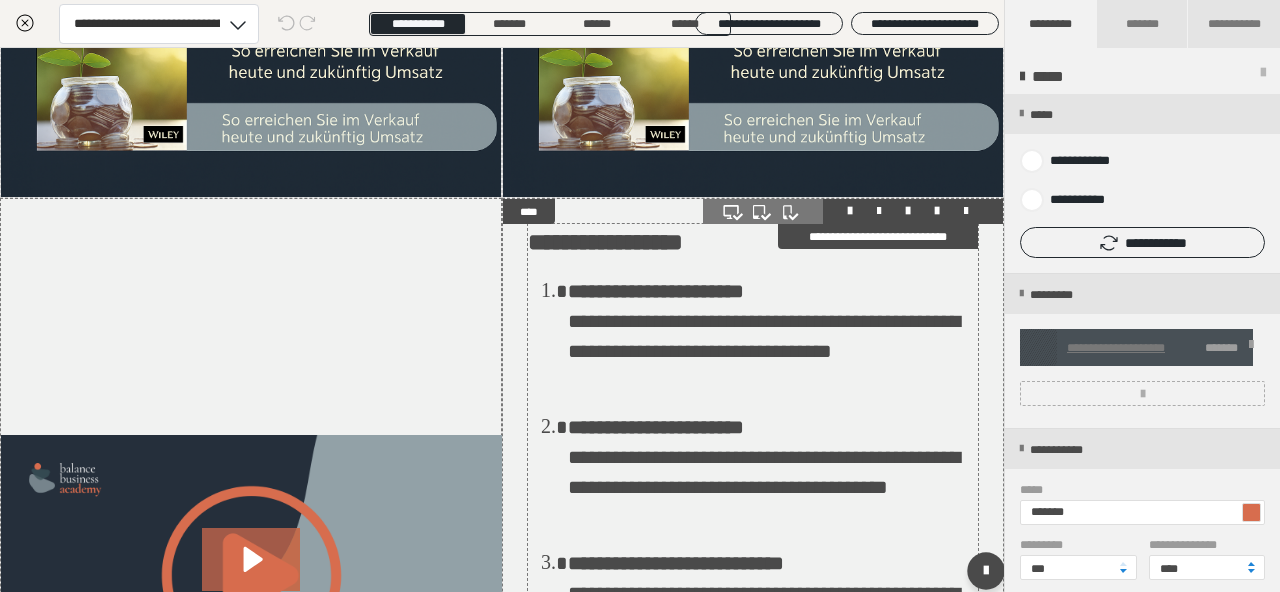 click on "**********" at bounding box center [656, 291] 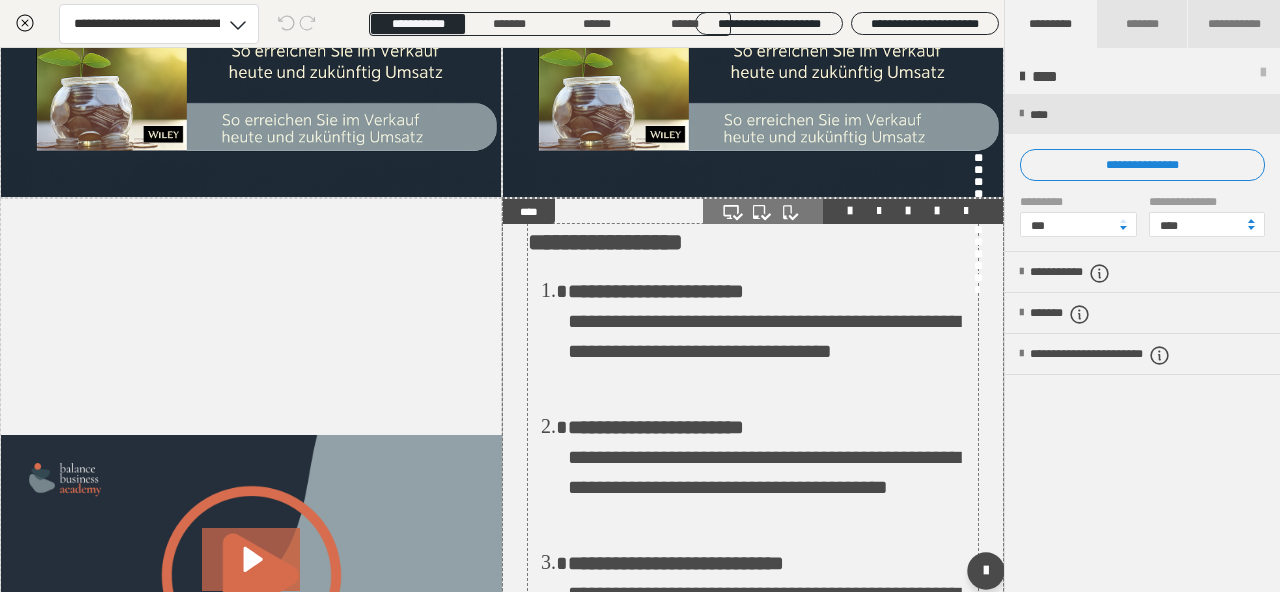 click on "**********" at bounding box center (660, 241) 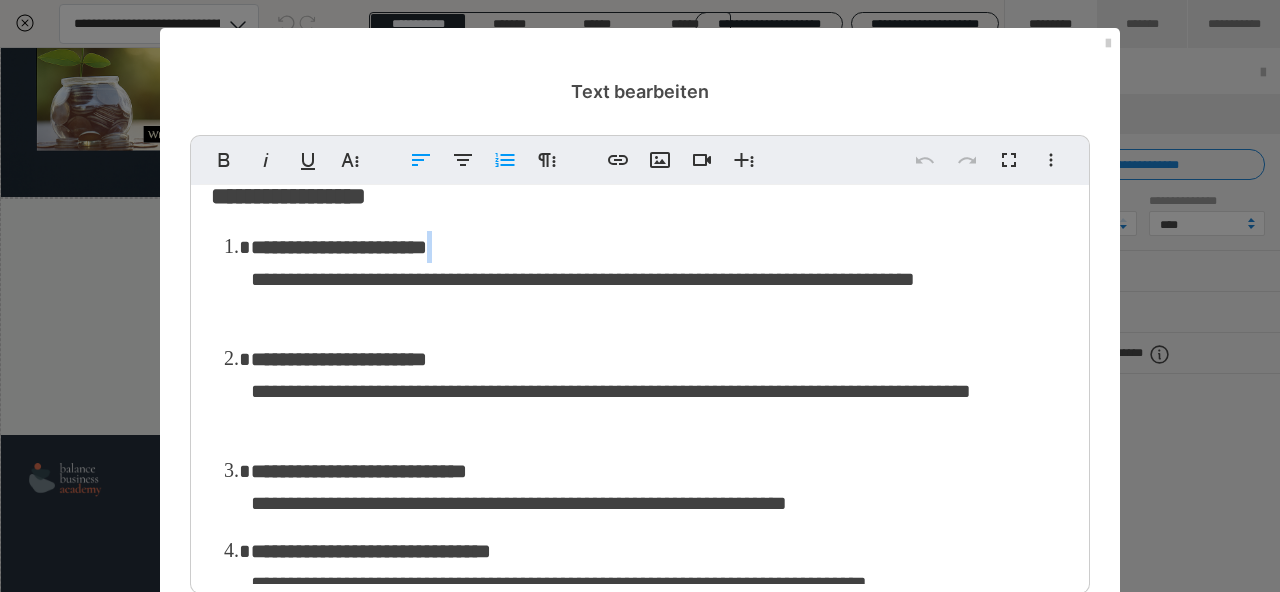 scroll, scrollTop: 27, scrollLeft: 0, axis: vertical 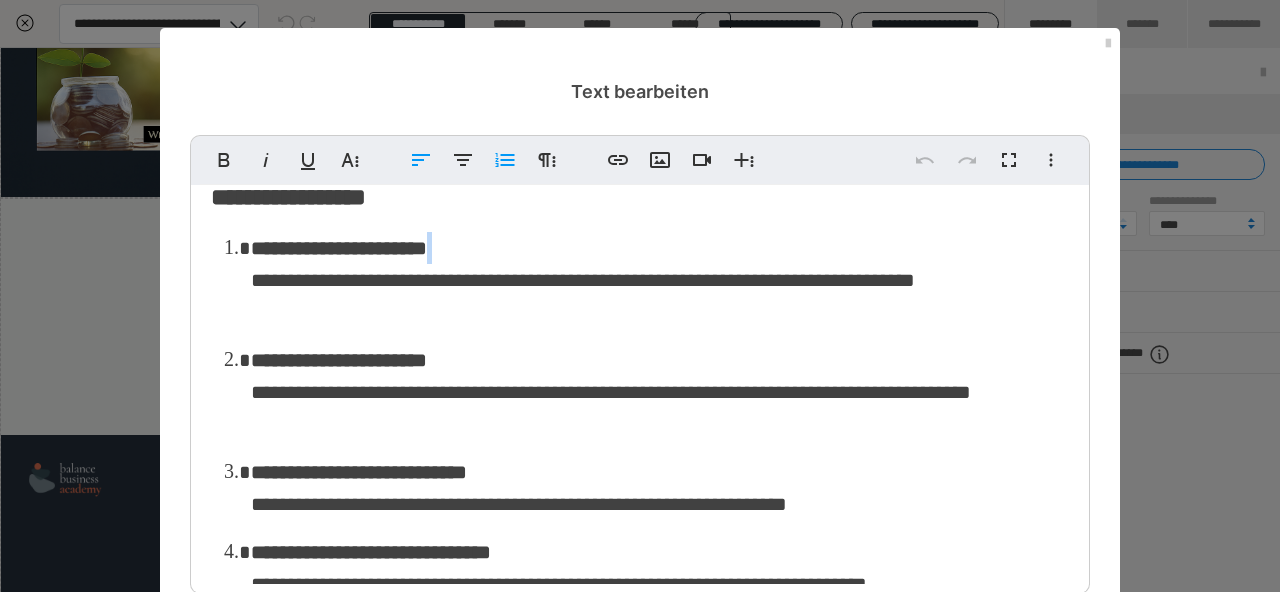 drag, startPoint x: 230, startPoint y: 244, endPoint x: 475, endPoint y: 538, distance: 382.70224 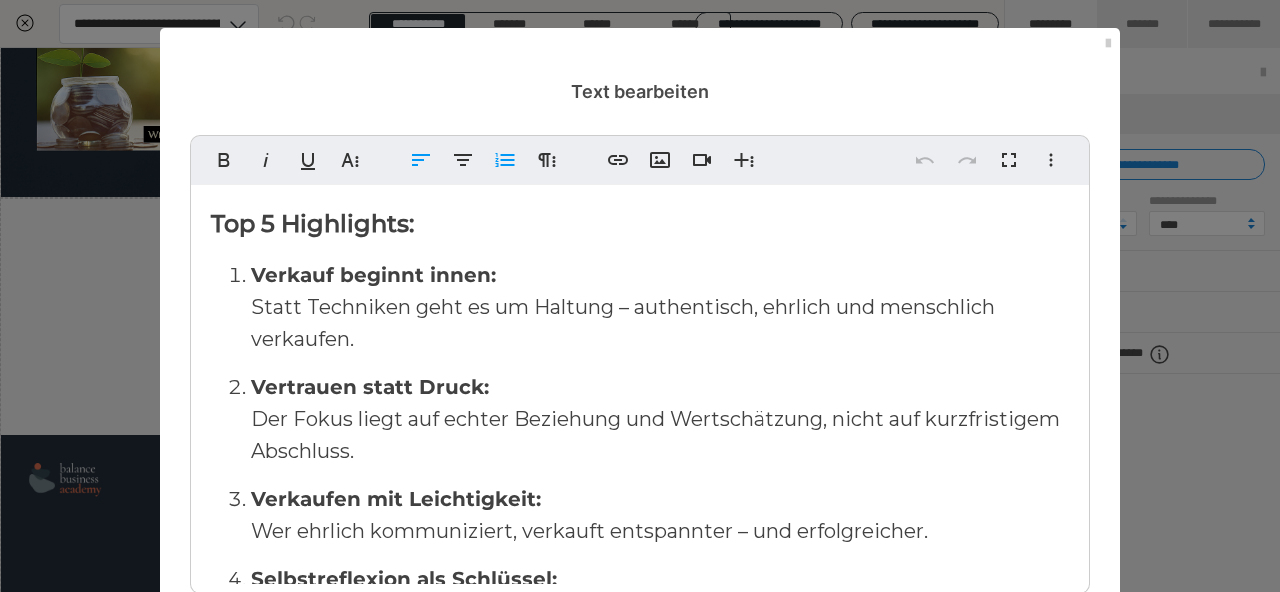 scroll, scrollTop: 27, scrollLeft: 0, axis: vertical 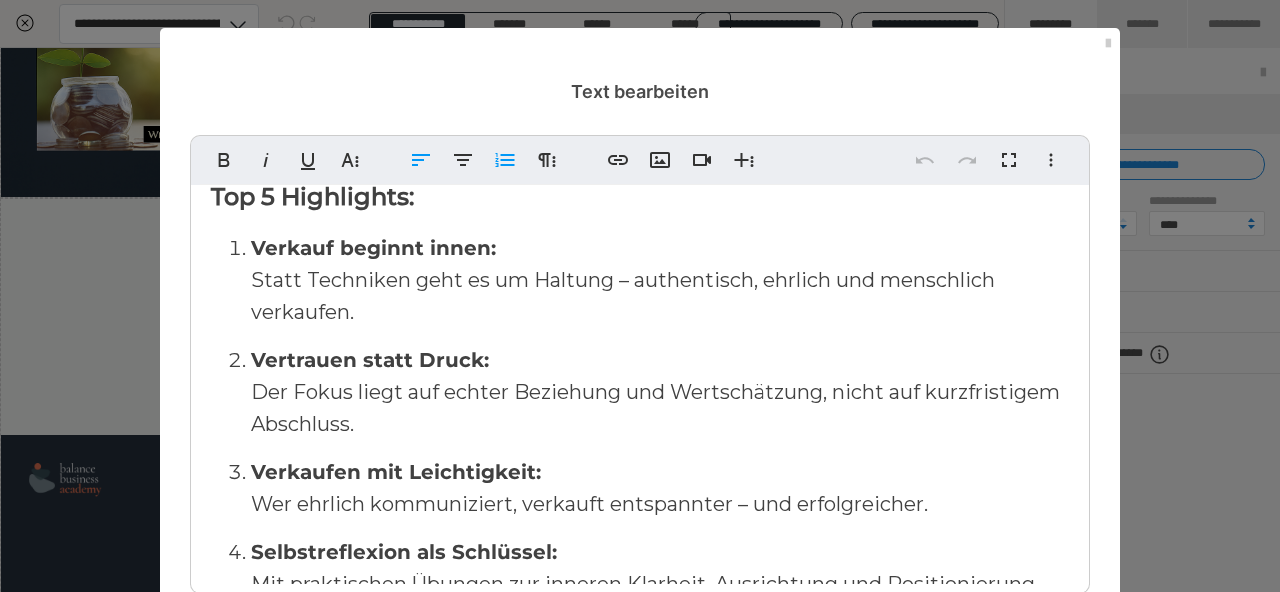 click on "Verkauf beginnt innen:" at bounding box center [373, 248] 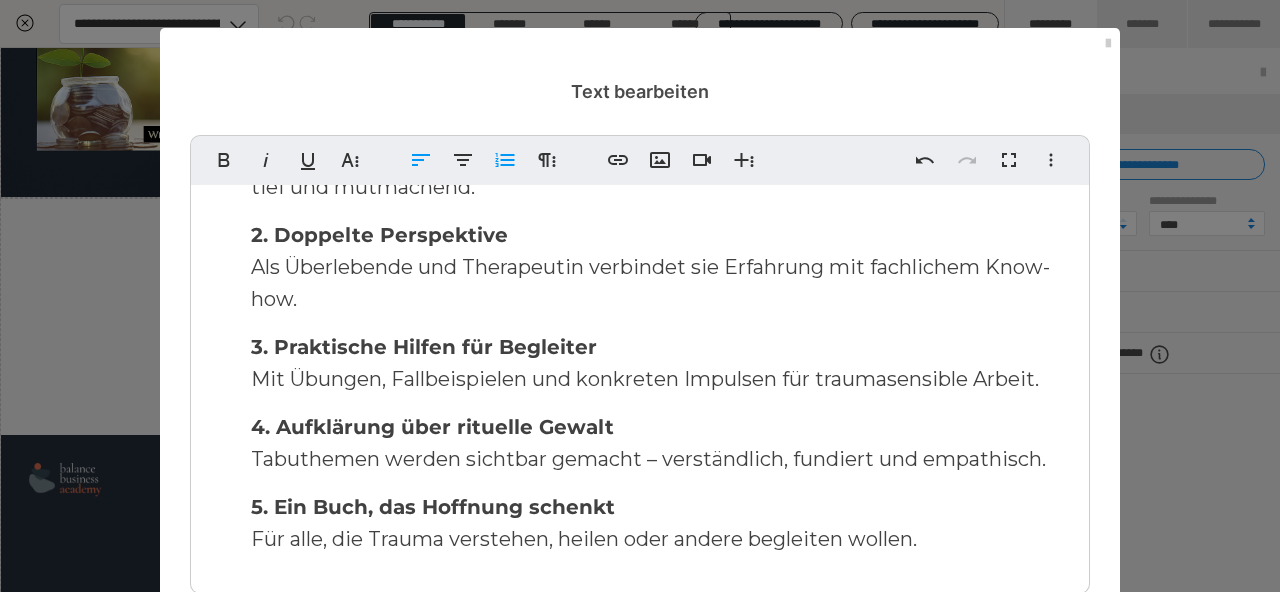scroll, scrollTop: 0, scrollLeft: 0, axis: both 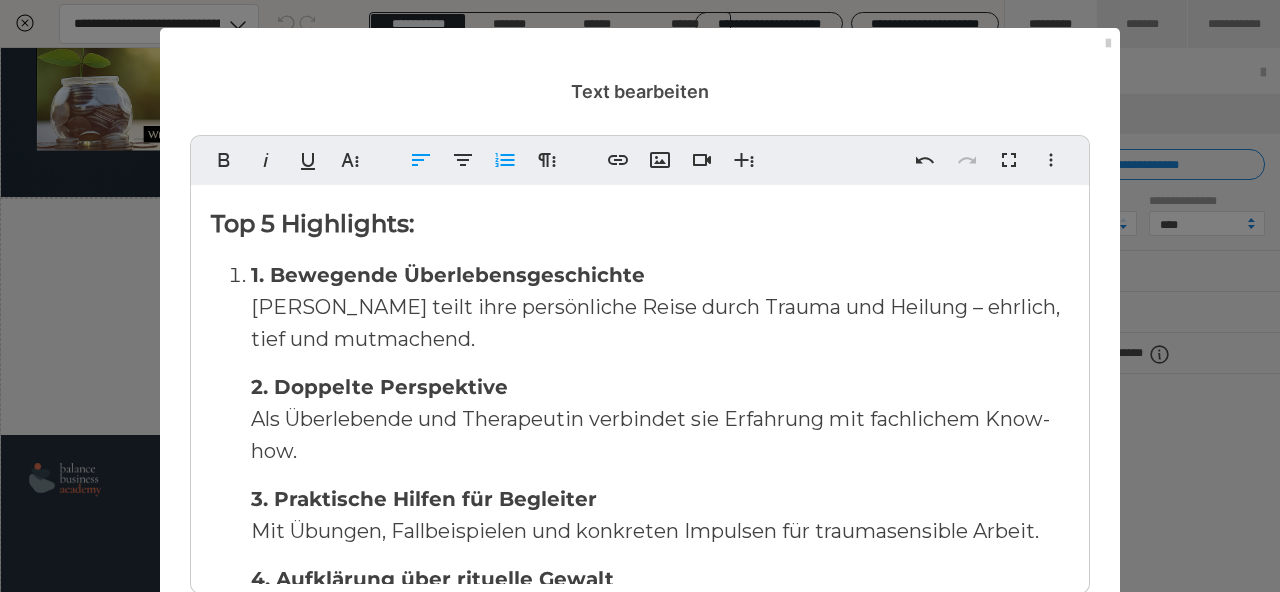 click on "1. Bewegende Überlebensgeschichte [PERSON_NAME] teilt ihre persönliche Reise durch Trauma und Heilung – ehrlich, tief und mutmachend. 2. Doppelte Perspektive Als Überlebende und [GEOGRAPHIC_DATA] verbindet sie Erfahrung mit fachlichem Know-how. 3. Praktische Hilfen für Begleiter Mit Übungen, Fallbeispielen und konkreten Impulsen für traumasensible Arbeit. 4. Aufklärung über rituelle Gewalt Tabuthemen werden sichtbar gemacht – verständlich, fundiert und empathisch. 5. Ein Buch, das Hoffnung schenkt Für alle, die Trauma verstehen, heilen oder andere begleiten wollen." at bounding box center [660, 483] 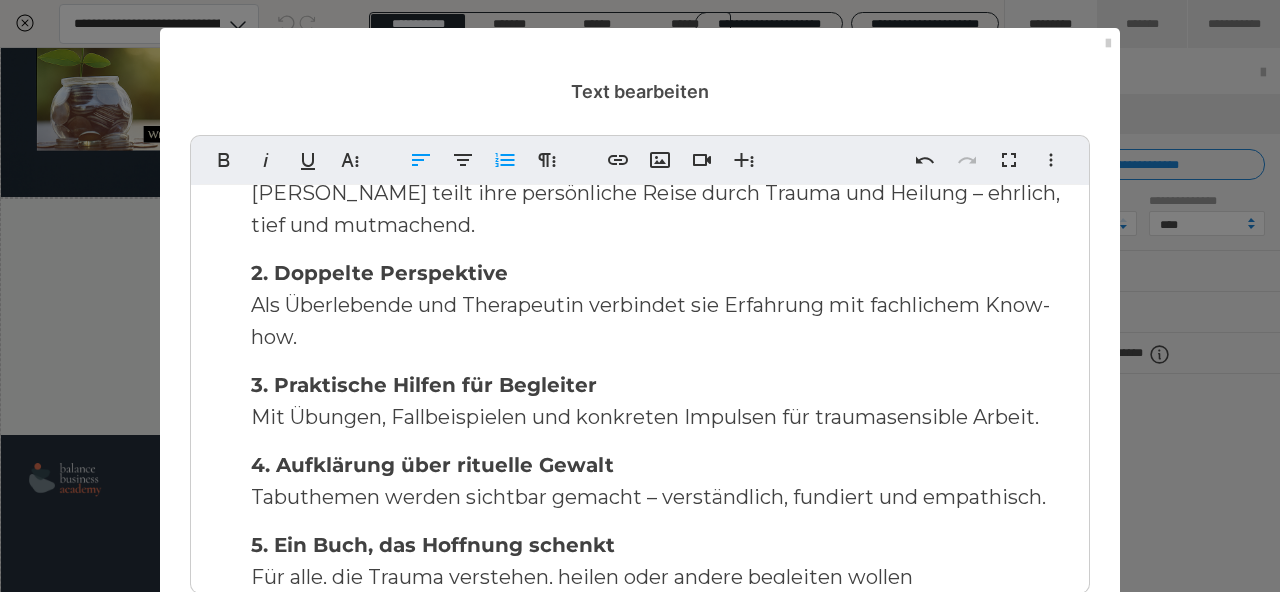 scroll, scrollTop: 0, scrollLeft: 0, axis: both 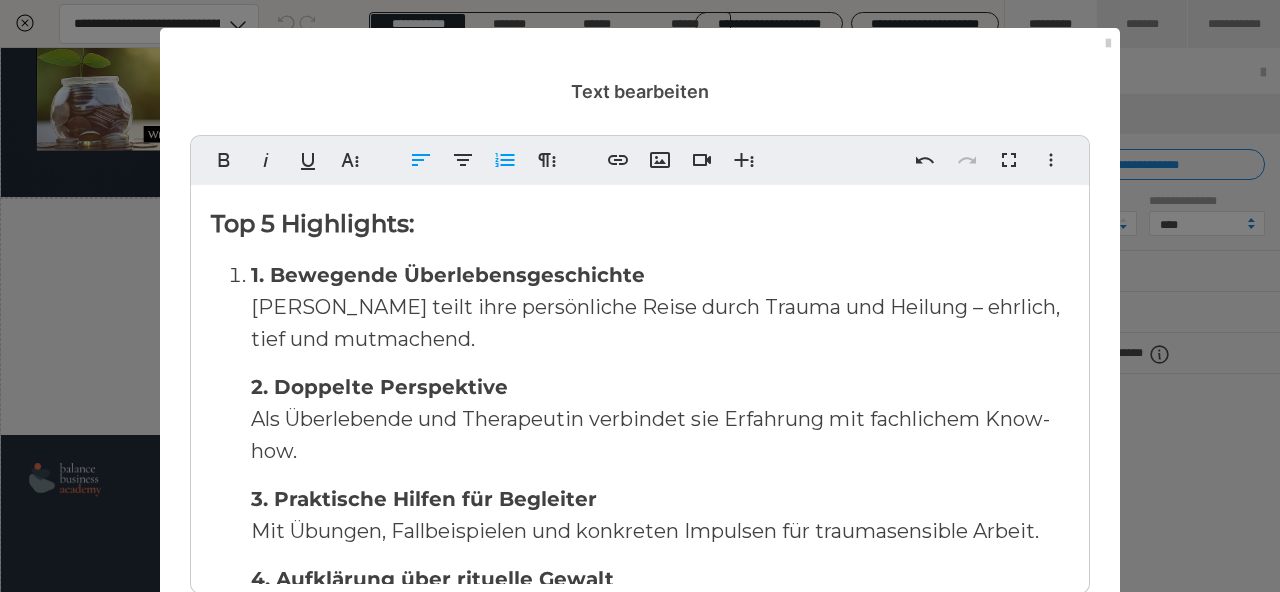 click on "Top 5 Highlights:" at bounding box center (640, 224) 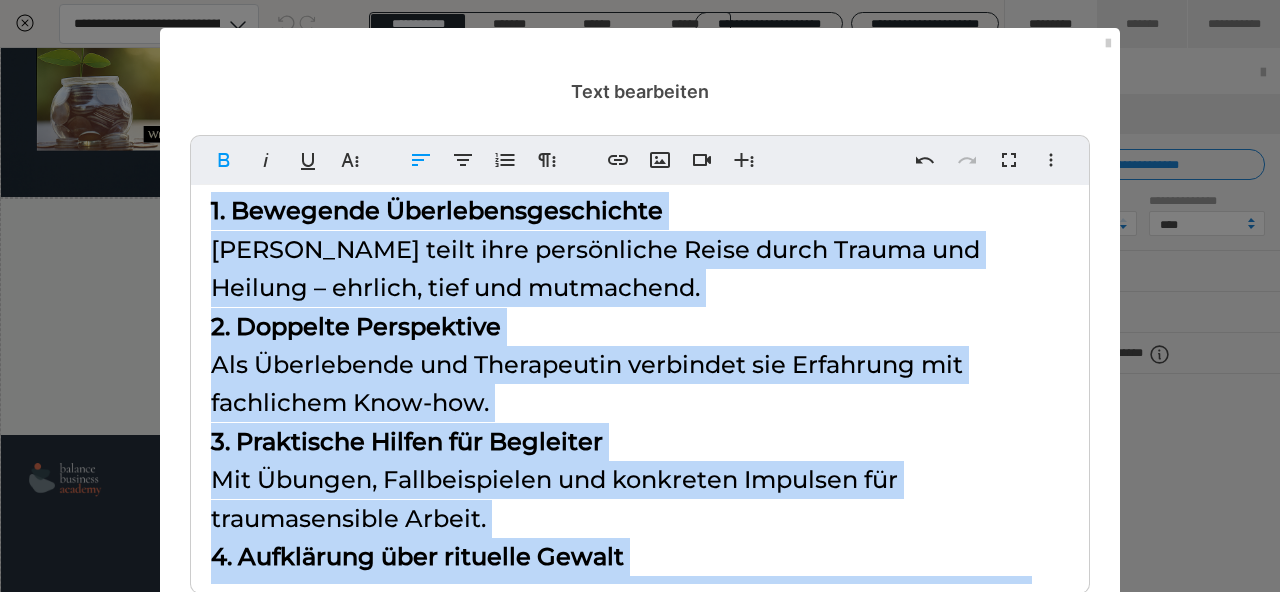 scroll, scrollTop: 251, scrollLeft: 0, axis: vertical 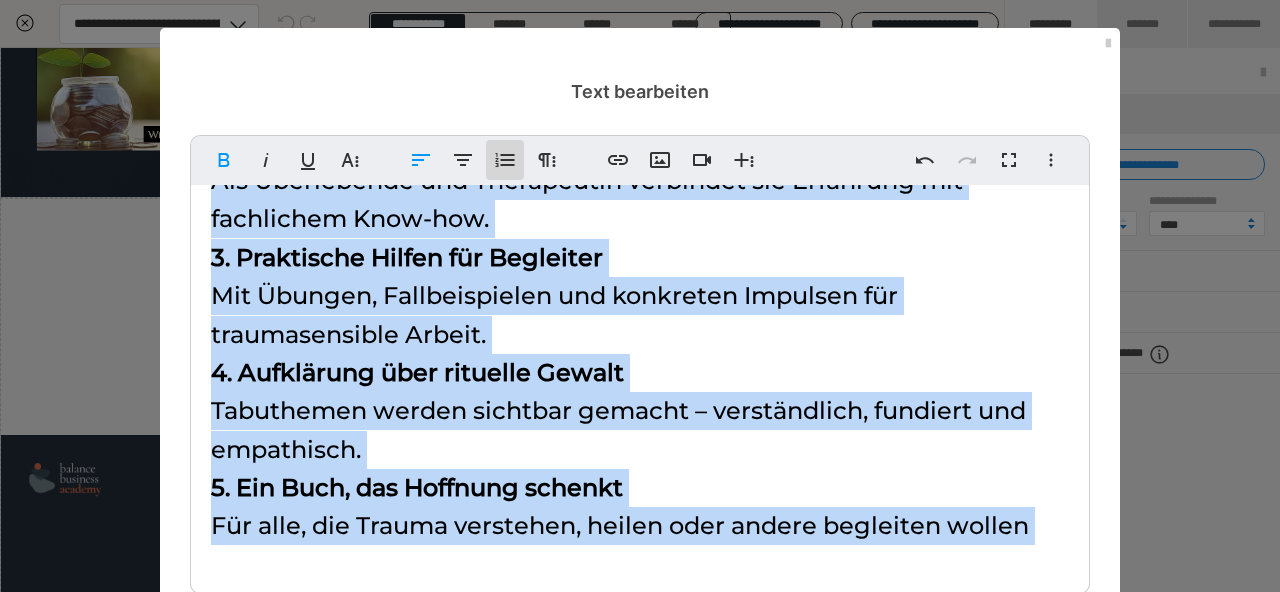 click 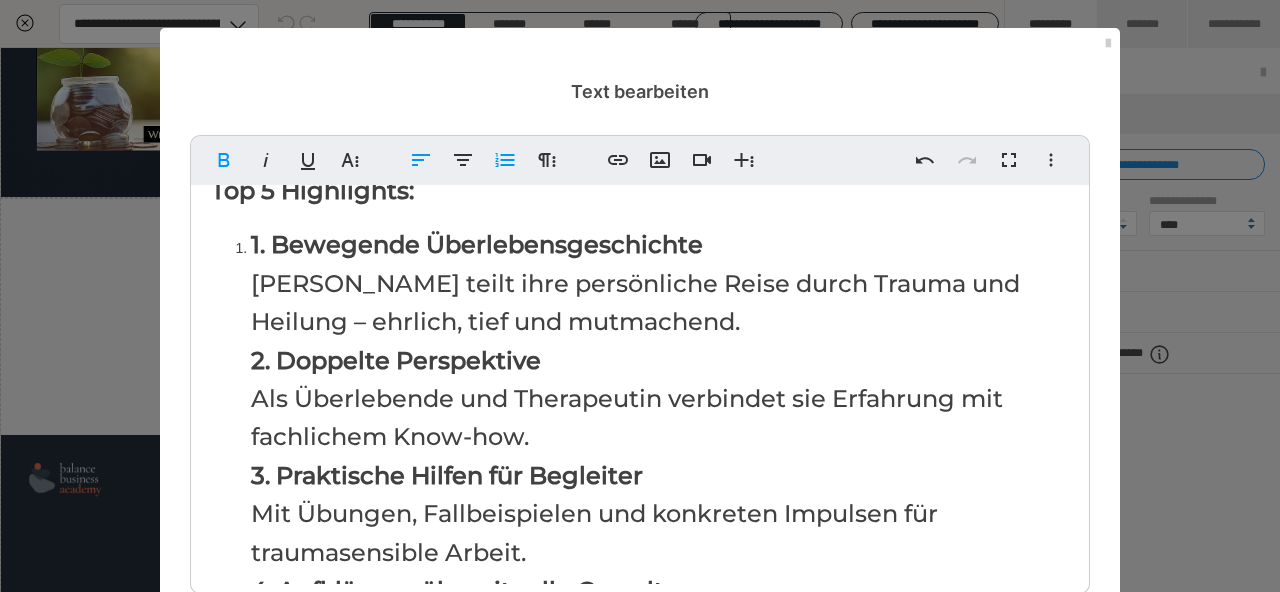 scroll, scrollTop: 15, scrollLeft: 0, axis: vertical 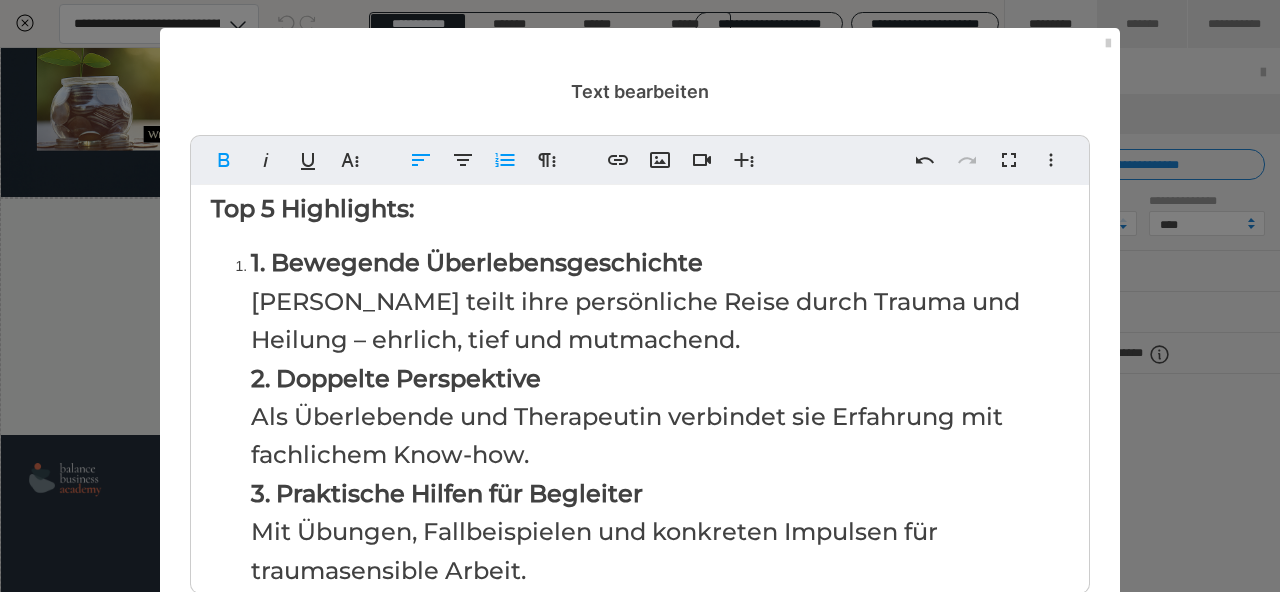 click on "​ 1. Bewegende Überlebensgeschichte [PERSON_NAME] teilt ihre persönliche Reise durch Trauma und Heilung – ehrlich, tief und mutmachend. 2. Doppelte Perspektive Als Überlebende und [GEOGRAPHIC_DATA] verbindet sie Erfahrung mit fachlichem Know-how. 3. Praktische Hilfen für Begleiter Mit Übungen, Fallbeispielen und konkreten Impulsen für traumasensible Arbeit. 4. Aufklärung über rituelle Gewalt Tabuthemen werden sichtbar gemacht – verständlich, fundiert und empathisch. 5. Ein Buch, das Hoffnung schenkt Für alle, die Trauma verstehen, heilen oder andere begleiten wollen" at bounding box center [660, 532] 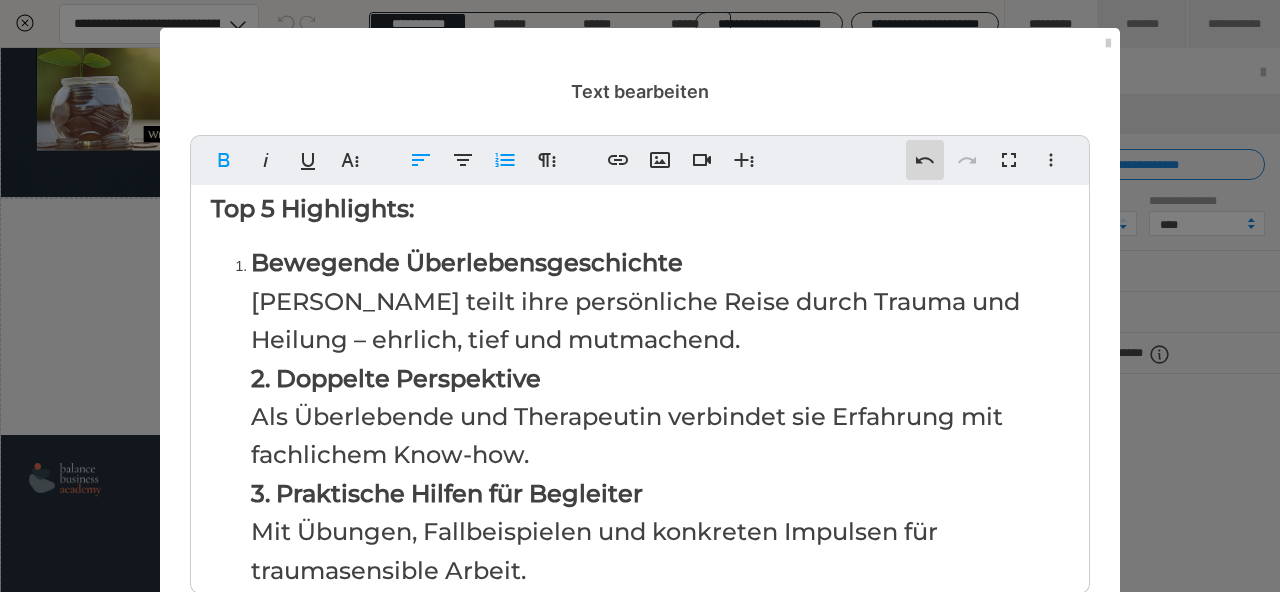 click 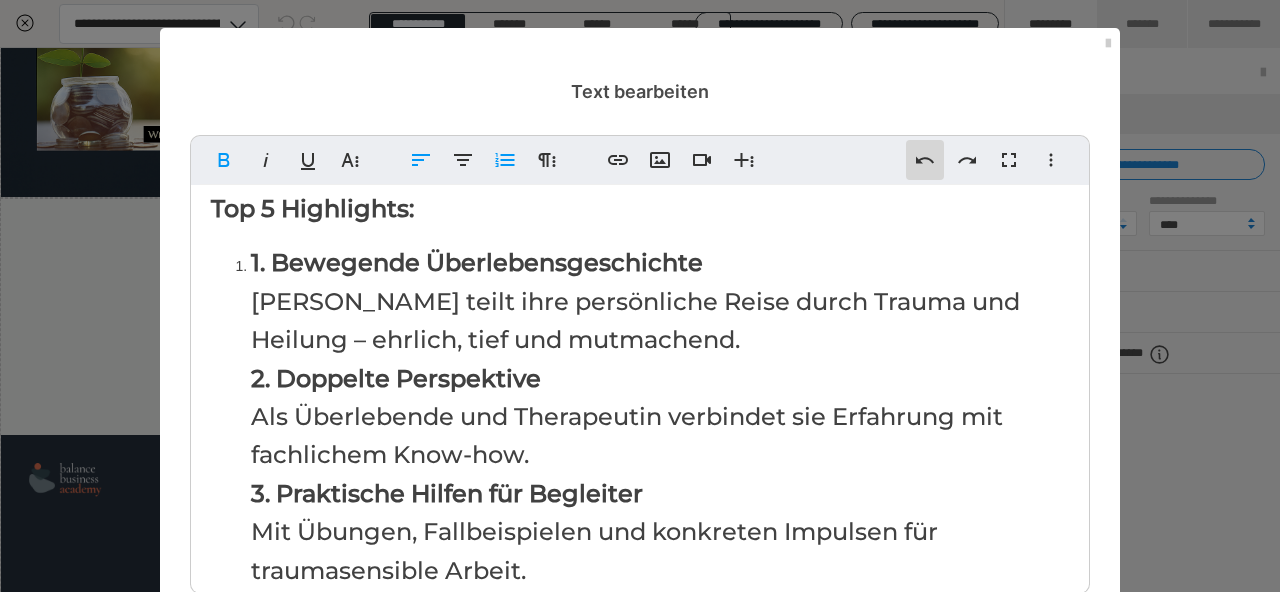 click 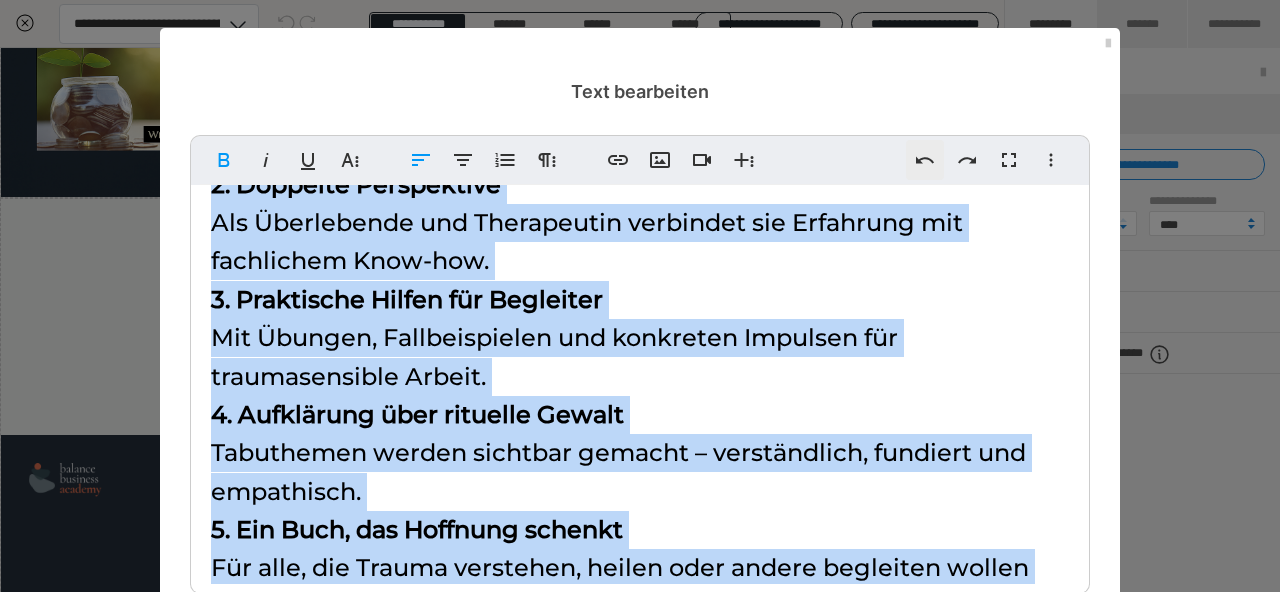 scroll, scrollTop: 251, scrollLeft: 0, axis: vertical 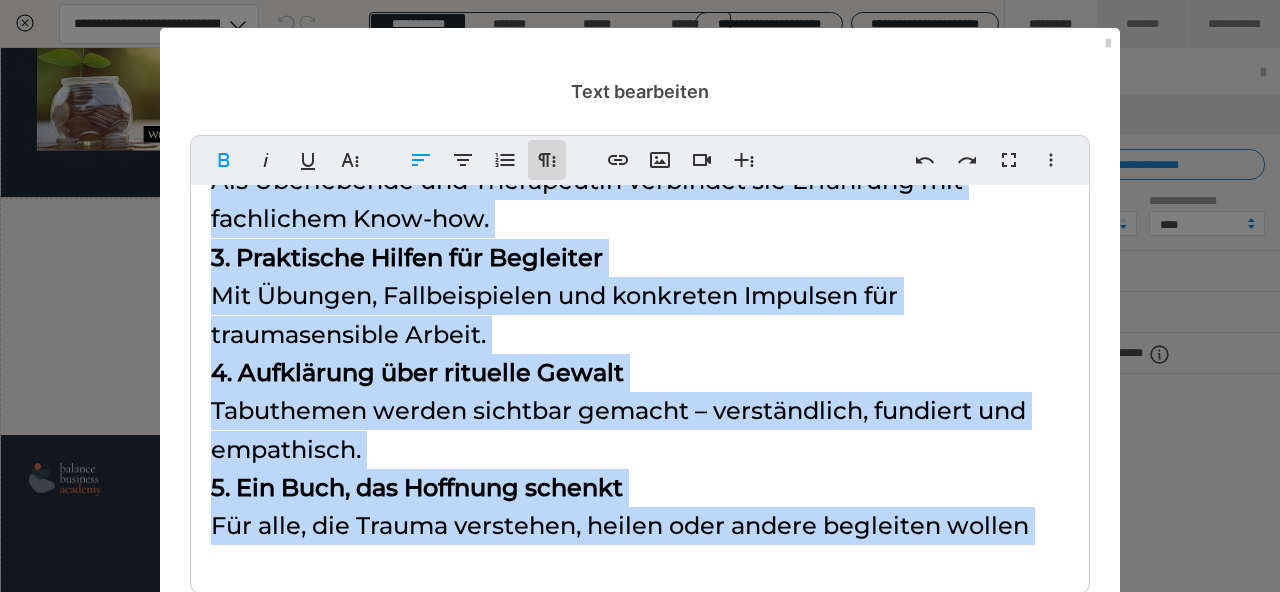 click 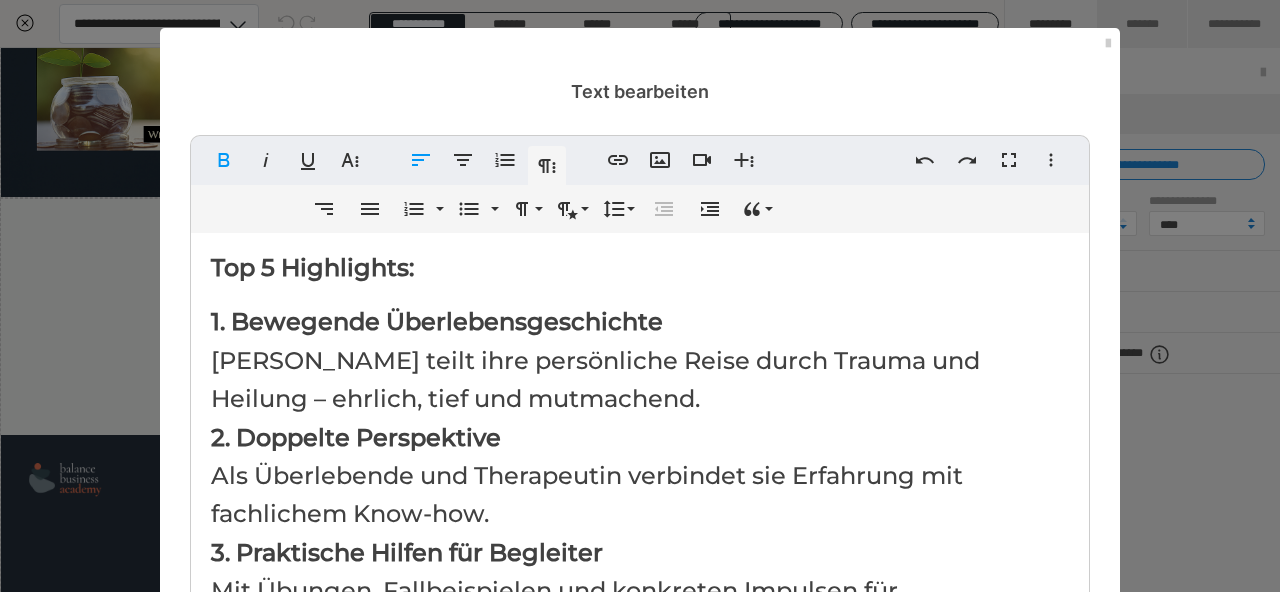scroll, scrollTop: 0, scrollLeft: 0, axis: both 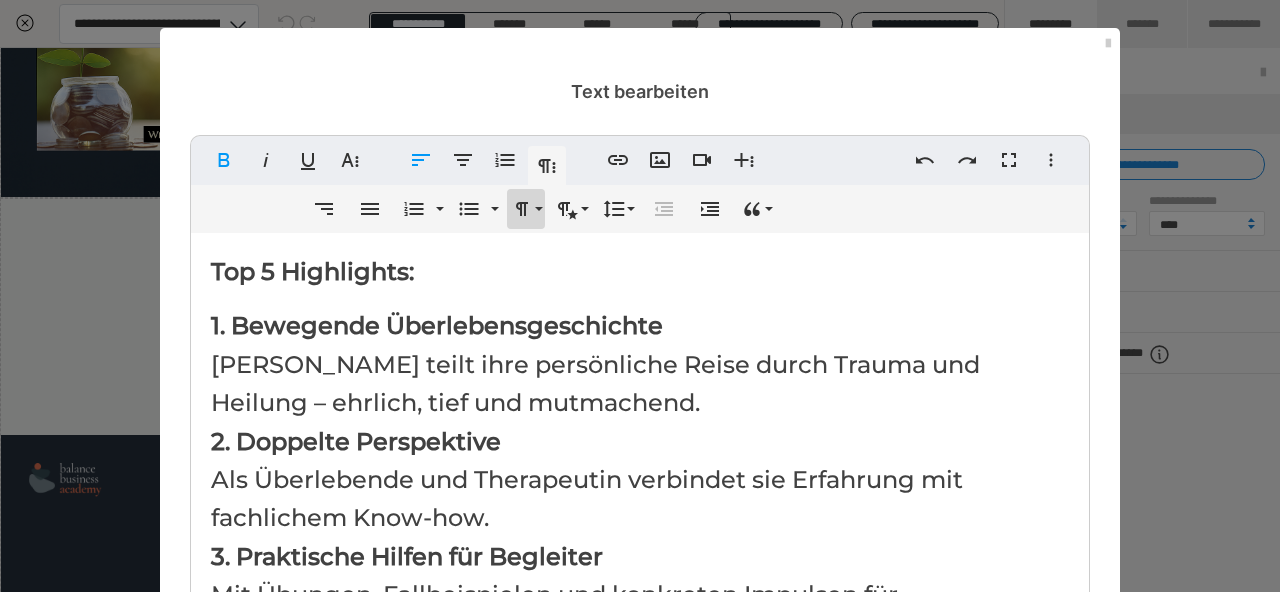 click on "Formatierung" at bounding box center [526, 209] 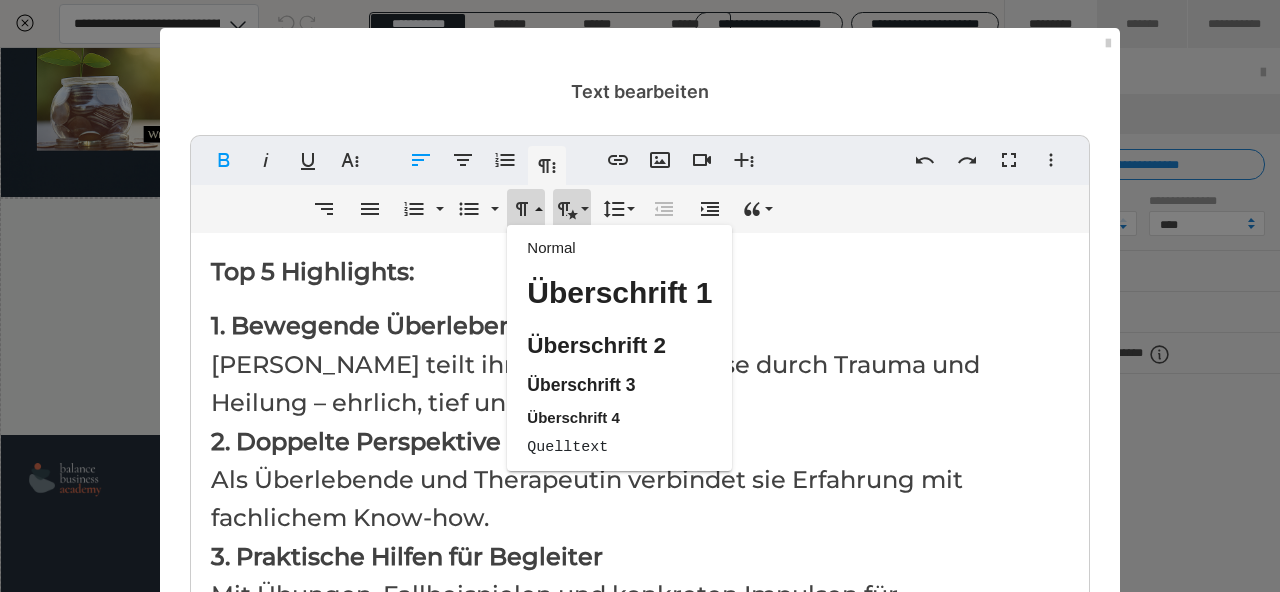 click 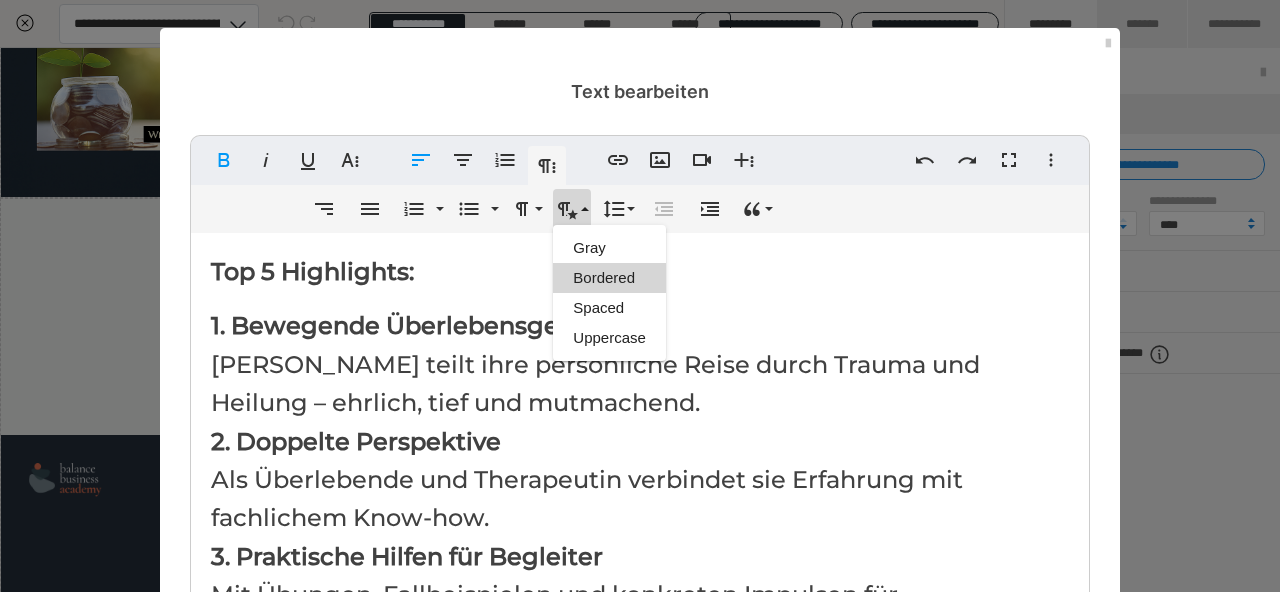 click on "Bordered" at bounding box center (609, 278) 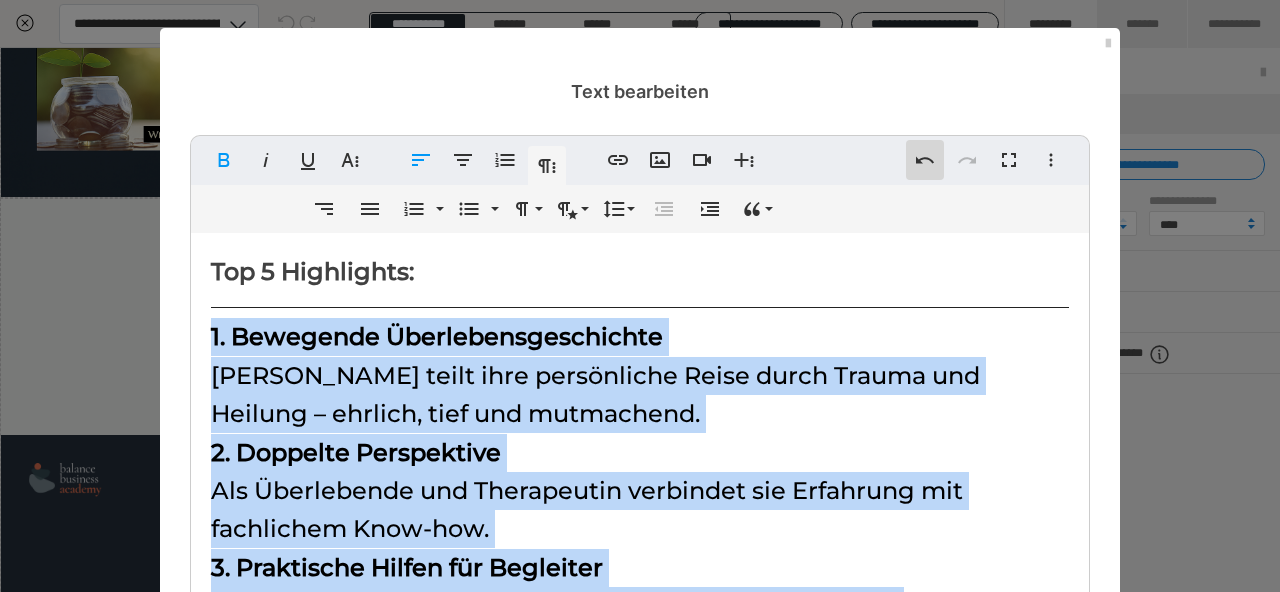 click on "Rückgängig" at bounding box center [925, 160] 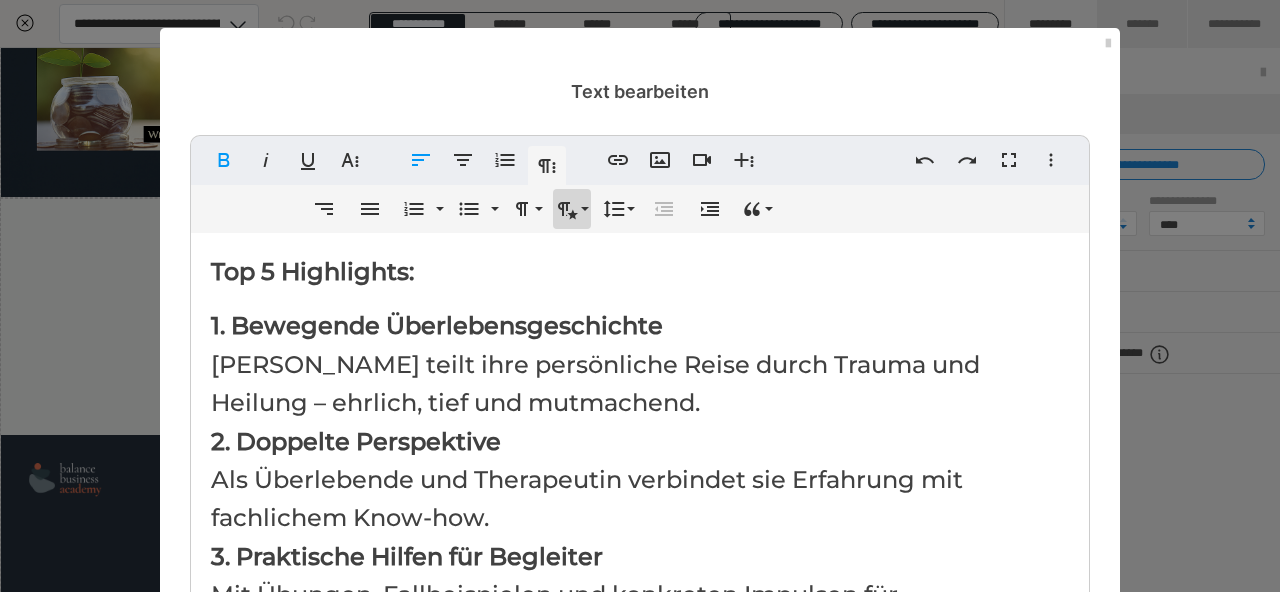click on "Absatzformatierung" at bounding box center [572, 209] 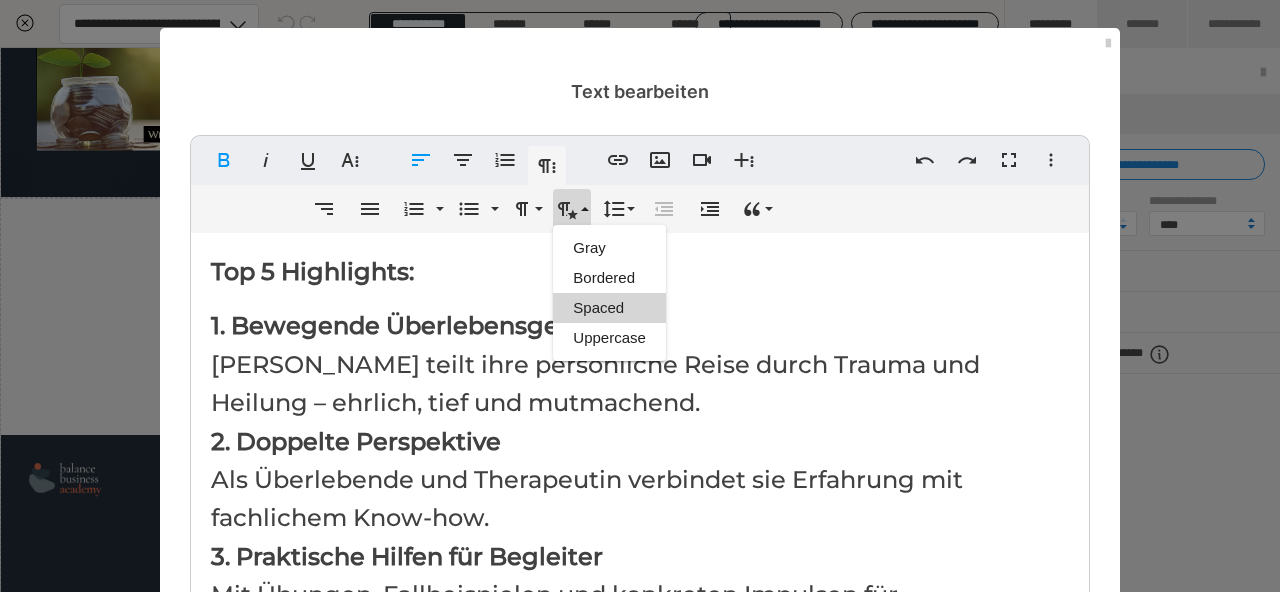 click on "Spaced" at bounding box center (609, 308) 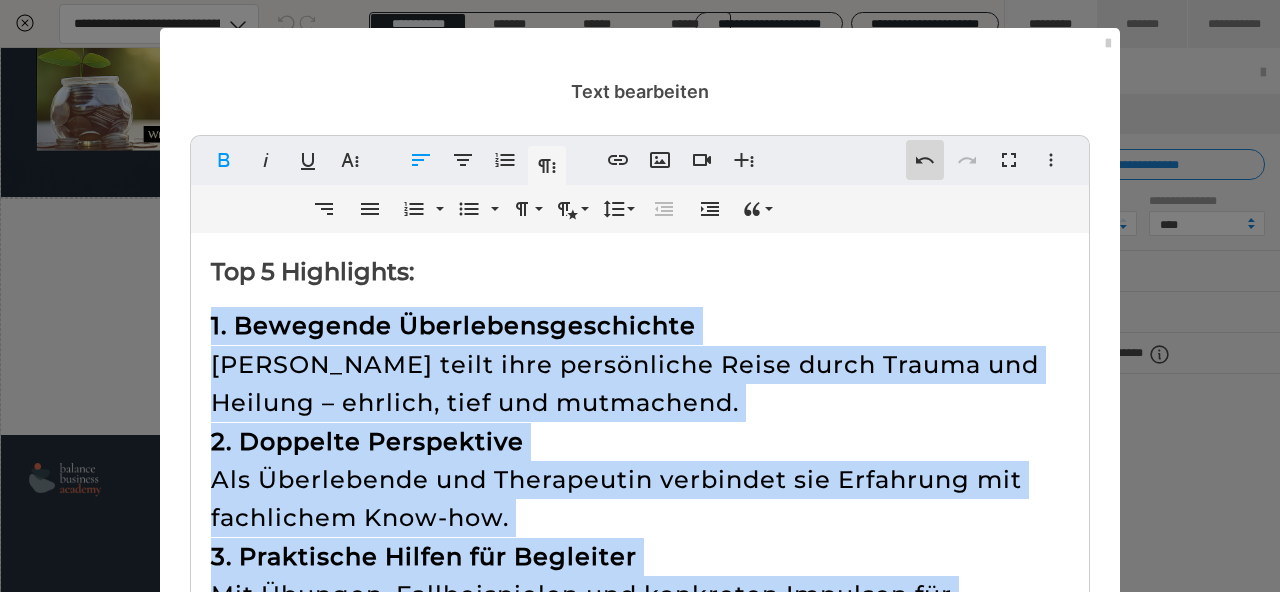 click on "Rückgängig" at bounding box center (925, 160) 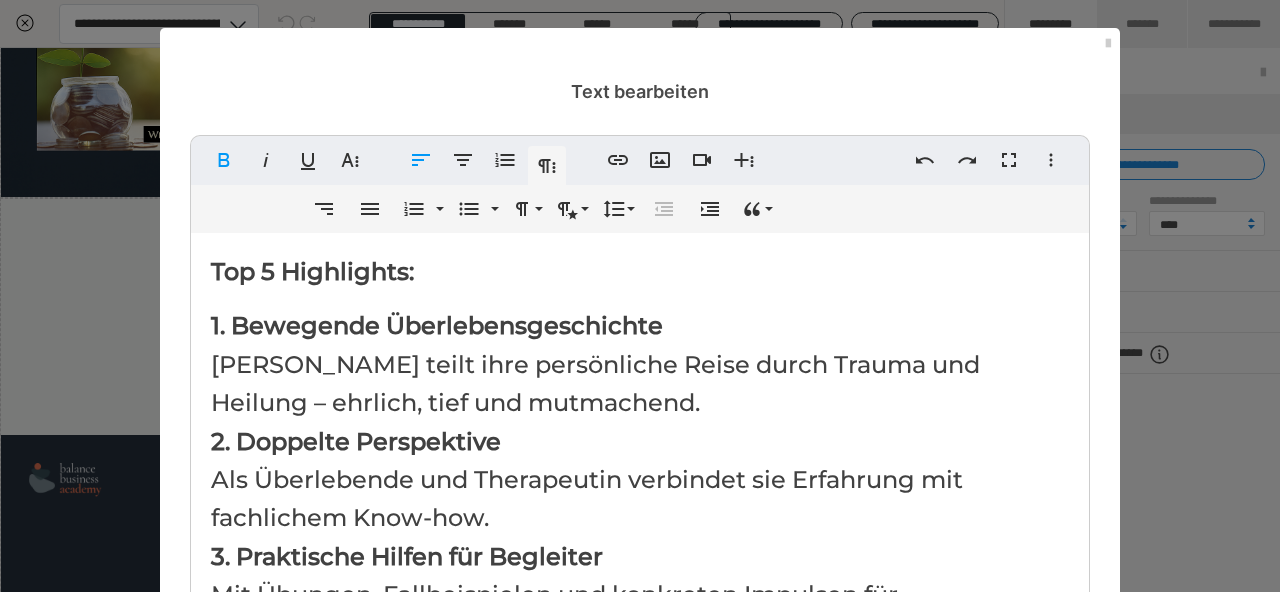 type 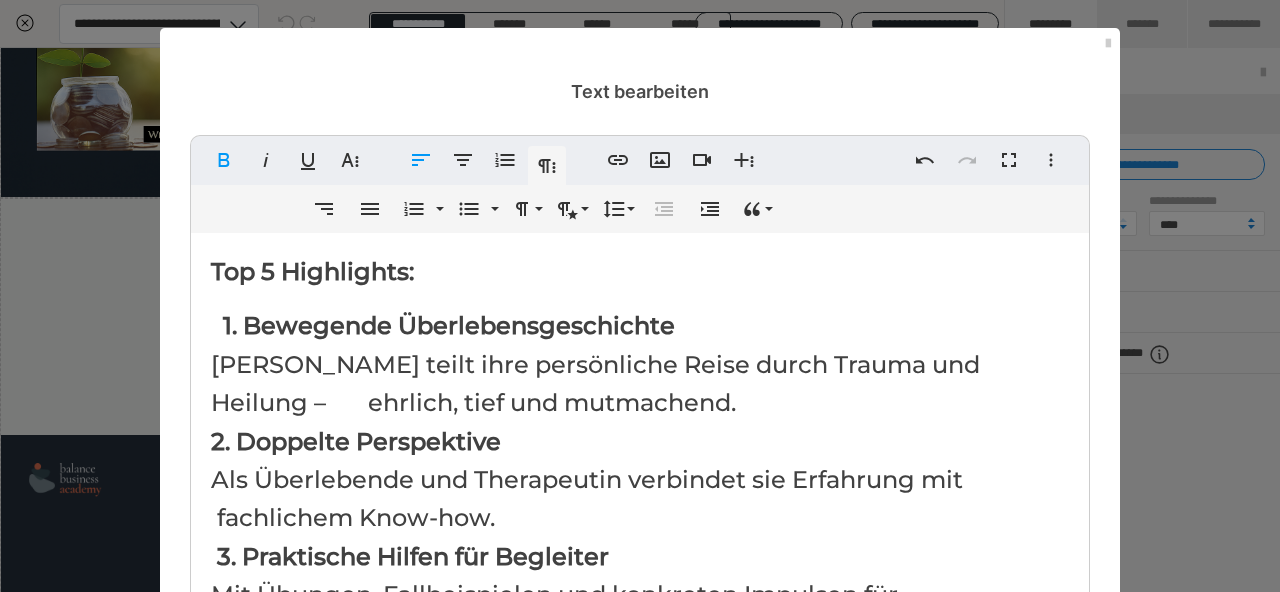 scroll, scrollTop: 18, scrollLeft: 0, axis: vertical 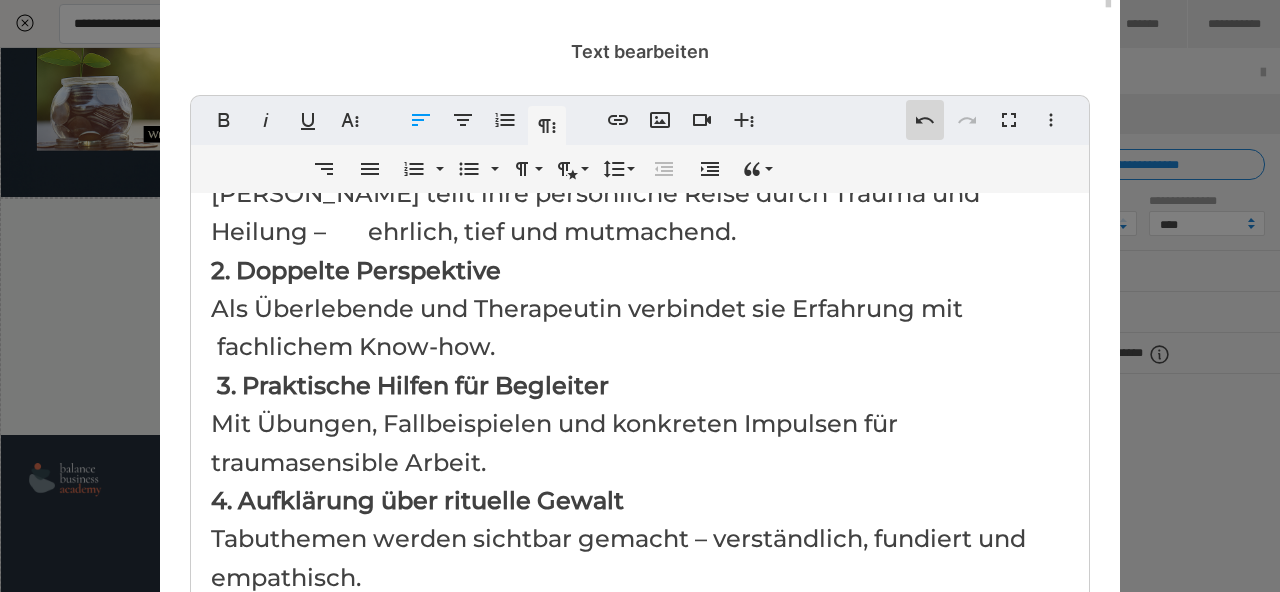 click 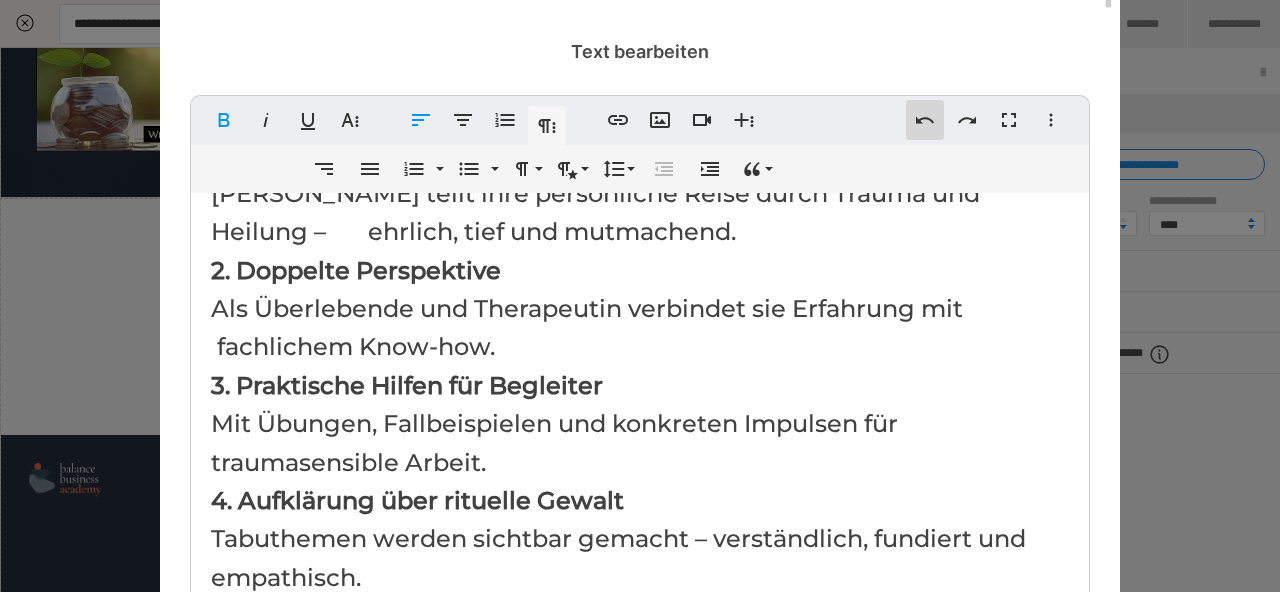 click 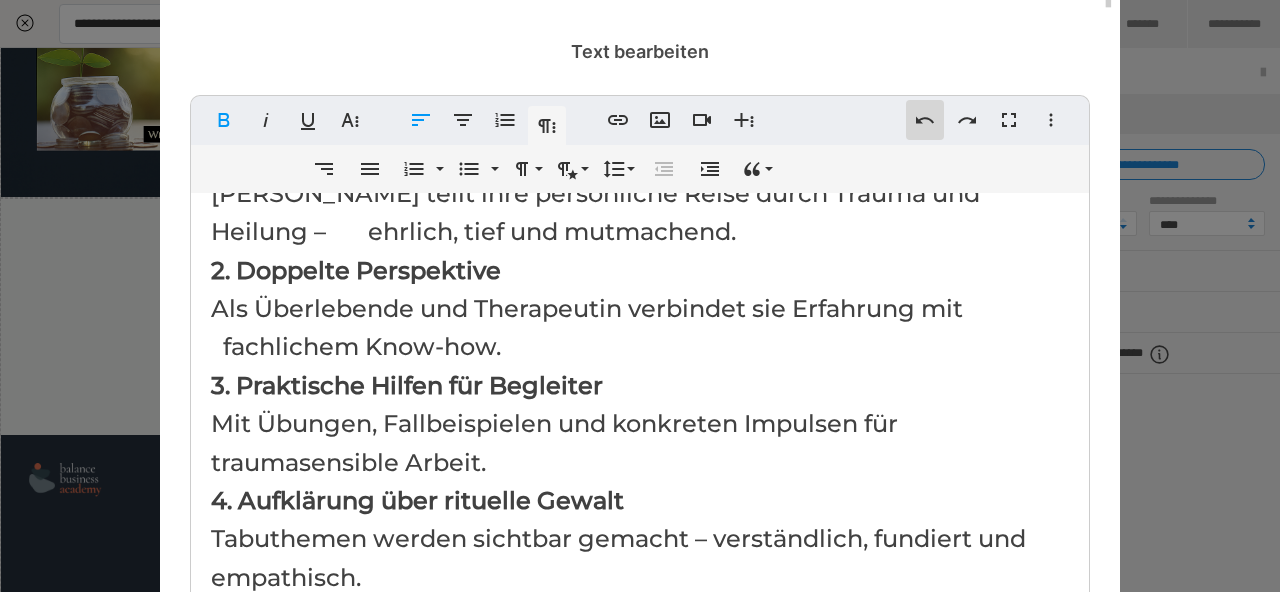 click 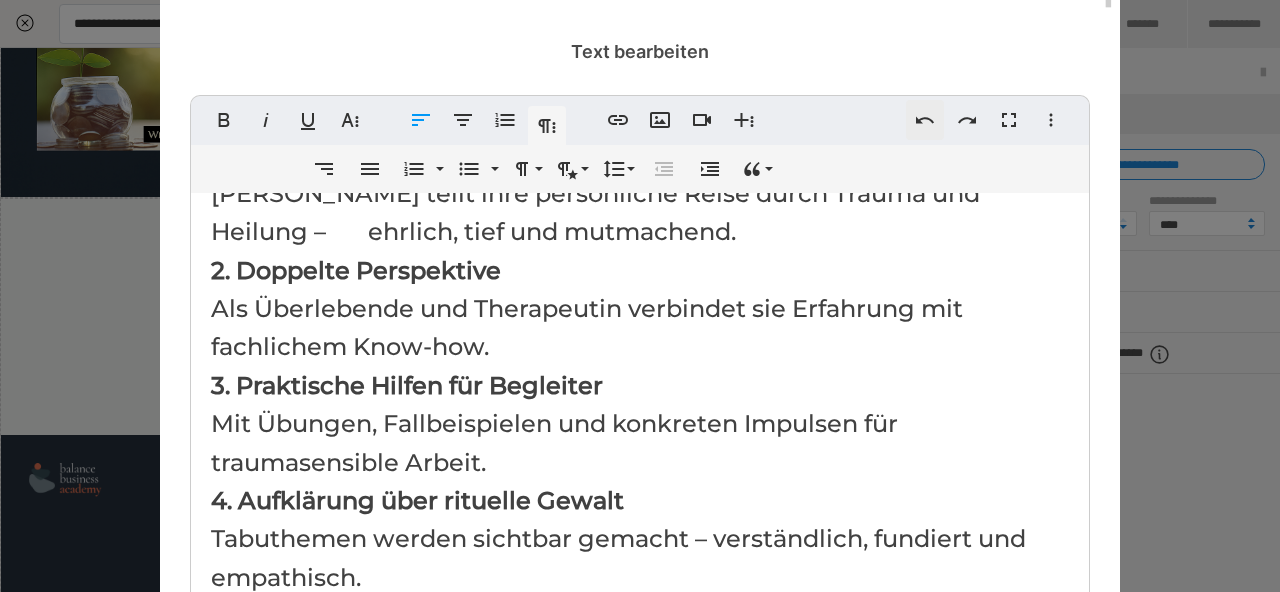 click 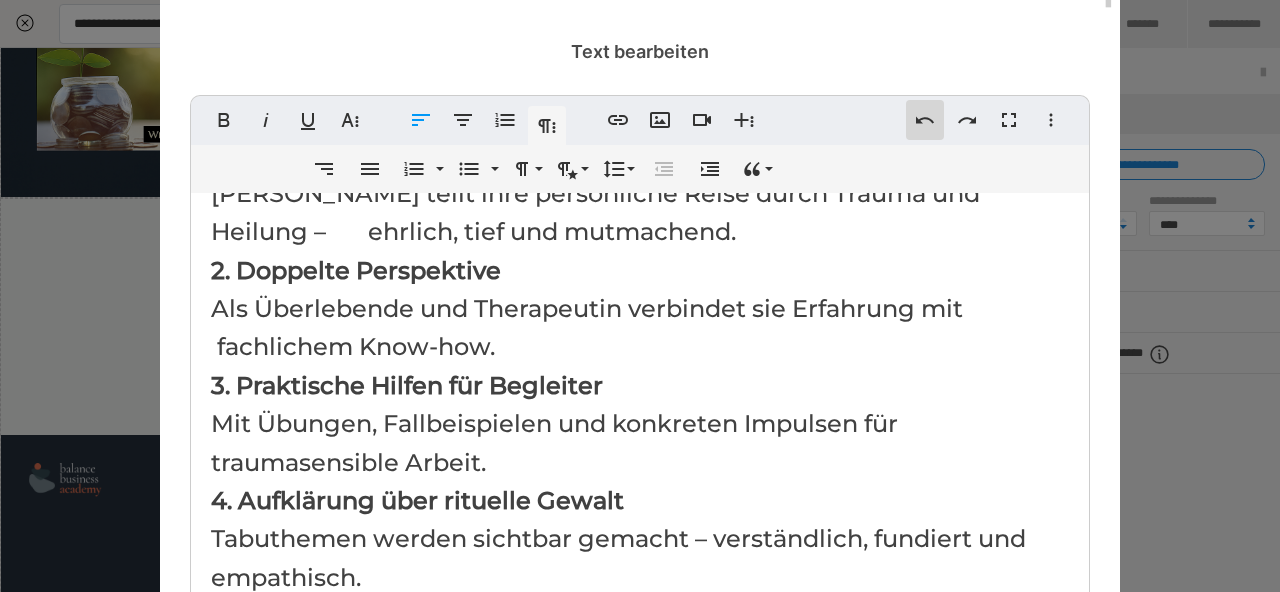 click 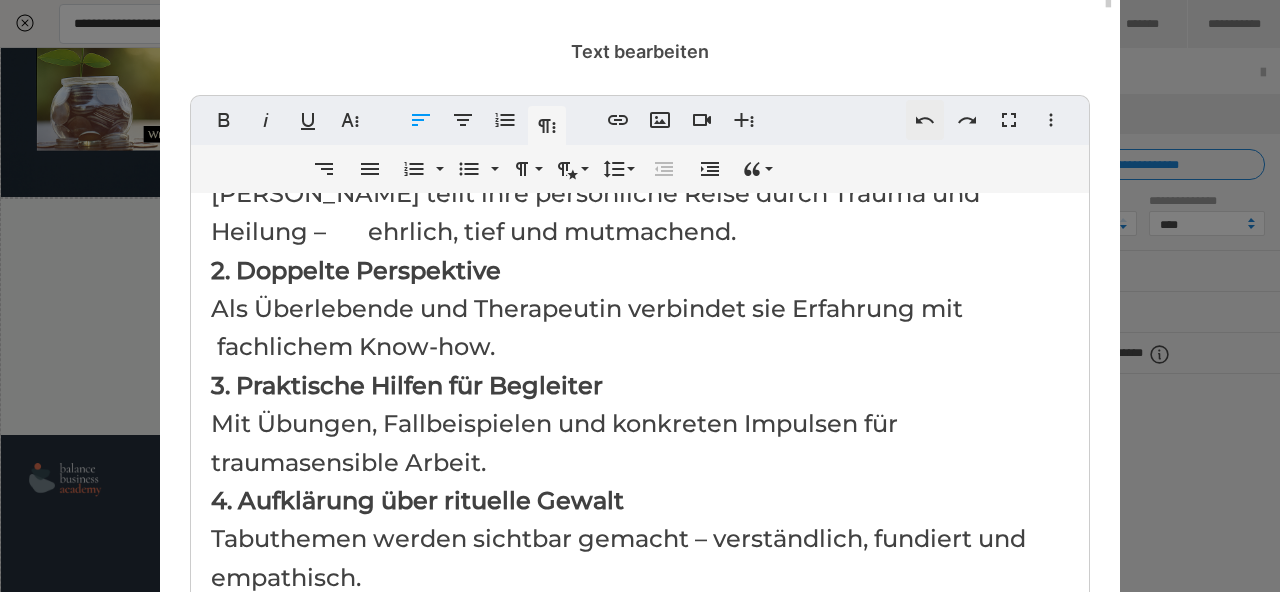click 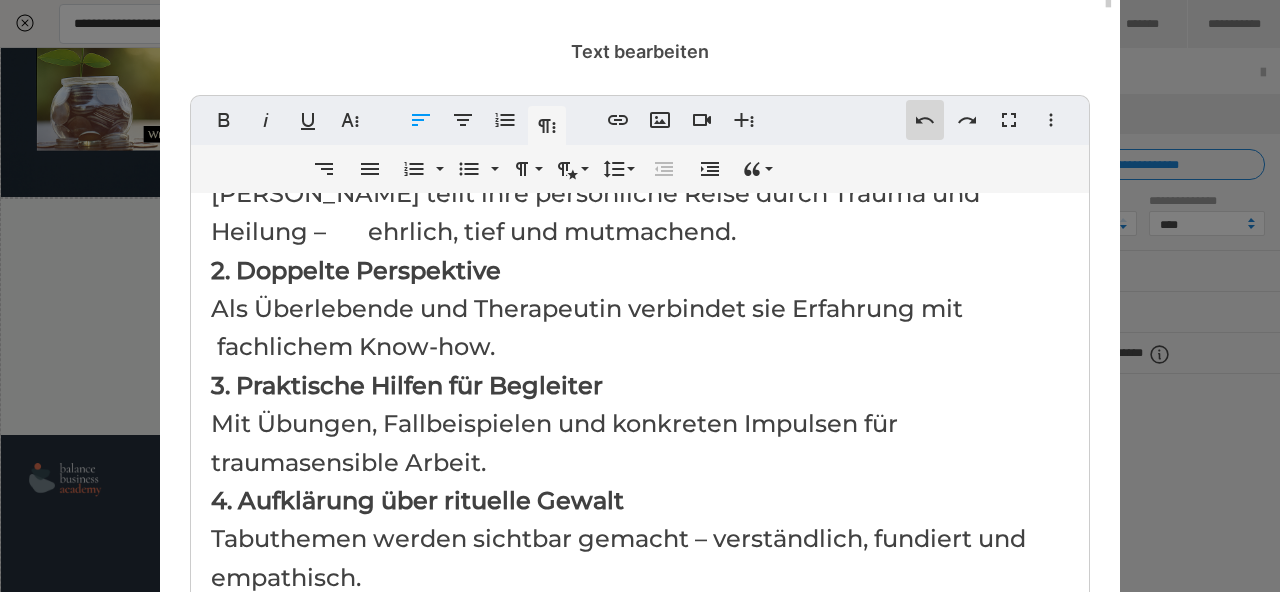 click 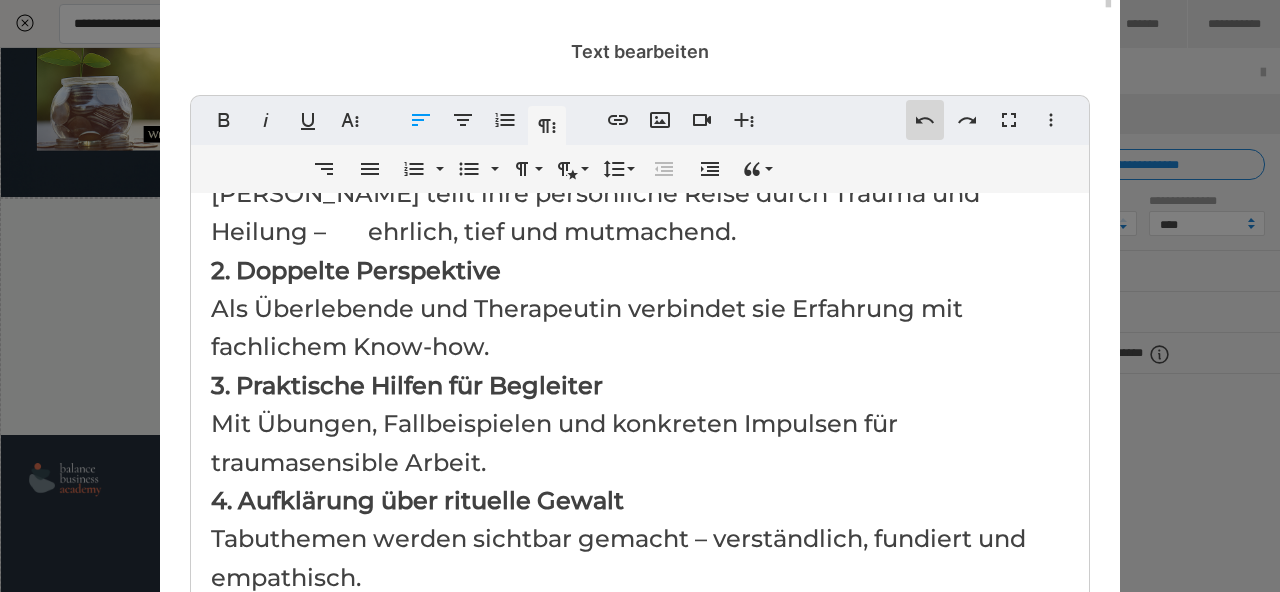 click 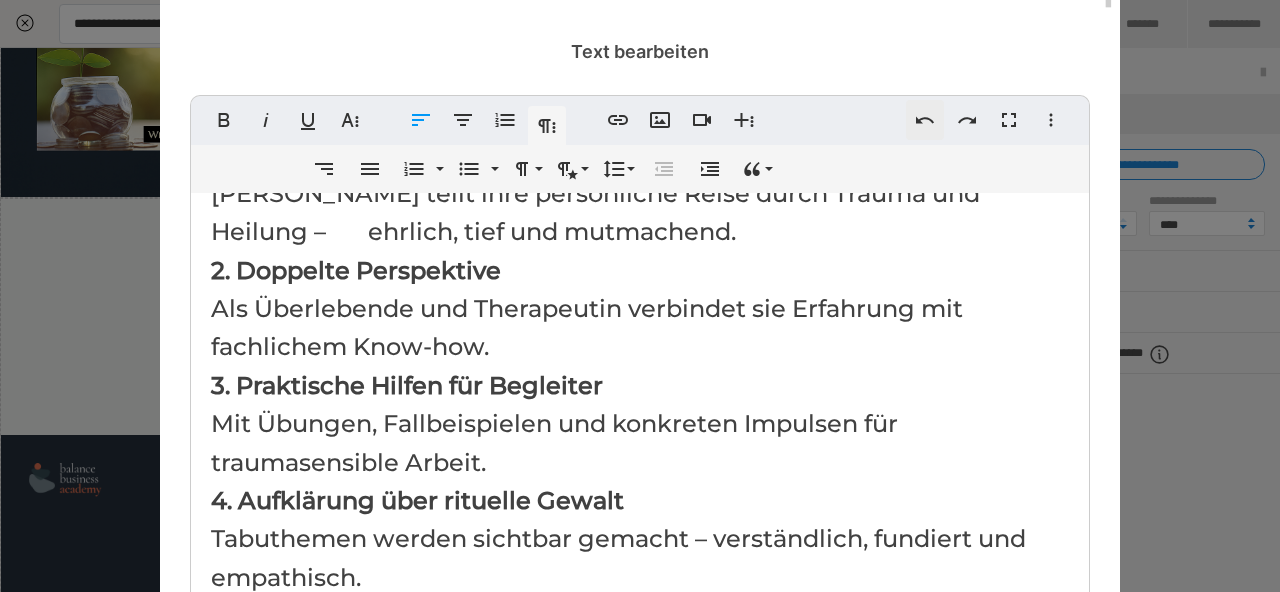 click 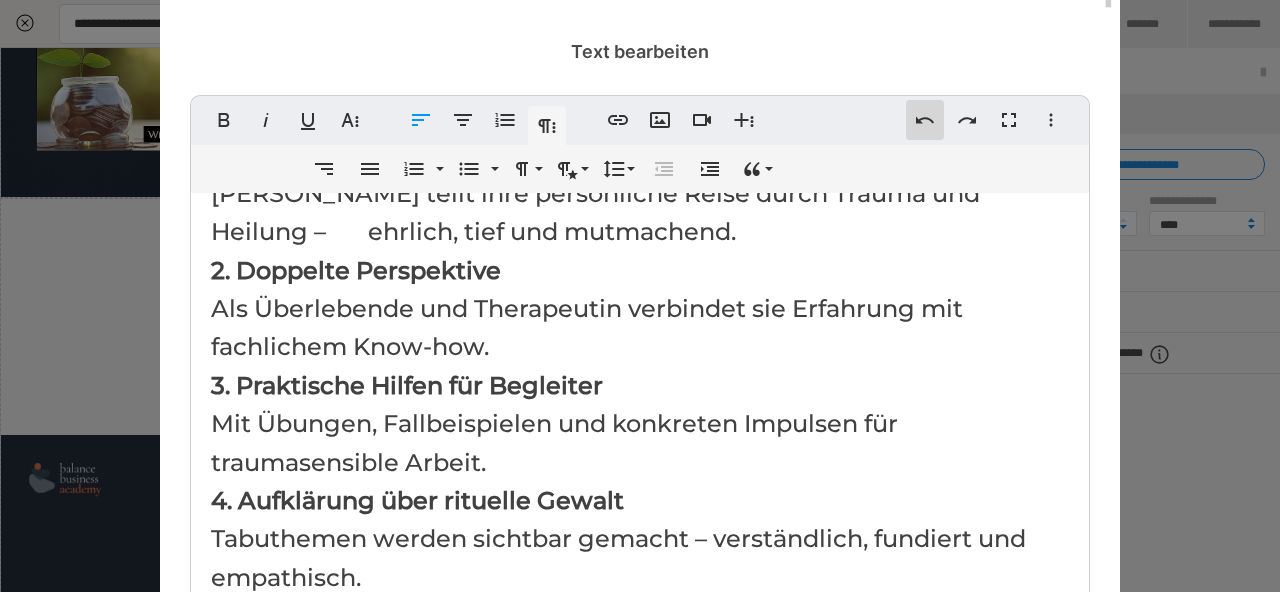 click 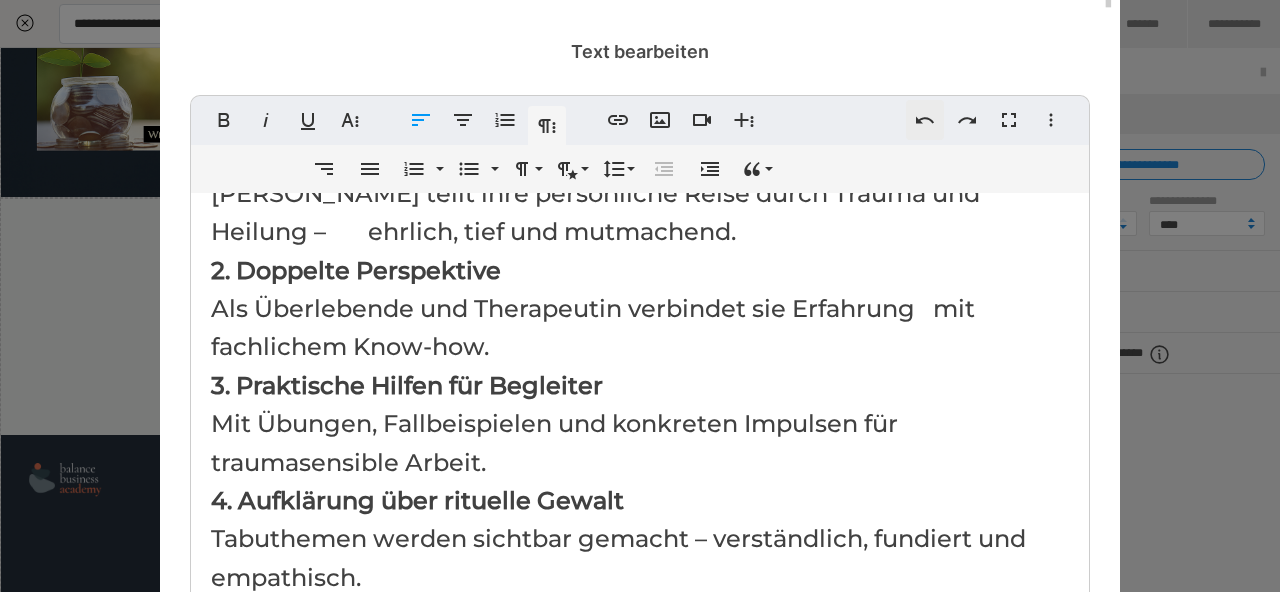 click 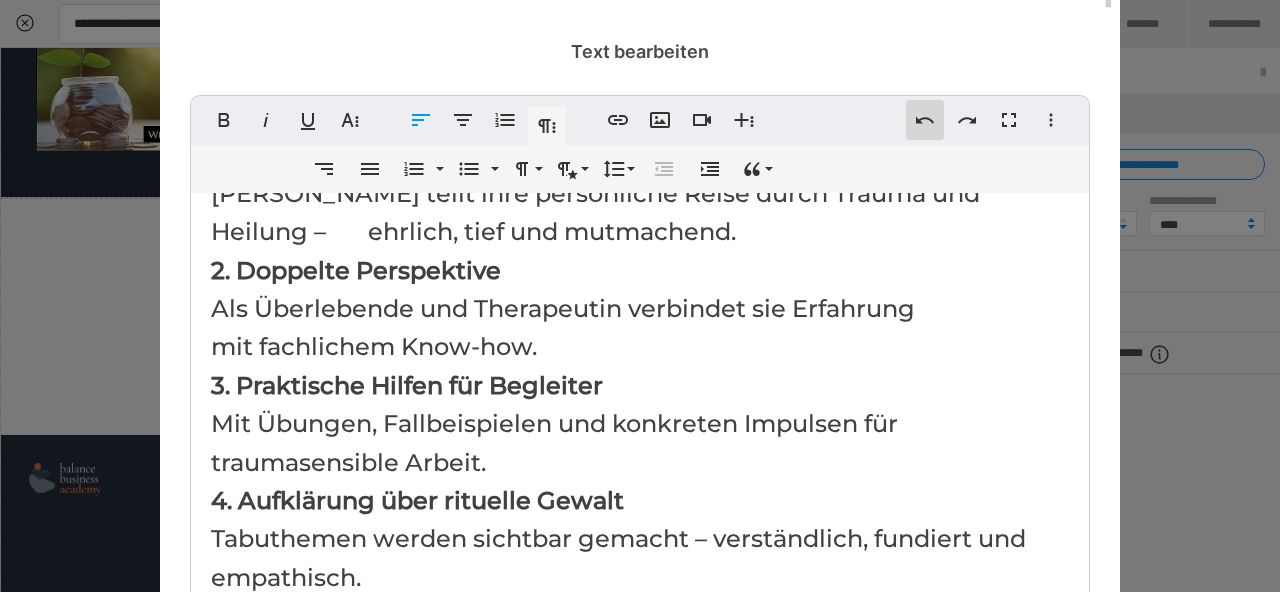 click 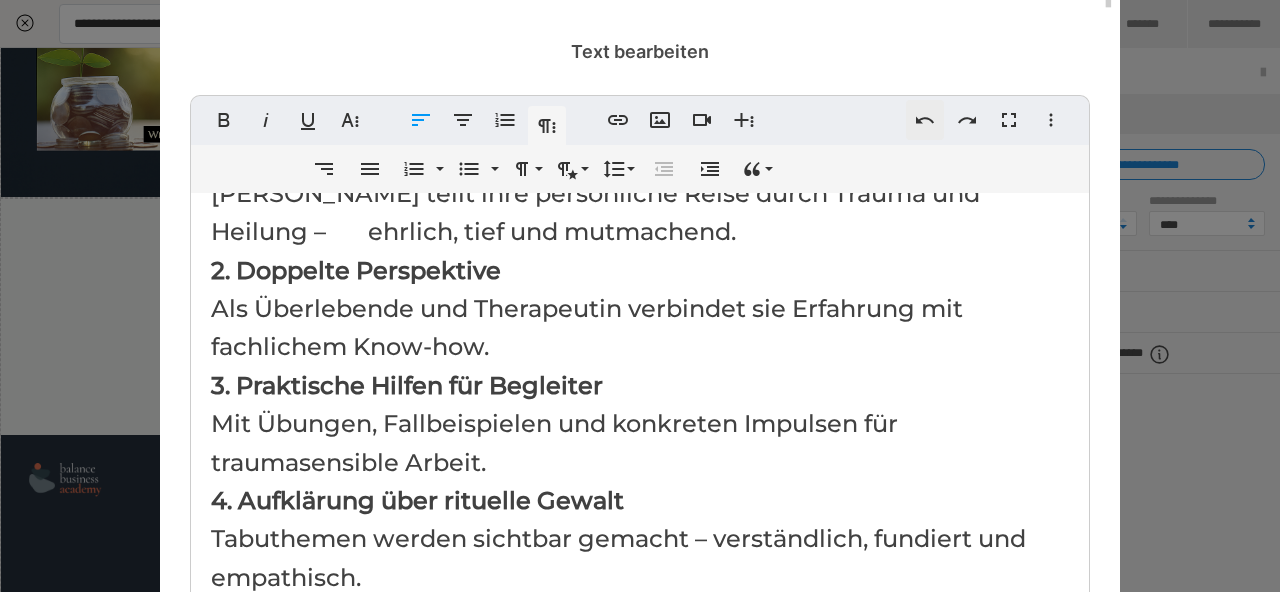 click 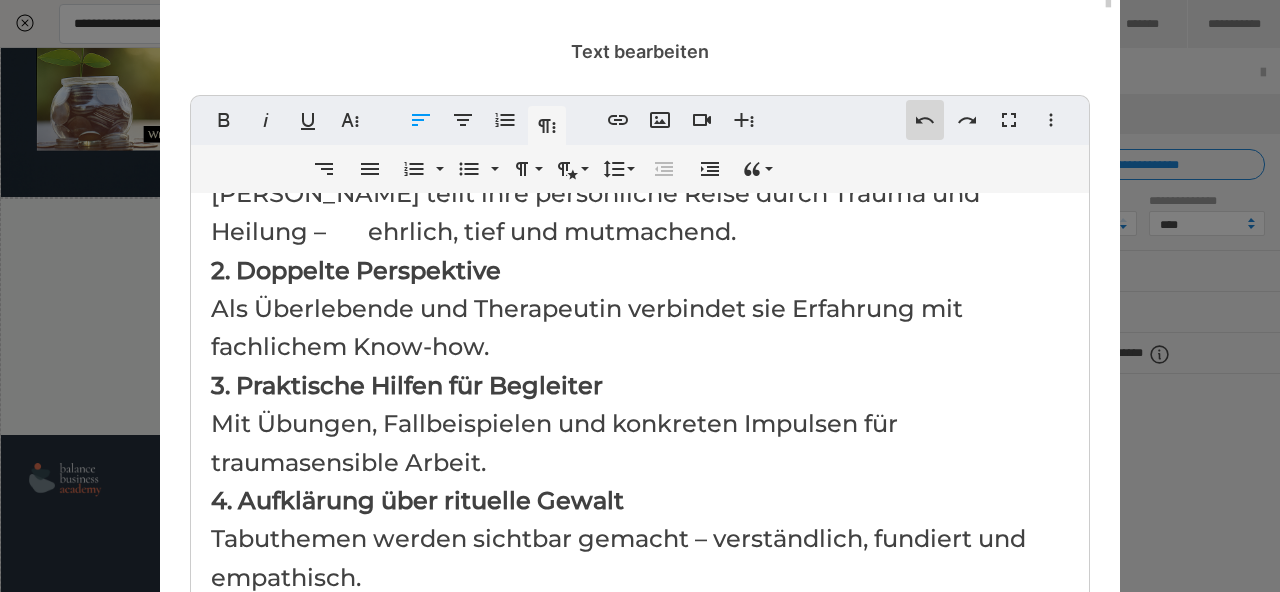 click 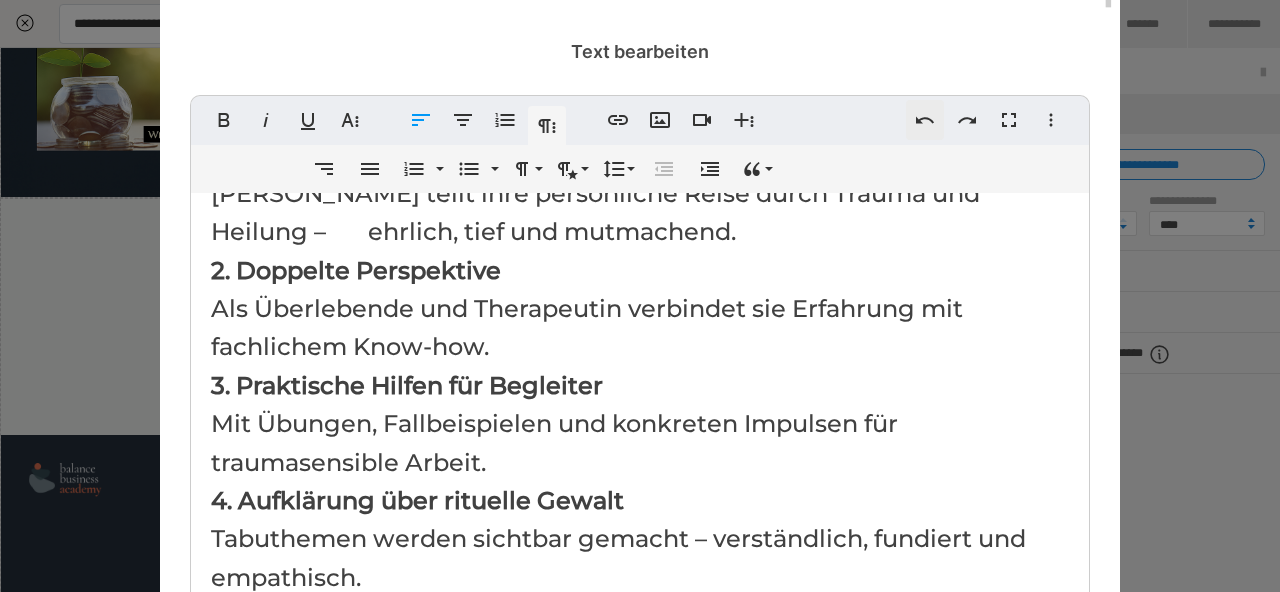 click 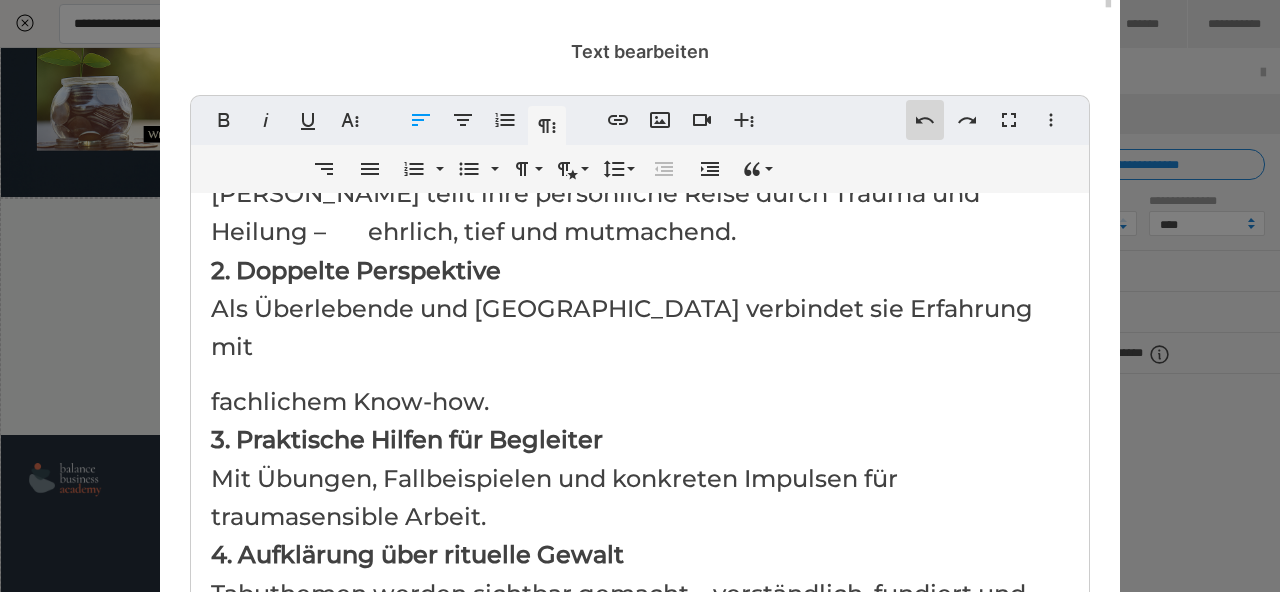 click 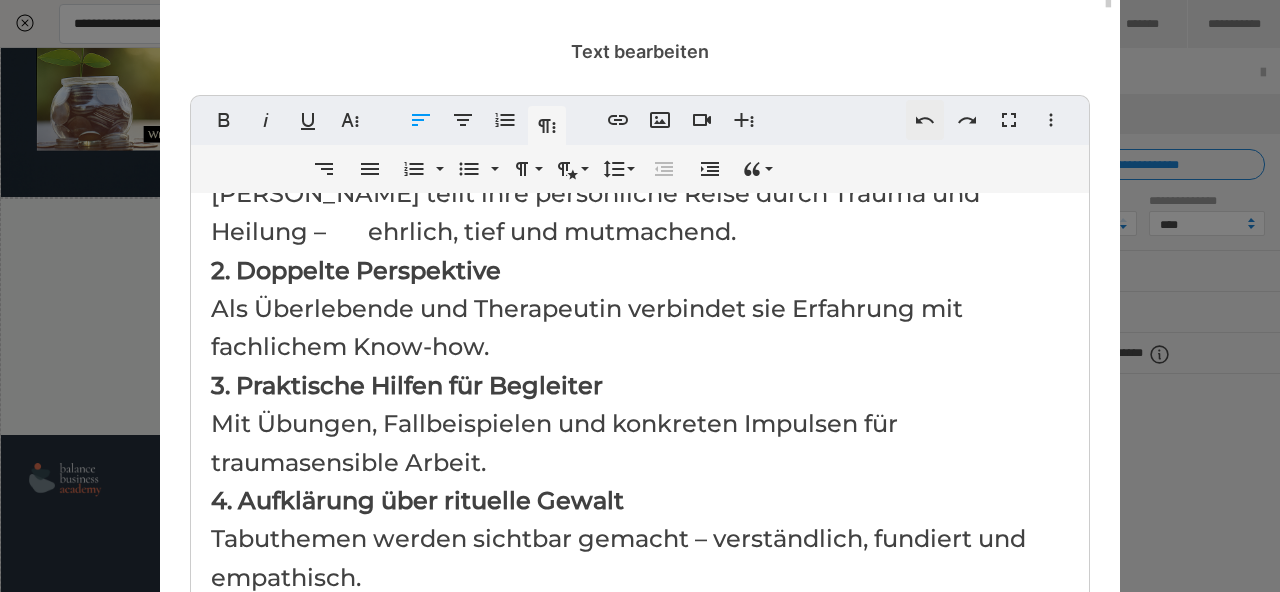 click 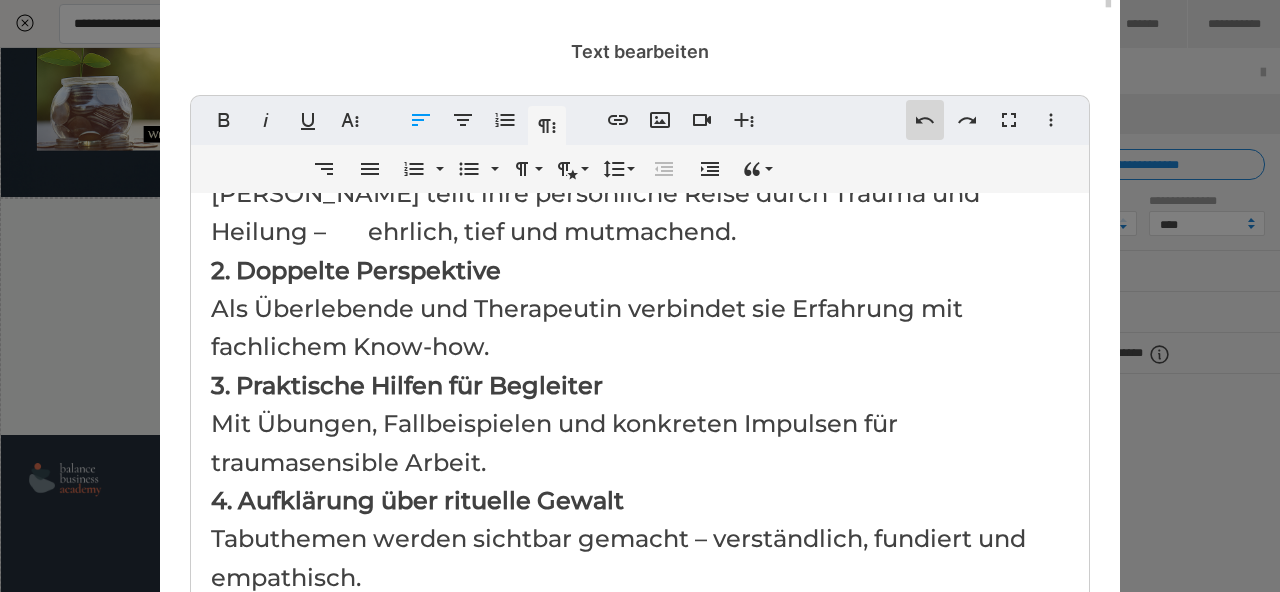 click 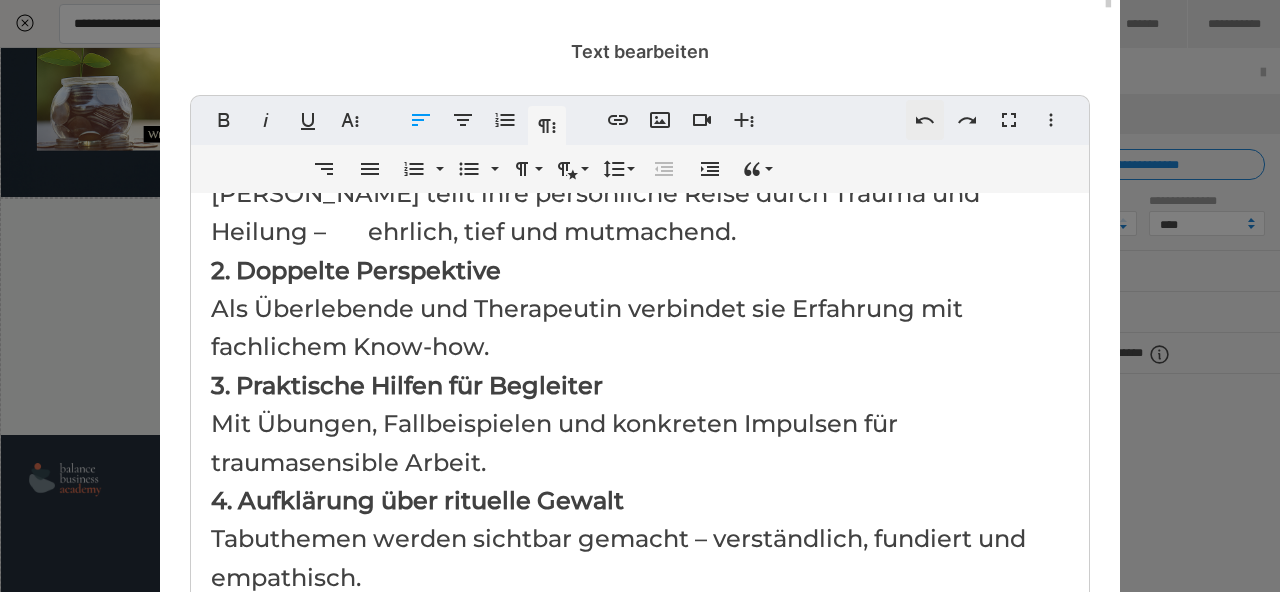 click 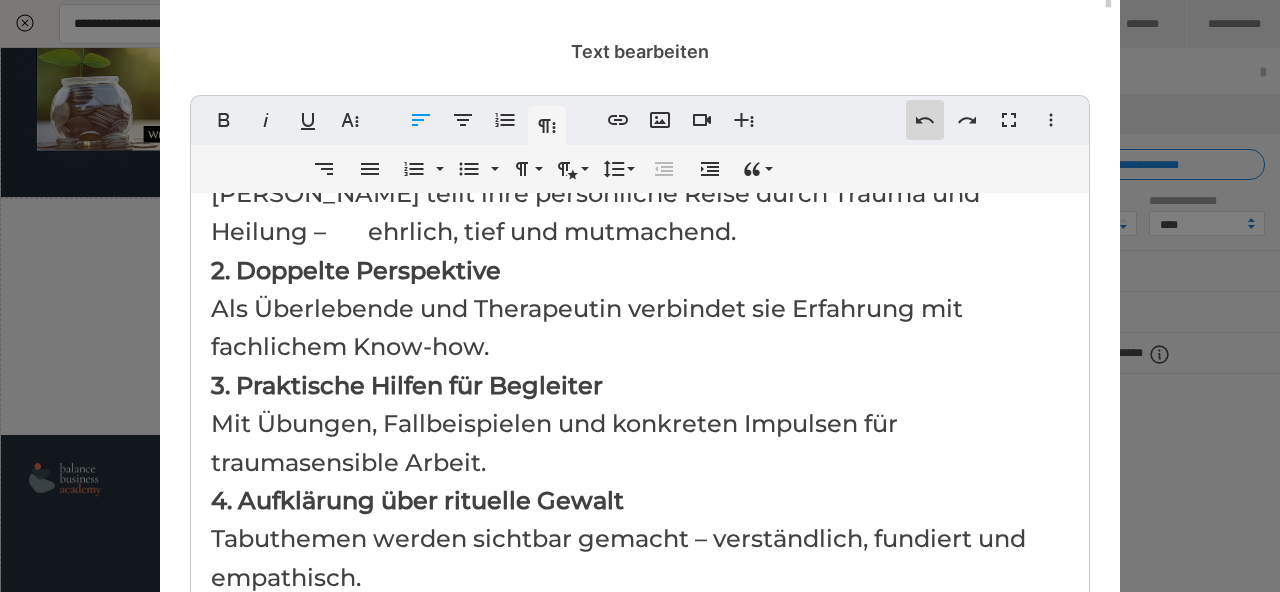 click 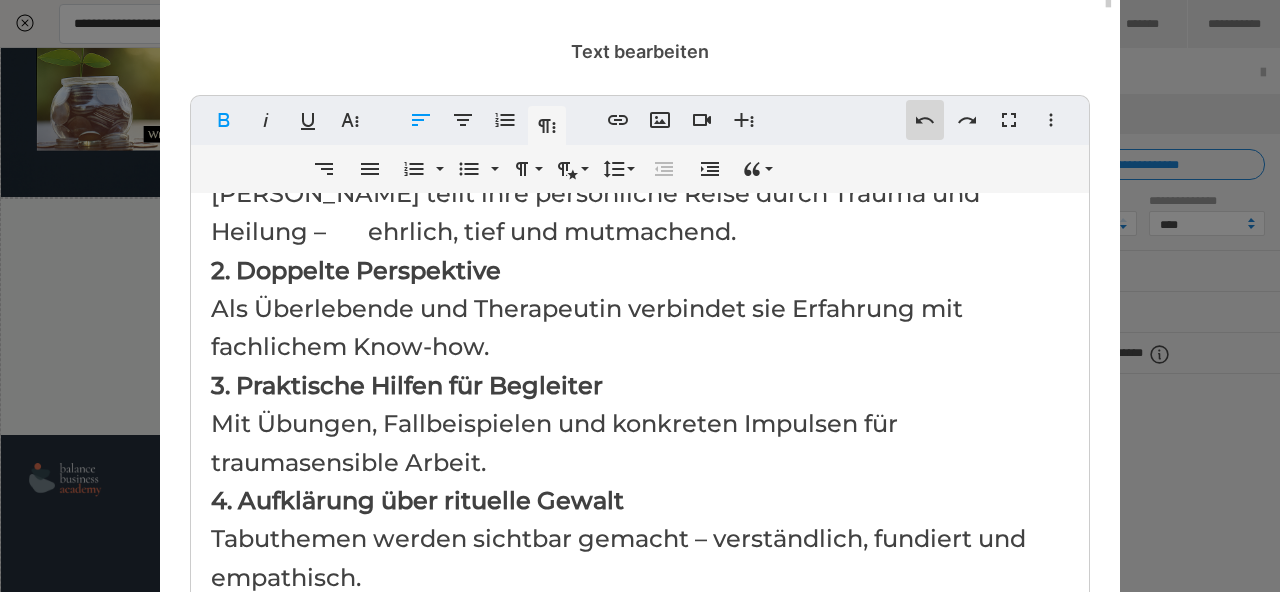 click 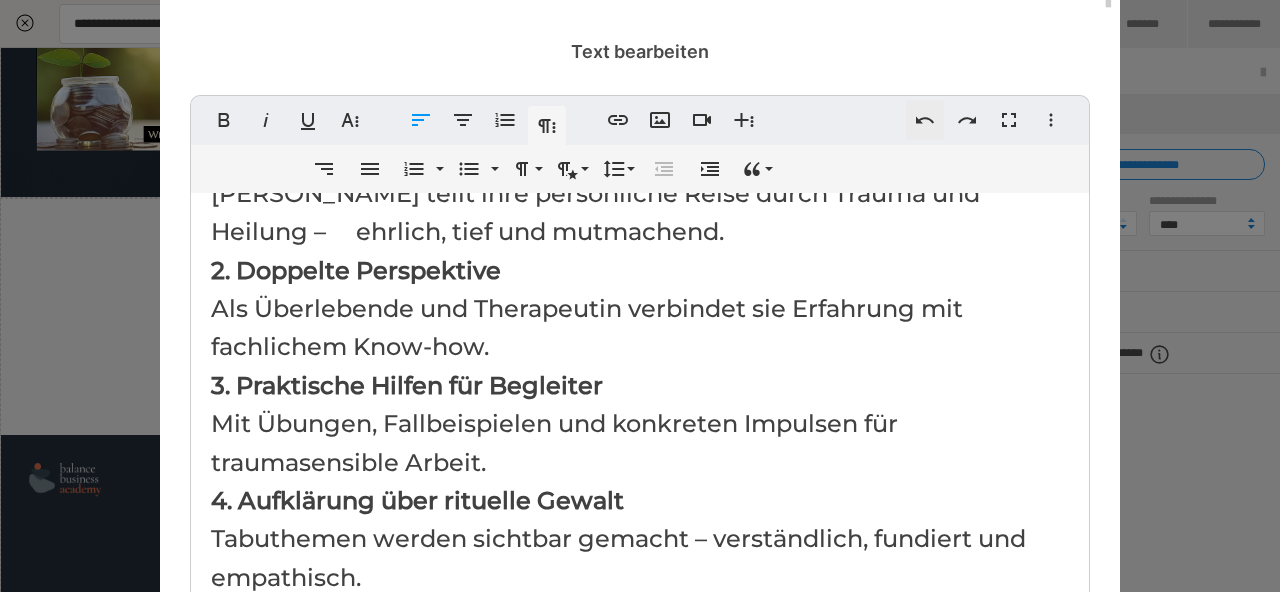 click 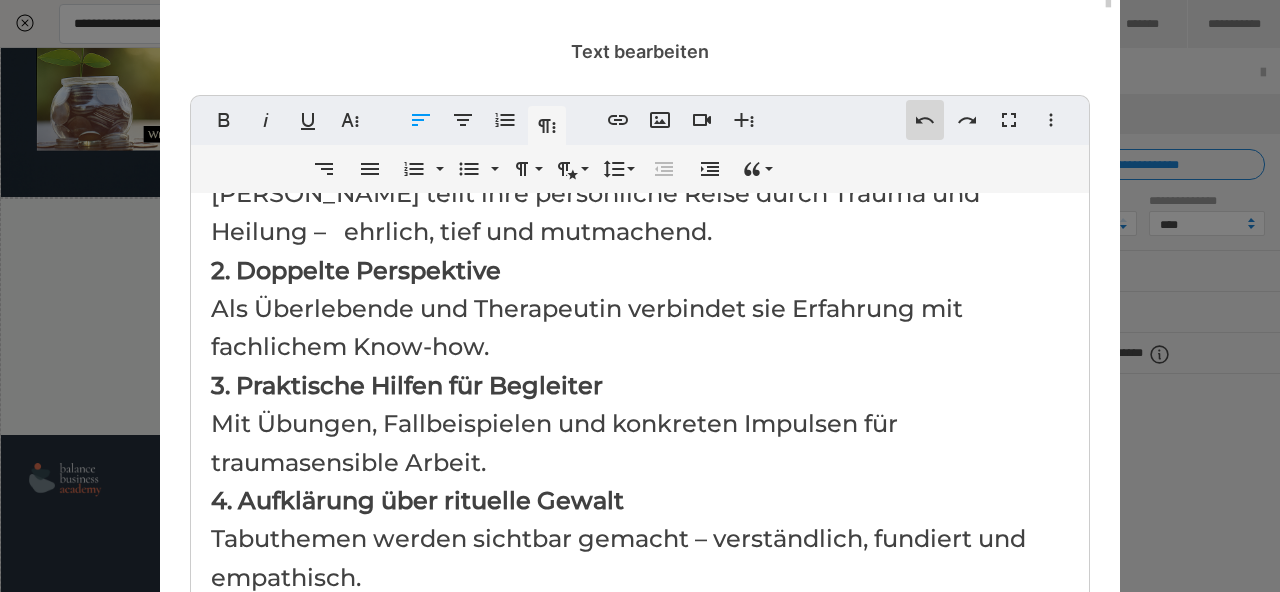 click 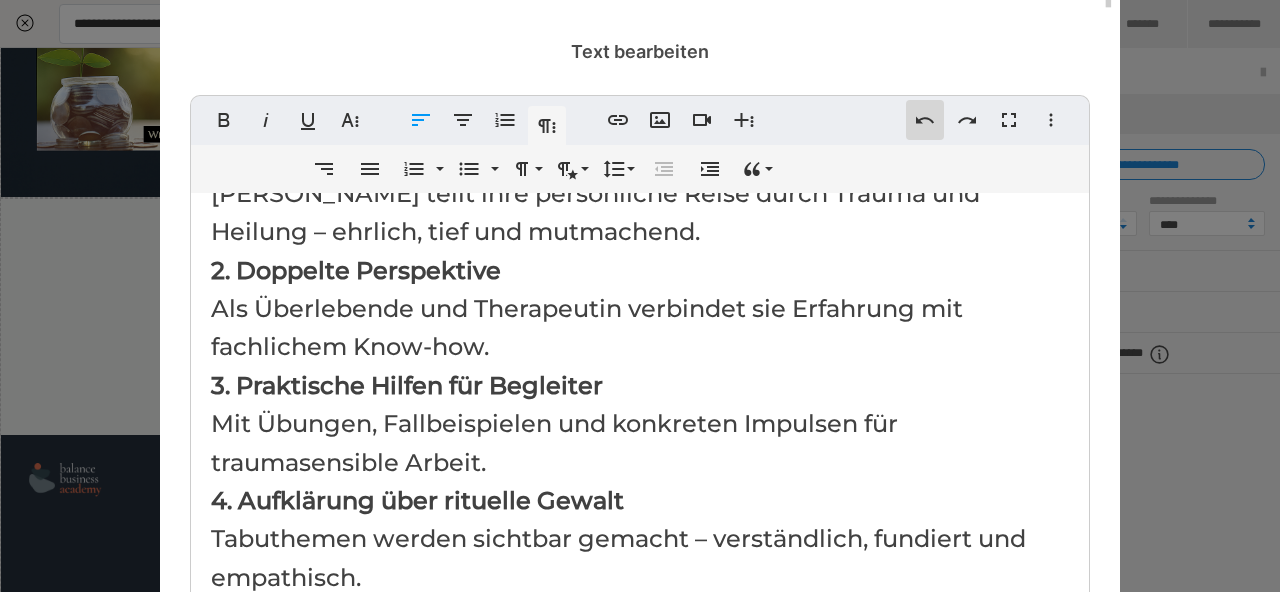 click 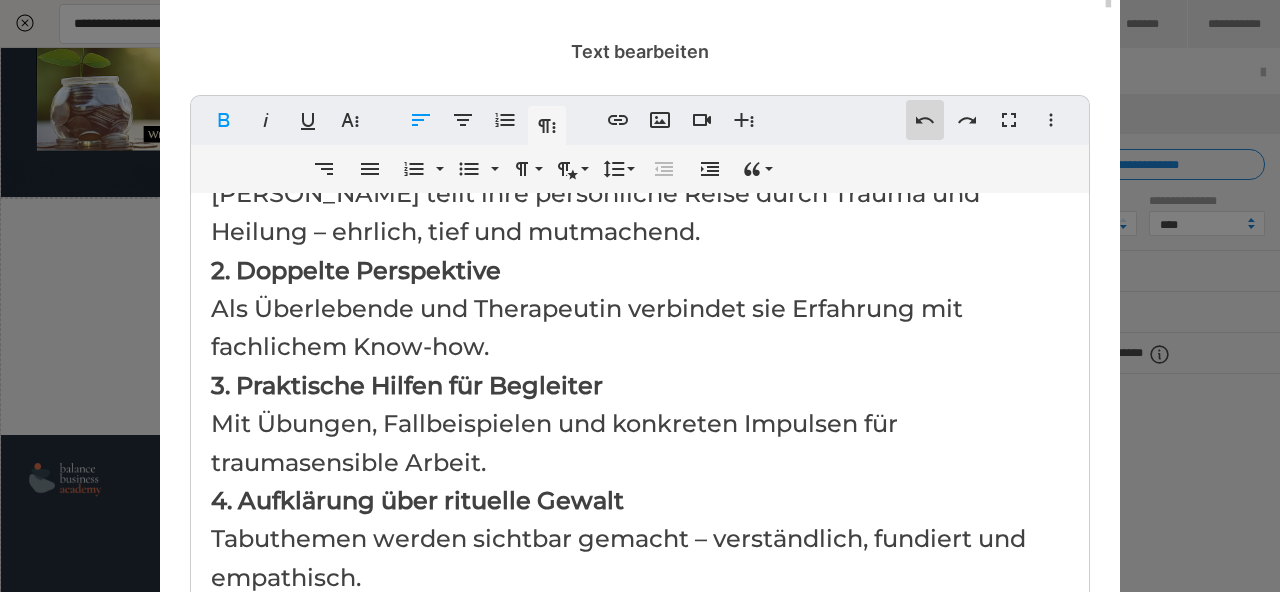 click 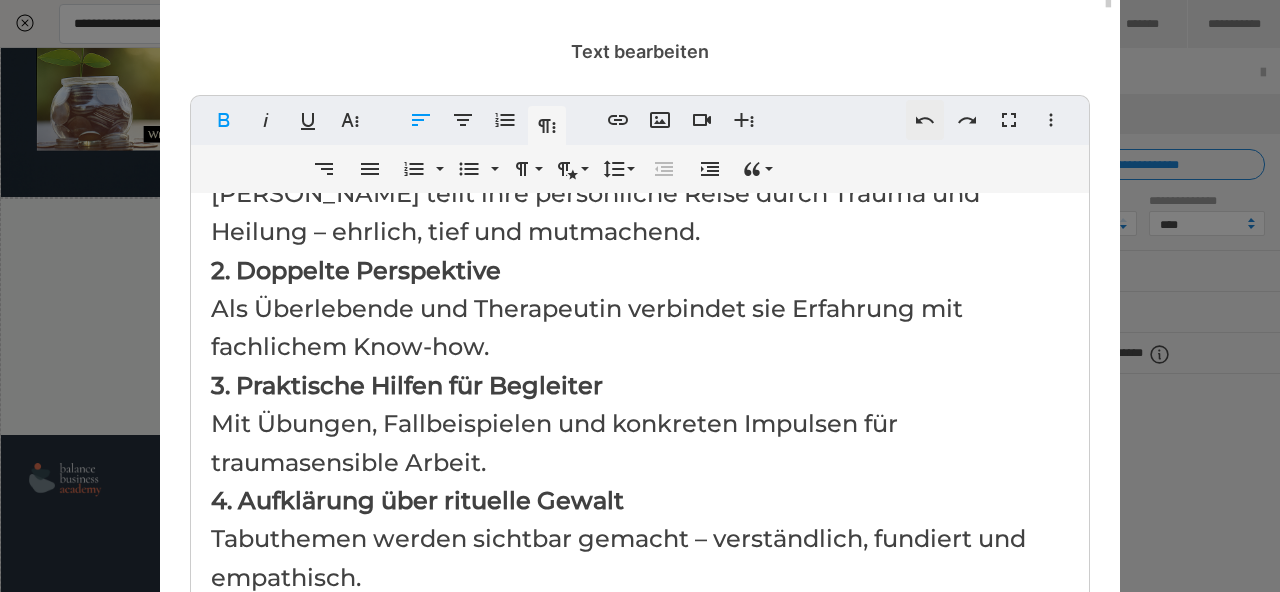 click 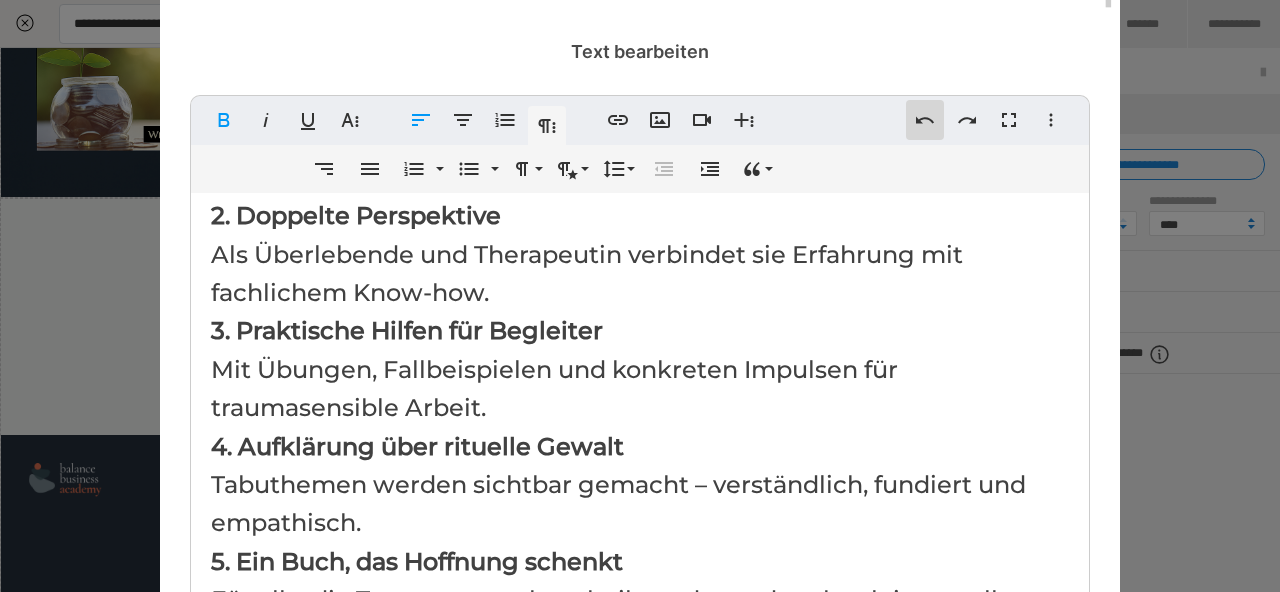 click 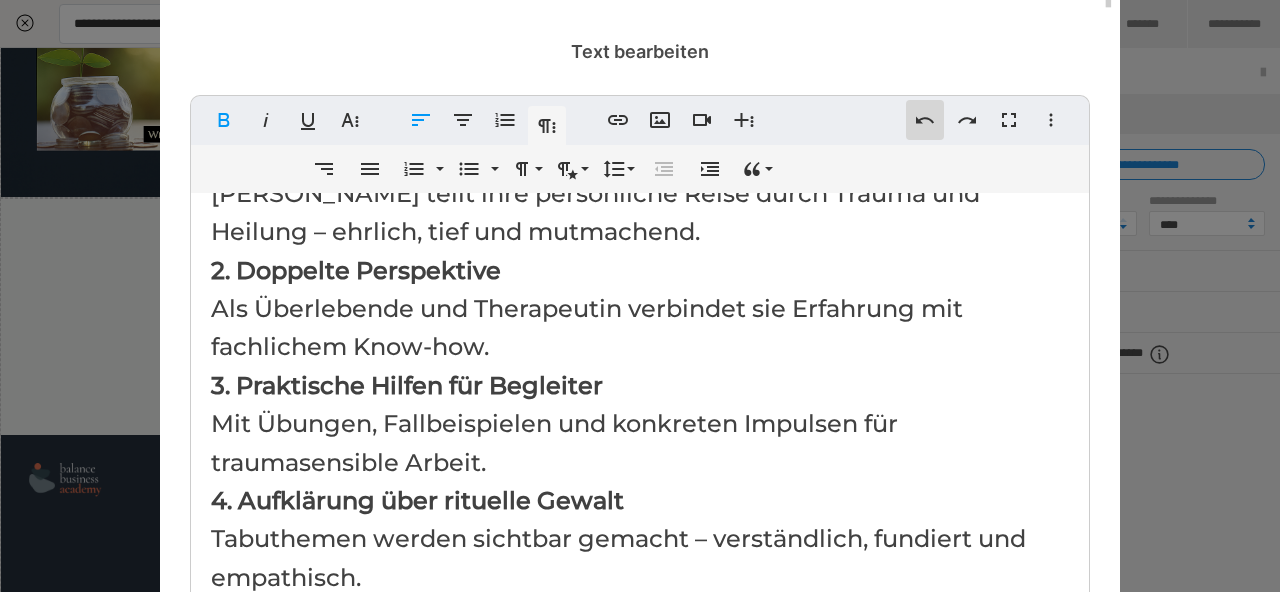click 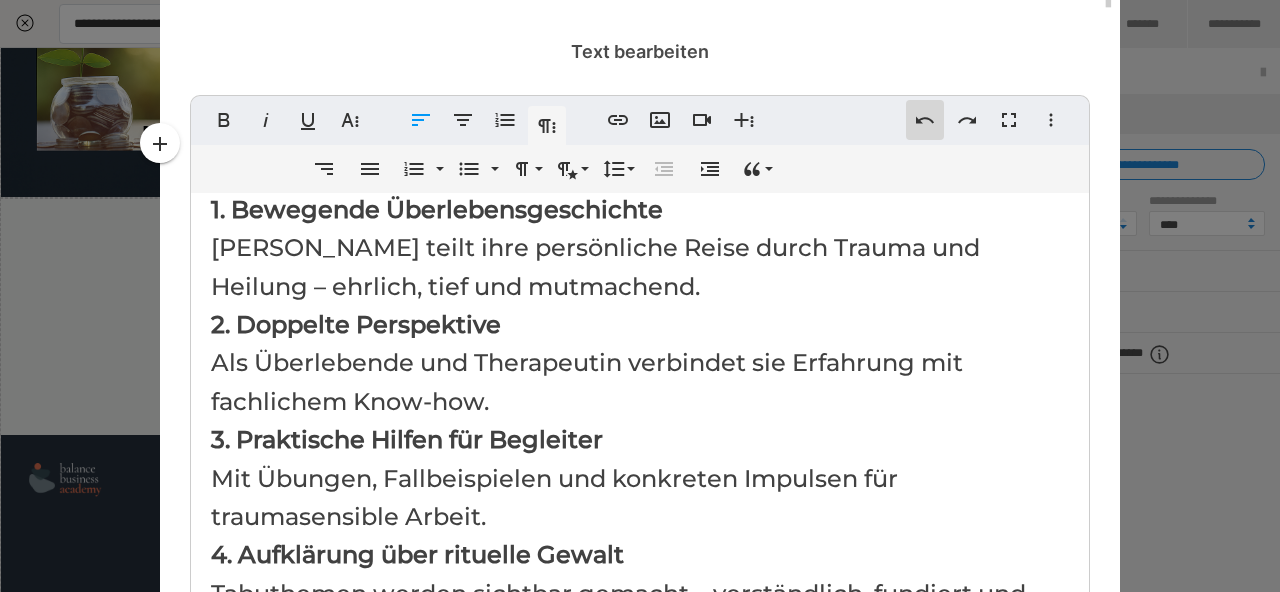 click 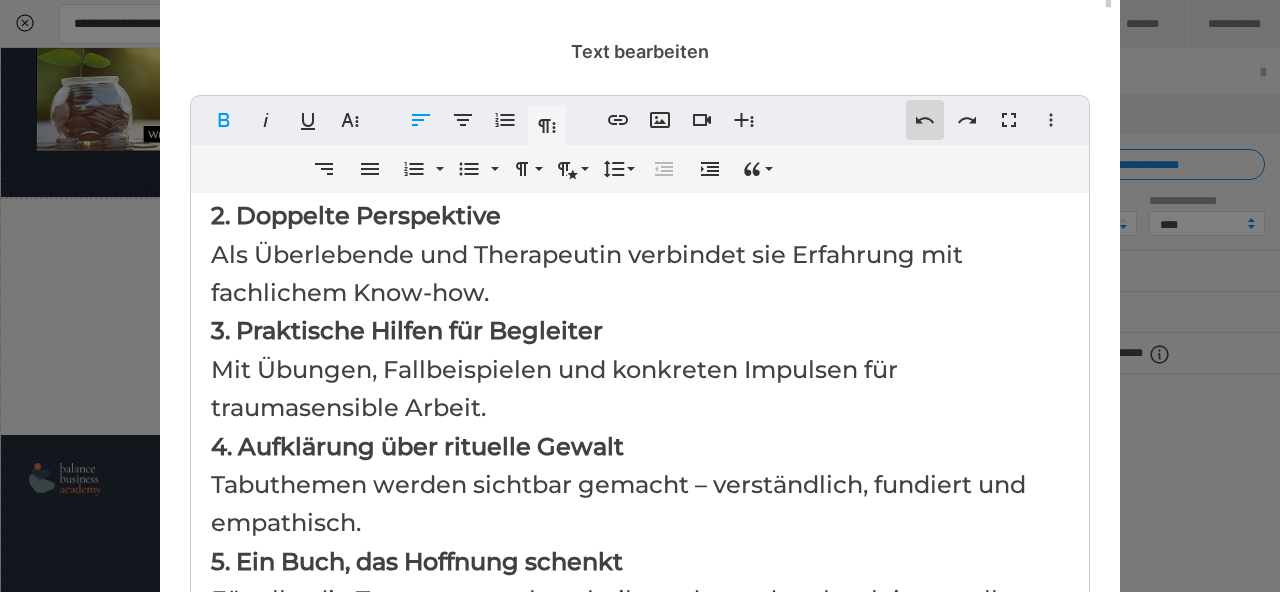 click 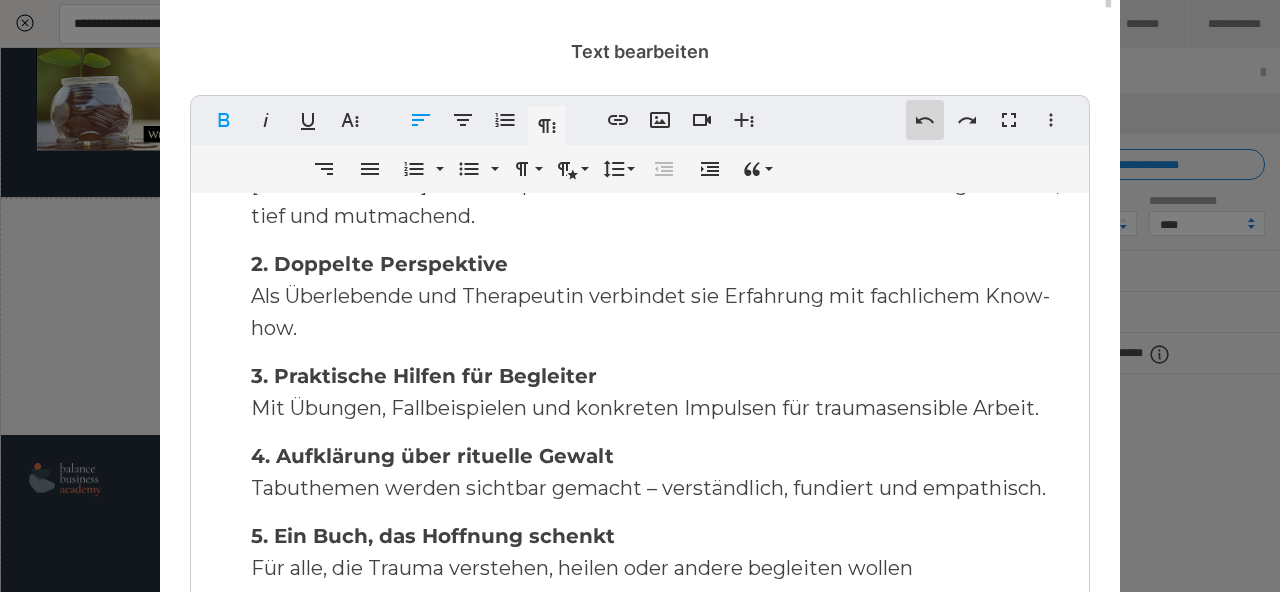 click 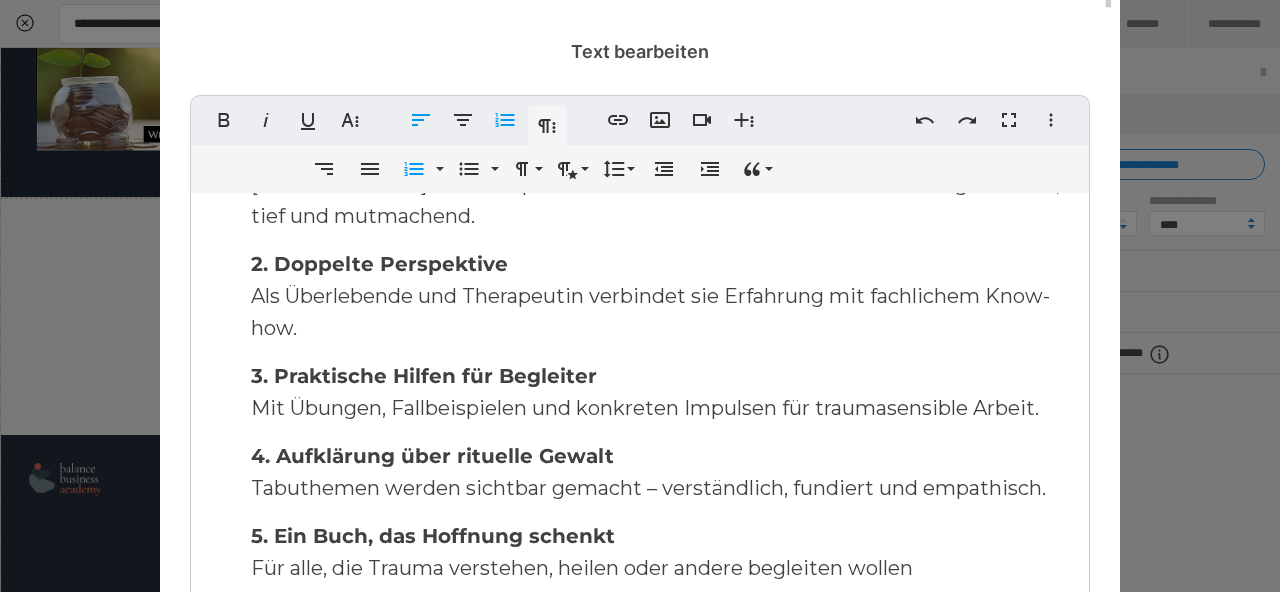 scroll, scrollTop: 0, scrollLeft: 0, axis: both 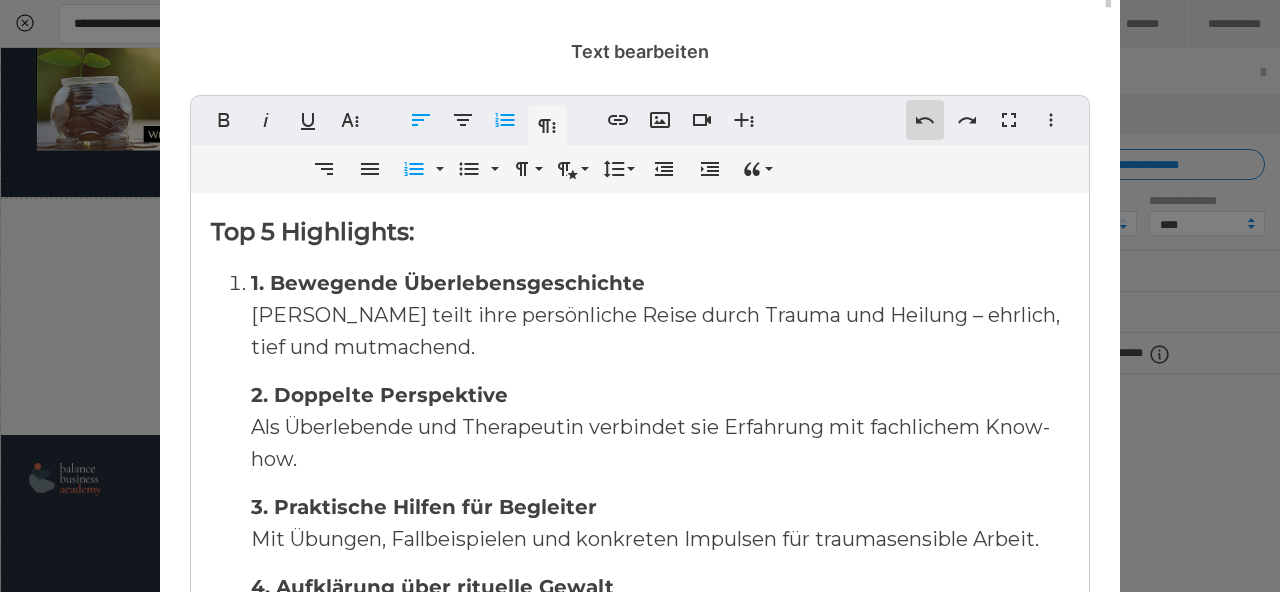 click 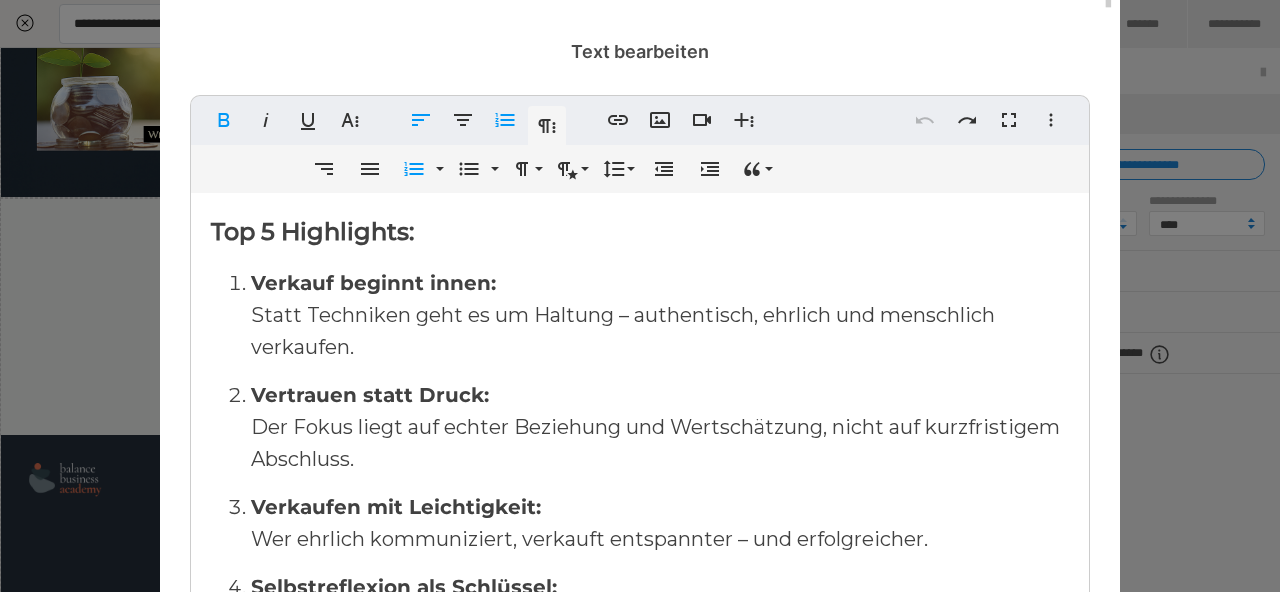 click 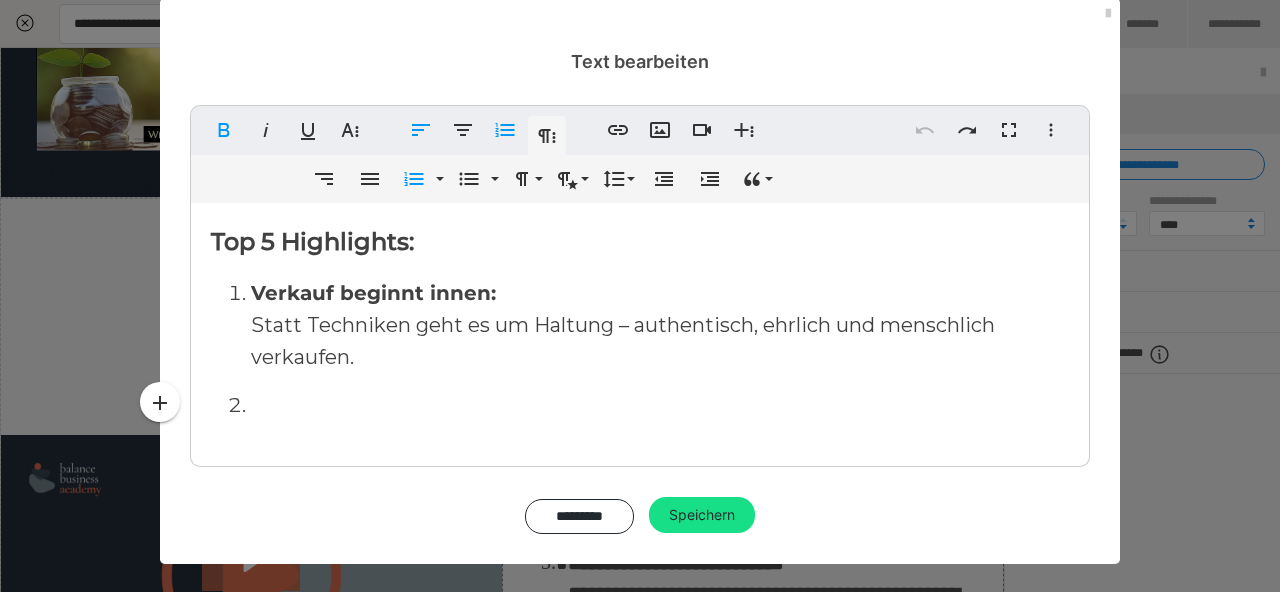scroll, scrollTop: 0, scrollLeft: 0, axis: both 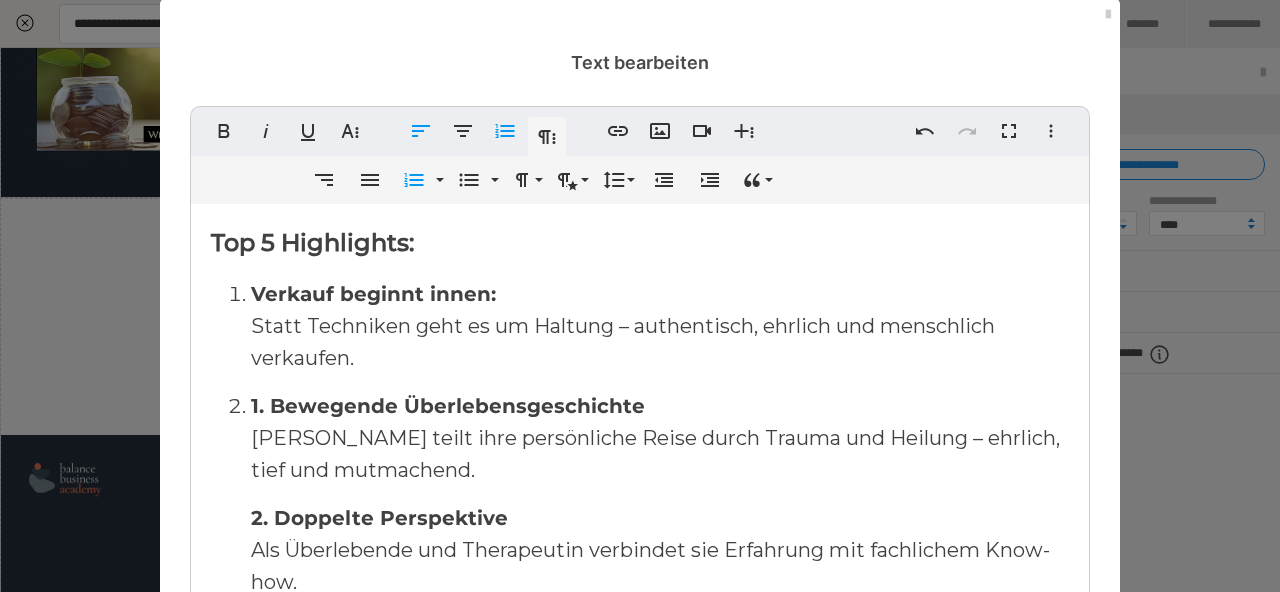 click on "1. Bewegende Überlebensgeschichte" at bounding box center (448, 406) 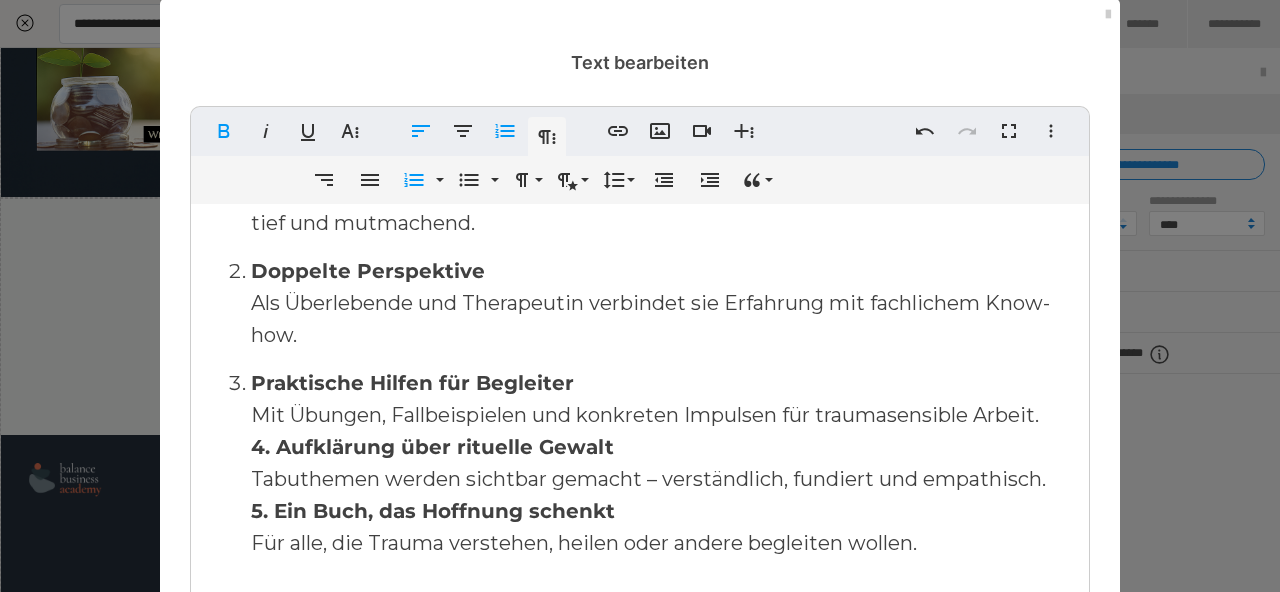 scroll, scrollTop: 143, scrollLeft: 0, axis: vertical 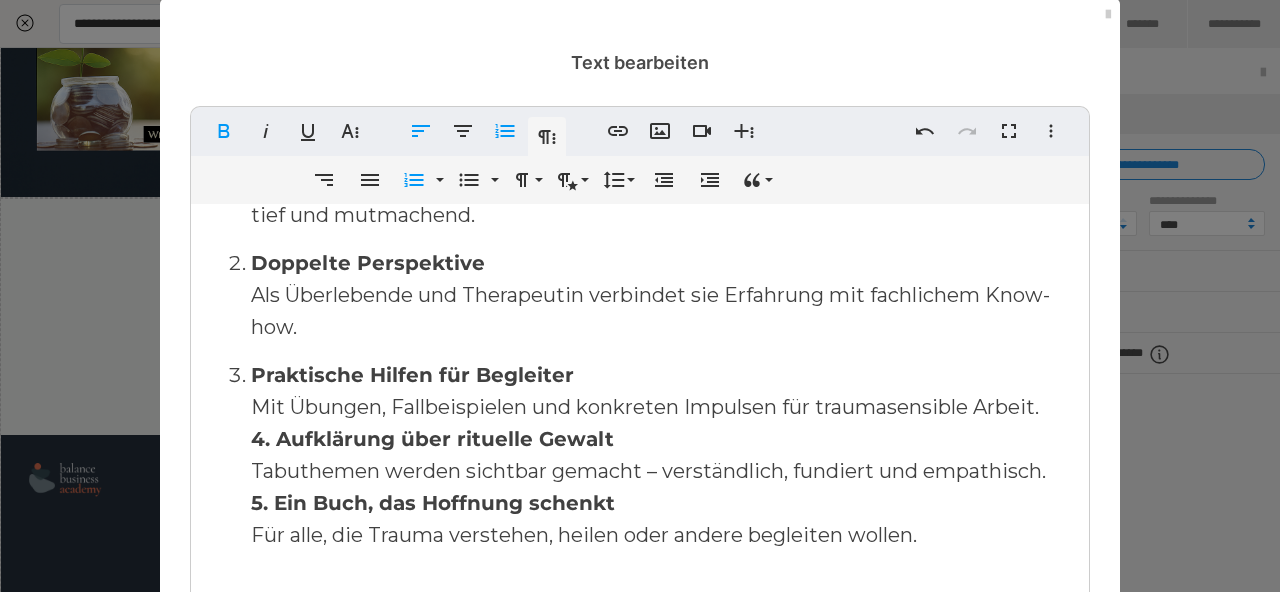 click on "4. Aufklärung über rituelle Gewalt" at bounding box center (432, 439) 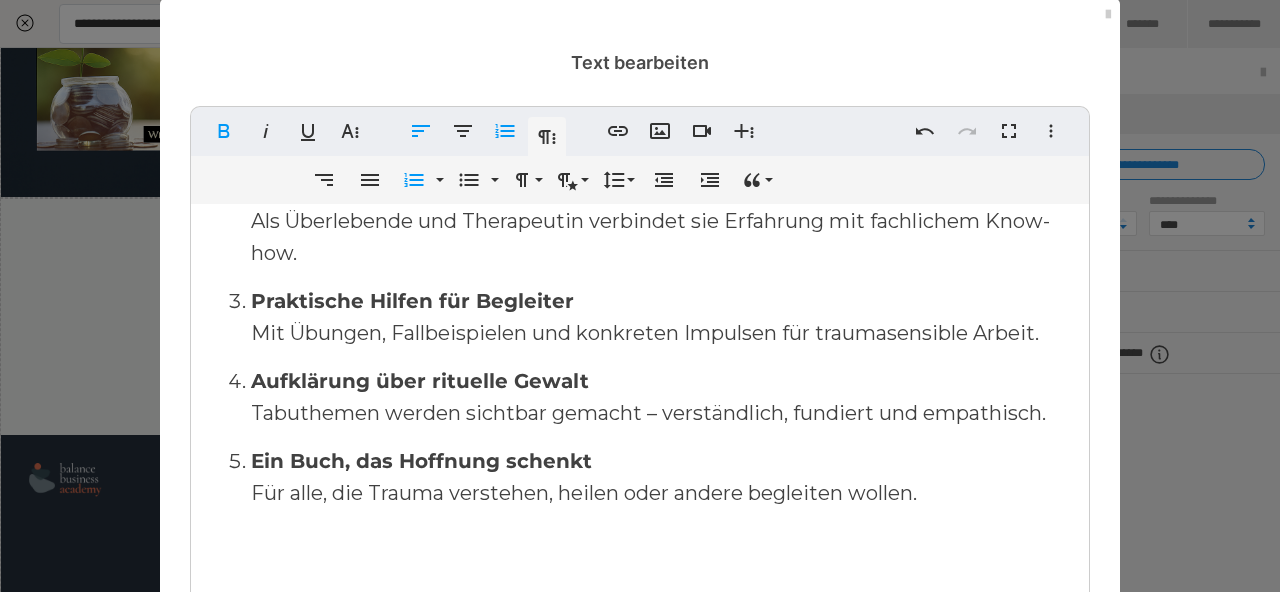scroll, scrollTop: 223, scrollLeft: 0, axis: vertical 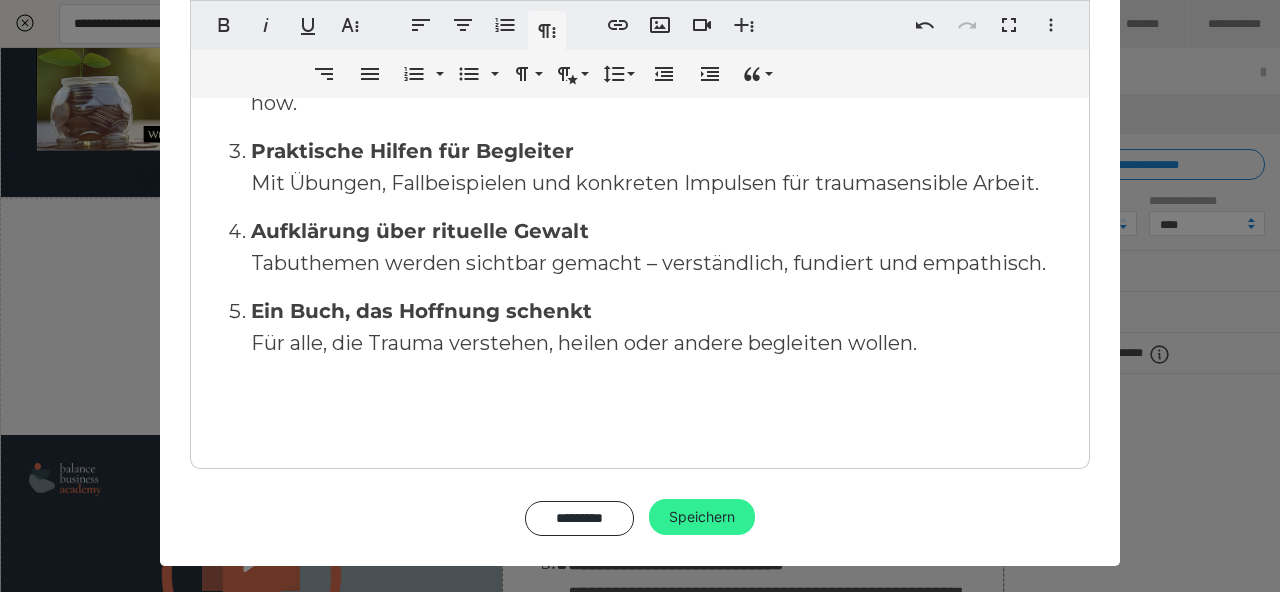 click on "Speichern" at bounding box center [702, 517] 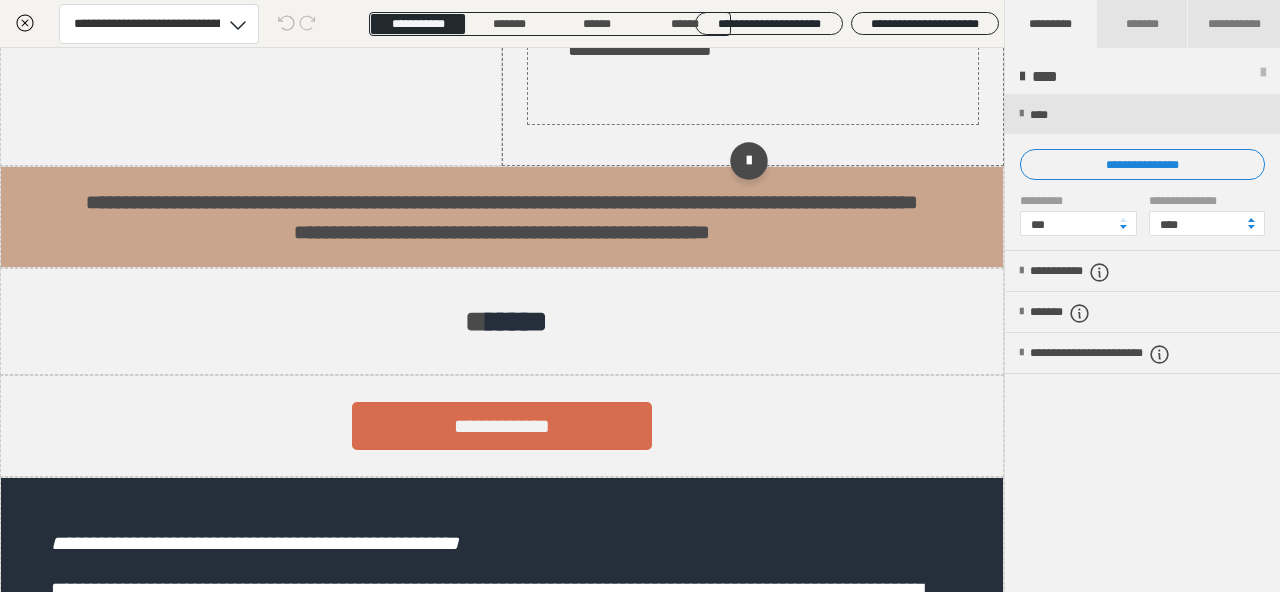 scroll, scrollTop: 1001, scrollLeft: 0, axis: vertical 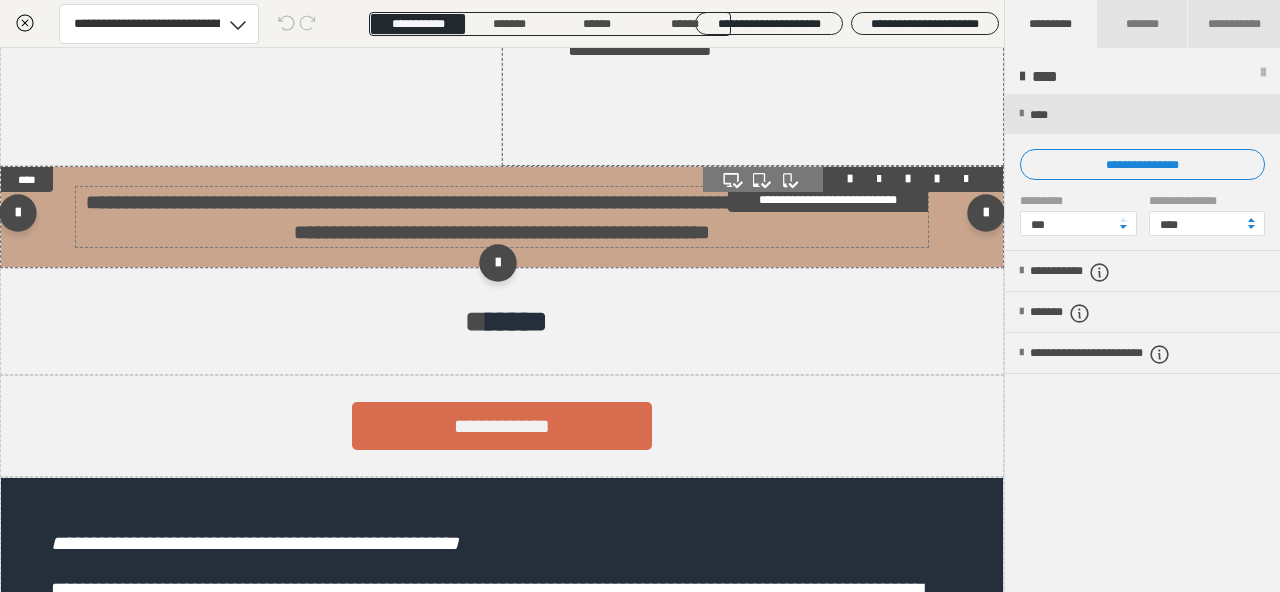 click on "**********" at bounding box center (502, 217) 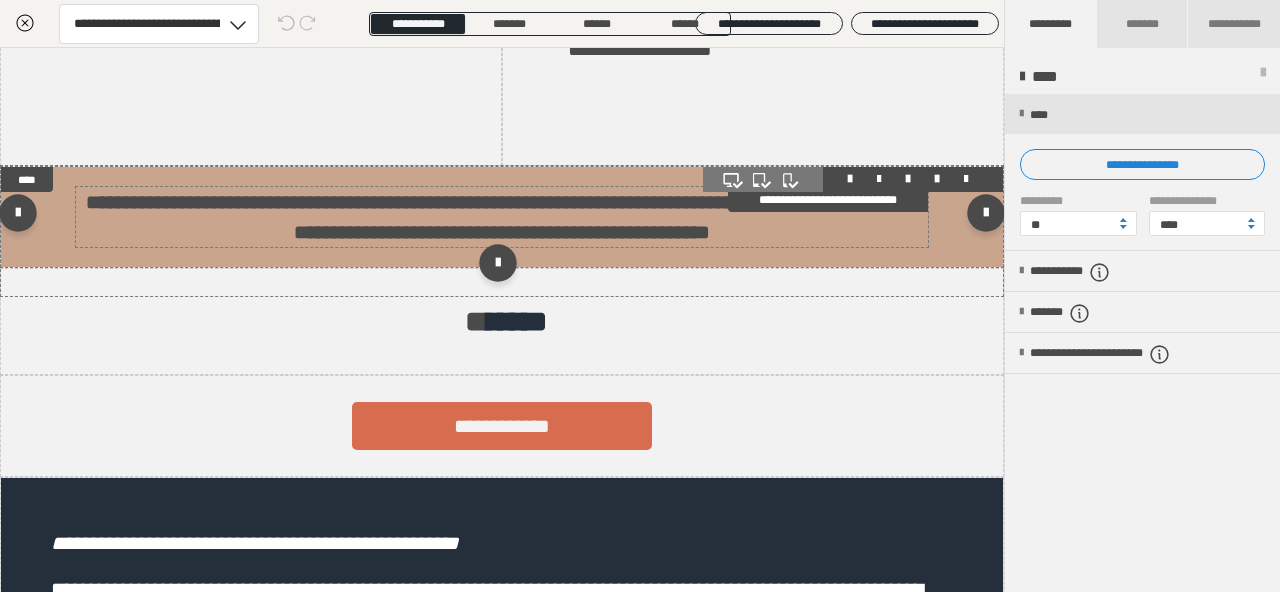 click on "**********" at bounding box center [502, 217] 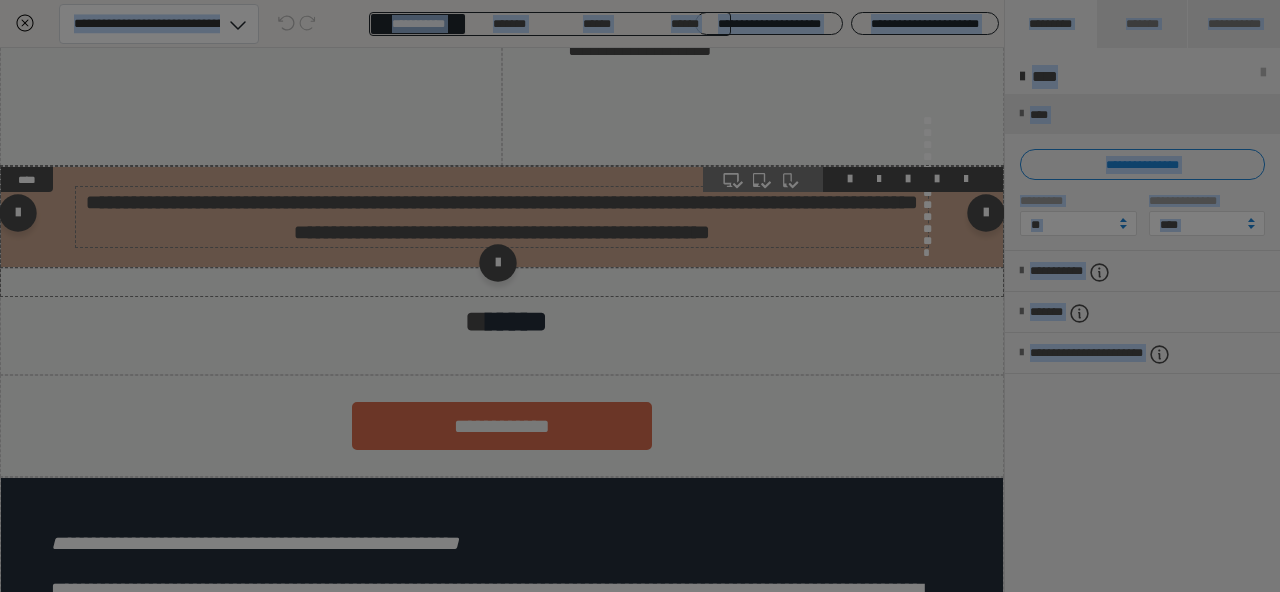 click on "**********" at bounding box center [640, 187] 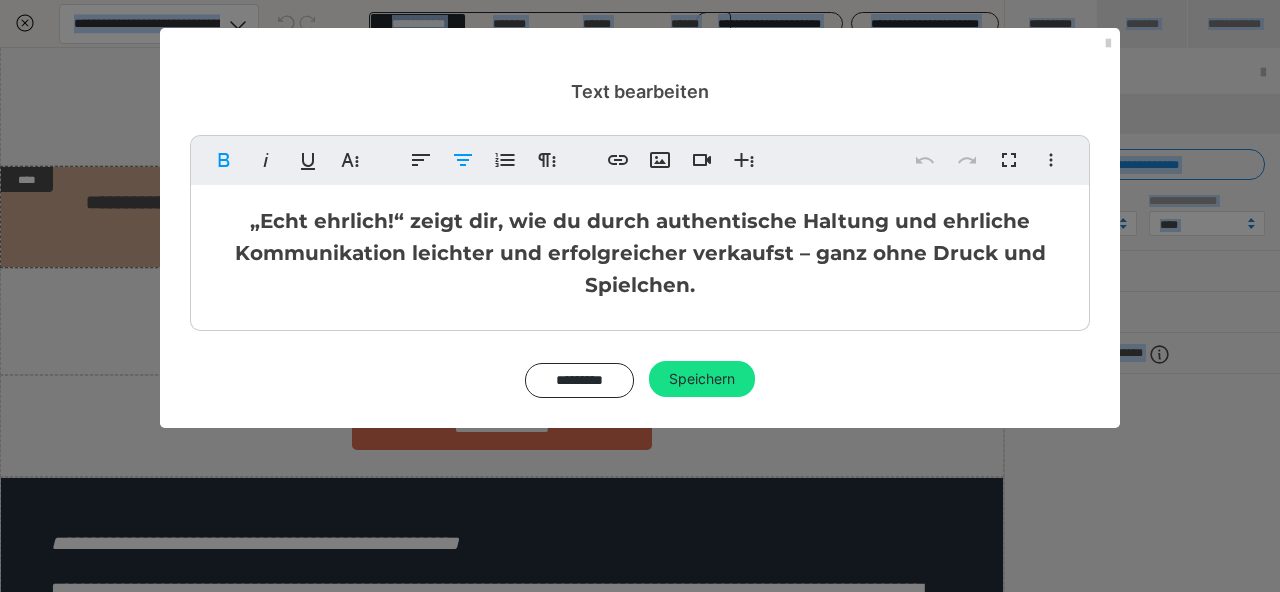 click on "„Echt ehrlich!“ zeigt dir, wie du durch authentische Haltung und ehrliche Kommunikation leichter und erfolgreicher verkaufst – ganz ohne Druck und Spielchen." at bounding box center [640, 253] 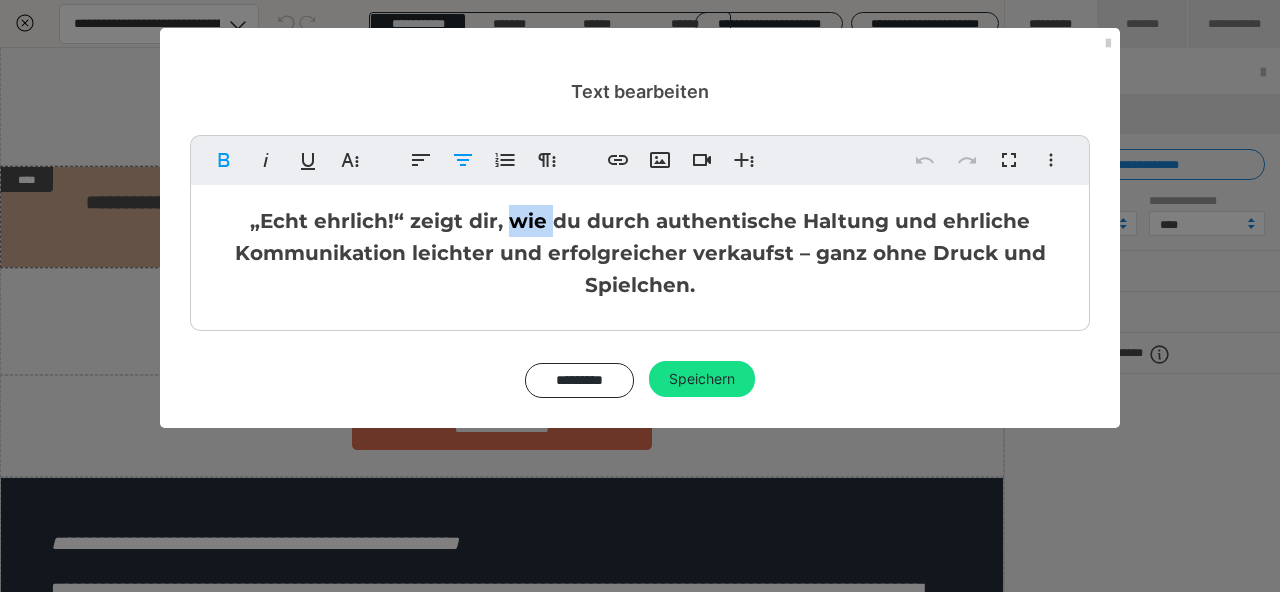 click on "„Echt ehrlich!“ zeigt dir, wie du durch authentische Haltung und ehrliche Kommunikation leichter und erfolgreicher verkaufst – ganz ohne Druck und Spielchen." at bounding box center [640, 253] 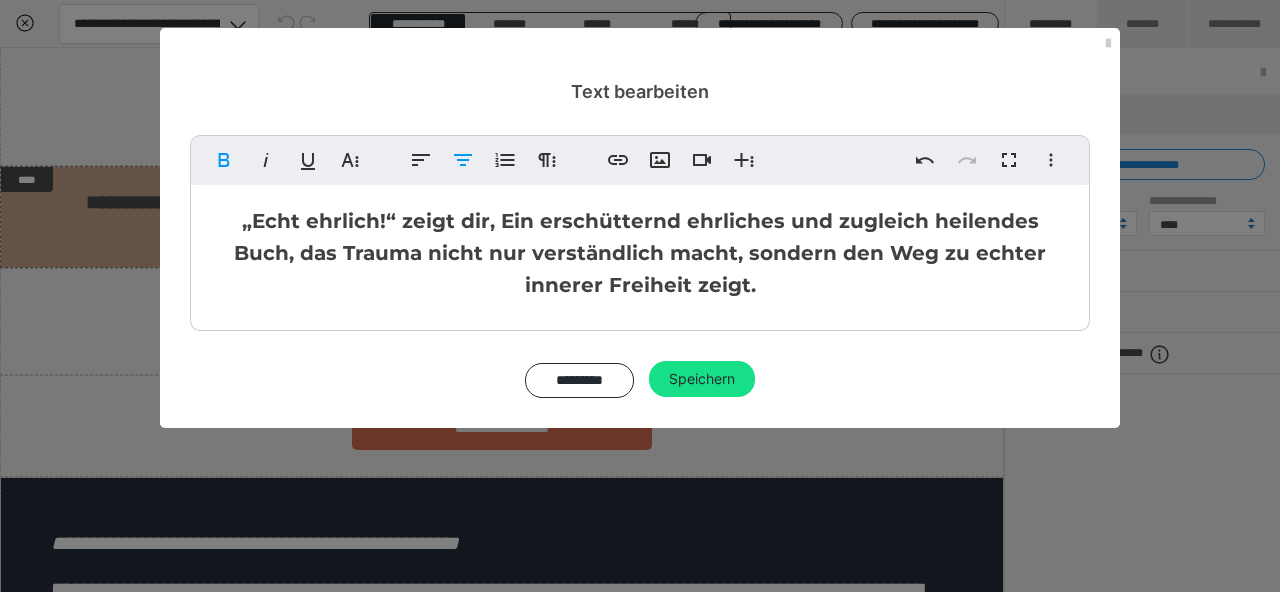 click on "„Echt ehrlich!“ zeigt dir, Ein erschütternd ehrliches und zugleich heilendes Buch, das Trauma nicht nur verständlich macht, sondern den Weg zu echter innerer Freiheit zeigt." at bounding box center (640, 253) 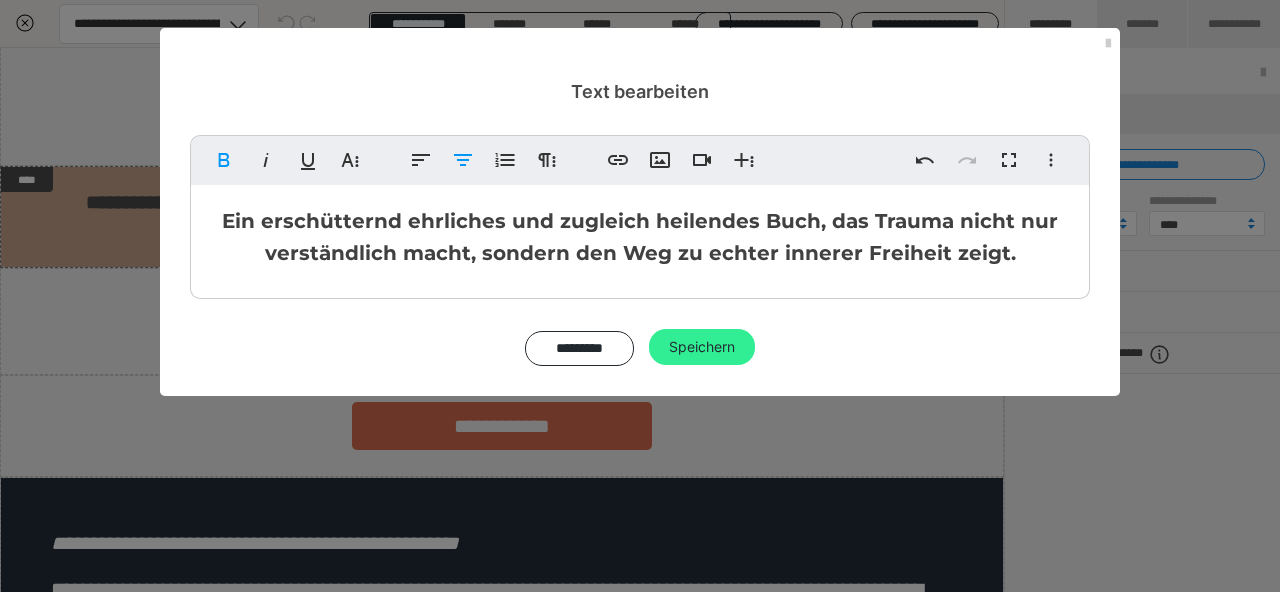 click on "Speichern" at bounding box center (702, 347) 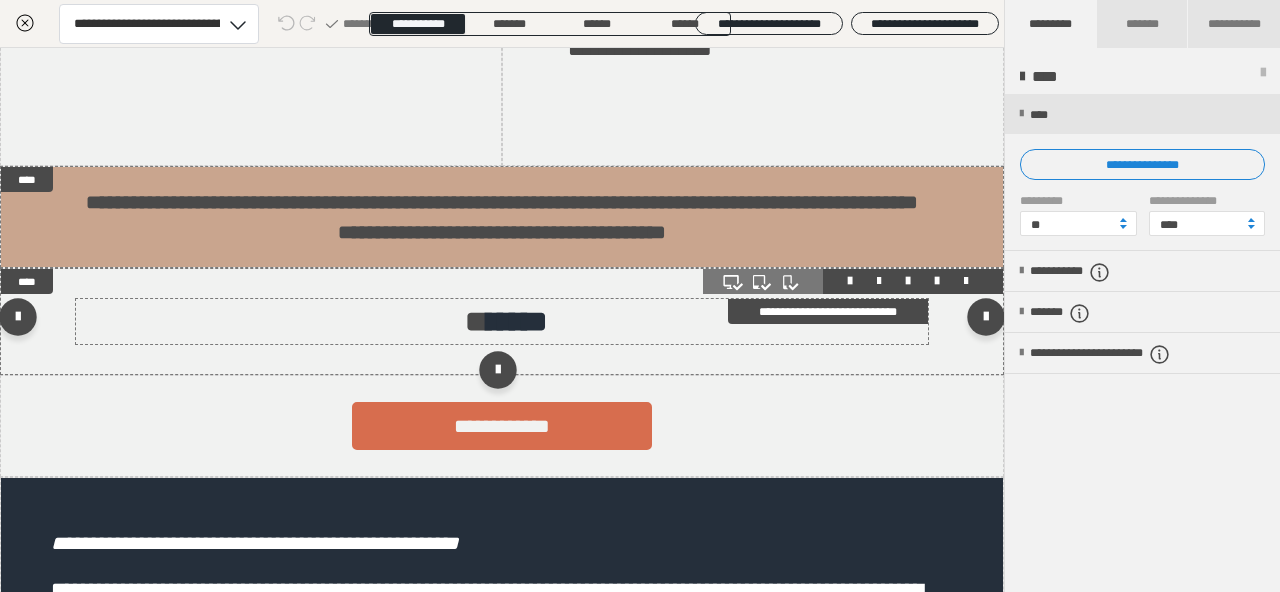 click on "******" at bounding box center [517, 321] 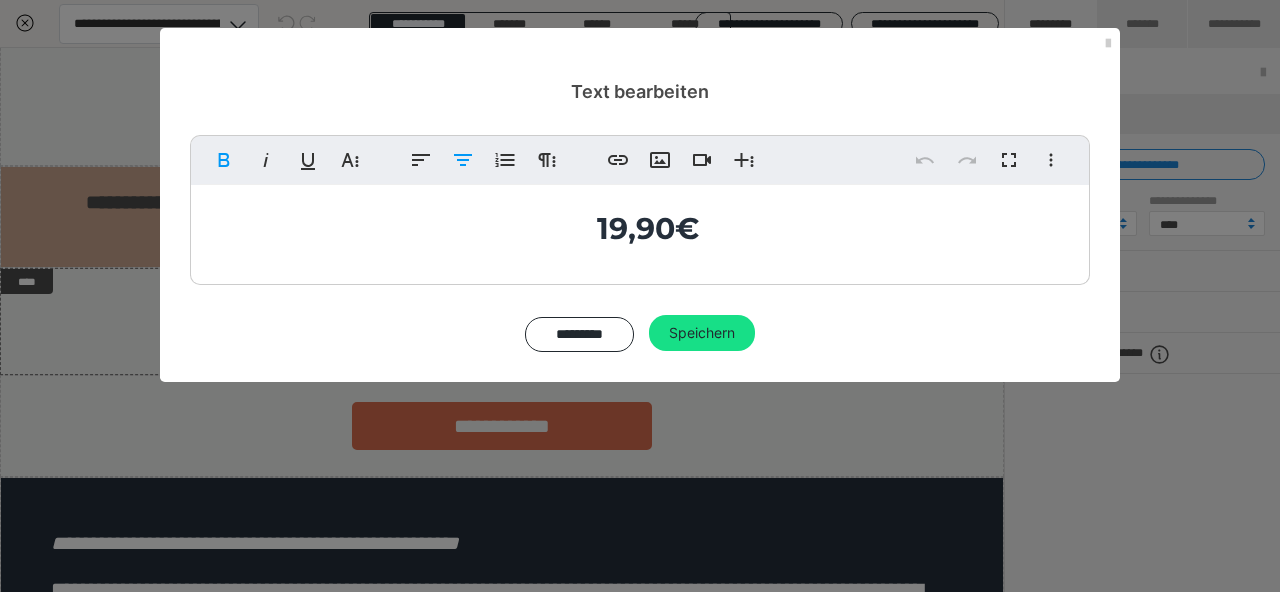 click on "19,90€" at bounding box center (648, 228) 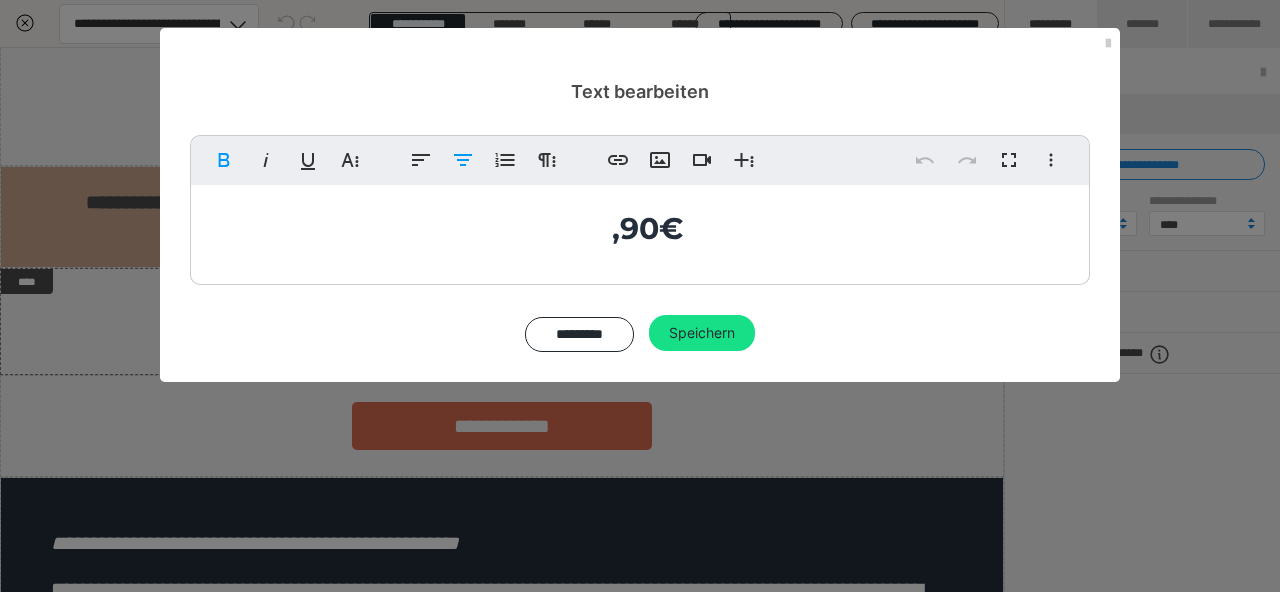type 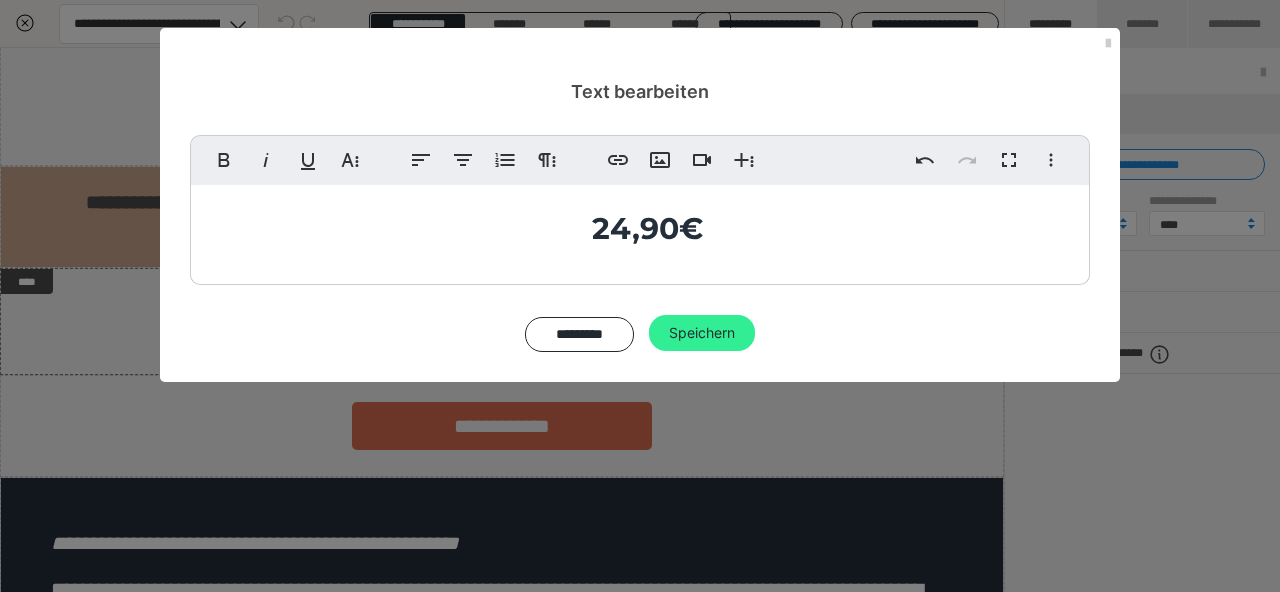 click on "Speichern" at bounding box center (702, 333) 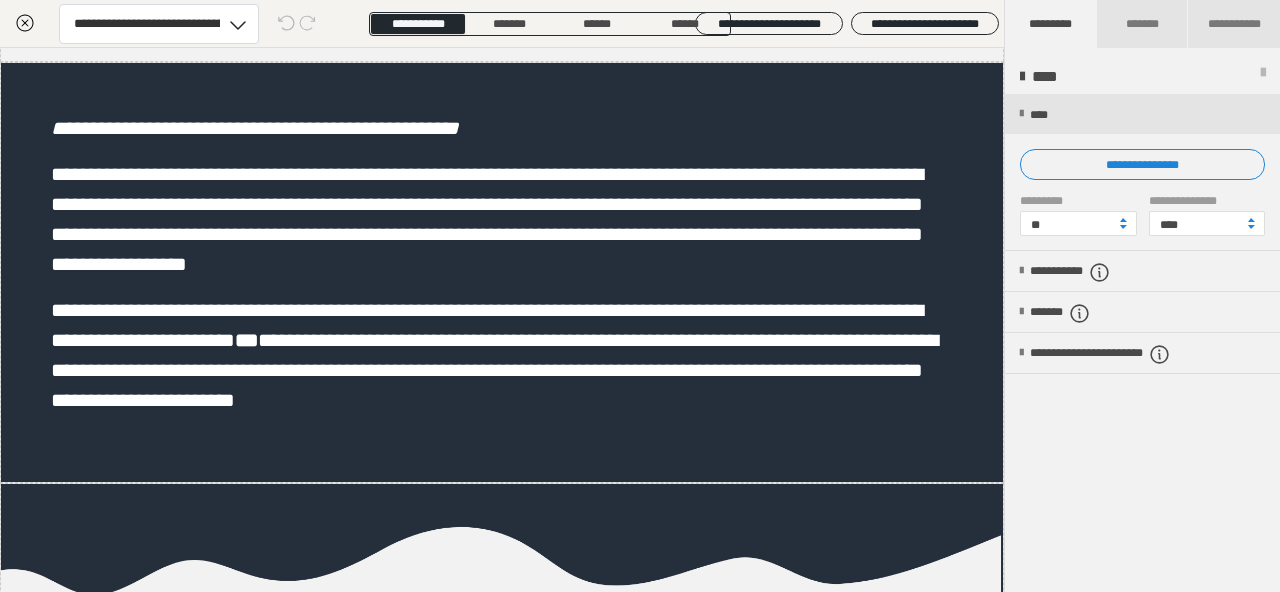 scroll, scrollTop: 1404, scrollLeft: 0, axis: vertical 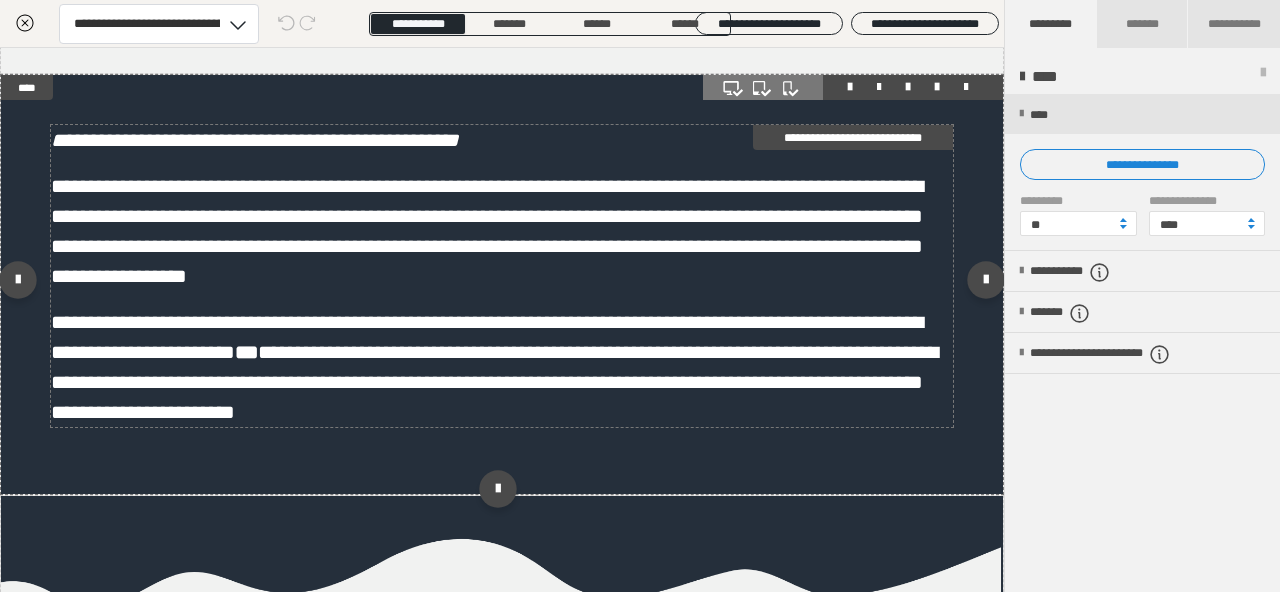 click on "**********" at bounding box center [487, 231] 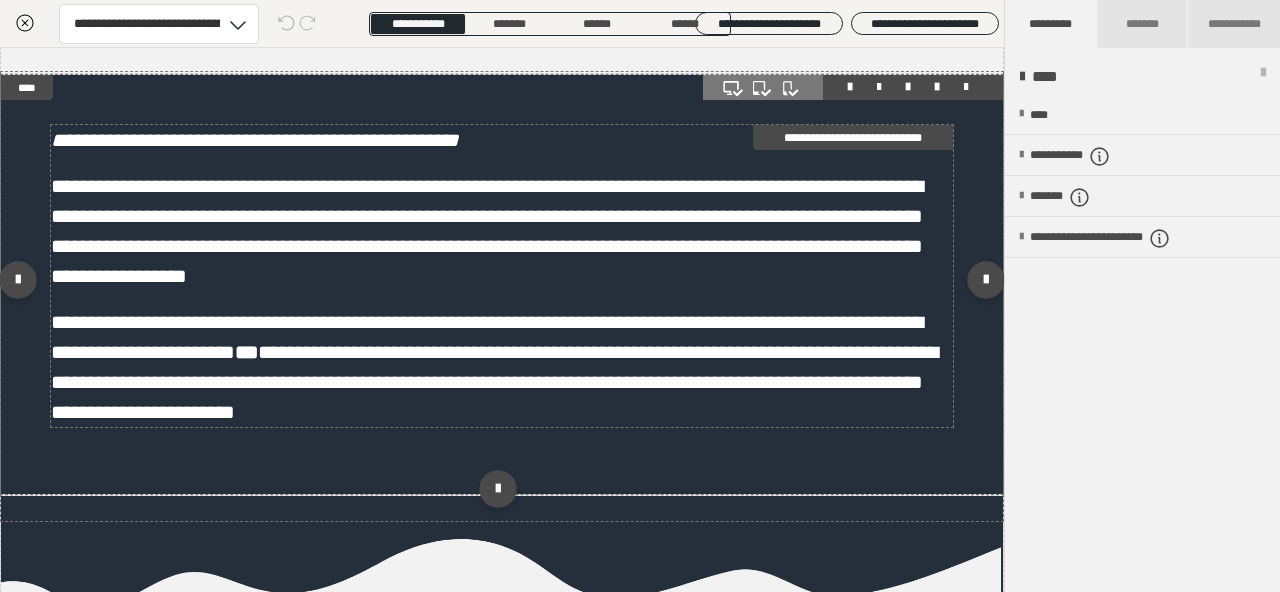 click on "**********" at bounding box center (487, 231) 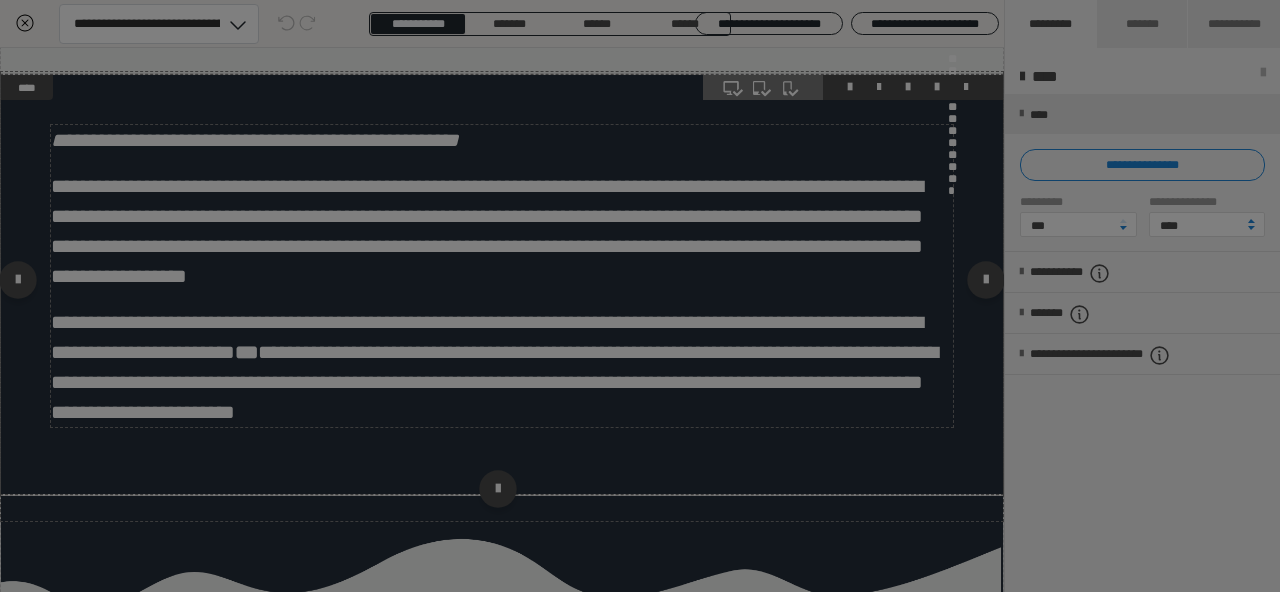 click on "**********" at bounding box center (627, 267) 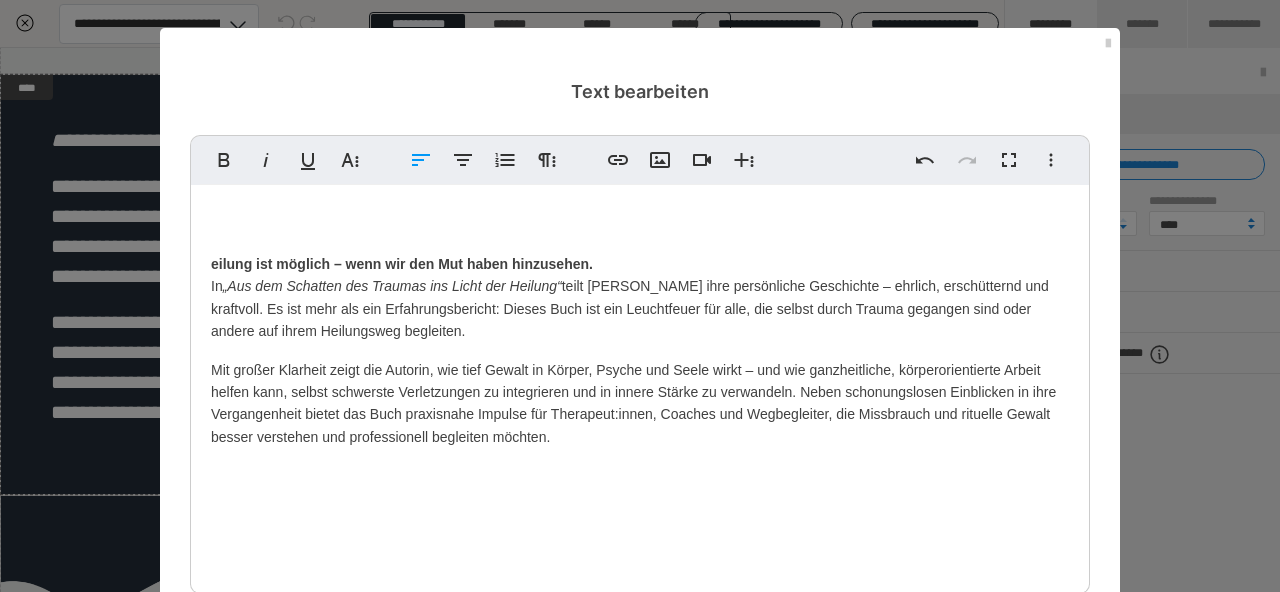 click on "eilung ist möglich – wenn wir den Mut haben hinzusehen." at bounding box center [402, 264] 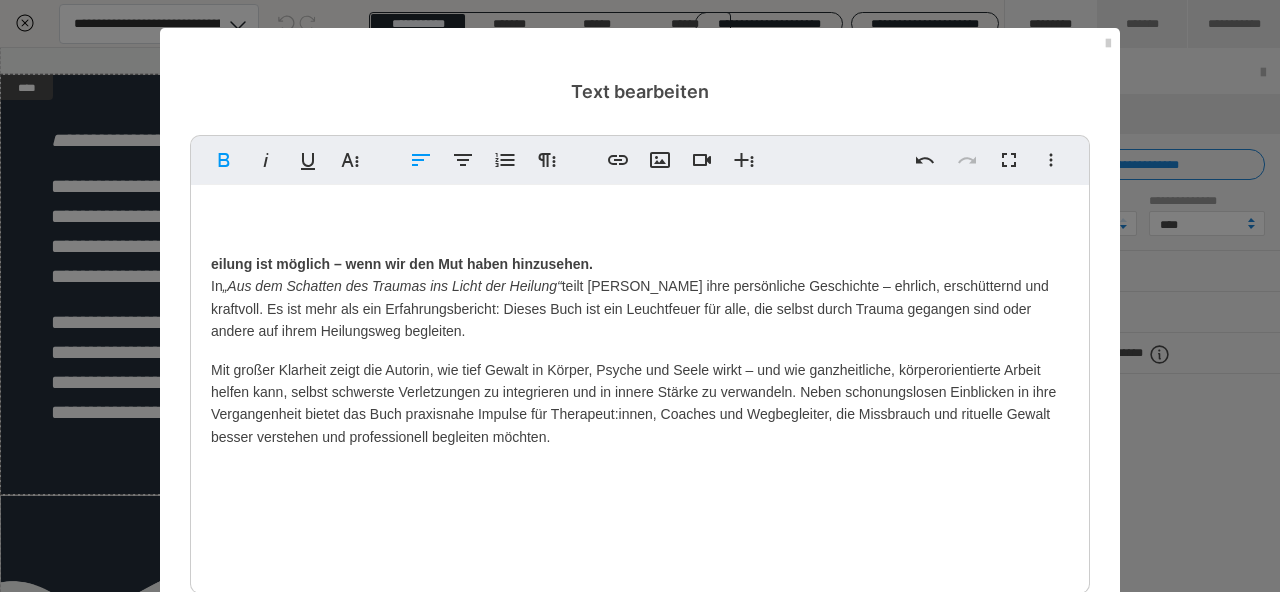 type 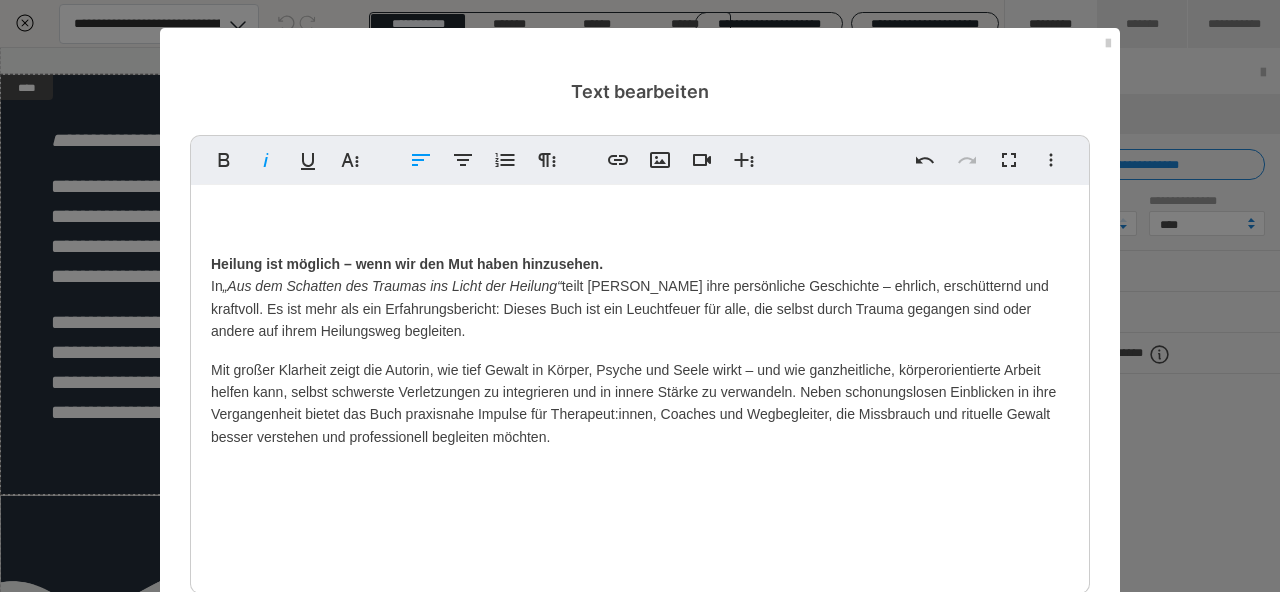 click on "Heilung ist möglich – wenn wir den Mut haben hinzusehen." at bounding box center [407, 264] 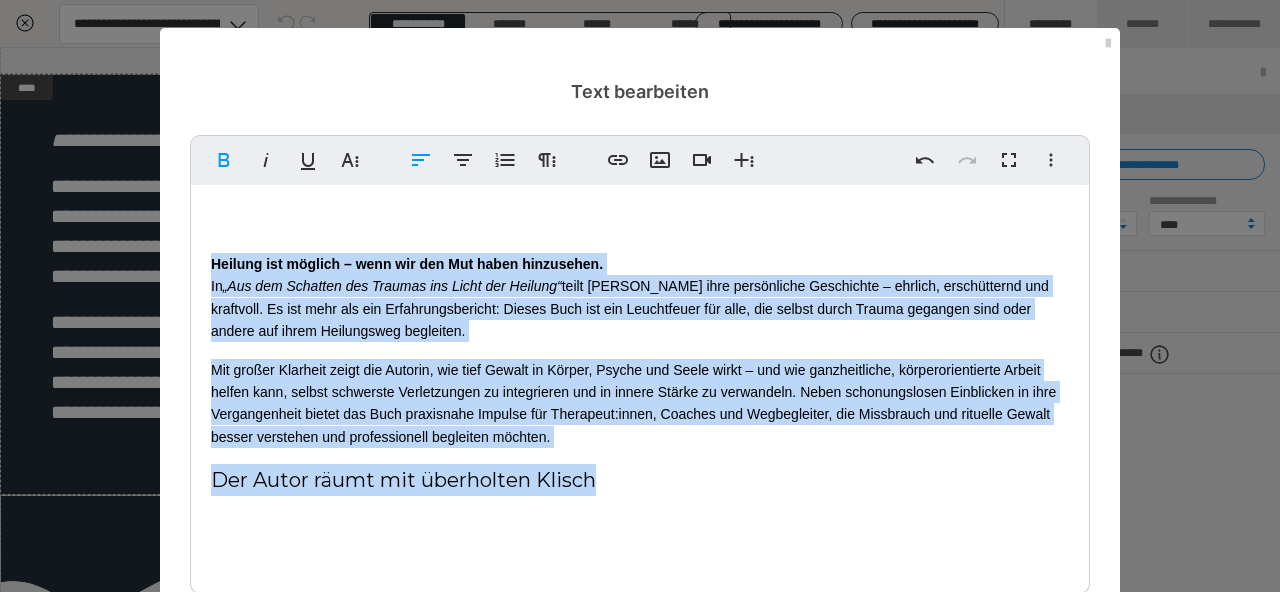 drag, startPoint x: 215, startPoint y: 261, endPoint x: 601, endPoint y: 457, distance: 432.91107 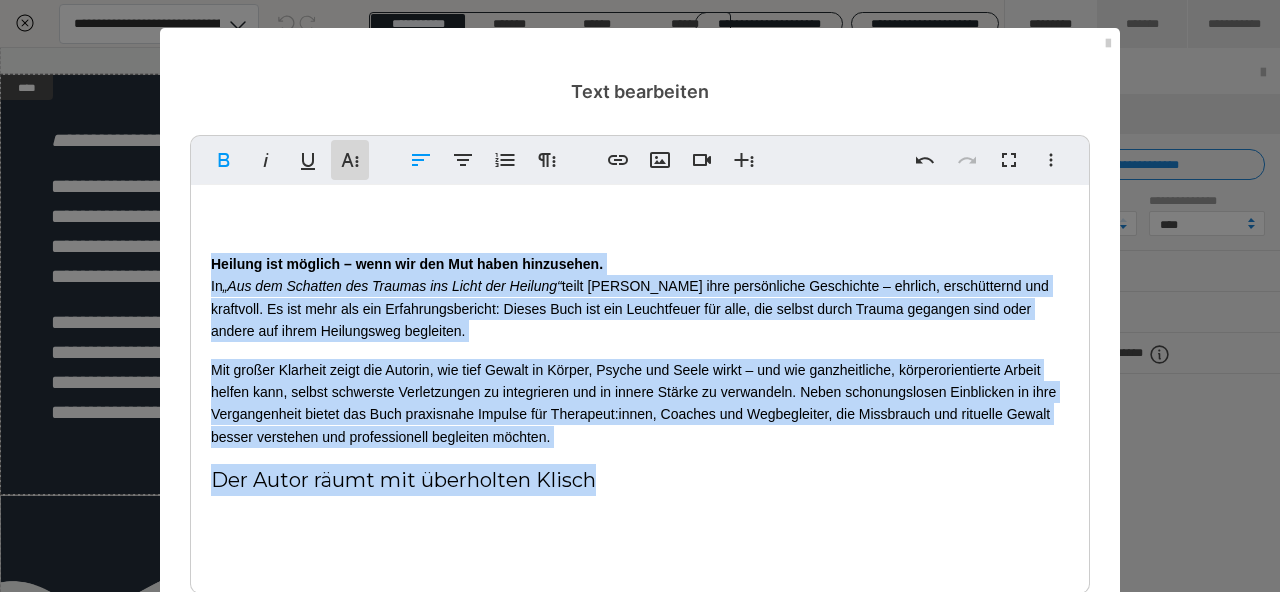 click 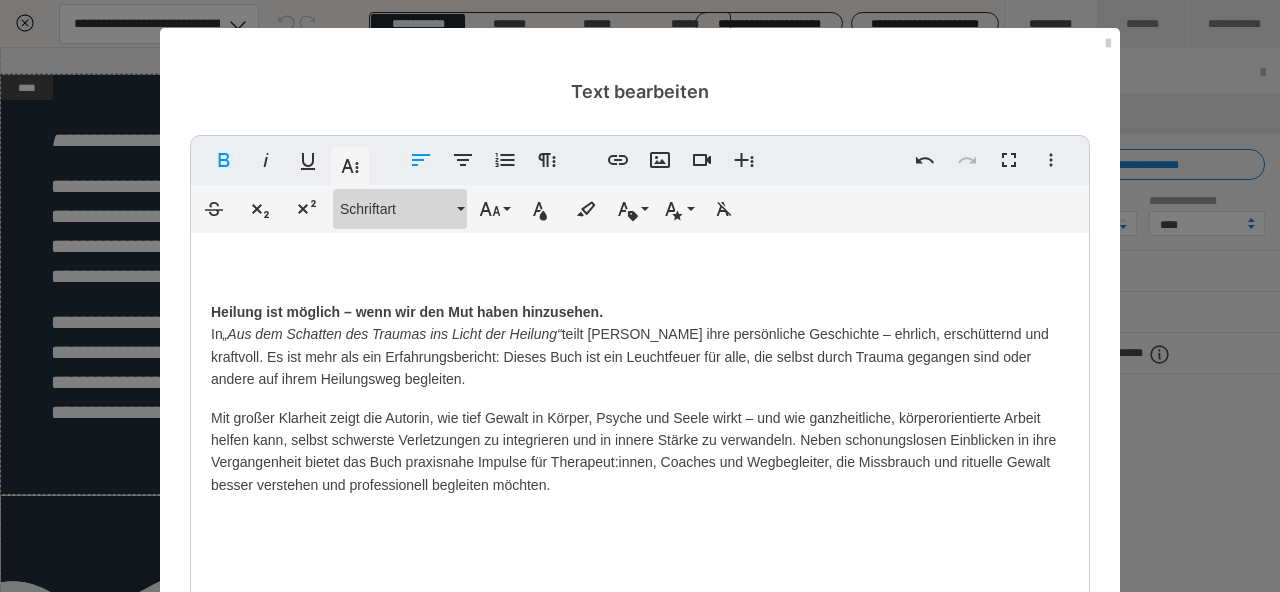 click on "Schriftart" at bounding box center [400, 209] 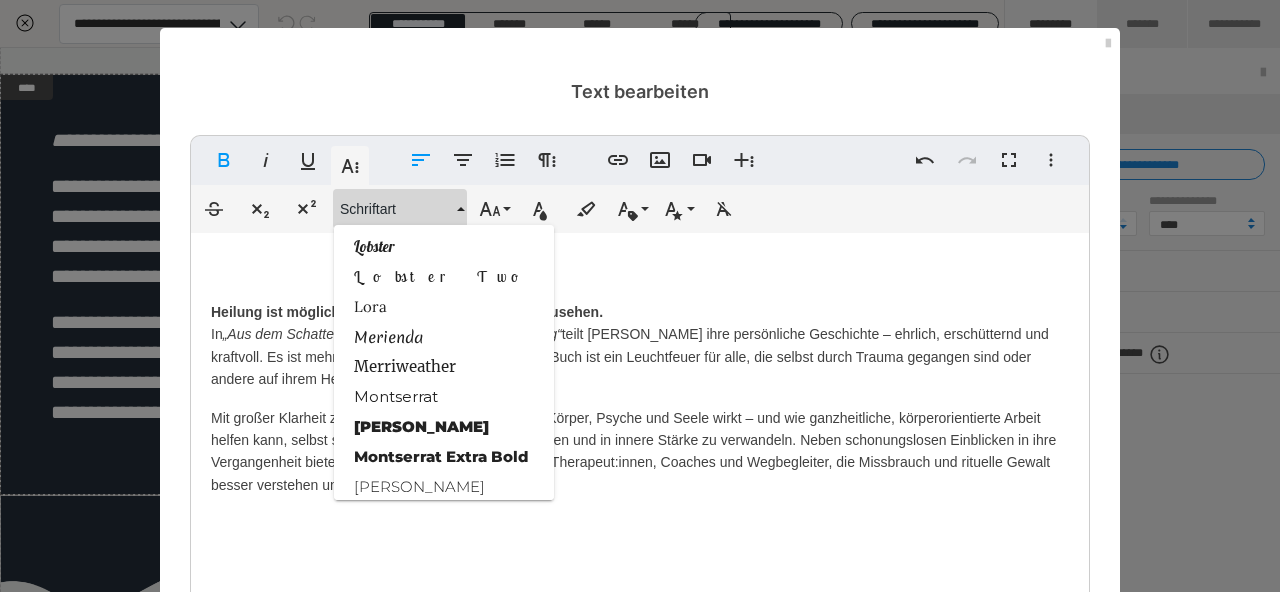 scroll, scrollTop: 1752, scrollLeft: 0, axis: vertical 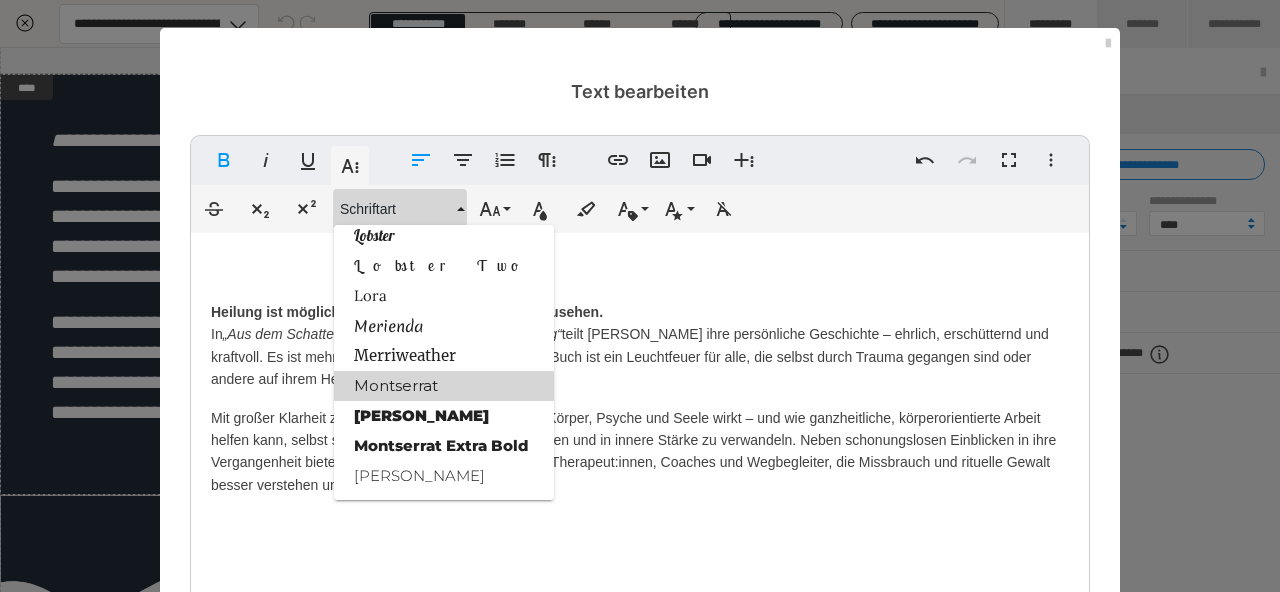 click on "Montserrat" at bounding box center (444, 386) 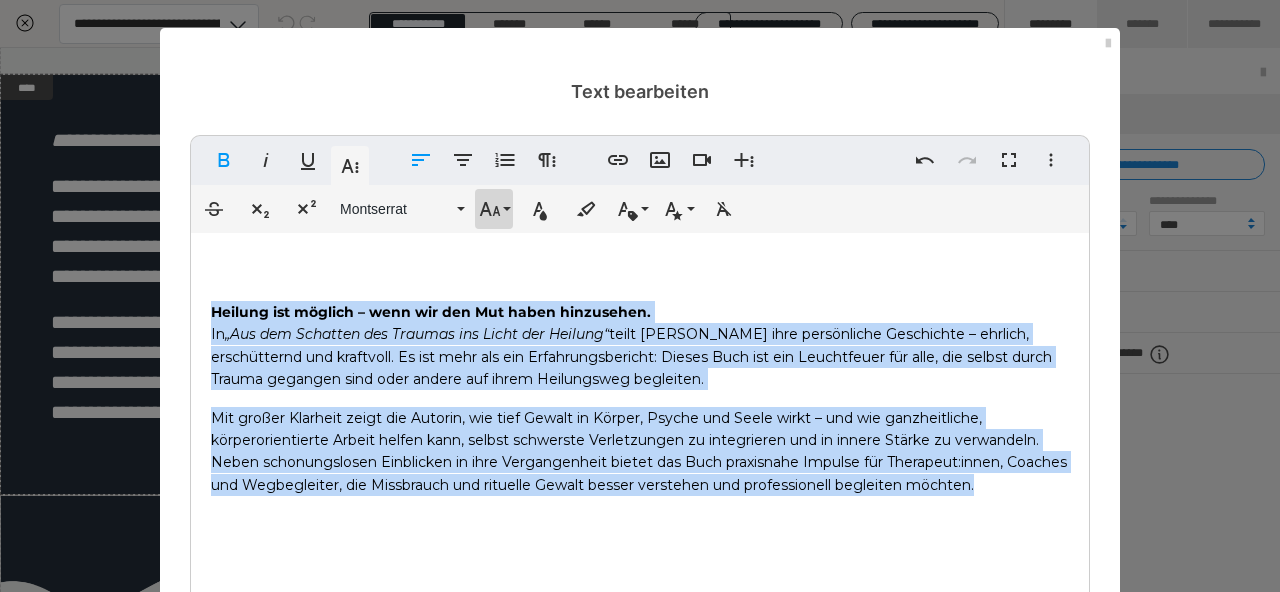 click 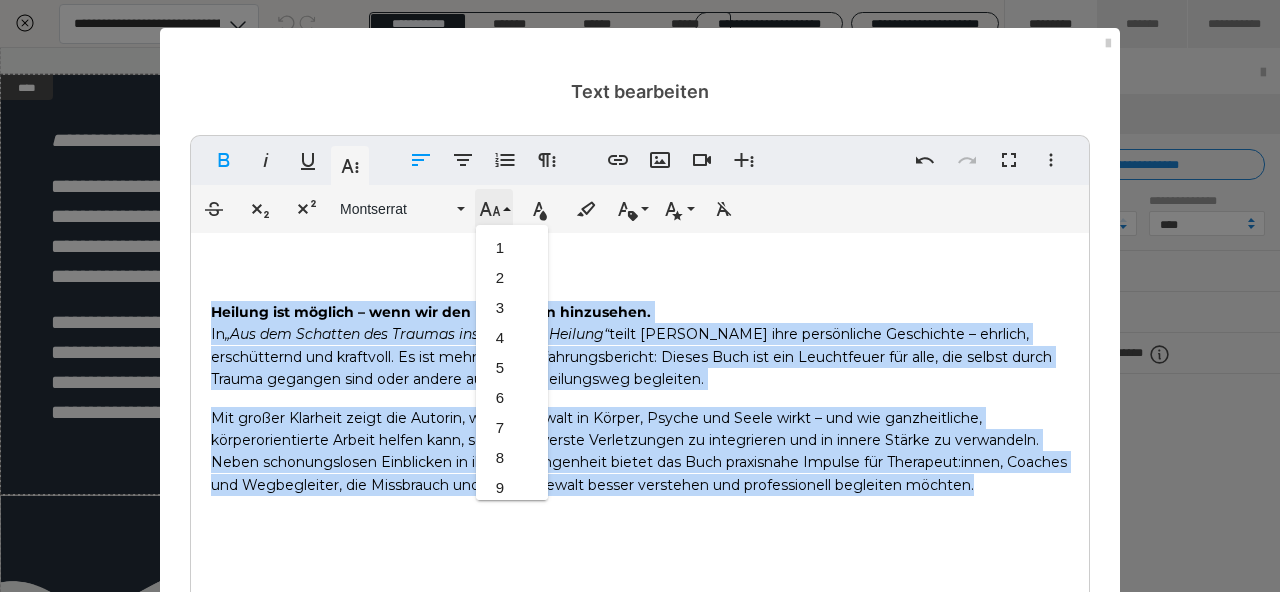 scroll, scrollTop: 413, scrollLeft: 0, axis: vertical 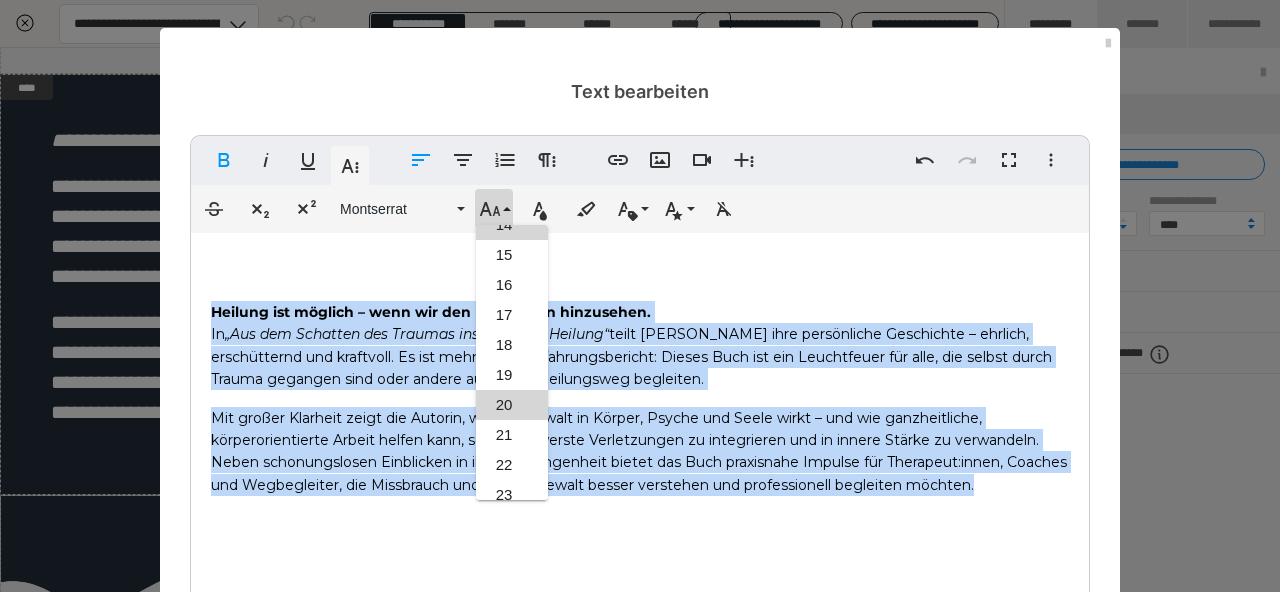 click on "20" at bounding box center (512, 405) 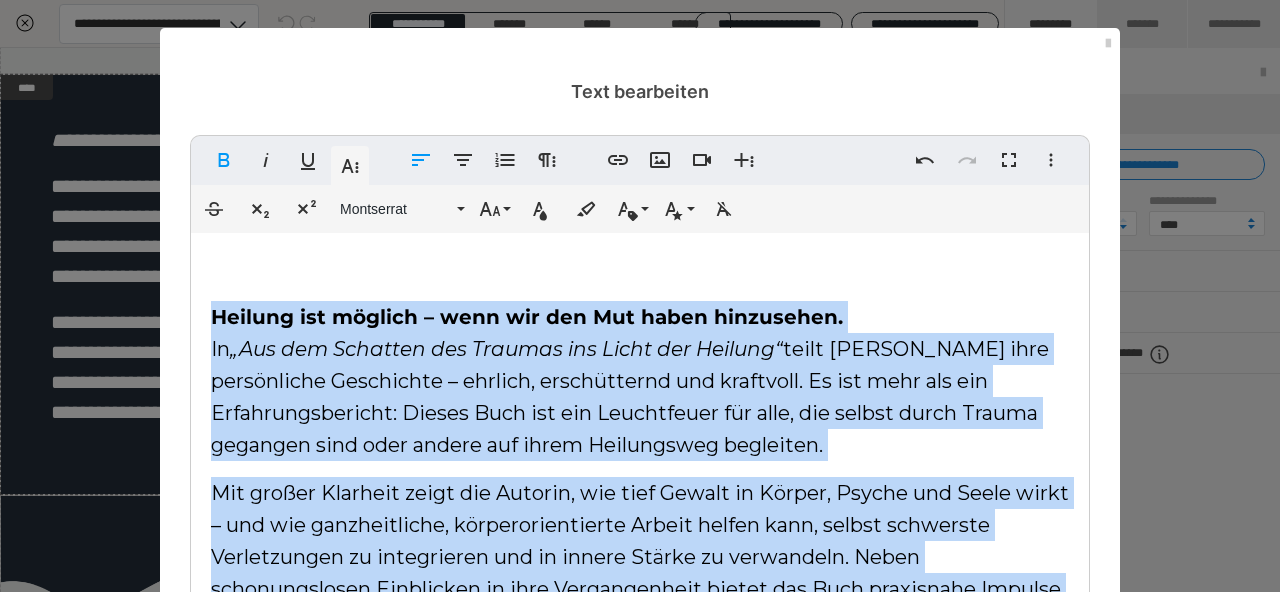 scroll, scrollTop: 249, scrollLeft: 0, axis: vertical 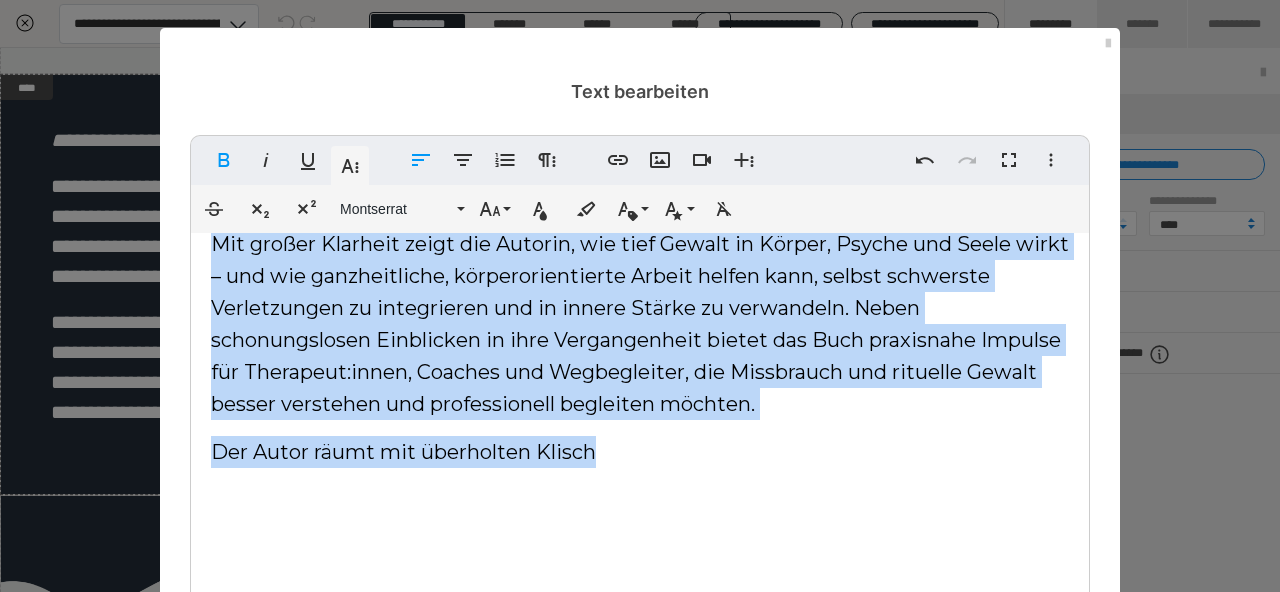click on "h währt am längsten – und verkauft am besten! Heilung ist möglich – wenn wir den Mut haben hinzusehen. In  „Aus dem Schatten des Traumas ins Licht der Heilung“  teilt [PERSON_NAME] ihre persönliche Geschichte – [PERSON_NAME], erschütternd und kraftvoll. Es ist mehr als ein Erfahrungsbericht: Dieses Buch ist ein Leuchtfeuer für alle, die selbst durch Trauma gegangen sind oder andere auf ihrem Heilungsweg begleiten. Mit großer Klarheit zeigt die Autorin, wie tief Gewalt in Körper, Psyche und Seele wirkt – und wie ganzheitliche, körperorientierte Arbeit helfen kann, selbst schwerste Verletzungen zu integrieren und in innere Stärke zu verwandeln. Neben schonungslosen Einblicken in ihre Vergangenheit bietet das Buch praxisnahe Impulse für Therapeut:innen, Coaches und Wegbegleiter, die Missbrauch und rituelle Gewalt besser verstehen und professionell begleiten möchten. und" at bounding box center (640, 308) 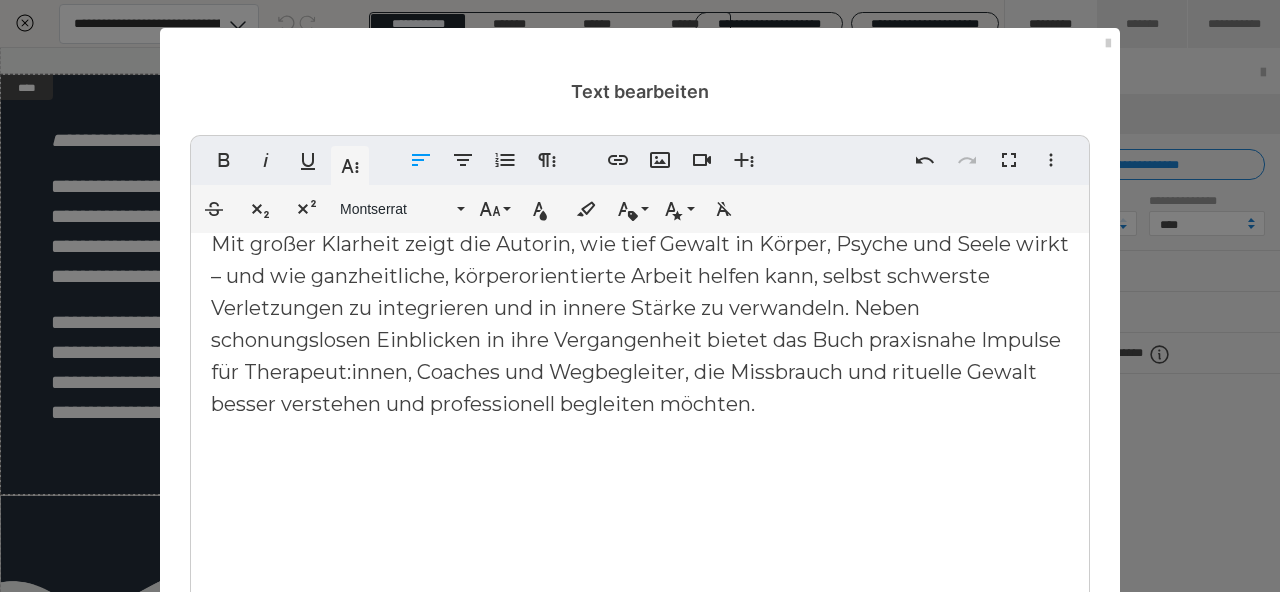 click on "Mit großer Klarheit zeigt die Autorin, wie tief Gewalt in Körper, Psyche und Seele wirkt – und wie ganzheitliche, körperorientierte Arbeit helfen kann, selbst schwerste Verletzungen zu integrieren und in innere Stärke zu verwandeln. Neben schonungslosen Einblicken in ihre Vergangenheit bietet das Buch praxisnahe Impulse für Therapeut:innen, Coaches und Wegbegleiter, die Missbrauch und rituelle Gewalt besser verstehen und professionell begleiten möchten." at bounding box center (640, 324) 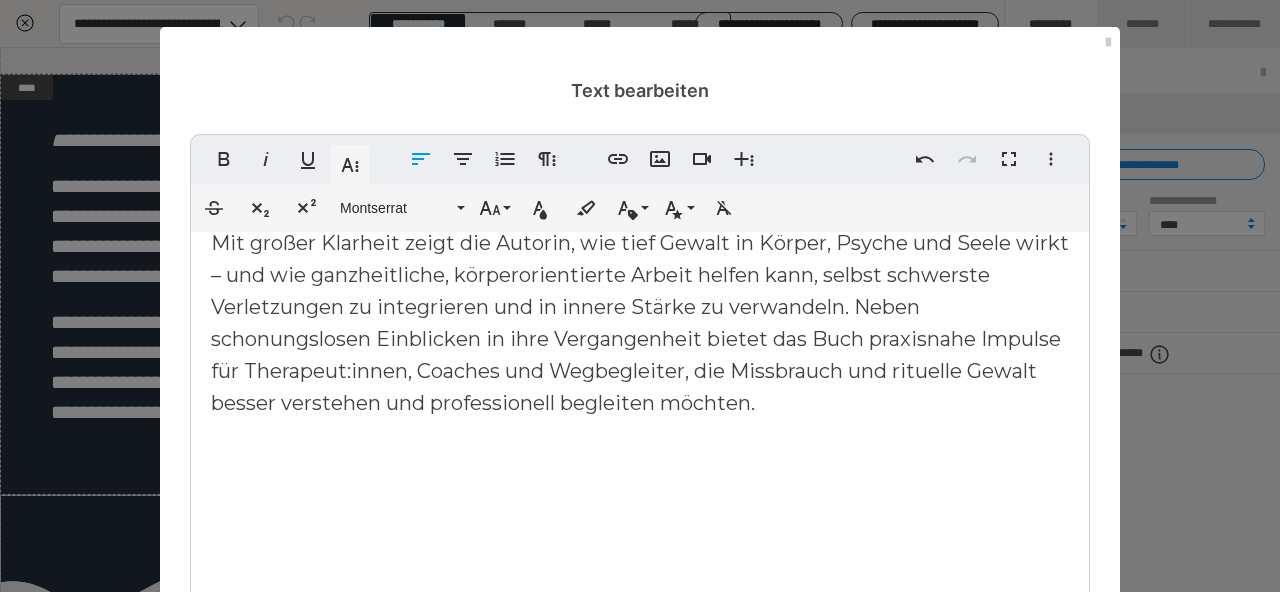 scroll, scrollTop: 111, scrollLeft: 0, axis: vertical 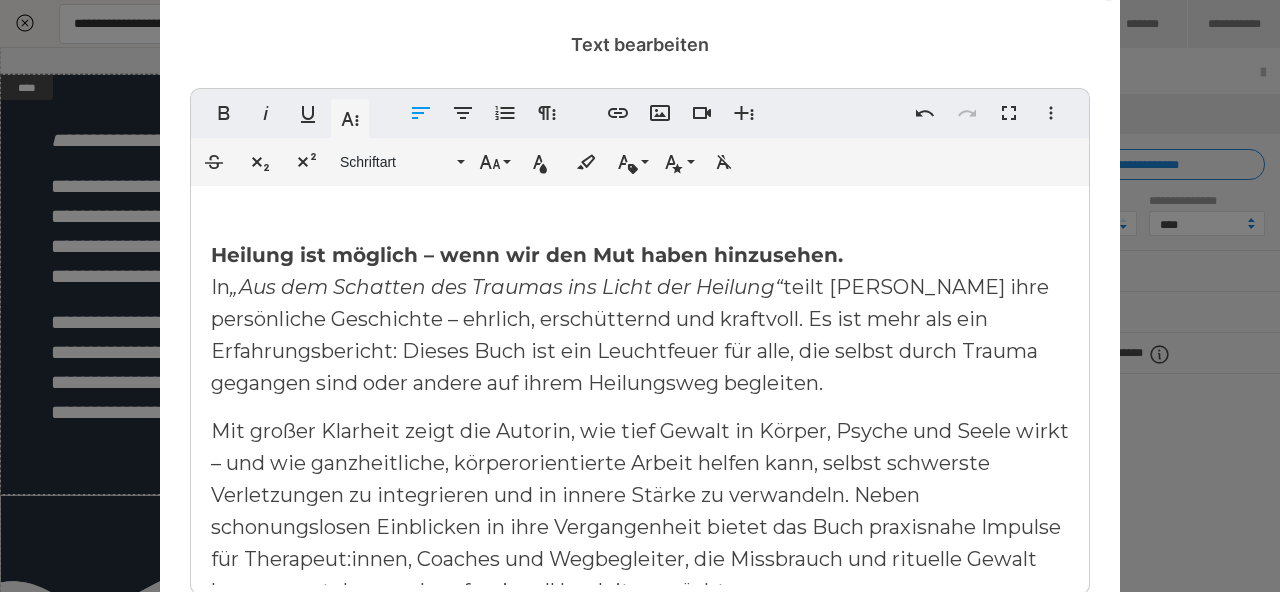 click on "„Aus dem Schatten des Traumas ins Licht der Heilung“" at bounding box center [506, 287] 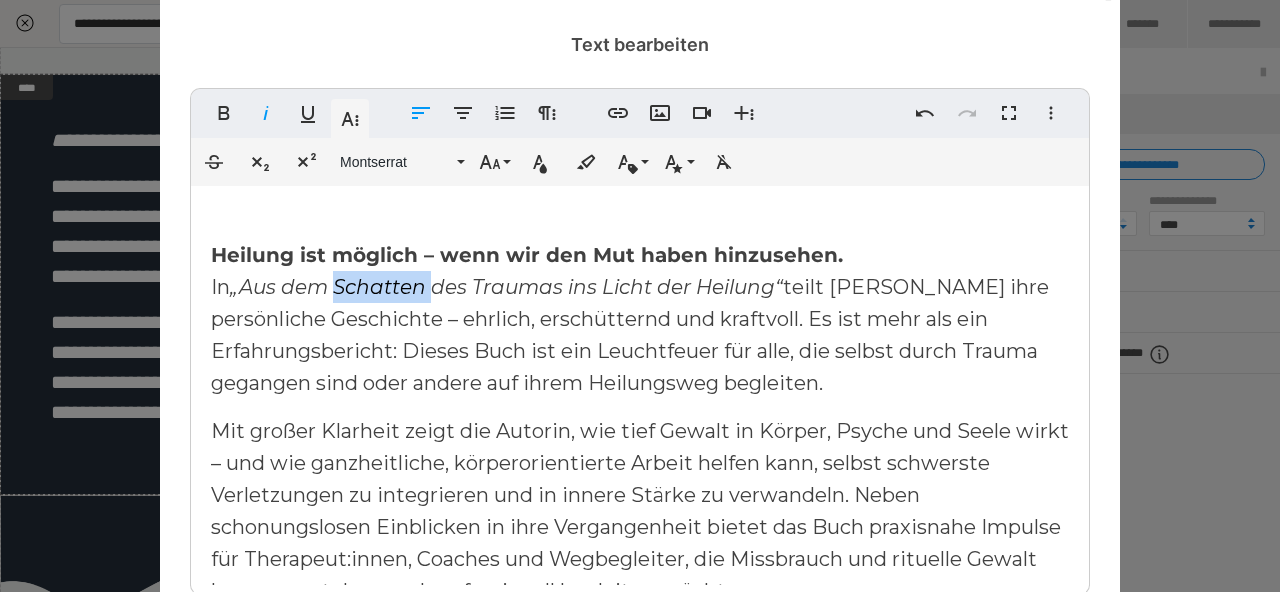 click on "„Aus dem Schatten des Traumas ins Licht der Heilung“" at bounding box center [506, 287] 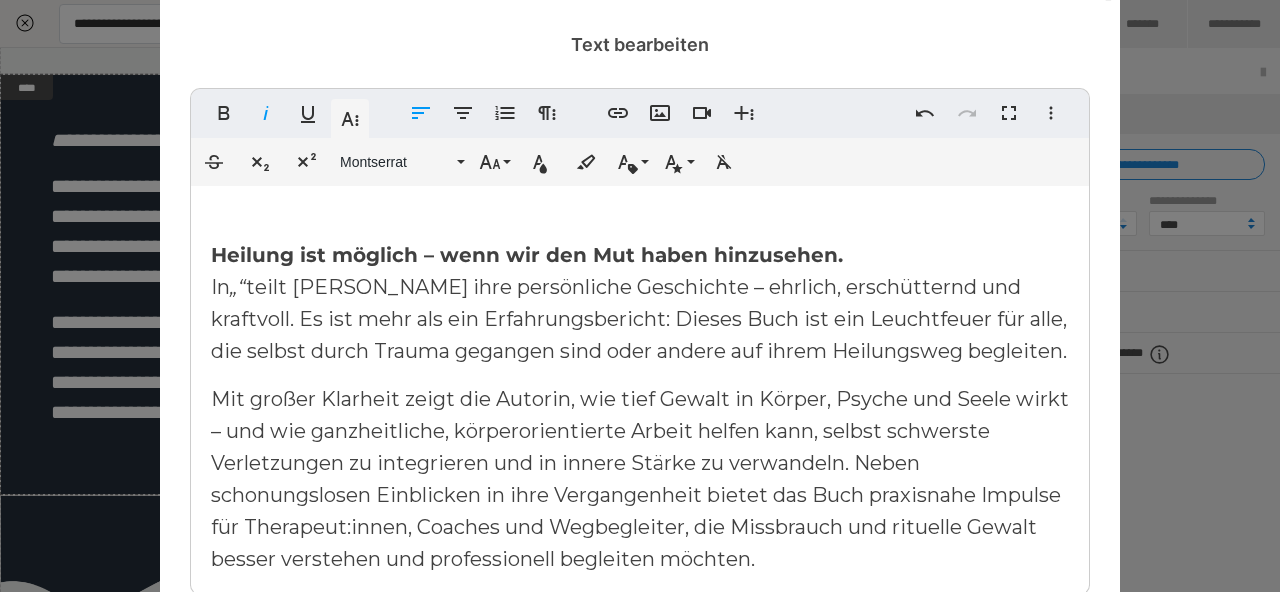 type 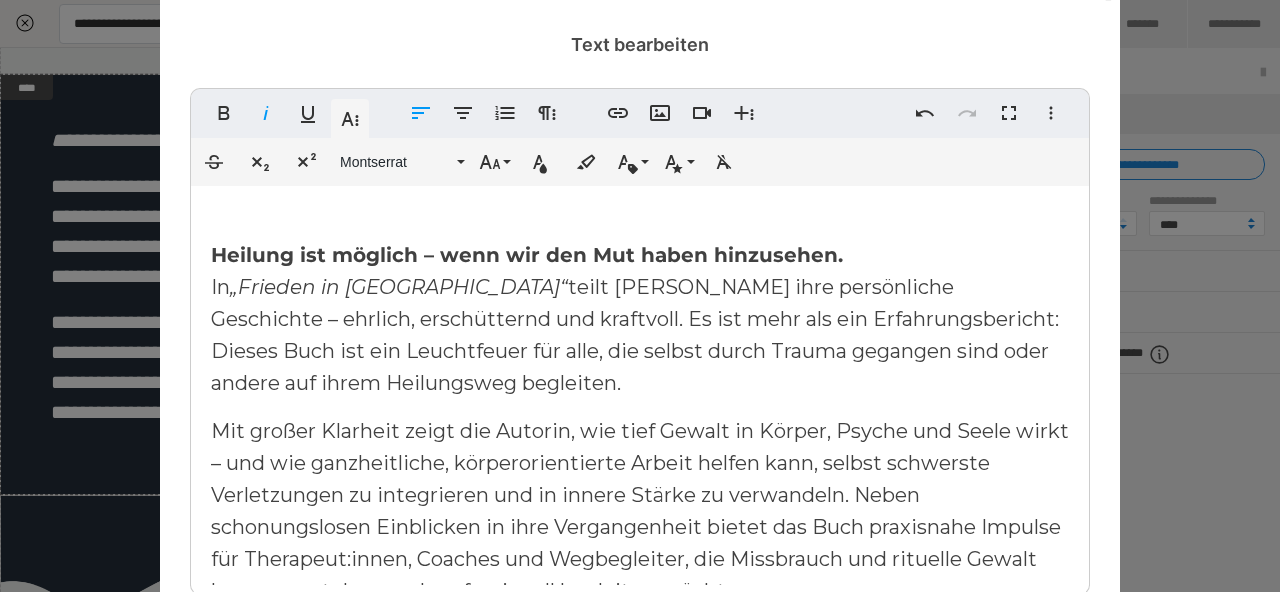 scroll, scrollTop: 111, scrollLeft: 0, axis: vertical 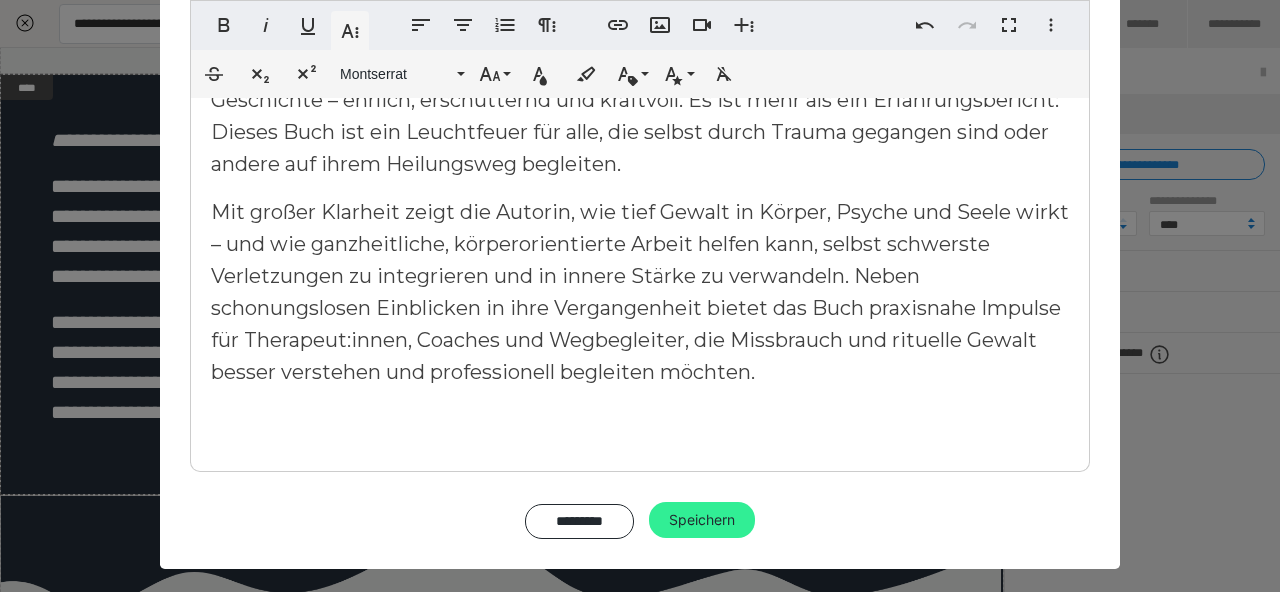 click on "Speichern" at bounding box center [702, 520] 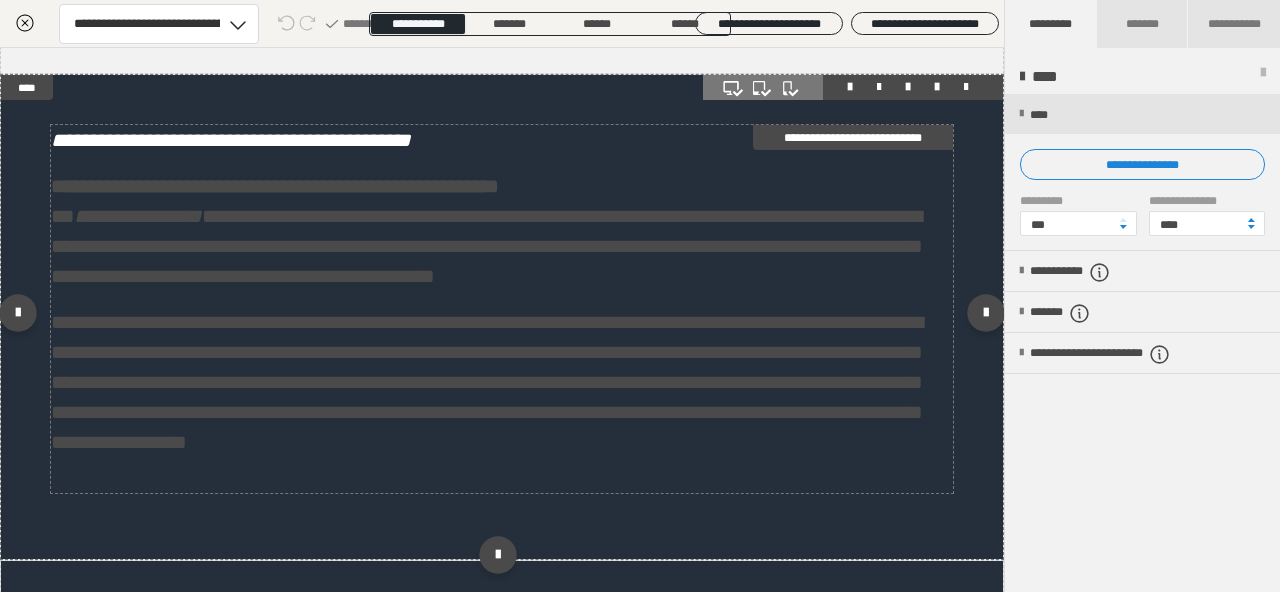 click on "**********" at bounding box center (487, 382) 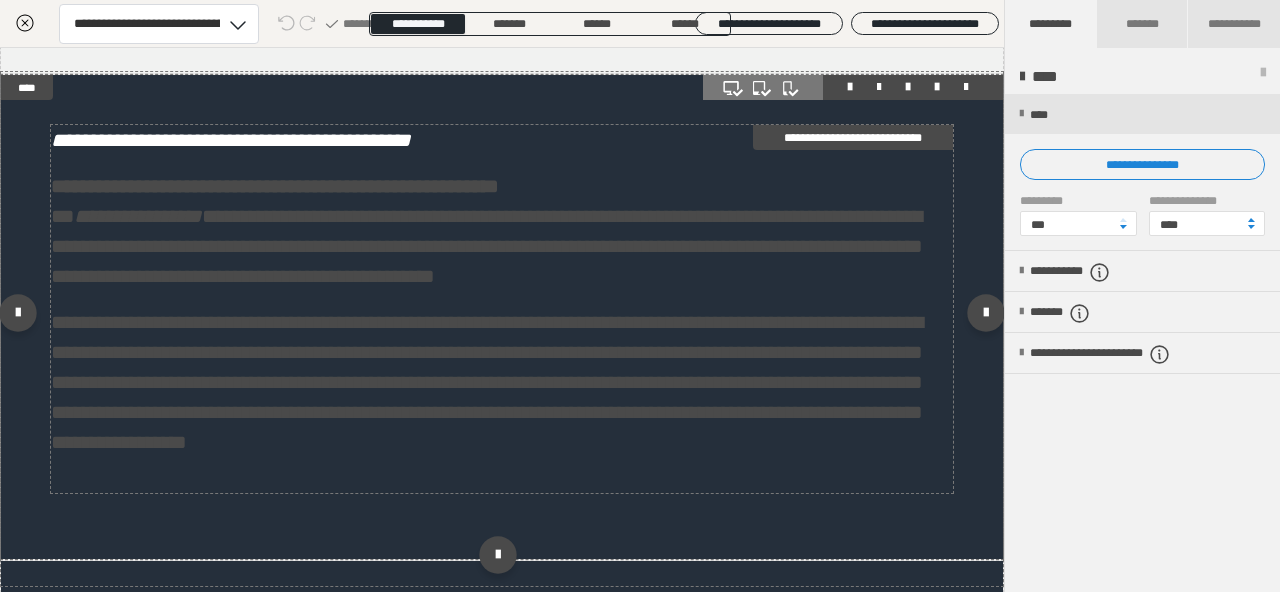 click on "**********" at bounding box center [487, 382] 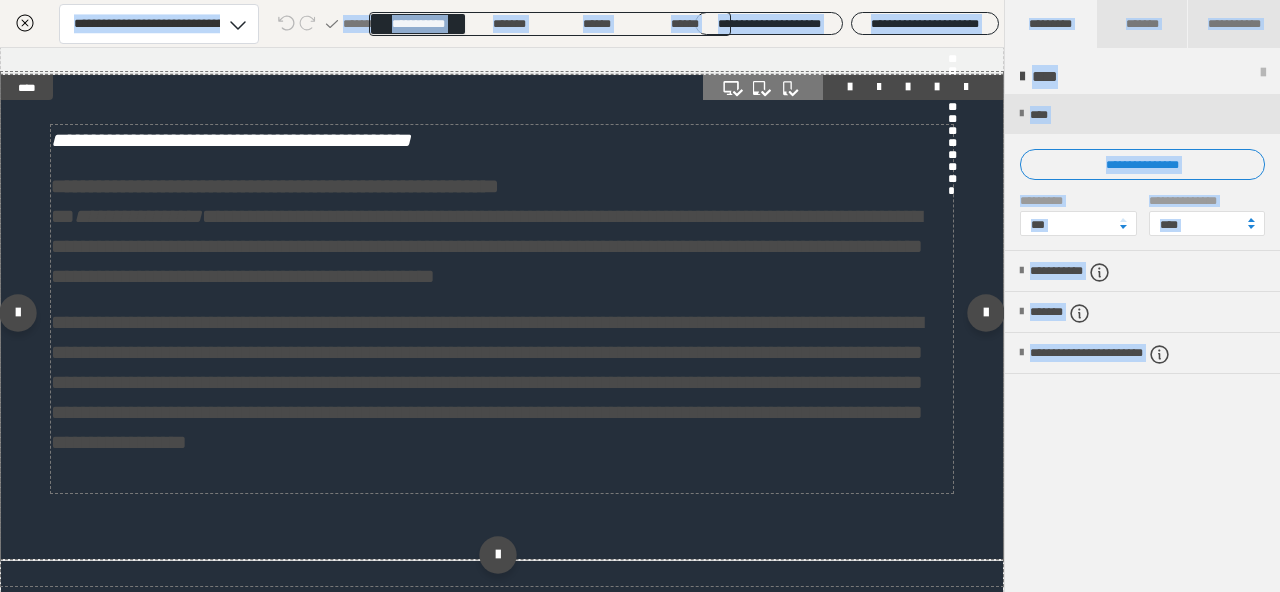 click on "**********" at bounding box center (640, 267) 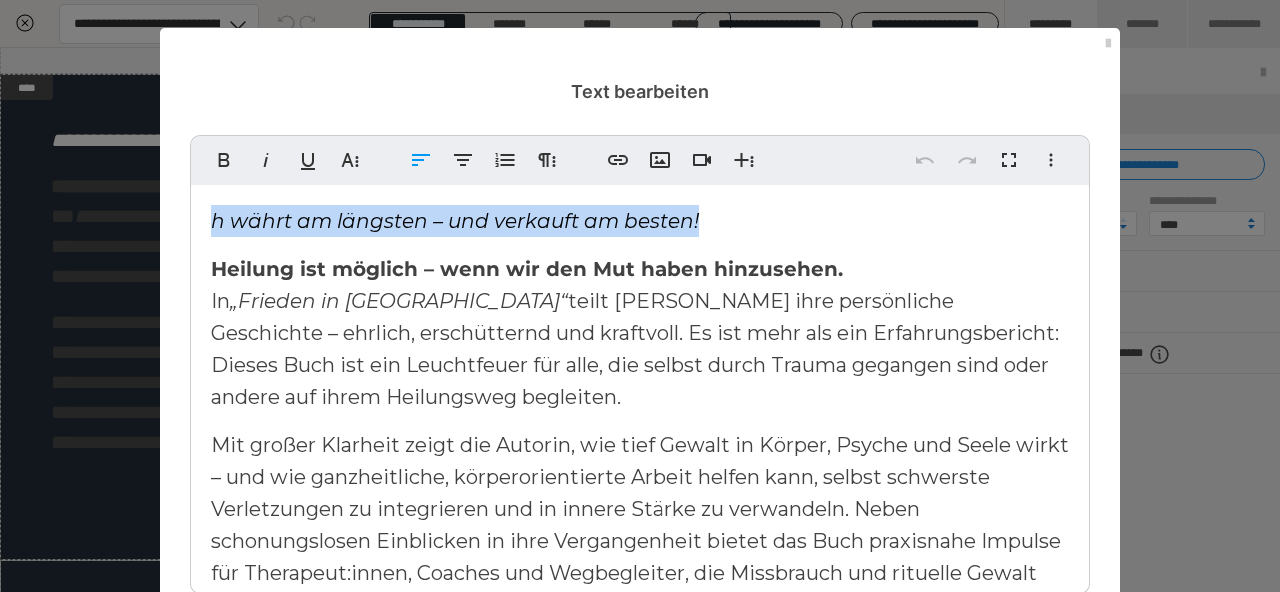 drag, startPoint x: 203, startPoint y: 210, endPoint x: 890, endPoint y: 221, distance: 687.0881 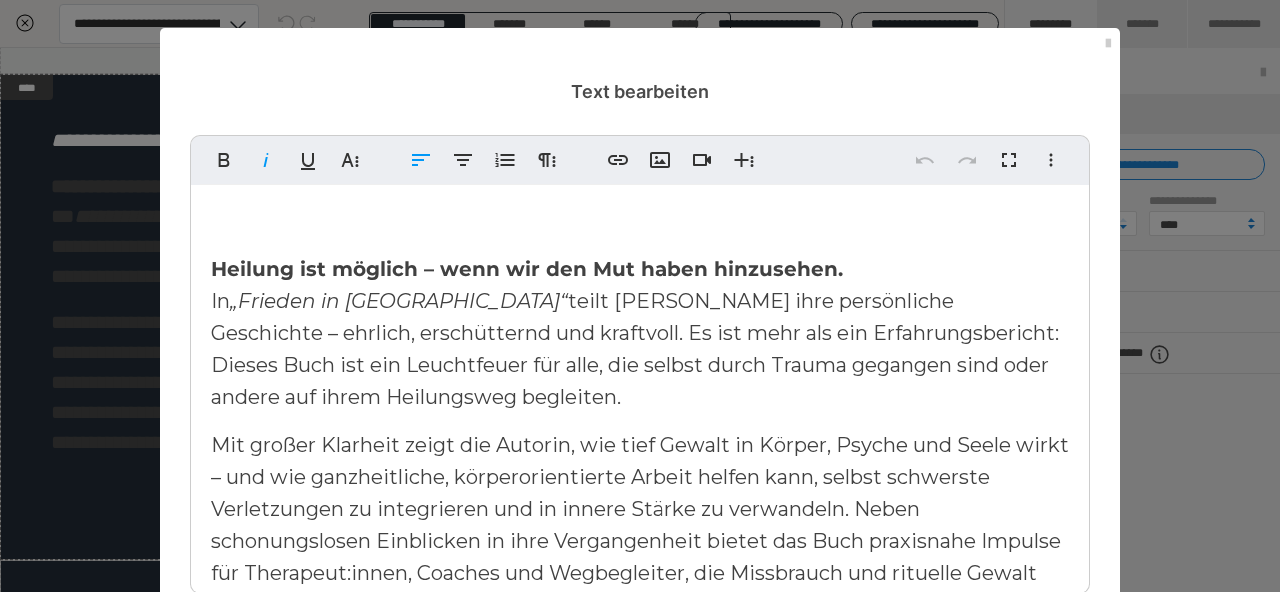 click on "h währt am längsten – und verkauft am besten!" at bounding box center [640, 221] 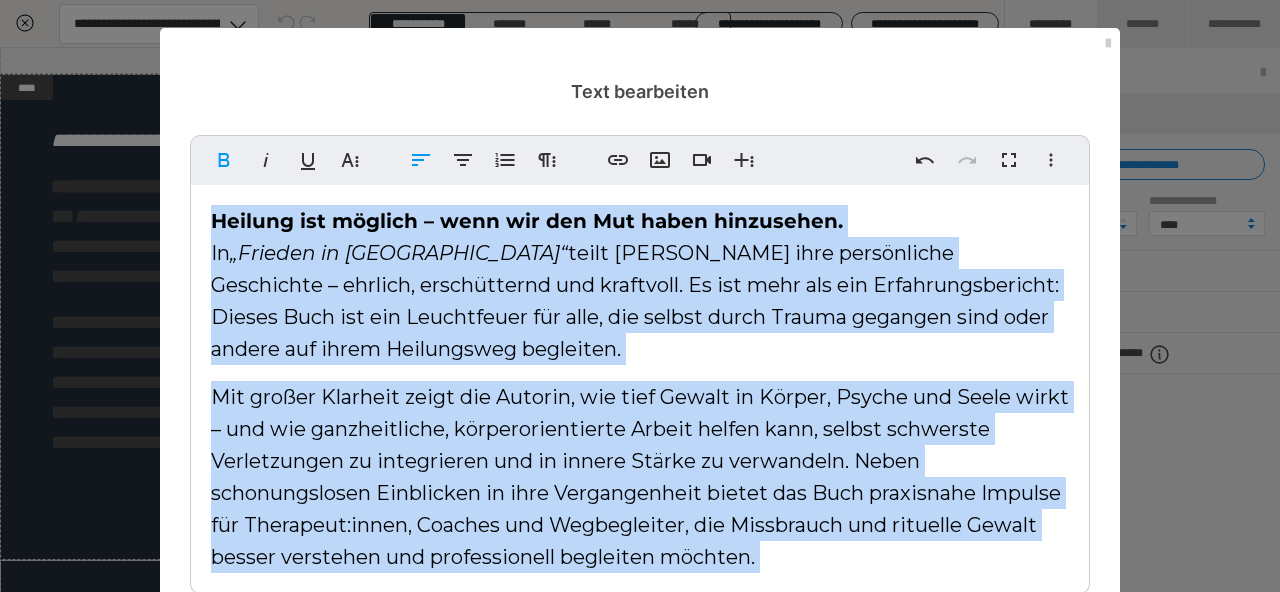 scroll, scrollTop: 27, scrollLeft: 0, axis: vertical 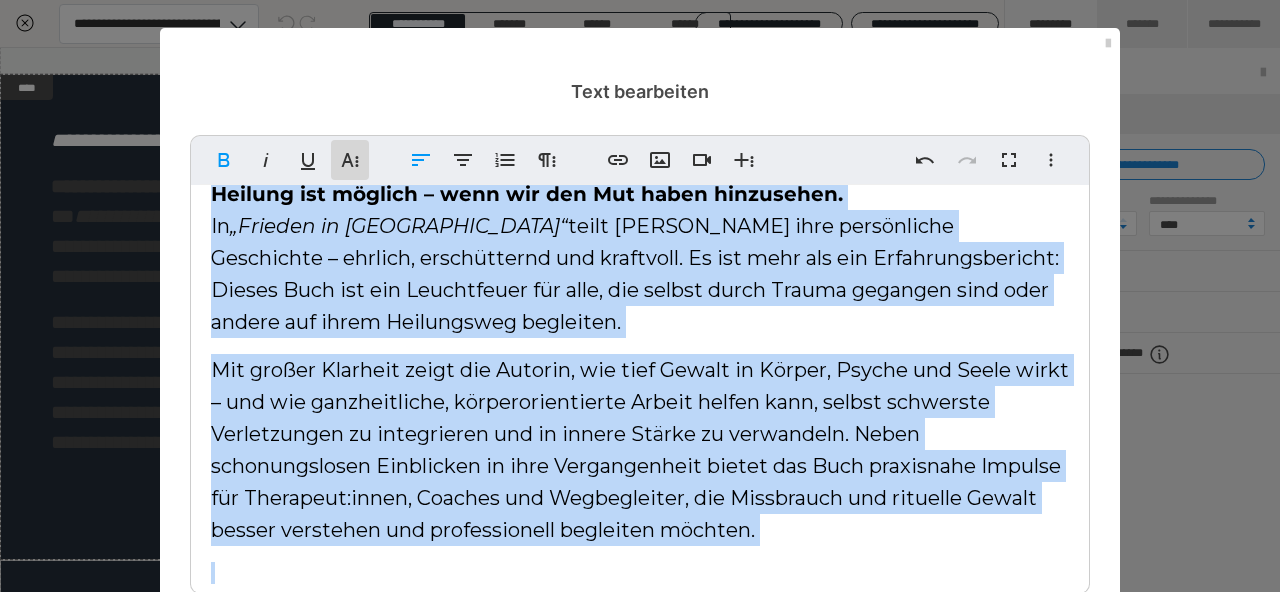 click 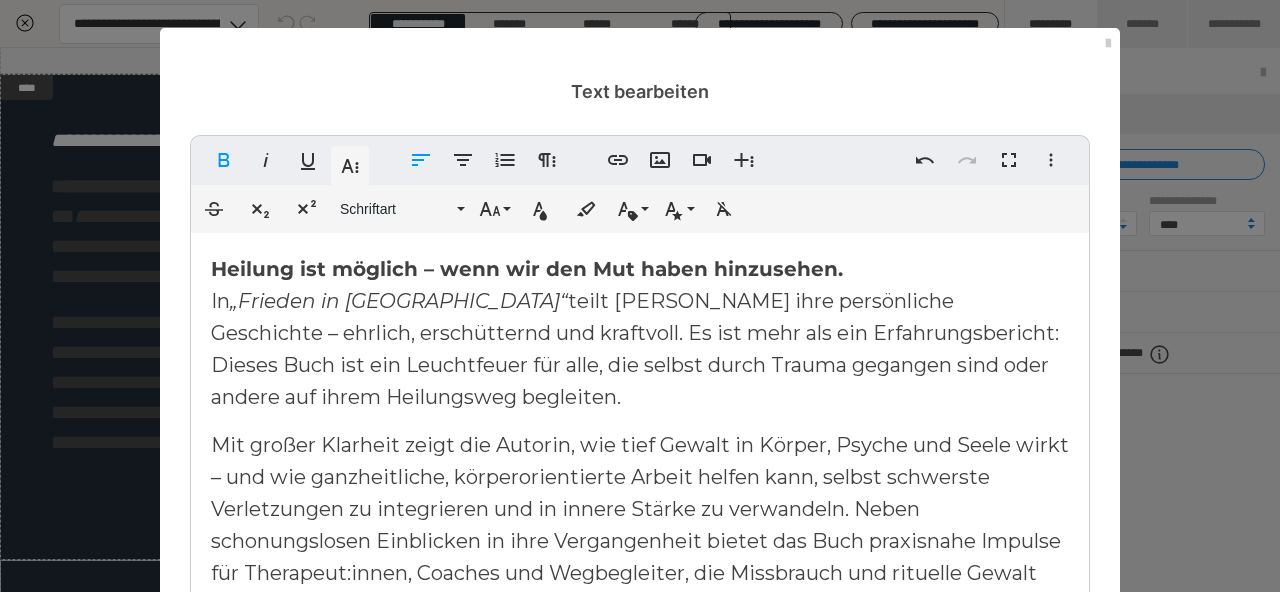scroll, scrollTop: 27, scrollLeft: 0, axis: vertical 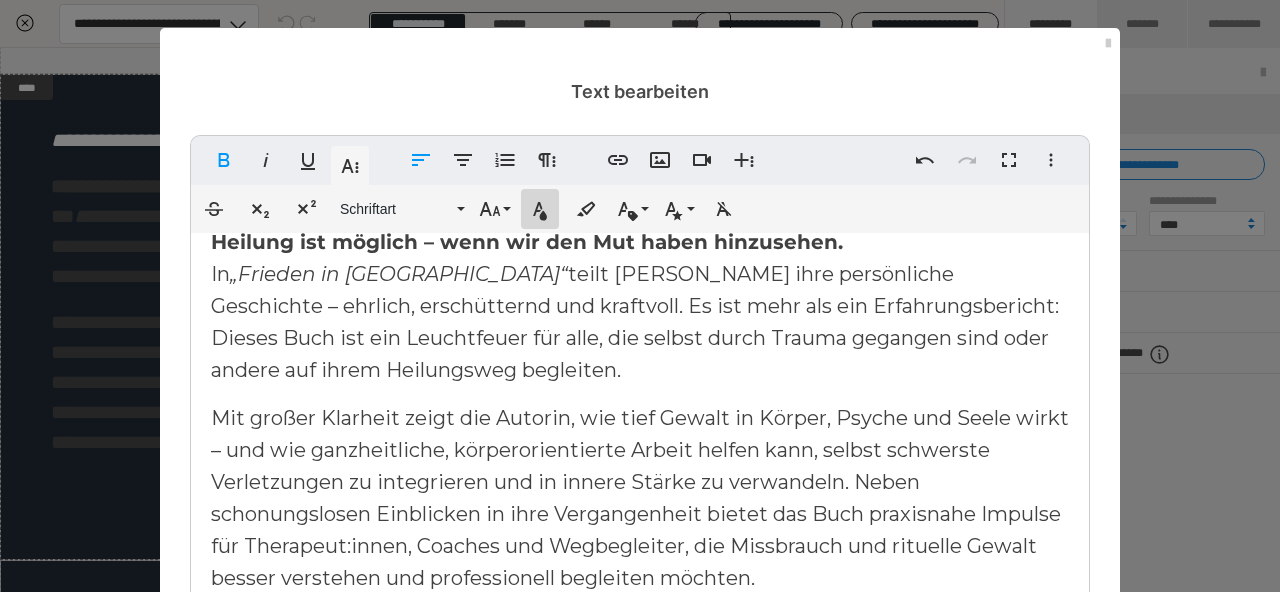 click 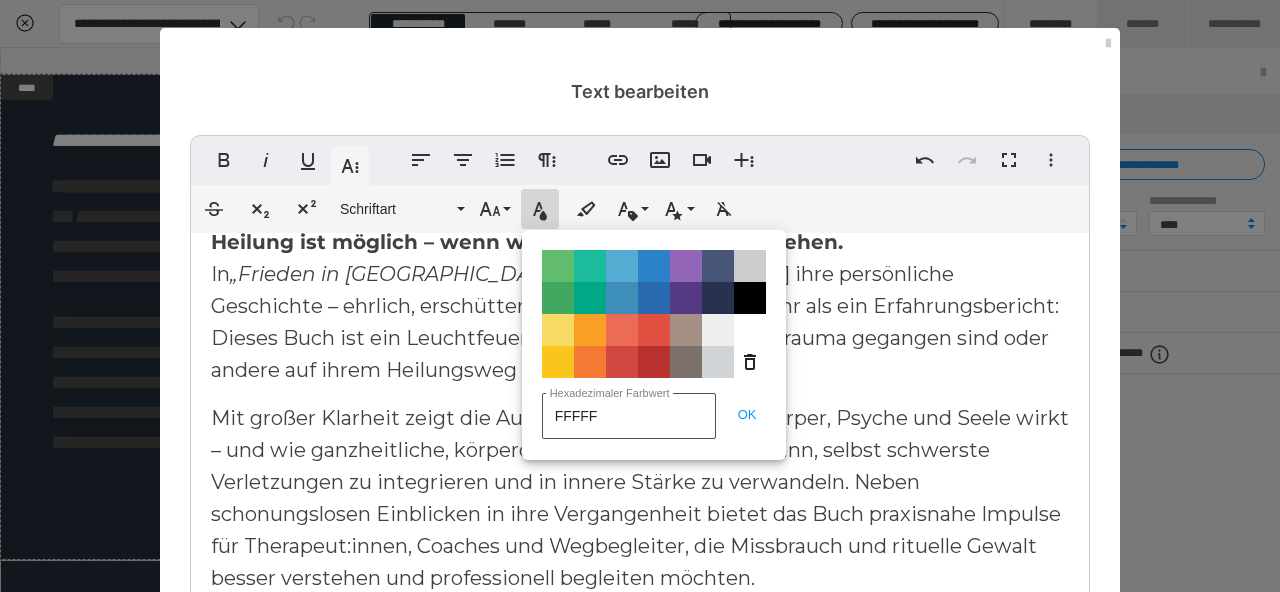 type on "FFFFFF" 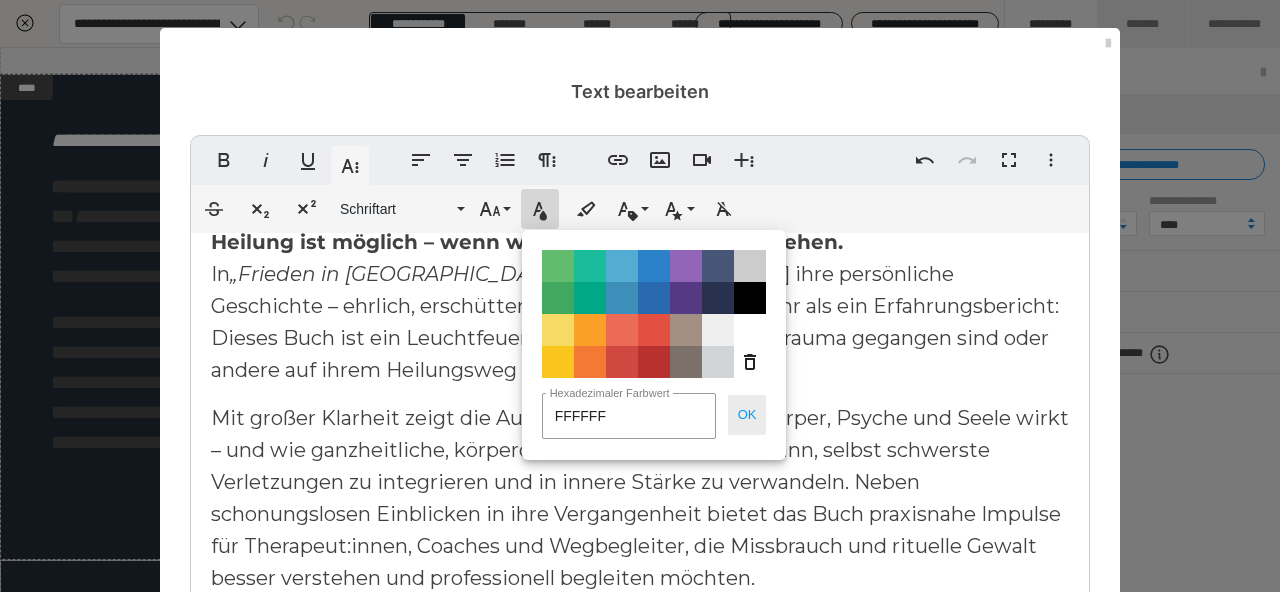 click on "OK" at bounding box center [747, 415] 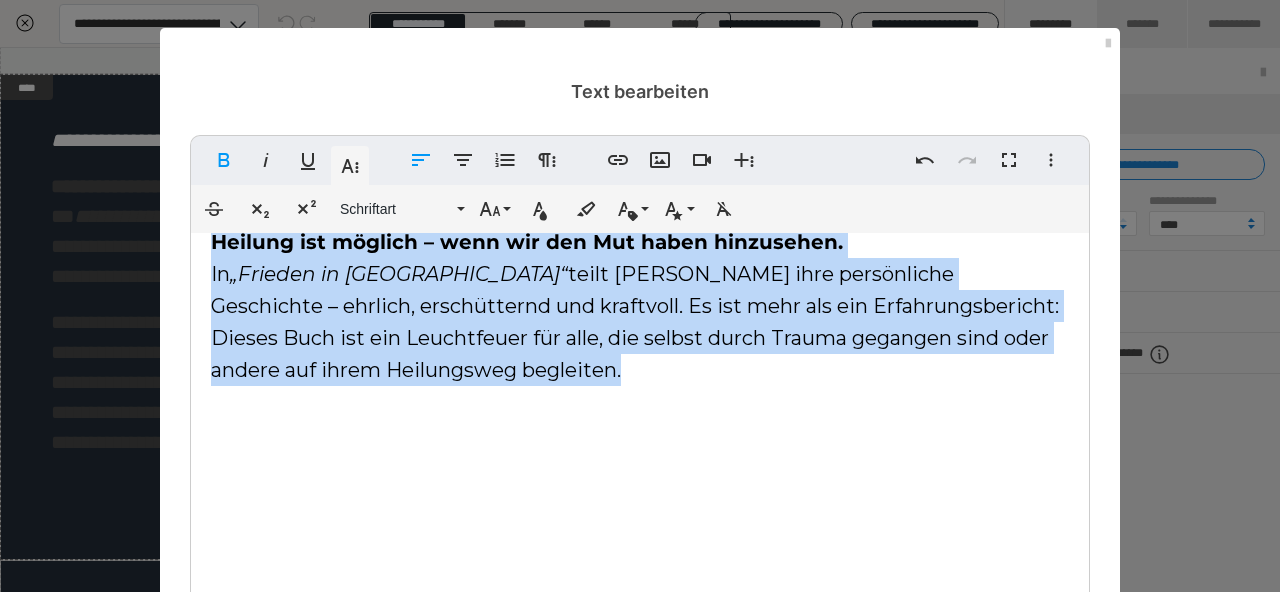 scroll, scrollTop: 271, scrollLeft: 0, axis: vertical 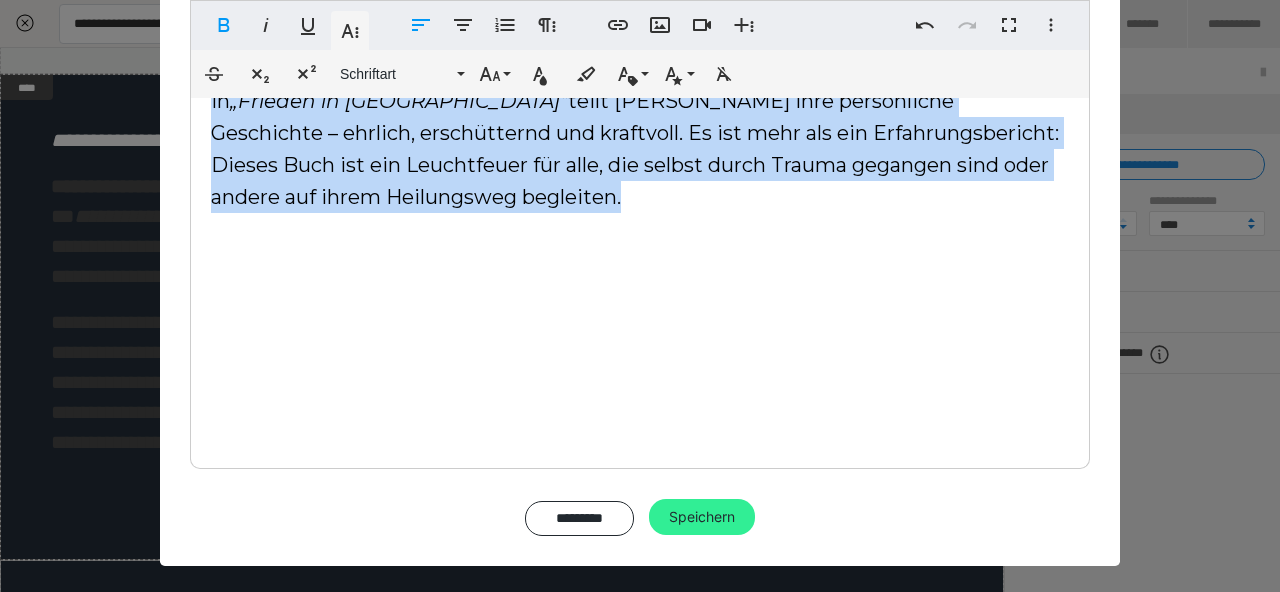 click on "Speichern" at bounding box center (702, 517) 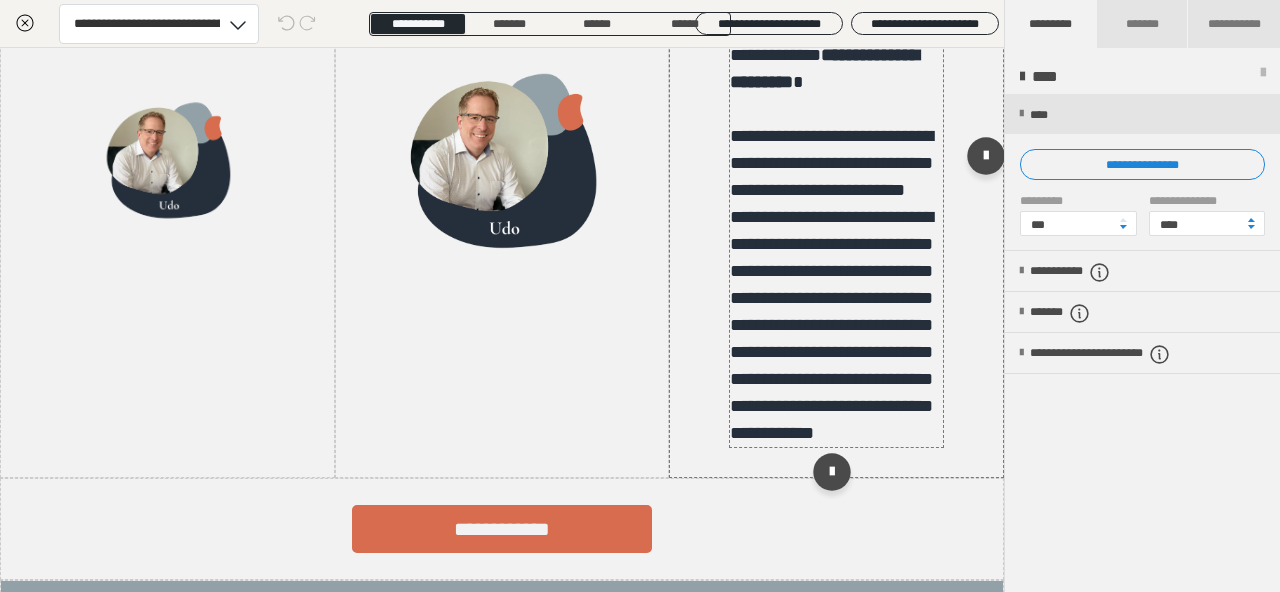 scroll, scrollTop: 2201, scrollLeft: 0, axis: vertical 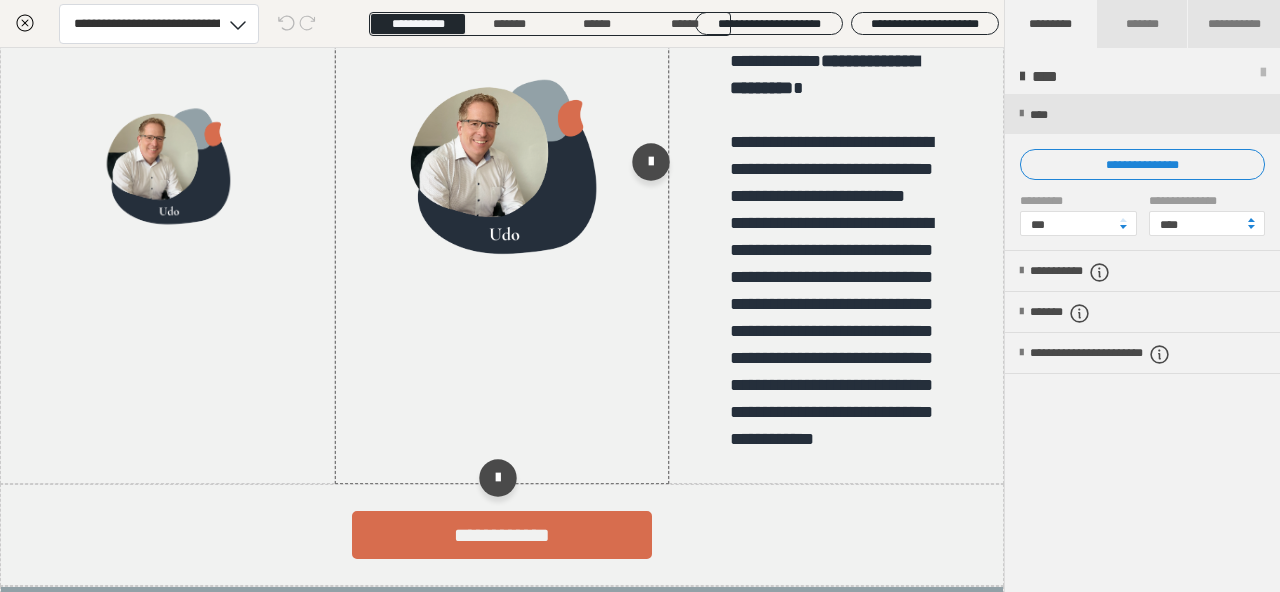 click at bounding box center (502, 167) 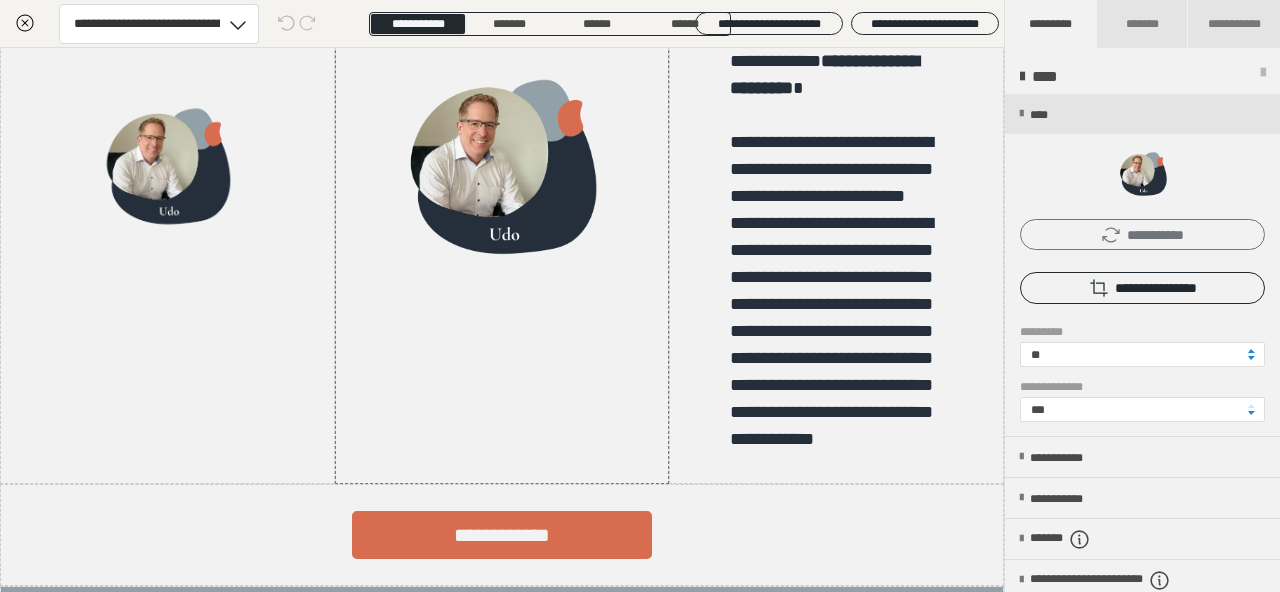 click on "**********" at bounding box center (1142, 234) 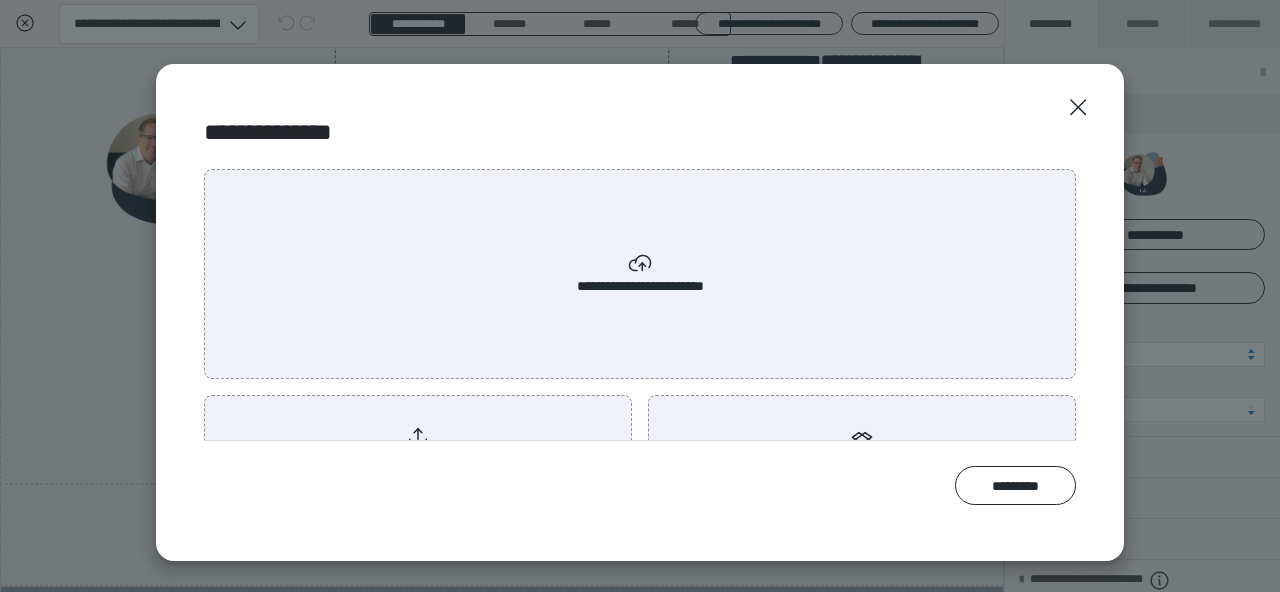 scroll, scrollTop: 69, scrollLeft: 0, axis: vertical 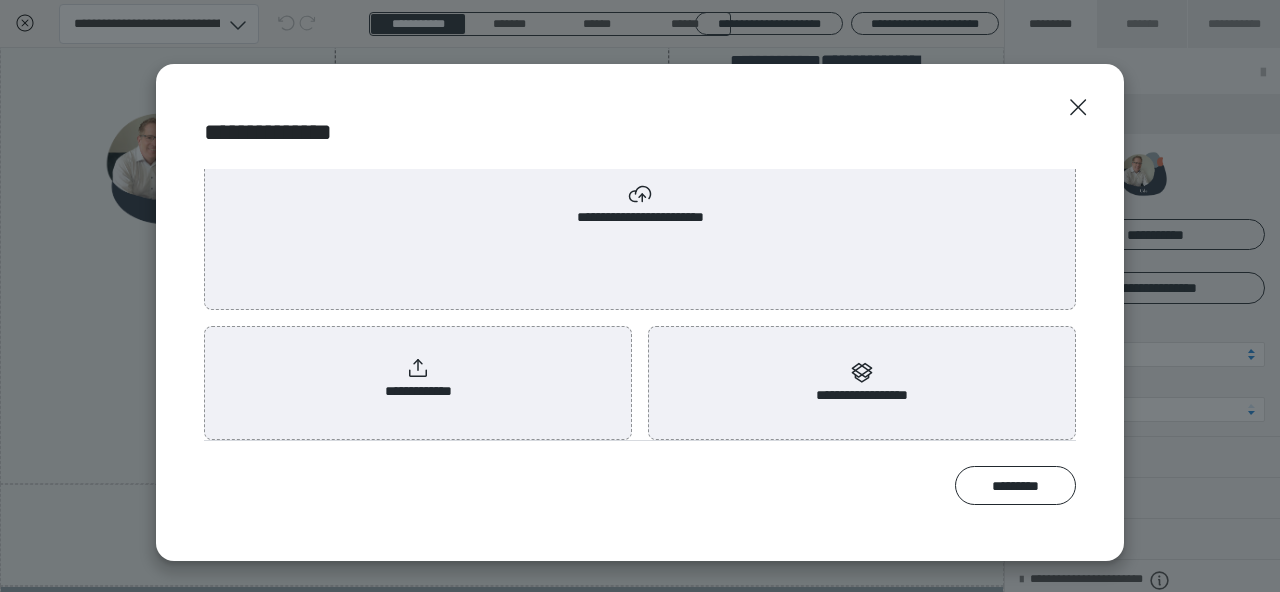 click on "**********" at bounding box center (640, 205) 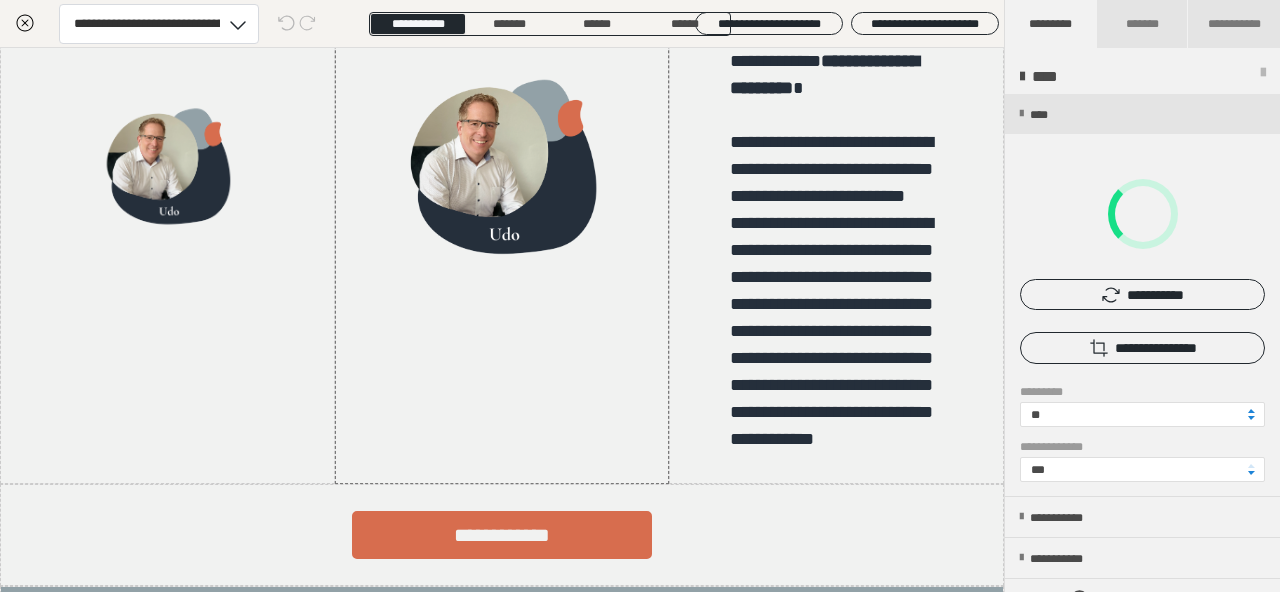scroll, scrollTop: 0, scrollLeft: 0, axis: both 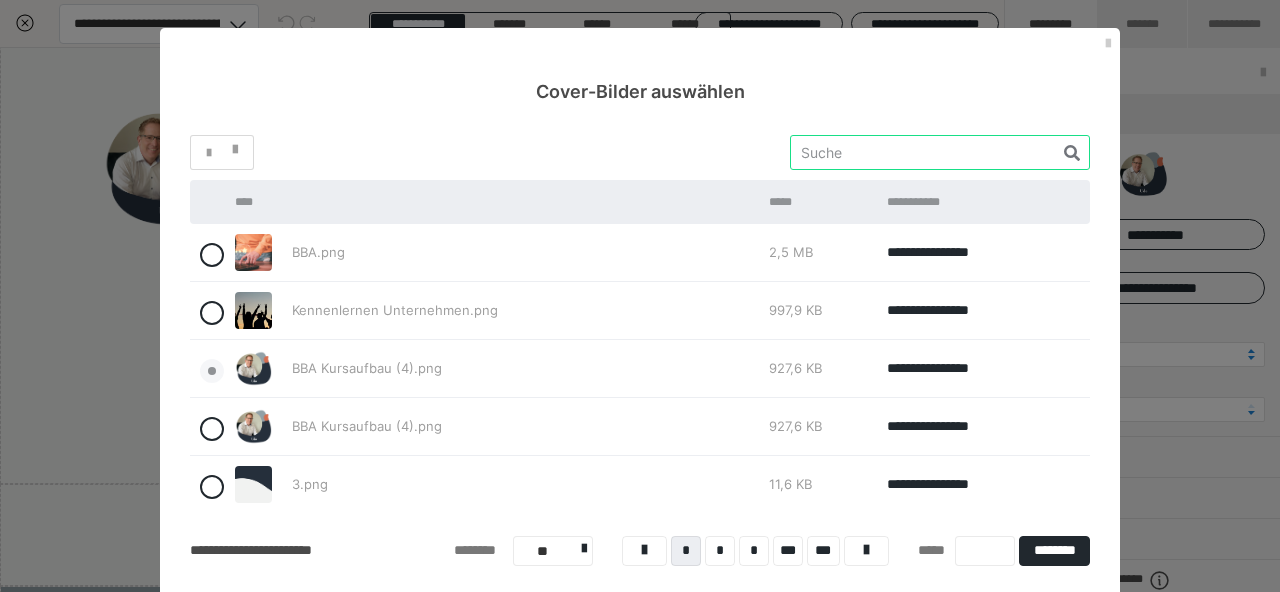 click at bounding box center [940, 152] 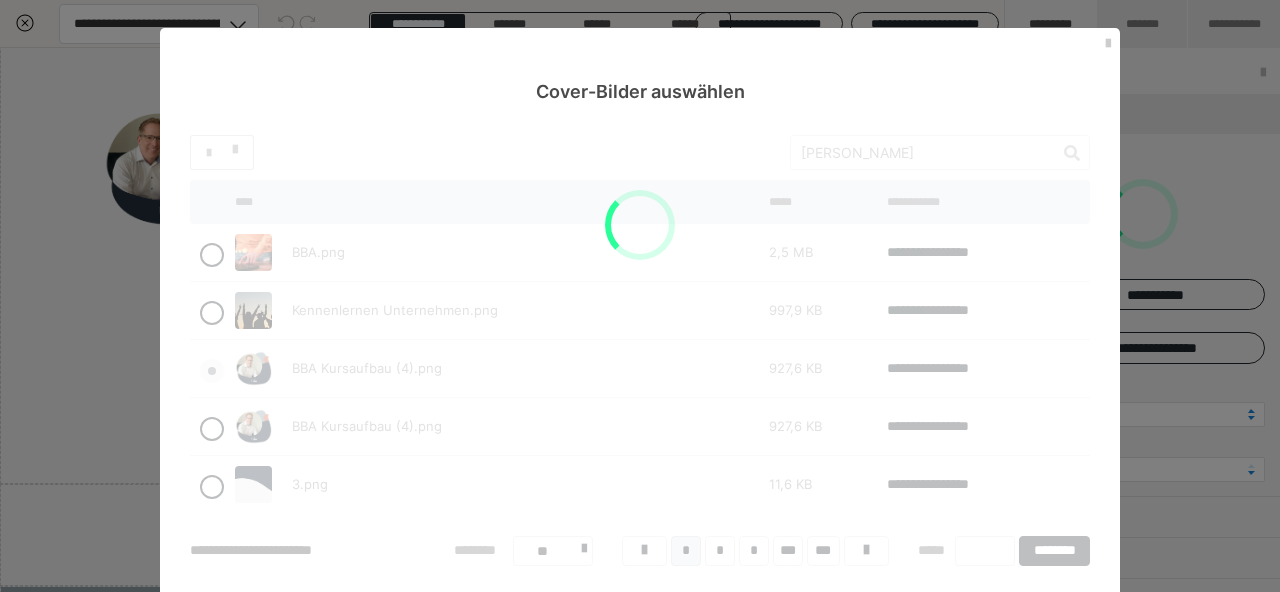 click on "**********" at bounding box center [640, 383] 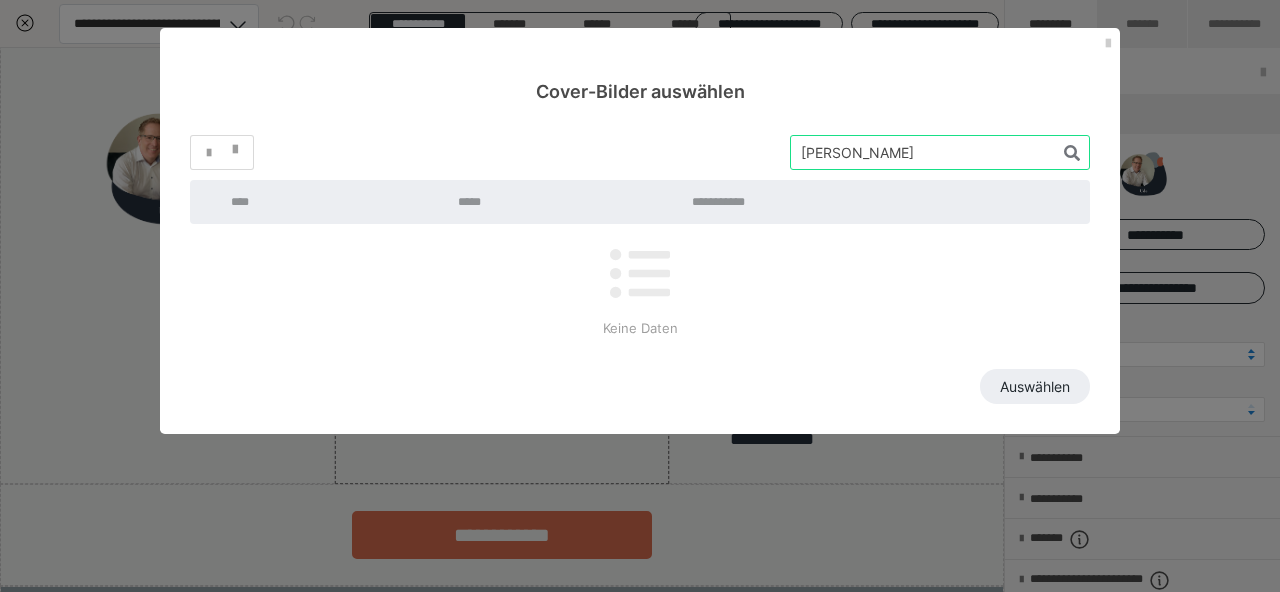 click at bounding box center [940, 152] 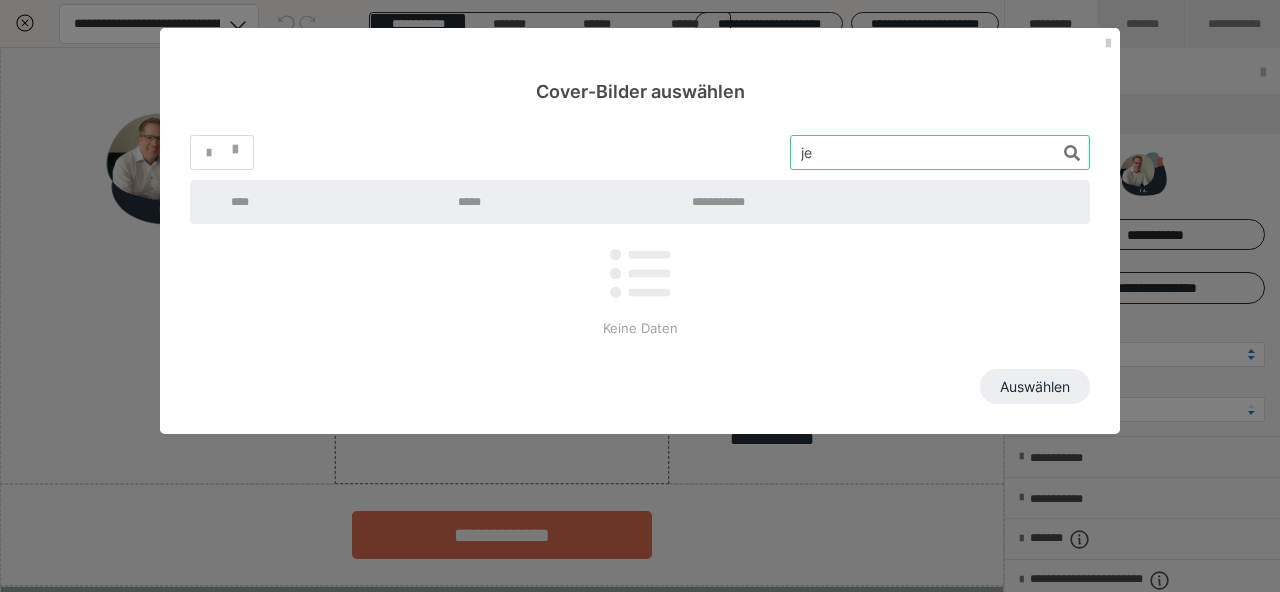 type on "j" 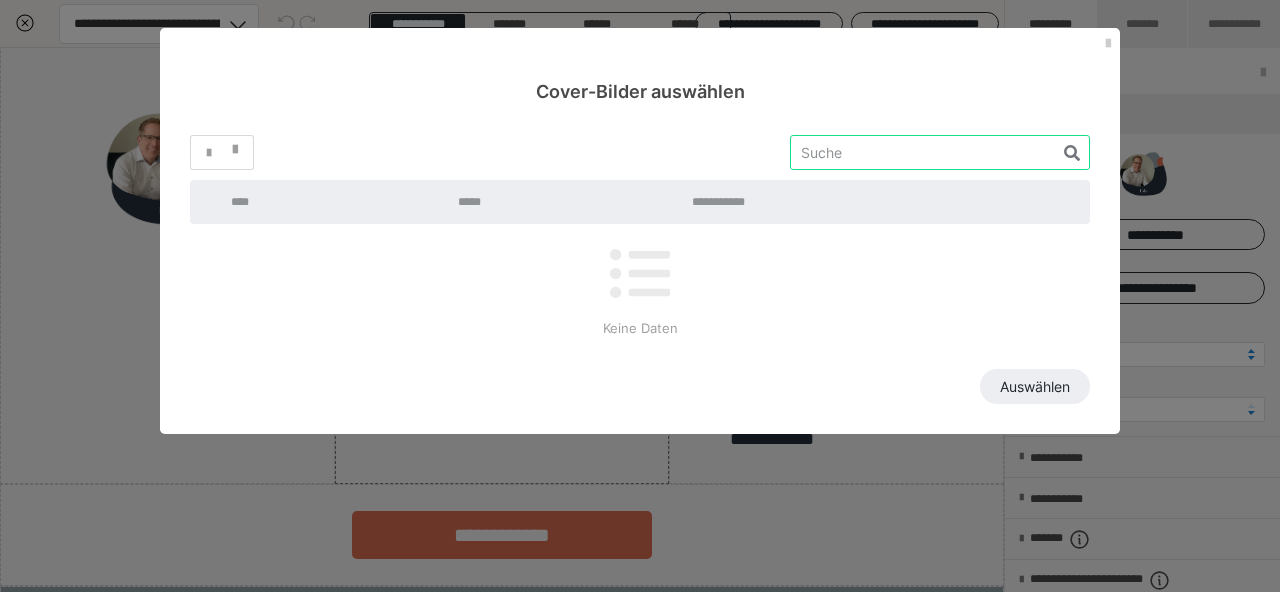 type 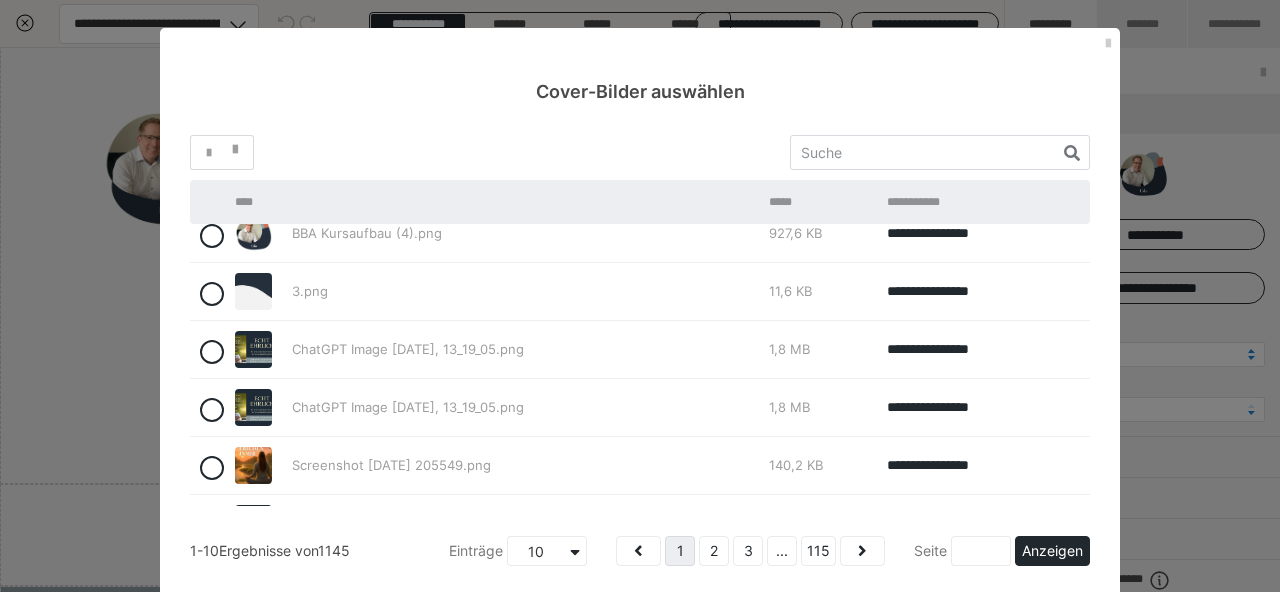 scroll, scrollTop: 295, scrollLeft: 0, axis: vertical 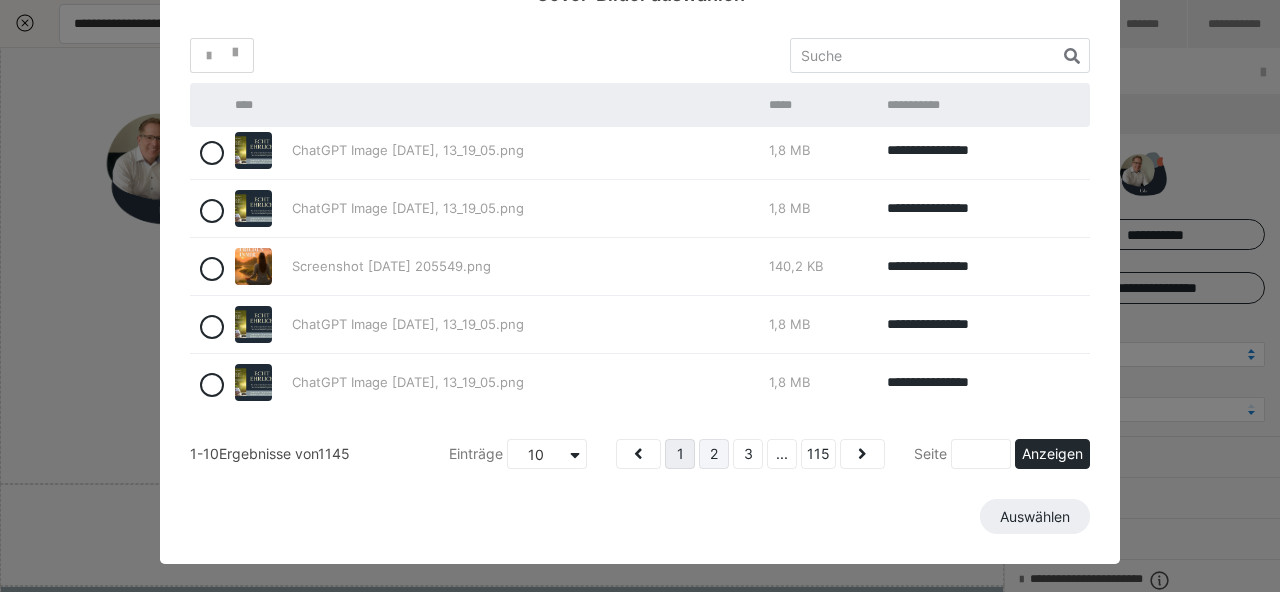 click on "2" at bounding box center [714, 454] 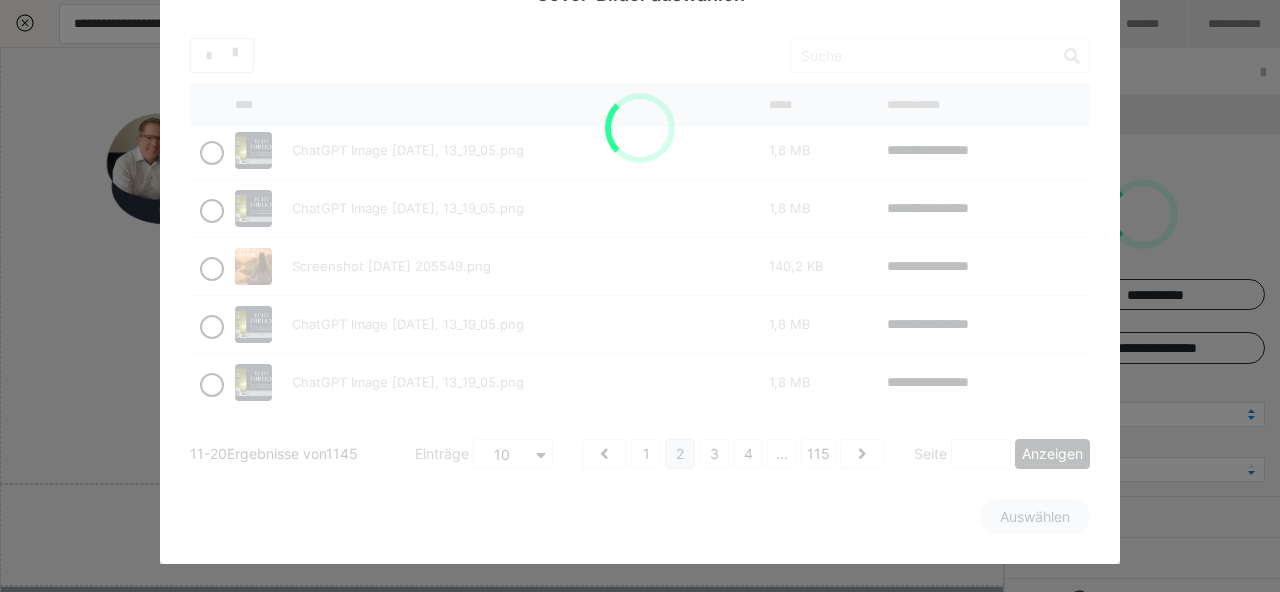 scroll, scrollTop: 77, scrollLeft: 0, axis: vertical 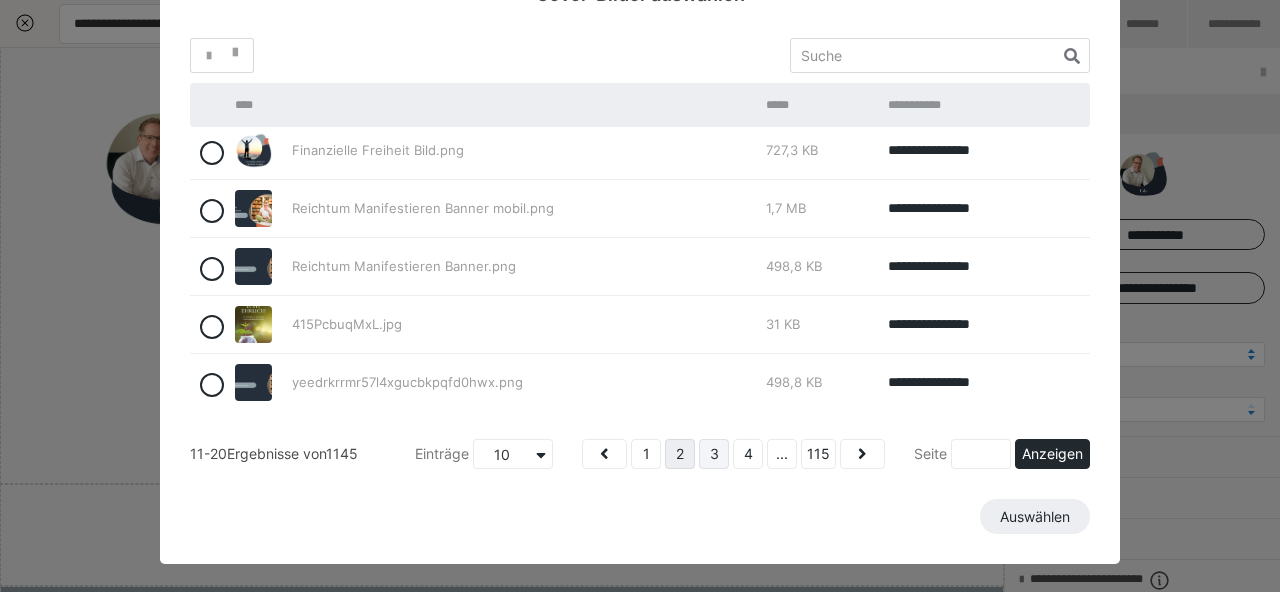 click on "3" at bounding box center [714, 454] 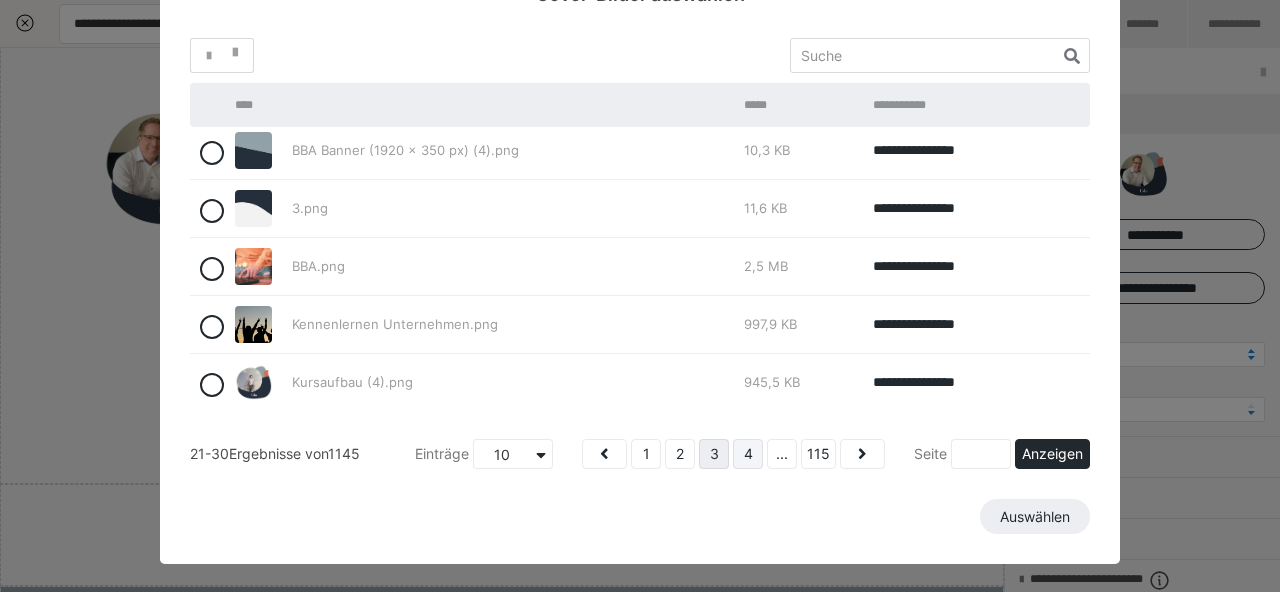 click on "4" at bounding box center [748, 454] 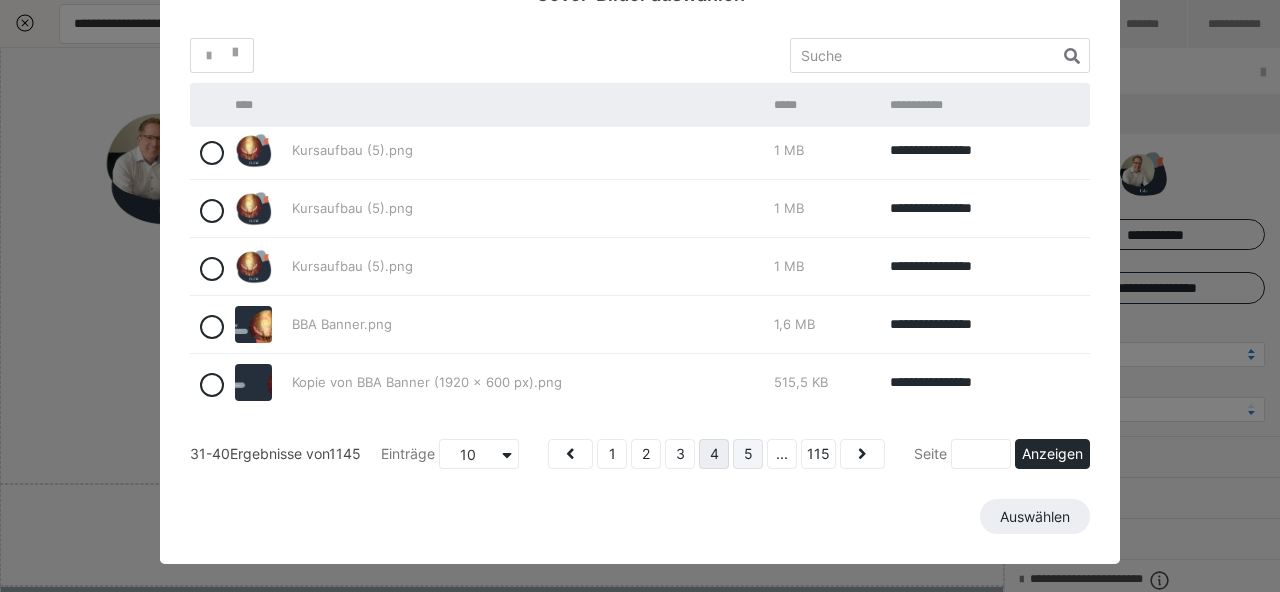 click on "5" at bounding box center (748, 454) 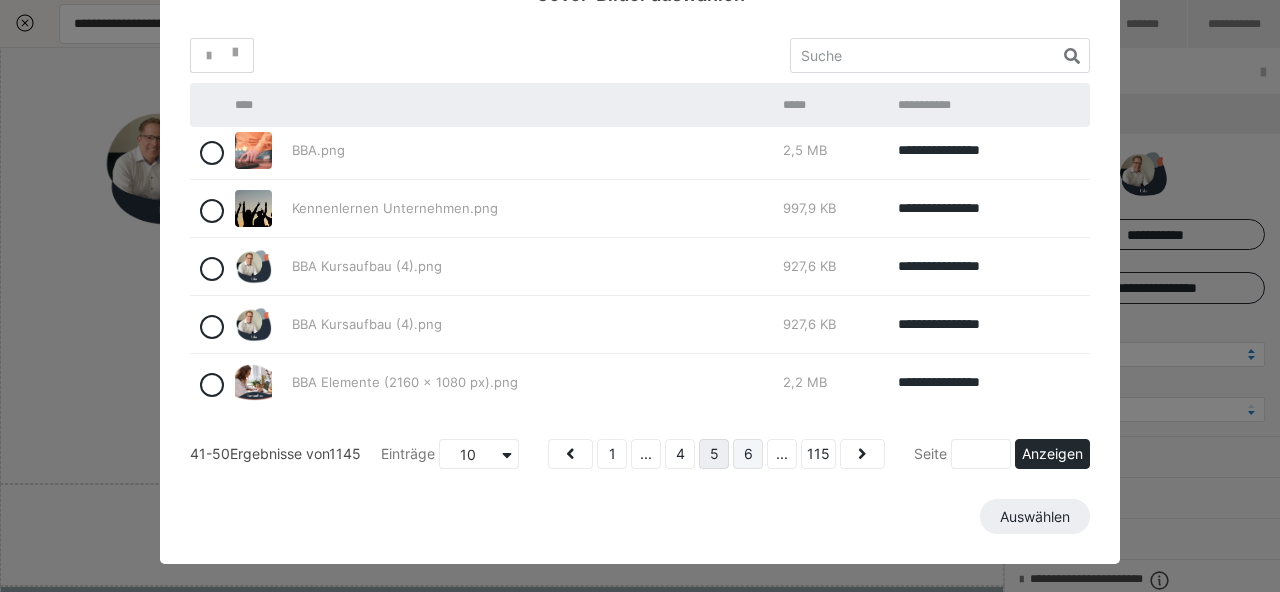 click on "6" at bounding box center [748, 454] 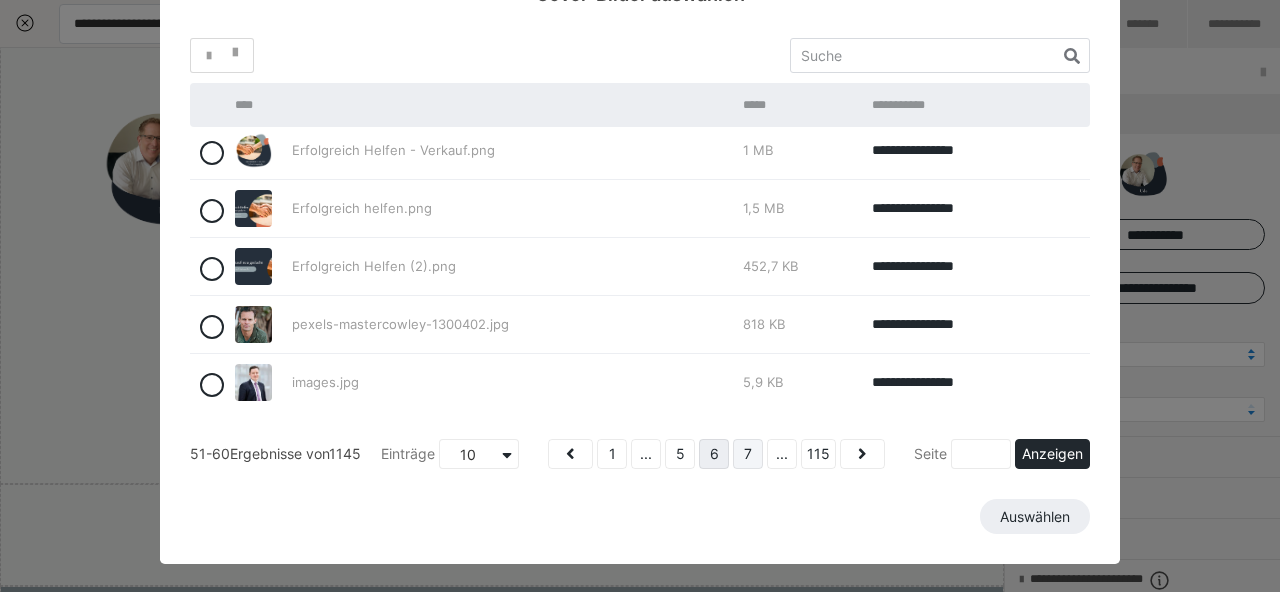 click on "7" at bounding box center [748, 454] 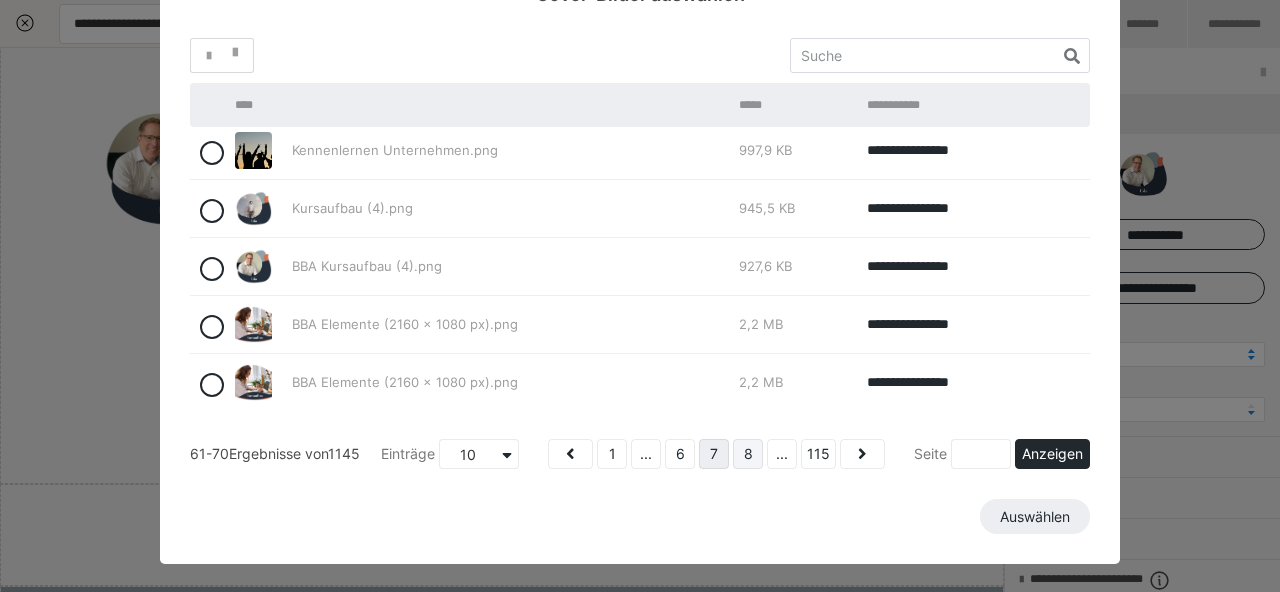 click on "8" at bounding box center [748, 454] 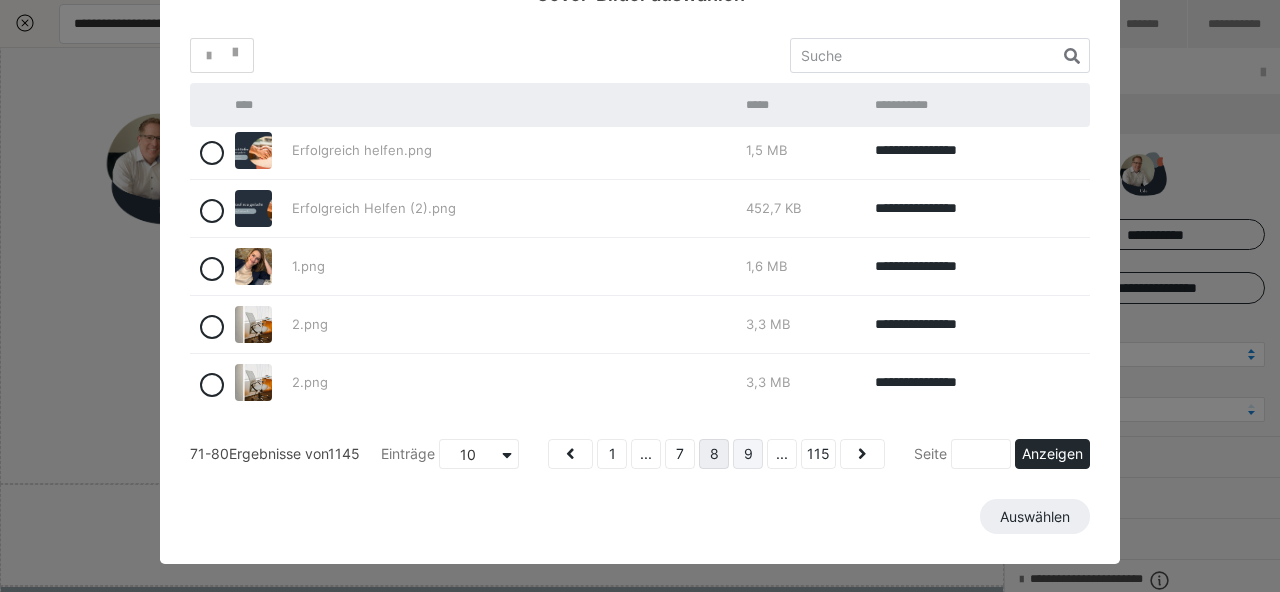 click on "9" at bounding box center (748, 454) 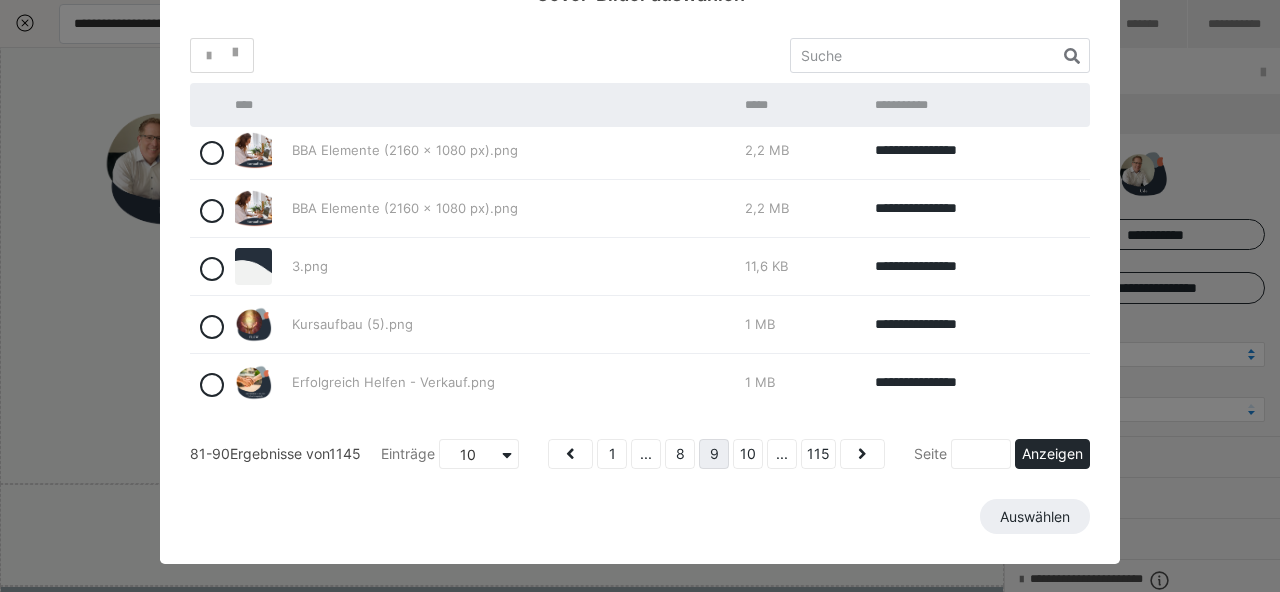 click on "10" at bounding box center [748, 454] 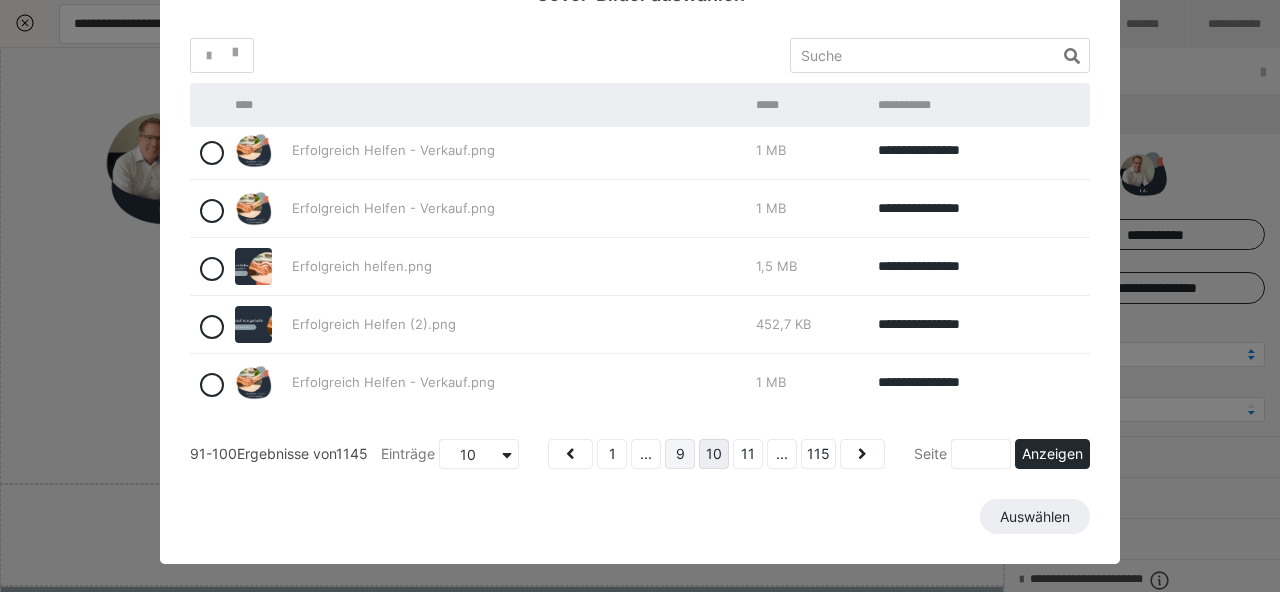 click on "11" at bounding box center (748, 454) 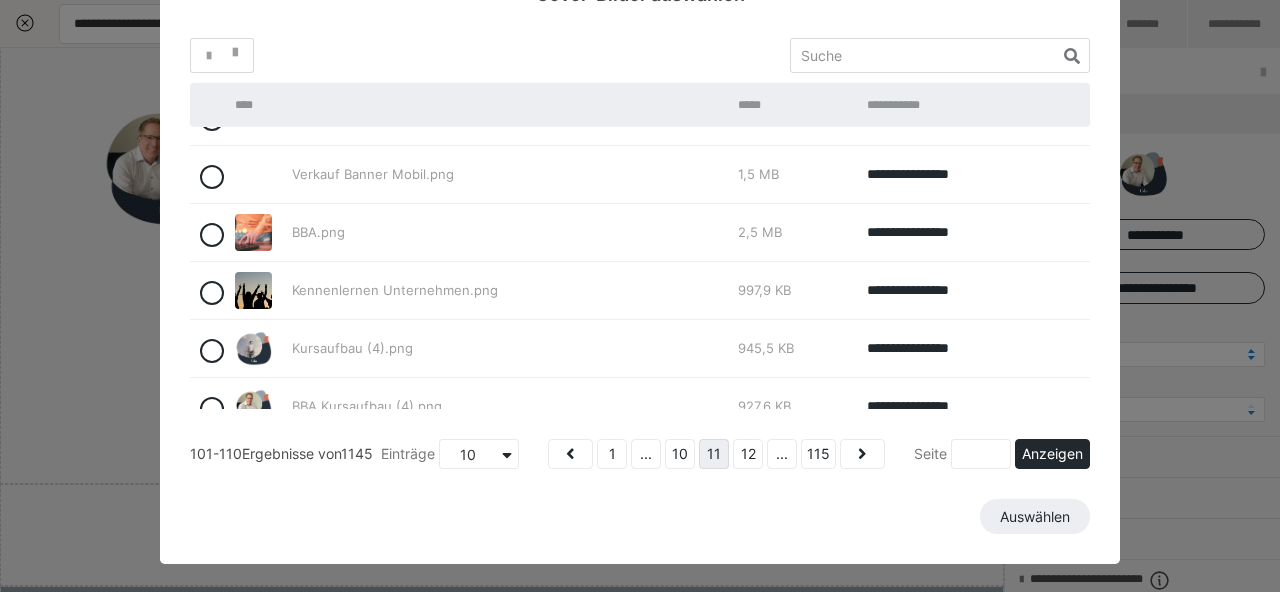 scroll, scrollTop: 295, scrollLeft: 0, axis: vertical 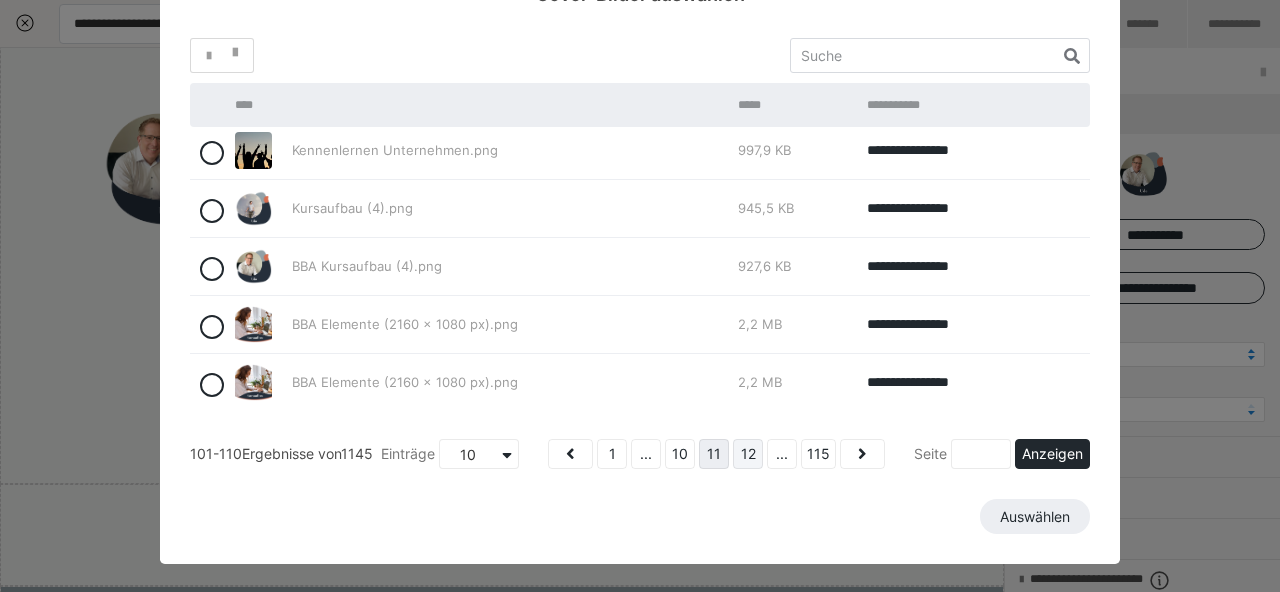 click on "12" at bounding box center (748, 454) 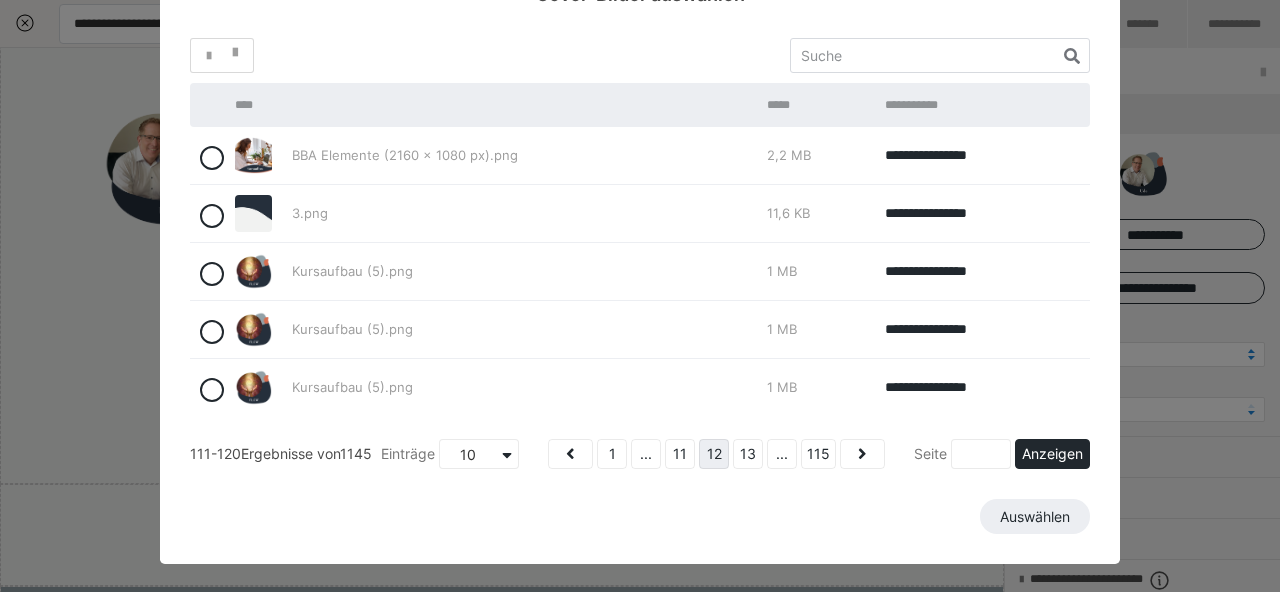 scroll, scrollTop: 295, scrollLeft: 0, axis: vertical 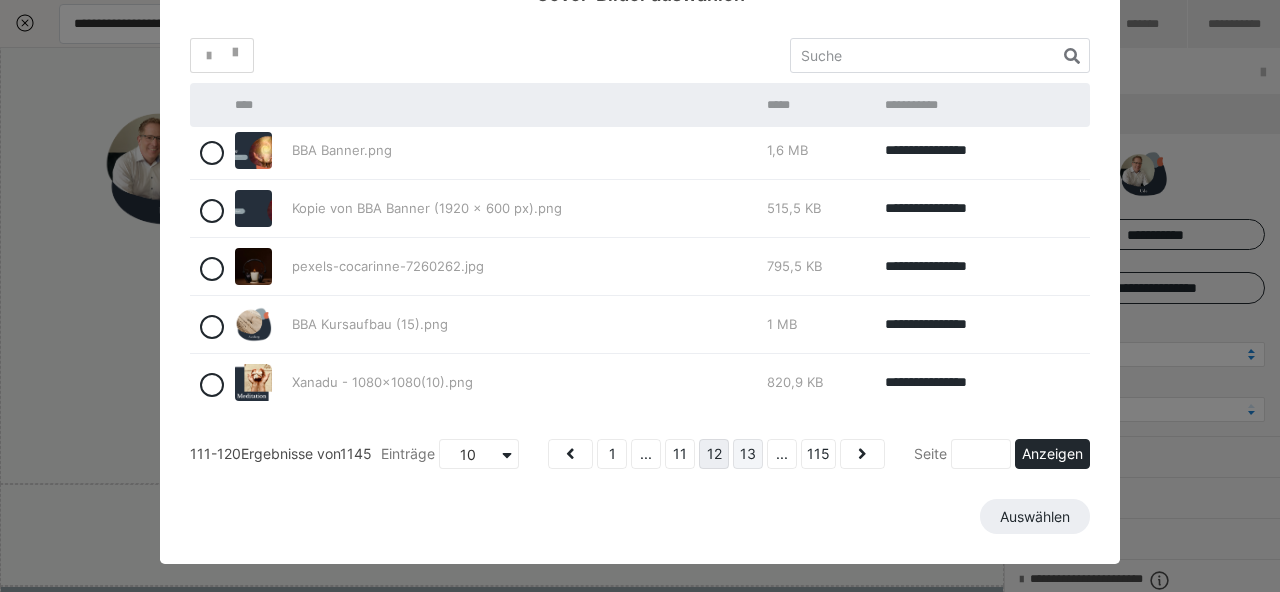 click on "13" at bounding box center (748, 454) 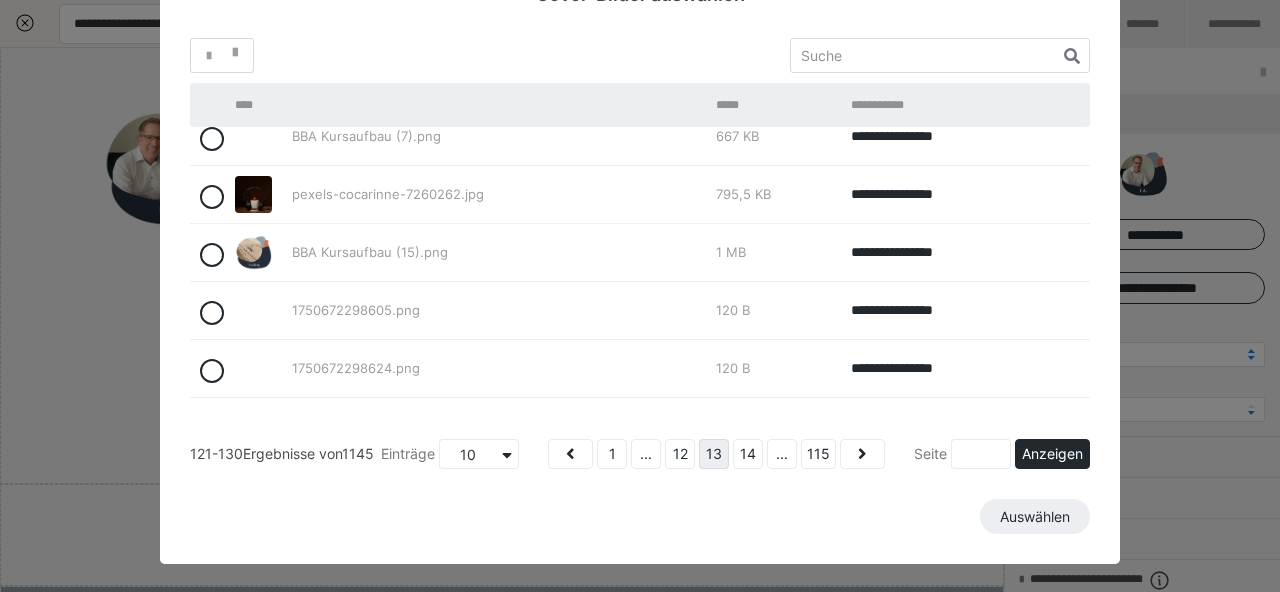 scroll, scrollTop: 0, scrollLeft: 0, axis: both 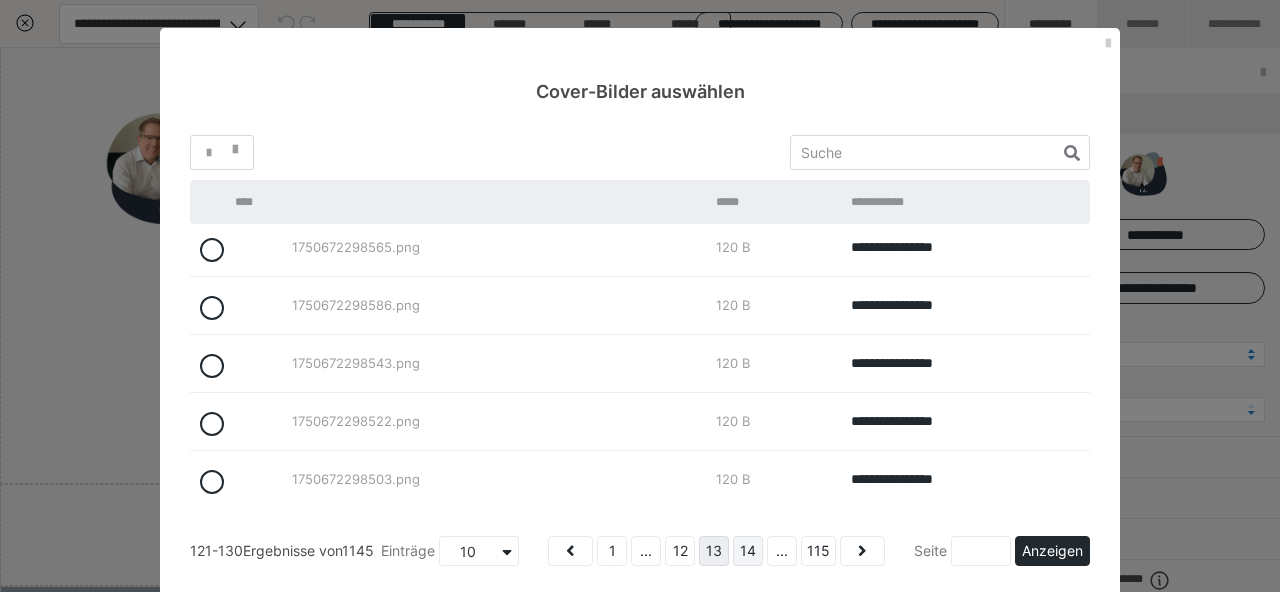 click on "14" at bounding box center [748, 551] 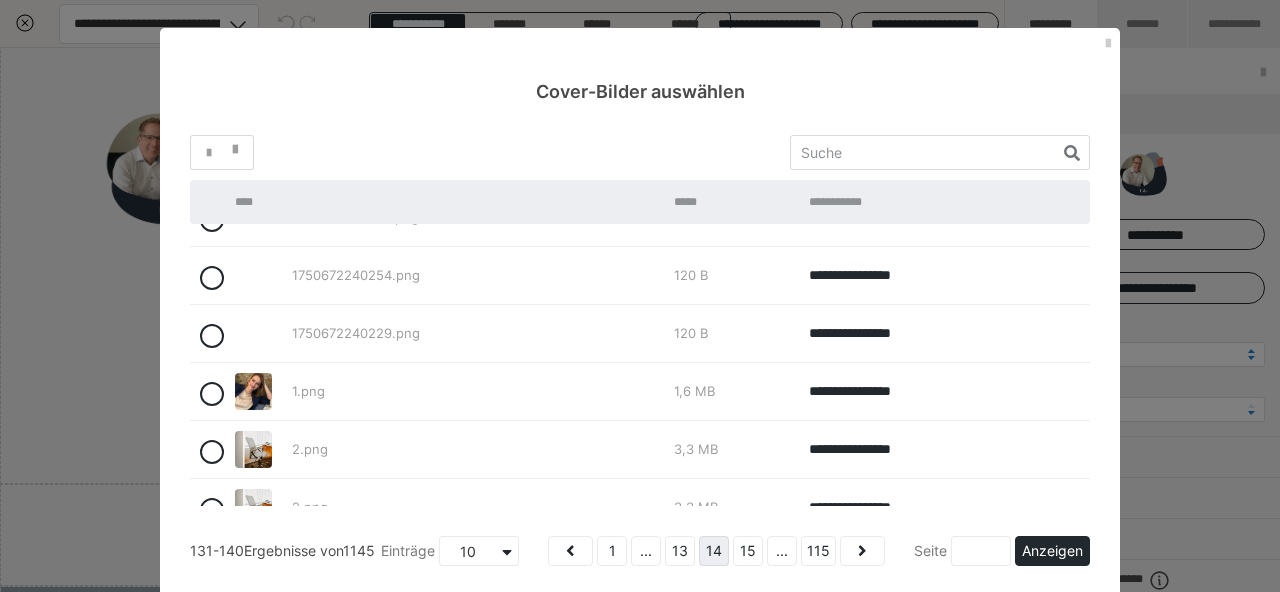 scroll, scrollTop: 295, scrollLeft: 0, axis: vertical 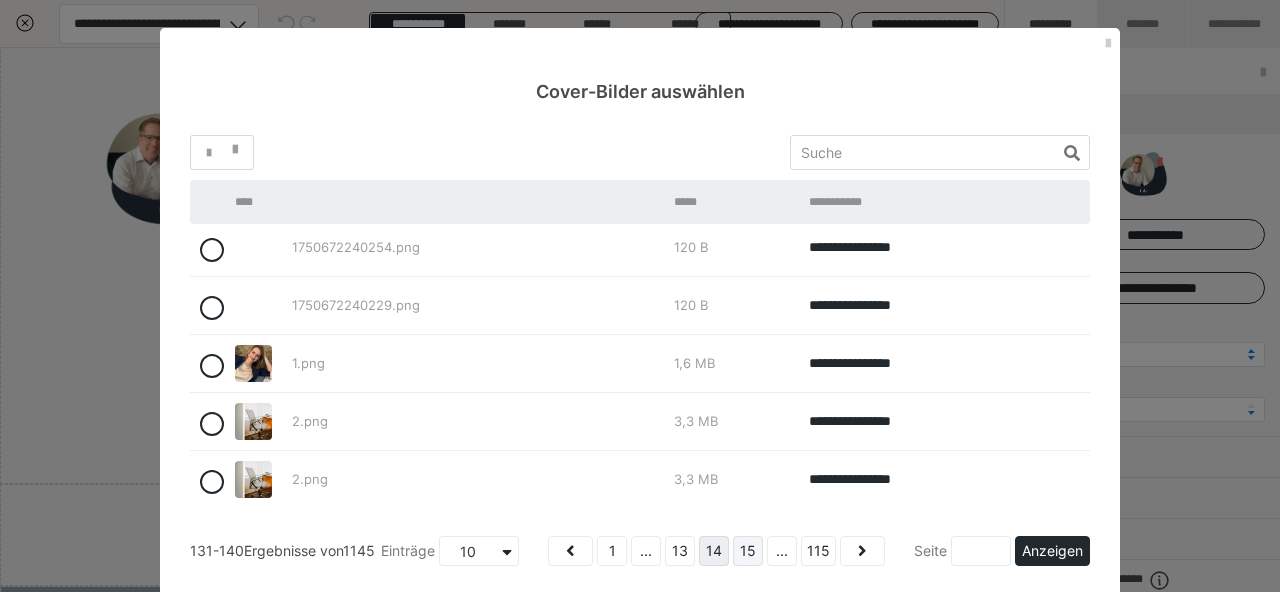 click on "15" at bounding box center [748, 551] 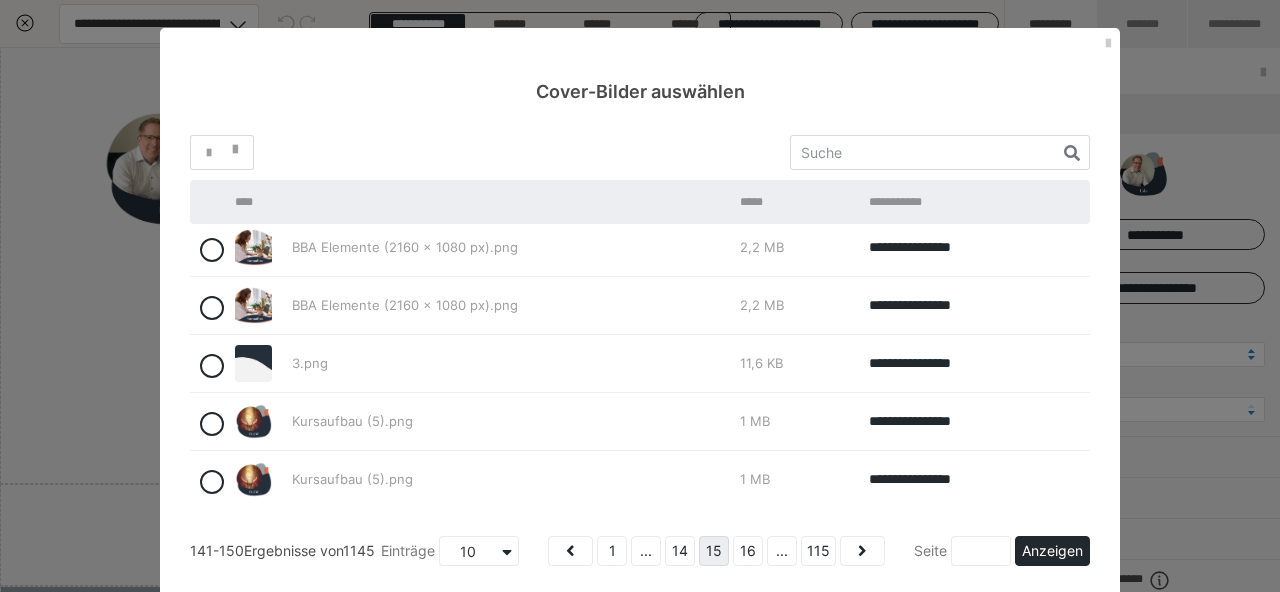 scroll, scrollTop: 97, scrollLeft: 0, axis: vertical 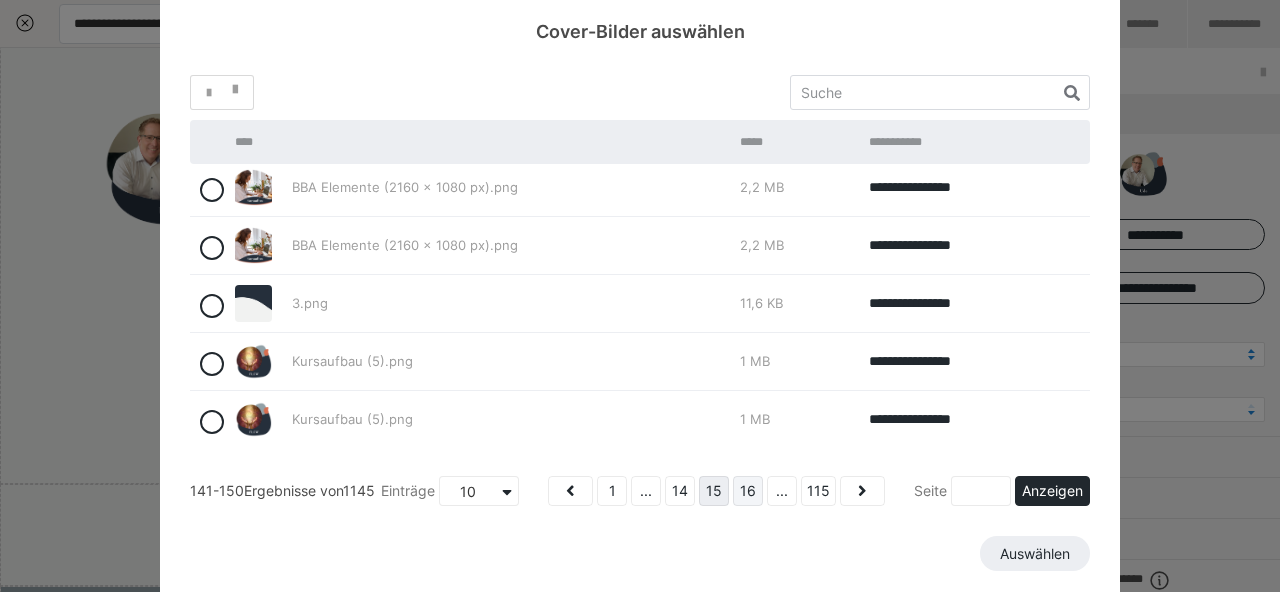 click on "16" at bounding box center [748, 491] 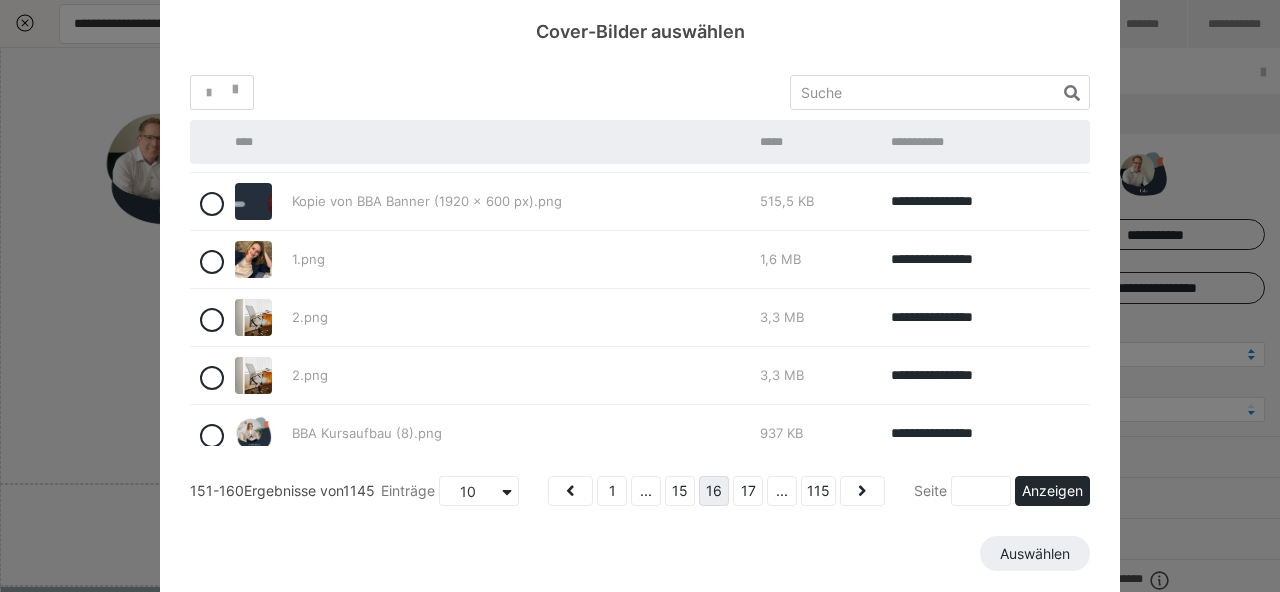 scroll, scrollTop: 0, scrollLeft: 0, axis: both 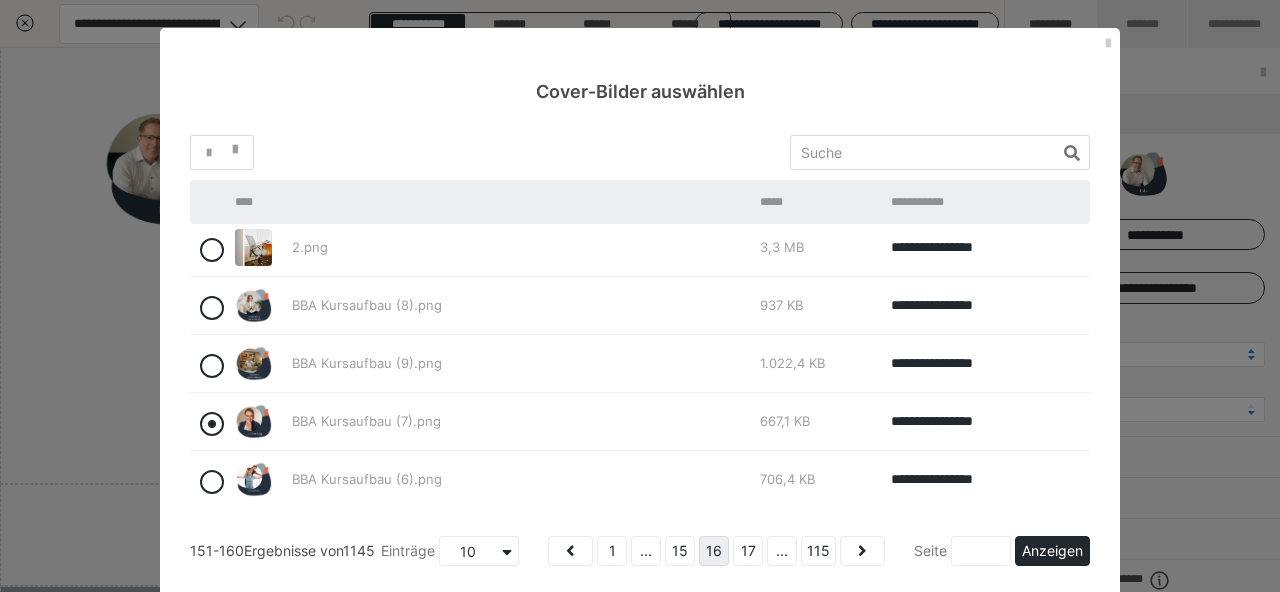 click at bounding box center [212, 424] 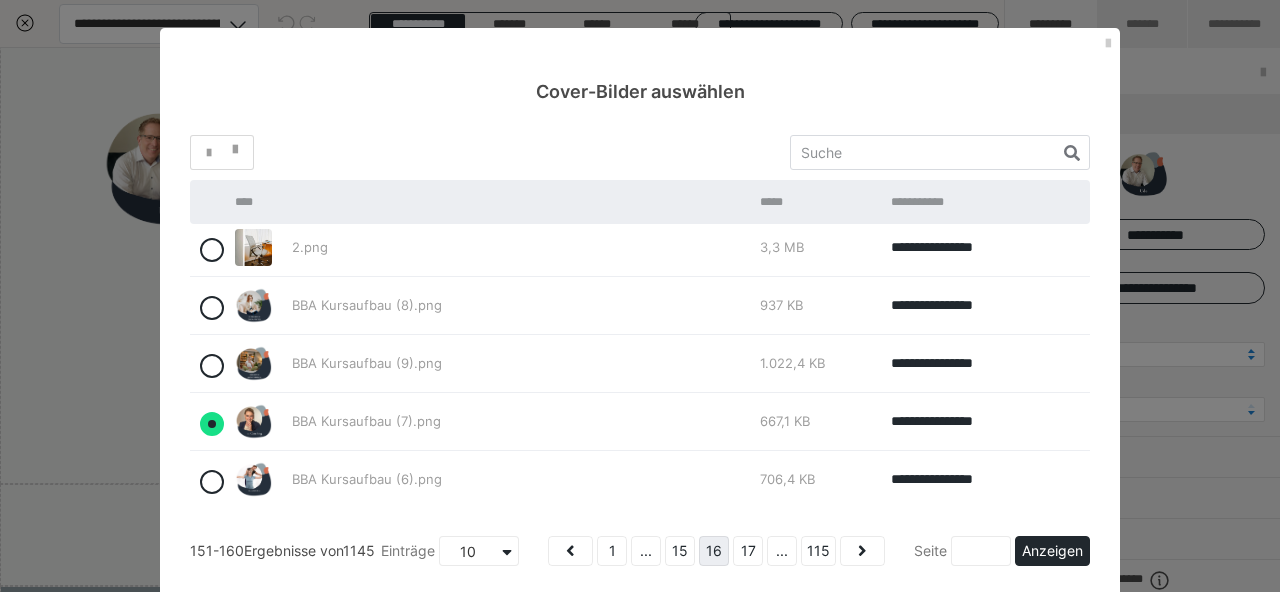 radio on "true" 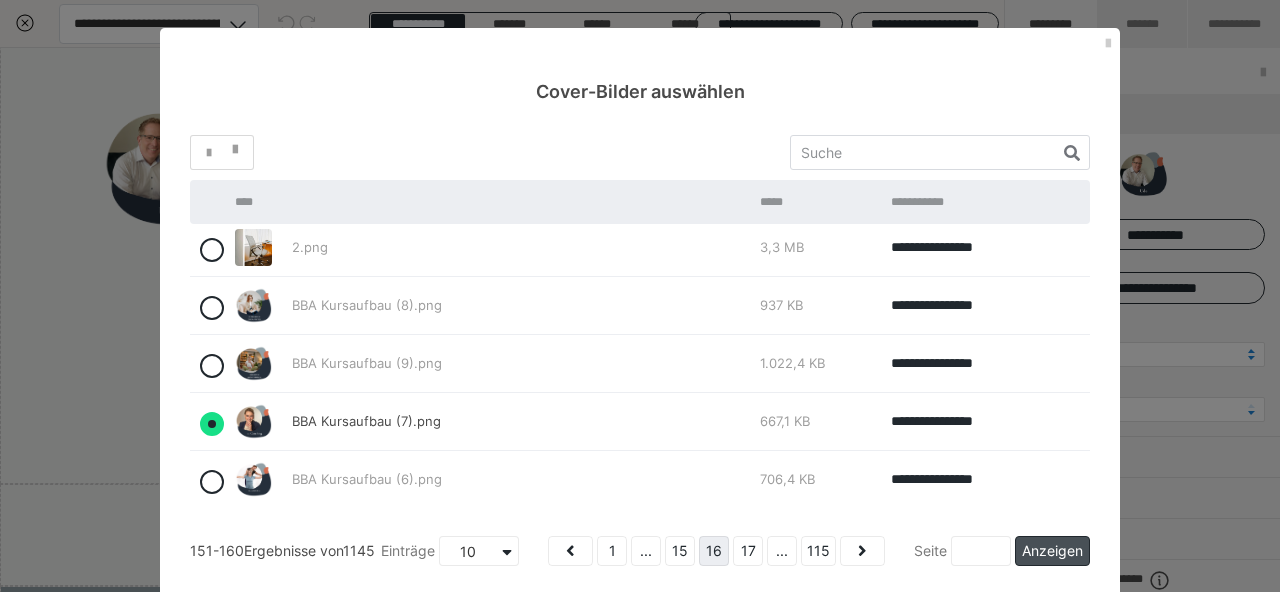 click on "Anzeigen" at bounding box center (1052, 551) 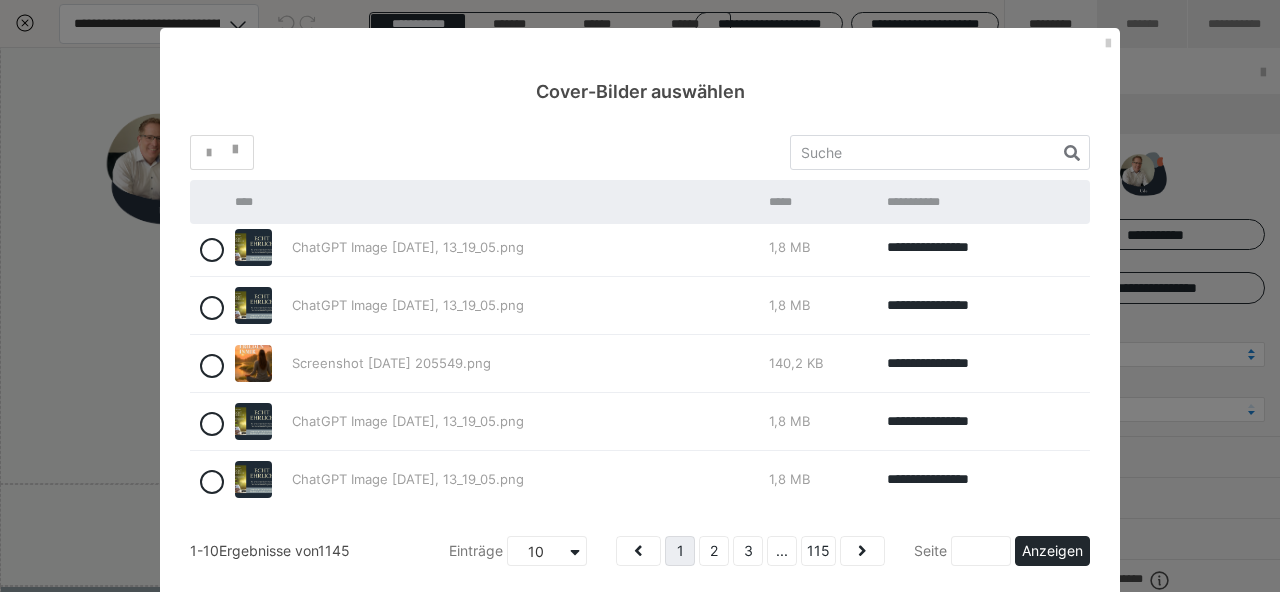 scroll, scrollTop: 97, scrollLeft: 0, axis: vertical 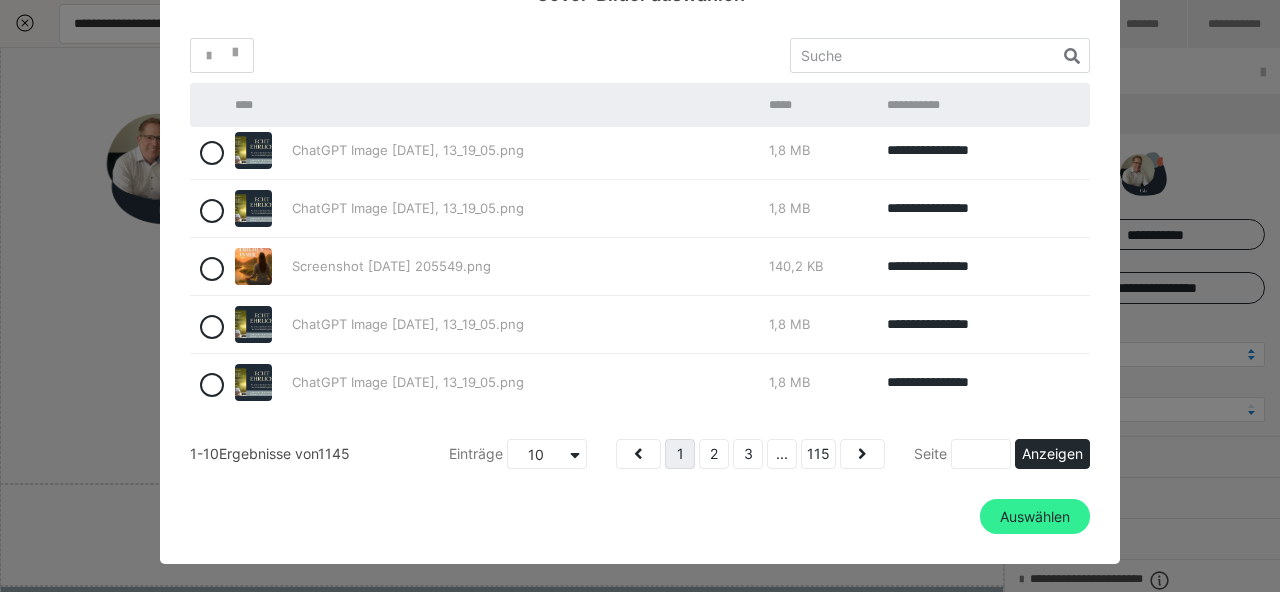 click on "Auswählen" at bounding box center (1035, 517) 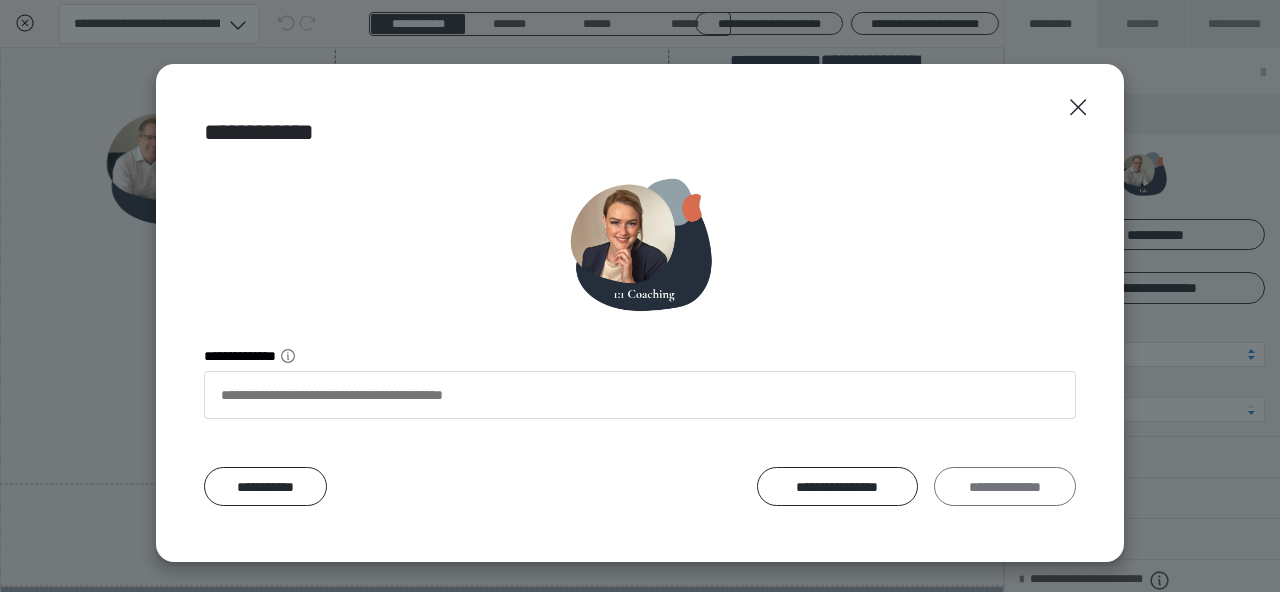click on "**********" at bounding box center (1005, 486) 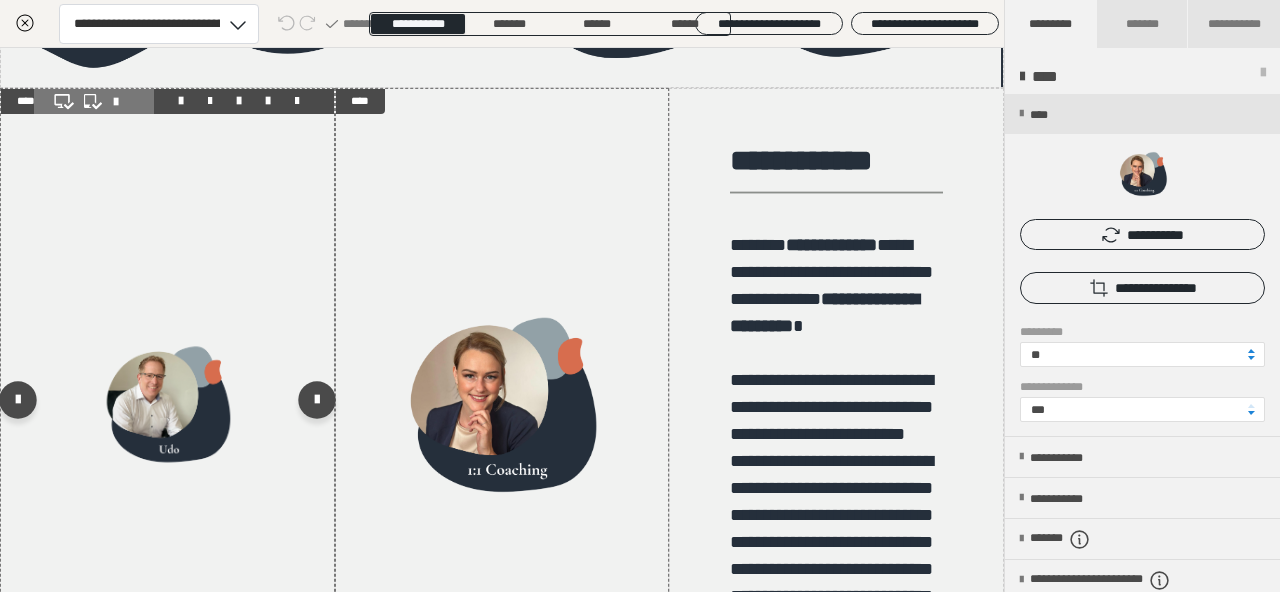 scroll, scrollTop: 1939, scrollLeft: 0, axis: vertical 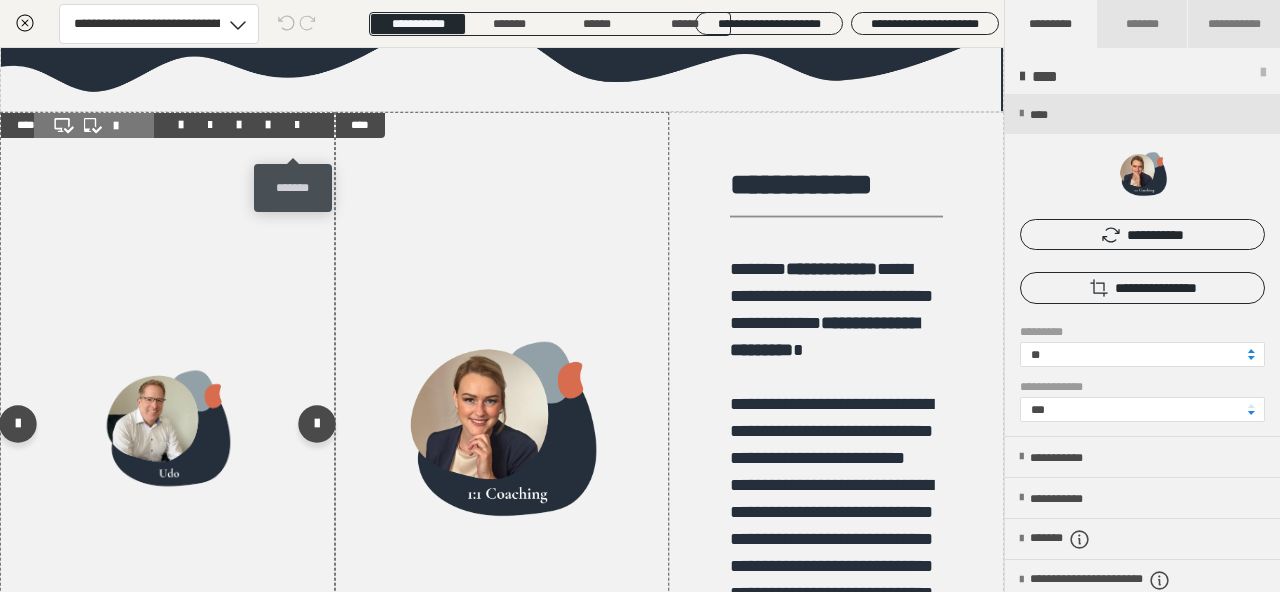 click at bounding box center (297, 125) 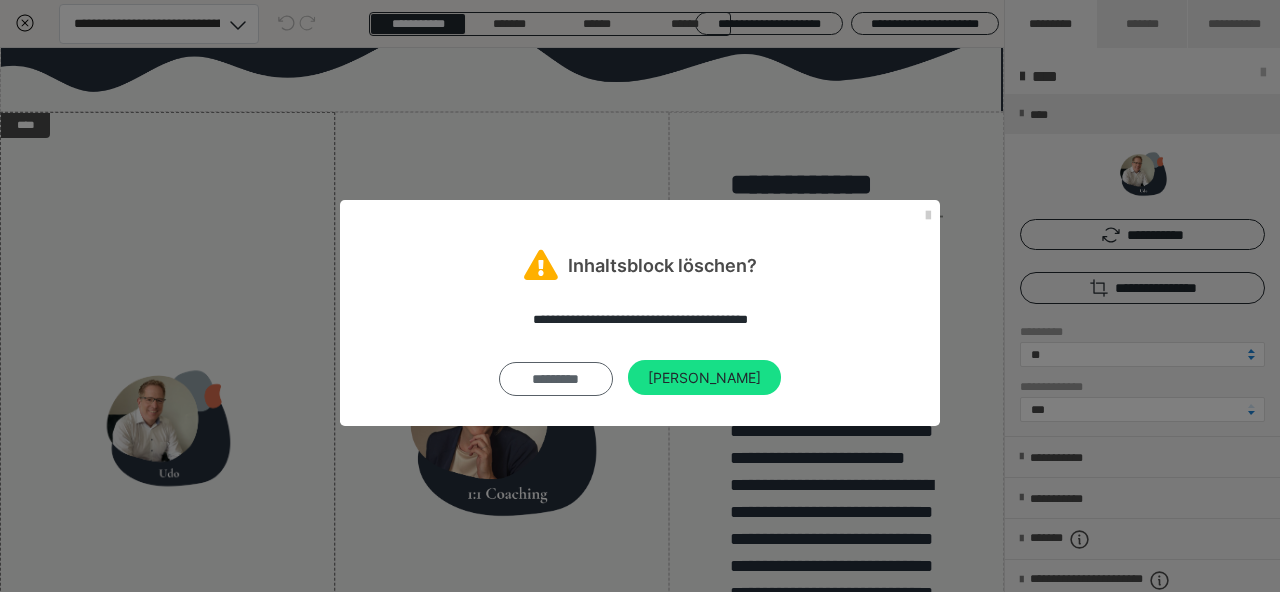 click on "*********" at bounding box center [556, 379] 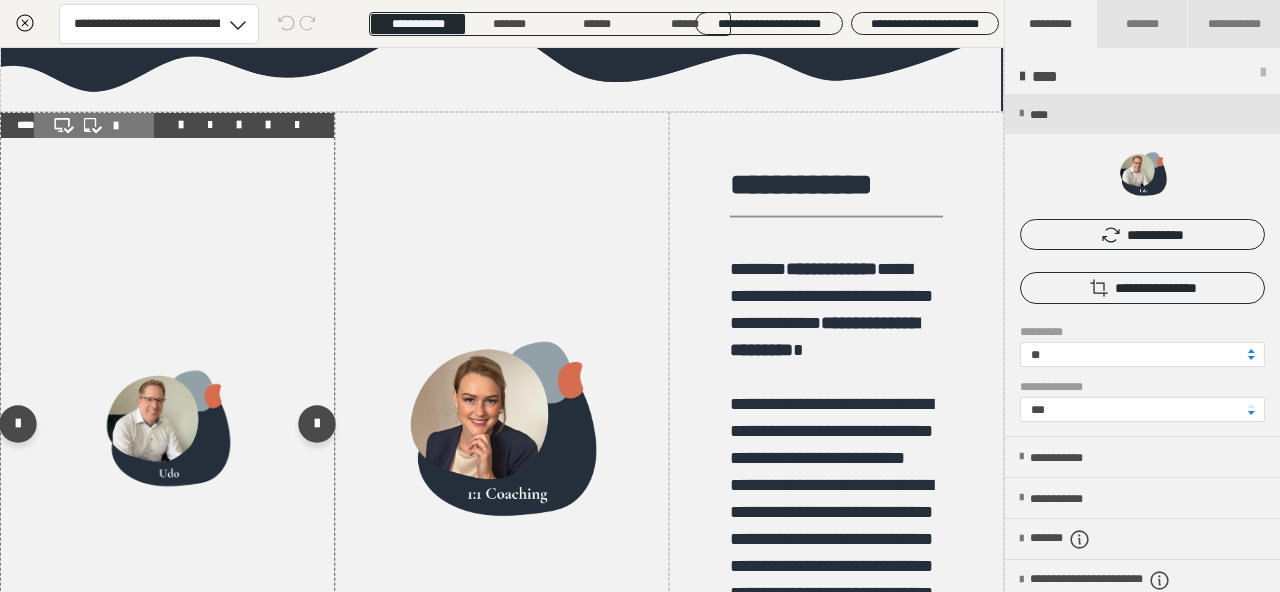 click at bounding box center (167, 429) 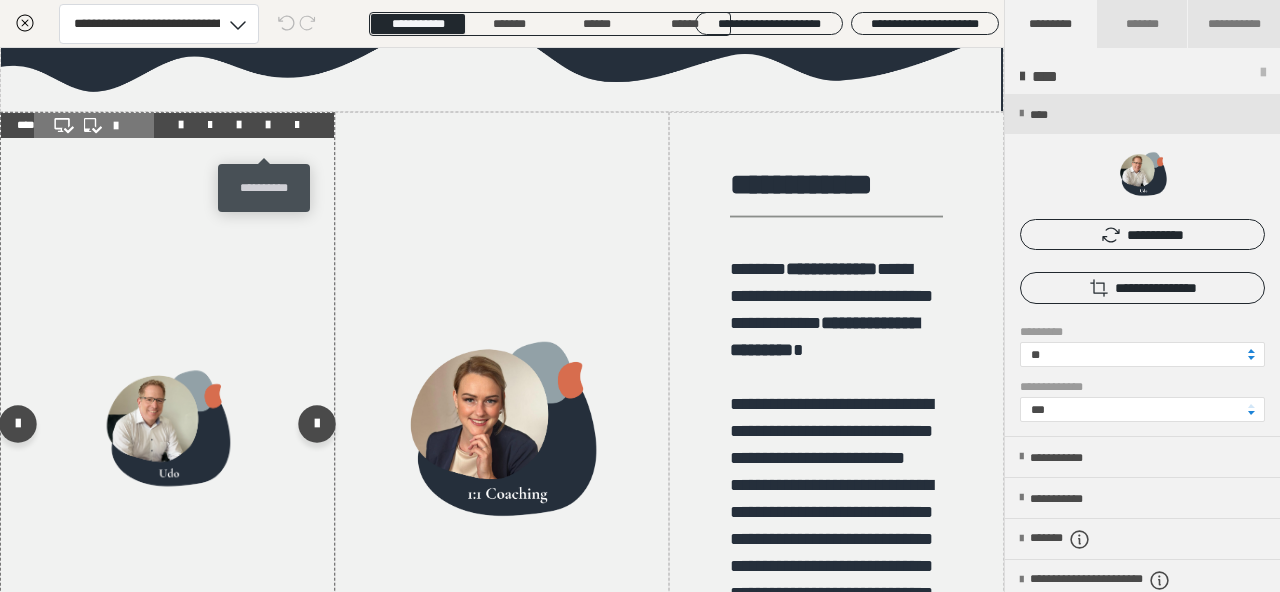 click at bounding box center (268, 125) 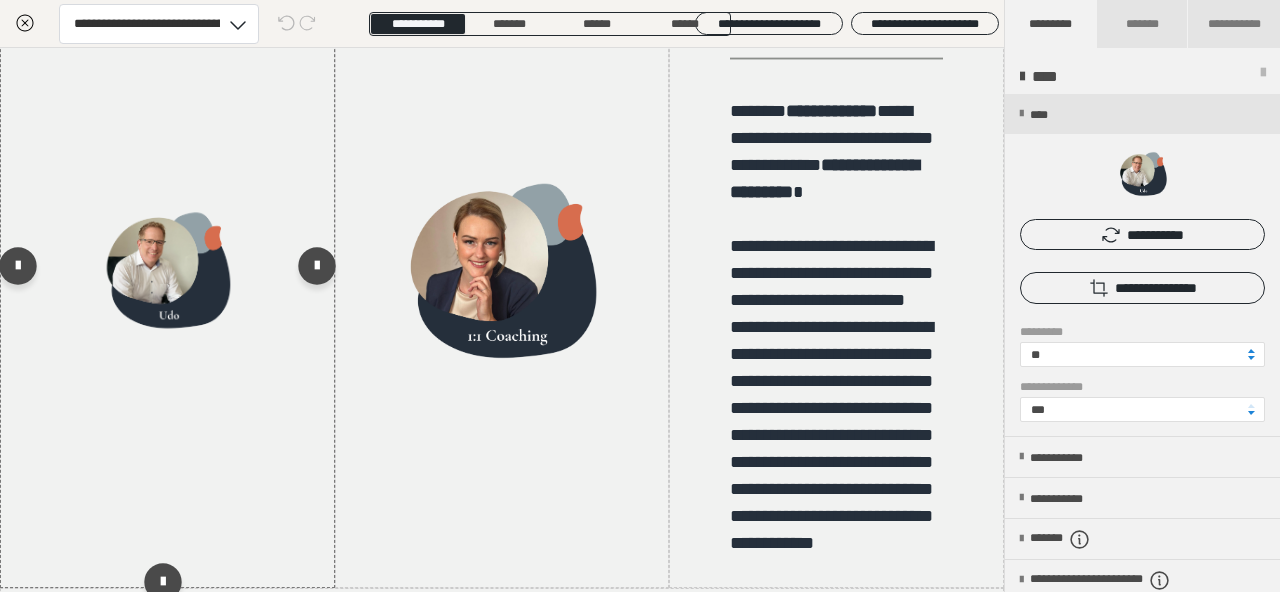 scroll, scrollTop: 2098, scrollLeft: 0, axis: vertical 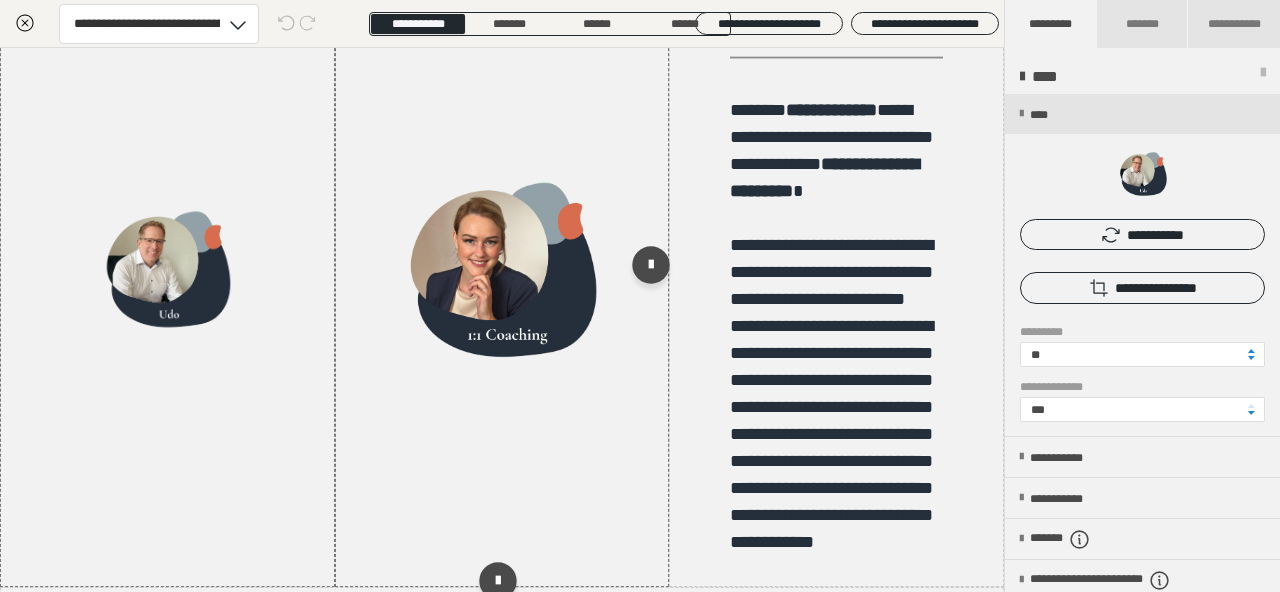 click at bounding box center (502, 270) 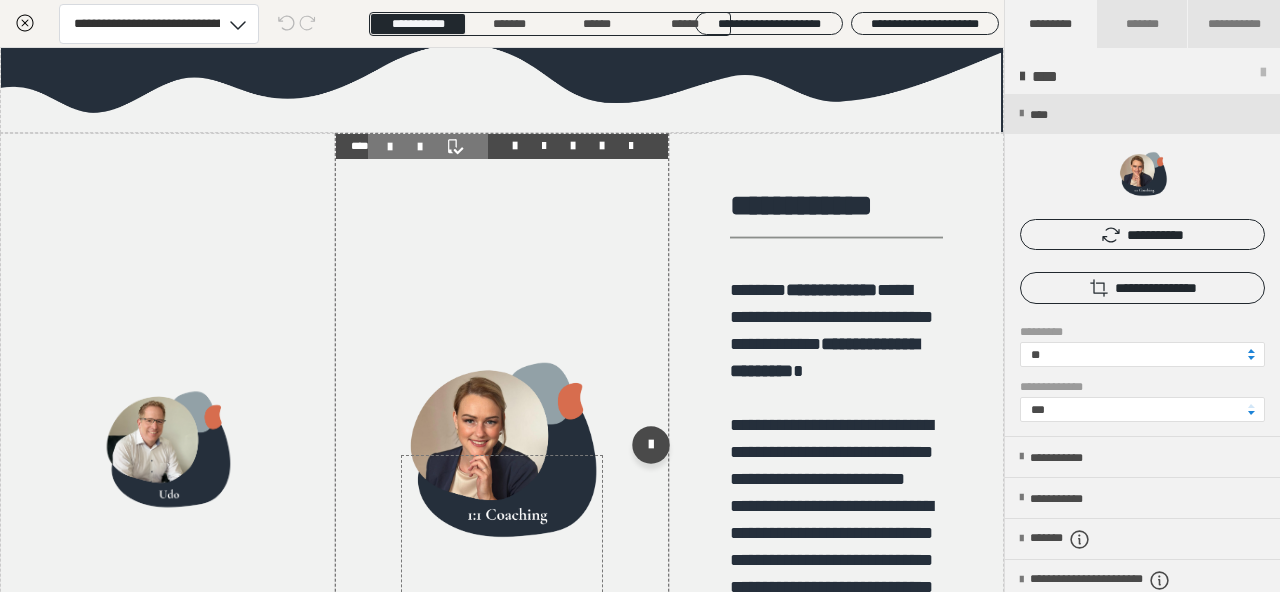 scroll, scrollTop: 1917, scrollLeft: 0, axis: vertical 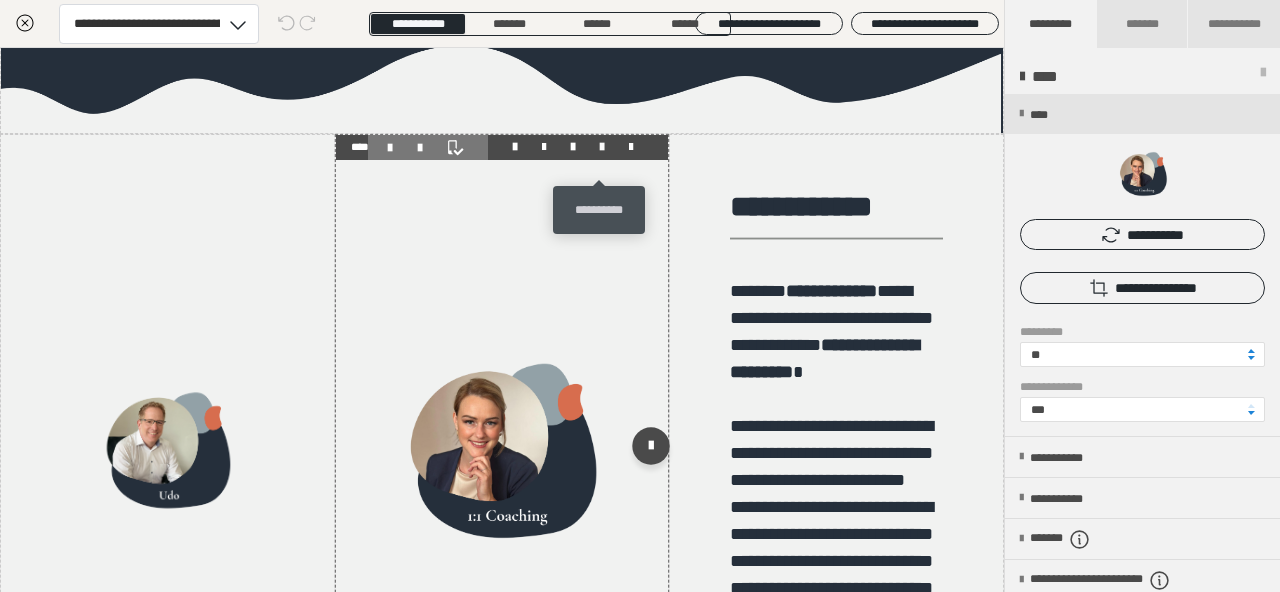 click at bounding box center (602, 147) 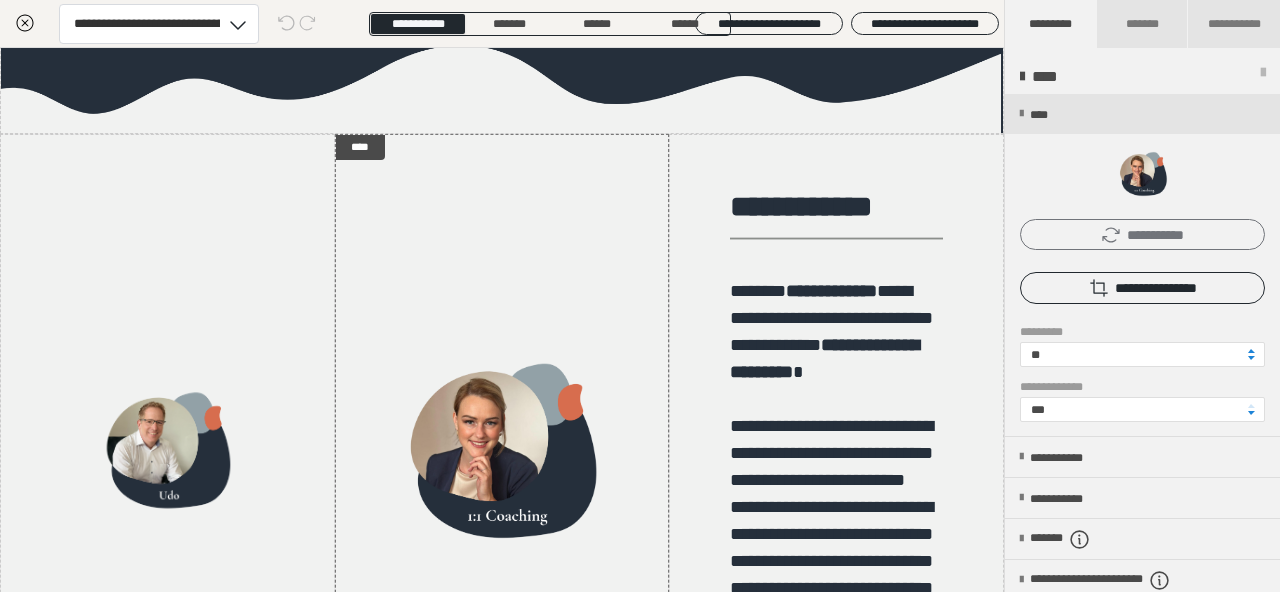 click on "**********" at bounding box center [1142, 234] 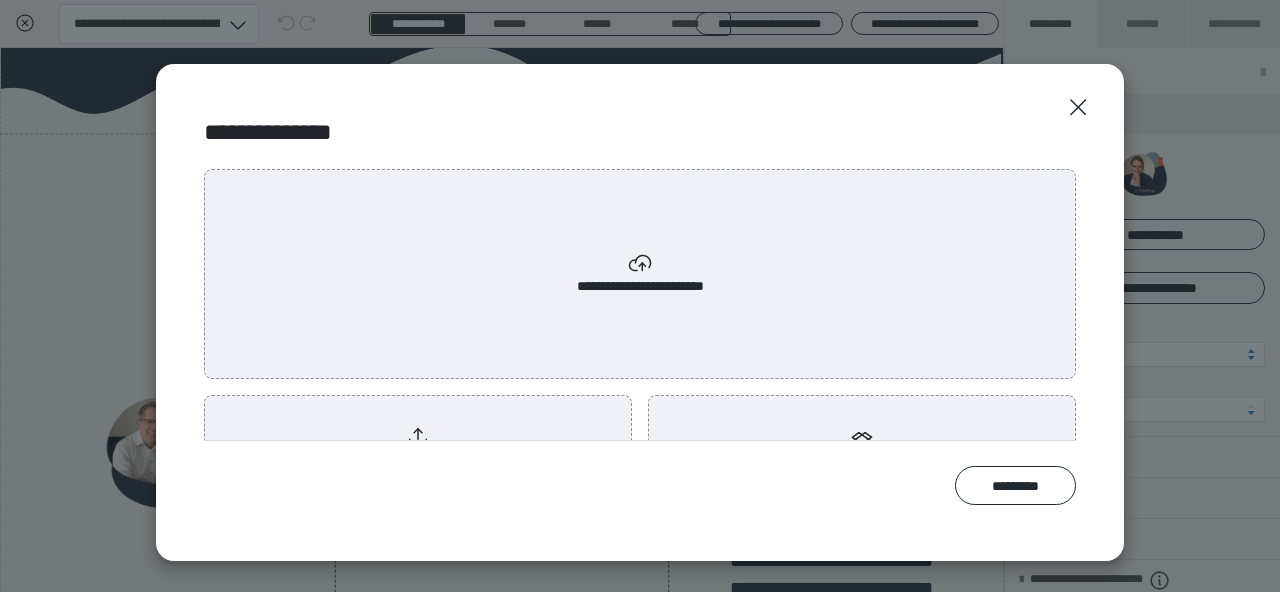 scroll, scrollTop: 69, scrollLeft: 0, axis: vertical 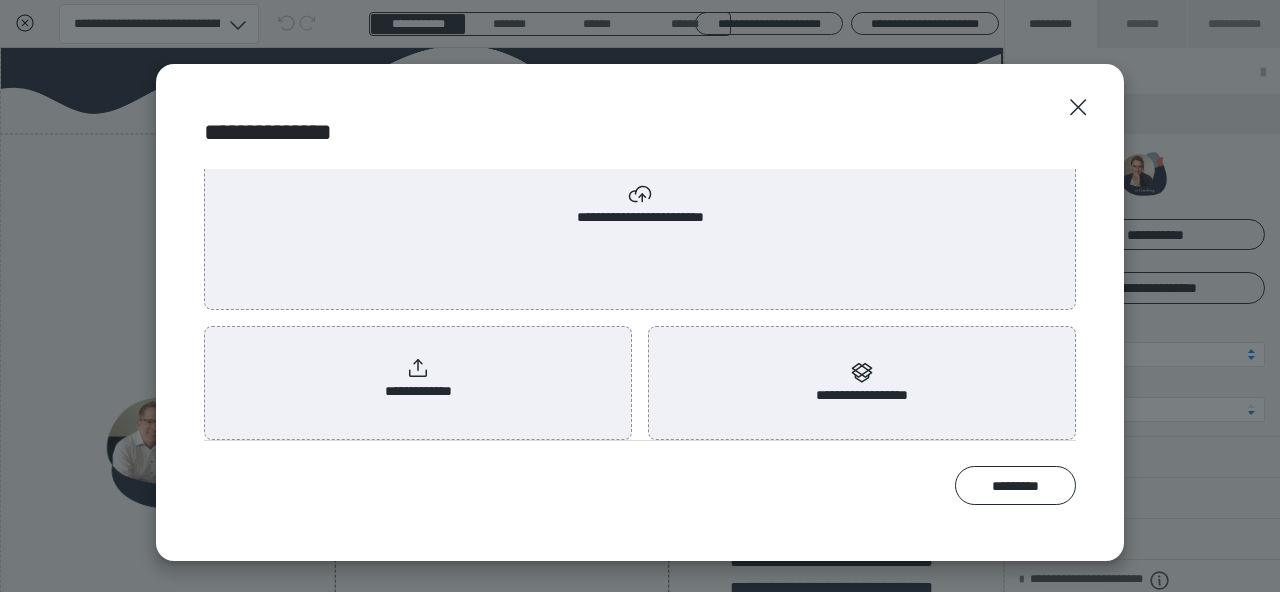 click on "**********" at bounding box center [640, 205] 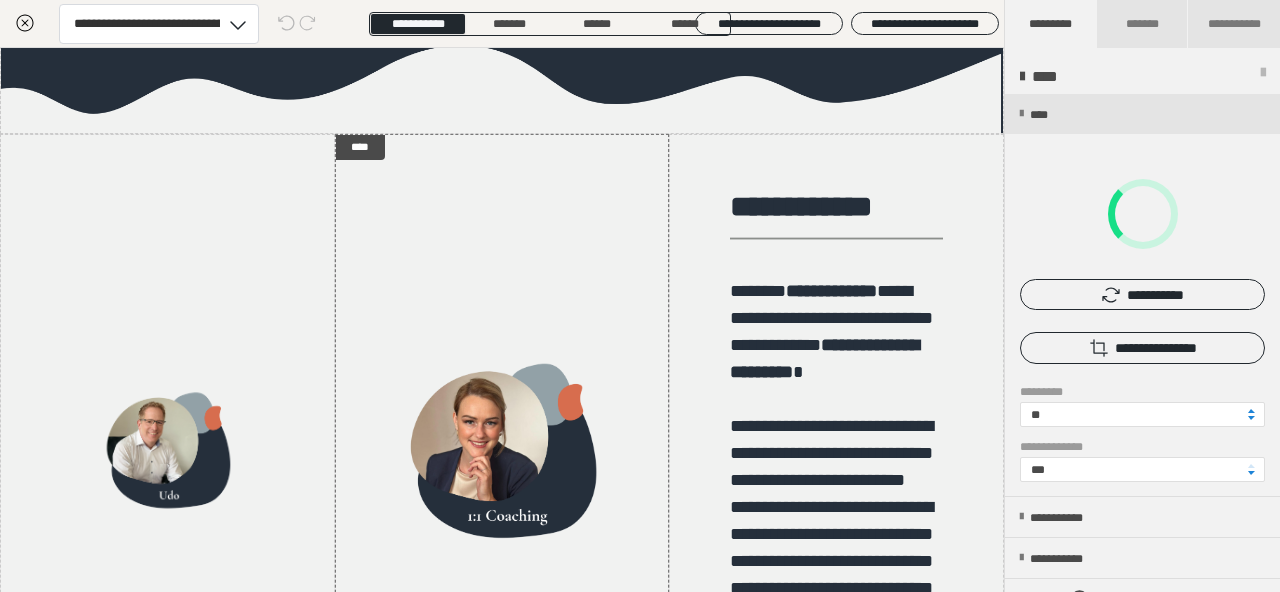 scroll, scrollTop: 0, scrollLeft: 0, axis: both 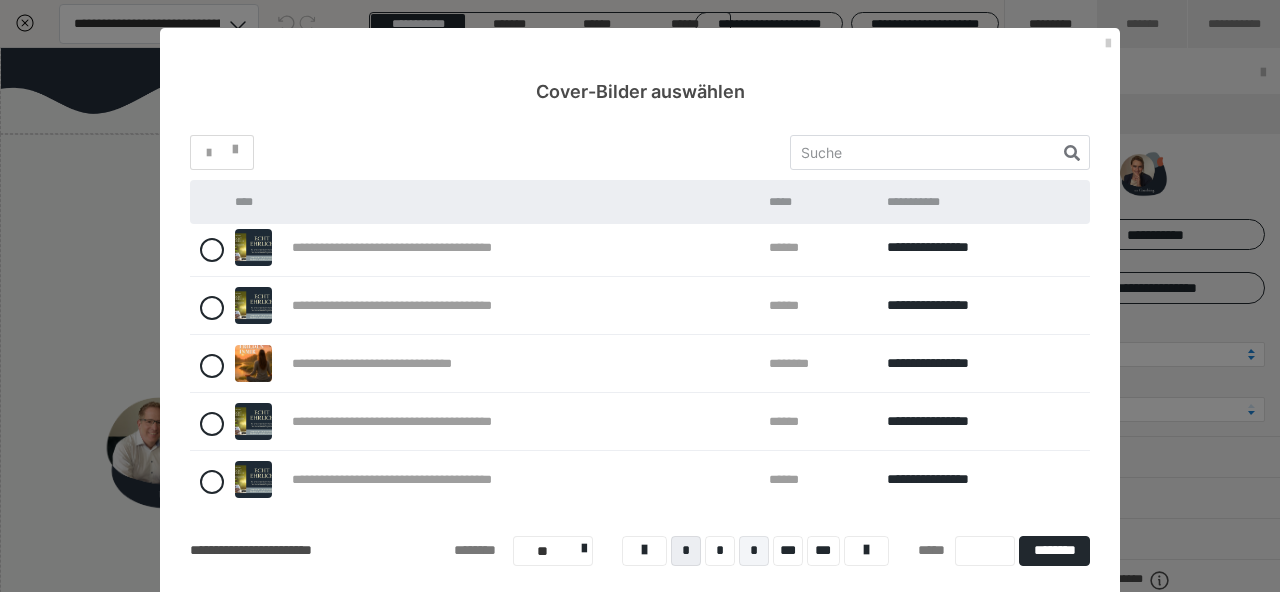 click on "*" at bounding box center [754, 551] 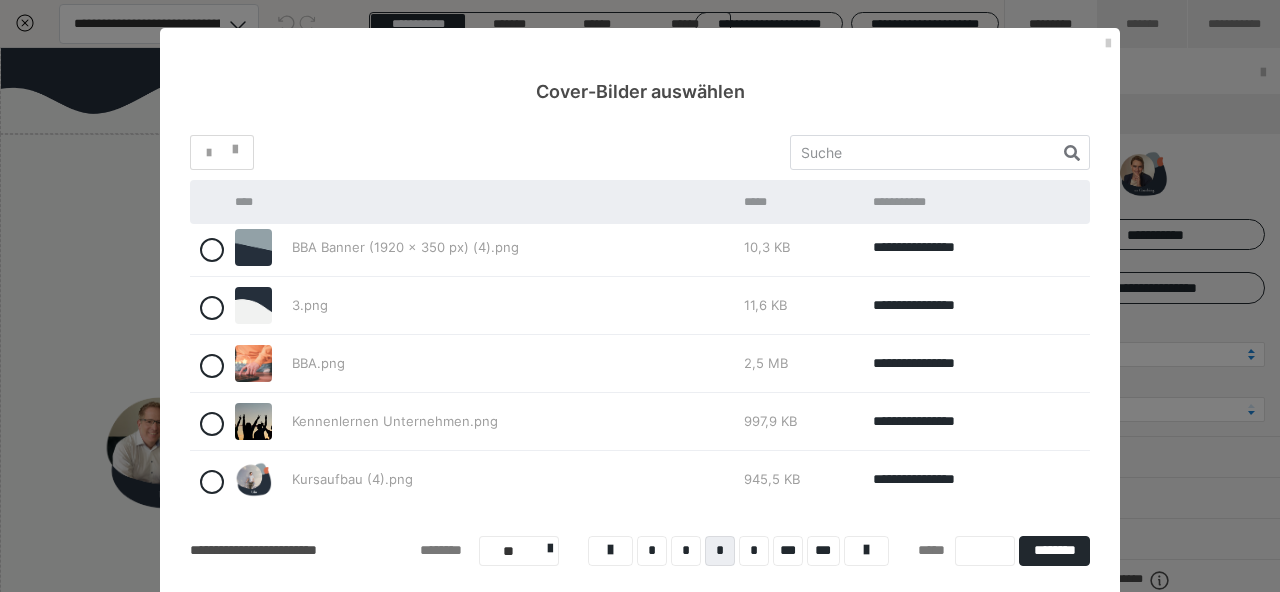 scroll, scrollTop: 97, scrollLeft: 0, axis: vertical 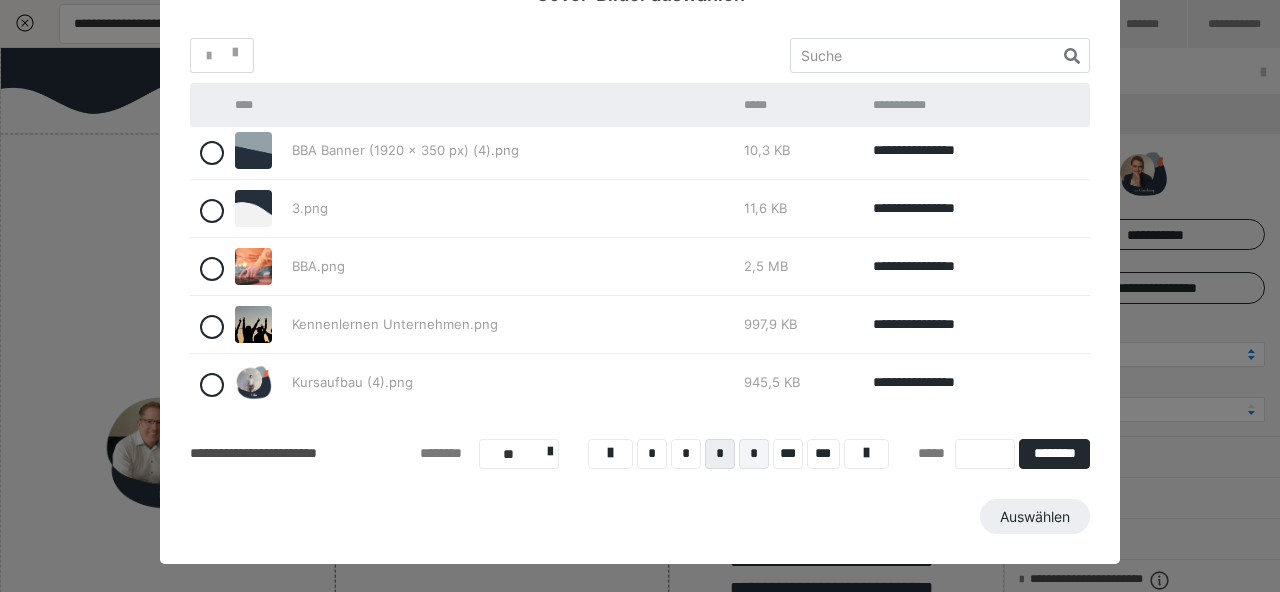 click on "*" at bounding box center (754, 454) 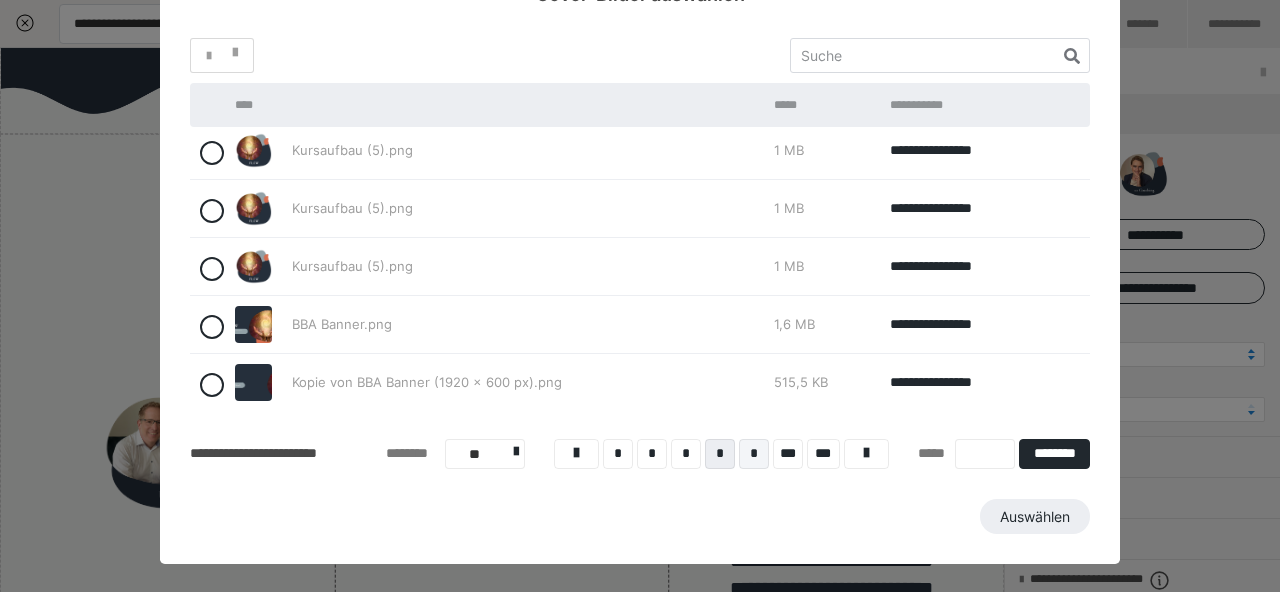 click on "*" at bounding box center (754, 454) 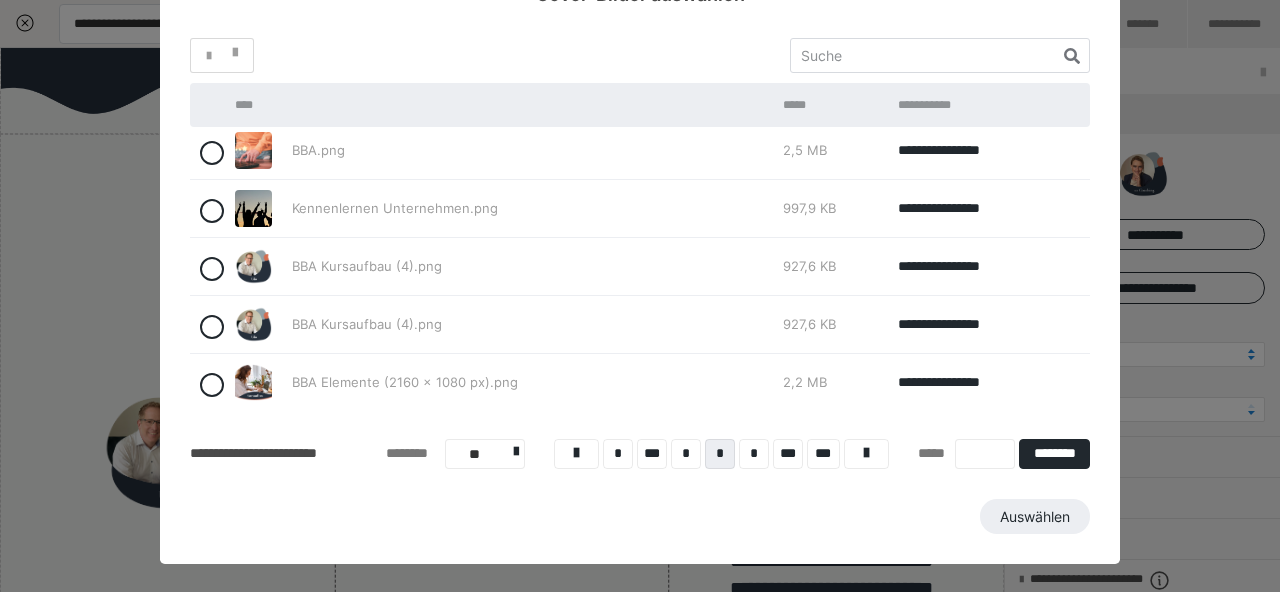 click on "*" at bounding box center [754, 454] 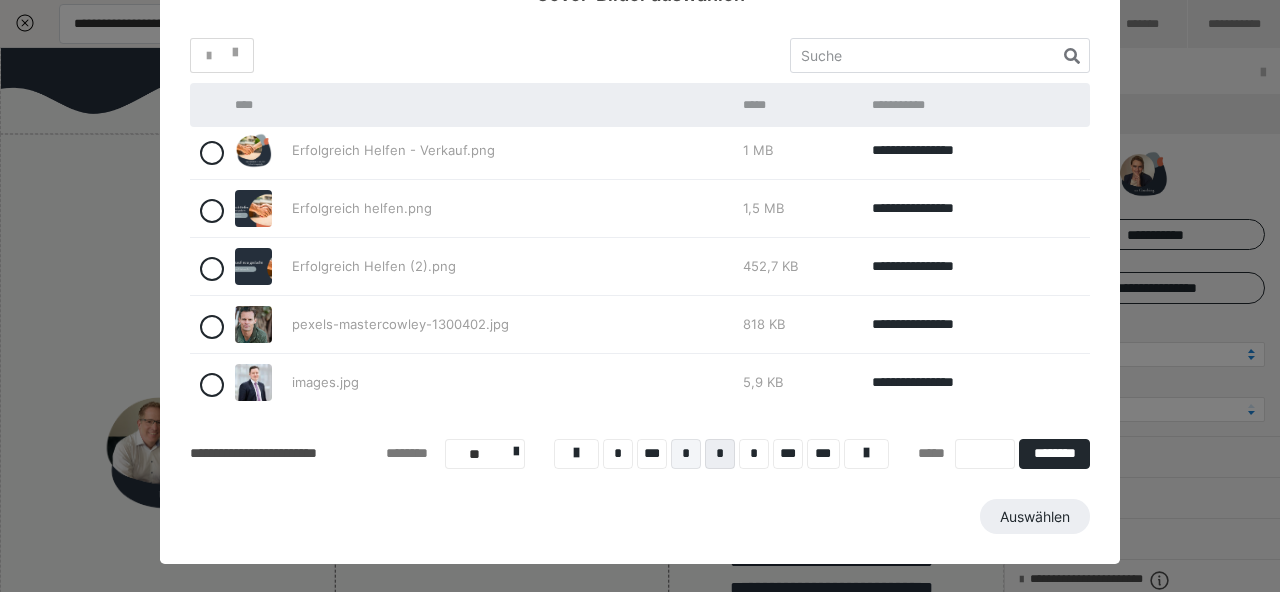 click on "*" at bounding box center [754, 454] 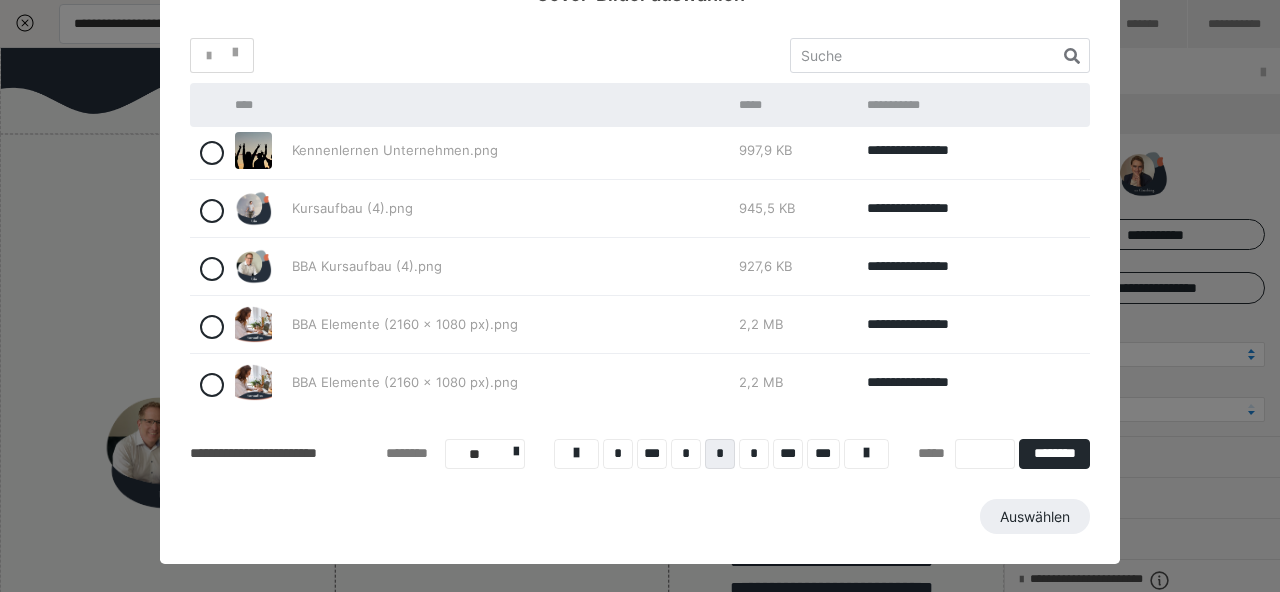 click on "*" at bounding box center [754, 454] 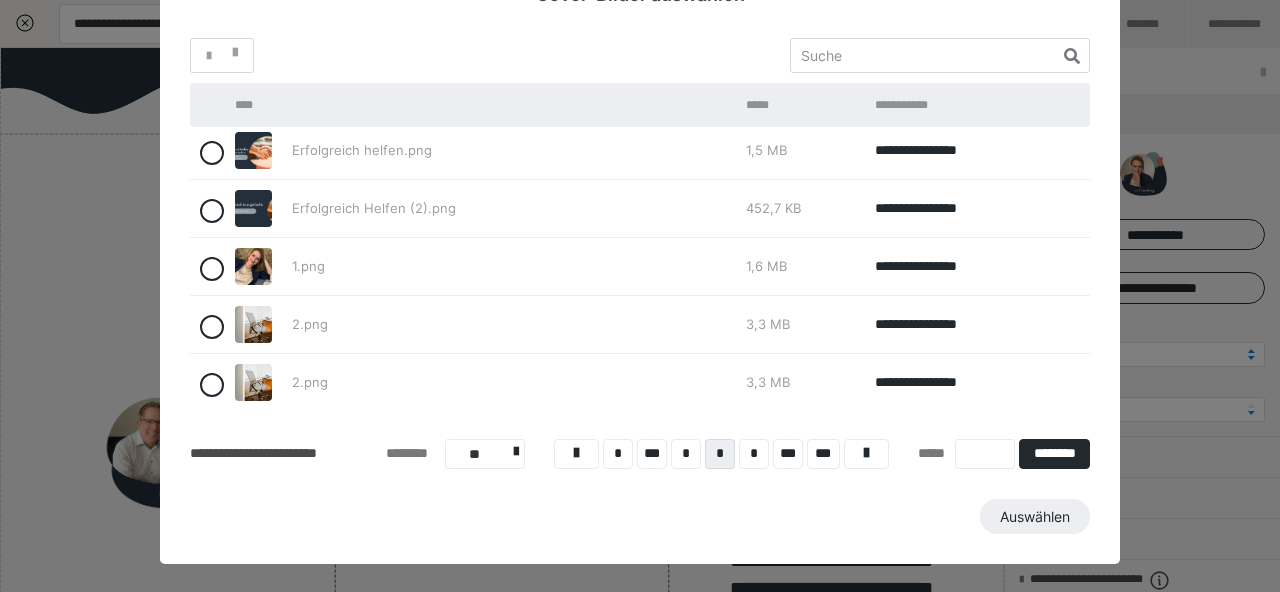 click on "*" at bounding box center (754, 454) 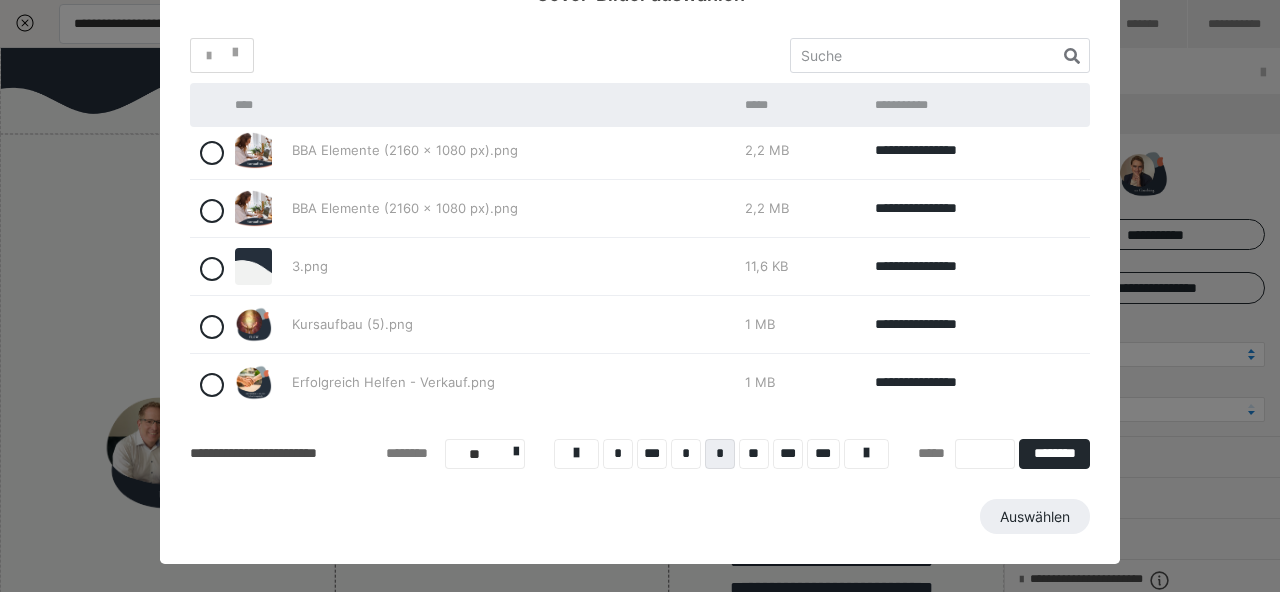 click on "**" at bounding box center (754, 454) 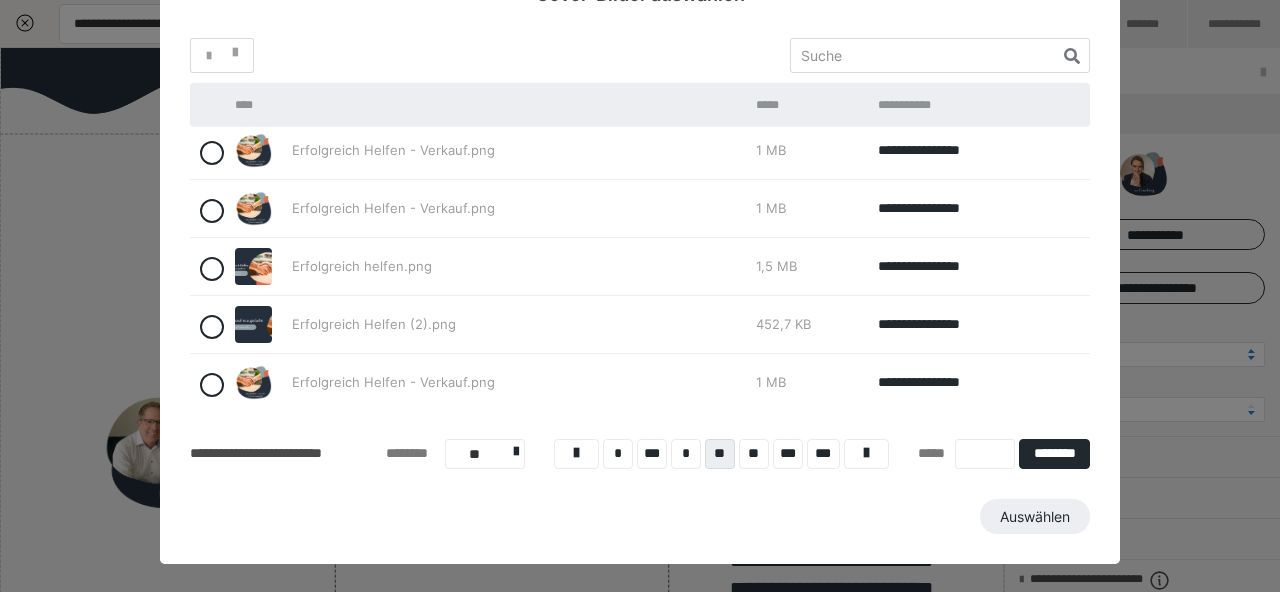 click on "**" at bounding box center (754, 454) 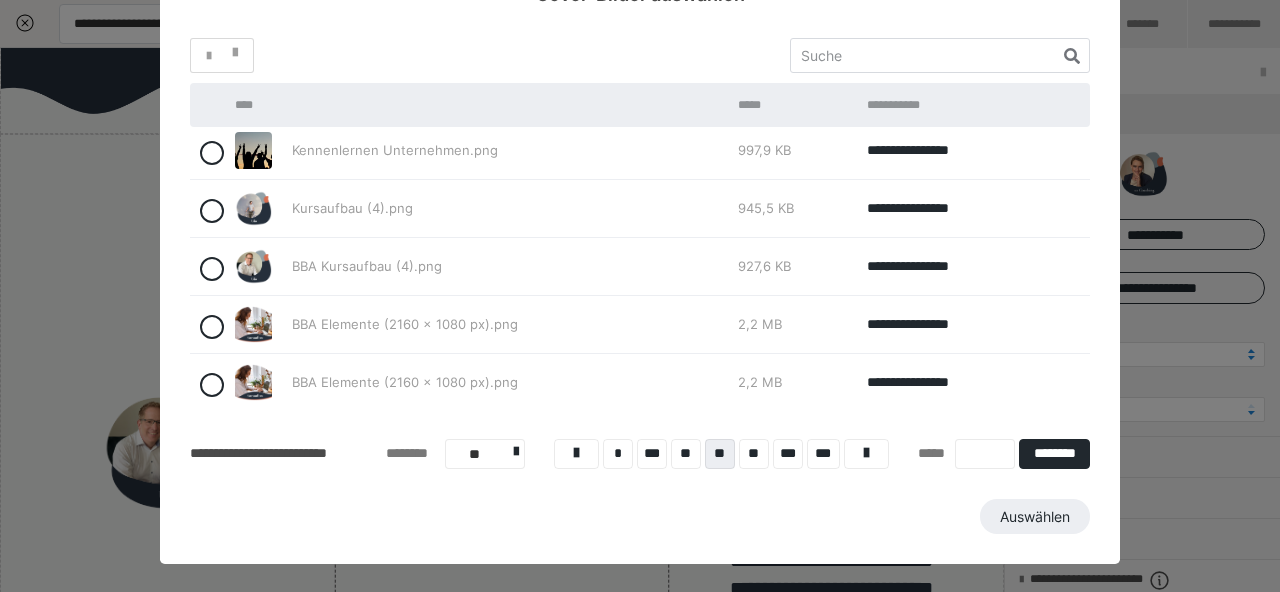 click on "**" at bounding box center (754, 454) 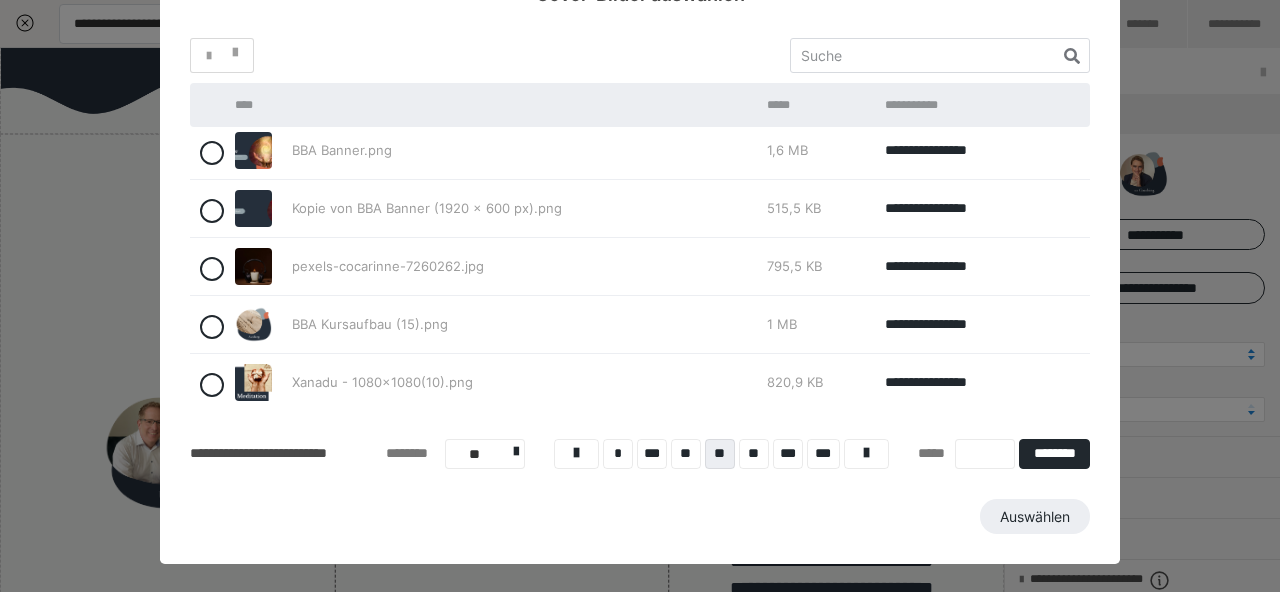 click on "**" at bounding box center (754, 454) 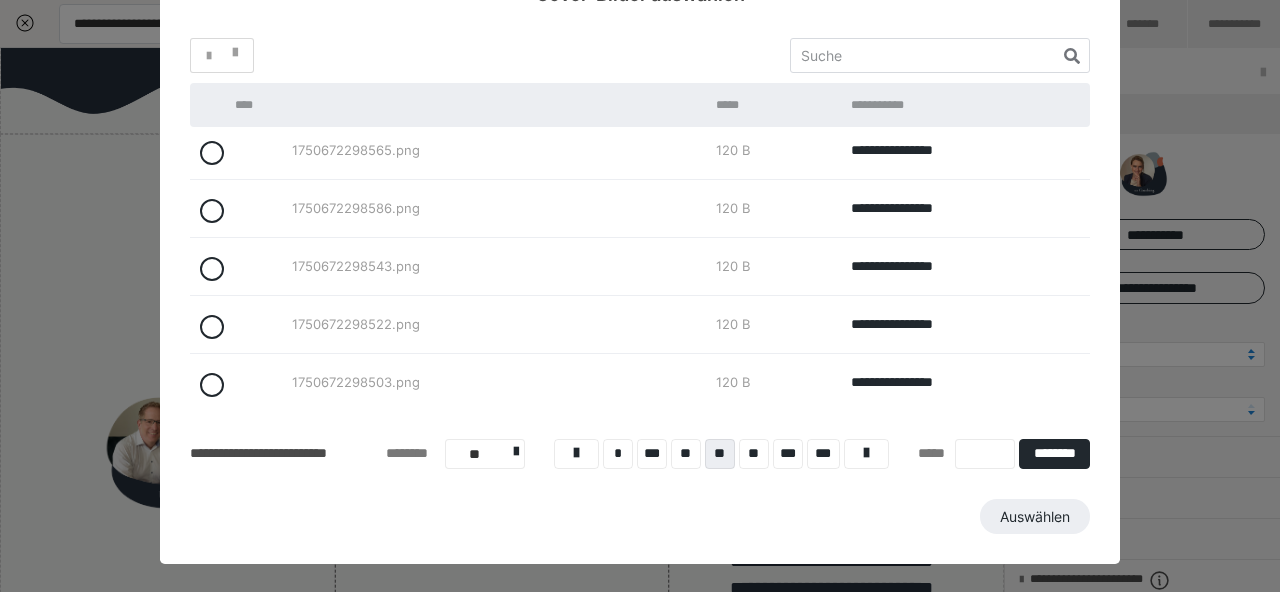 click on "**" at bounding box center (754, 454) 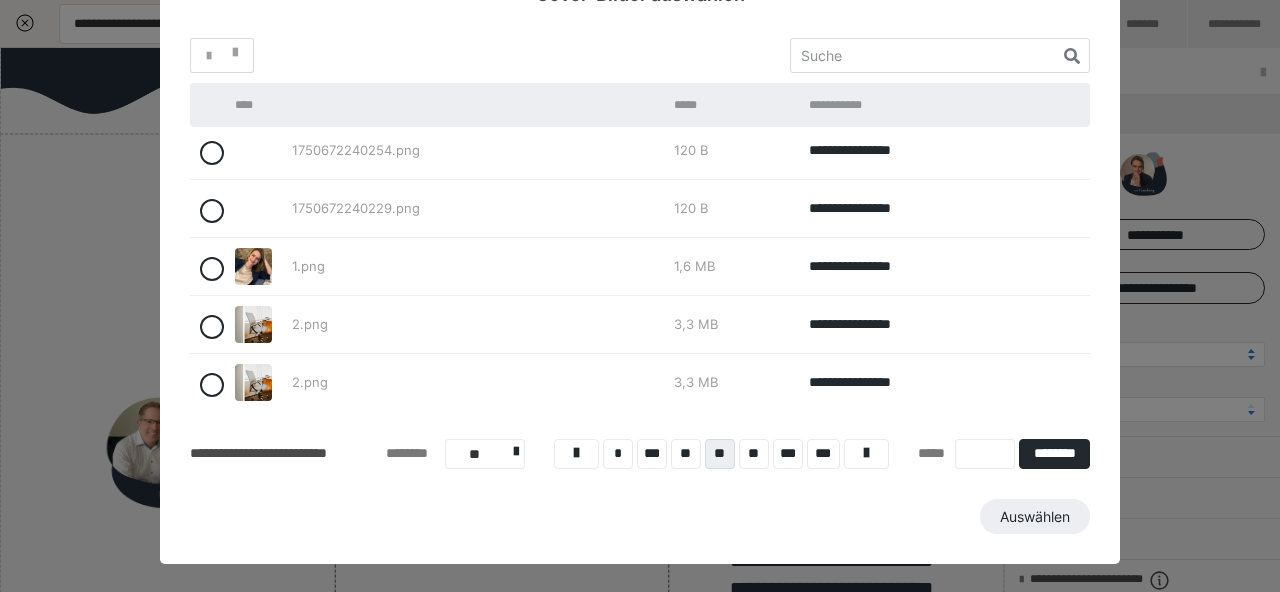 click on "**" at bounding box center [754, 454] 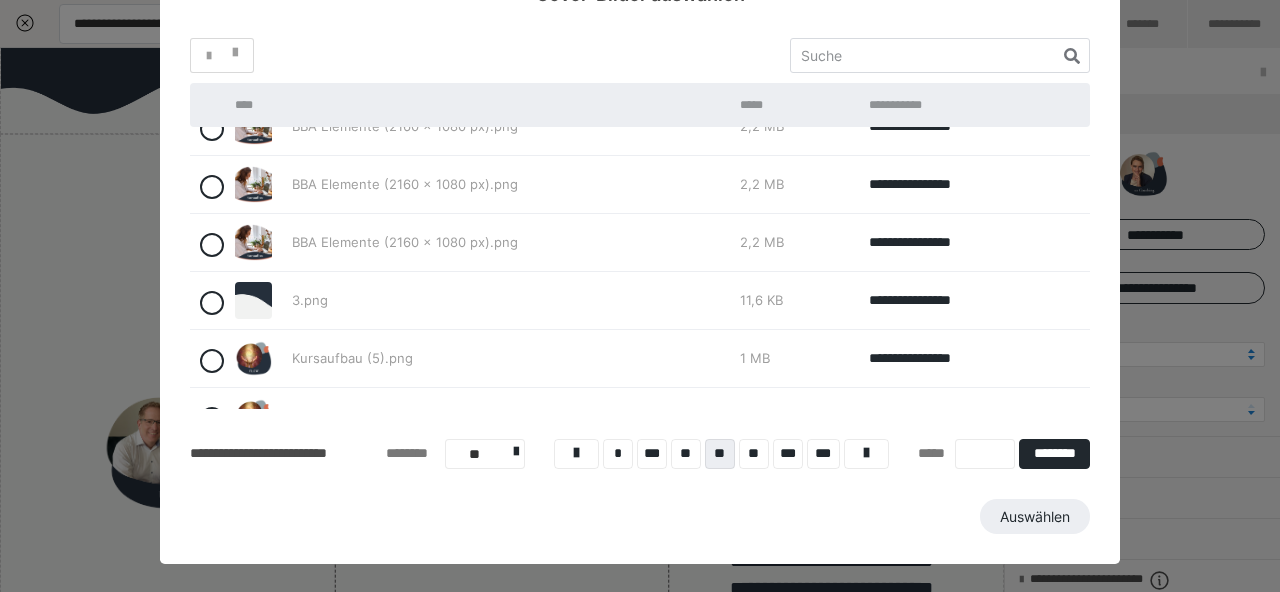 scroll, scrollTop: 295, scrollLeft: 0, axis: vertical 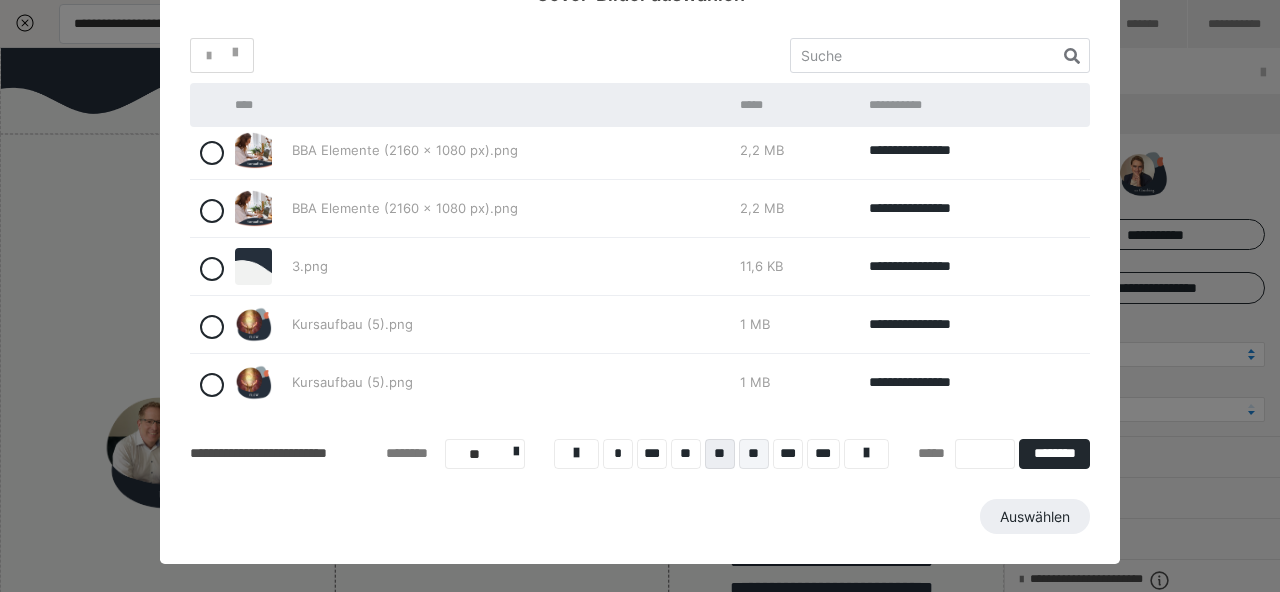 click on "**" at bounding box center [754, 454] 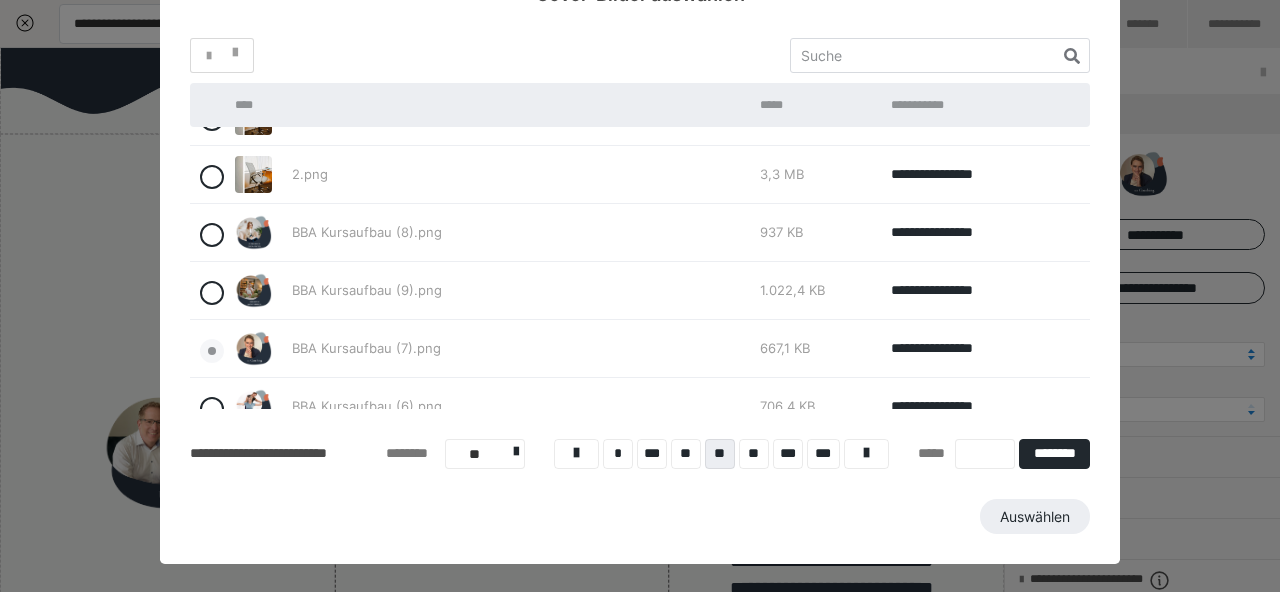 scroll, scrollTop: 295, scrollLeft: 0, axis: vertical 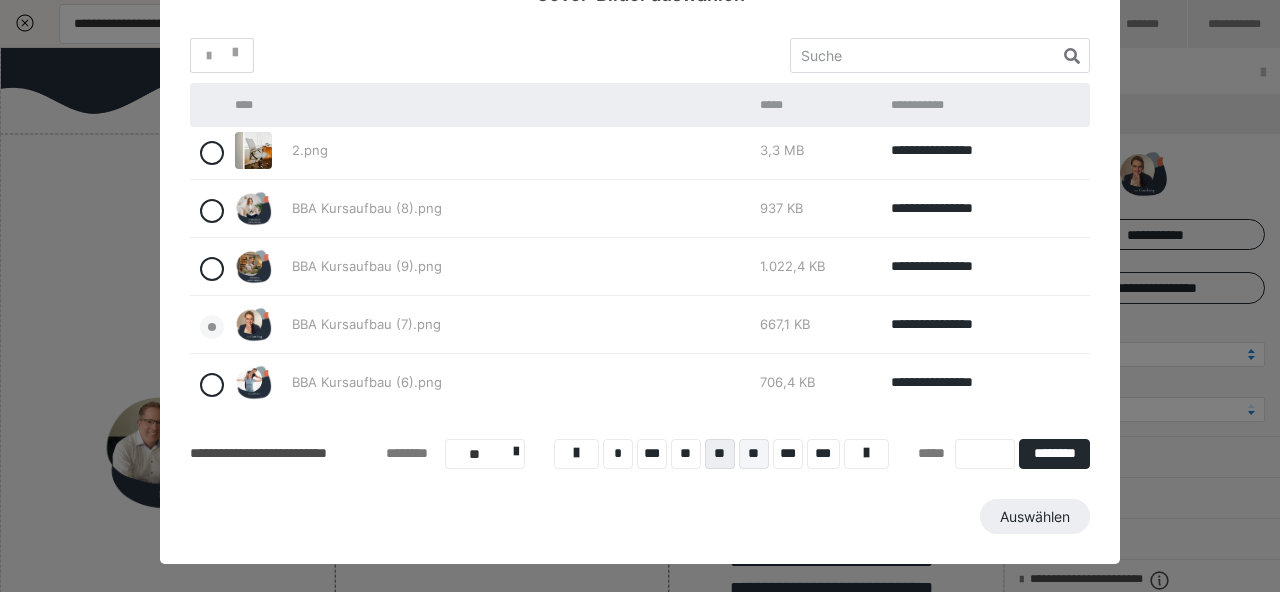 click on "**" at bounding box center (754, 454) 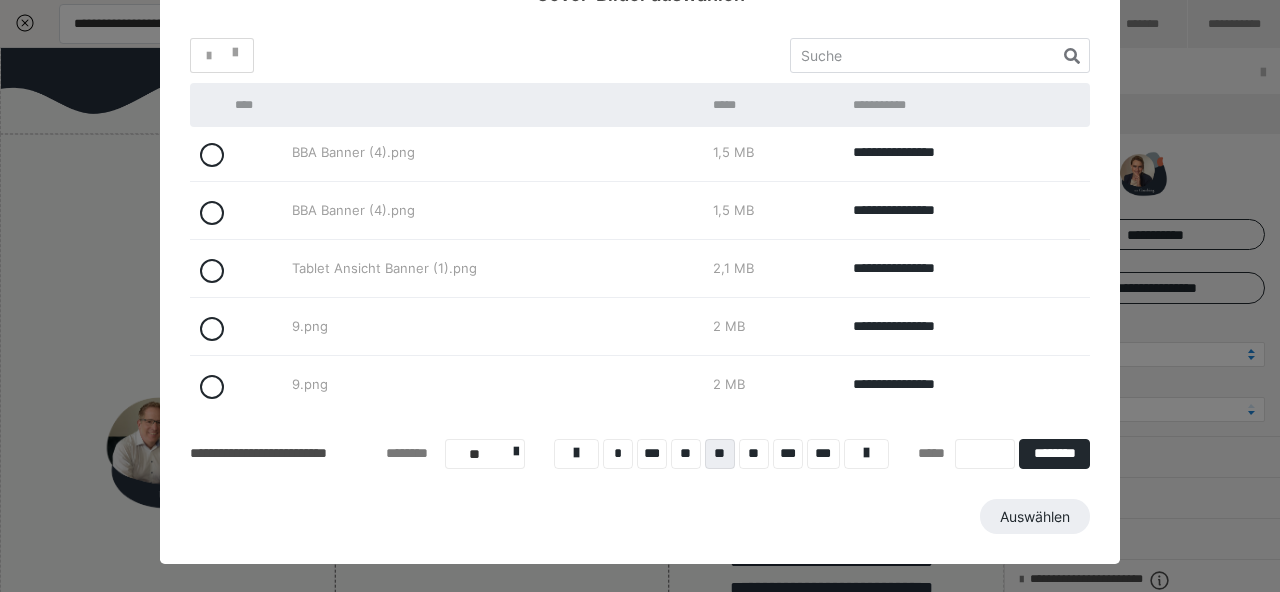 scroll, scrollTop: 295, scrollLeft: 0, axis: vertical 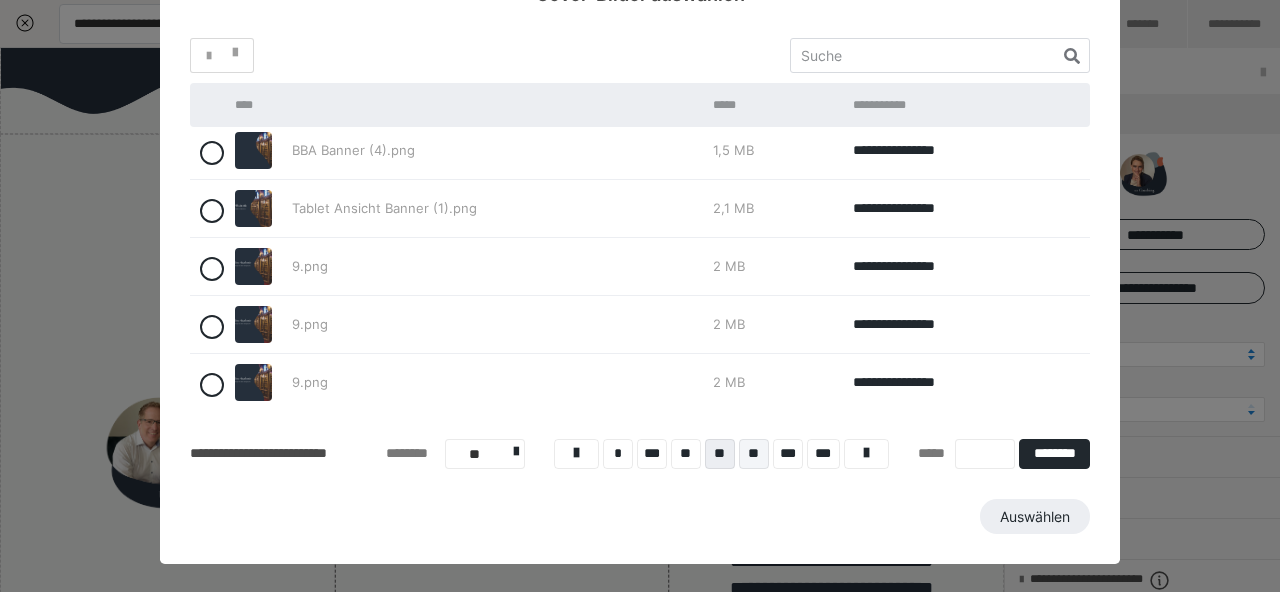 click on "**" at bounding box center (754, 454) 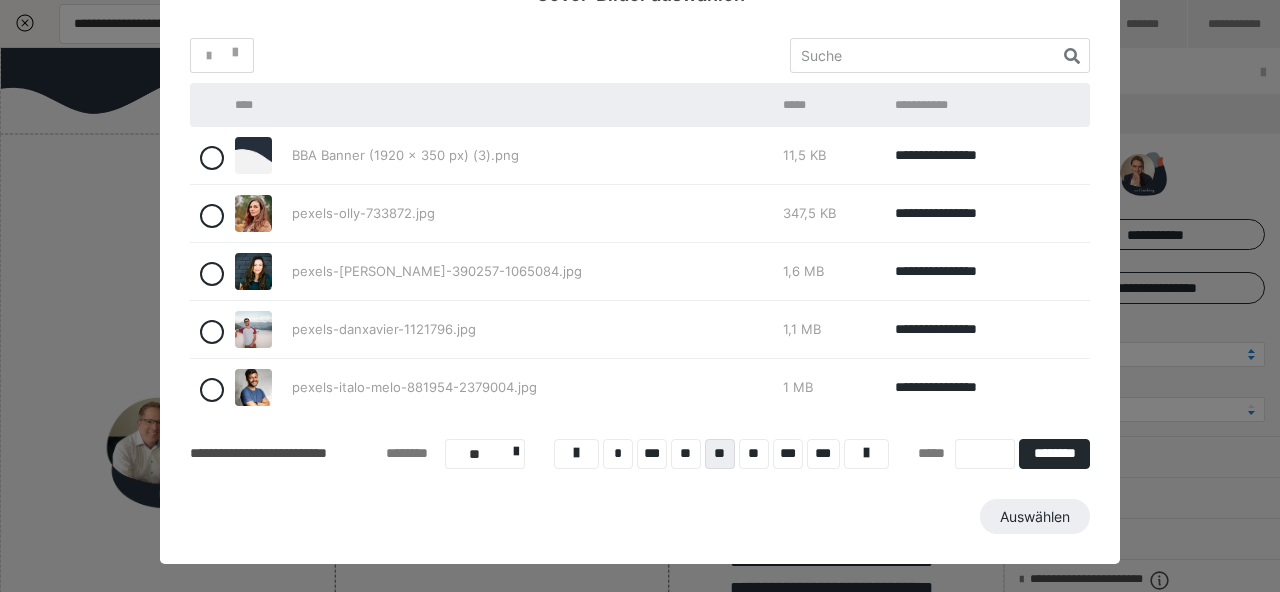 scroll, scrollTop: 295, scrollLeft: 0, axis: vertical 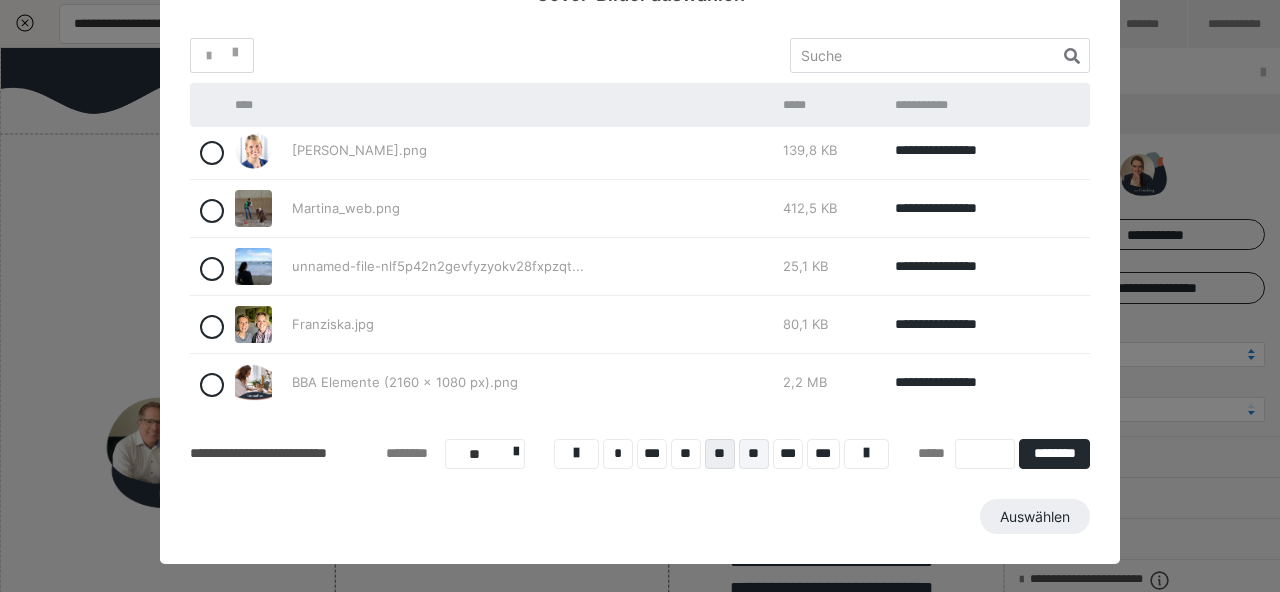 click on "**" at bounding box center (754, 454) 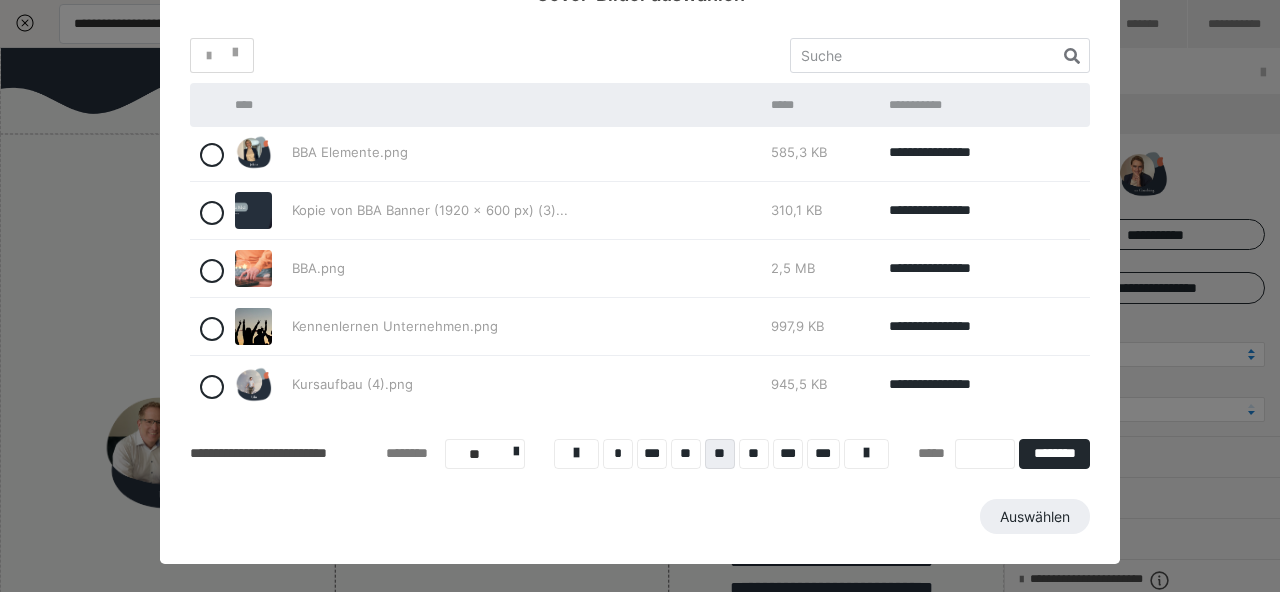 scroll, scrollTop: 295, scrollLeft: 0, axis: vertical 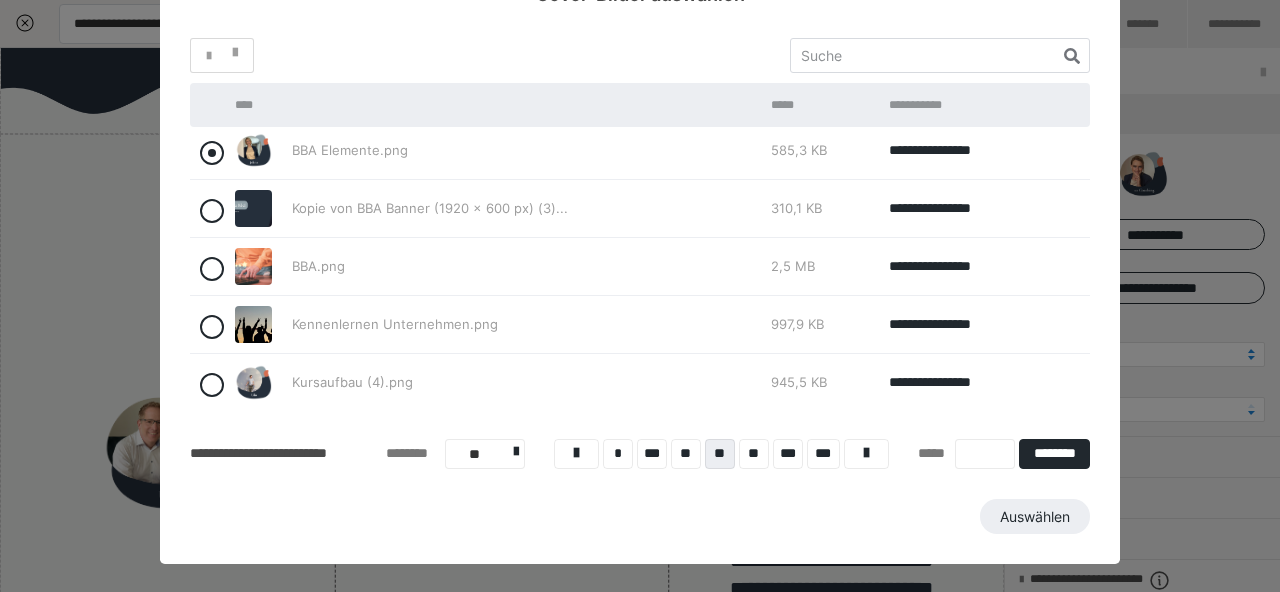 click at bounding box center [212, 153] 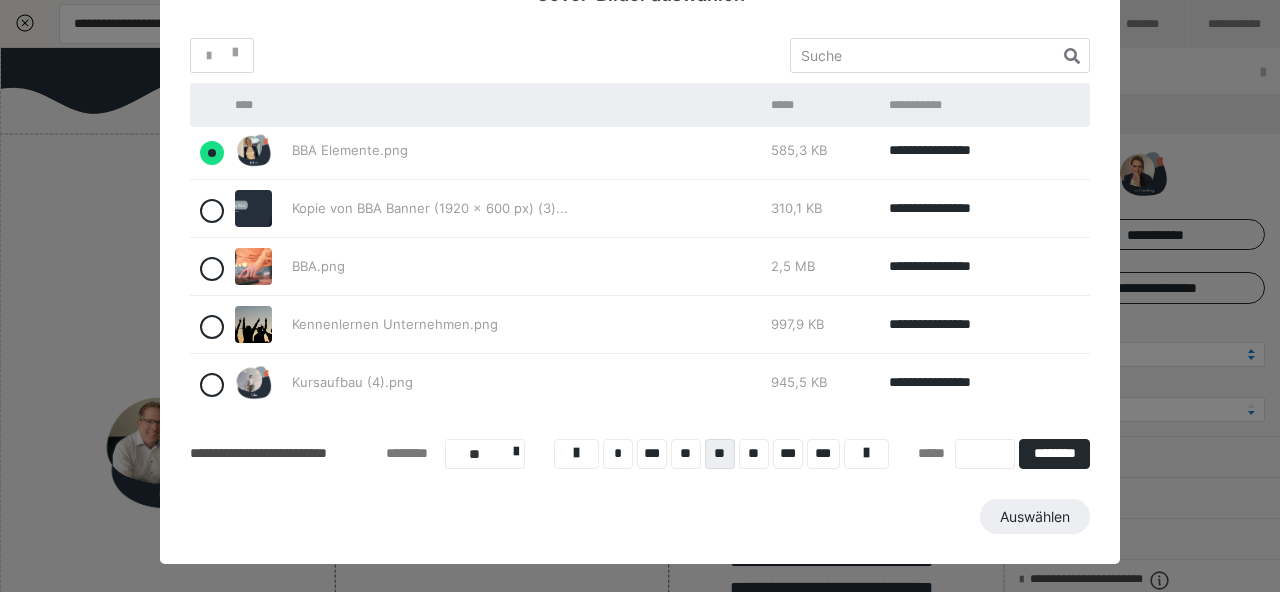 radio on "true" 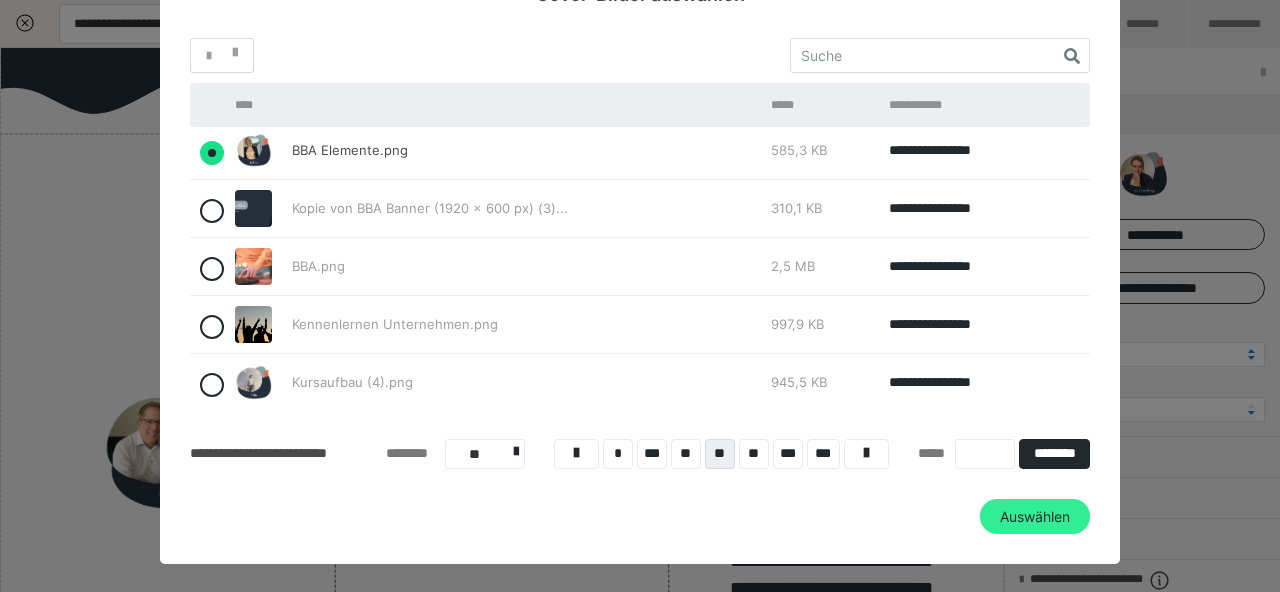 click on "Auswählen" at bounding box center (1035, 517) 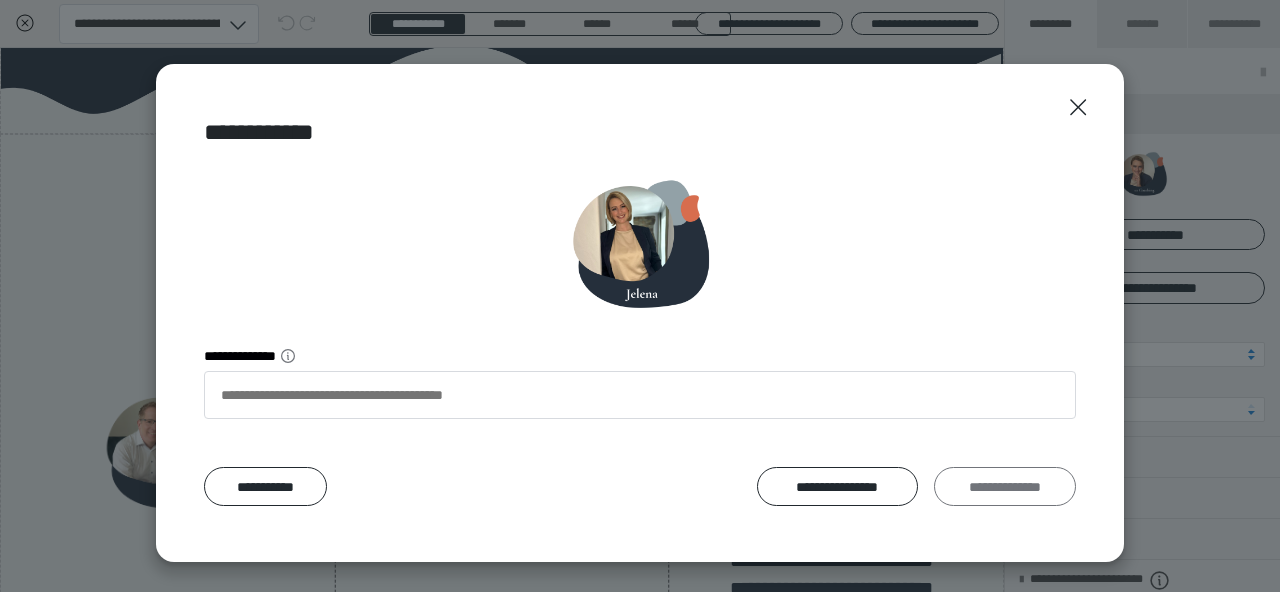 click on "**********" at bounding box center [1005, 486] 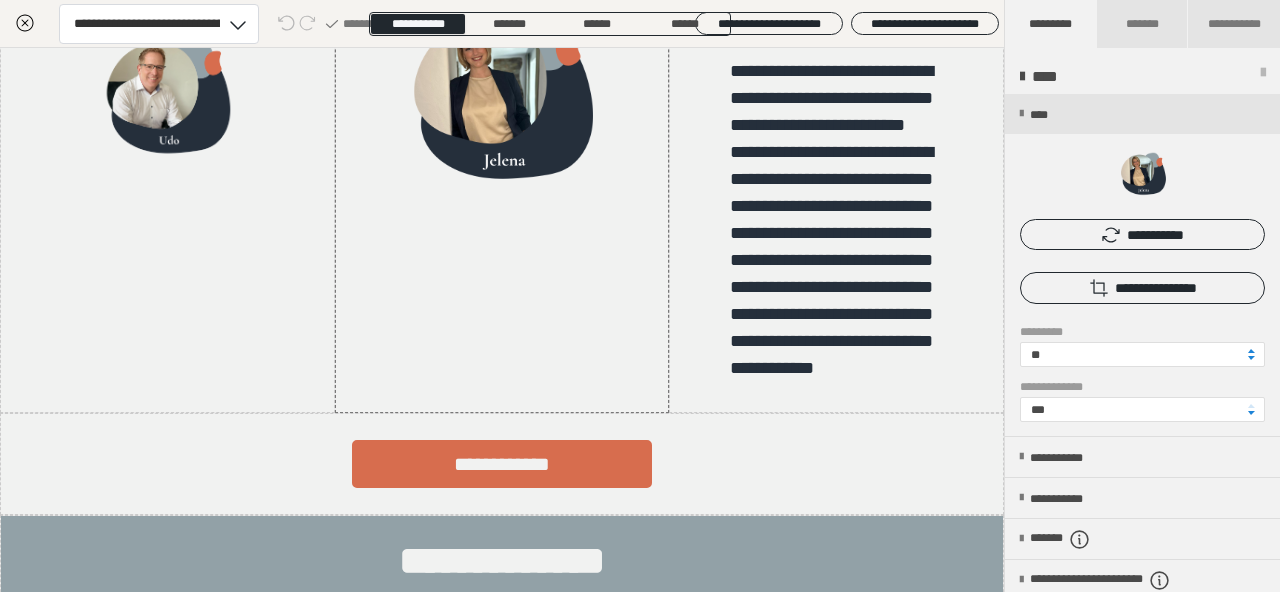 scroll, scrollTop: 2273, scrollLeft: 0, axis: vertical 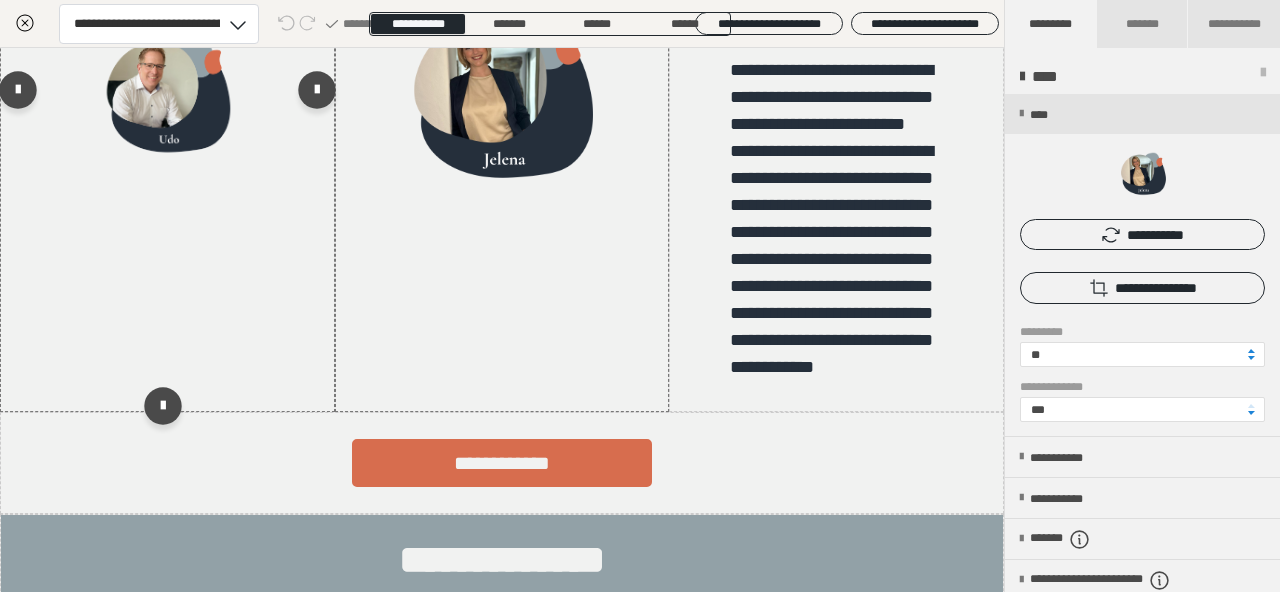 click at bounding box center [167, 94] 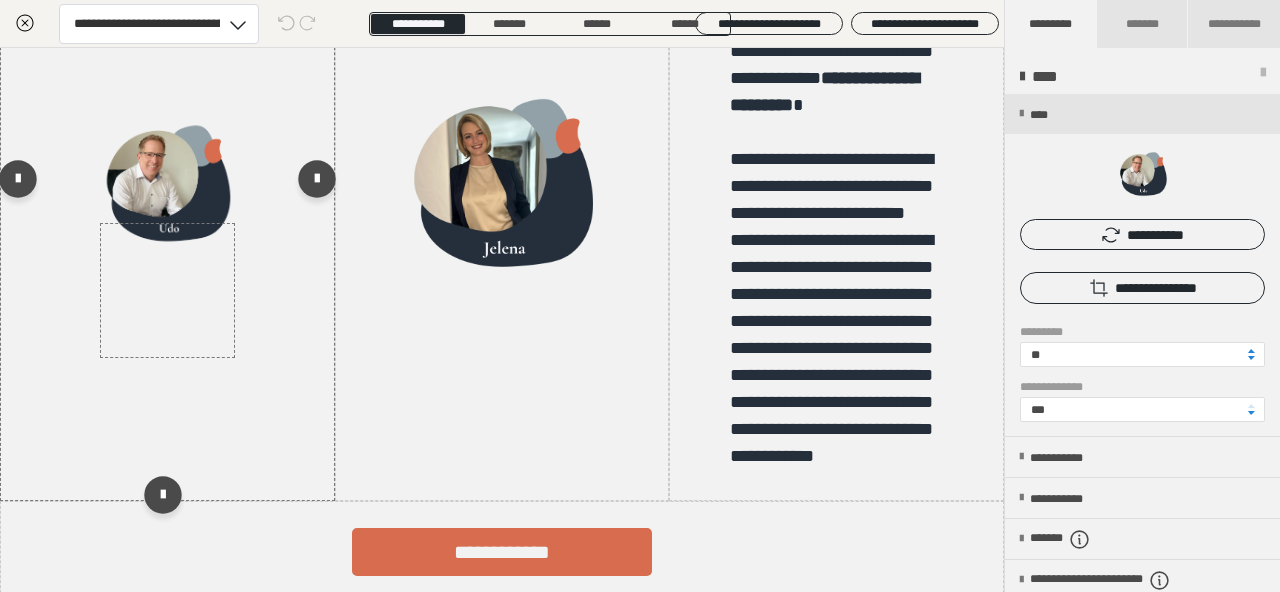 scroll, scrollTop: 2183, scrollLeft: 0, axis: vertical 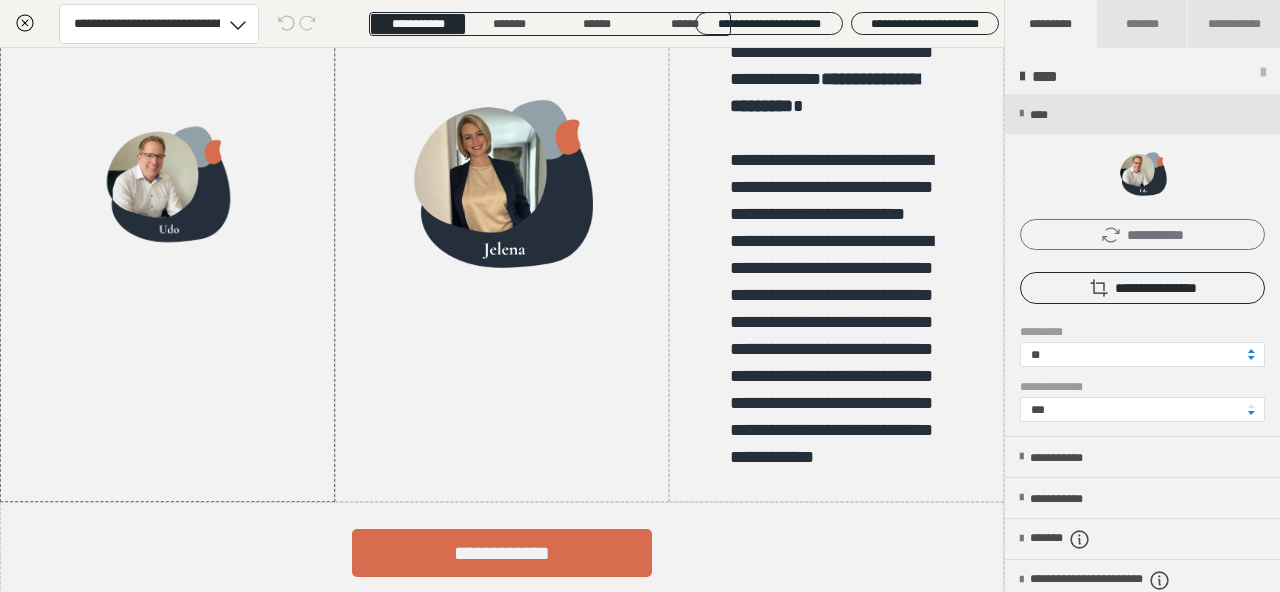 click on "**********" at bounding box center (1142, 234) 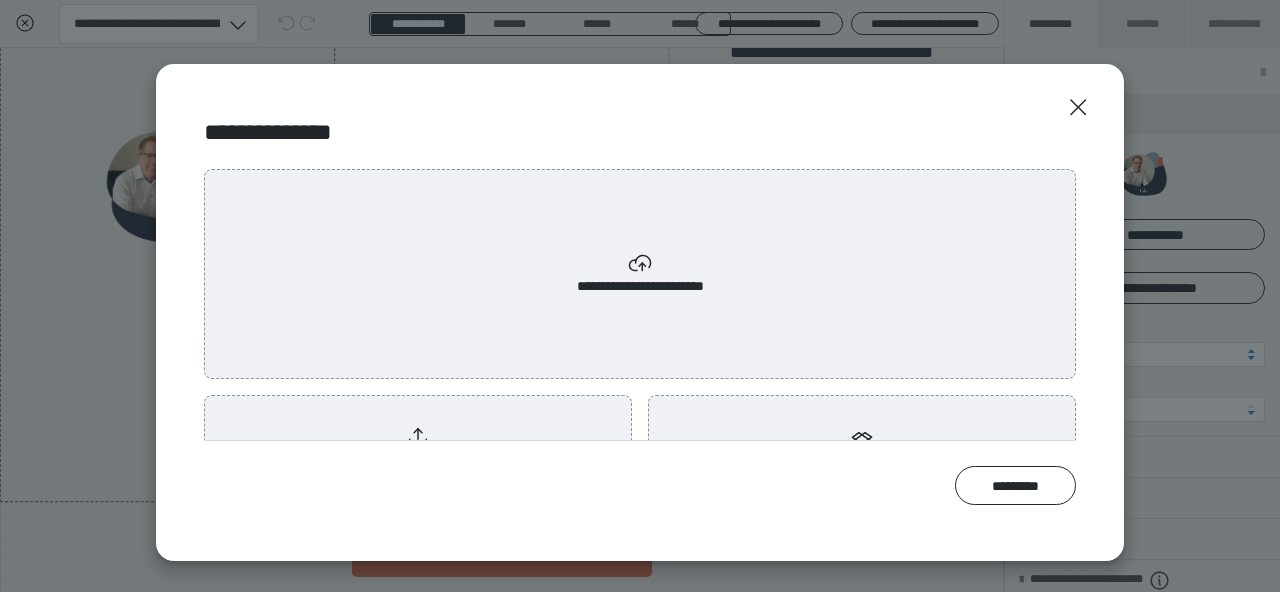 click on "**********" at bounding box center [418, 448] 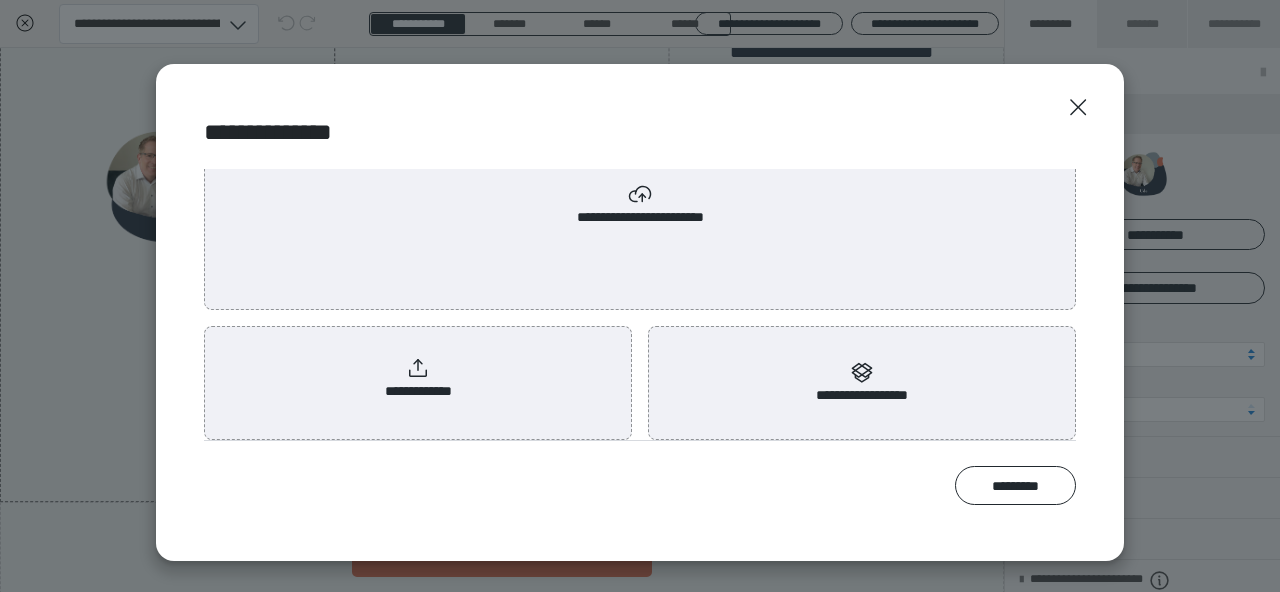click on "**********" at bounding box center (640, 205) 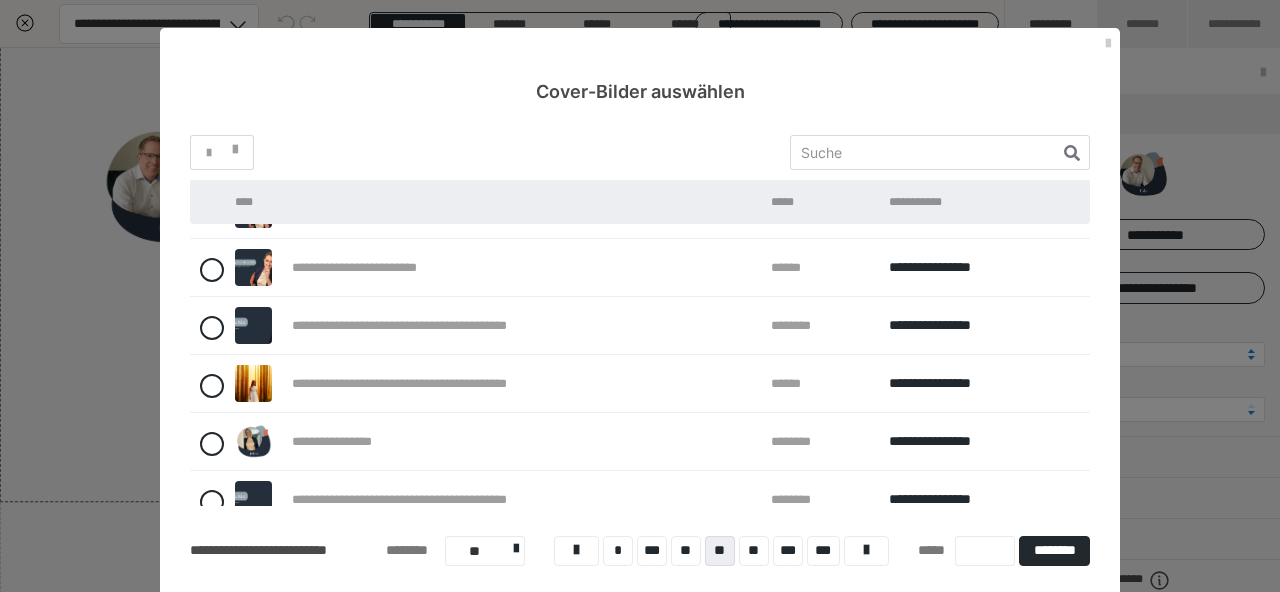scroll, scrollTop: 159, scrollLeft: 0, axis: vertical 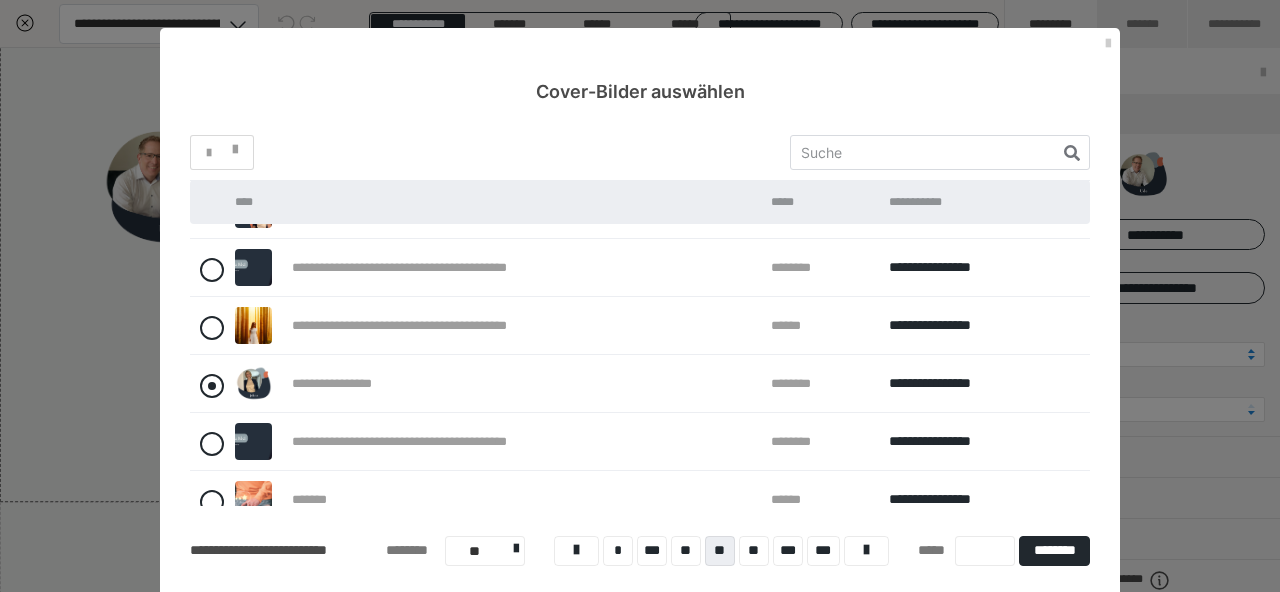 click at bounding box center (212, 386) 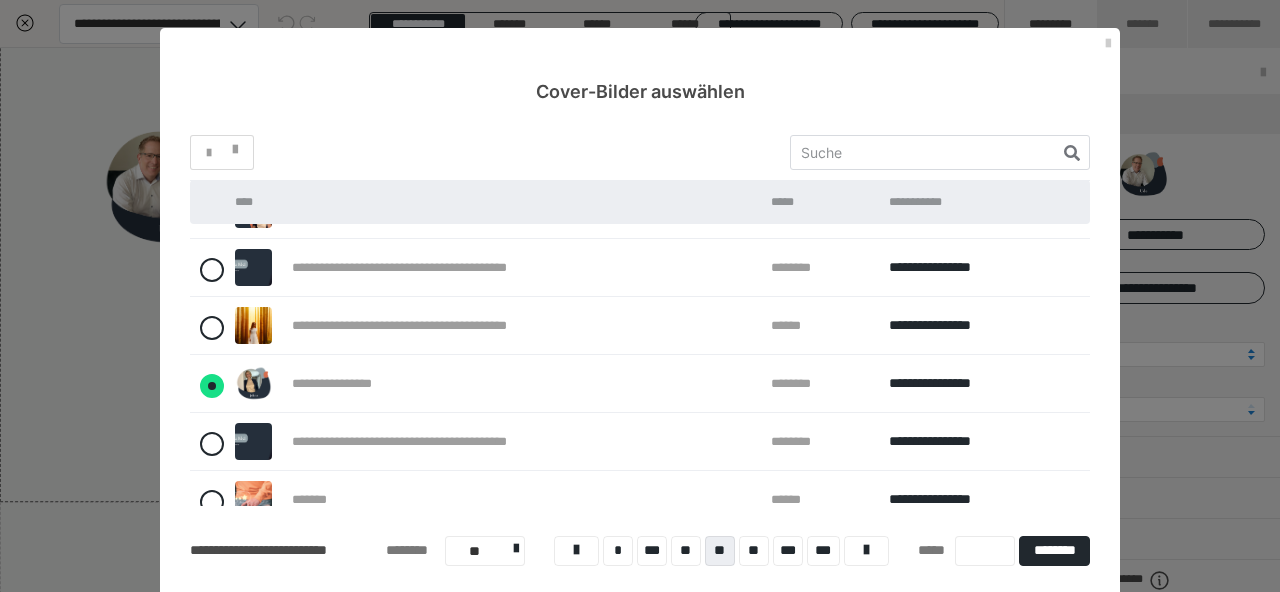 radio on "****" 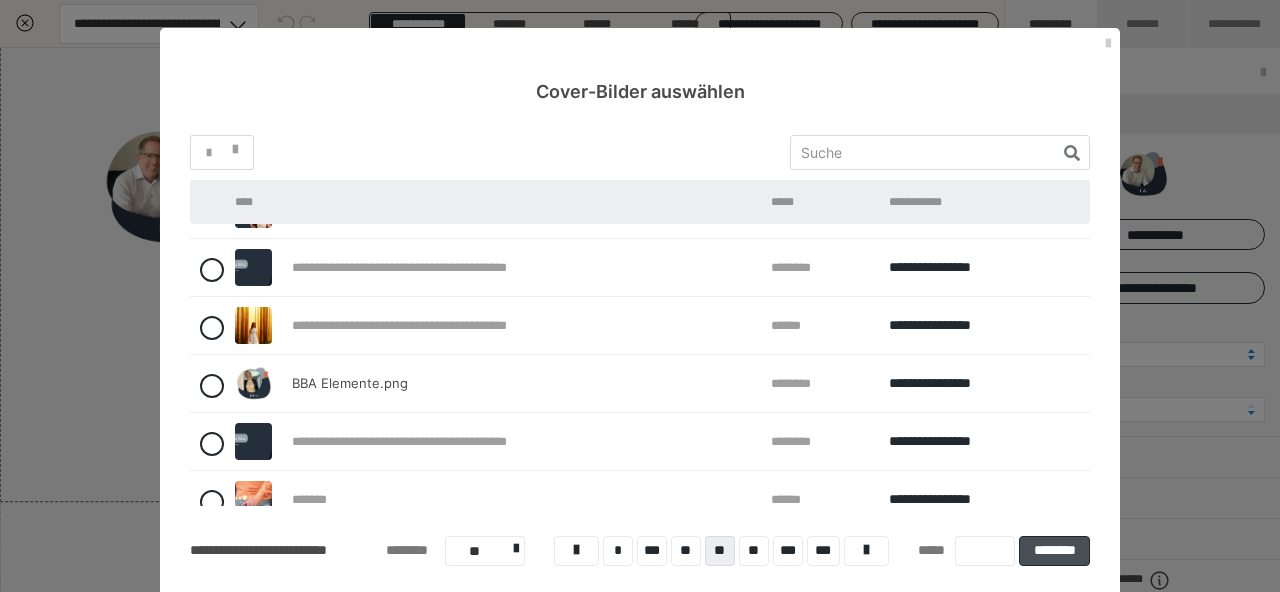 click on "********" at bounding box center [1054, 551] 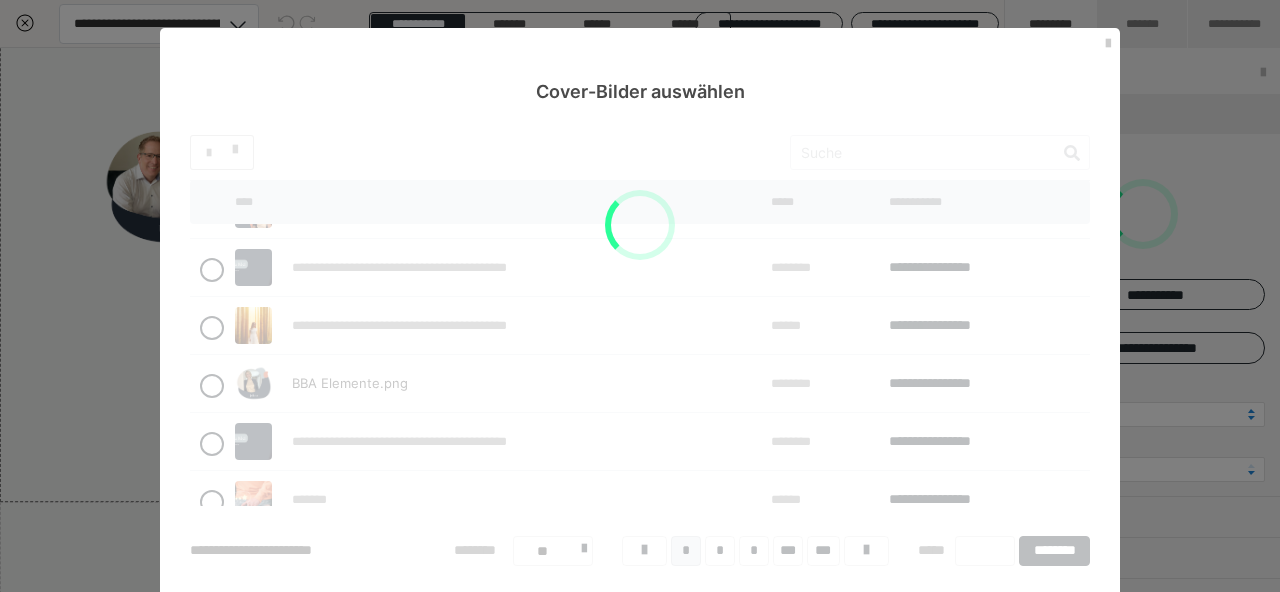 scroll, scrollTop: 77, scrollLeft: 0, axis: vertical 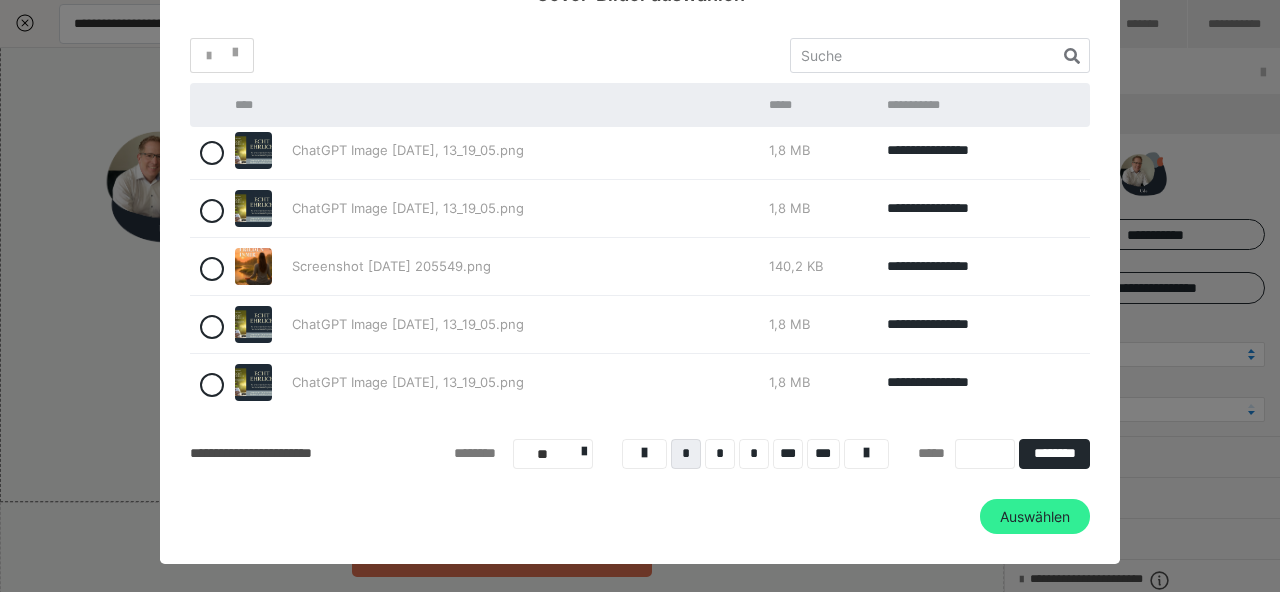 click on "Auswählen" at bounding box center [1035, 517] 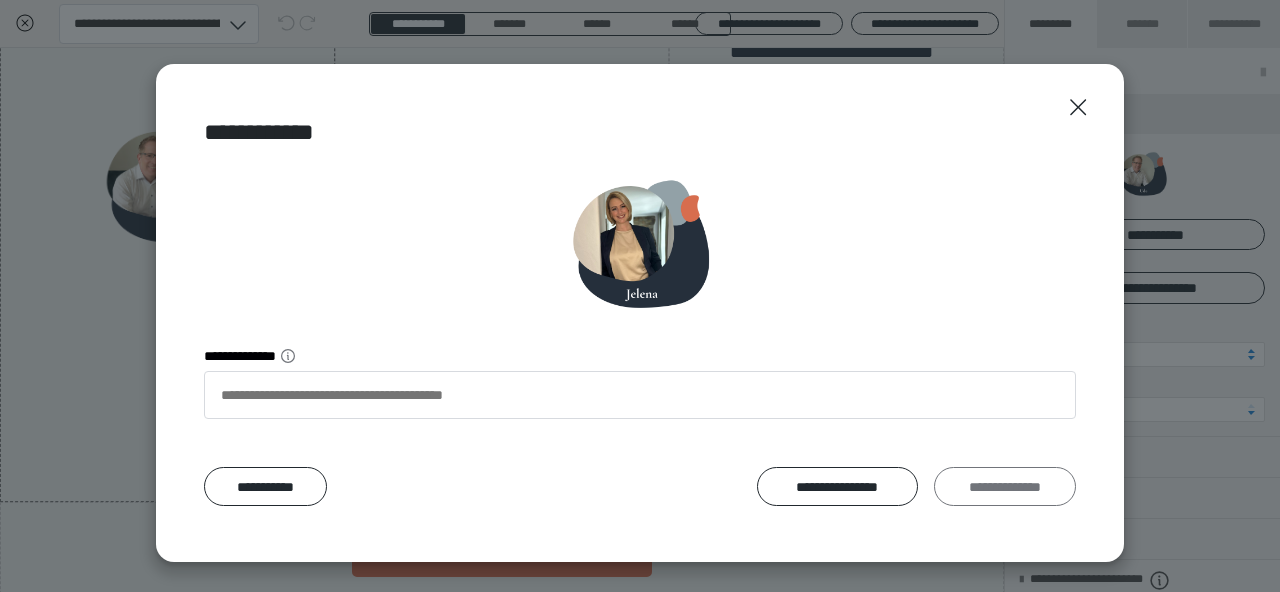 click on "**********" at bounding box center (1005, 486) 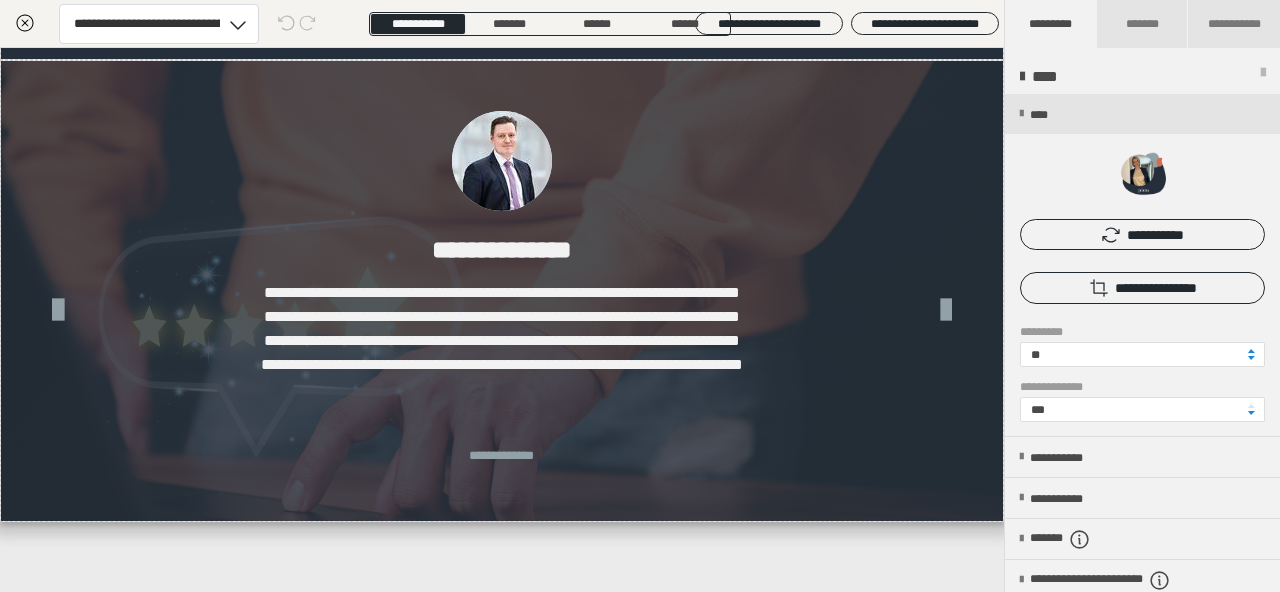 scroll, scrollTop: 3118, scrollLeft: 0, axis: vertical 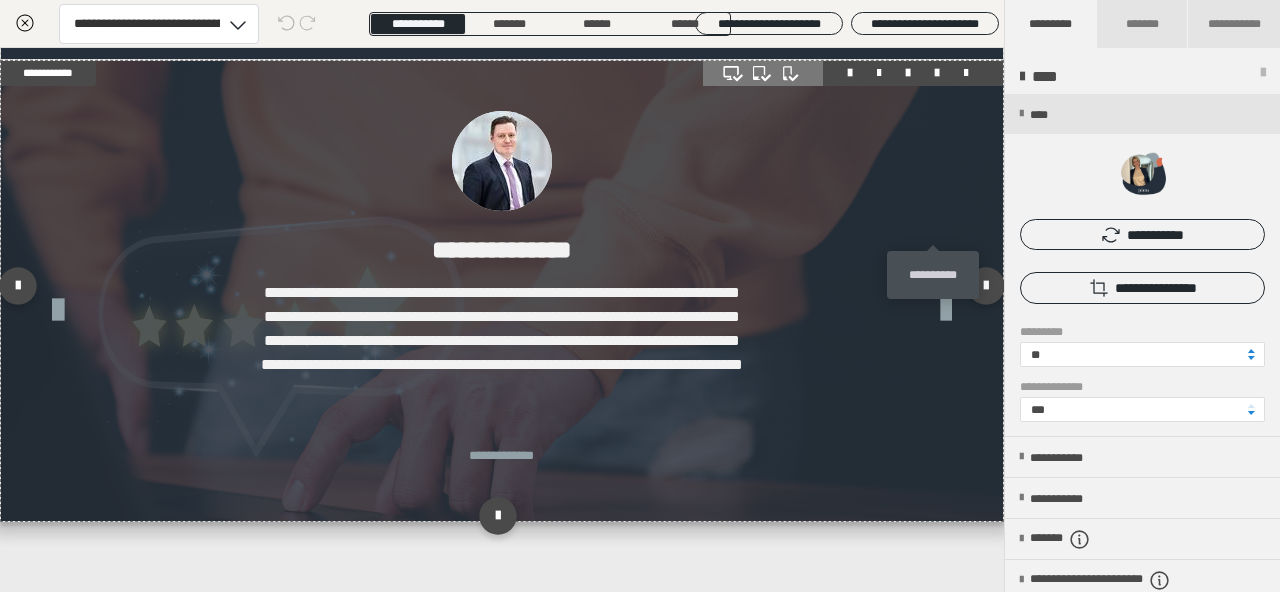 click at bounding box center (937, 73) 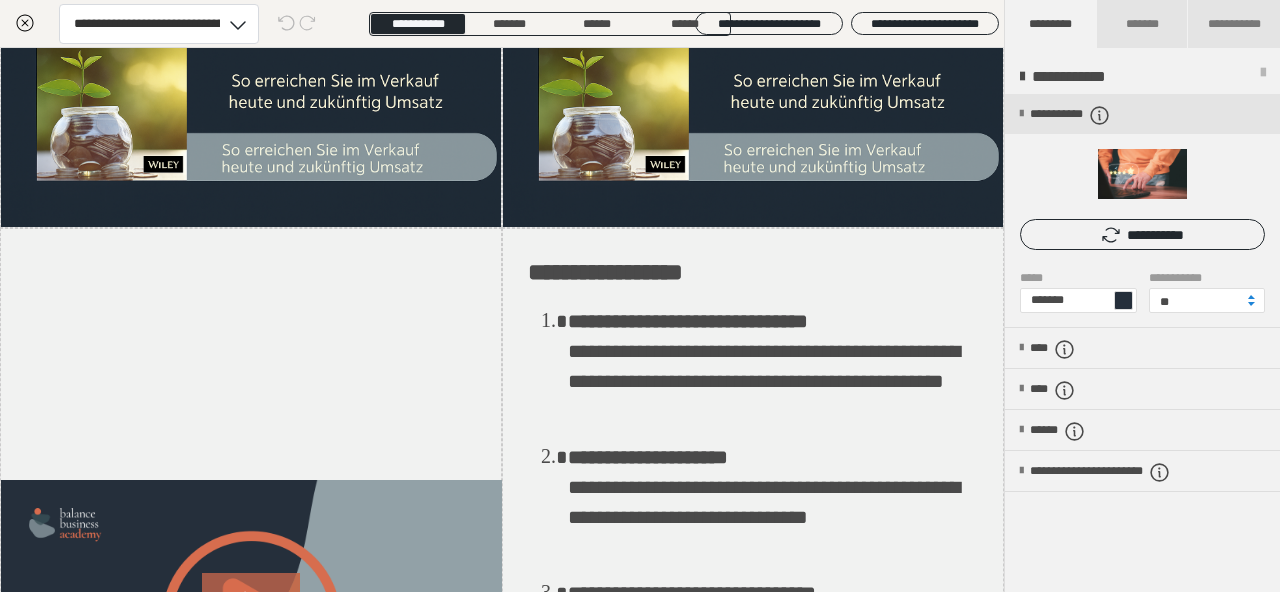 scroll, scrollTop: 0, scrollLeft: 0, axis: both 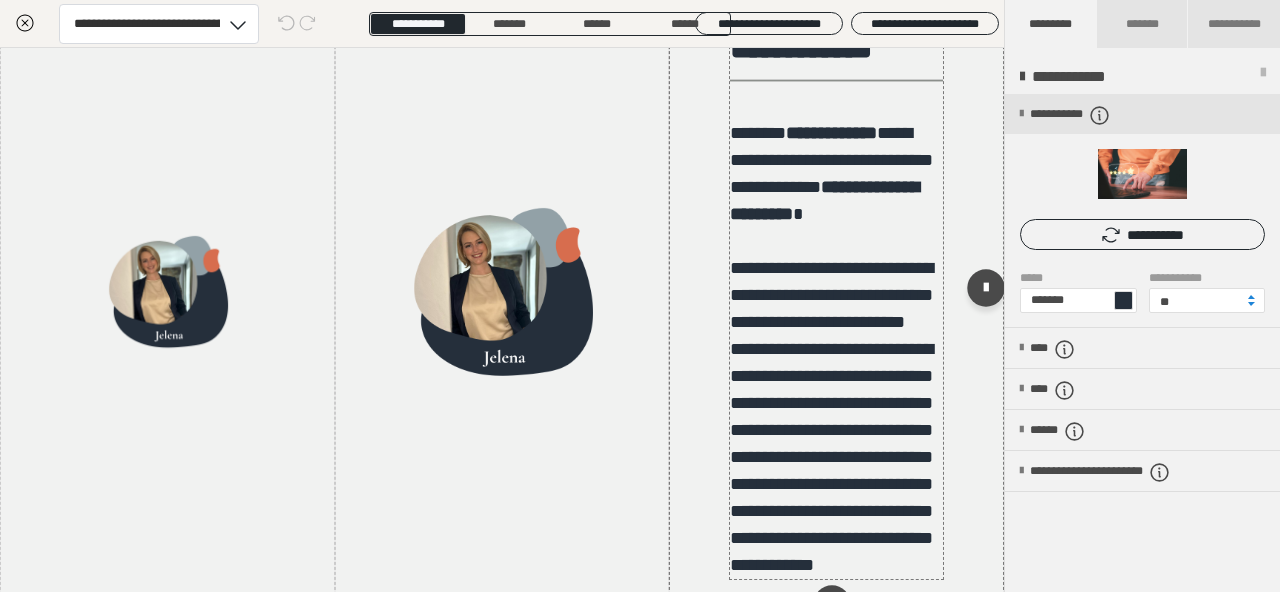click on "**********" at bounding box center [831, 416] 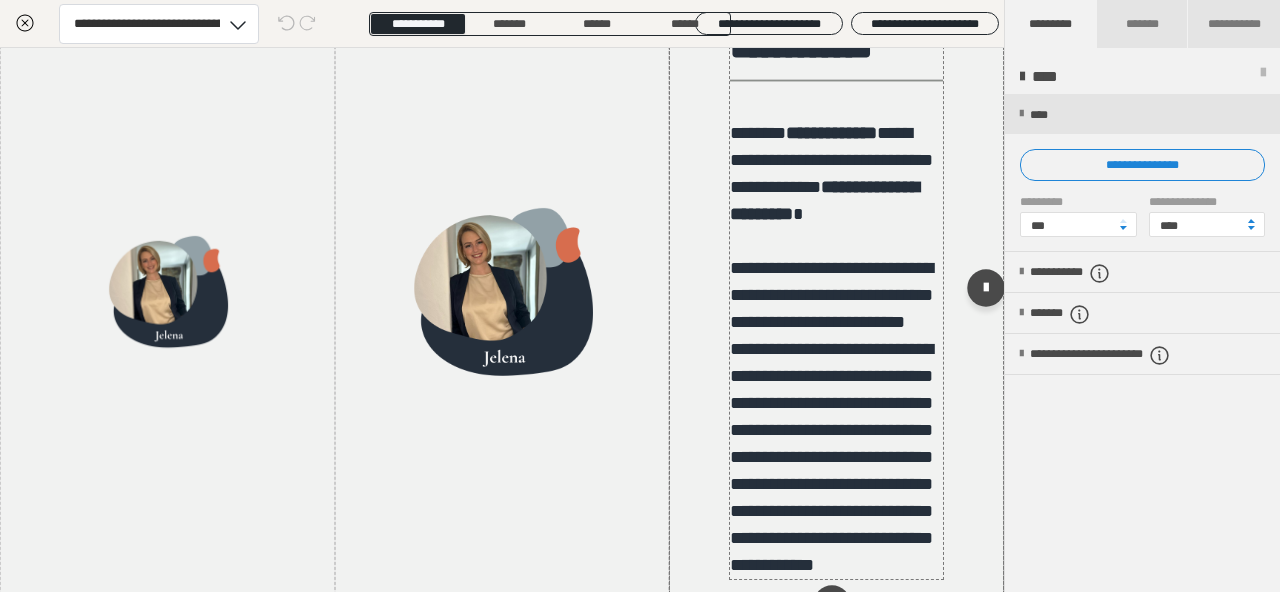 click on "**********" at bounding box center (831, 416) 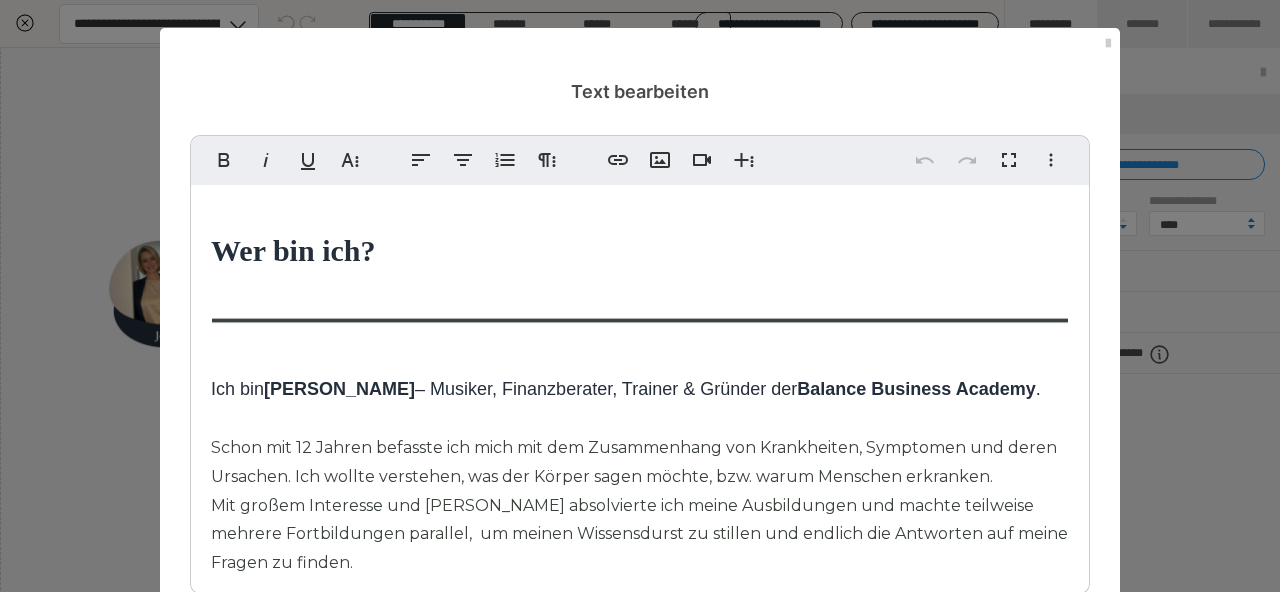 scroll, scrollTop: 25, scrollLeft: 0, axis: vertical 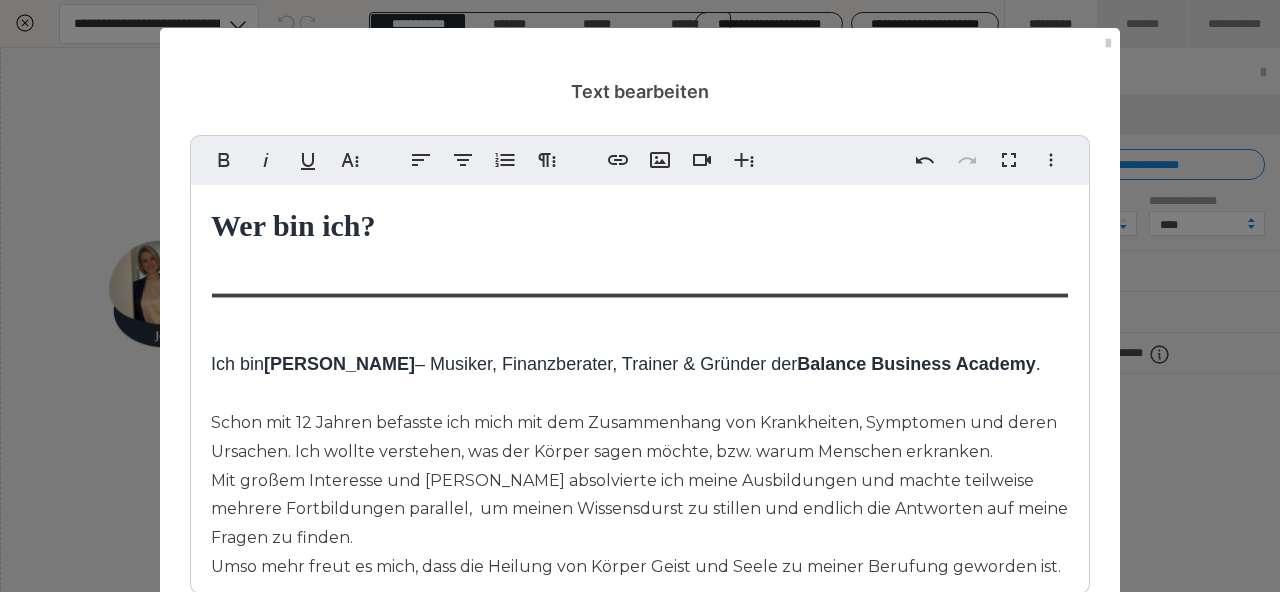 click on "[PERSON_NAME]" at bounding box center (339, 364) 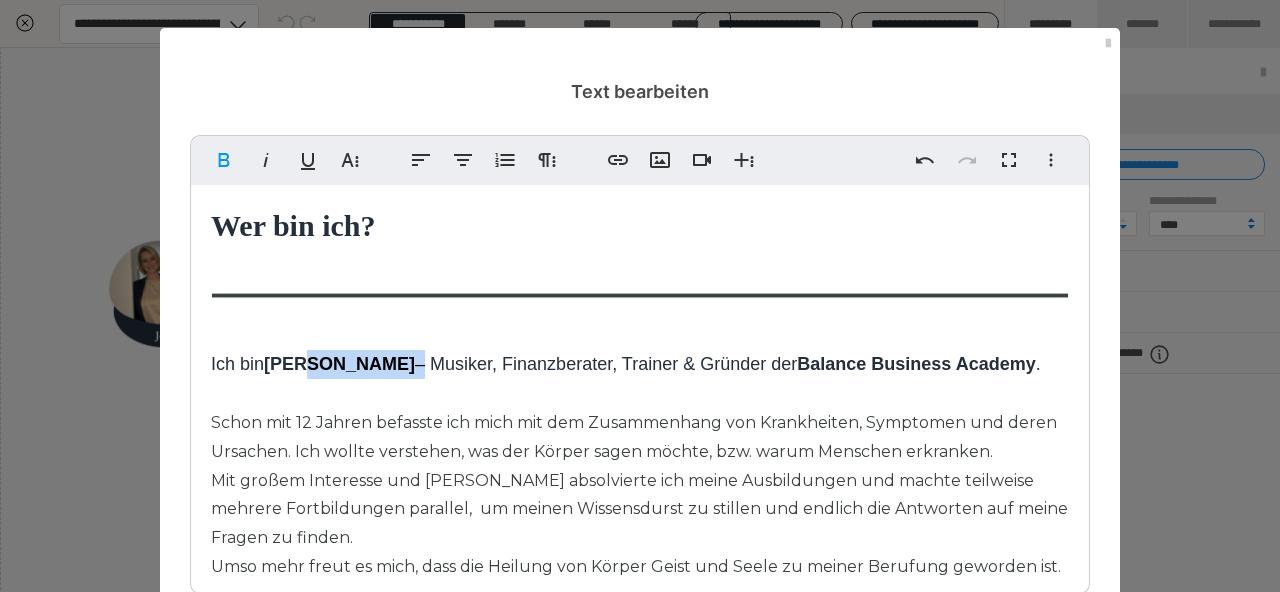 click on "[PERSON_NAME]" at bounding box center [339, 364] 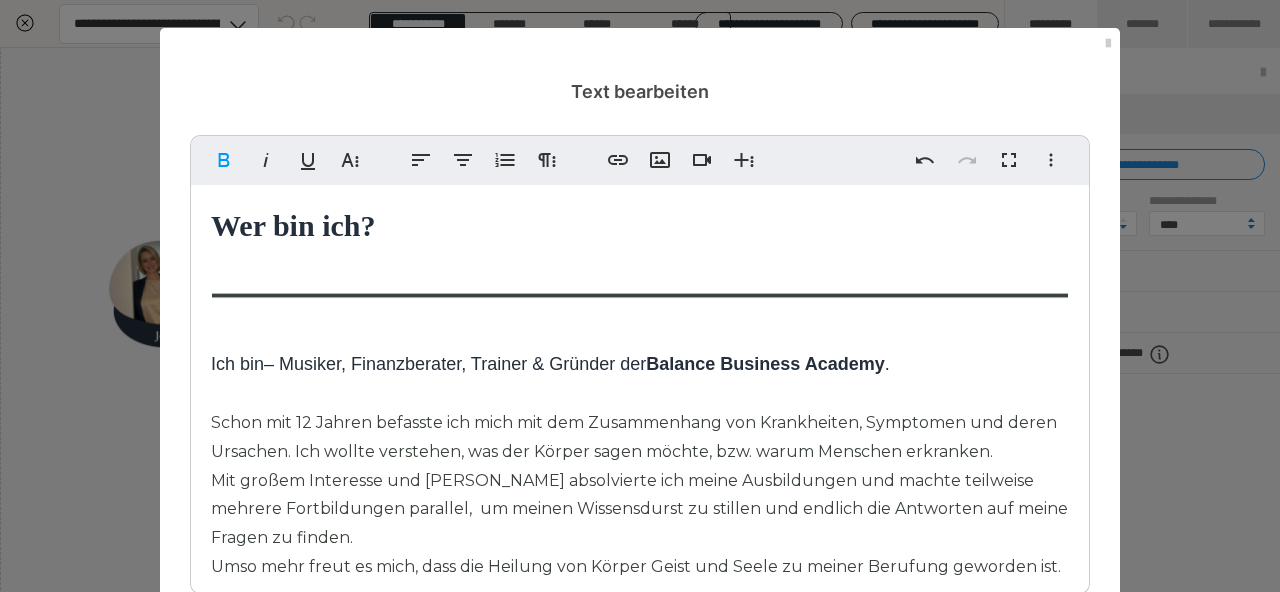 type 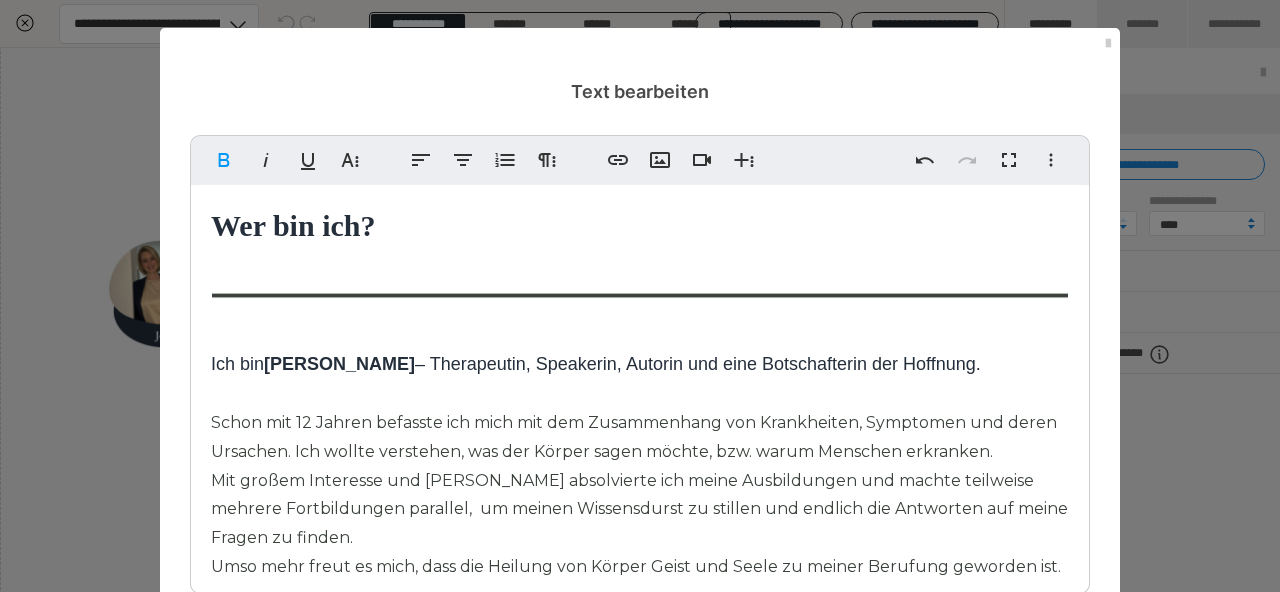 scroll, scrollTop: 50, scrollLeft: 0, axis: vertical 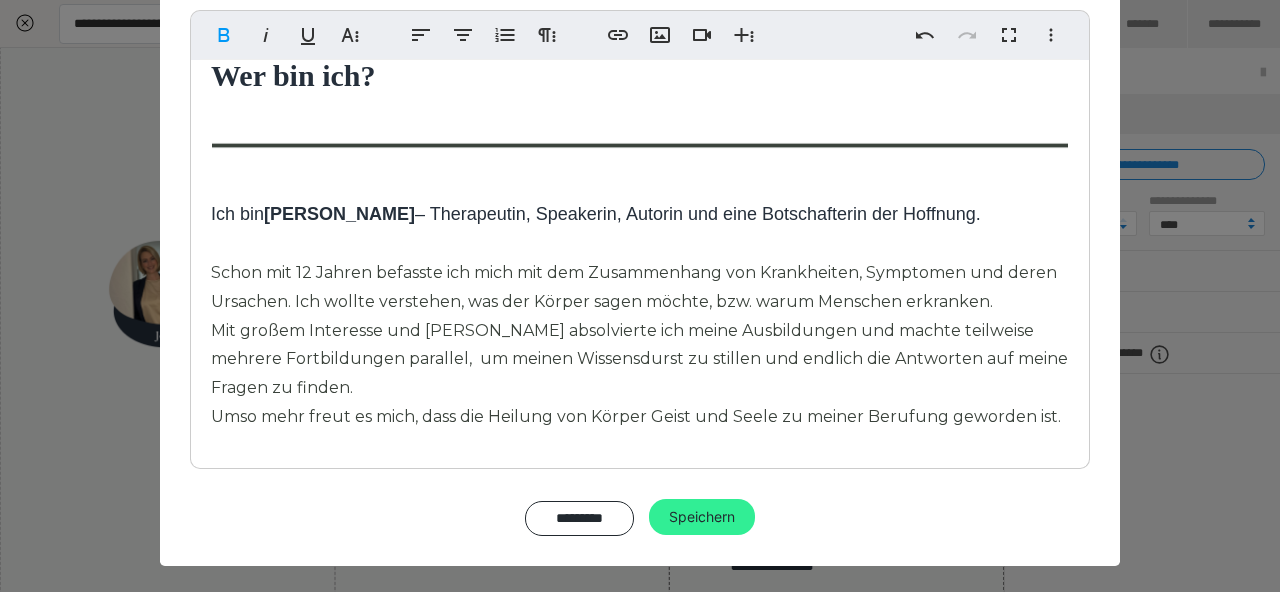 click on "Speichern" at bounding box center [702, 517] 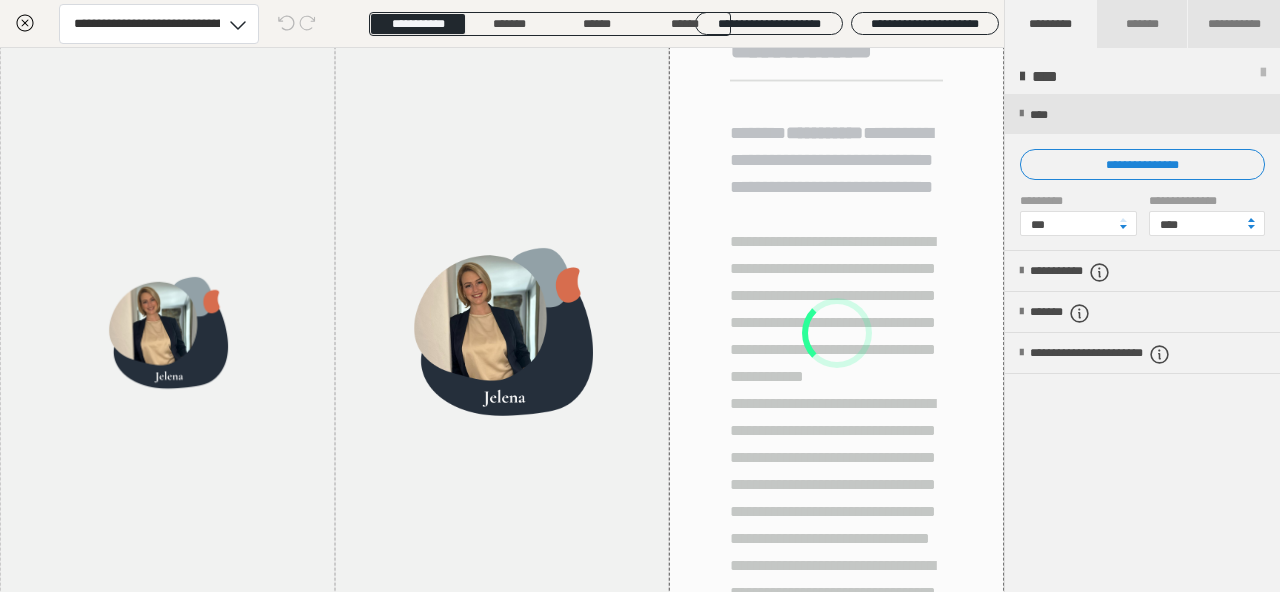 scroll, scrollTop: 2169, scrollLeft: 0, axis: vertical 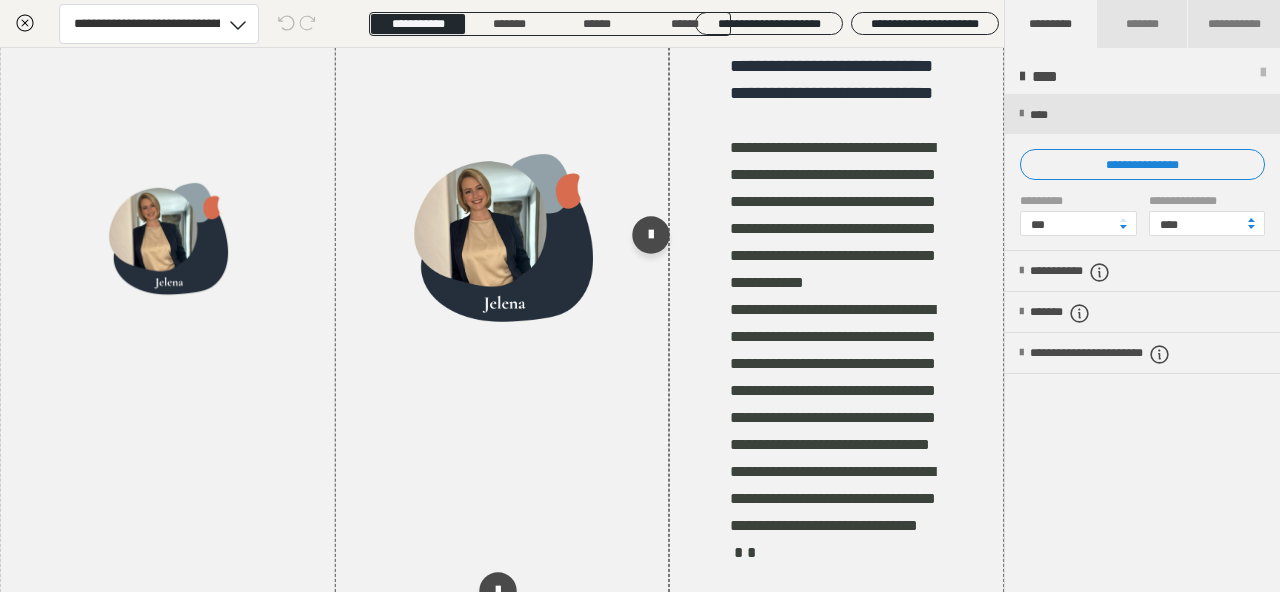click at bounding box center [502, 239] 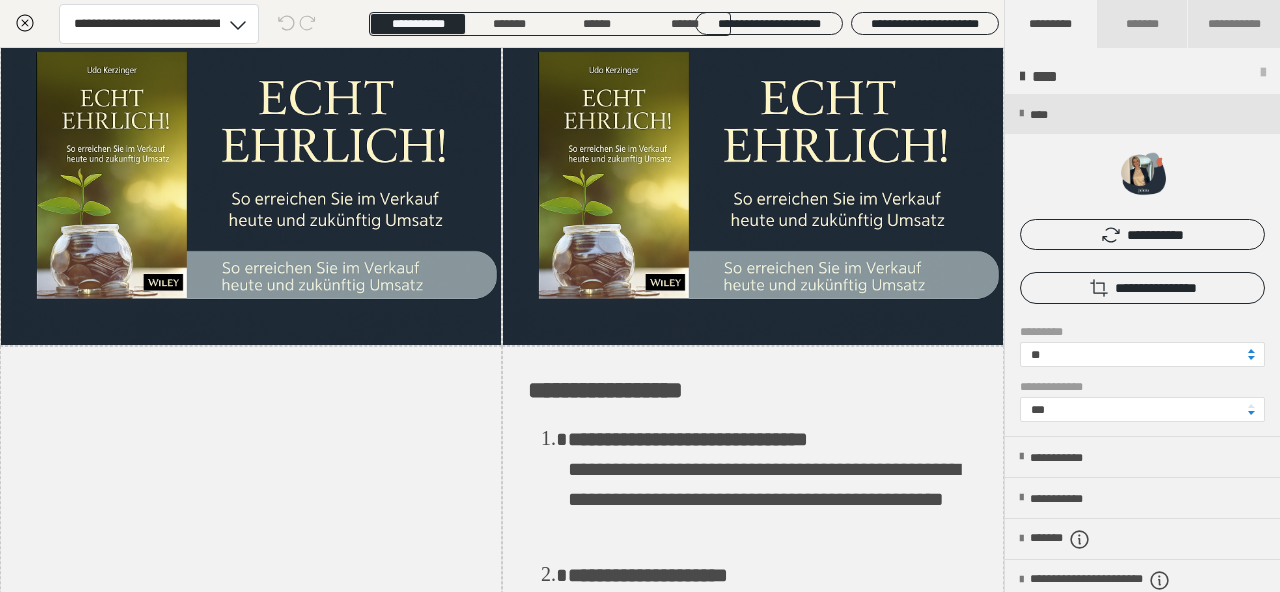 scroll, scrollTop: 0, scrollLeft: 0, axis: both 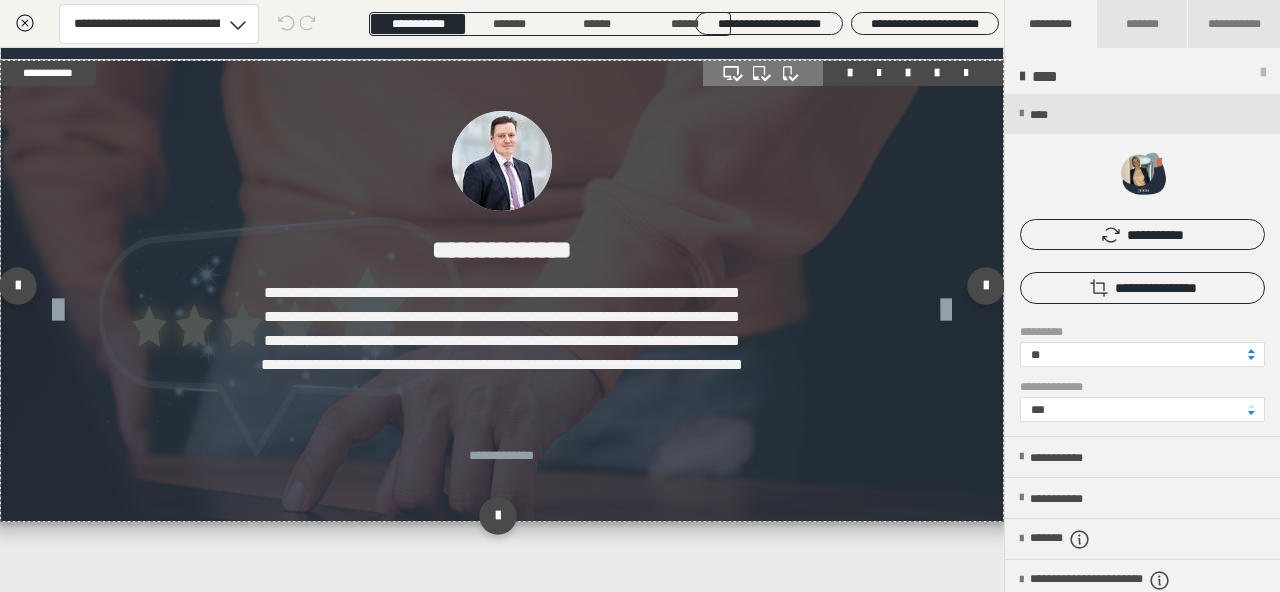 click on "**********" at bounding box center [502, 291] 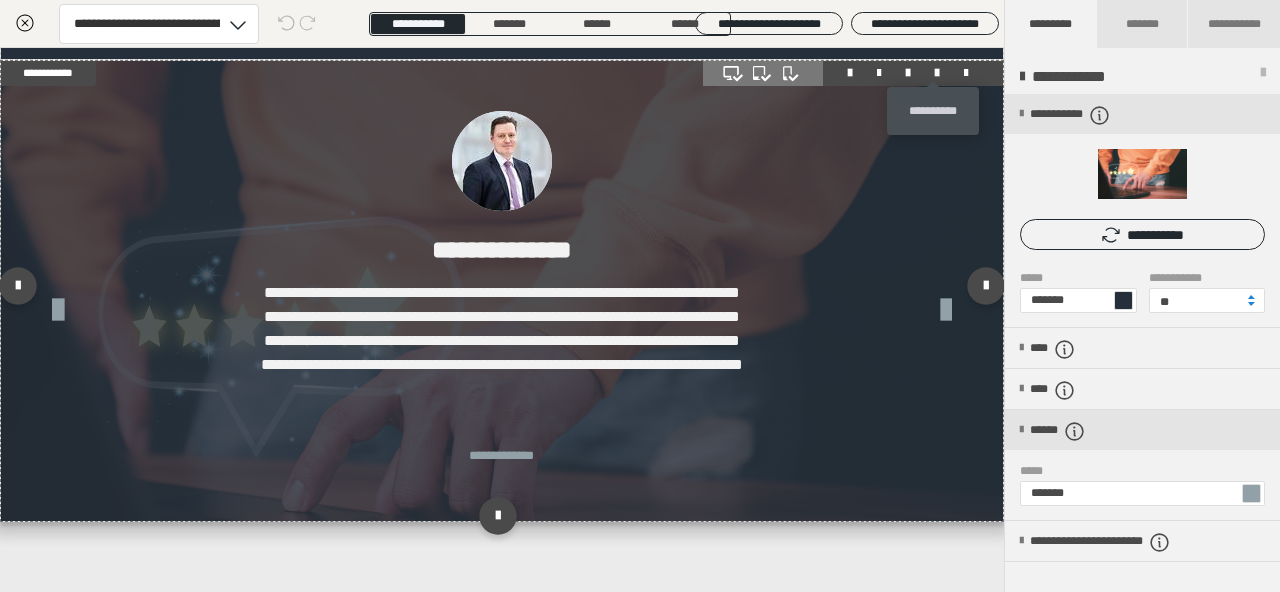 click at bounding box center (937, 73) 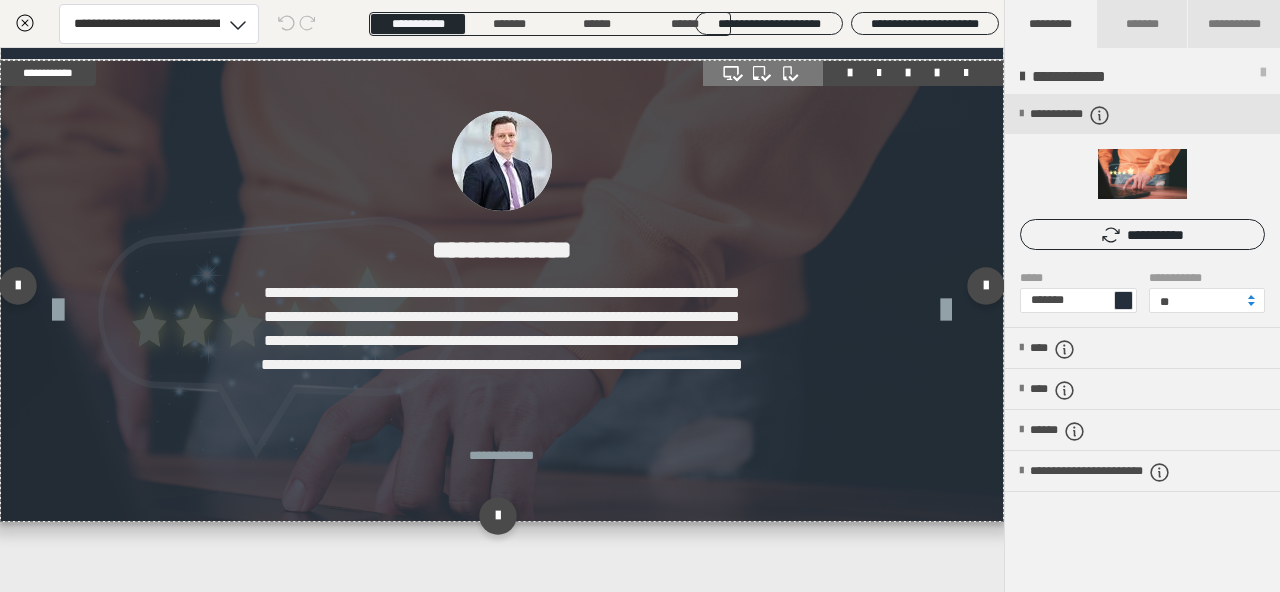 click on "**********" at bounding box center (502, 291) 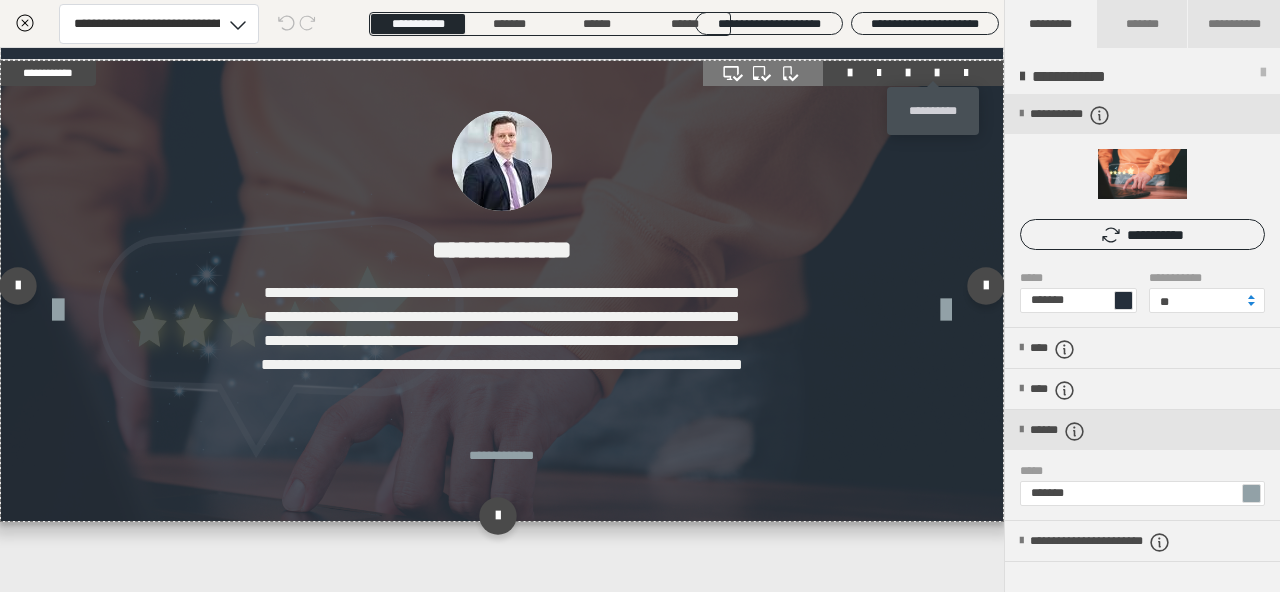 click at bounding box center [937, 73] 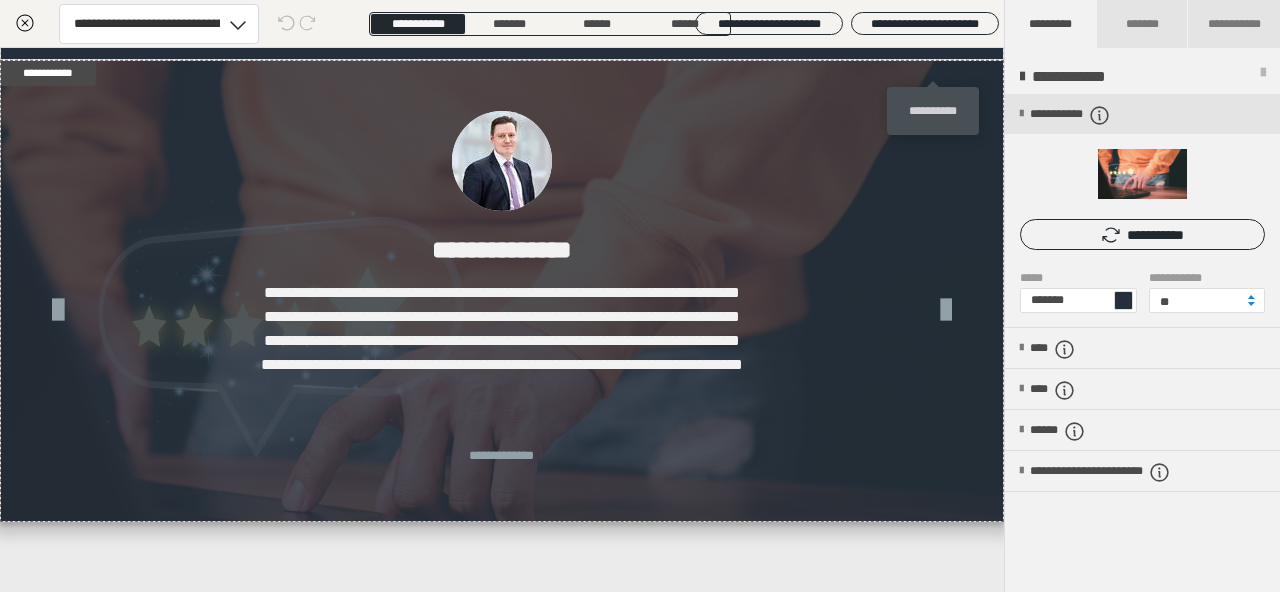 click on "**********" at bounding box center [933, 111] 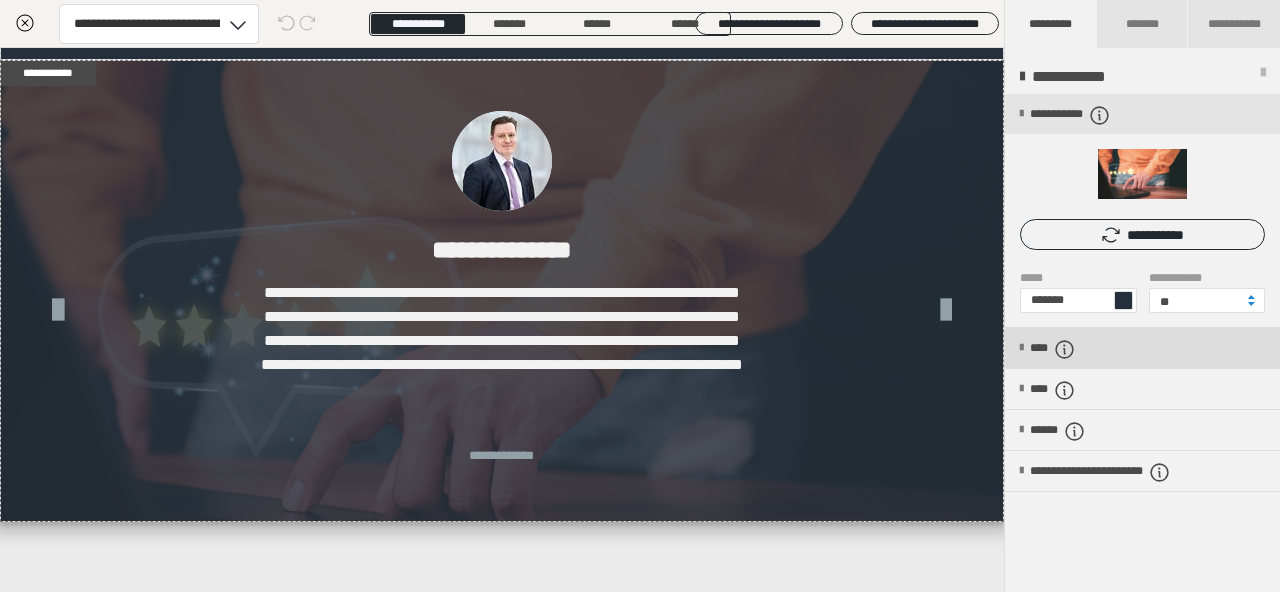 click on "****" at bounding box center [1062, 349] 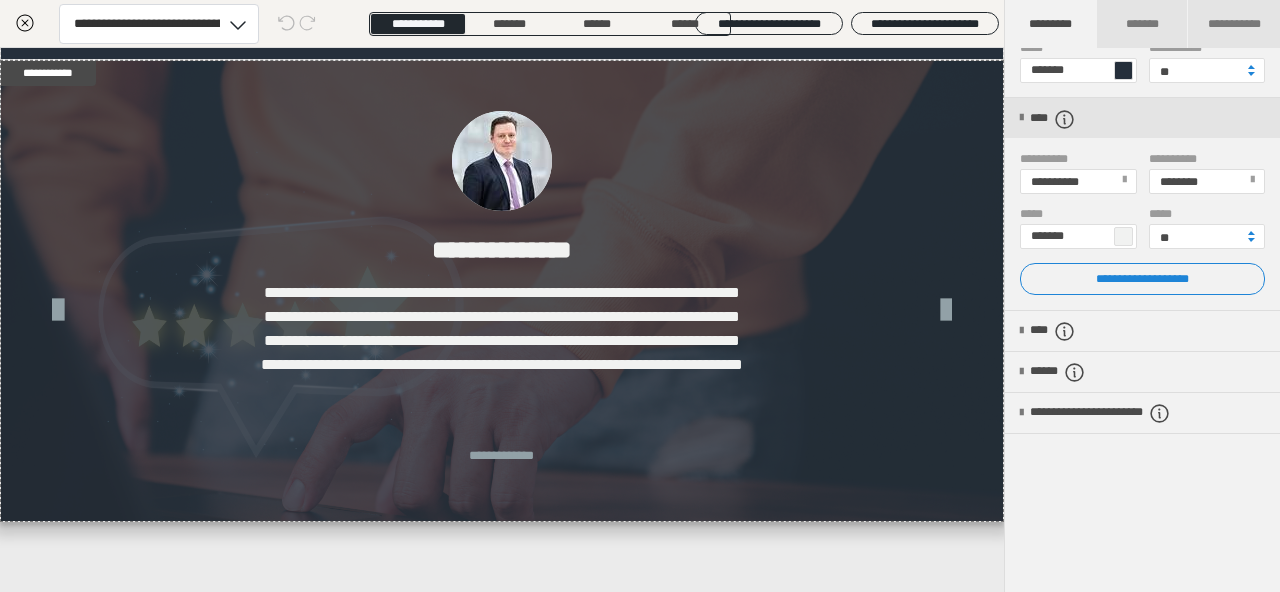 scroll, scrollTop: 231, scrollLeft: 0, axis: vertical 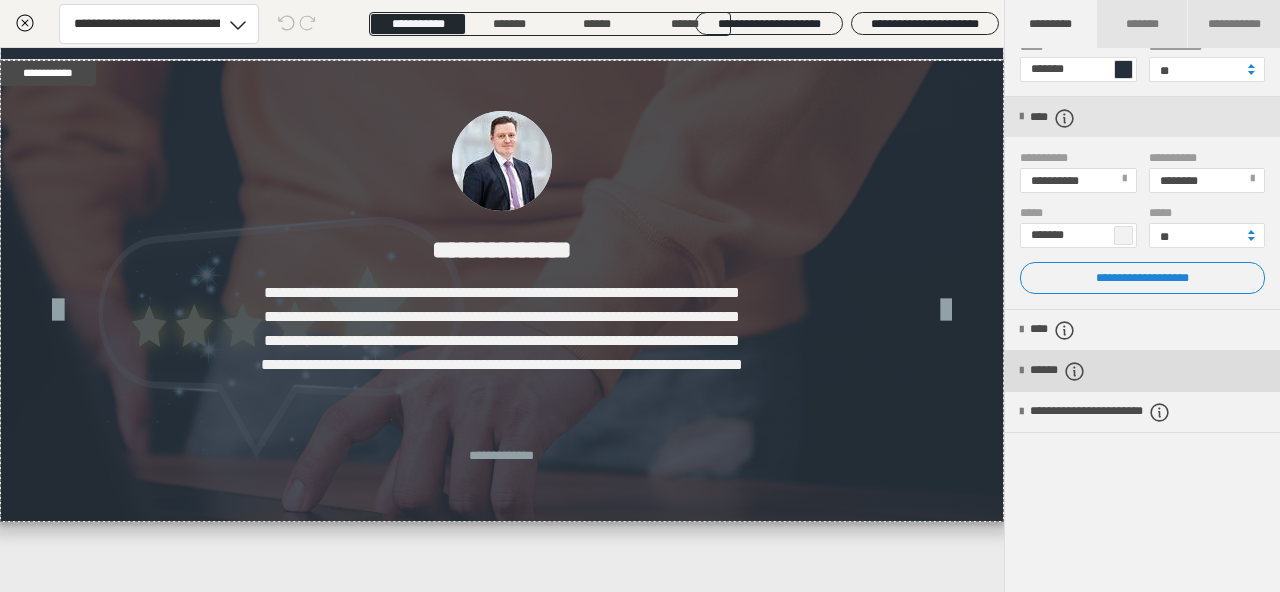 click on "******" at bounding box center [1069, 371] 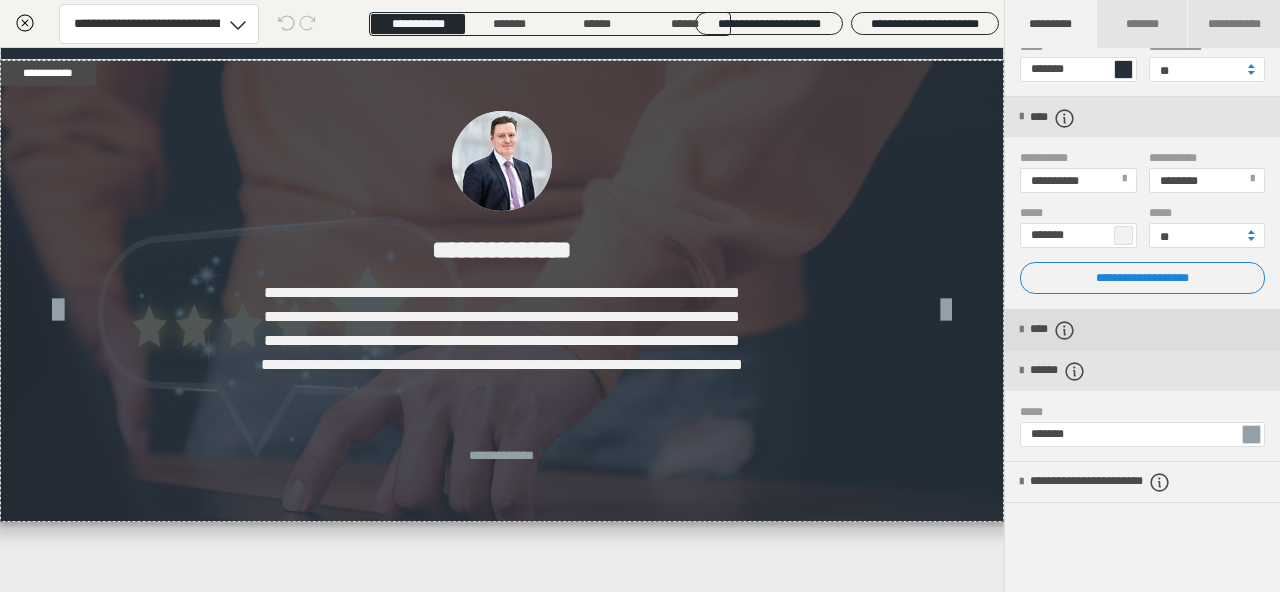 click on "****" at bounding box center (1066, 330) 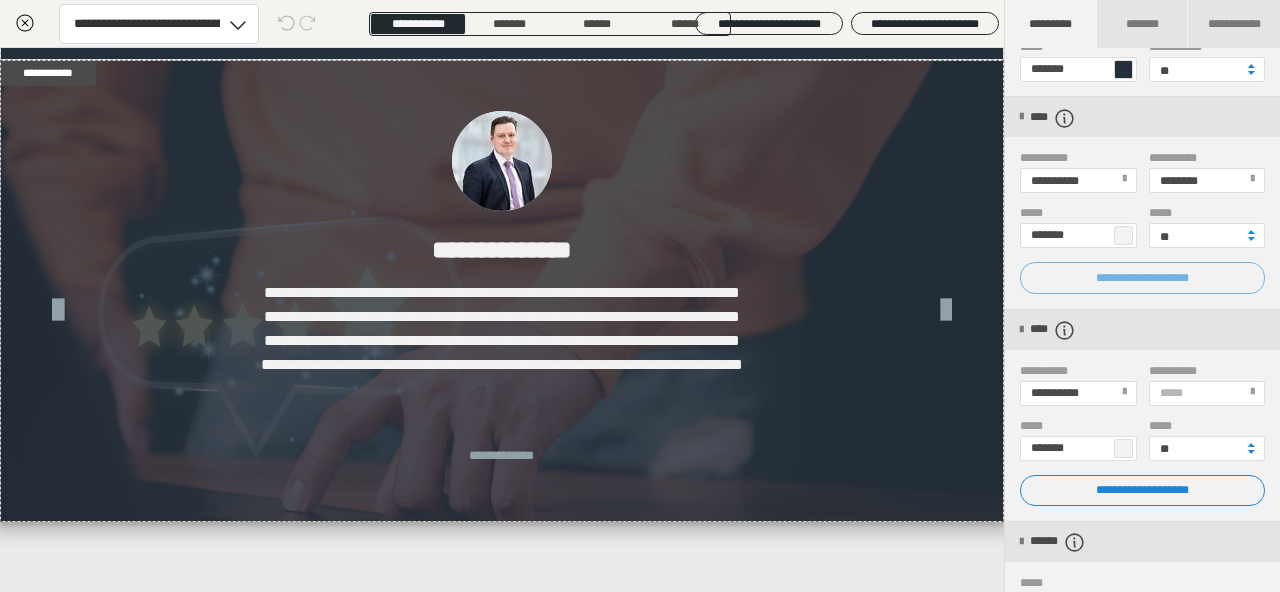 click on "**********" at bounding box center [1142, 277] 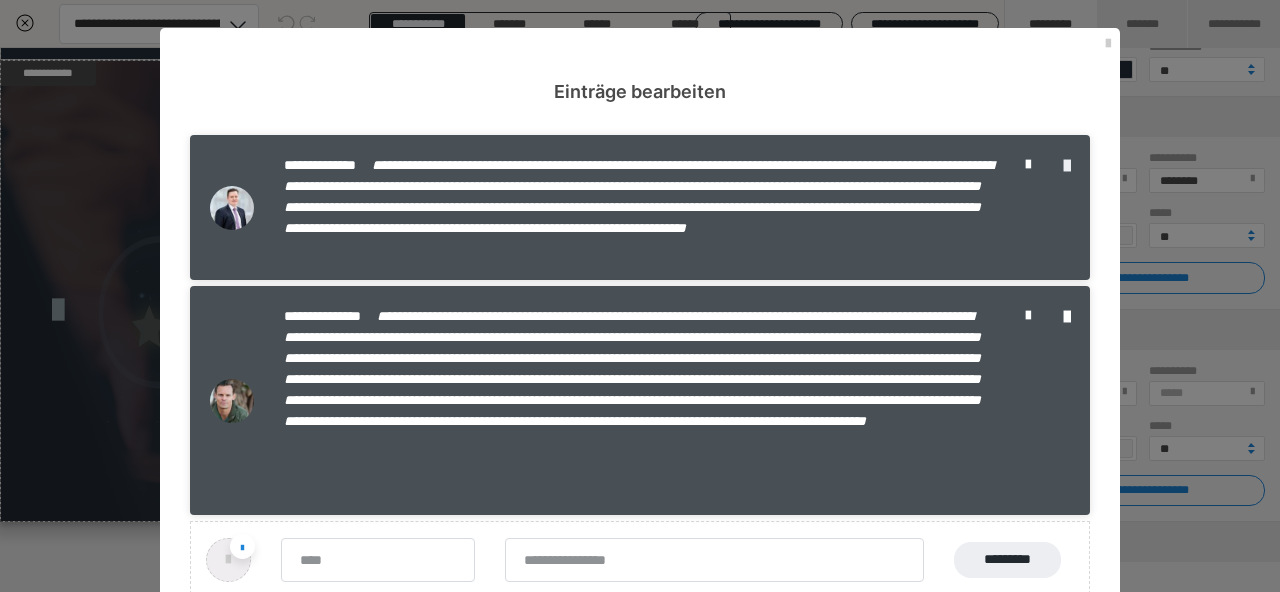click at bounding box center (1067, 166) 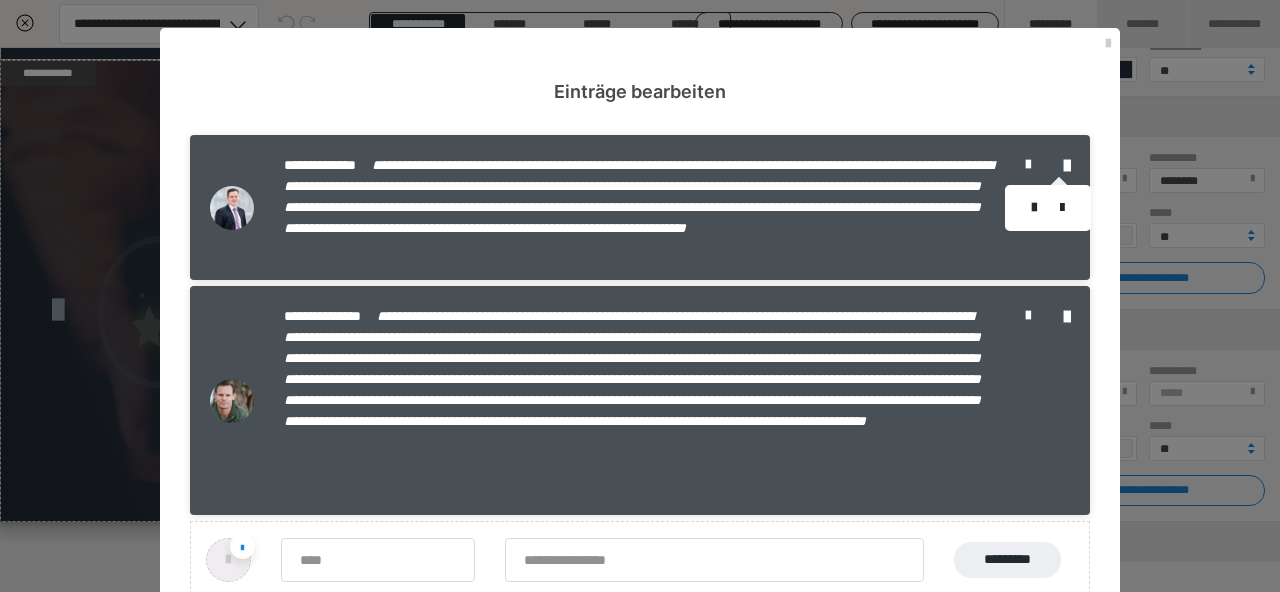 click at bounding box center [640, 296] 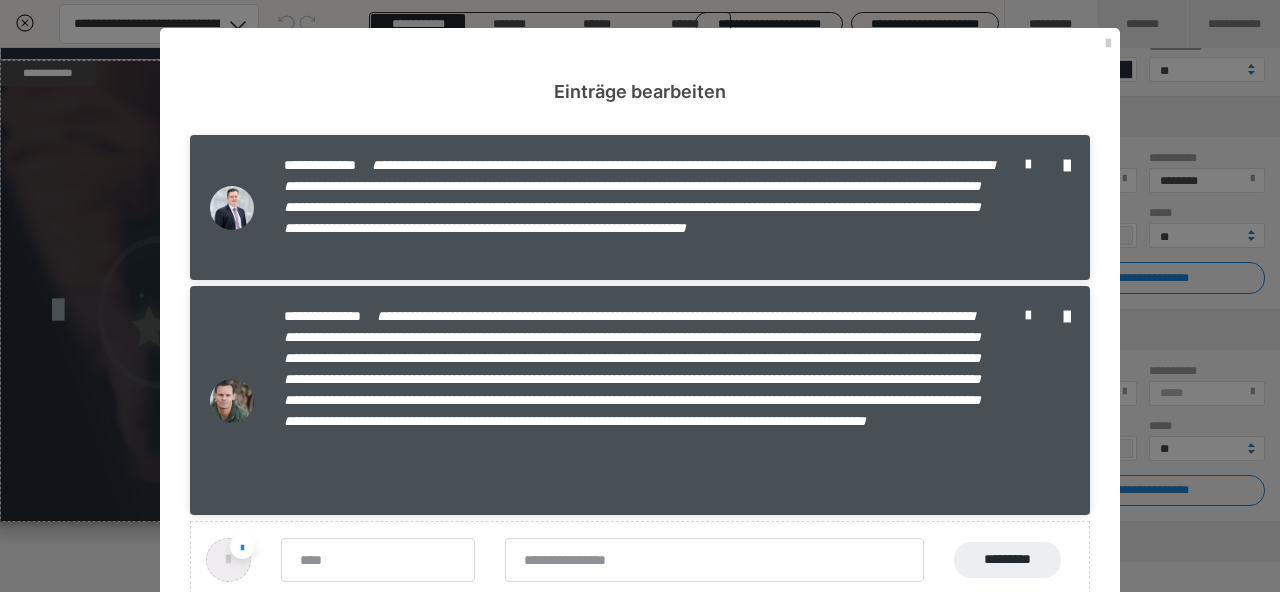 click at bounding box center [1108, 44] 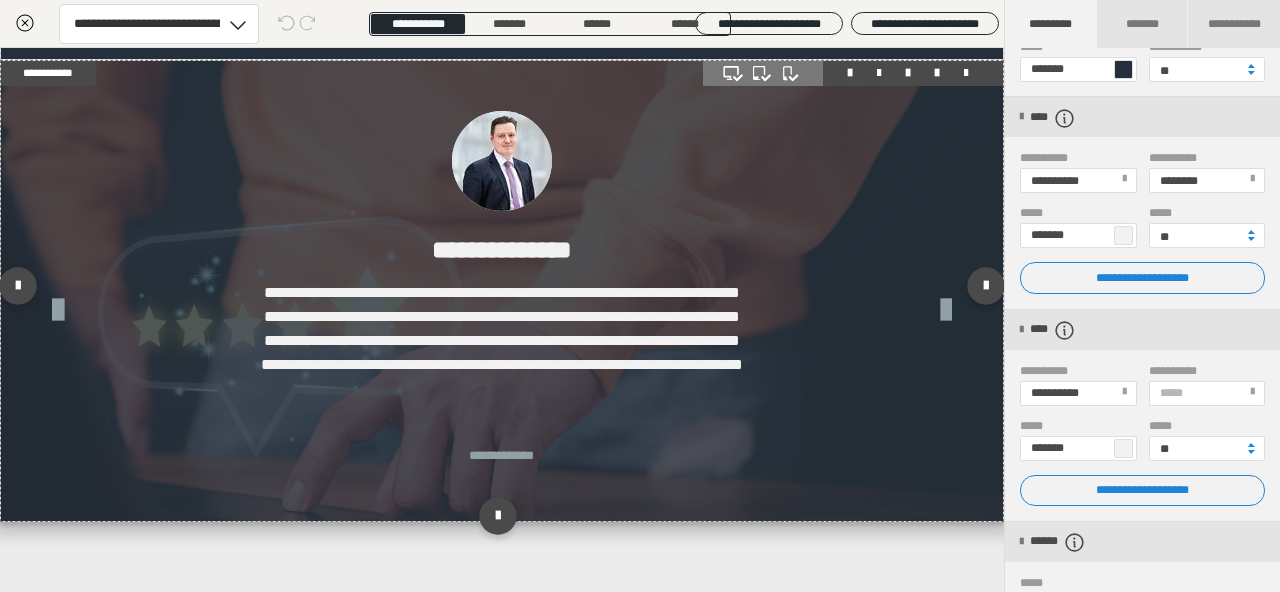 scroll, scrollTop: 3471, scrollLeft: 0, axis: vertical 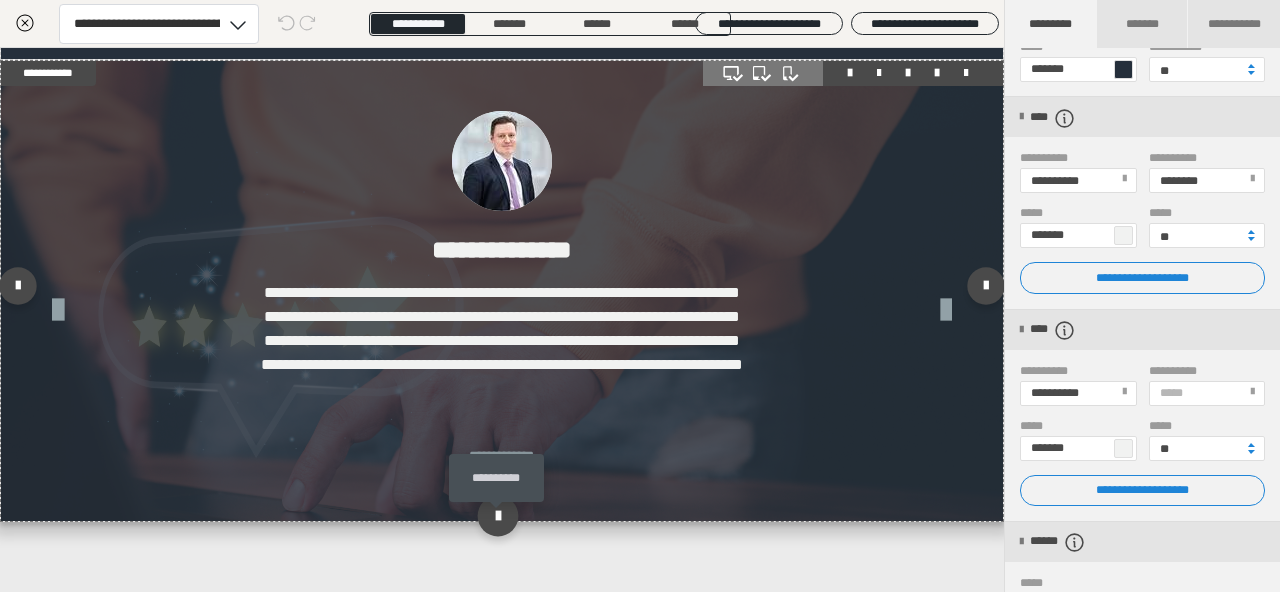 click at bounding box center (497, 516) 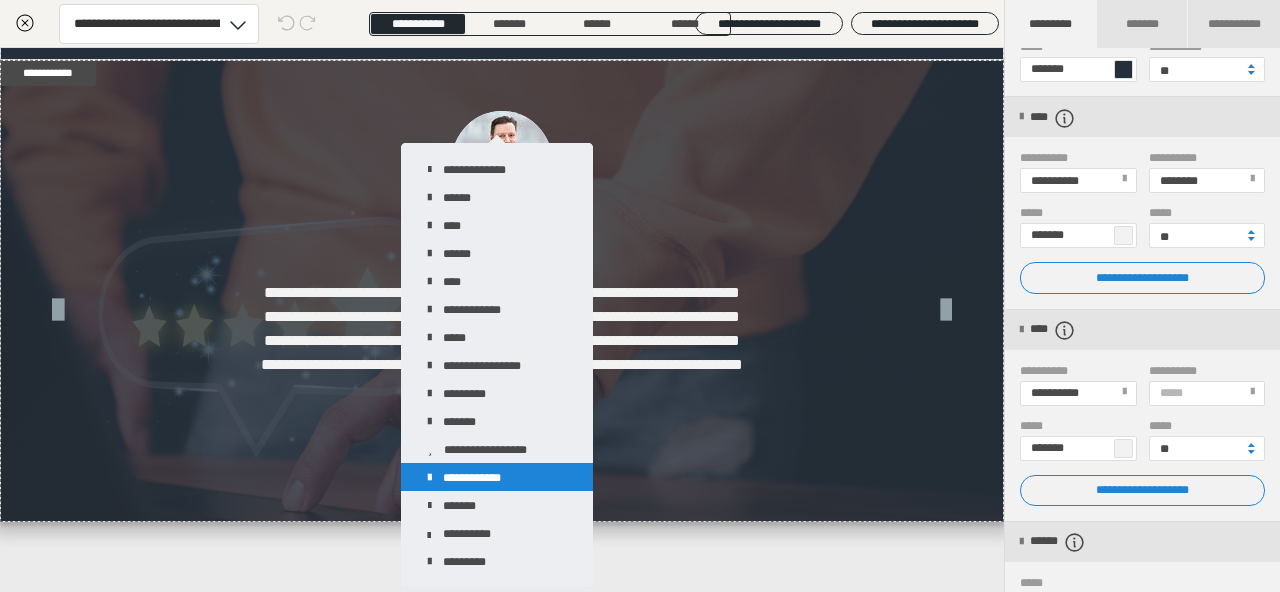 click on "**********" at bounding box center [497, 477] 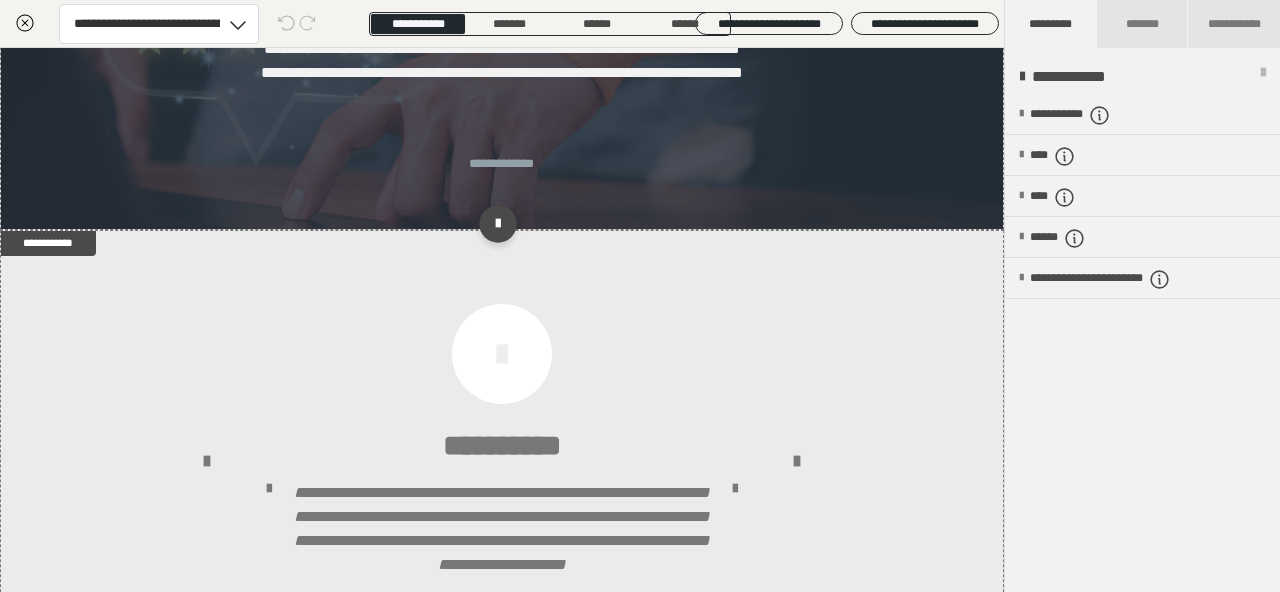 scroll, scrollTop: 0, scrollLeft: 0, axis: both 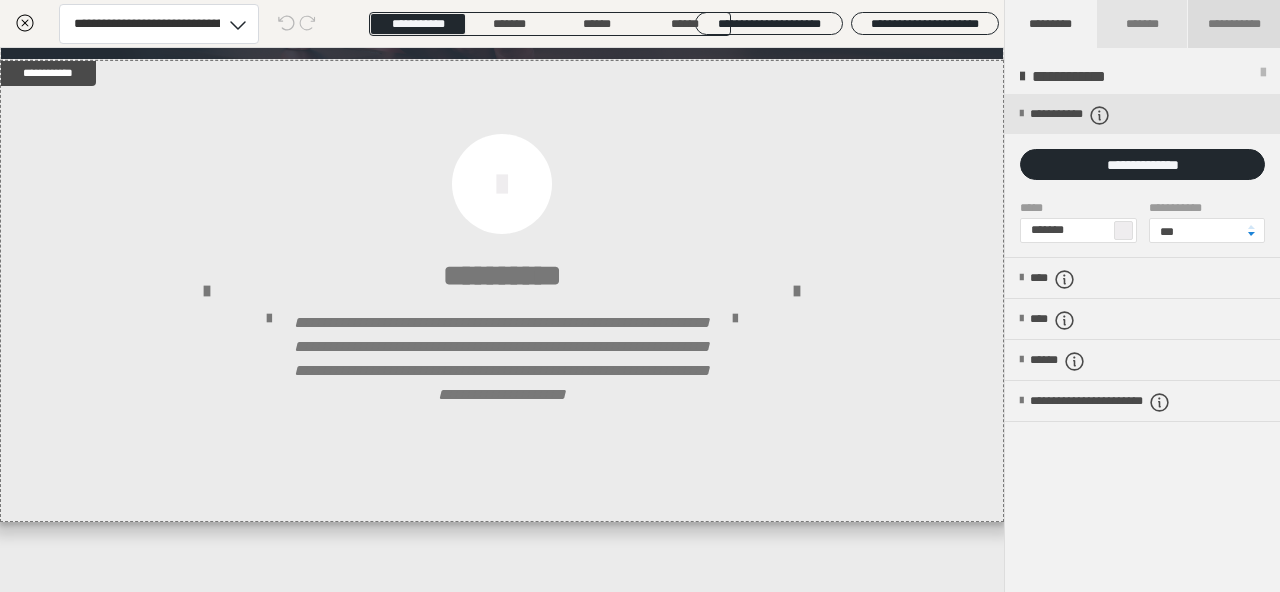 click on "**********" at bounding box center [1234, 24] 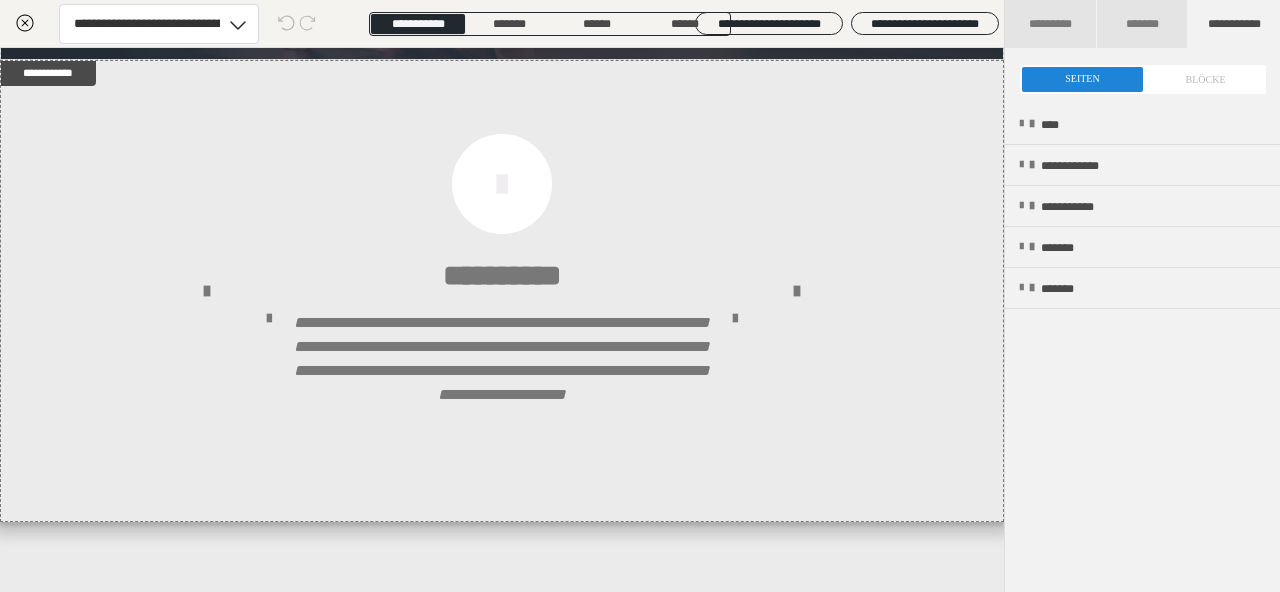 click at bounding box center [1143, 79] 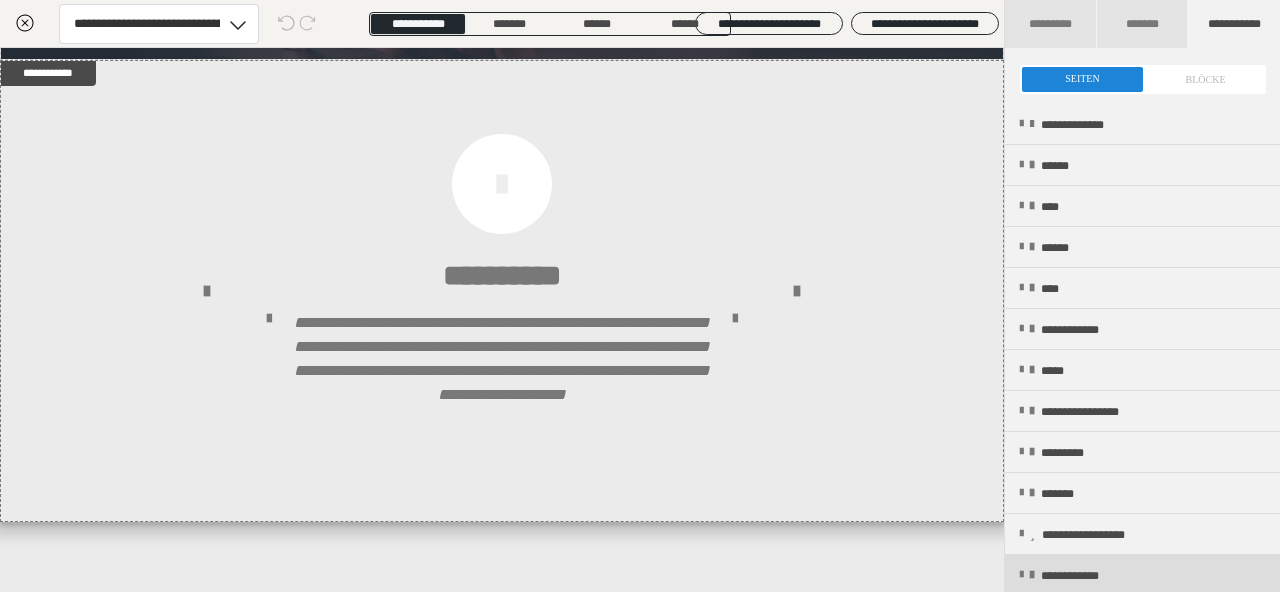 click on "**********" at bounding box center (1142, 575) 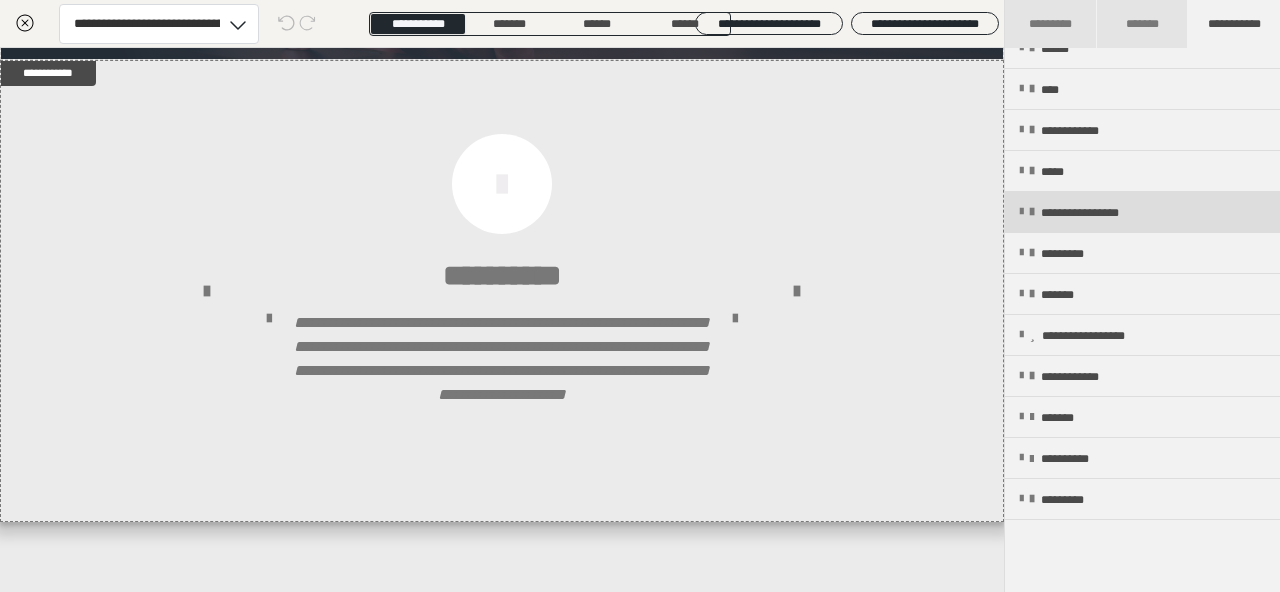 scroll, scrollTop: 243, scrollLeft: 0, axis: vertical 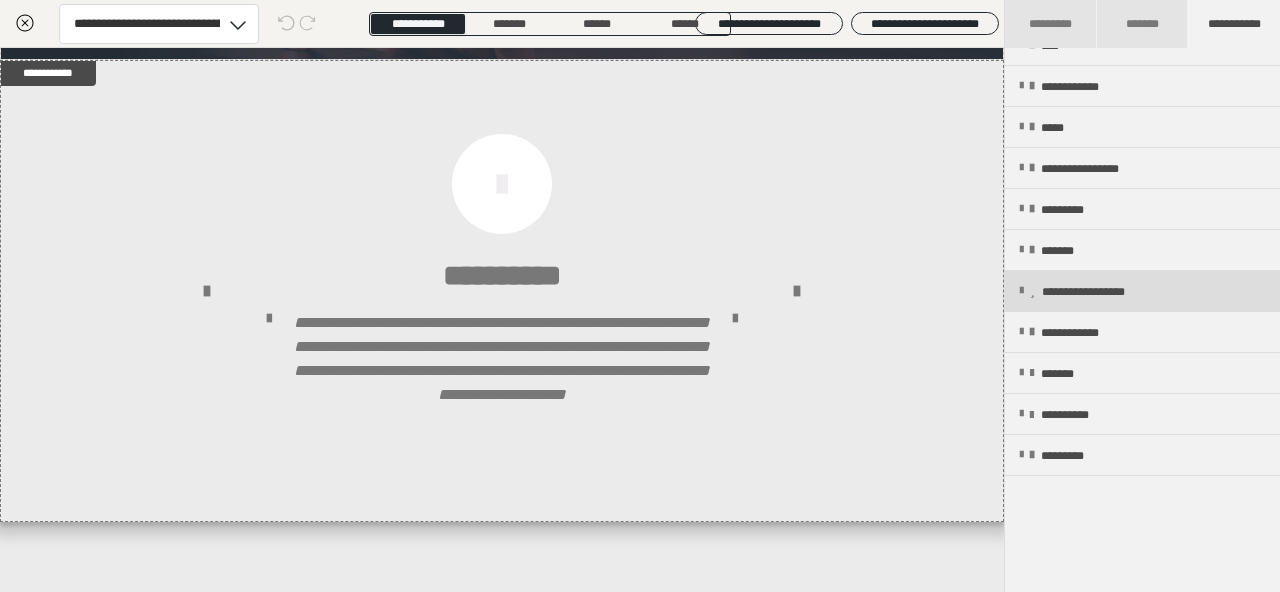 click on "**********" at bounding box center (1142, 291) 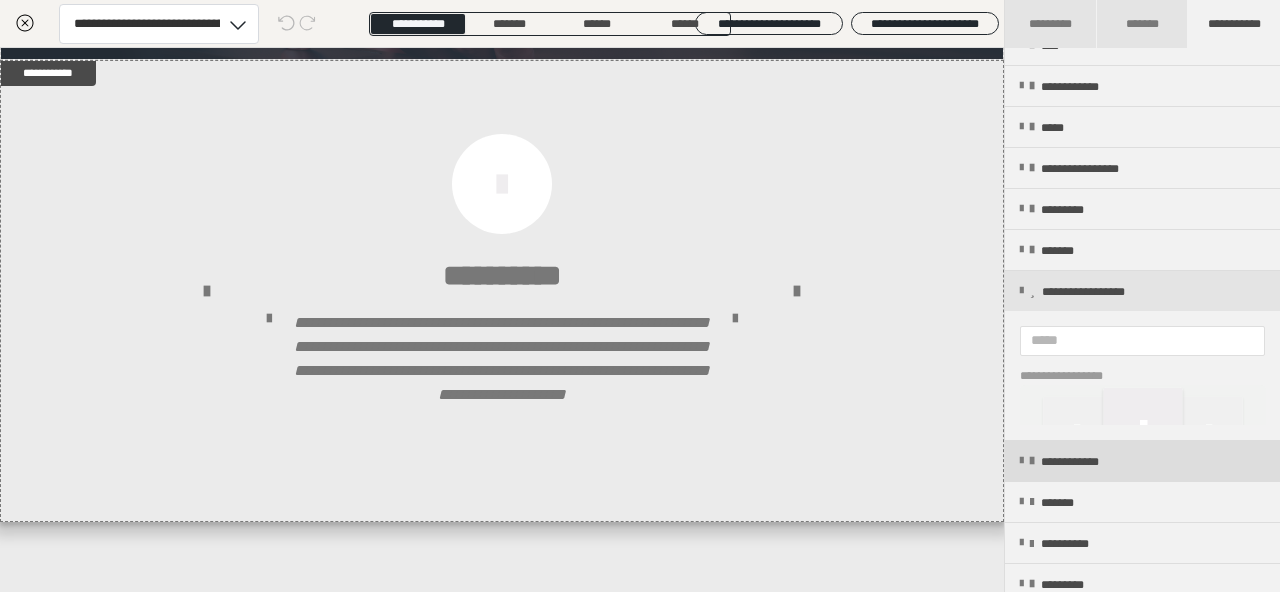 click on "**********" at bounding box center (1086, 462) 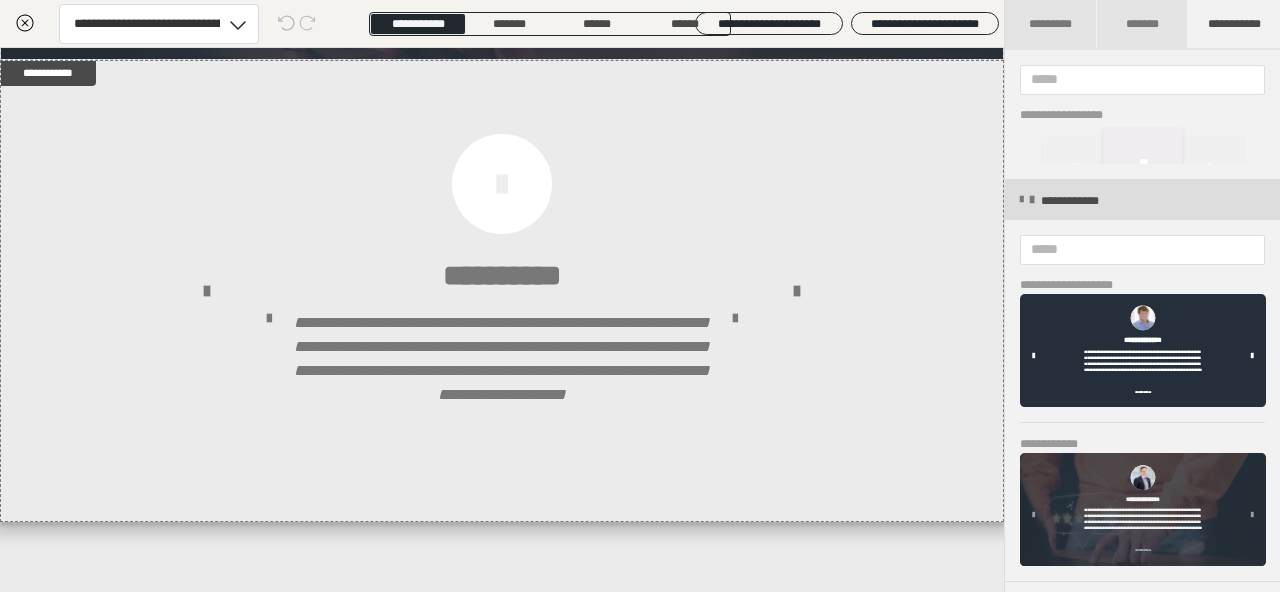 scroll, scrollTop: 510, scrollLeft: 0, axis: vertical 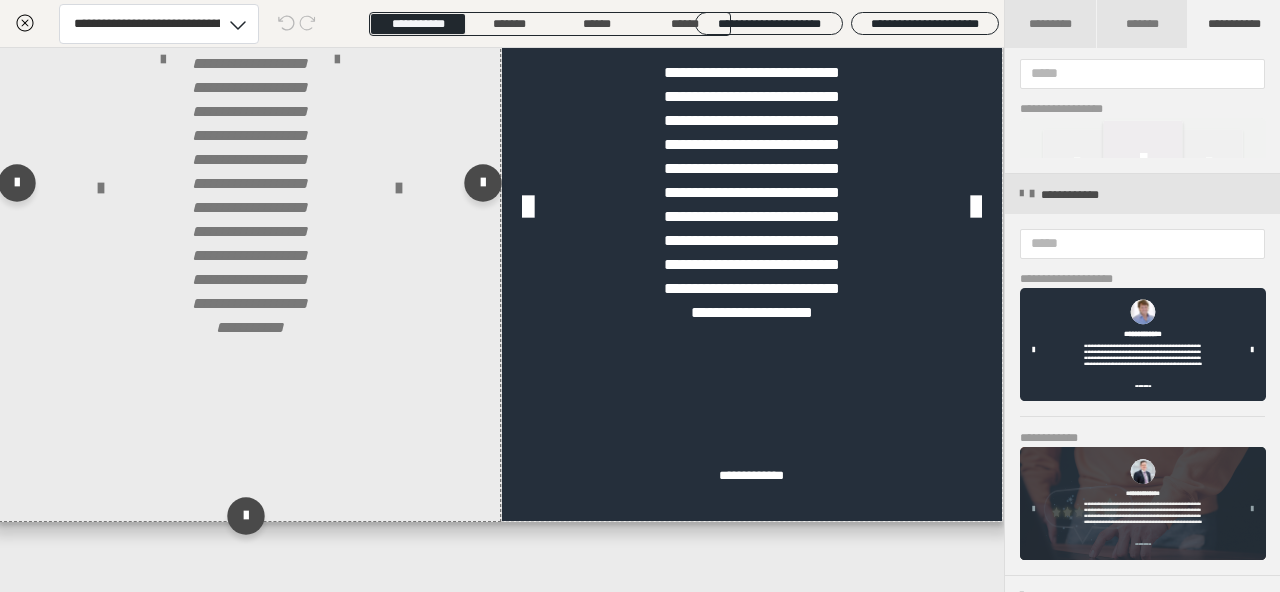 click at bounding box center [463, -133] 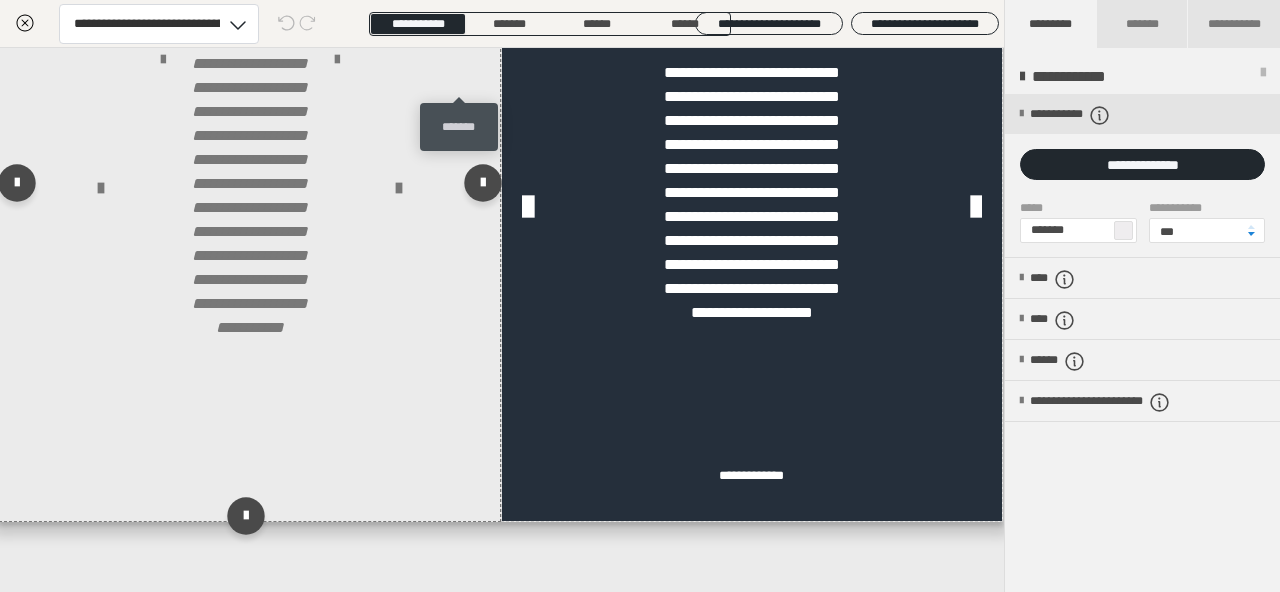 click at bounding box center (463, -133) 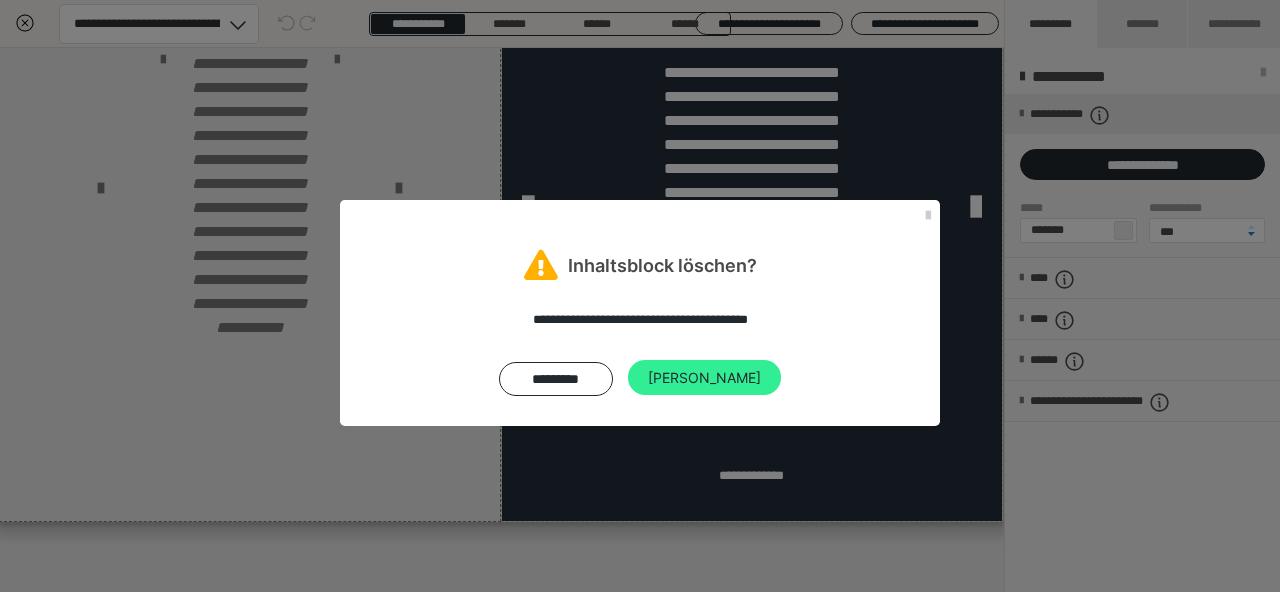 click on "[PERSON_NAME]" at bounding box center (704, 378) 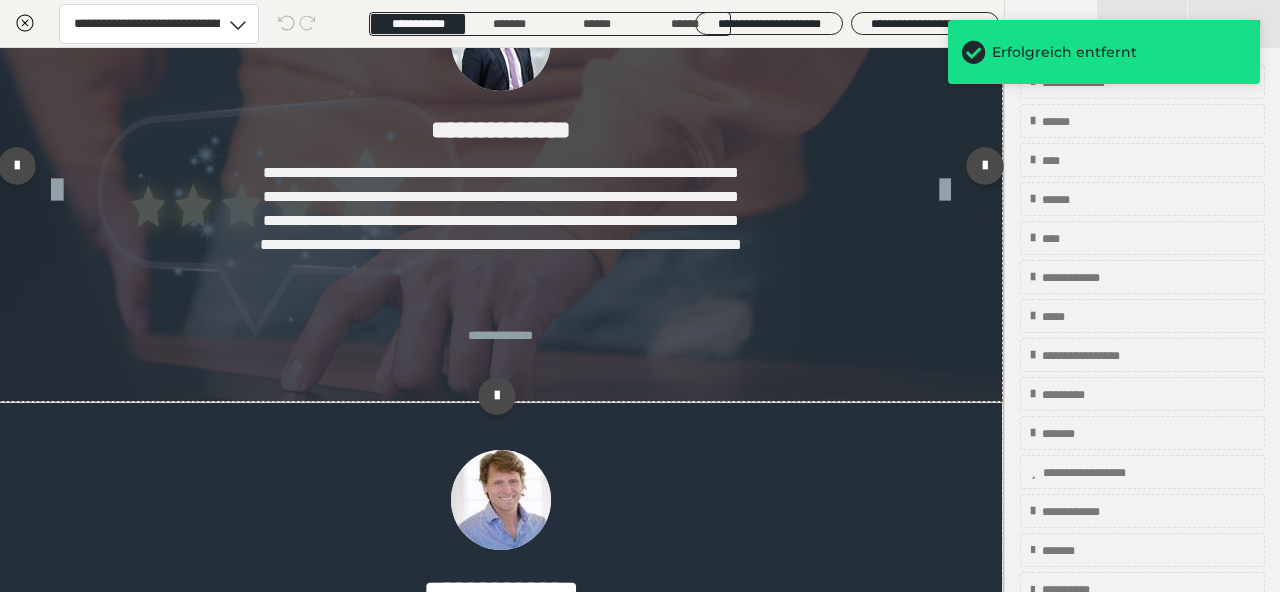 scroll, scrollTop: 3292, scrollLeft: 1, axis: both 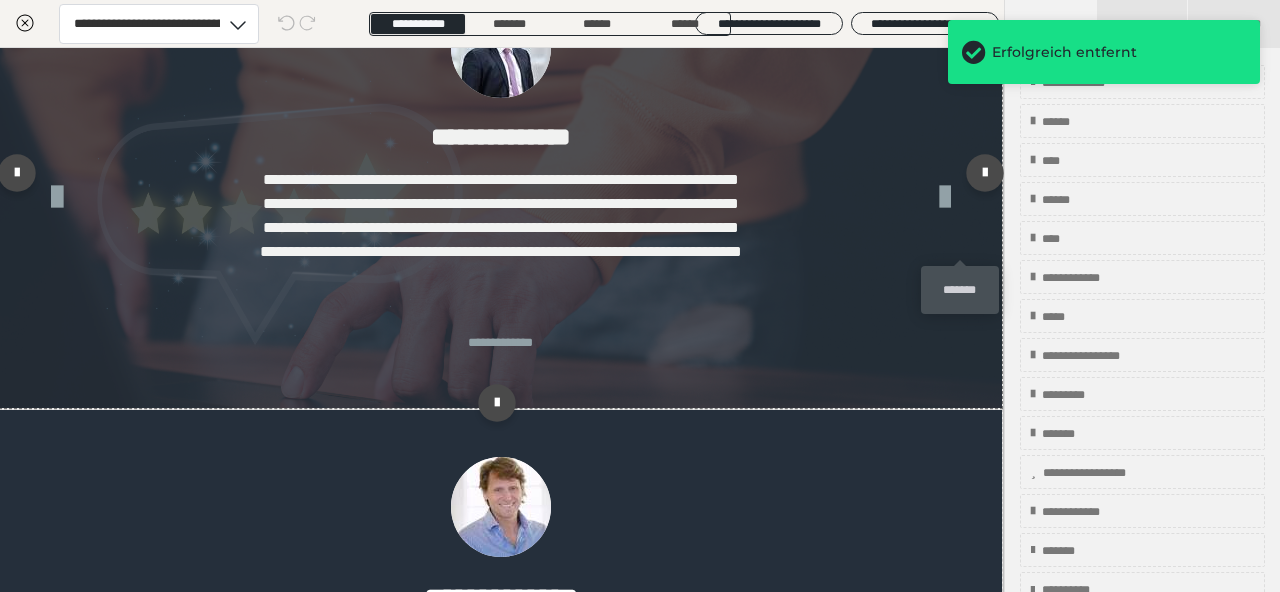 click at bounding box center (965, -40) 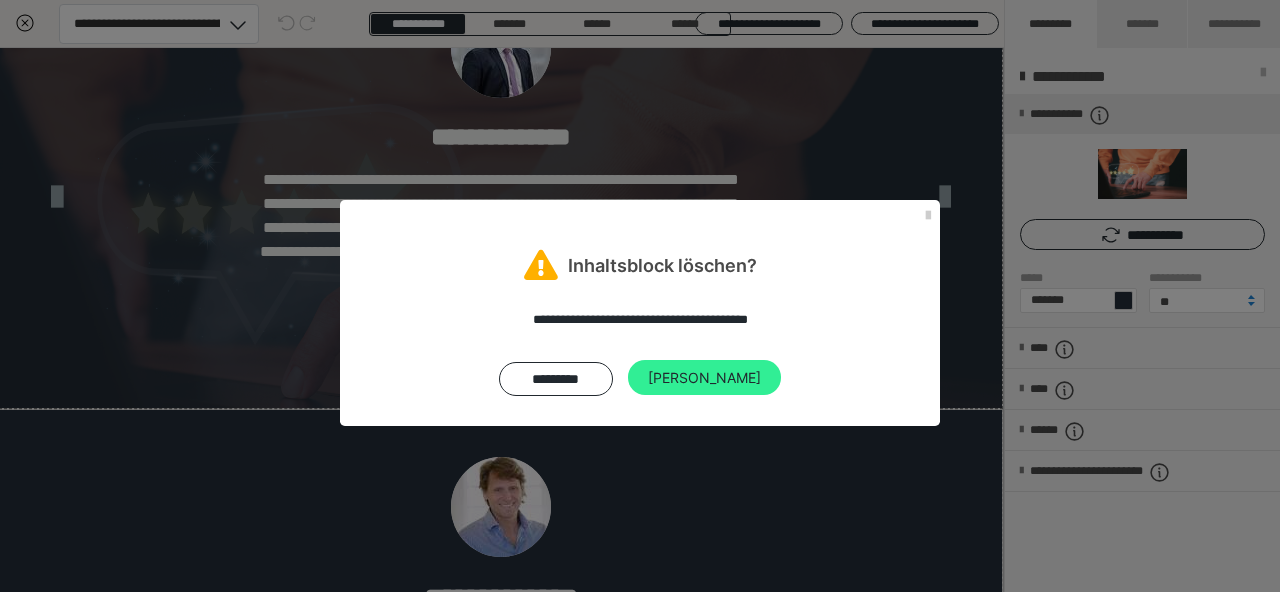 click on "[PERSON_NAME]" at bounding box center [704, 378] 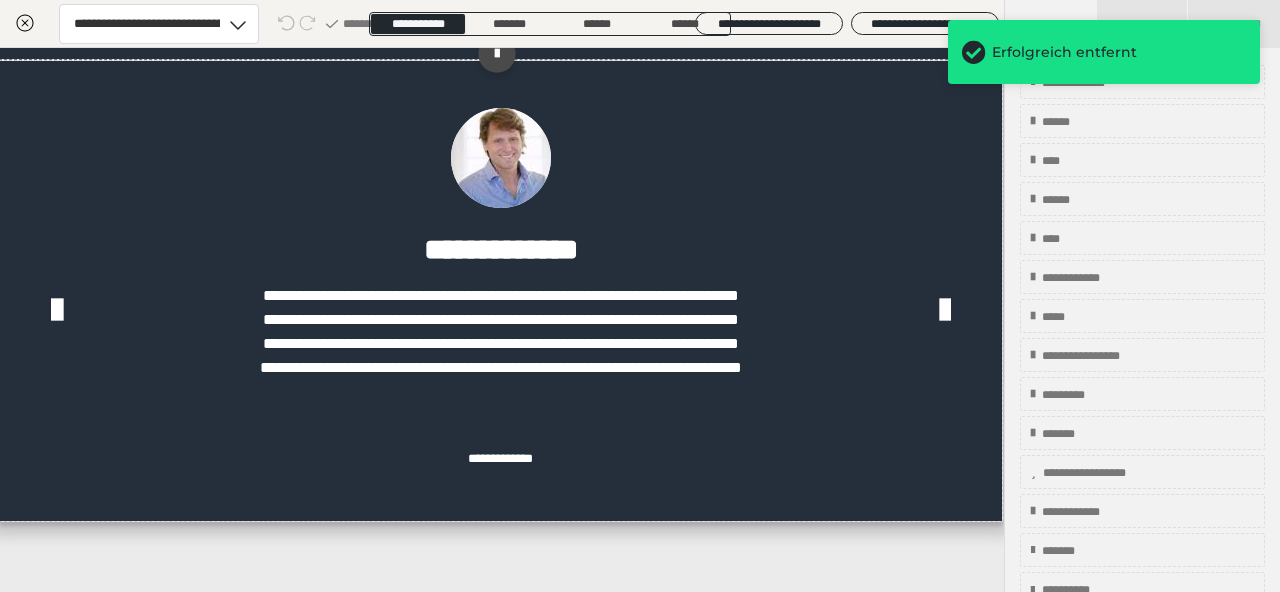 click on "**********" at bounding box center (500, 18) 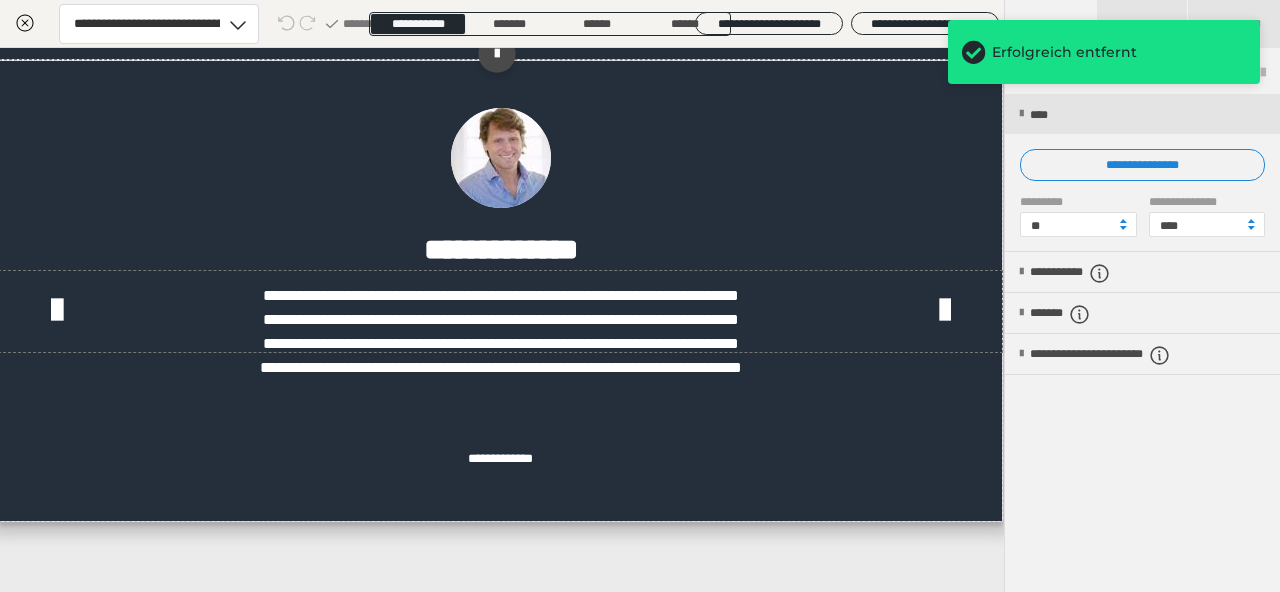 click on "**********" at bounding box center (500, 18) 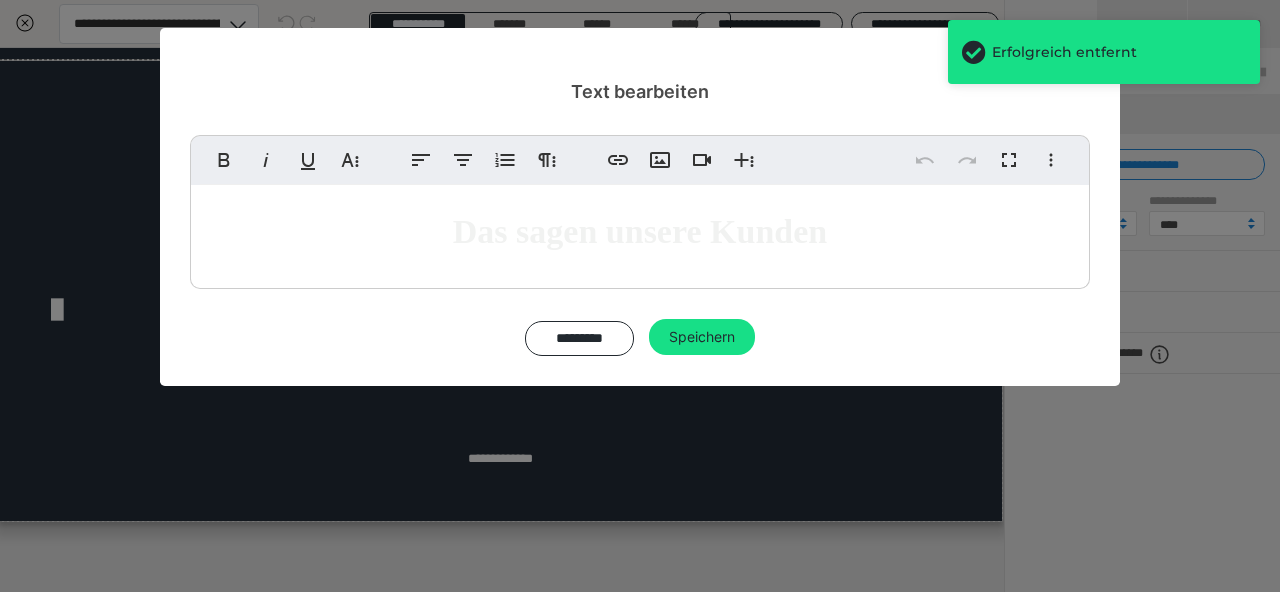 click on "Das sagen unsere Kunden" at bounding box center (640, 231) 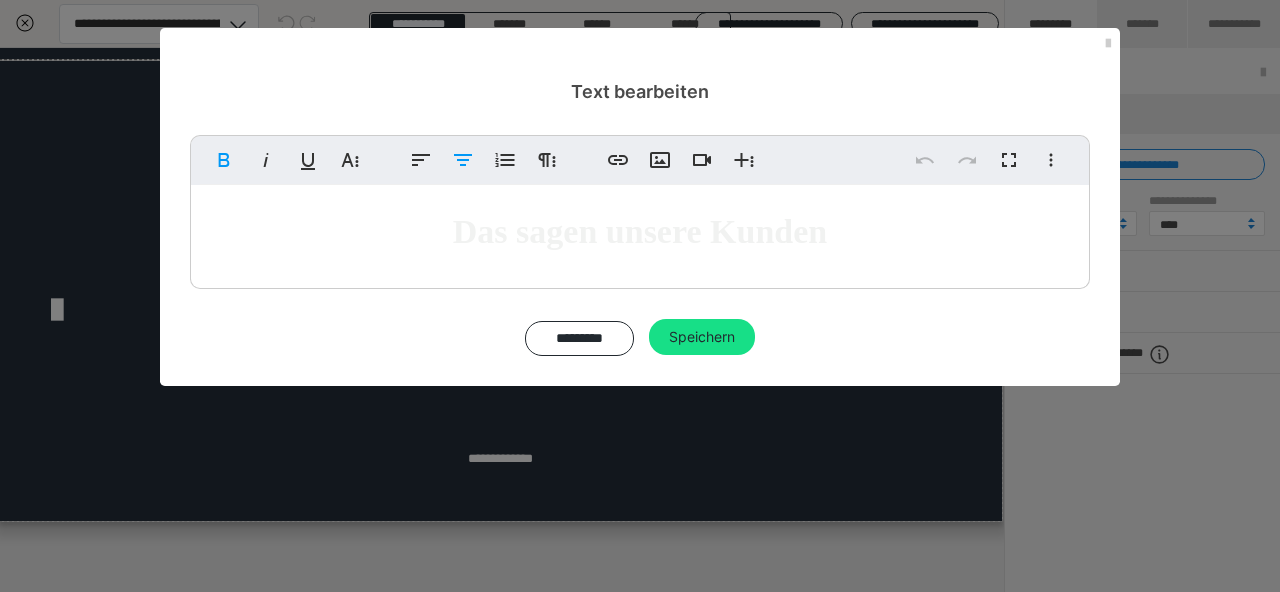 click on "Das sagen unsere Kunden" at bounding box center (640, 231) 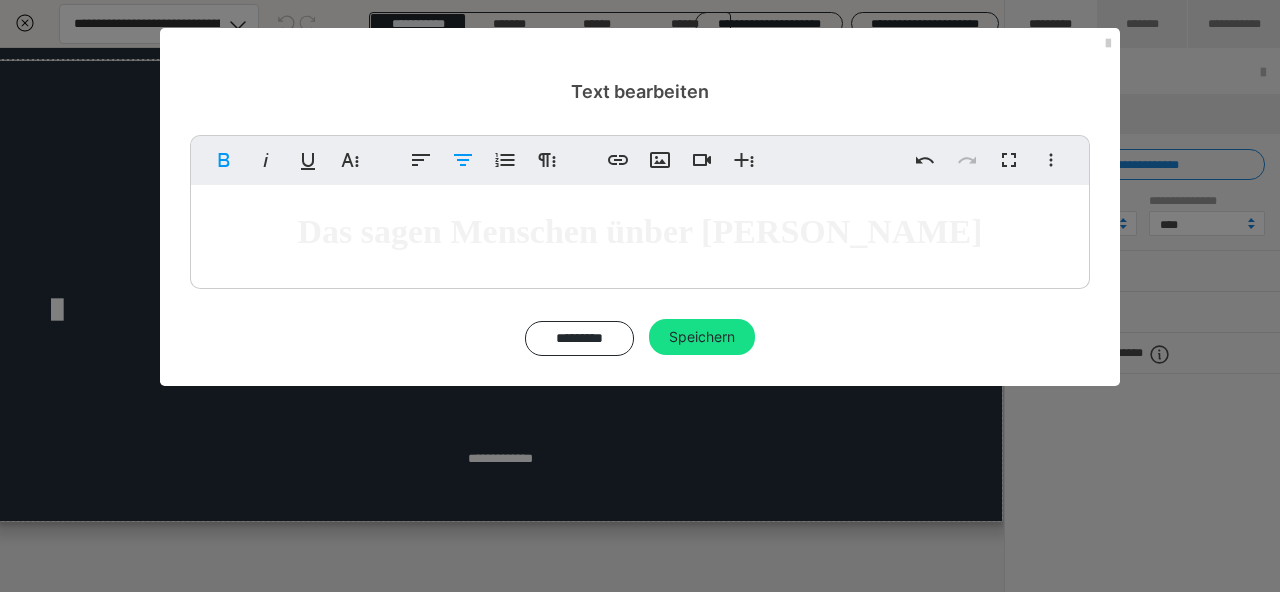 click on "Das sagen Menschen ünber [PERSON_NAME]" at bounding box center [639, 231] 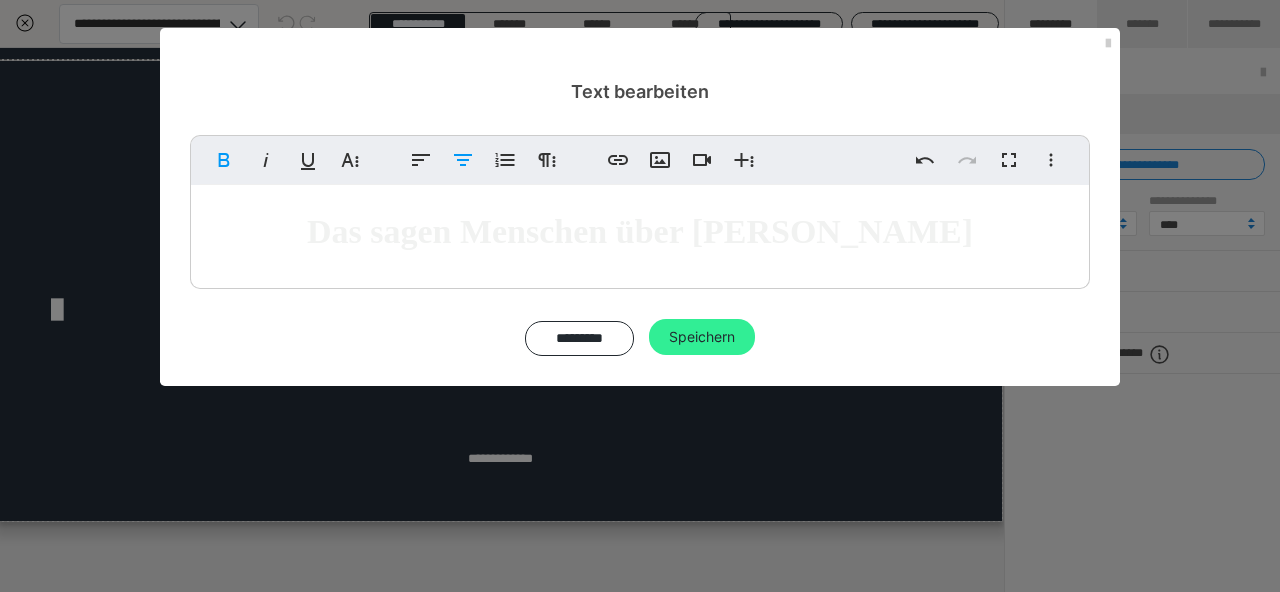 click on "Speichern" at bounding box center [702, 337] 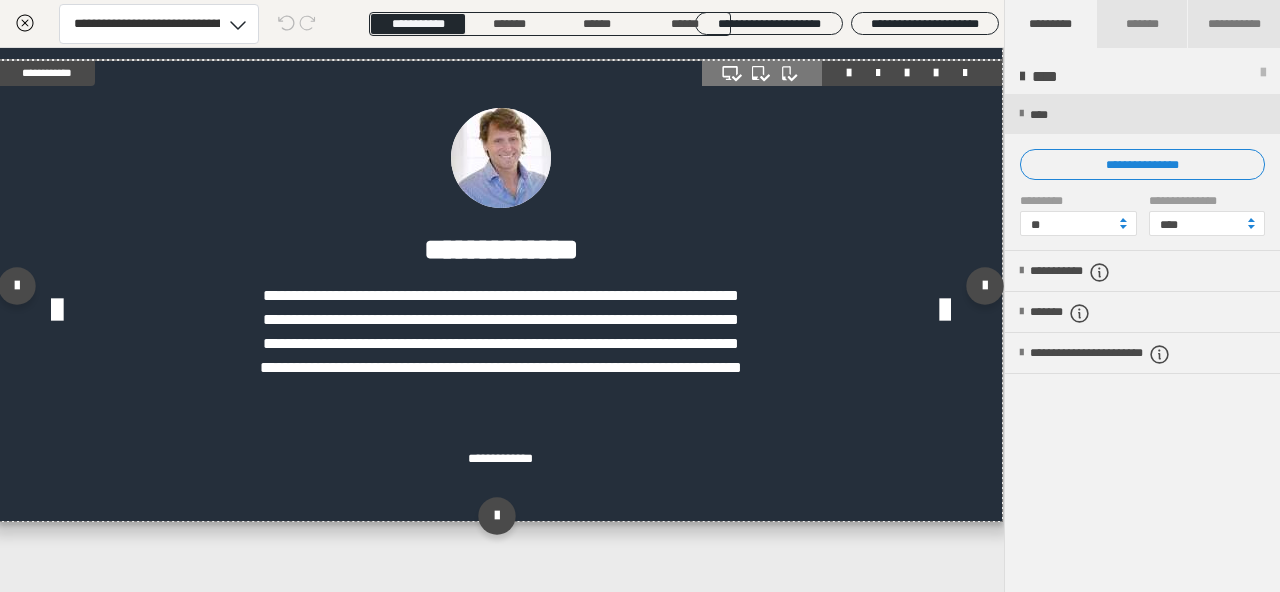 scroll, scrollTop: 3409, scrollLeft: 1, axis: both 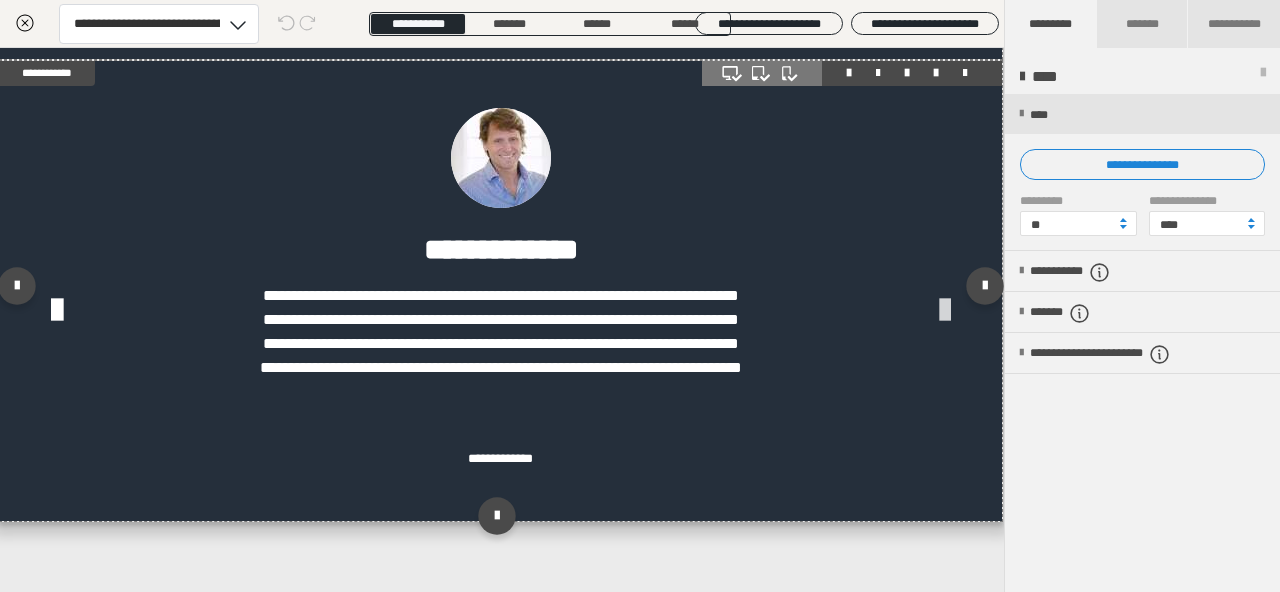 click at bounding box center [945, 311] 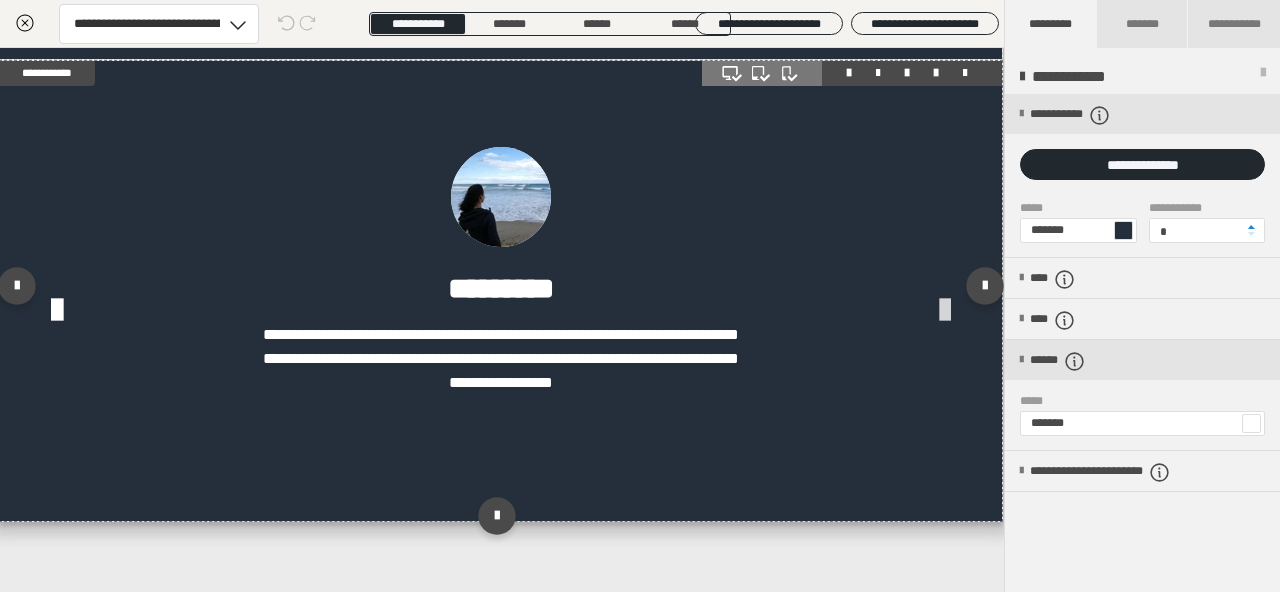 click at bounding box center [945, 311] 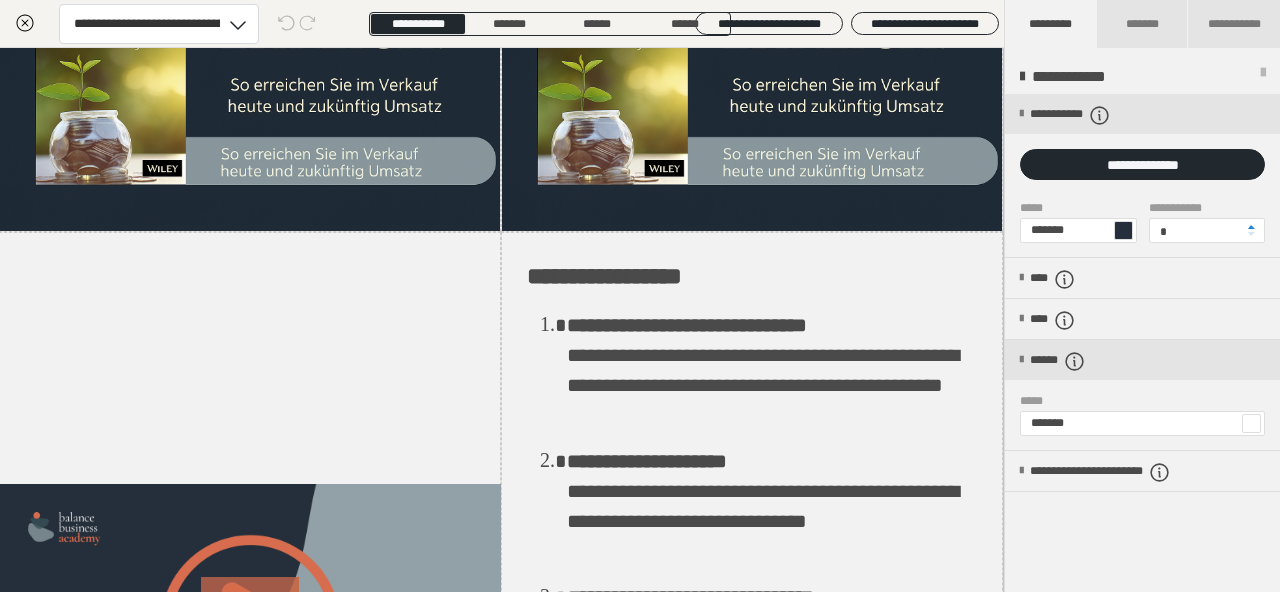 scroll, scrollTop: 0, scrollLeft: 1, axis: horizontal 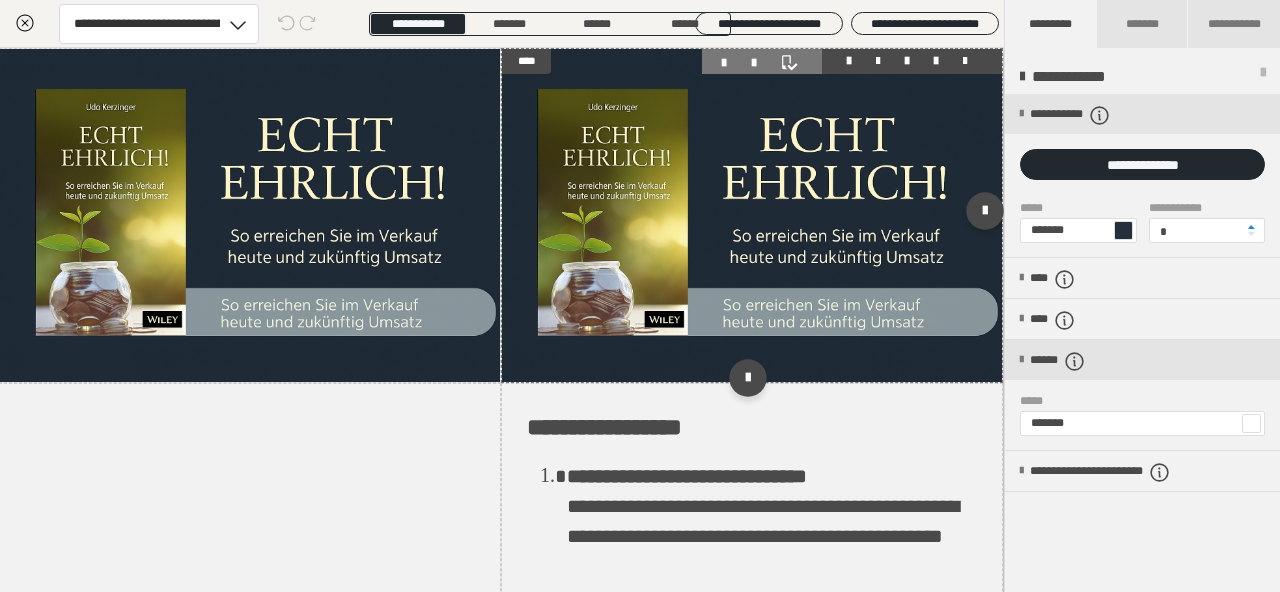 click at bounding box center (752, 215) 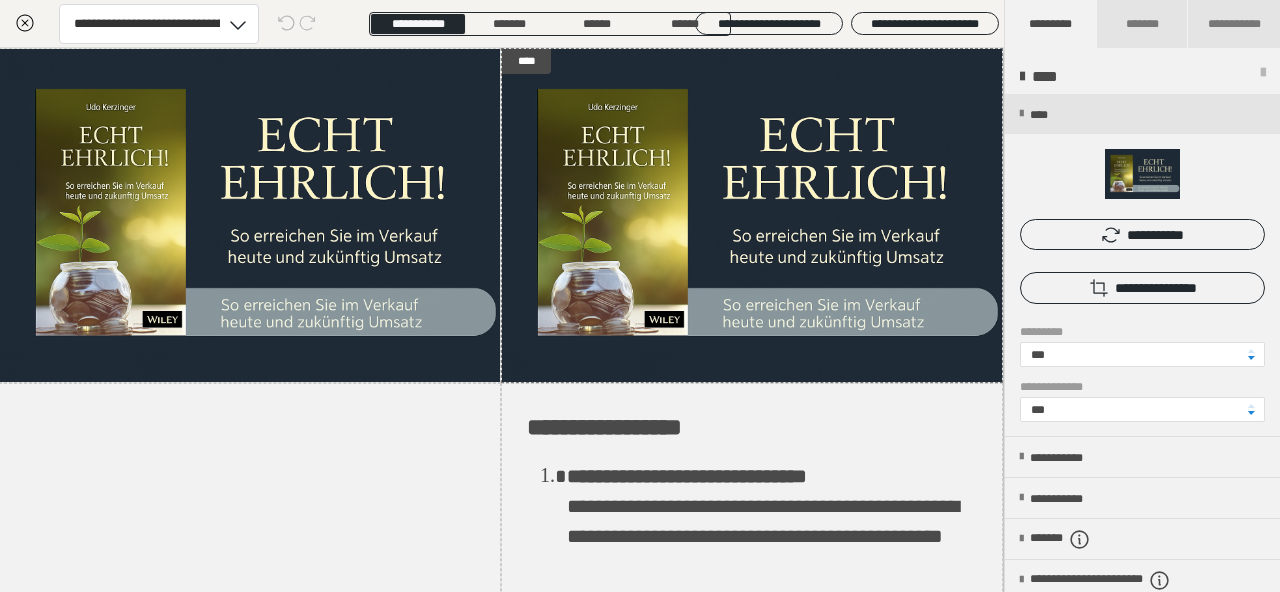 click on "**********" at bounding box center [1142, 234] 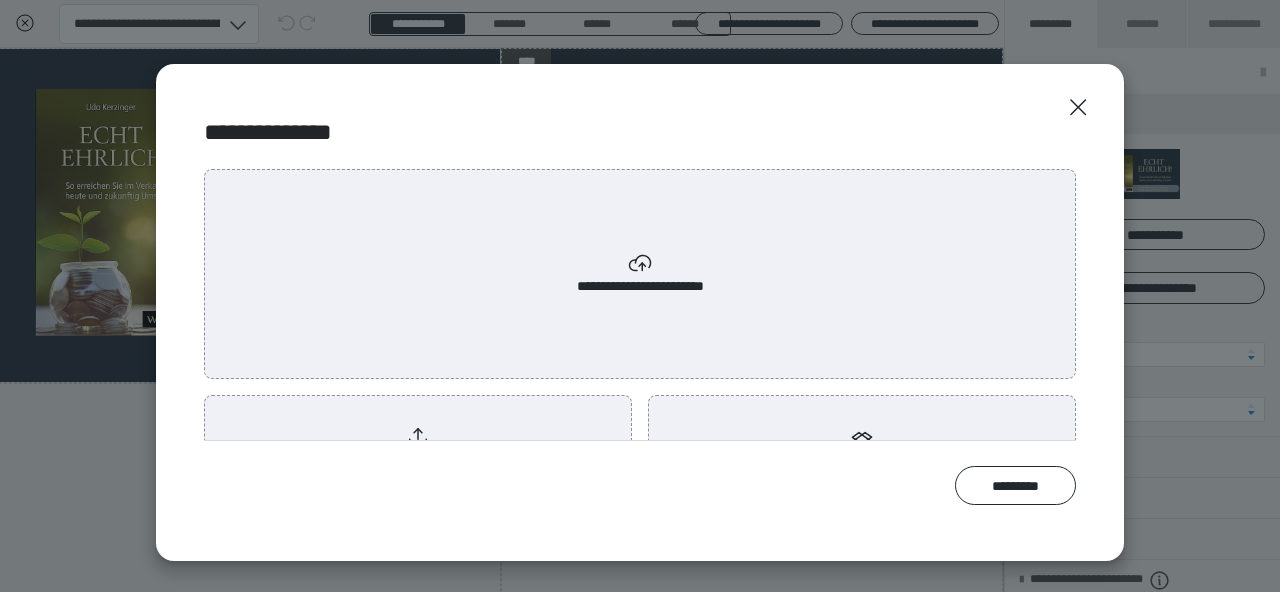 click 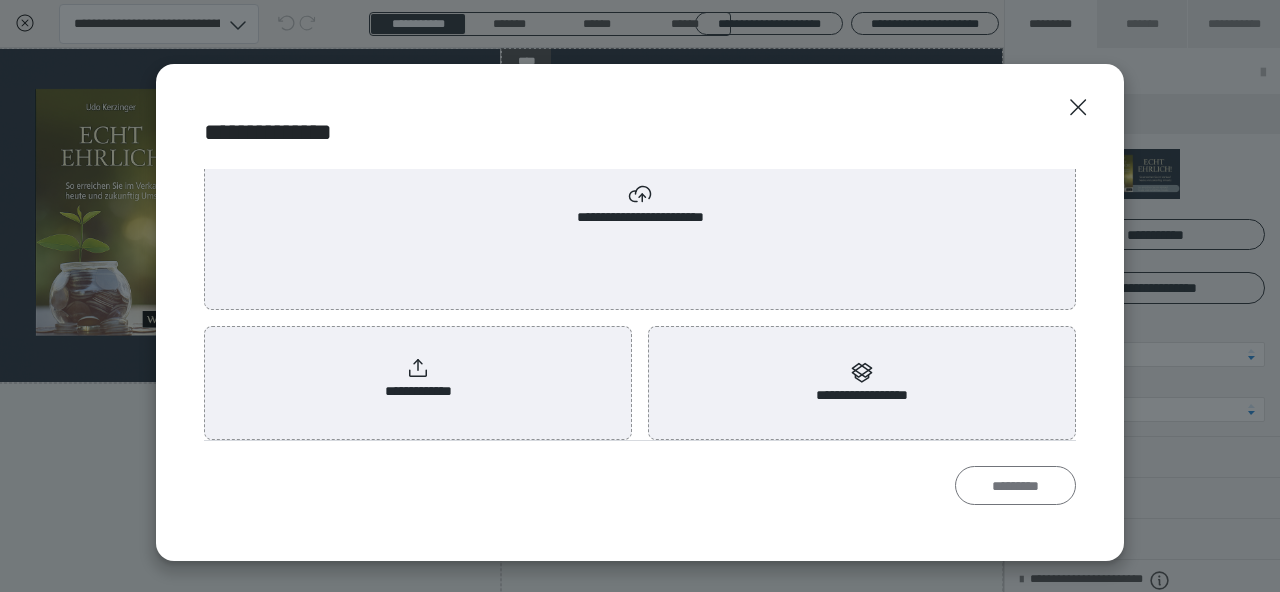 click on "*********" at bounding box center [1015, 485] 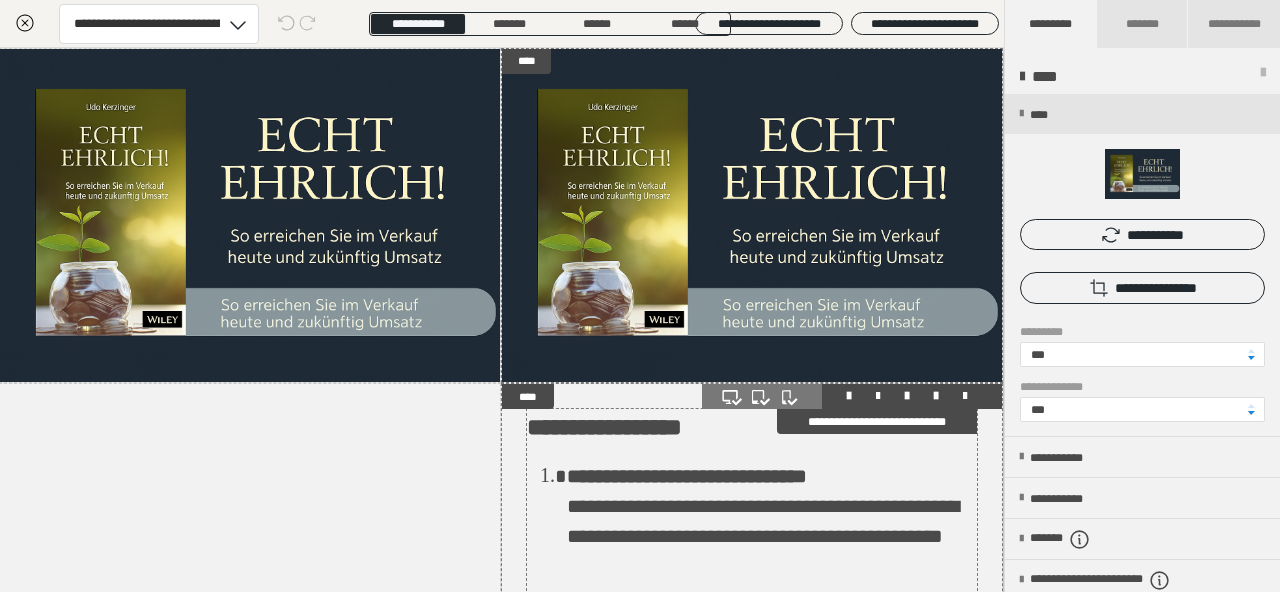 click on "**********" at bounding box center (604, 427) 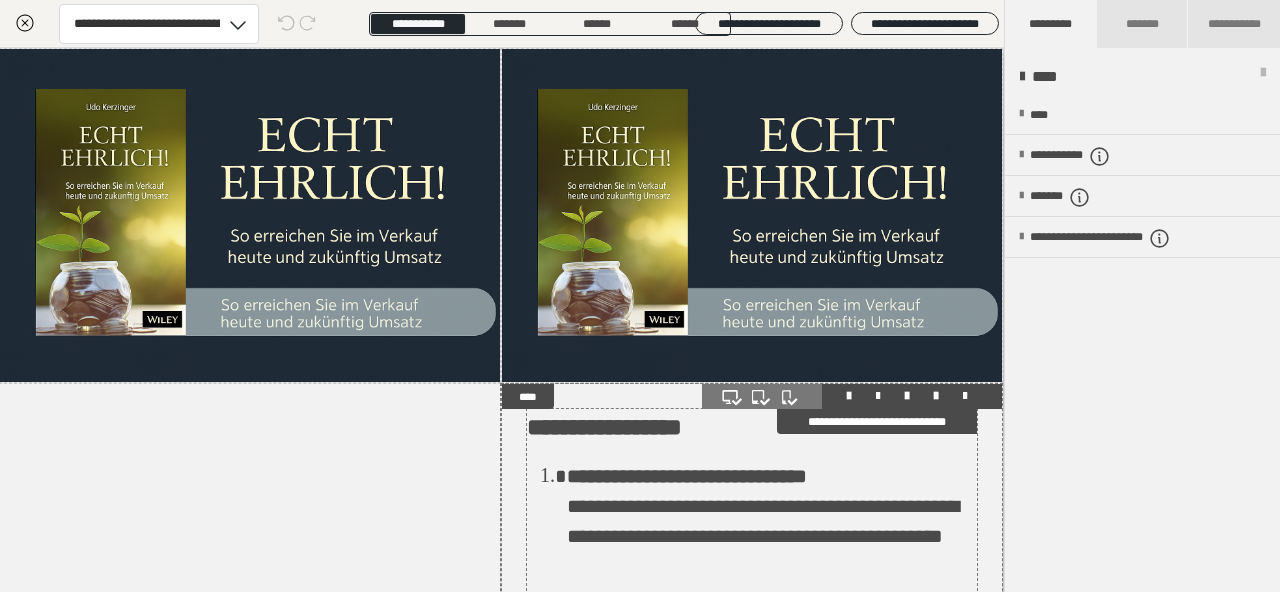 click on "**********" at bounding box center (604, 427) 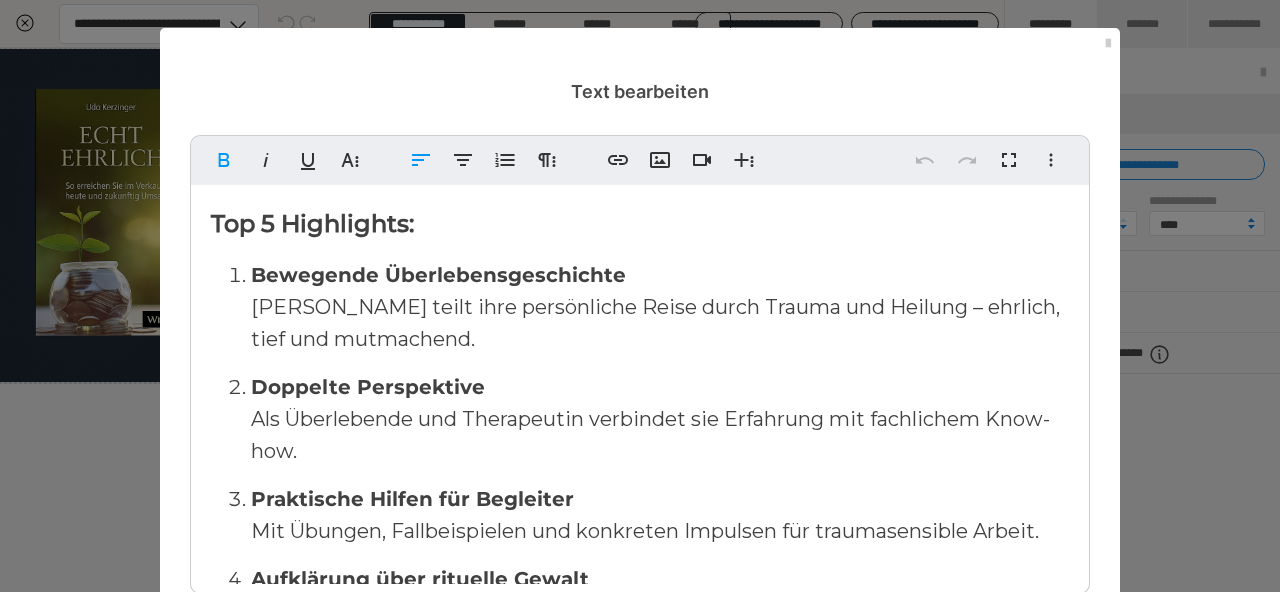 click on "Top 5 Highlights:" at bounding box center (312, 223) 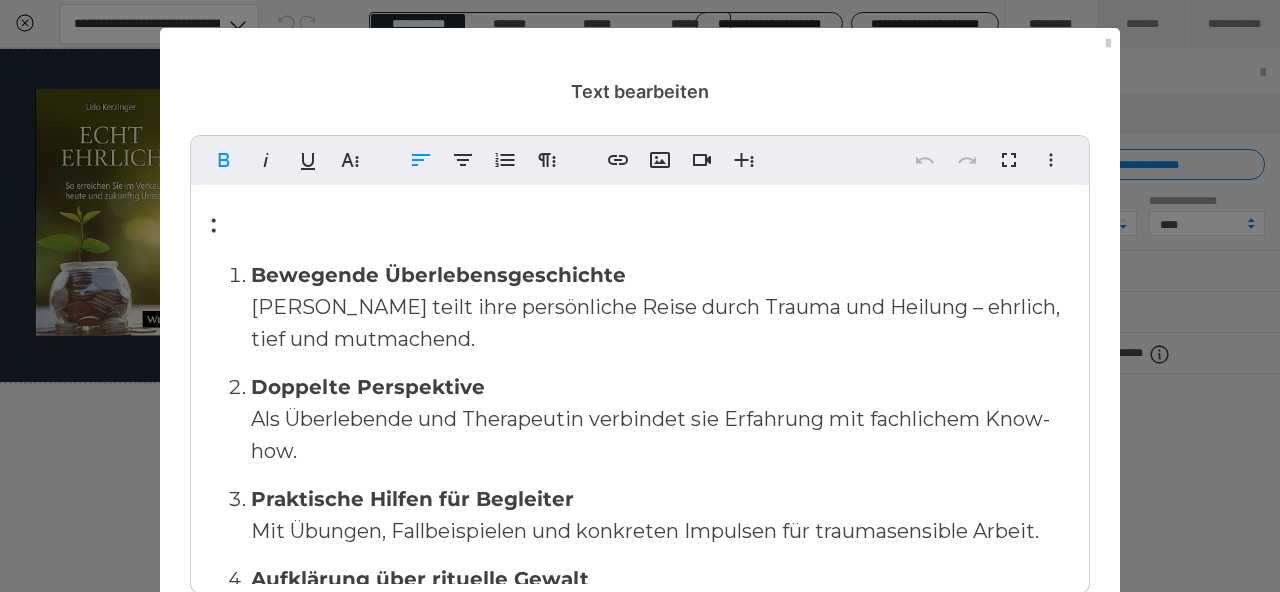 type 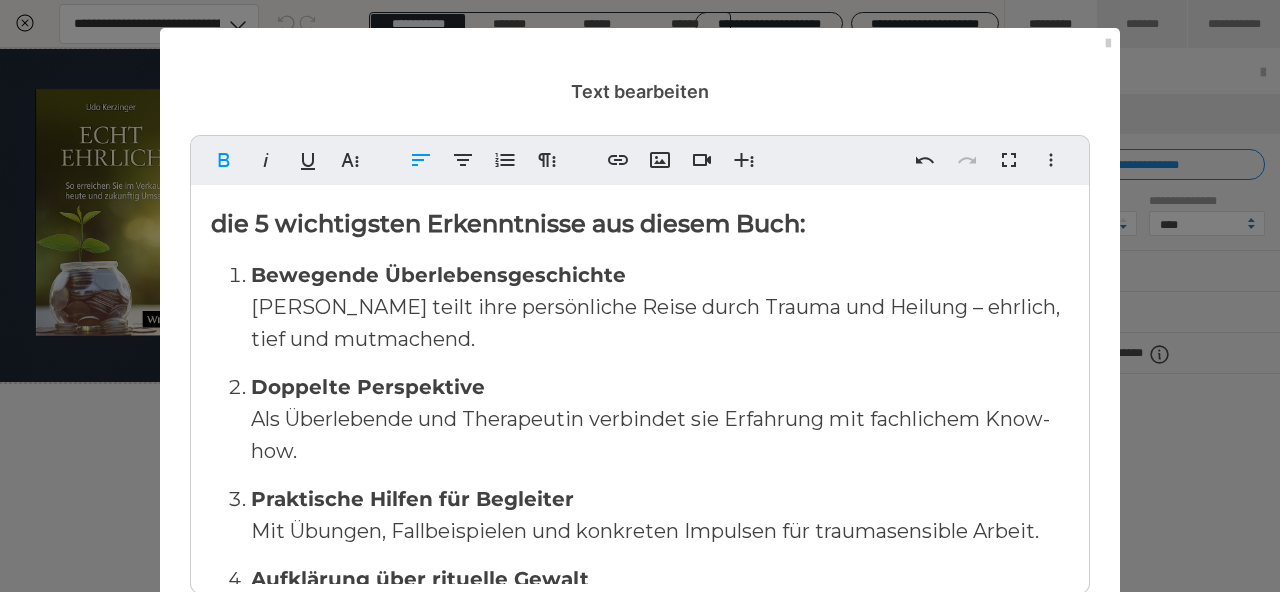 scroll, scrollTop: 223, scrollLeft: 0, axis: vertical 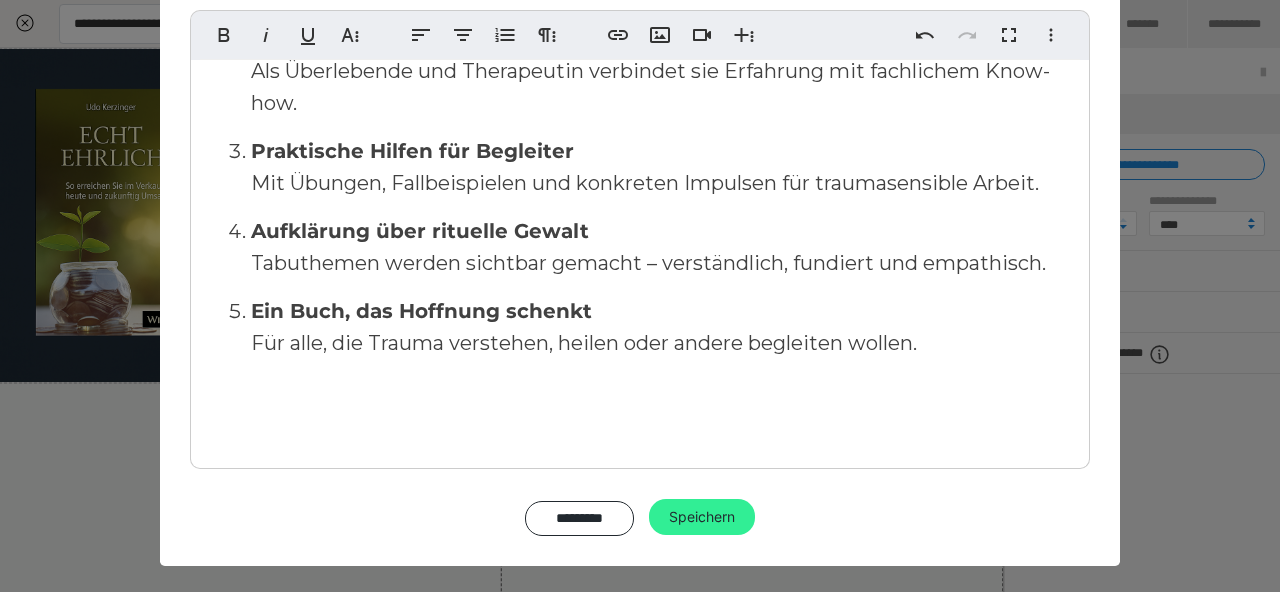 click on "Speichern" at bounding box center (702, 517) 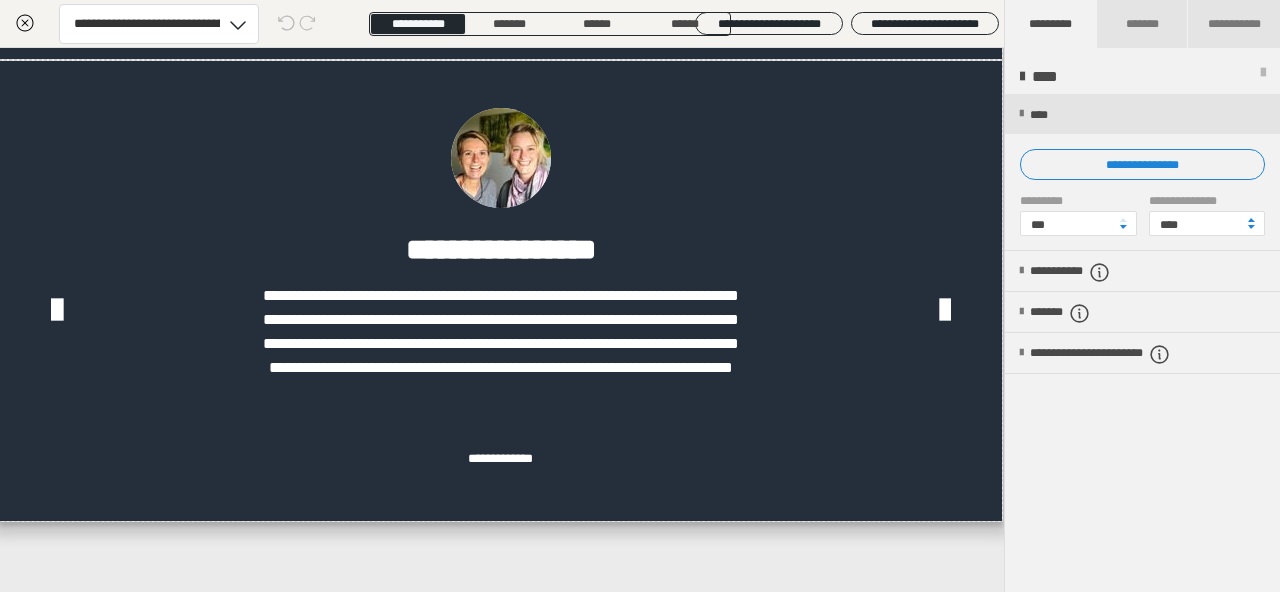 scroll, scrollTop: 3507, scrollLeft: 1, axis: both 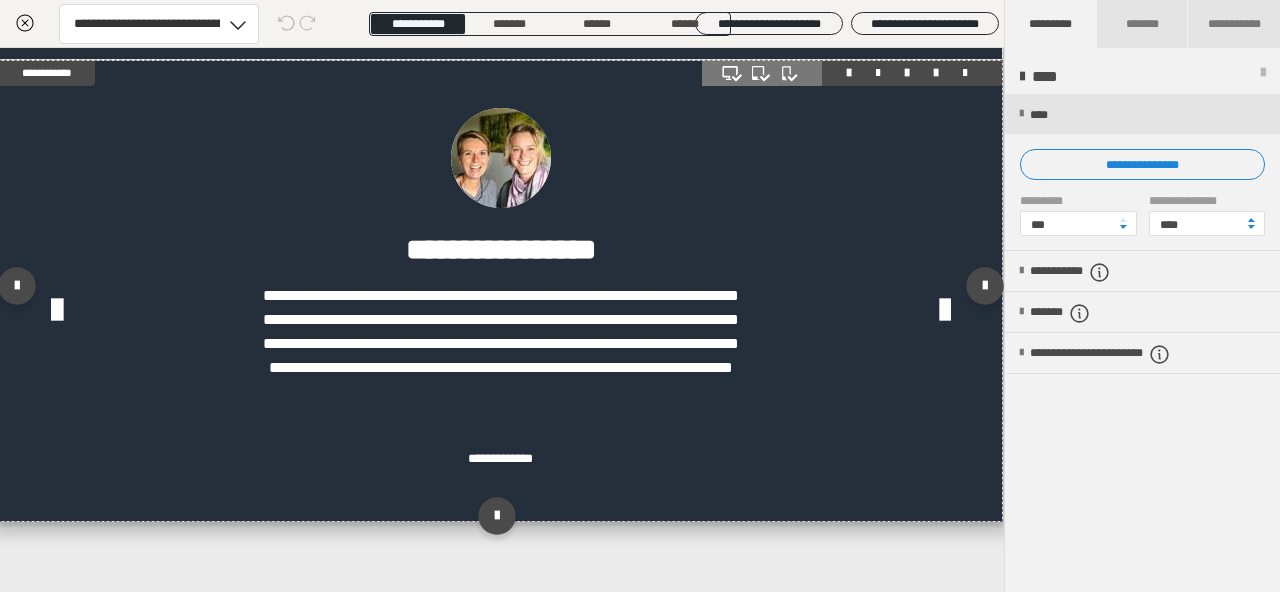 click on "**********" at bounding box center (501, 291) 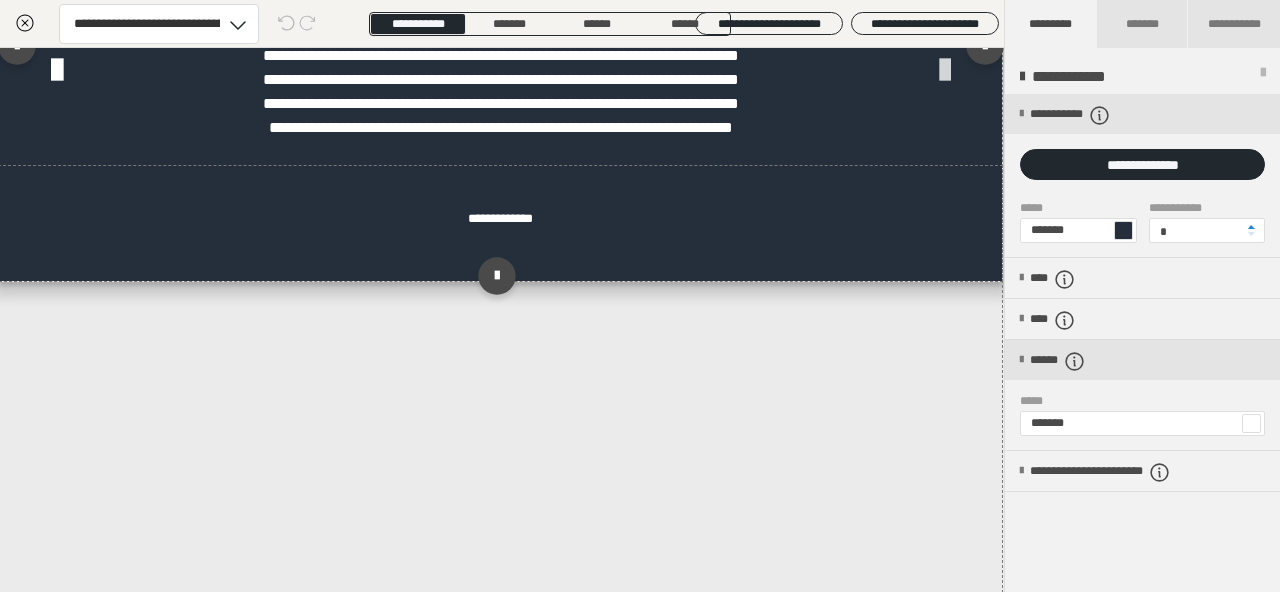 click at bounding box center (945, 71) 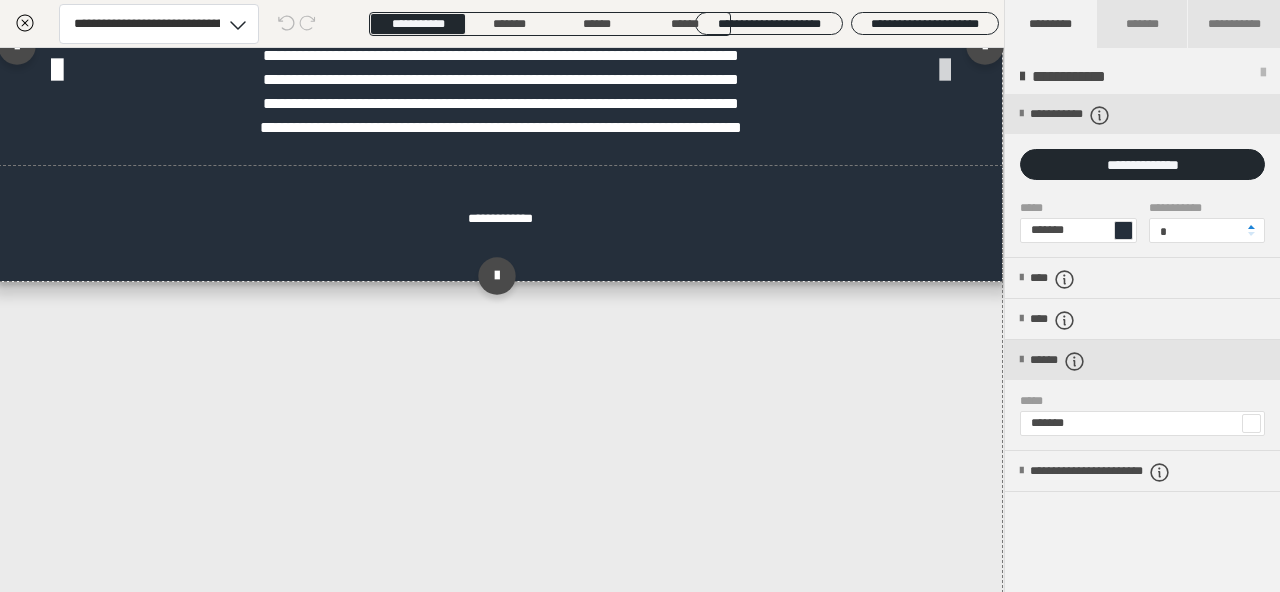click at bounding box center (945, 71) 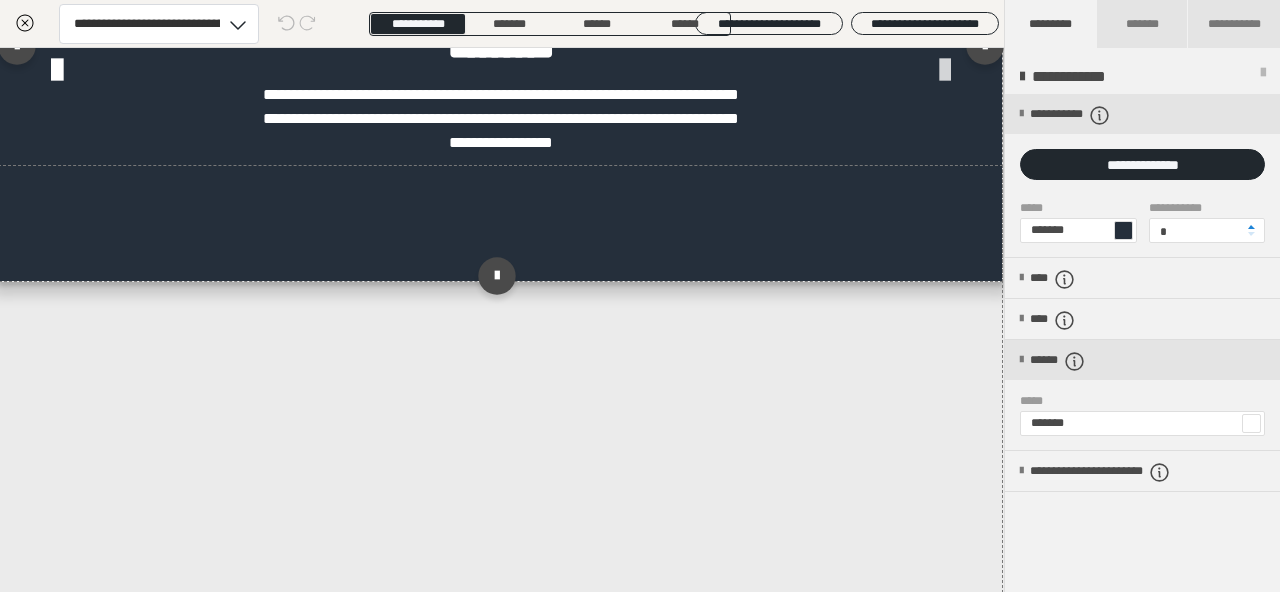 click at bounding box center (945, 71) 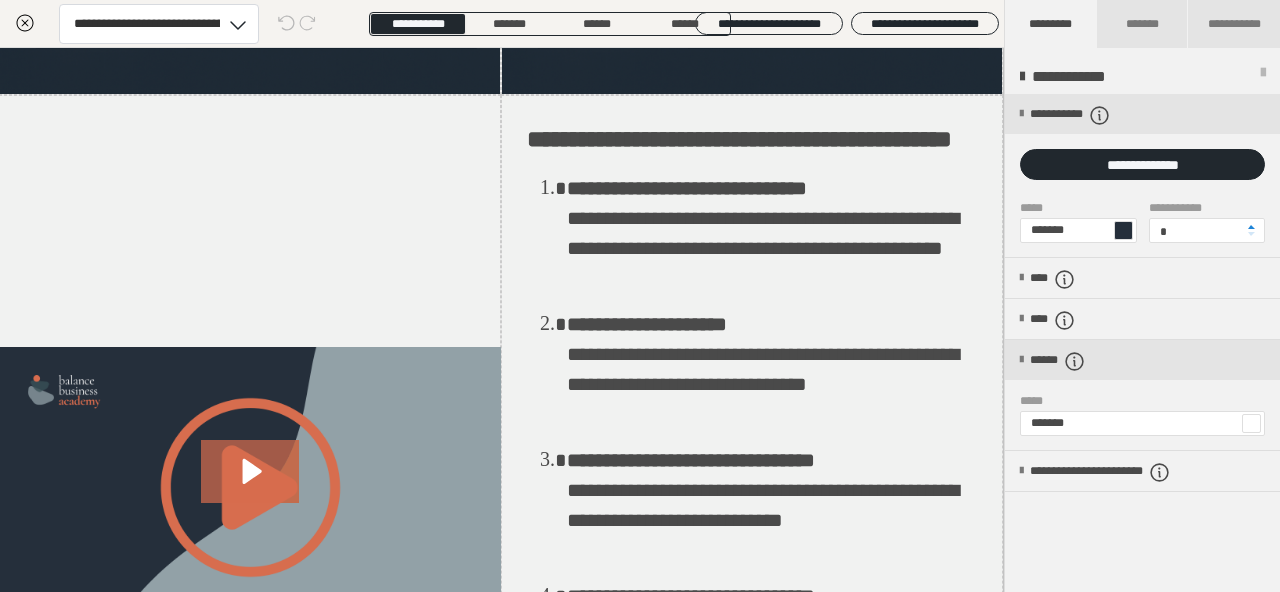 scroll, scrollTop: 0, scrollLeft: 1, axis: horizontal 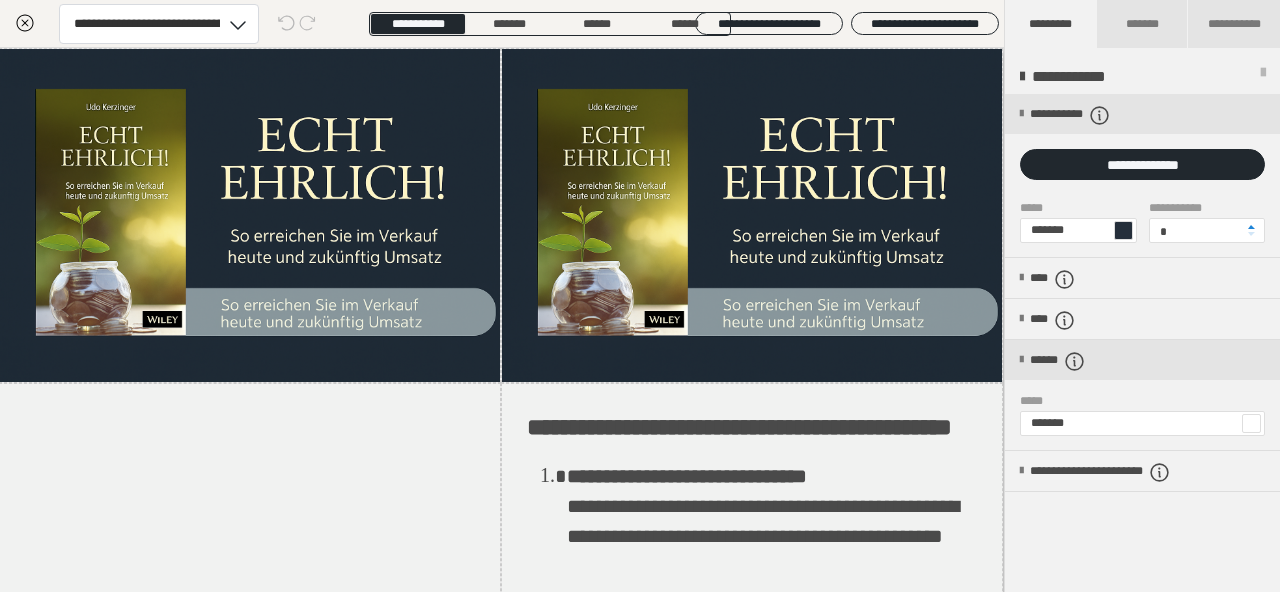 click 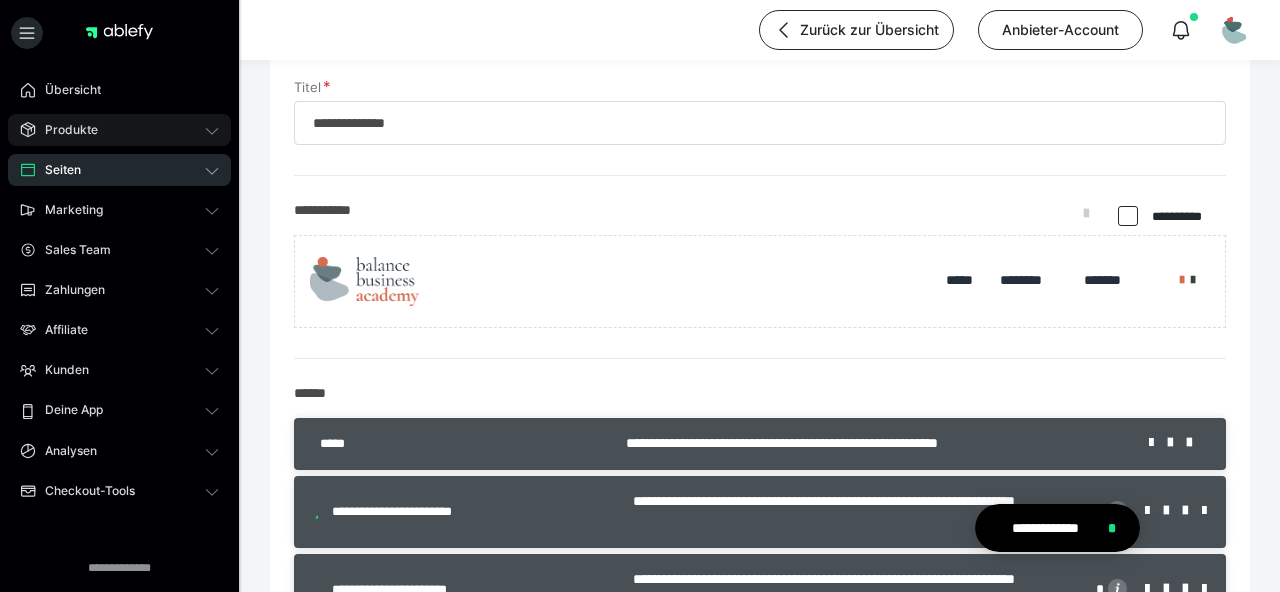 click on "Produkte" at bounding box center (64, 130) 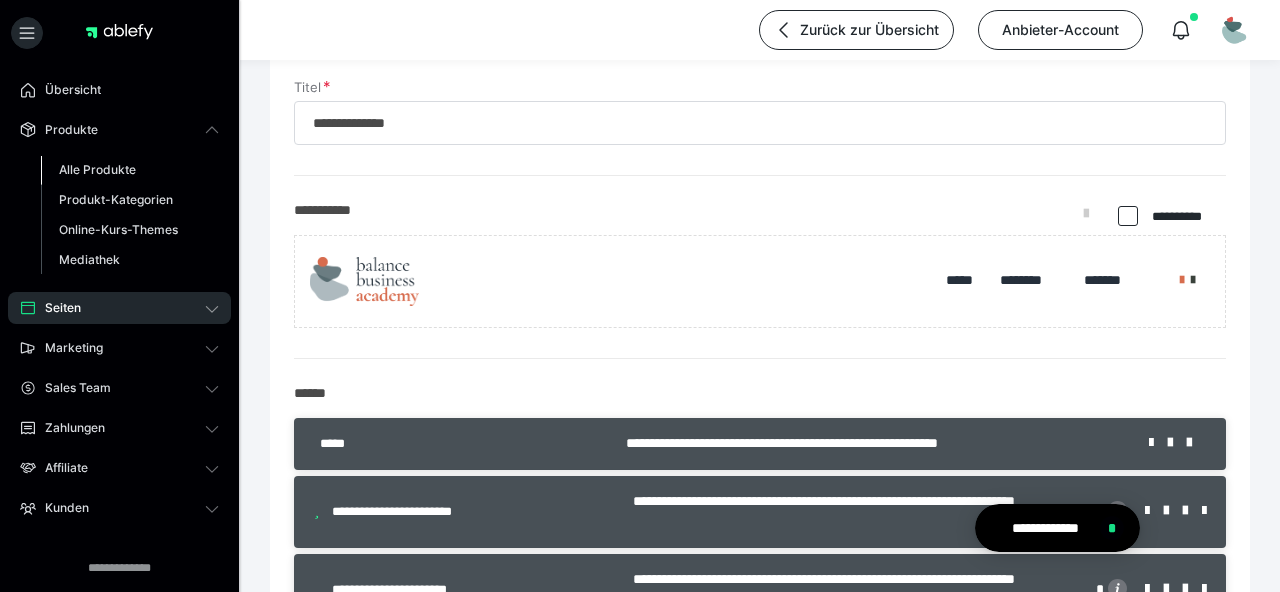click on "Alle Produkte" at bounding box center [97, 169] 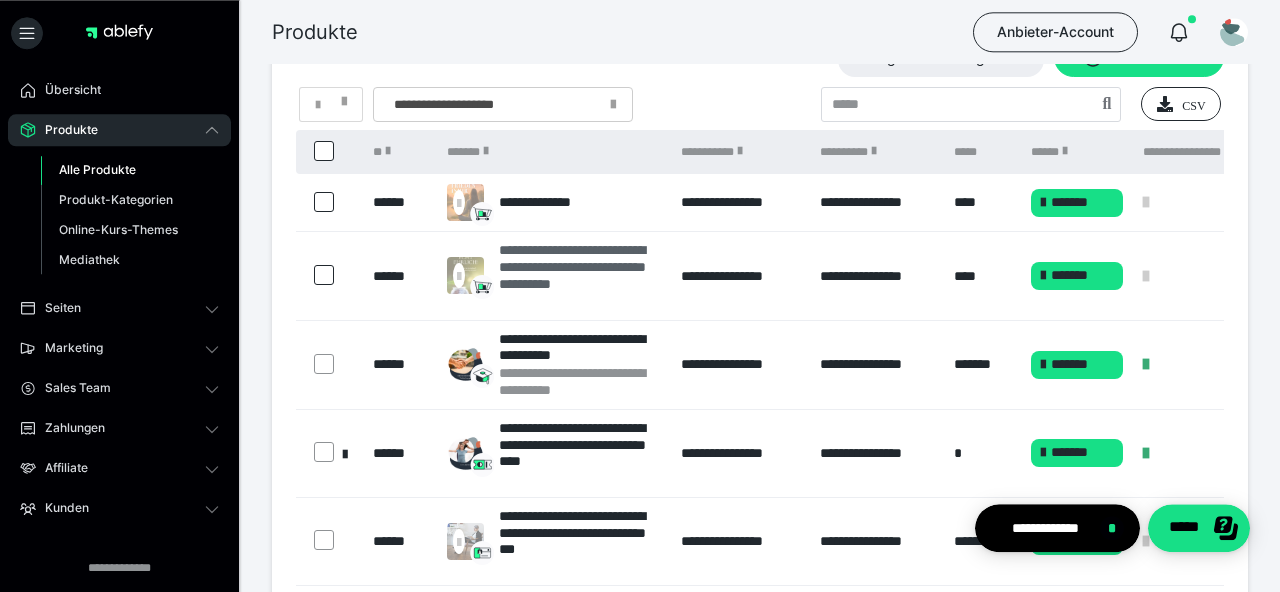 scroll, scrollTop: 63, scrollLeft: 0, axis: vertical 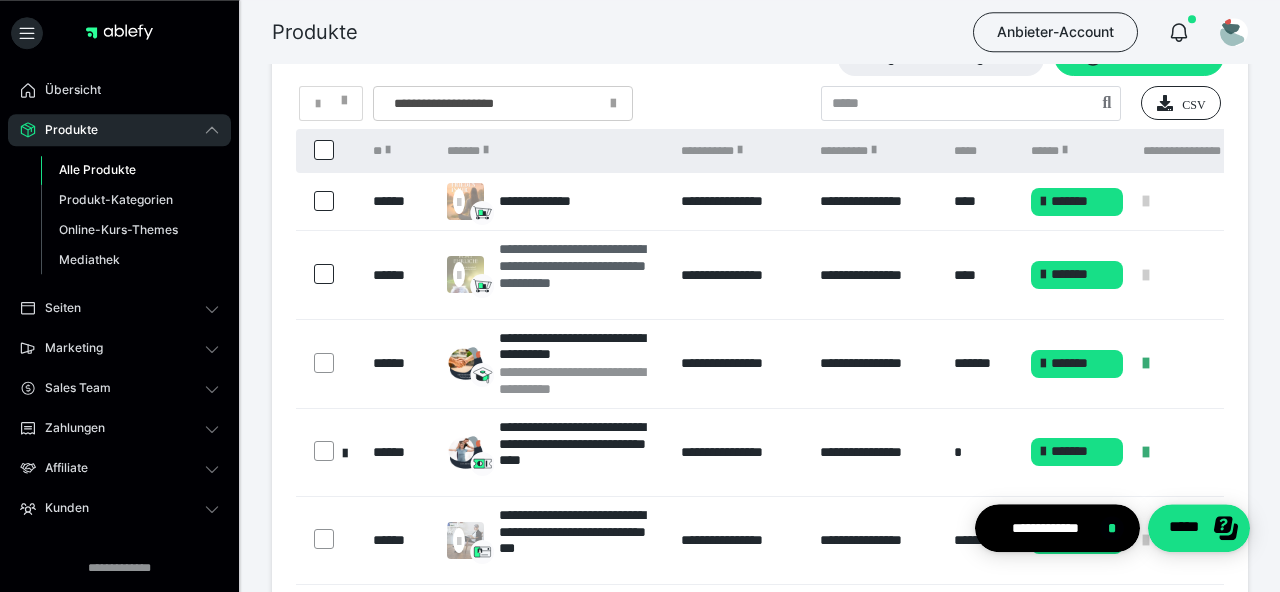 click on "**********" at bounding box center [580, 274] 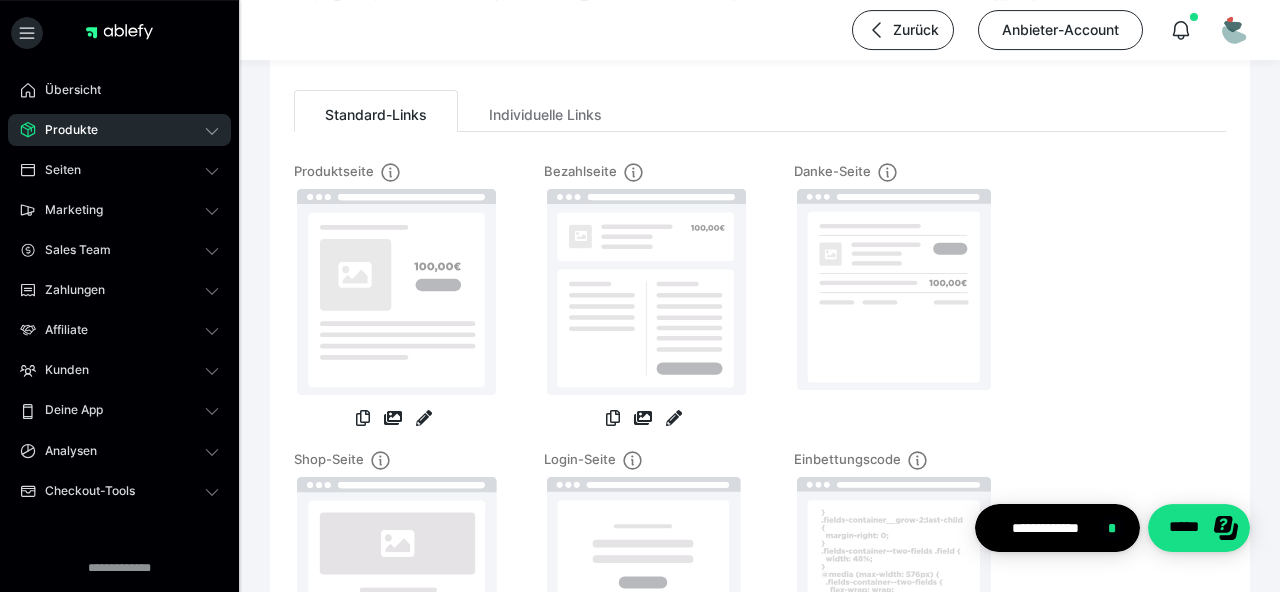 scroll, scrollTop: 186, scrollLeft: 0, axis: vertical 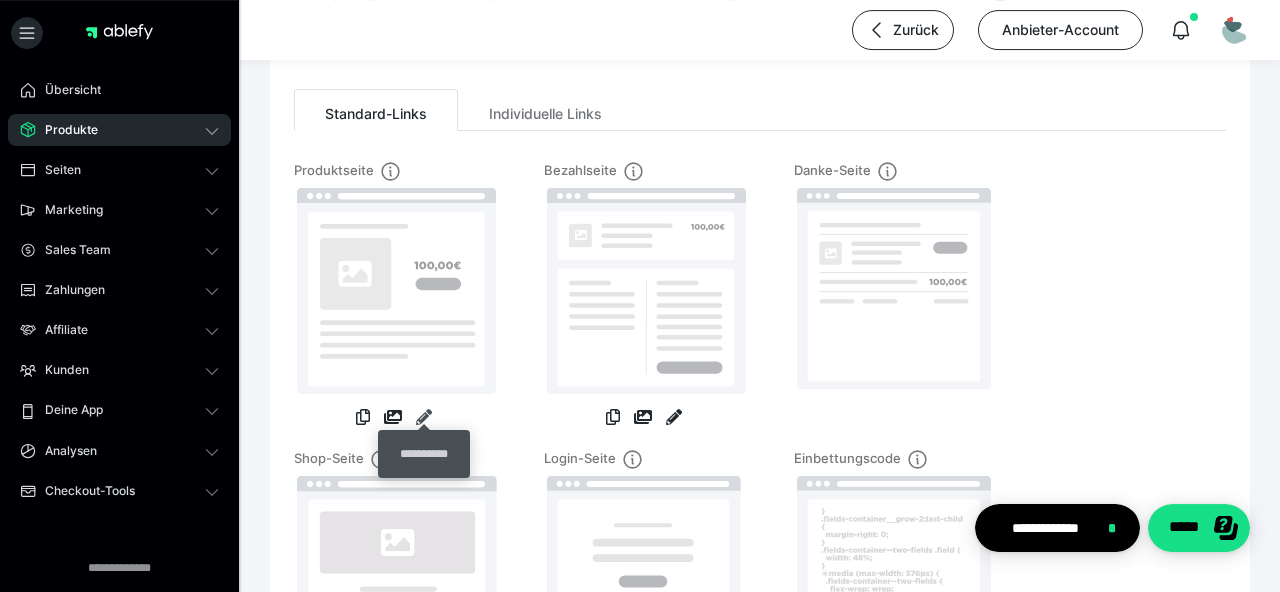click at bounding box center [424, 417] 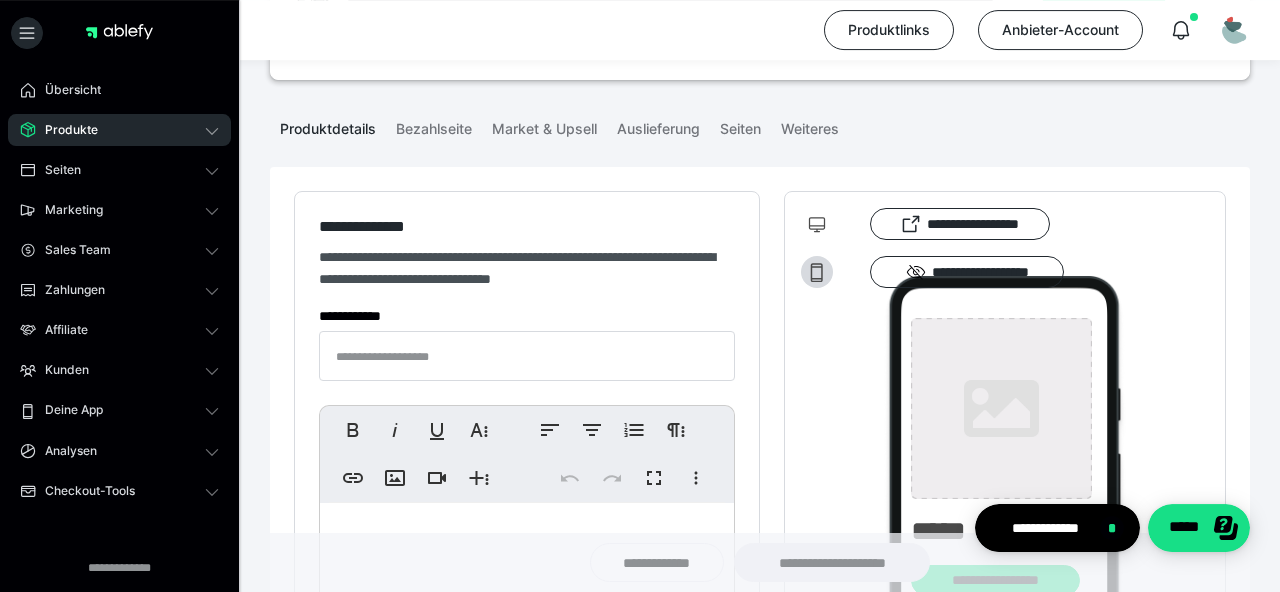 scroll, scrollTop: 0, scrollLeft: 0, axis: both 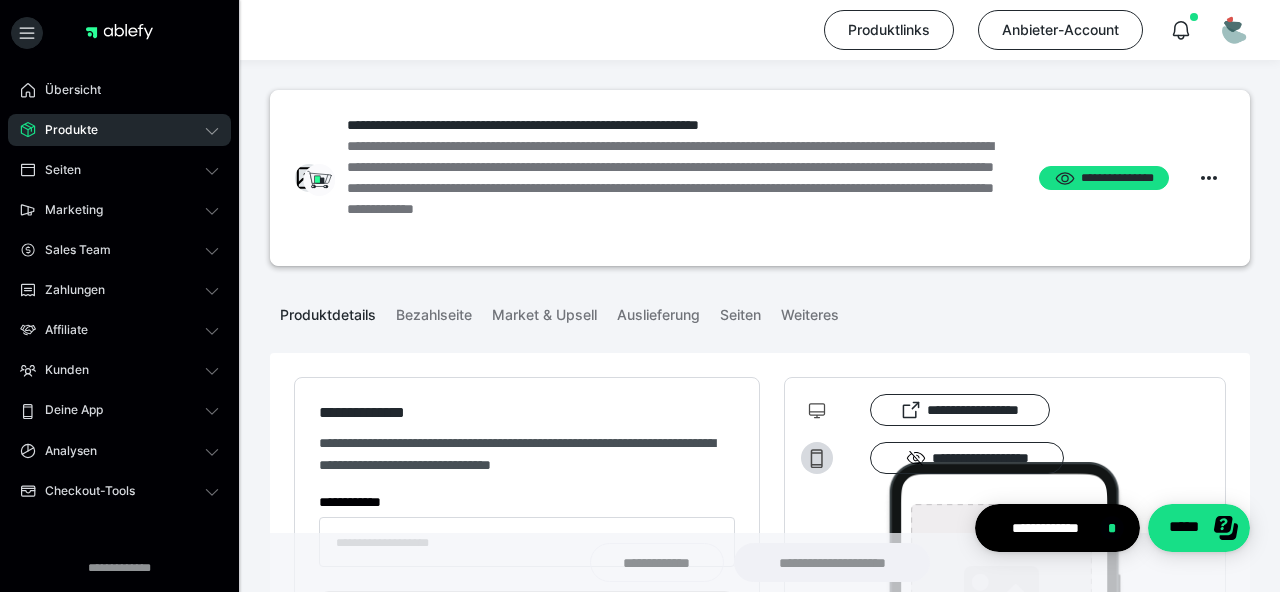 type on "**********" 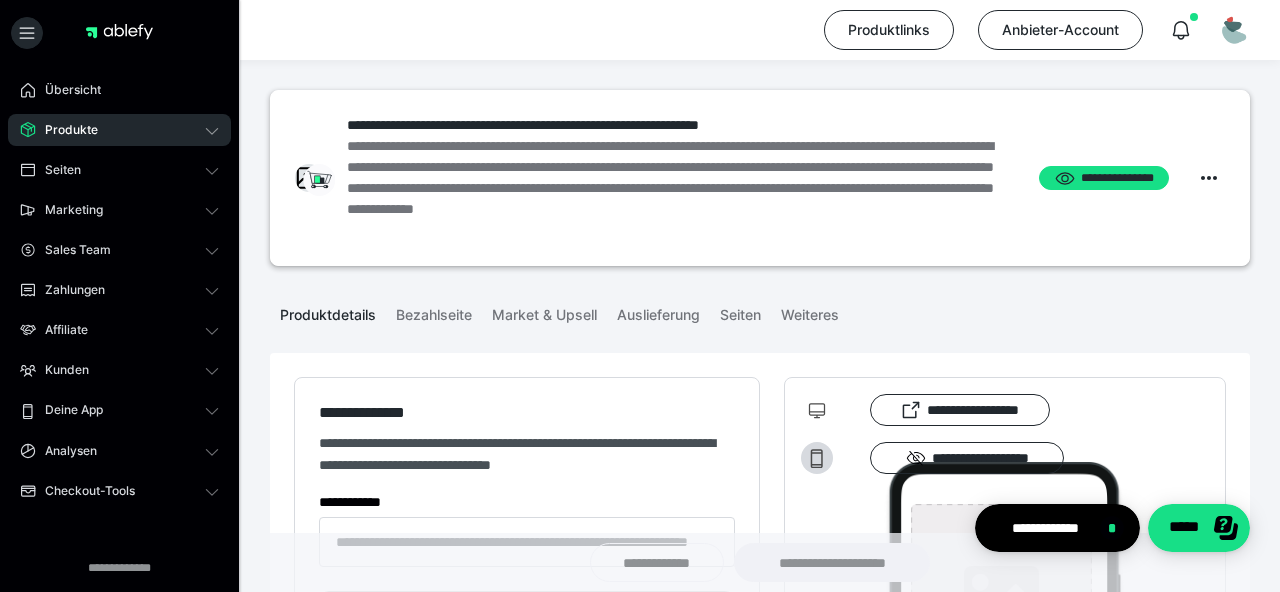 type on "**********" 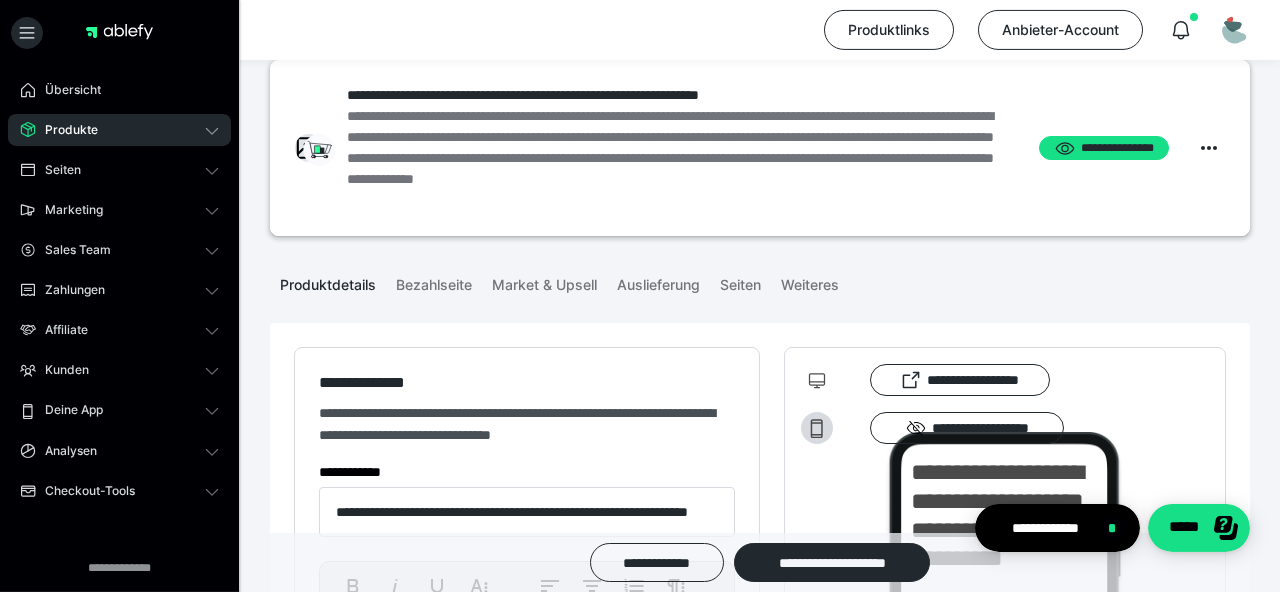 scroll, scrollTop: 0, scrollLeft: 0, axis: both 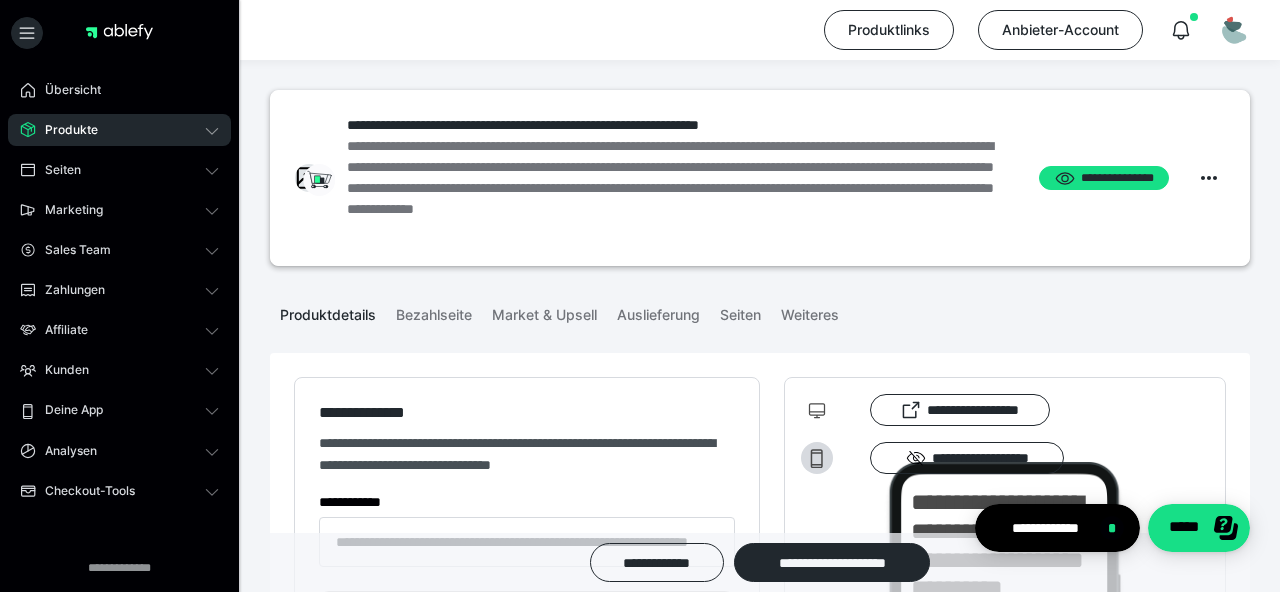 click on "Produkte" at bounding box center [64, 130] 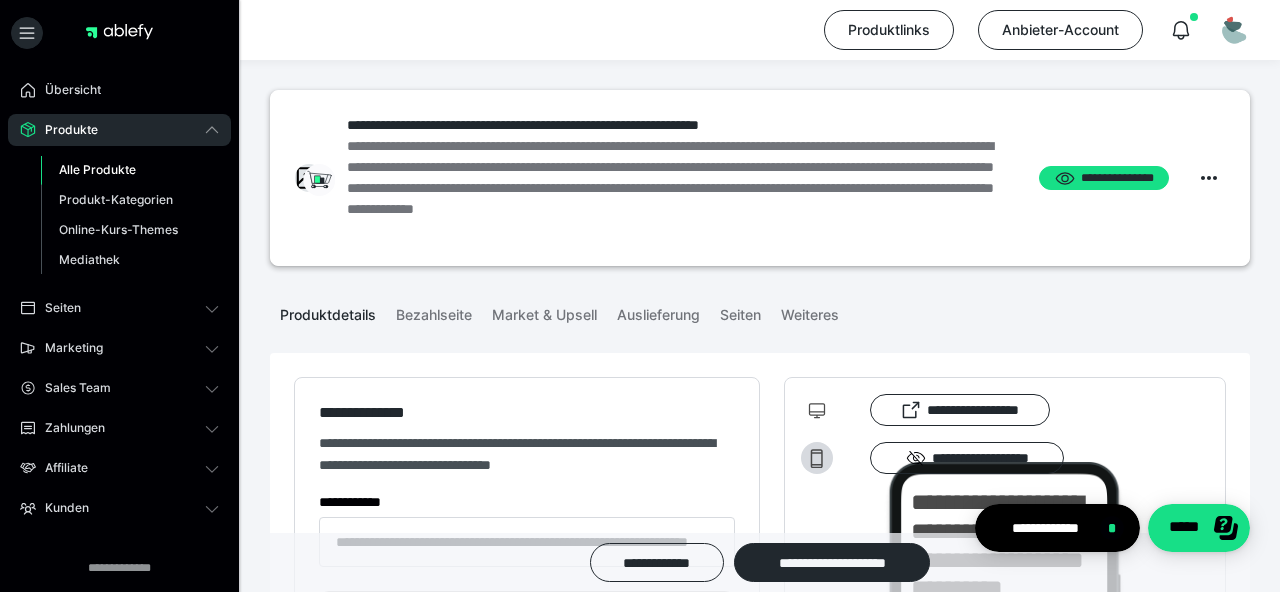 click on "Alle Produkte" at bounding box center (97, 169) 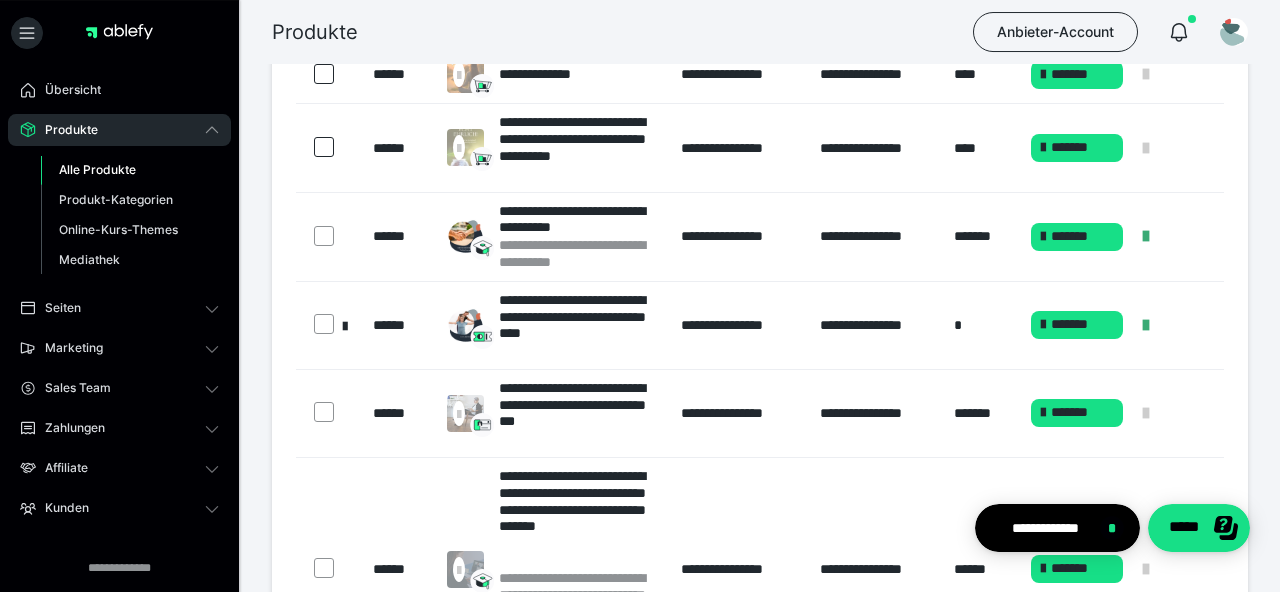 scroll, scrollTop: 196, scrollLeft: 0, axis: vertical 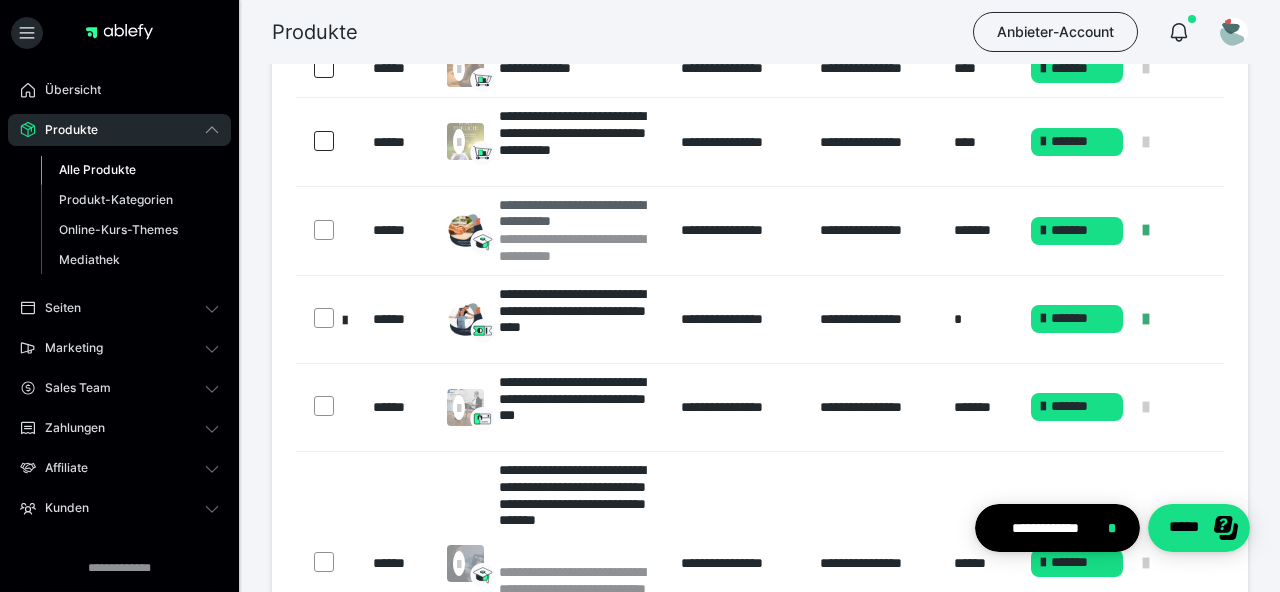 click on "**********" at bounding box center [580, 214] 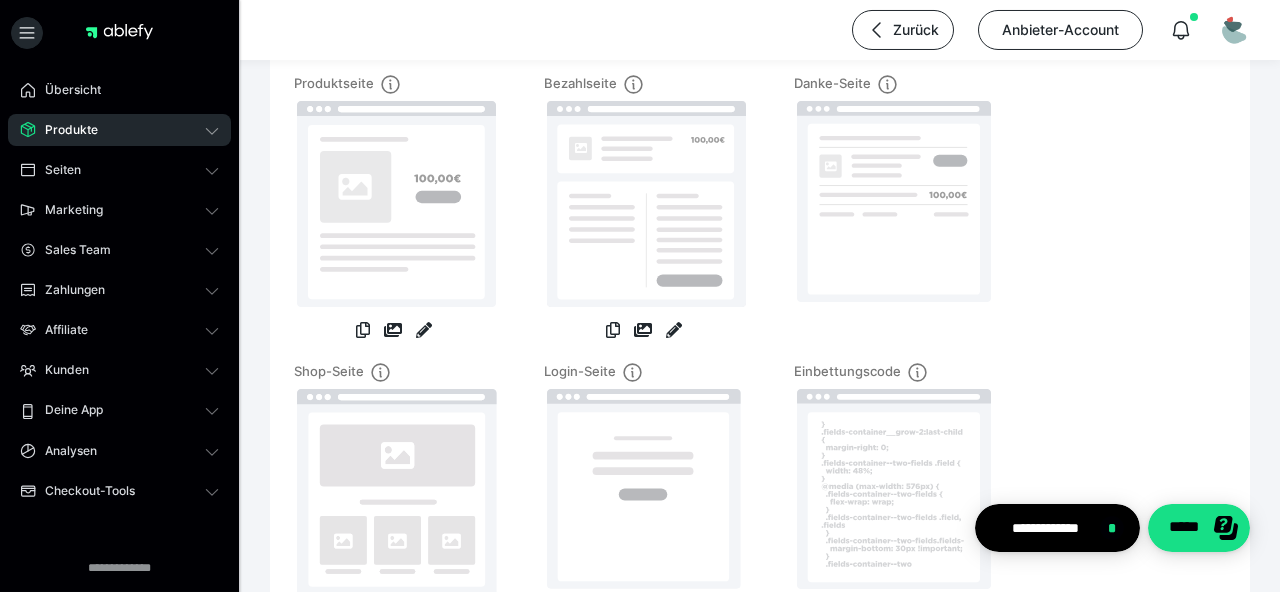 scroll, scrollTop: 148, scrollLeft: 0, axis: vertical 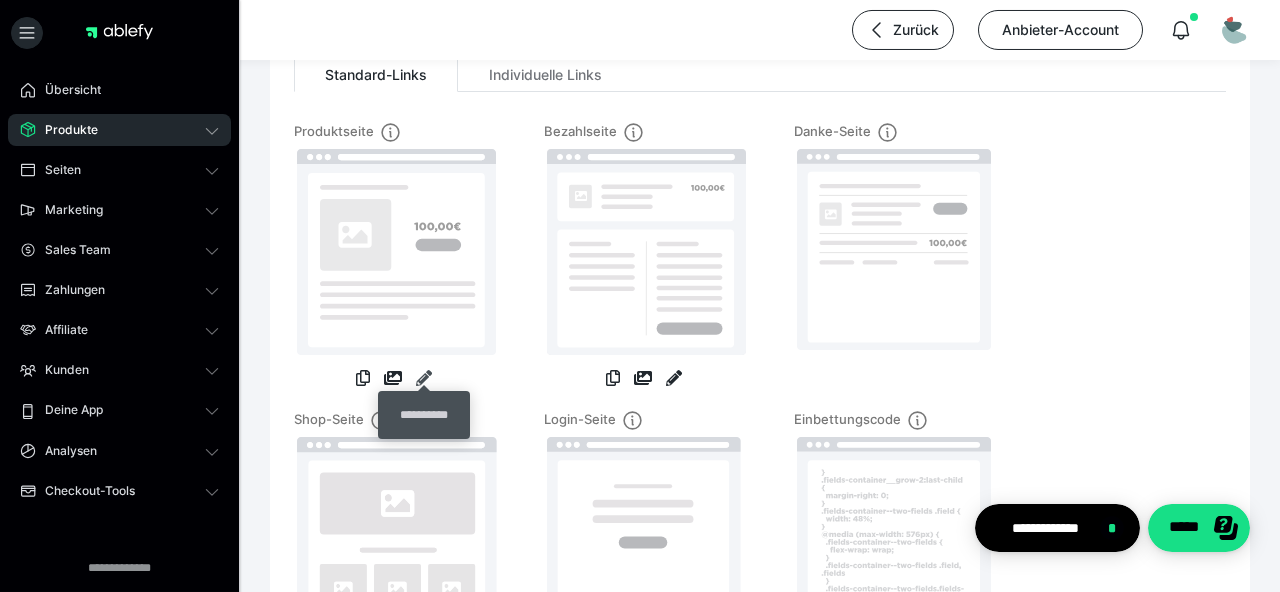 click at bounding box center [424, 378] 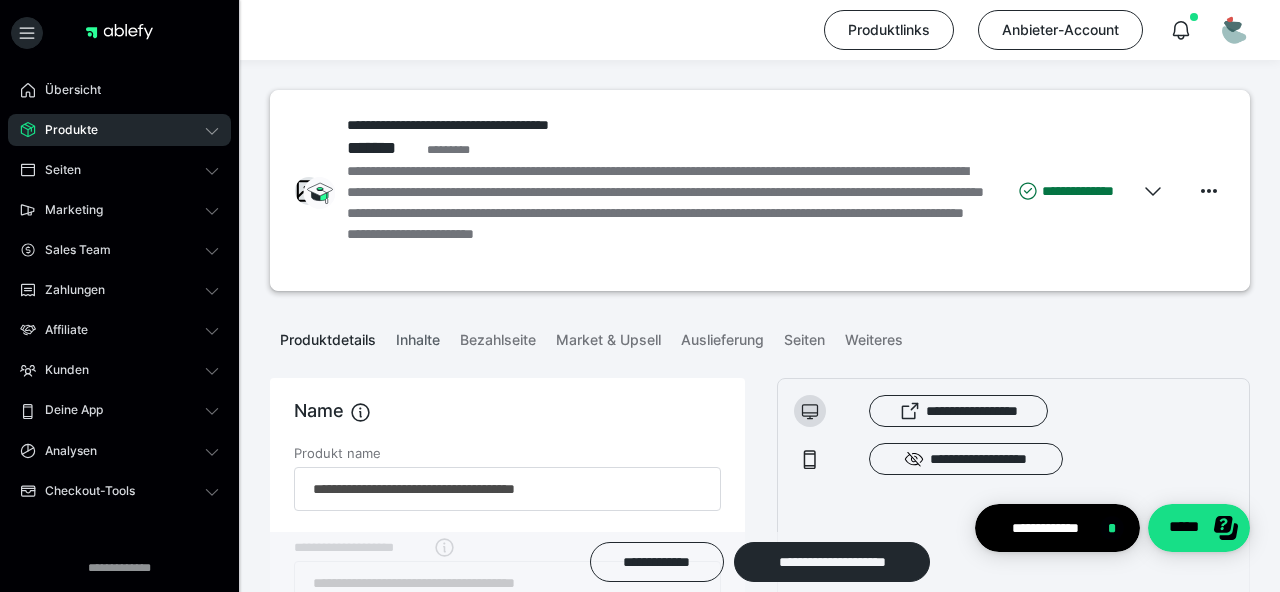 click on "Inhalte" at bounding box center [418, 336] 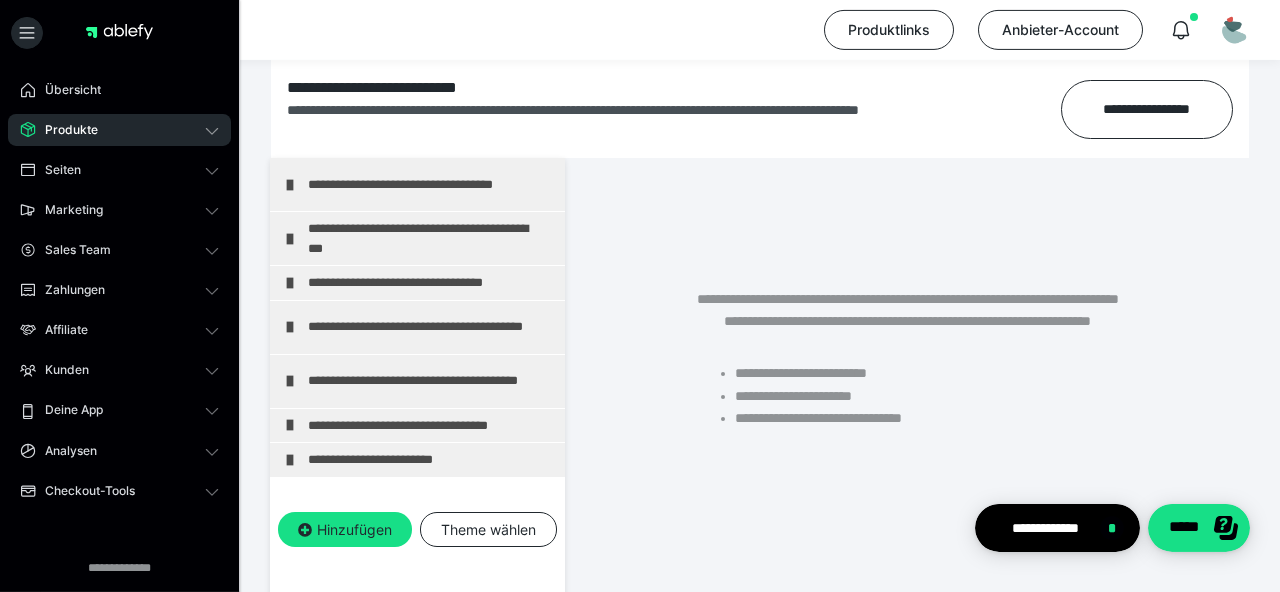 scroll, scrollTop: 319, scrollLeft: 0, axis: vertical 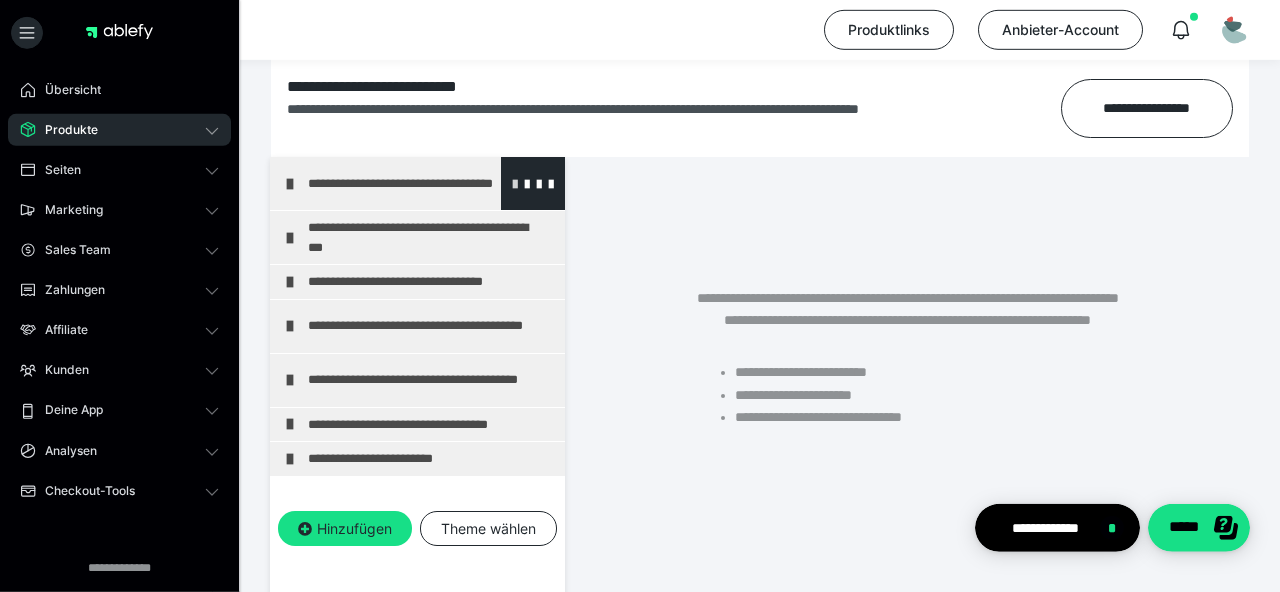 click at bounding box center [515, 183] 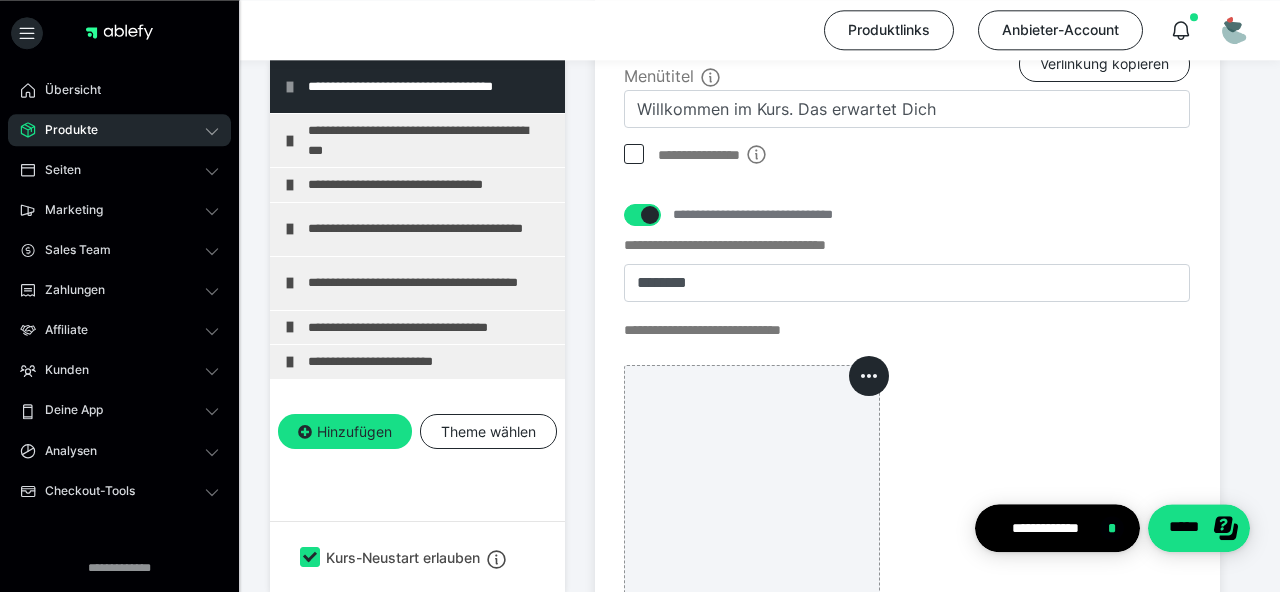 scroll, scrollTop: 549, scrollLeft: 0, axis: vertical 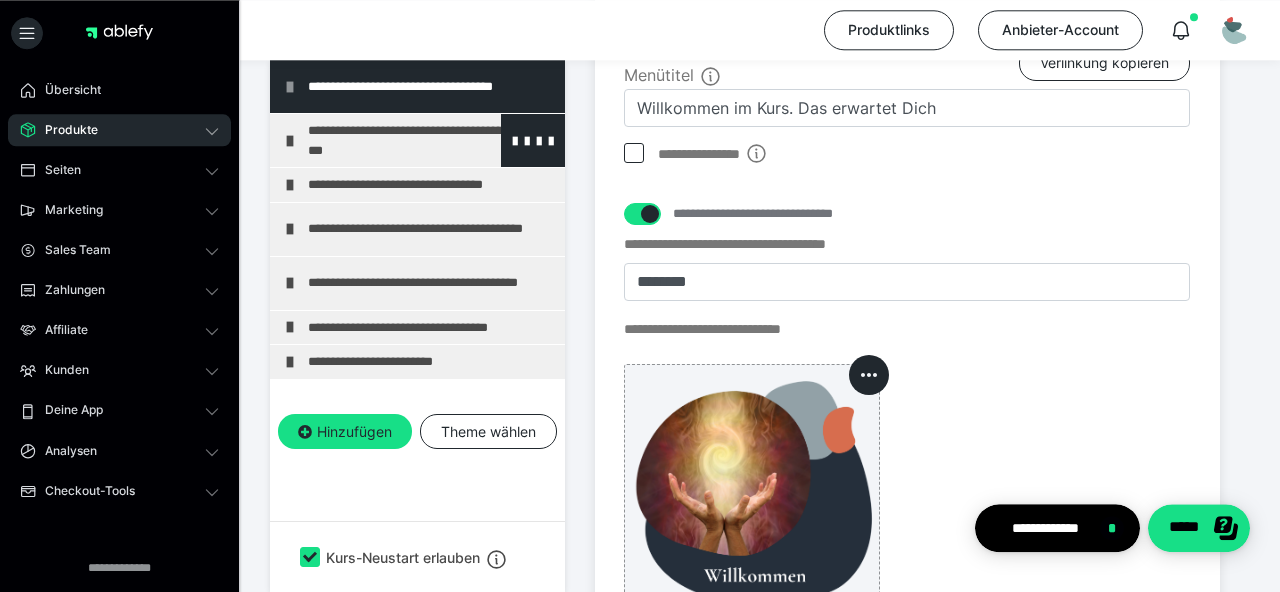 click on "**********" at bounding box center (431, 140) 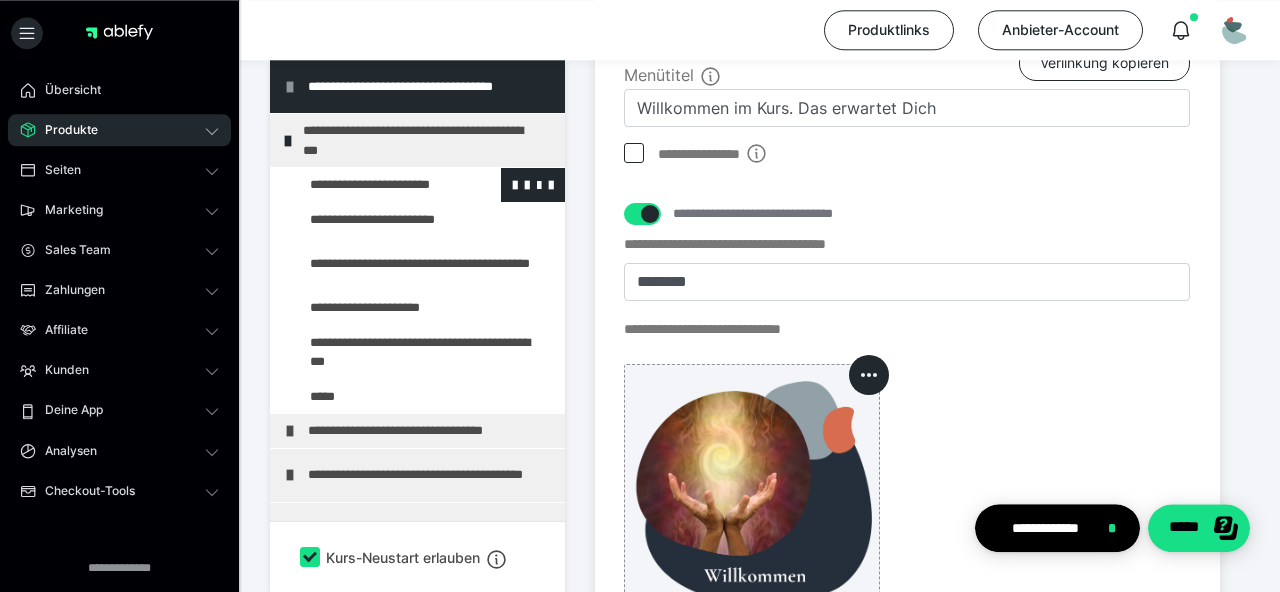 click at bounding box center (375, 185) 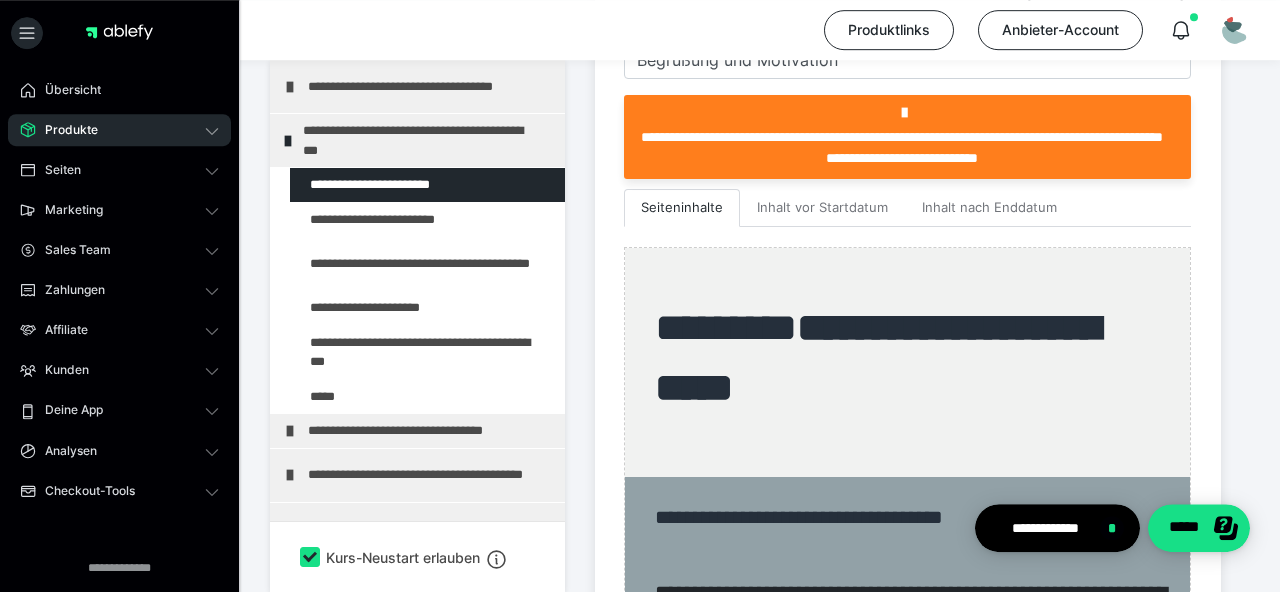 scroll, scrollTop: 603, scrollLeft: 0, axis: vertical 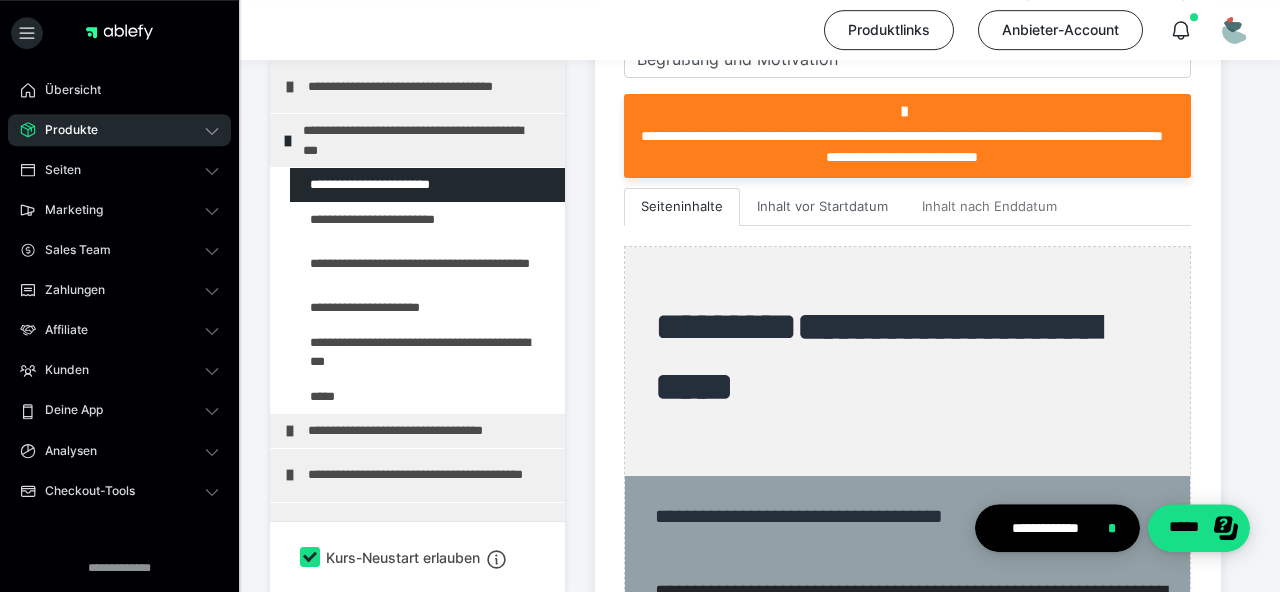 click on "Inhalt vor Startdatum" at bounding box center [822, 207] 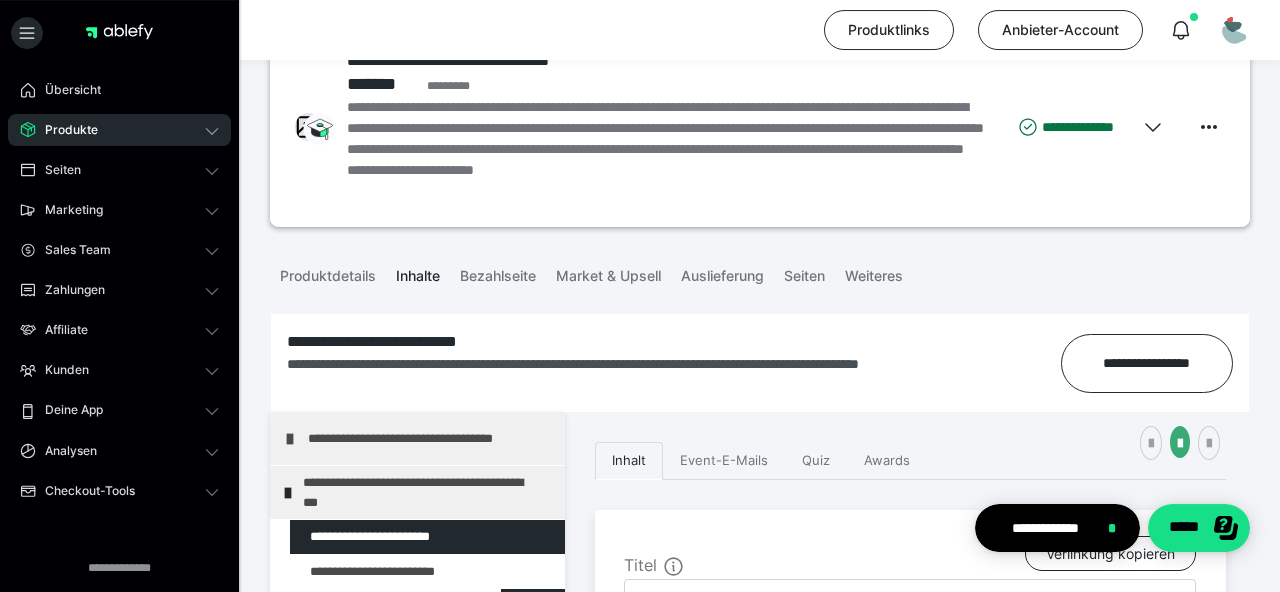 scroll, scrollTop: 62, scrollLeft: 0, axis: vertical 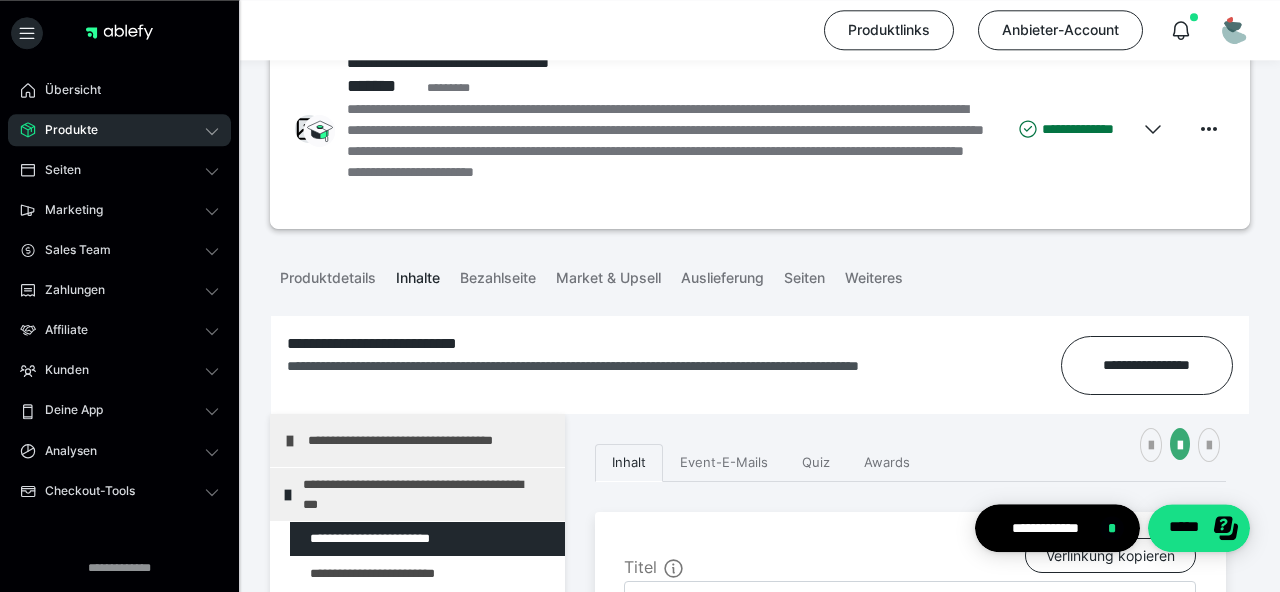 click on "Produkte" at bounding box center [119, 130] 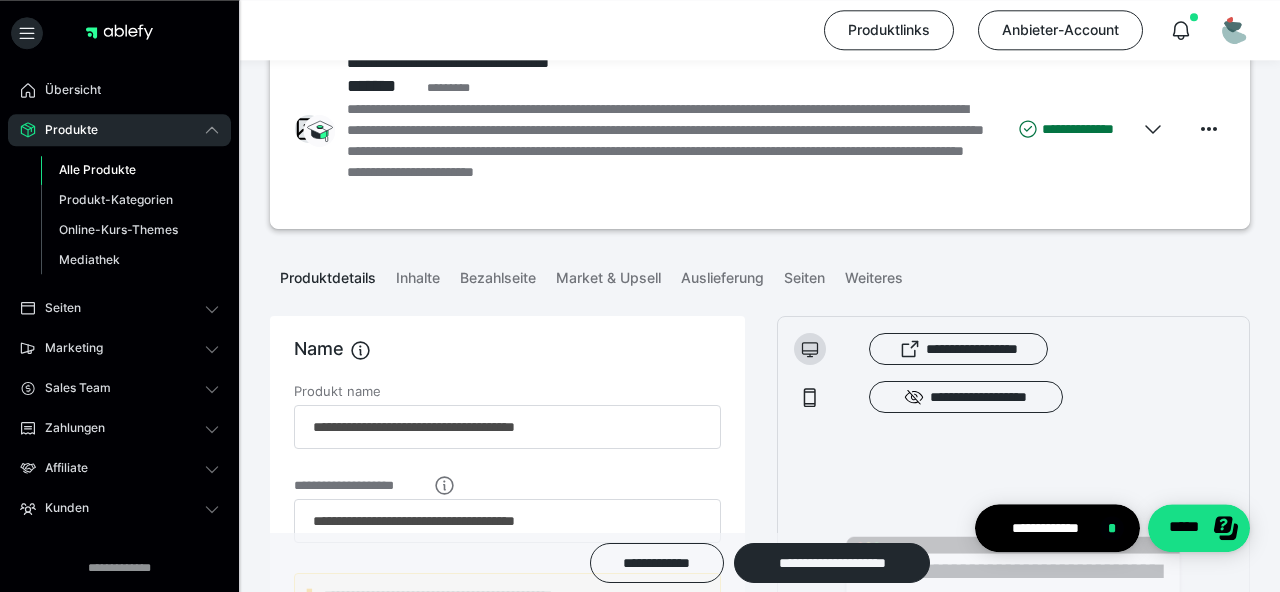 click on "Alle Produkte" at bounding box center (97, 169) 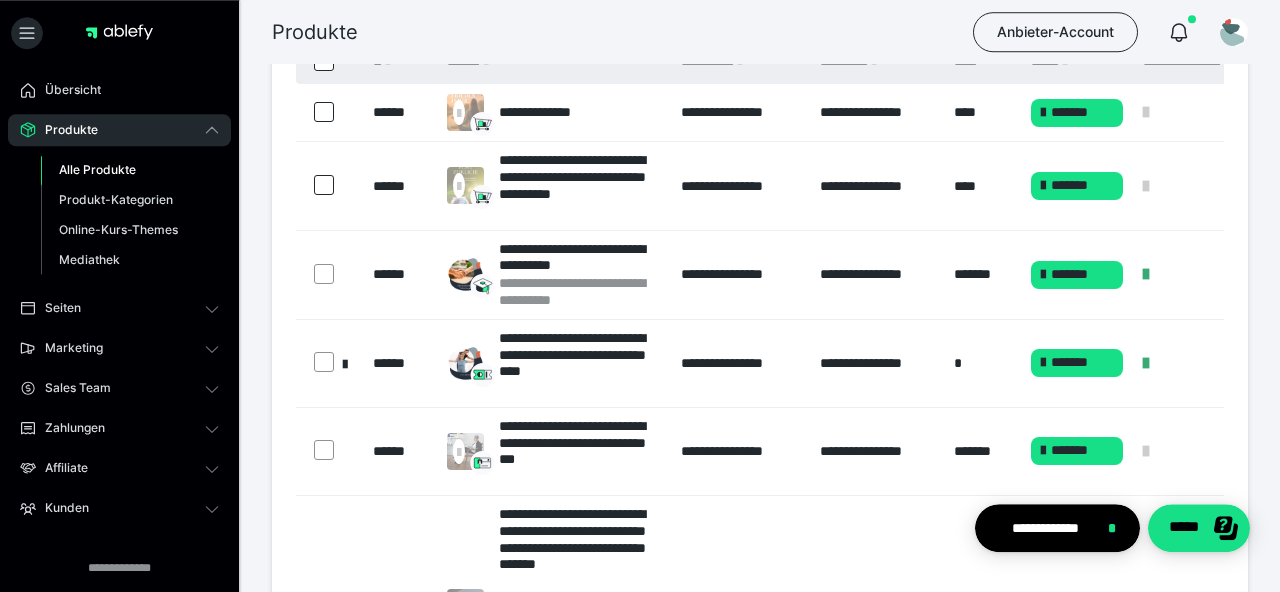 scroll, scrollTop: 162, scrollLeft: 0, axis: vertical 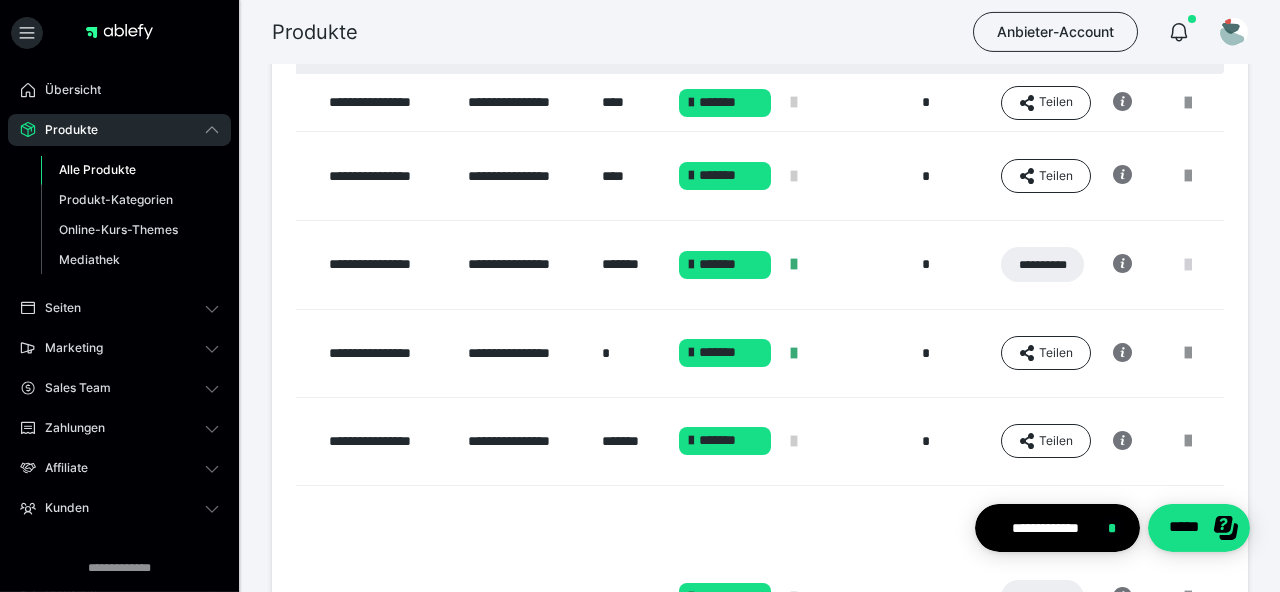 click at bounding box center [1188, 265] 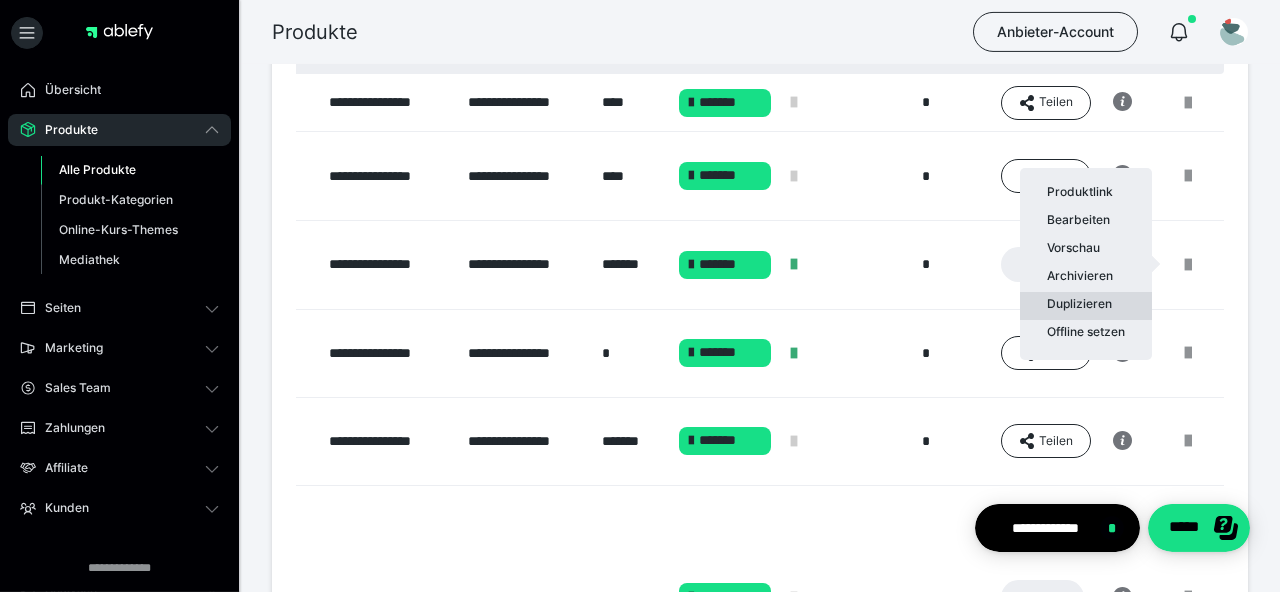click on "Duplizieren" at bounding box center (1086, 306) 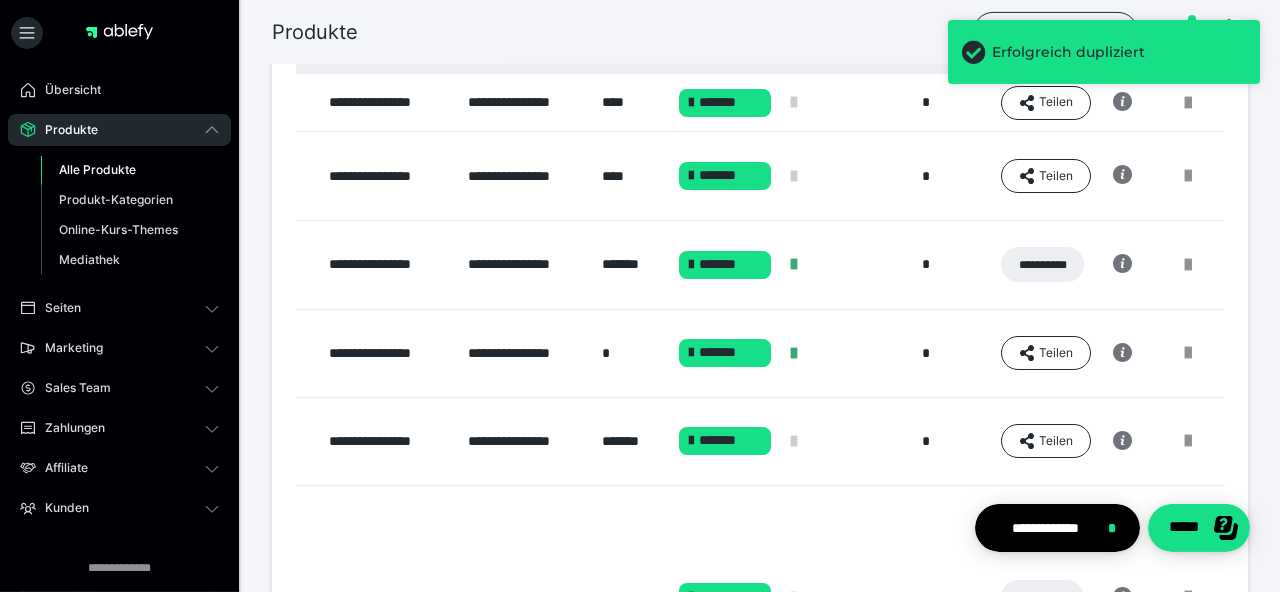 scroll, scrollTop: 0, scrollLeft: 0, axis: both 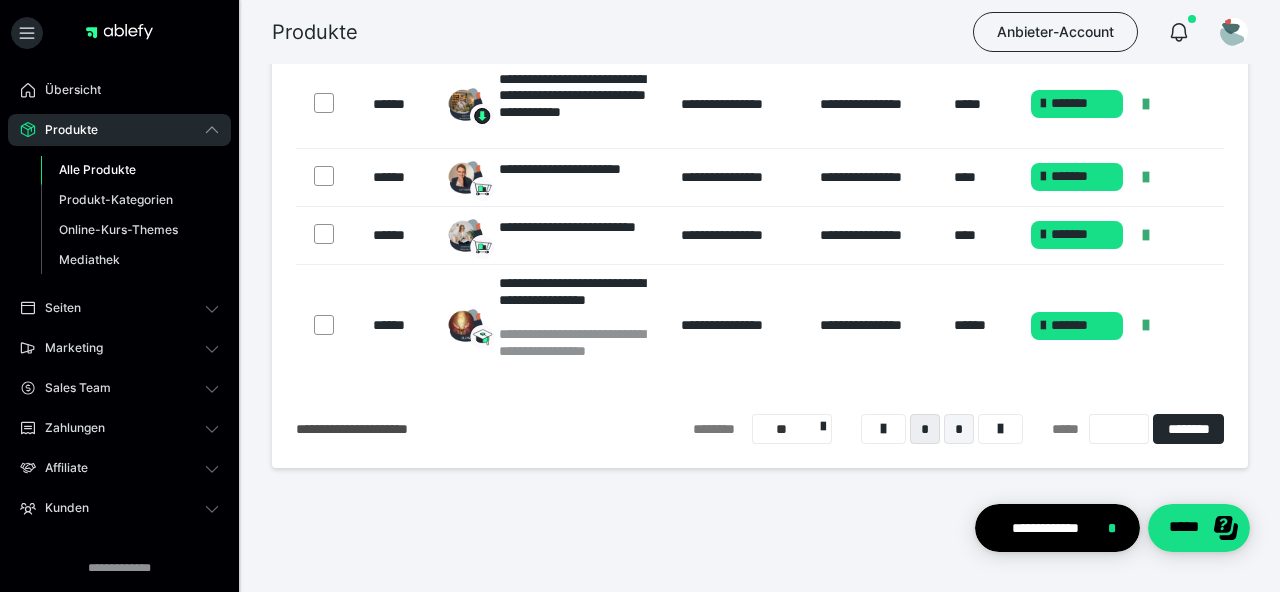 click on "*" at bounding box center (959, 429) 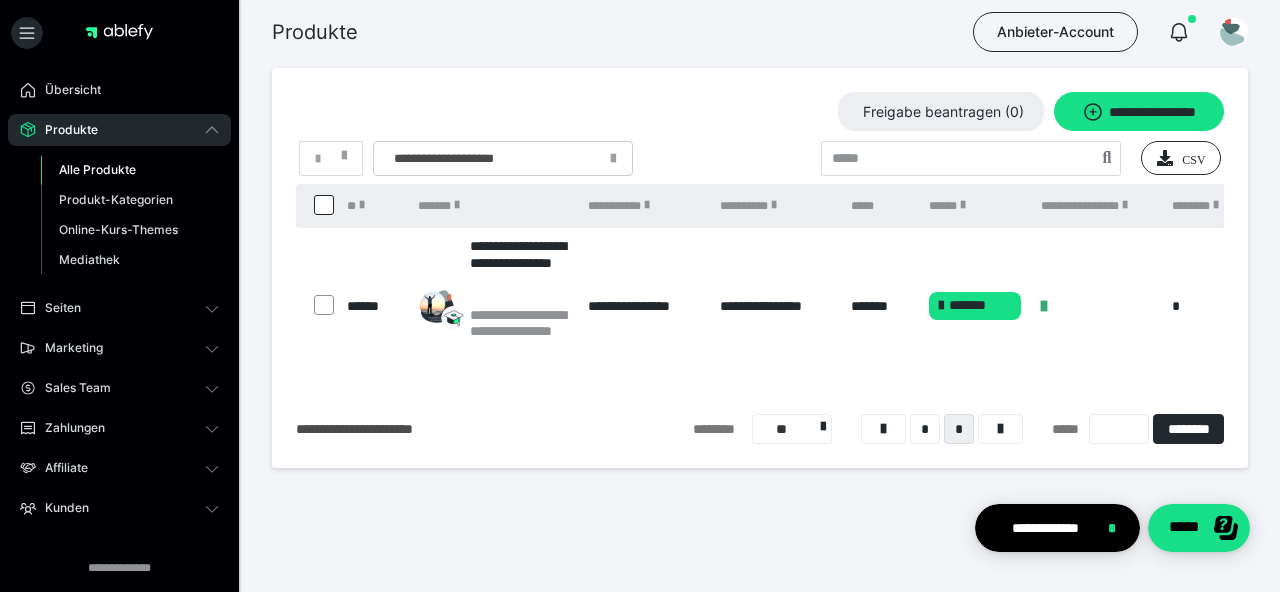 scroll, scrollTop: 8, scrollLeft: 0, axis: vertical 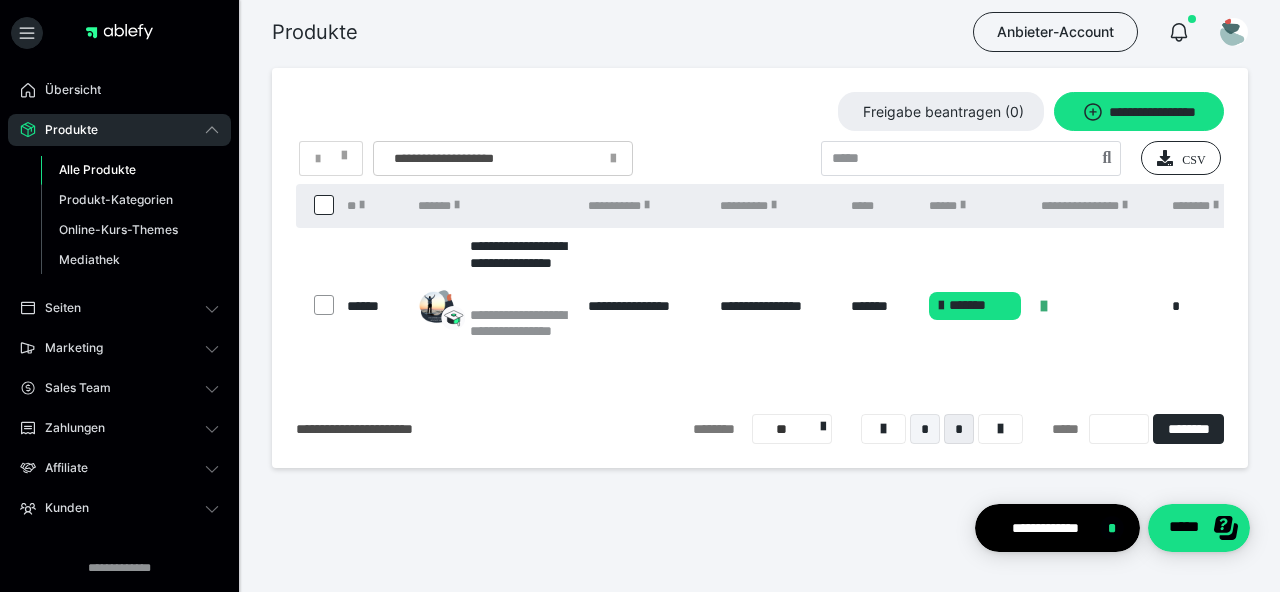 click on "*" at bounding box center [925, 429] 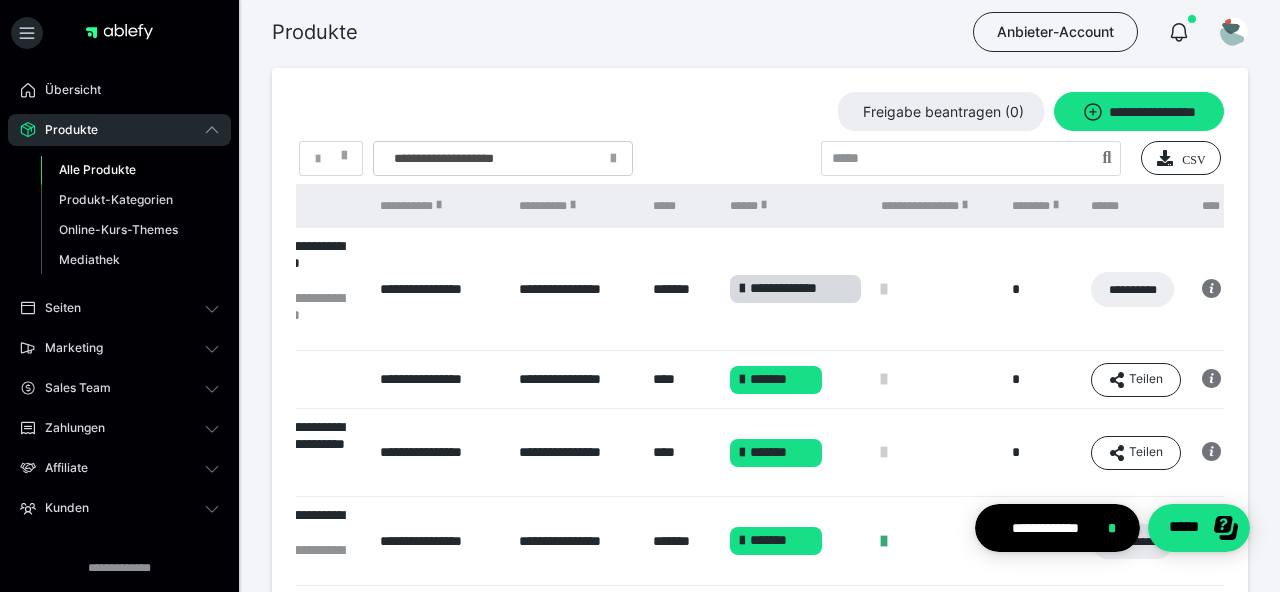 scroll, scrollTop: 0, scrollLeft: 394, axis: horizontal 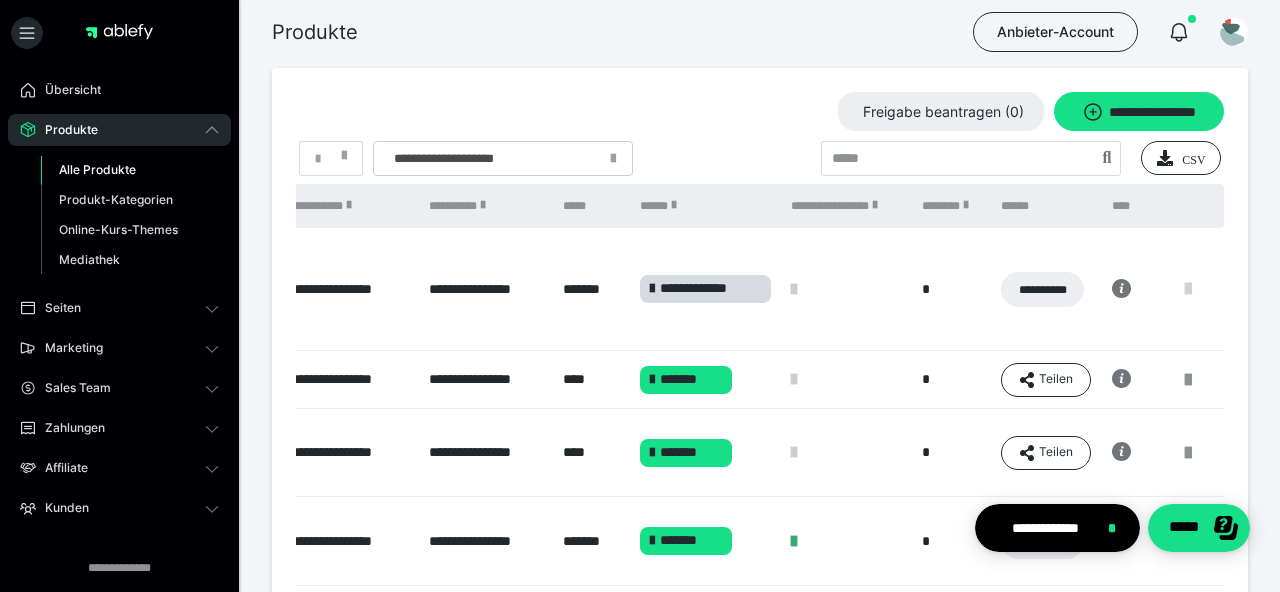 click at bounding box center [1188, 289] 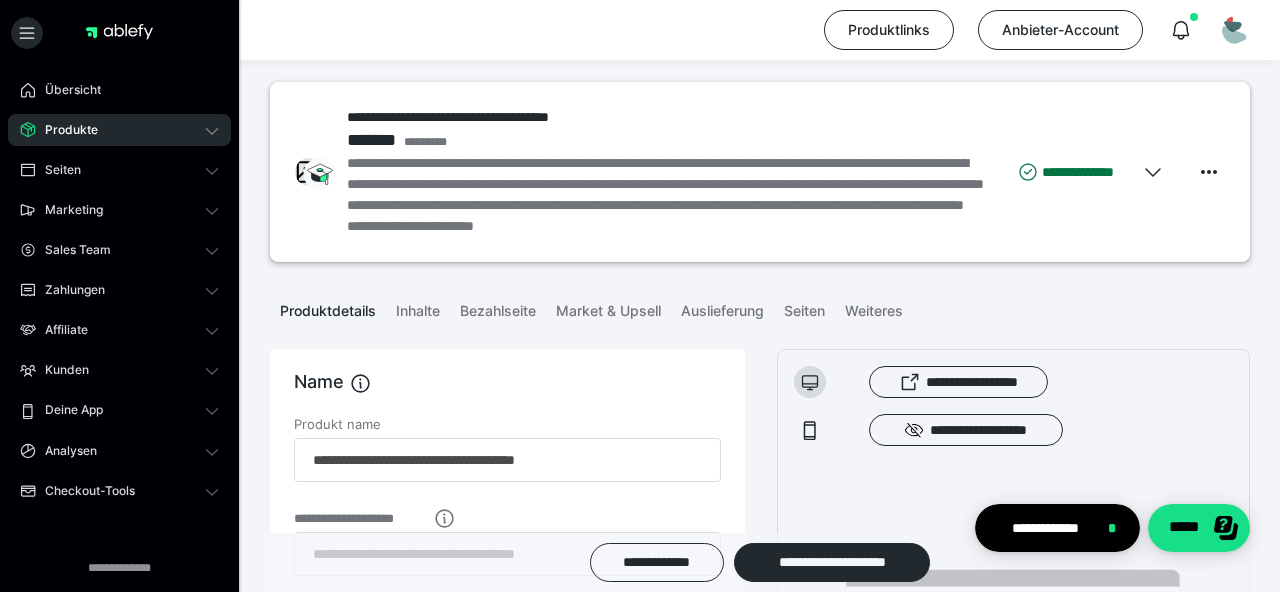 scroll, scrollTop: 62, scrollLeft: 0, axis: vertical 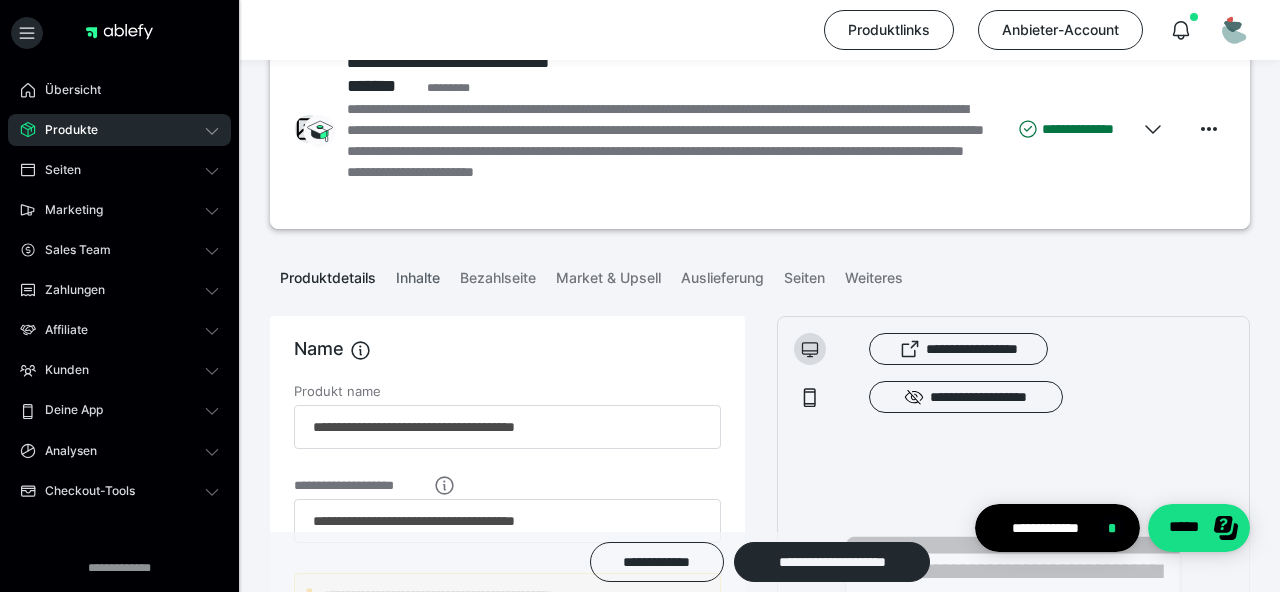 click on "Inhalte" at bounding box center [418, 274] 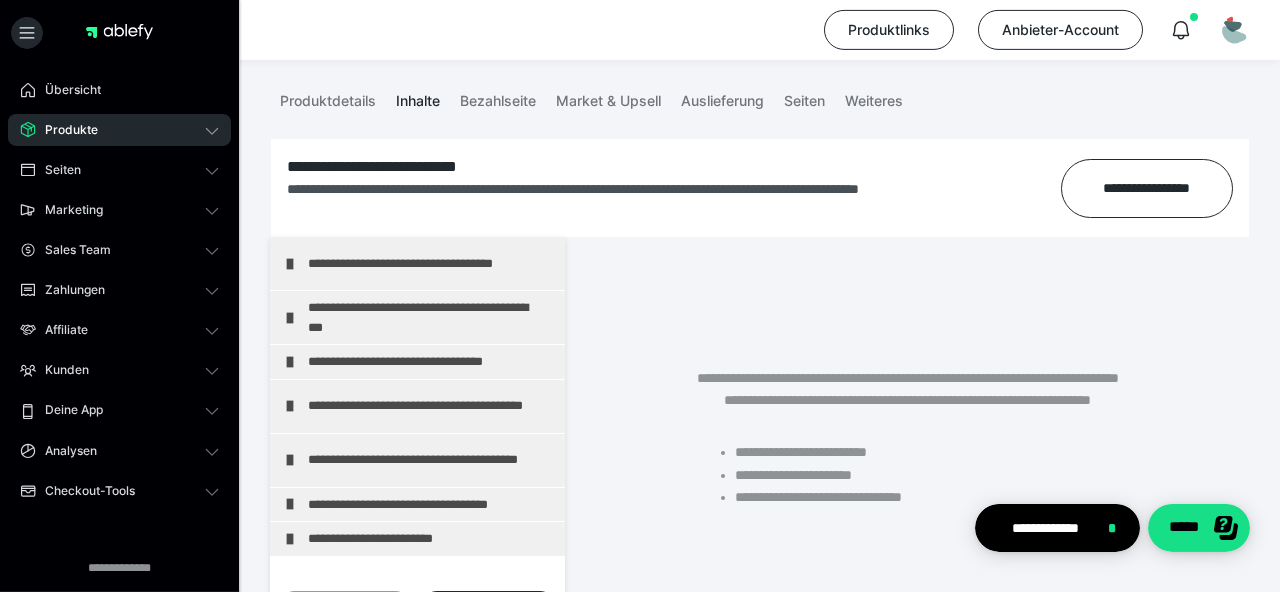 scroll, scrollTop: 245, scrollLeft: 0, axis: vertical 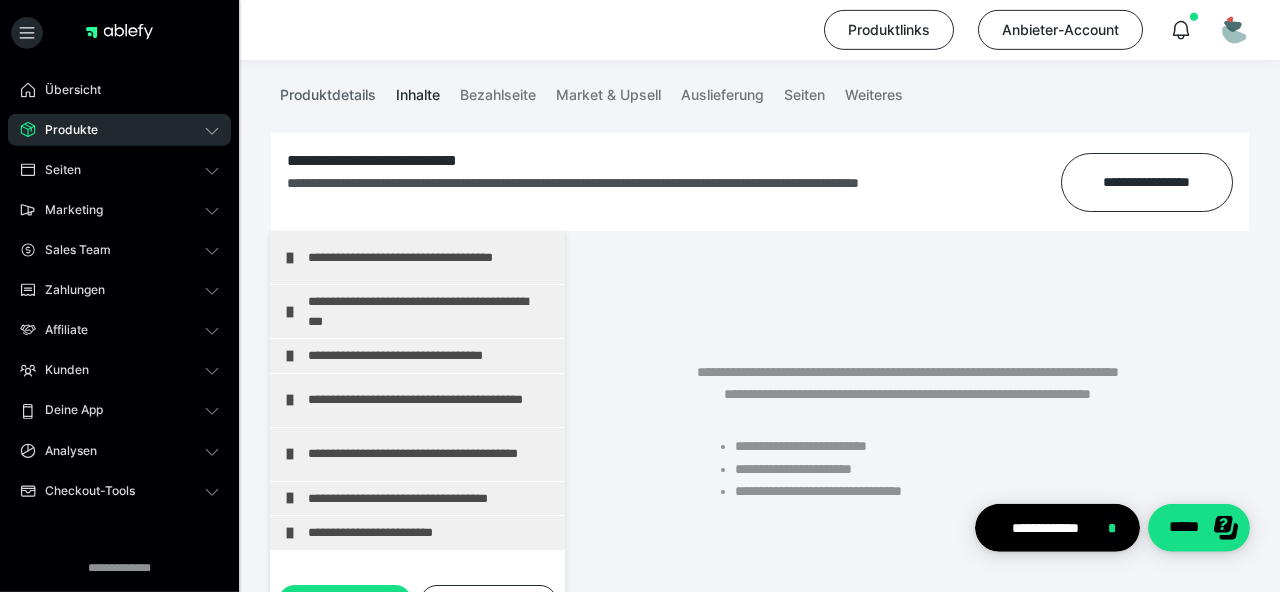 click on "Produktdetails" at bounding box center (328, 91) 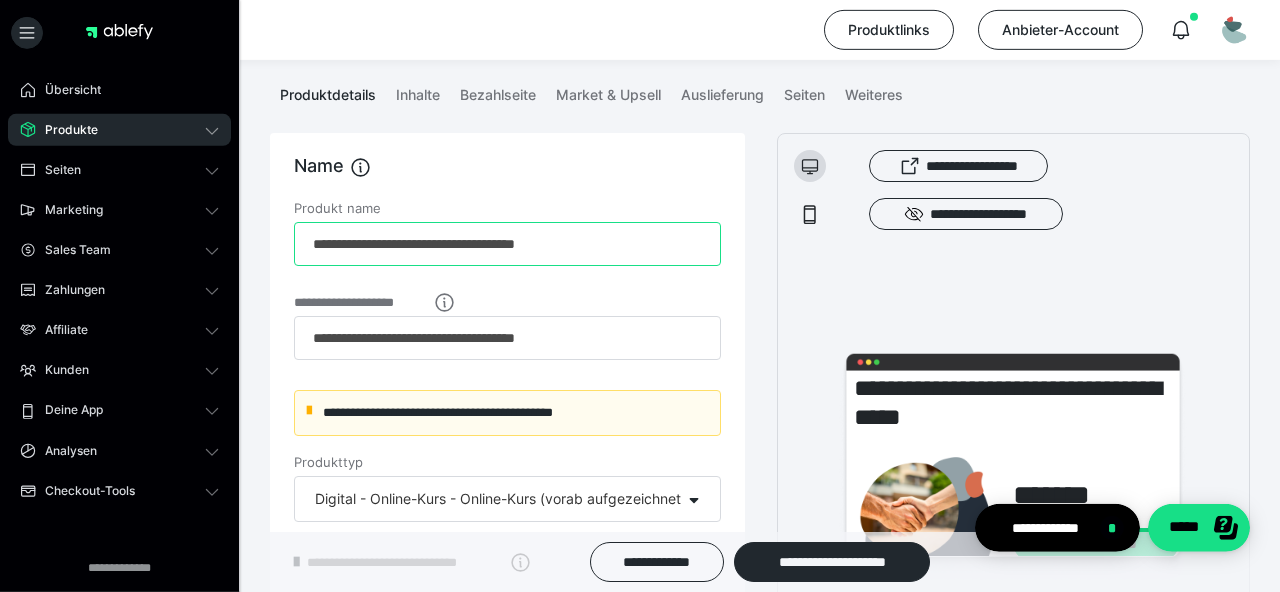 click on "**********" at bounding box center [507, 244] 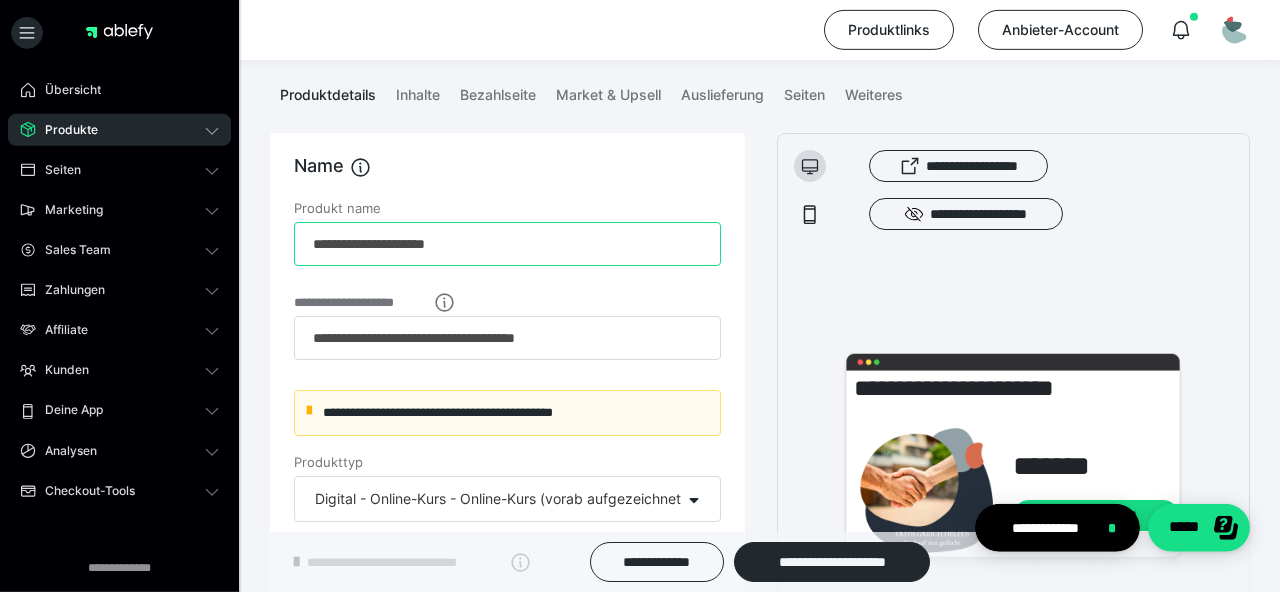 type on "**********" 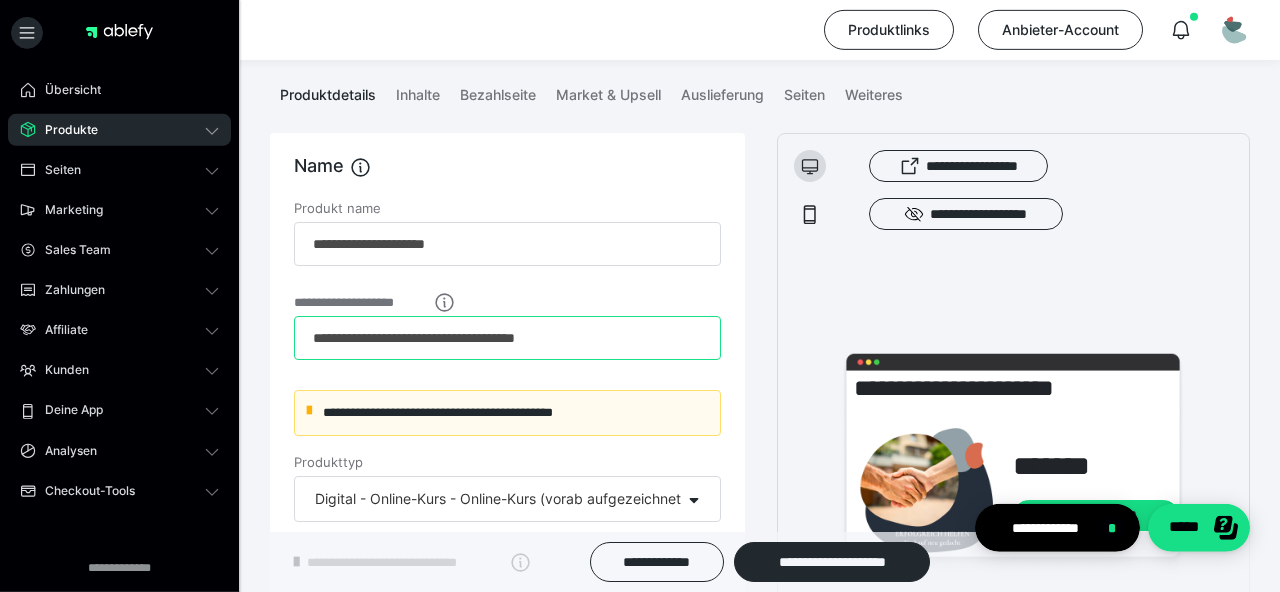 click on "**********" at bounding box center [507, 338] 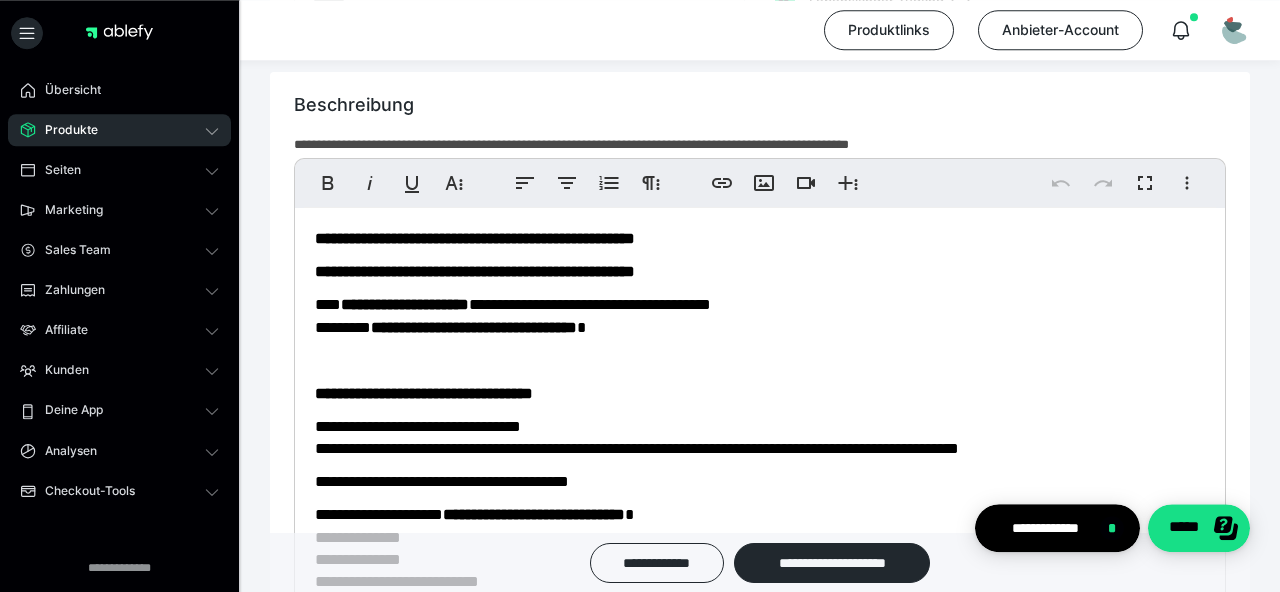 scroll, scrollTop: 1155, scrollLeft: 0, axis: vertical 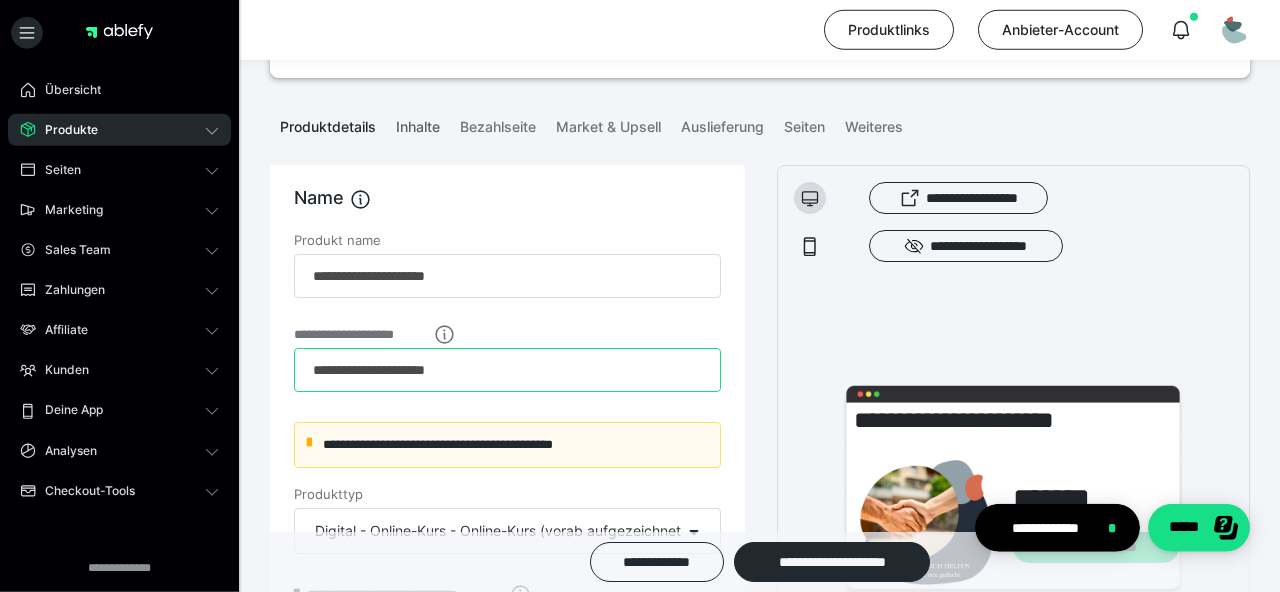 type on "**********" 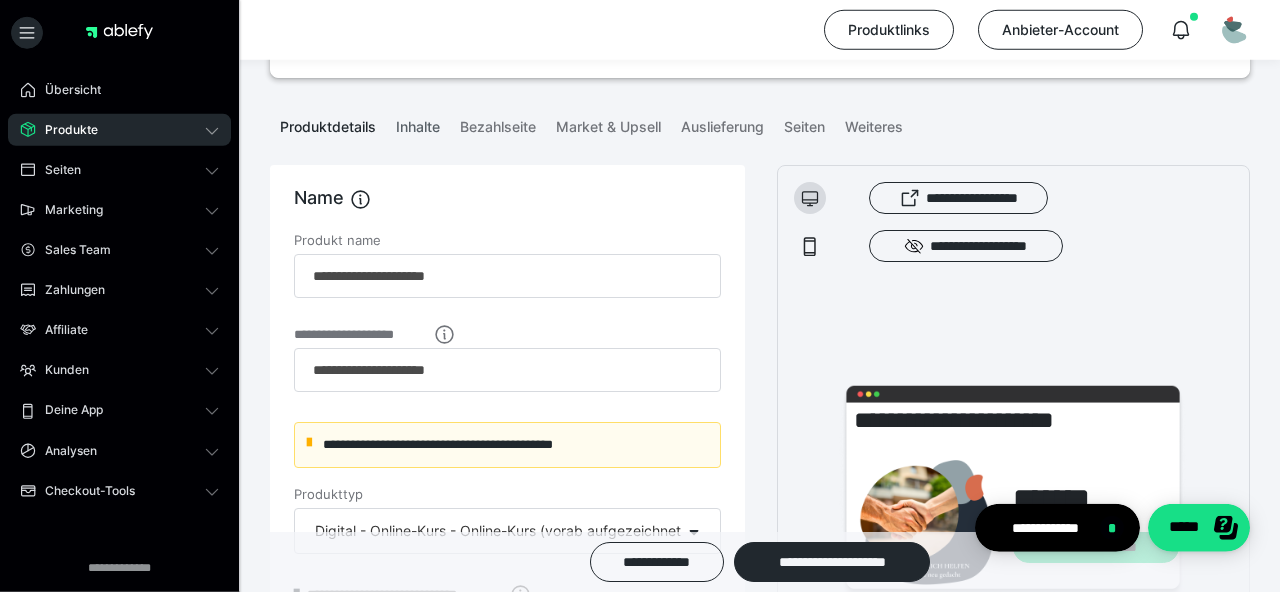 click on "Inhalte" at bounding box center (418, 123) 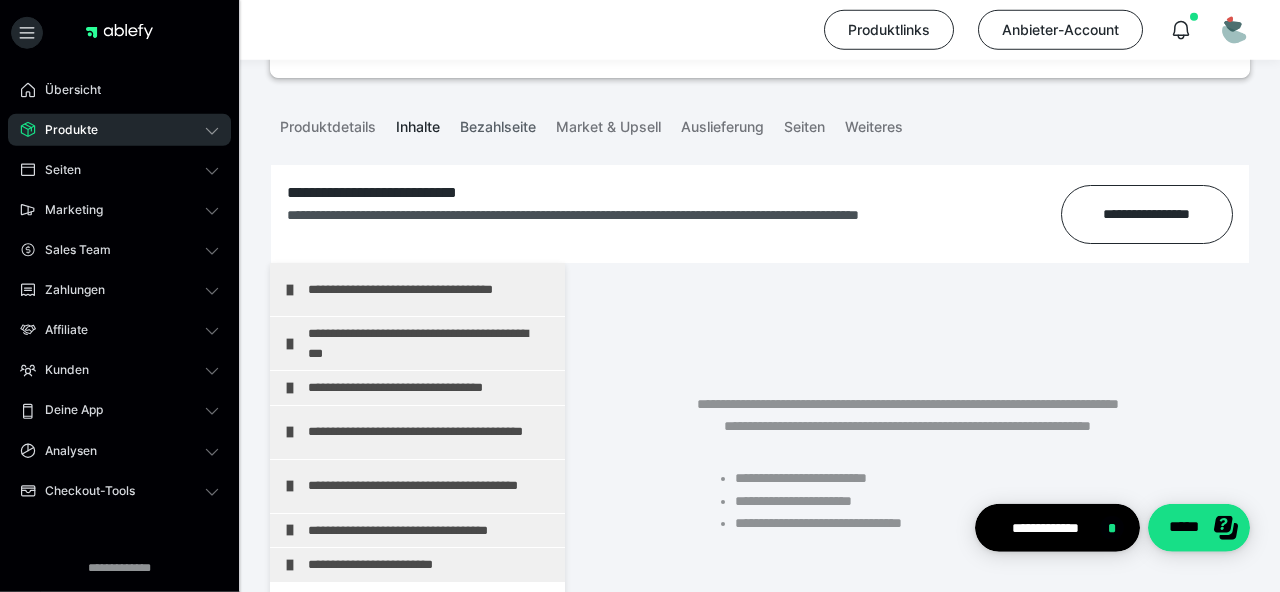 click on "Bezahlseite" at bounding box center [498, 123] 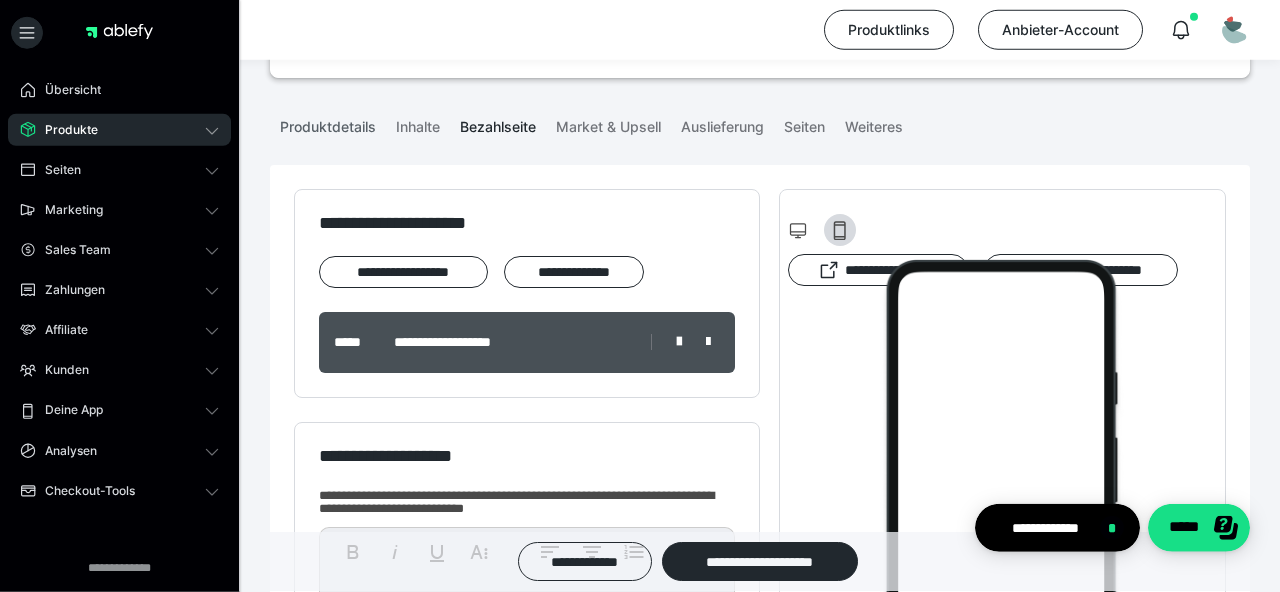 click on "Produktdetails" at bounding box center (328, 123) 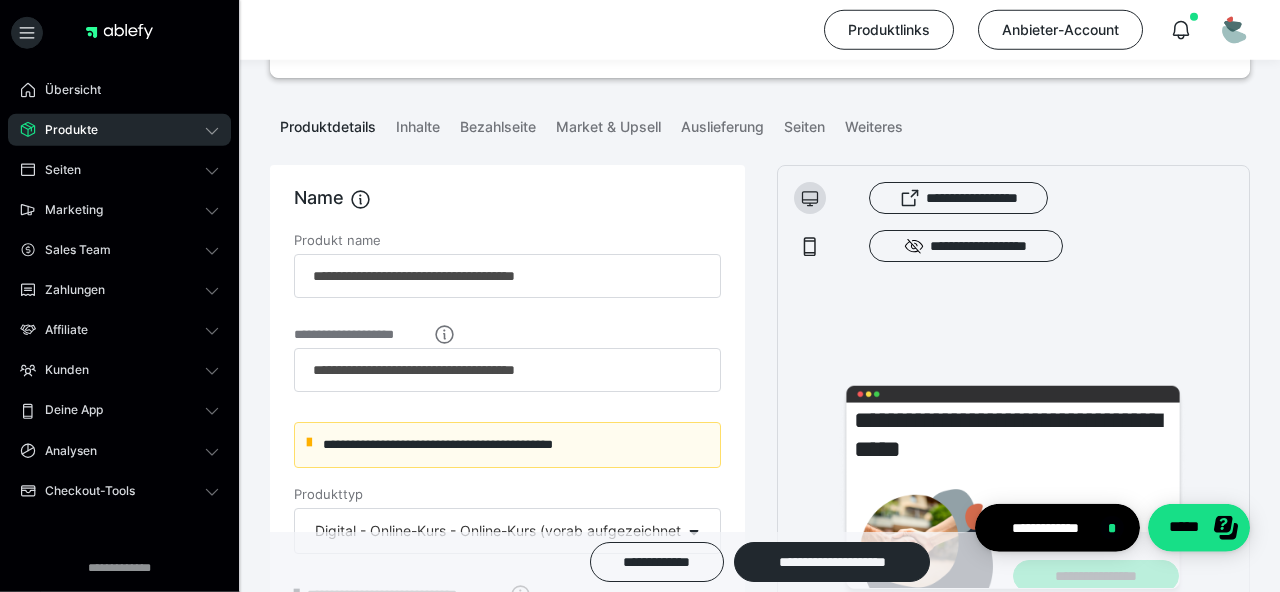 click on "Produkte" at bounding box center [64, 130] 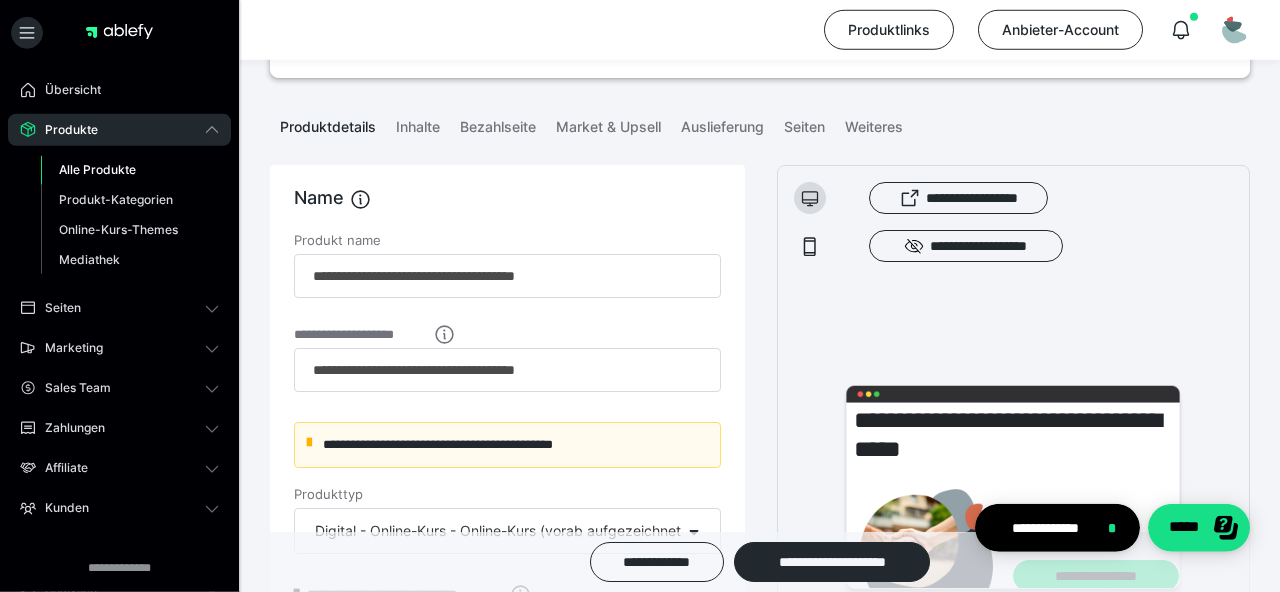 click on "Alle Produkte" at bounding box center (97, 169) 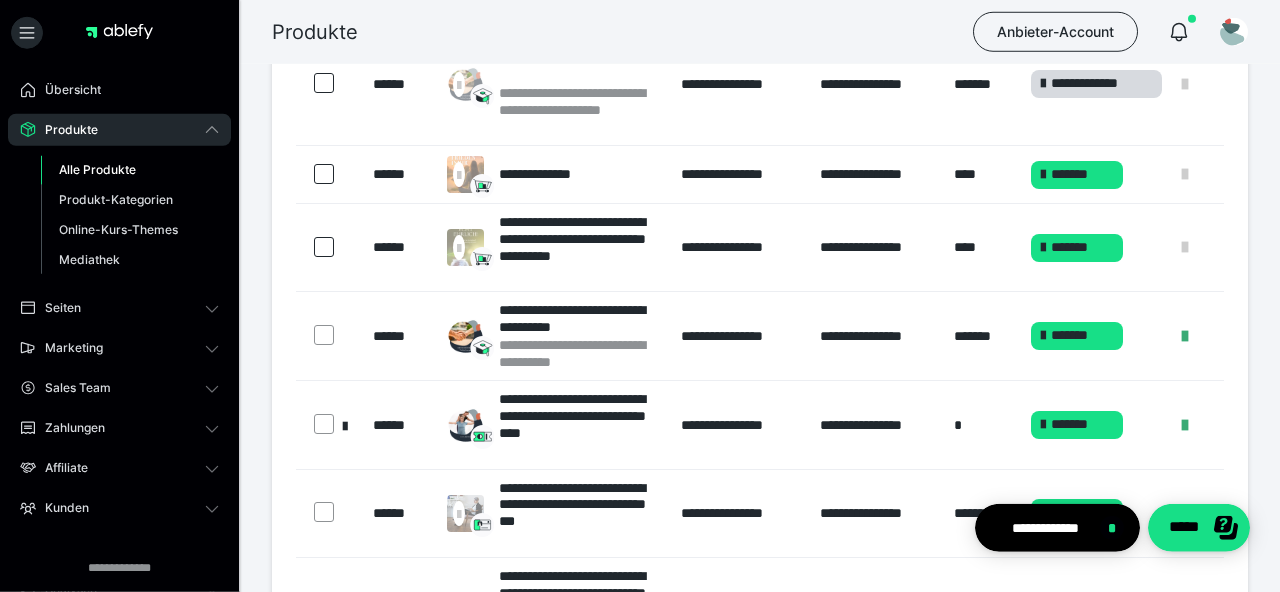 scroll, scrollTop: 0, scrollLeft: 0, axis: both 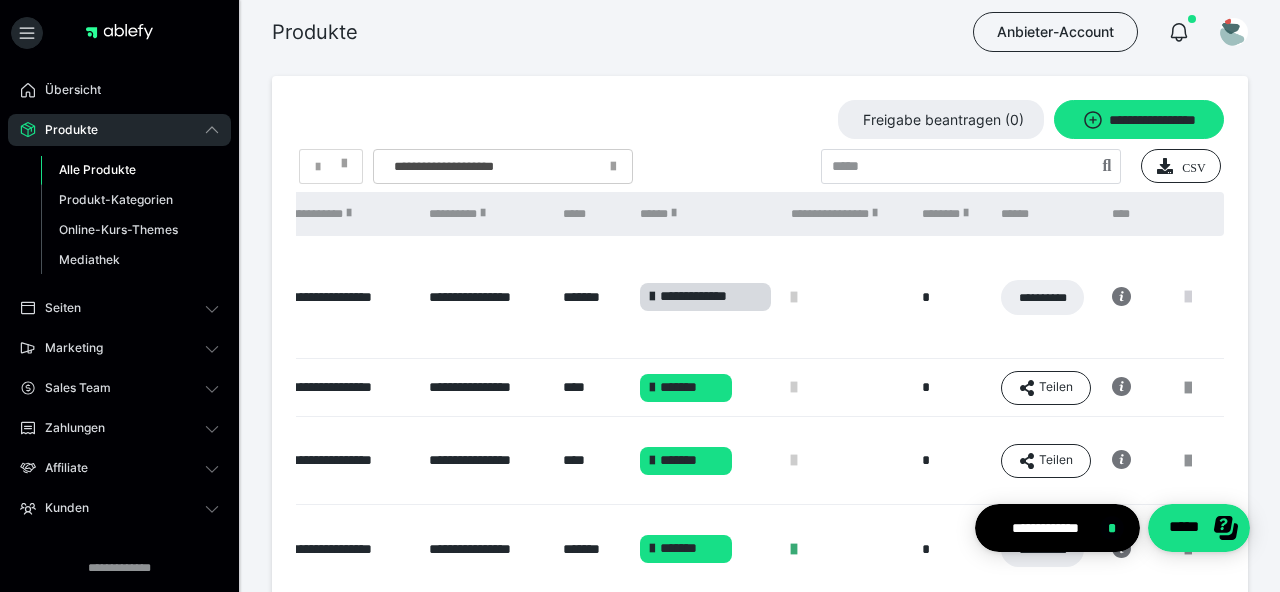 click at bounding box center (1188, 297) 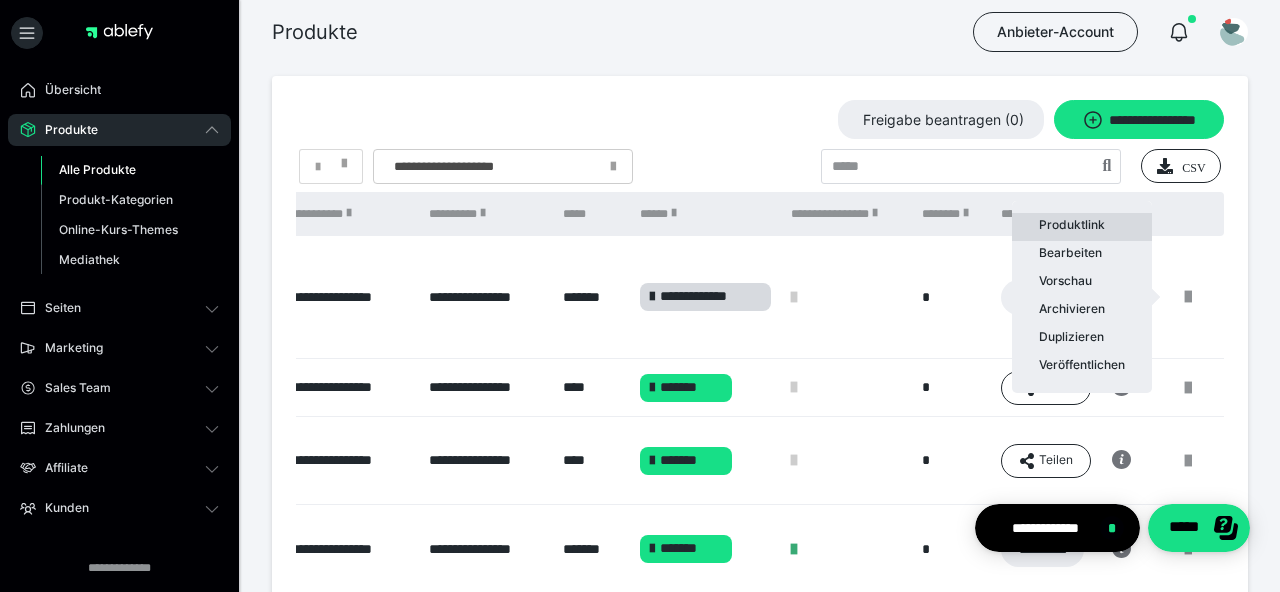click on "Produktlink" at bounding box center (1082, 227) 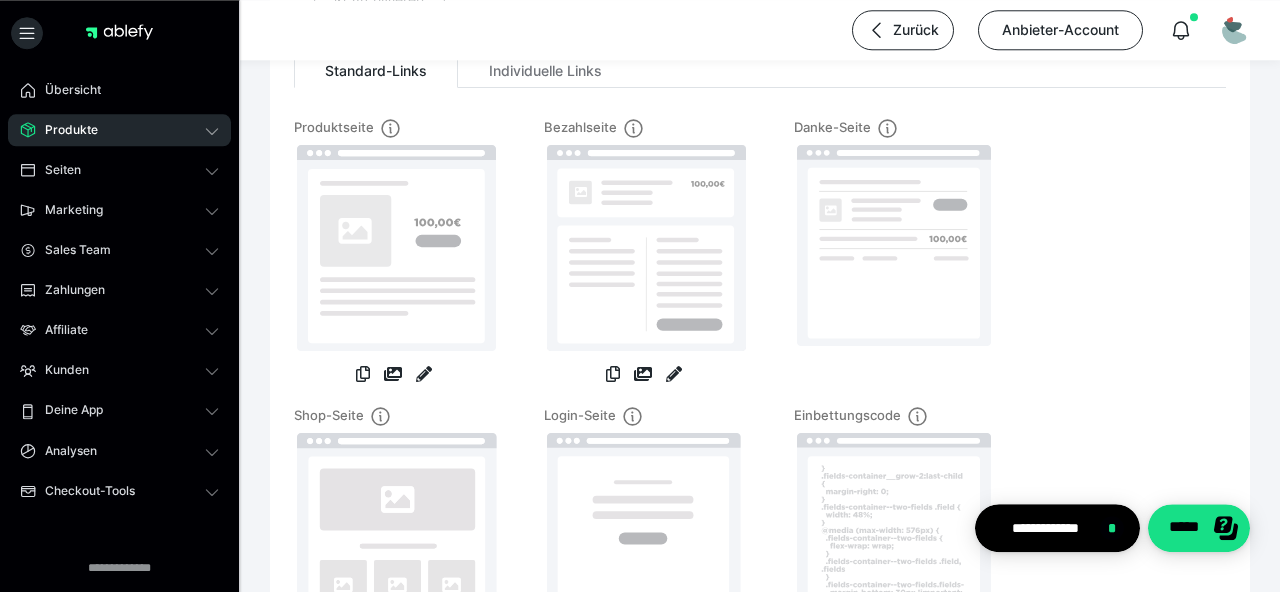 scroll, scrollTop: 230, scrollLeft: 0, axis: vertical 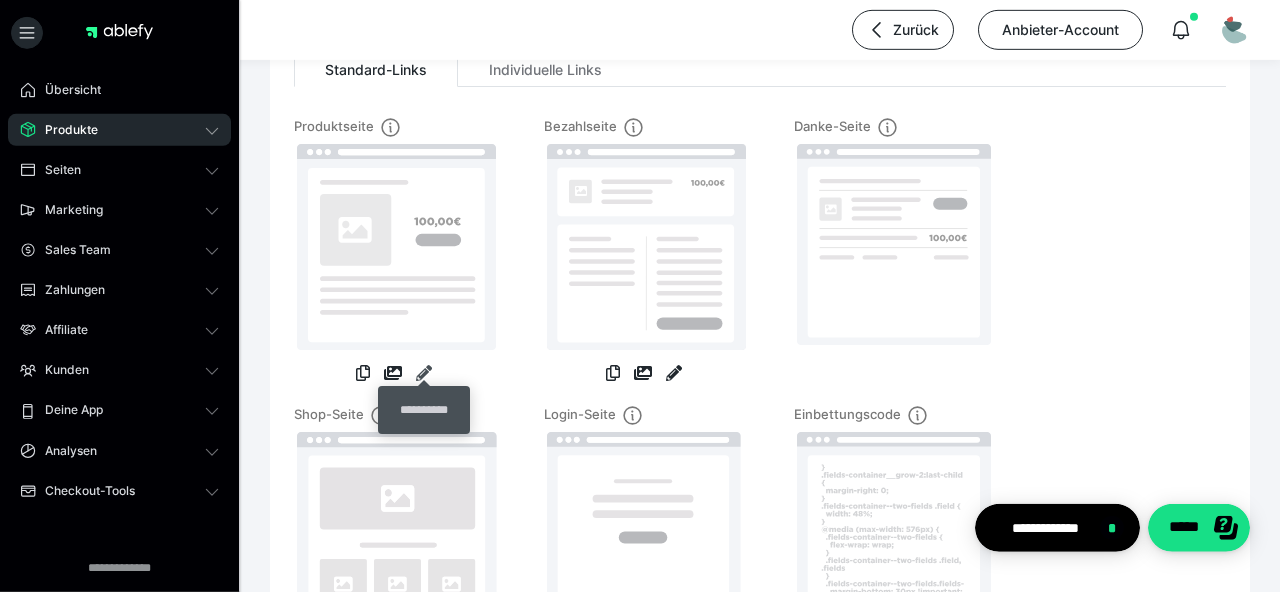 click at bounding box center (424, 373) 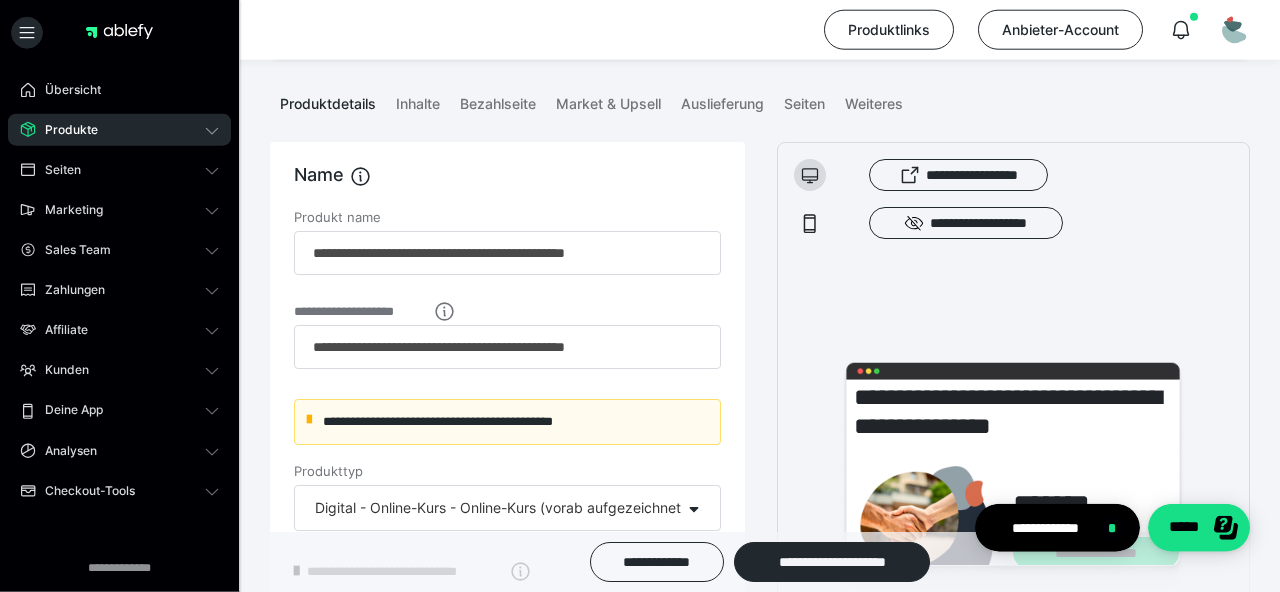 scroll, scrollTop: 237, scrollLeft: 0, axis: vertical 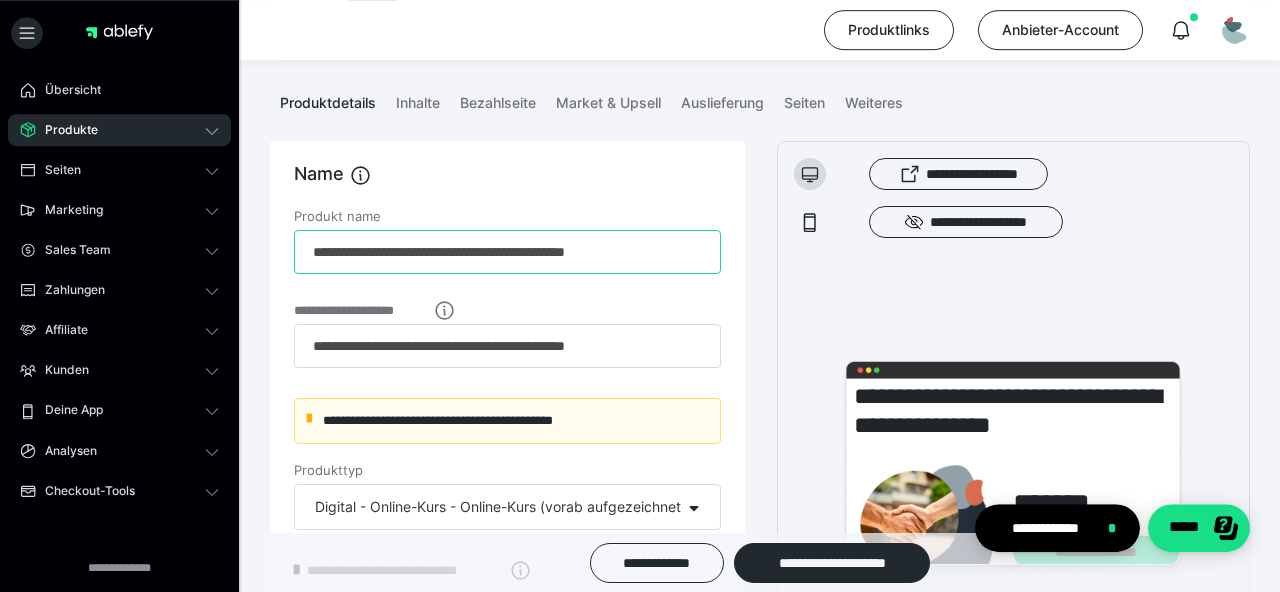 click on "**********" at bounding box center [507, 252] 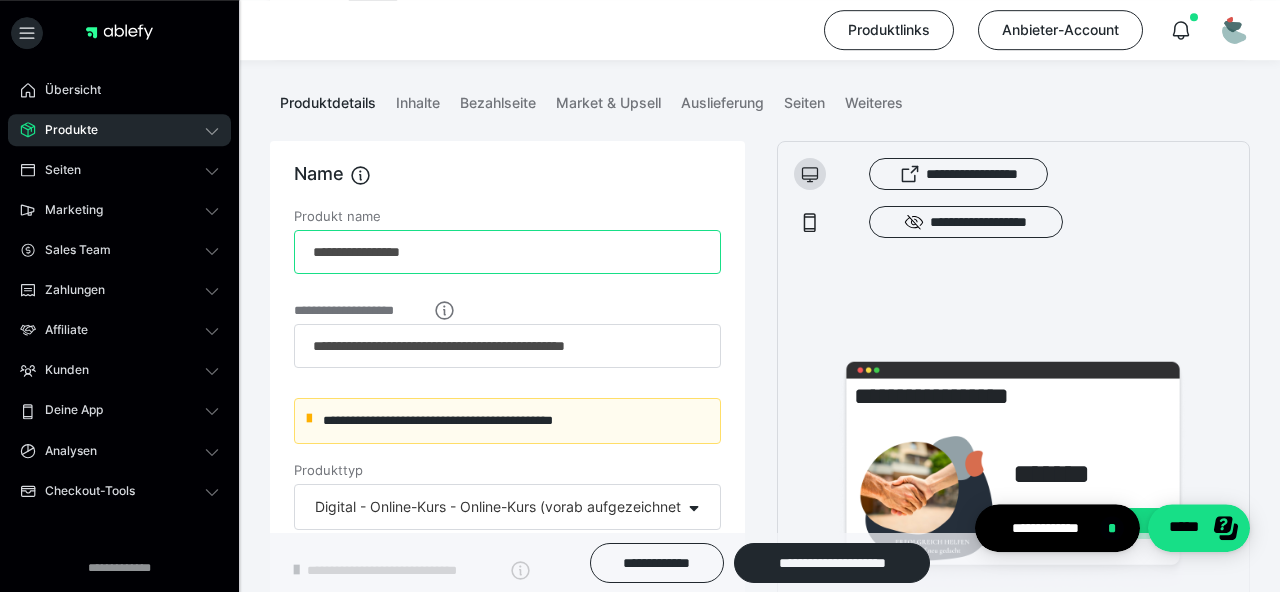 type on "**********" 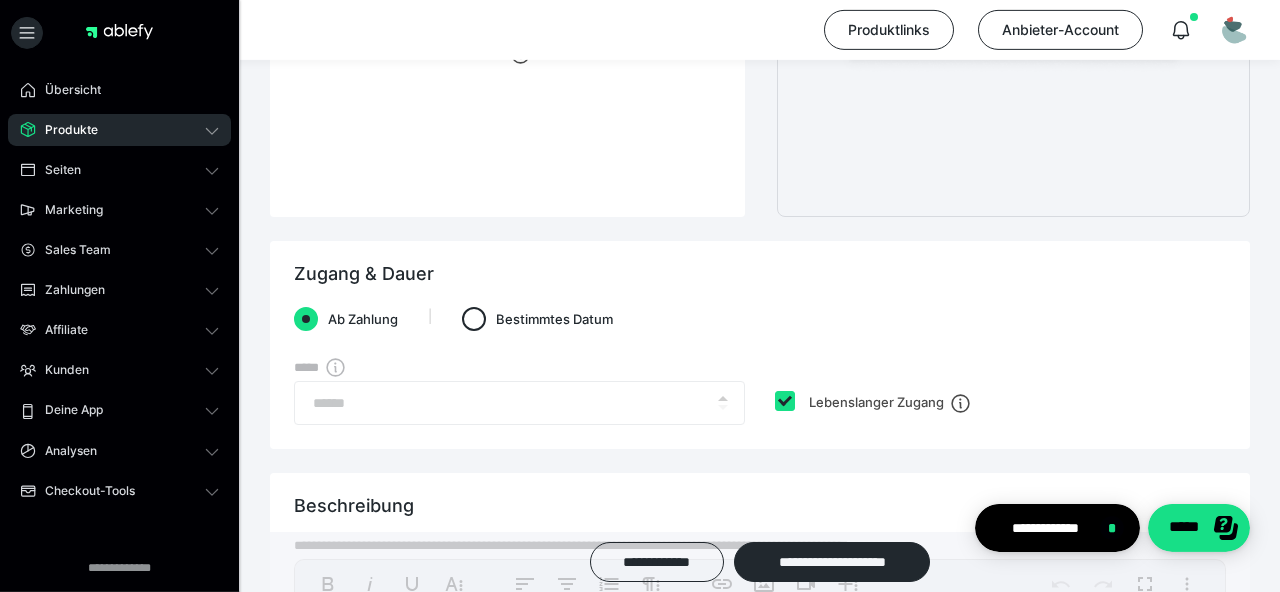 scroll, scrollTop: 754, scrollLeft: 0, axis: vertical 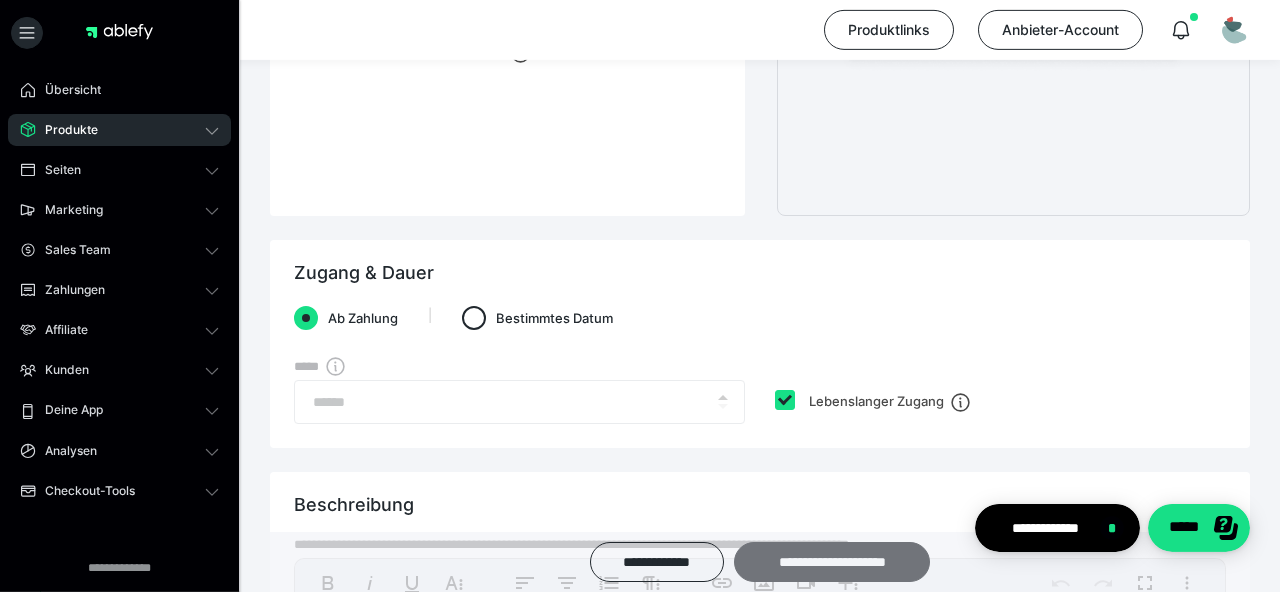type on "**********" 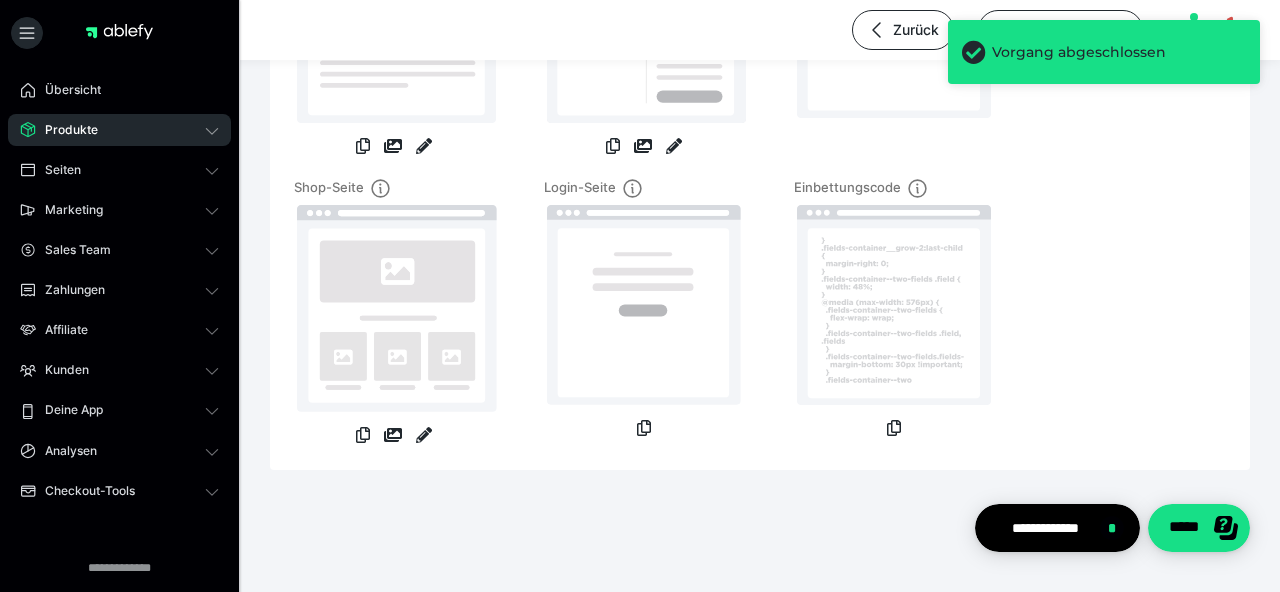 scroll, scrollTop: 0, scrollLeft: 0, axis: both 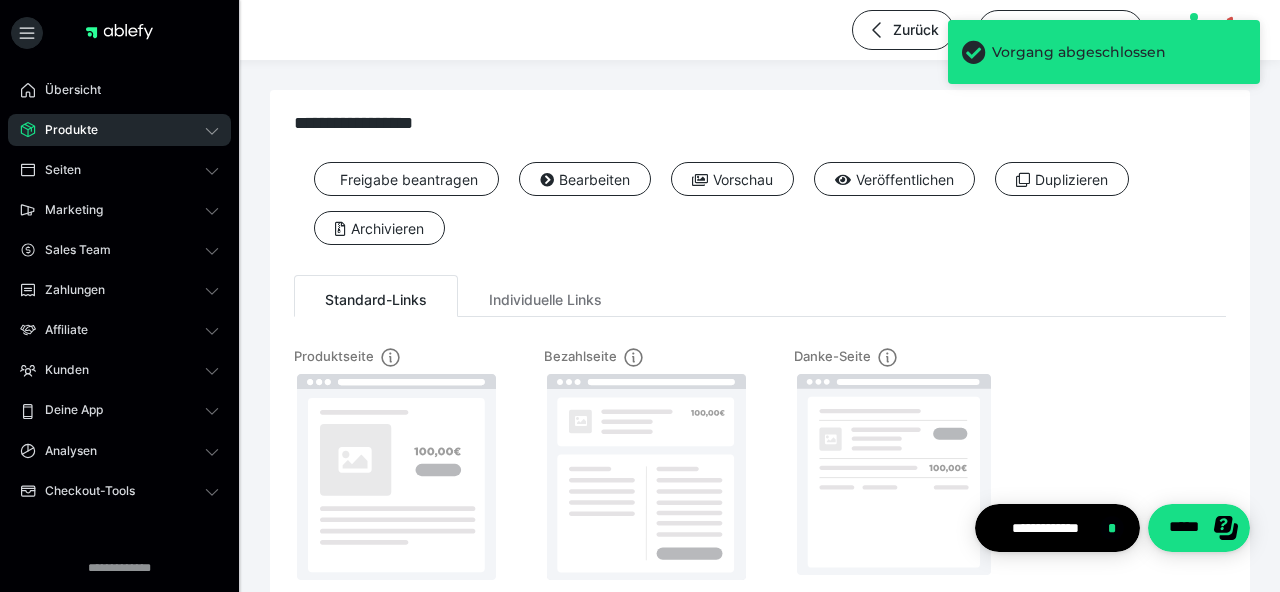 click on "Produkte" at bounding box center [64, 130] 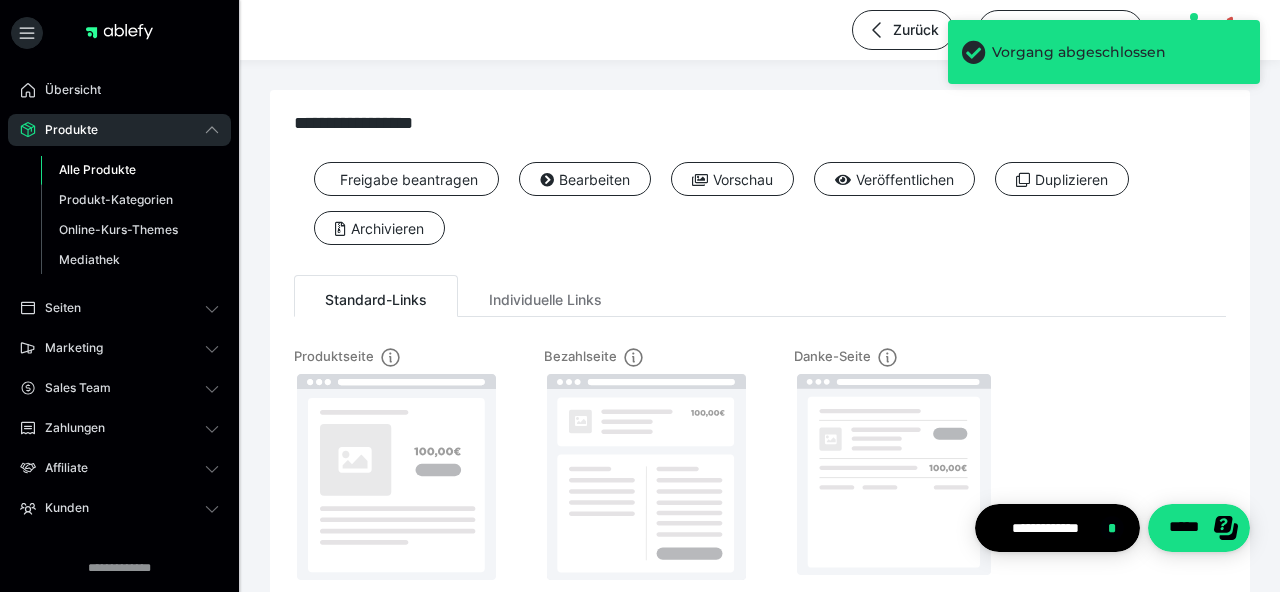 click on "Alle Produkte" at bounding box center (97, 169) 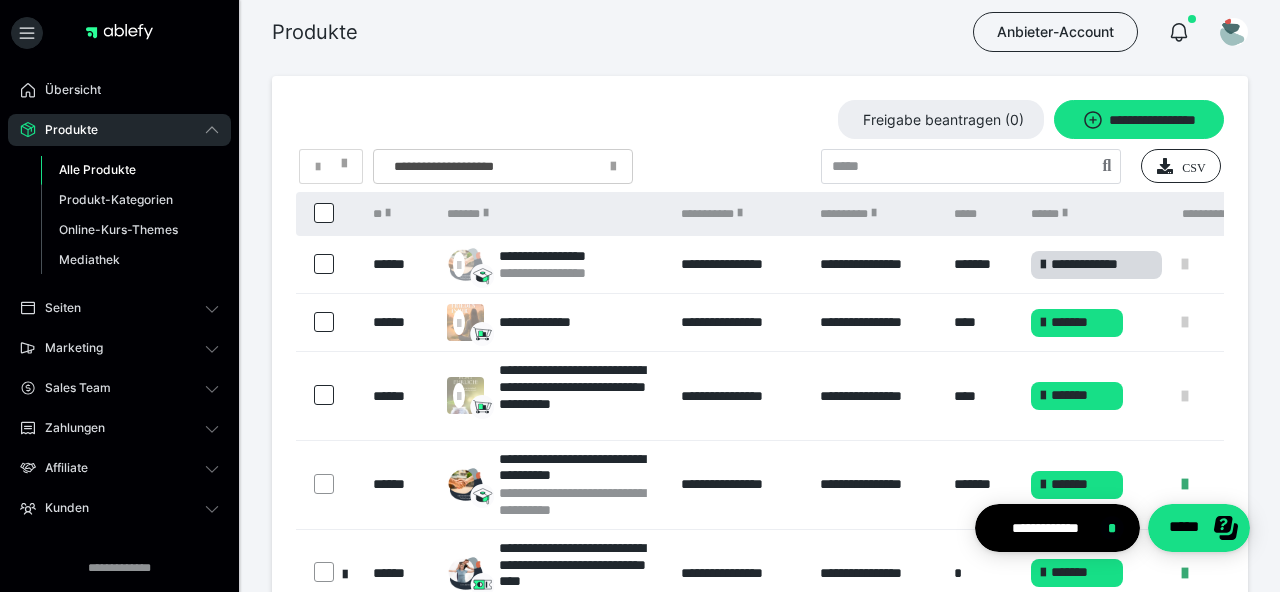 scroll, scrollTop: 0, scrollLeft: 394, axis: horizontal 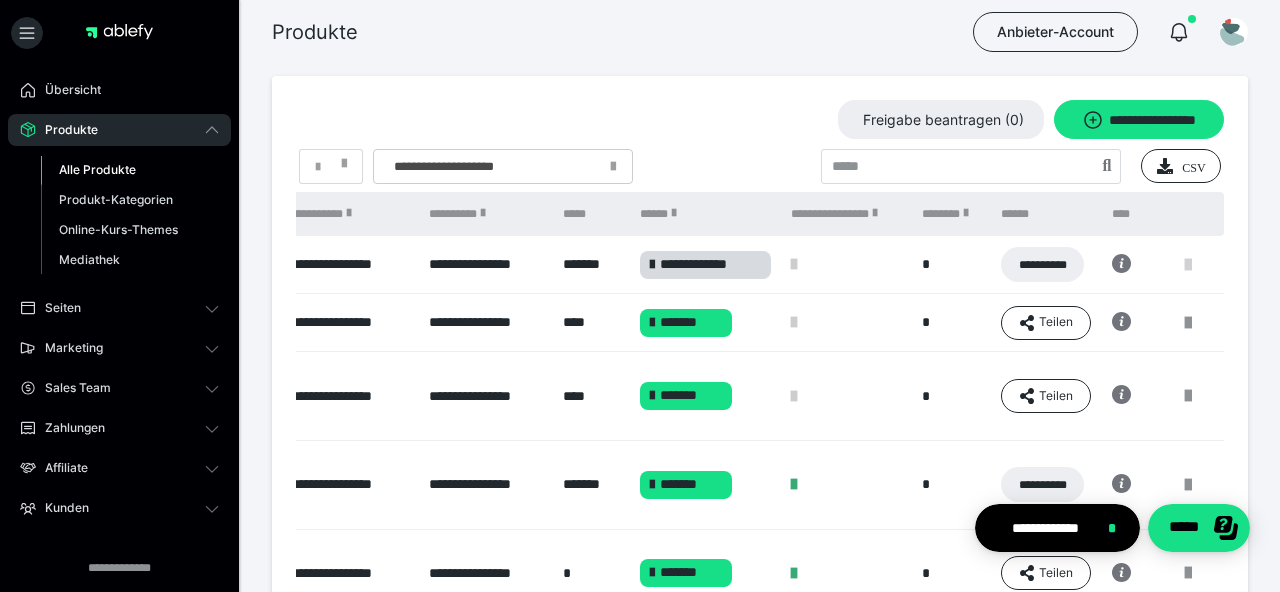 click at bounding box center (1188, 265) 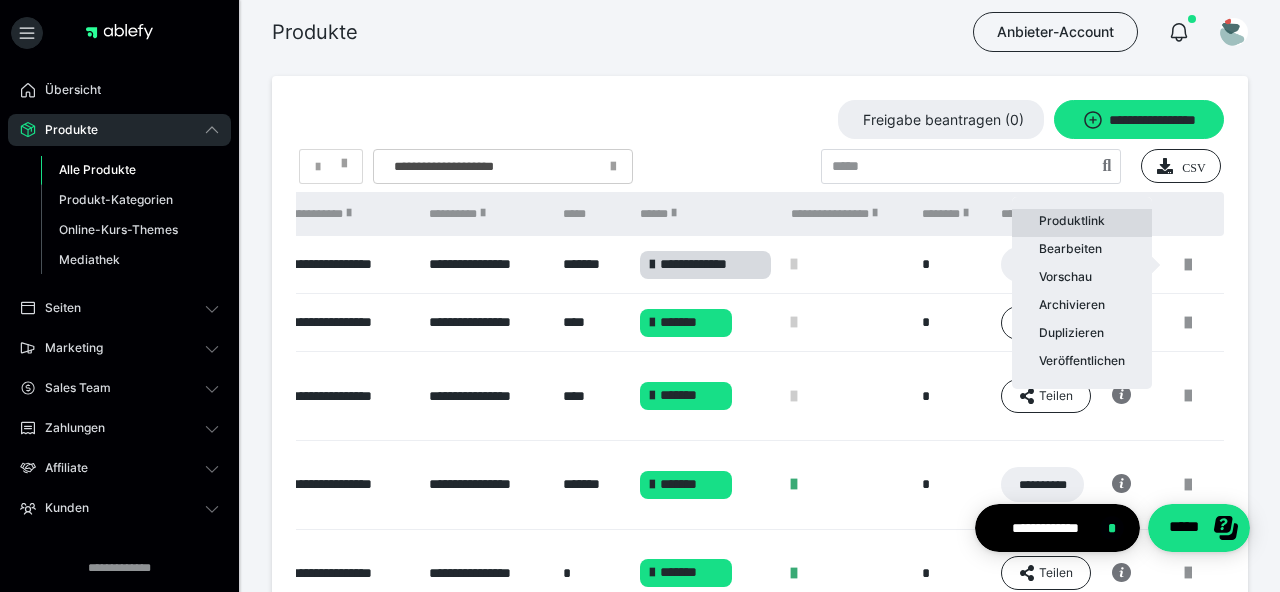 click on "Produktlink" at bounding box center [1082, 223] 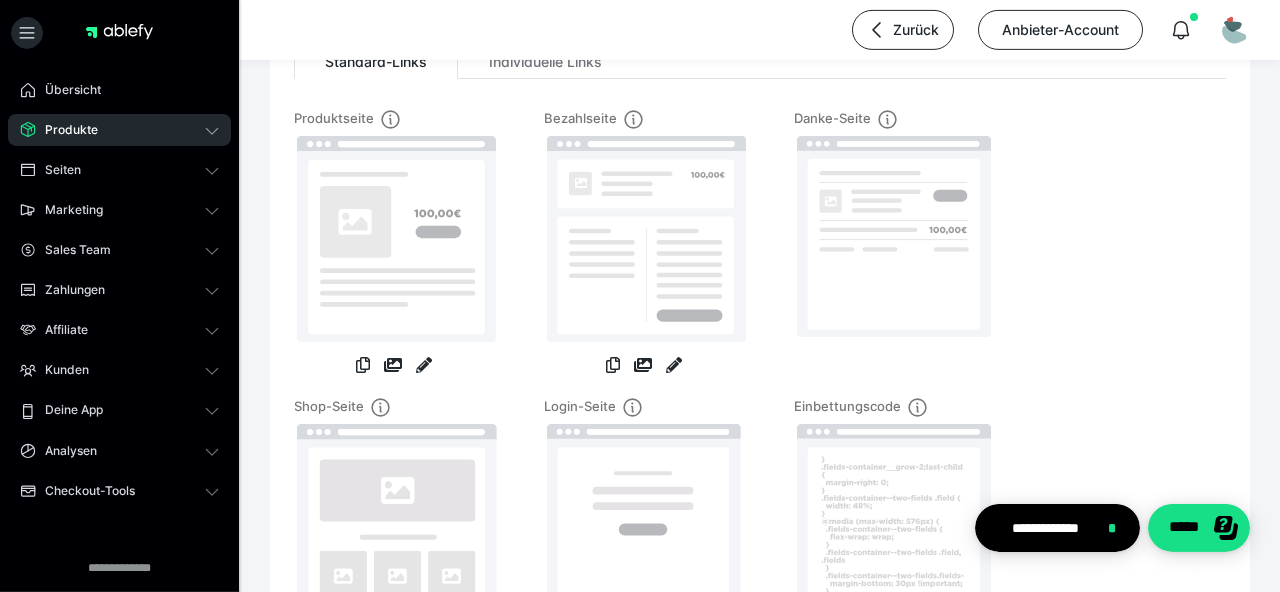 scroll, scrollTop: 289, scrollLeft: 0, axis: vertical 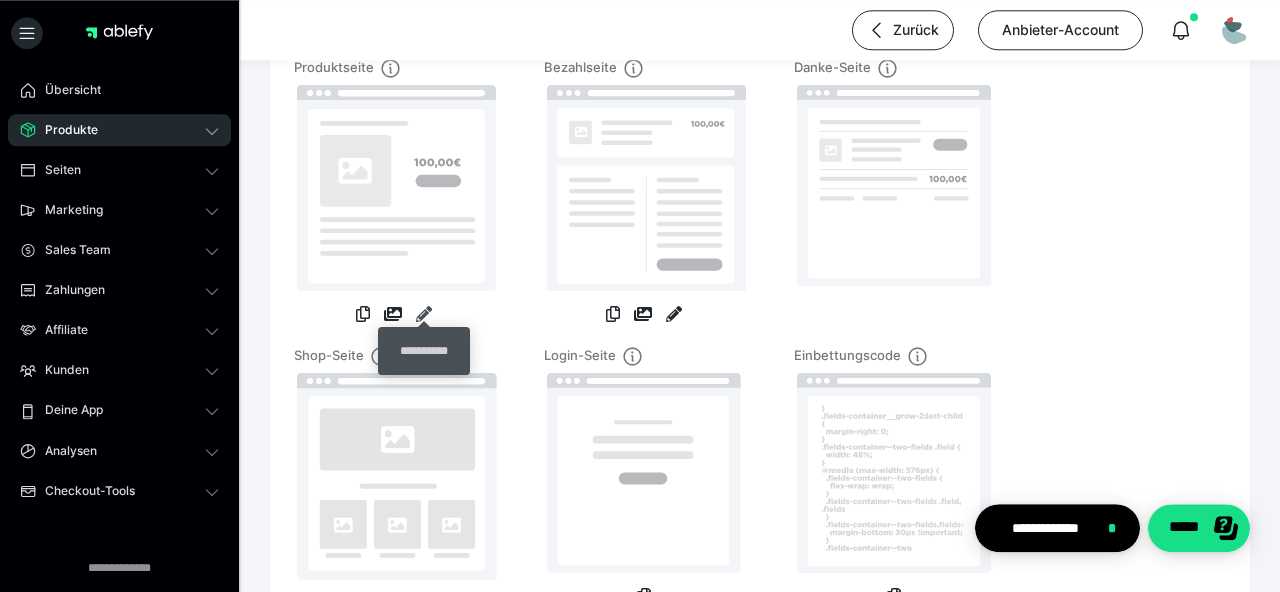 click at bounding box center (424, 314) 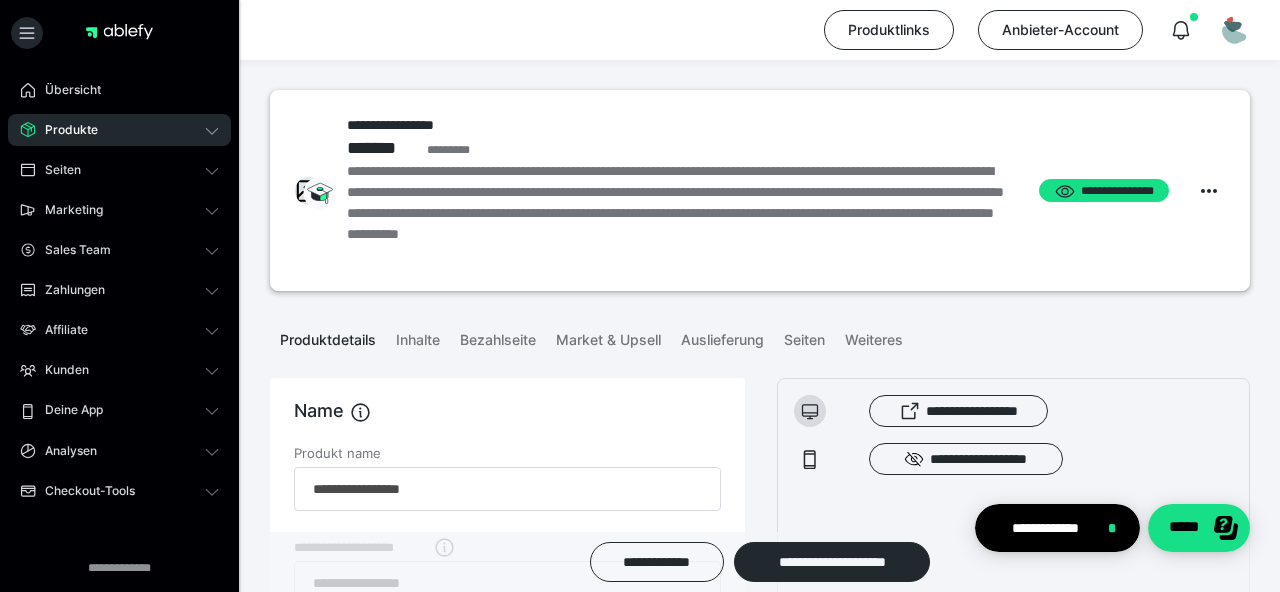 scroll, scrollTop: 53, scrollLeft: 0, axis: vertical 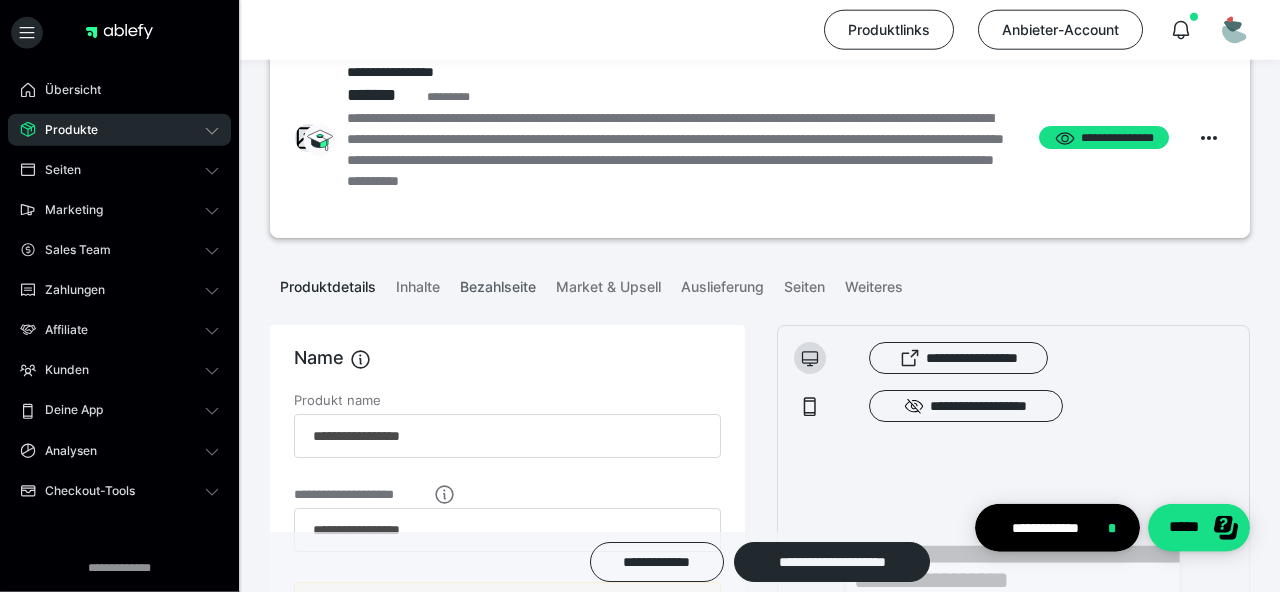 click on "Bezahlseite" at bounding box center (498, 283) 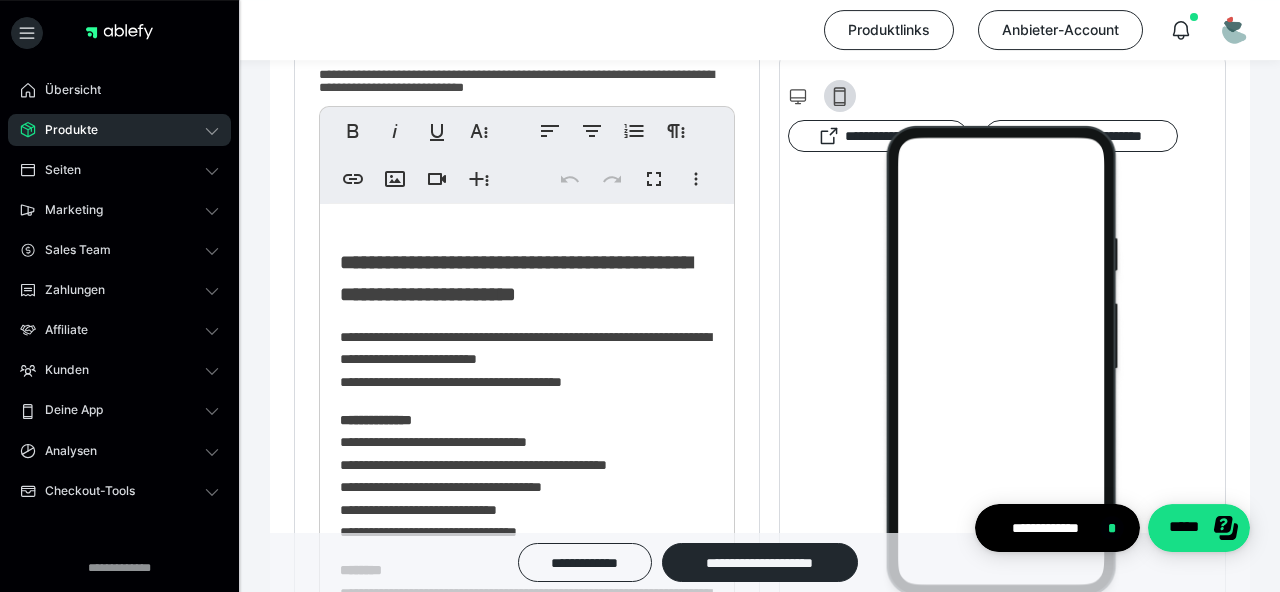 scroll, scrollTop: 640, scrollLeft: 0, axis: vertical 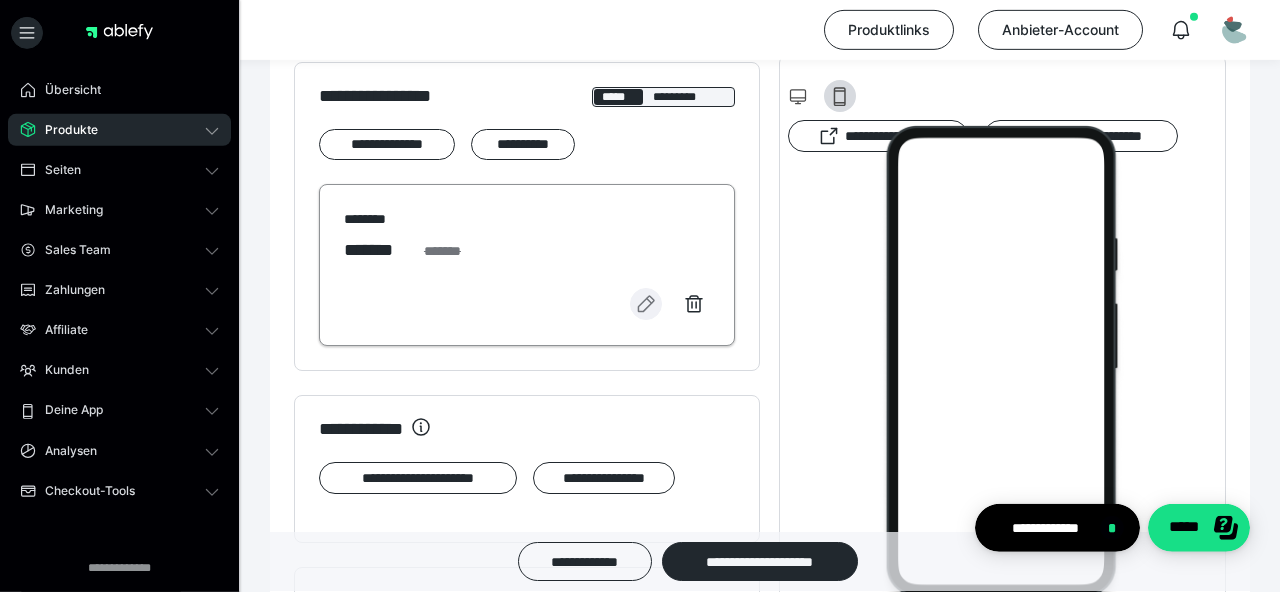 click 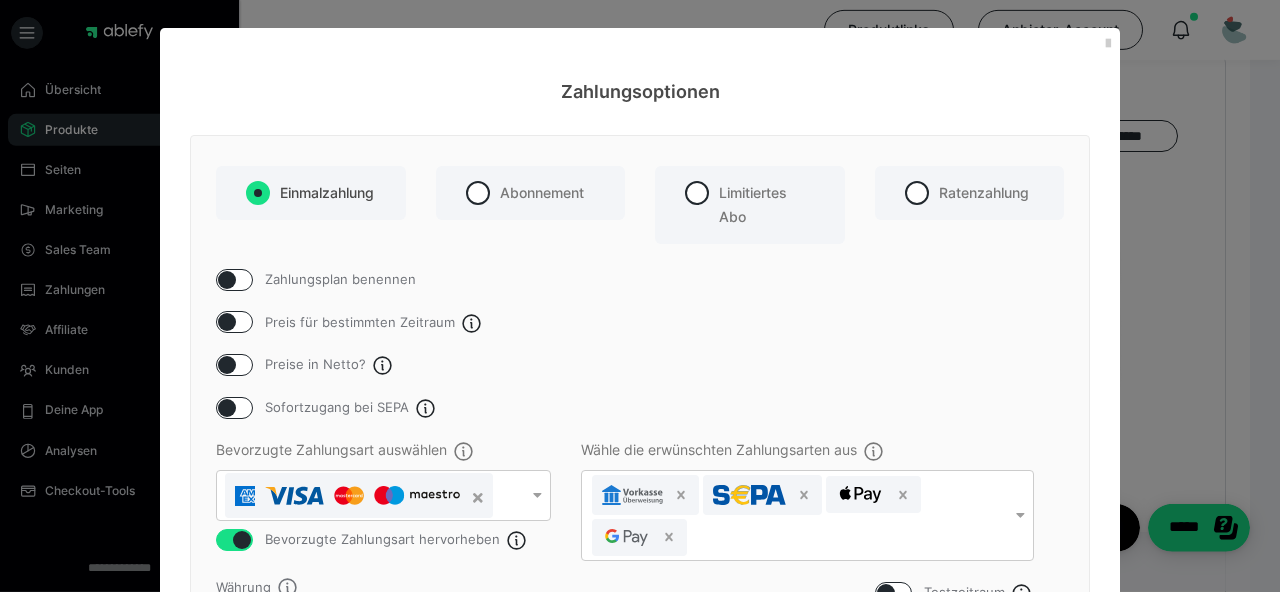 scroll, scrollTop: 448, scrollLeft: 0, axis: vertical 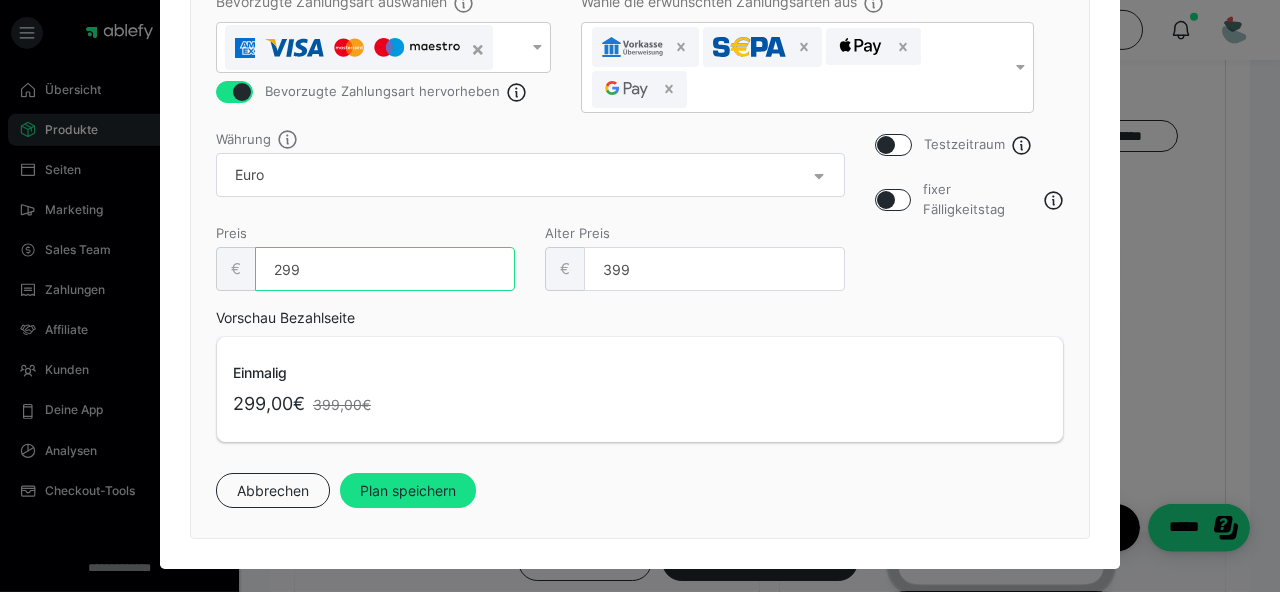click on "299" at bounding box center [385, 269] 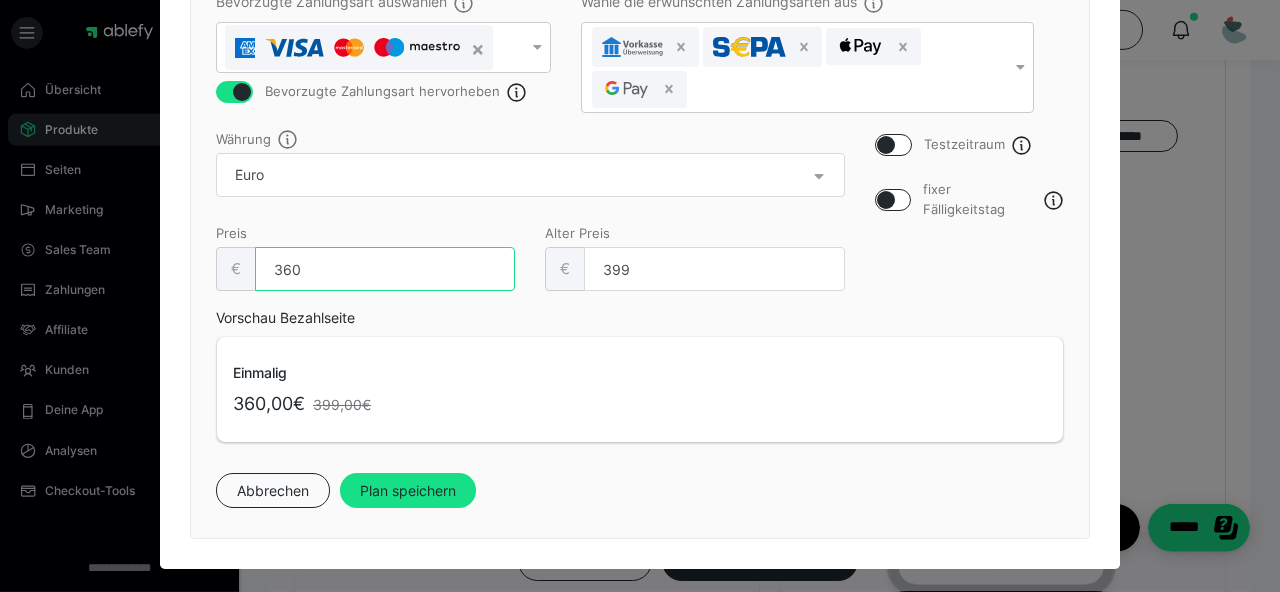 type on "360" 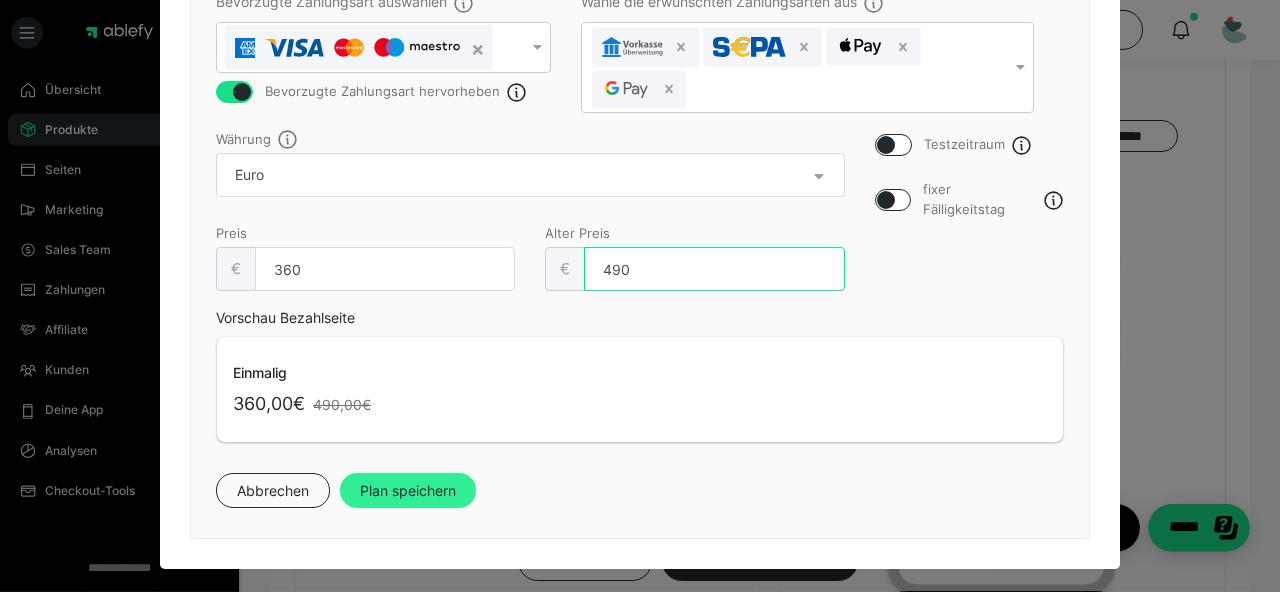 type on "490" 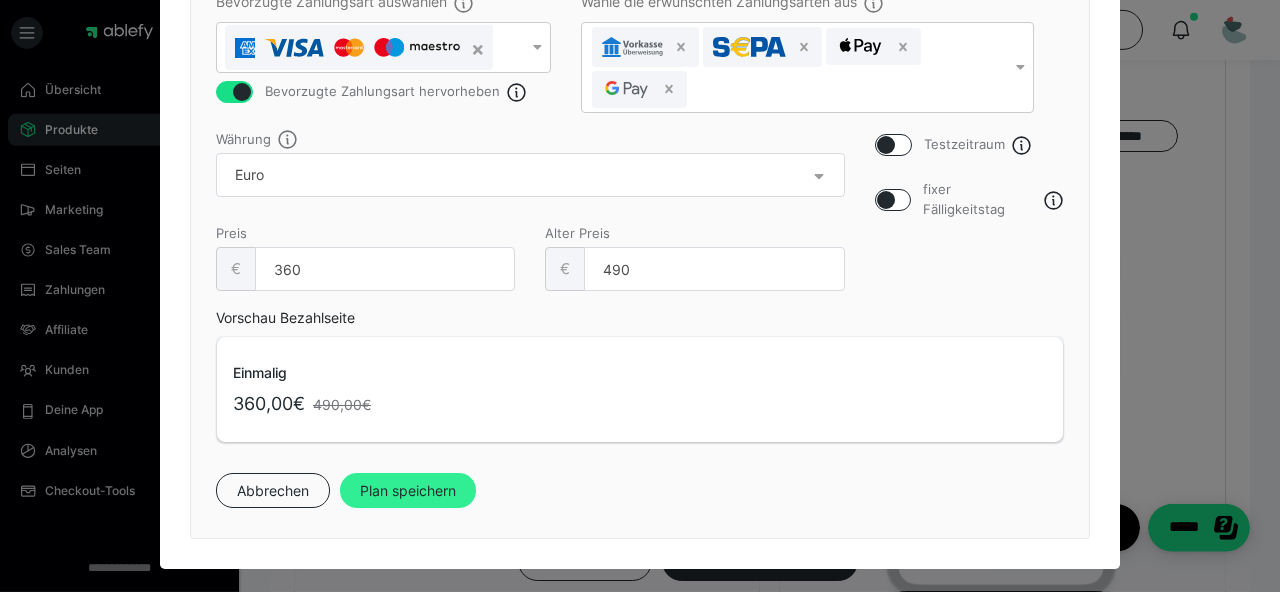 click on "Plan speichern" at bounding box center [408, 491] 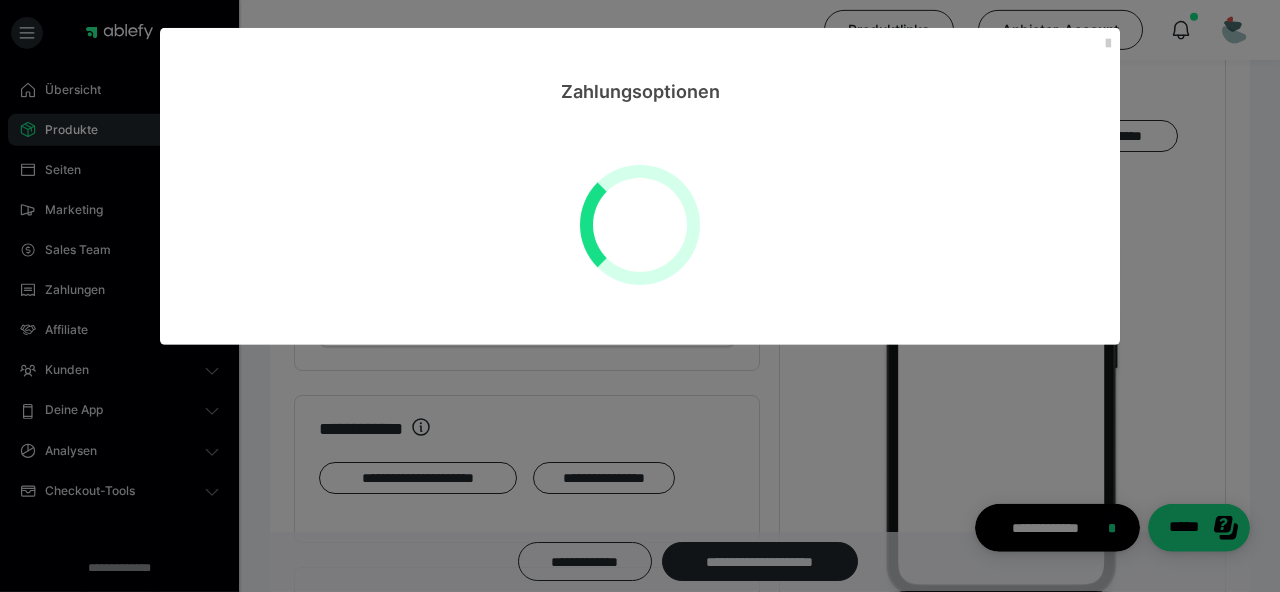 scroll, scrollTop: 0, scrollLeft: 0, axis: both 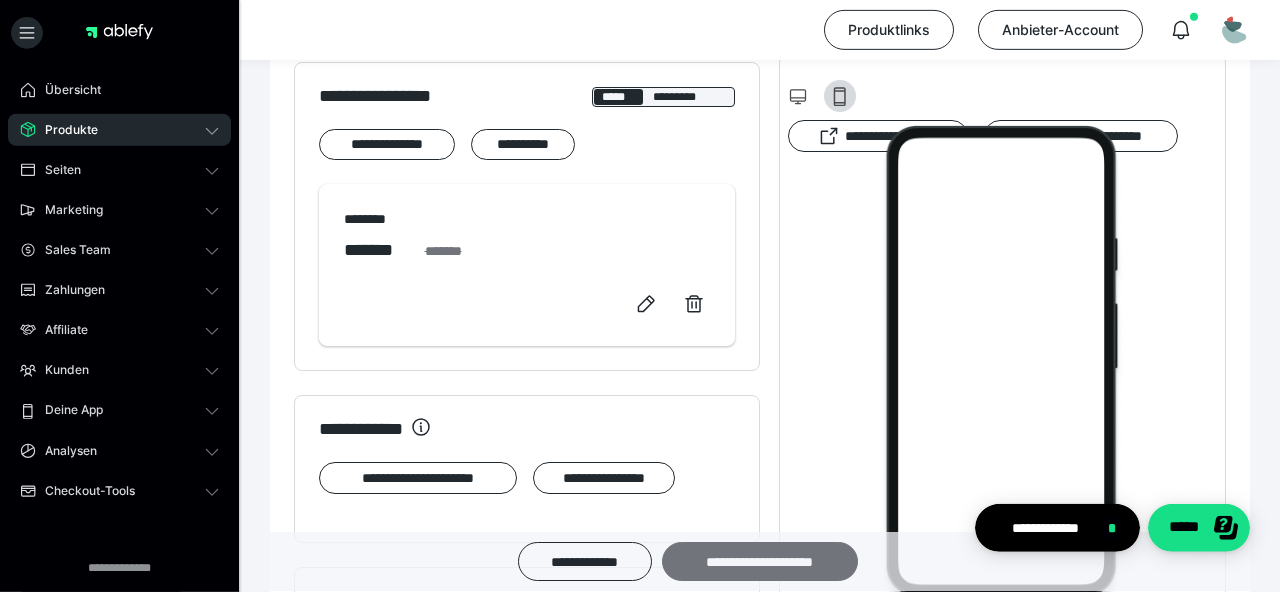 click on "**********" at bounding box center (760, 562) 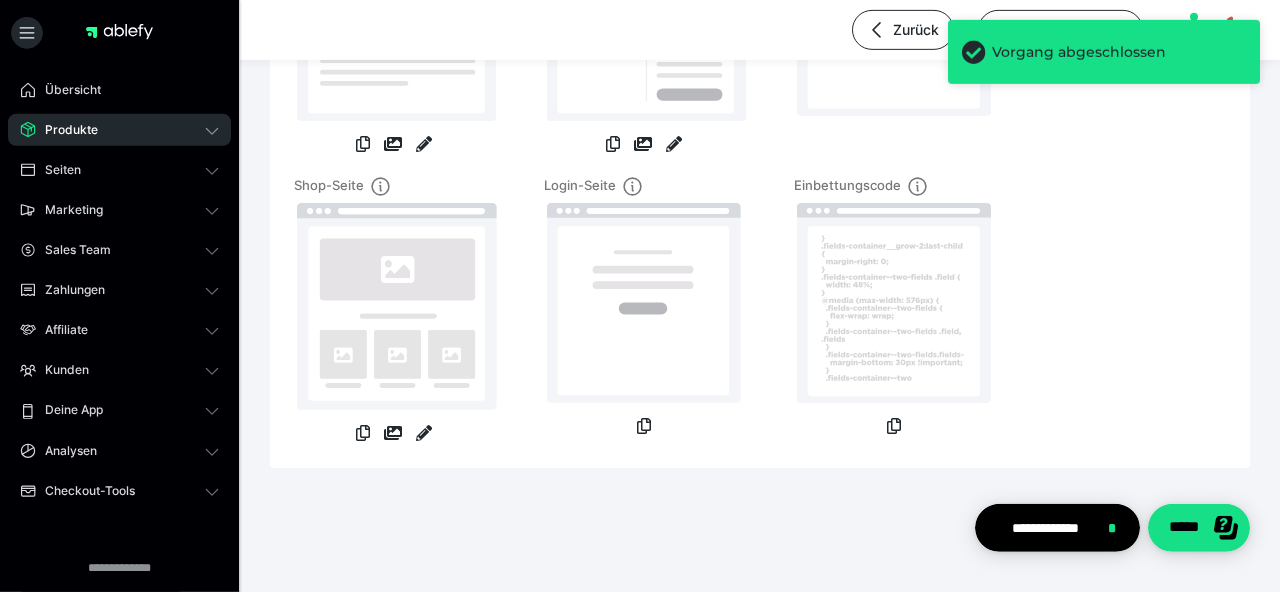 scroll, scrollTop: 457, scrollLeft: 0, axis: vertical 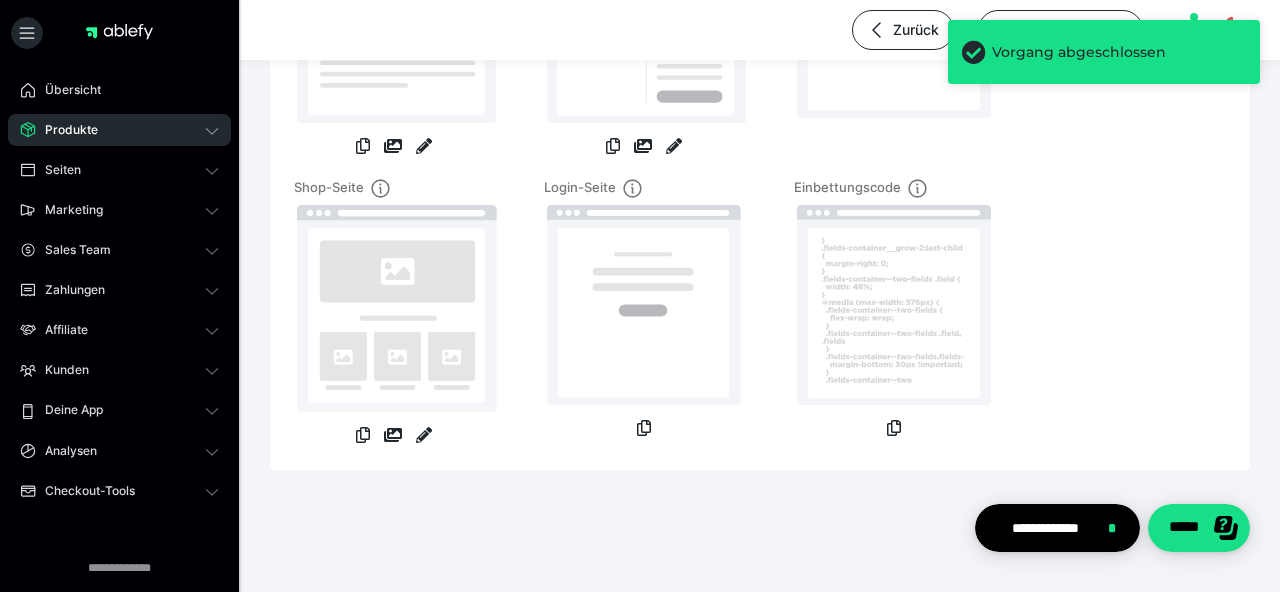 click on "Produkte" at bounding box center [64, 130] 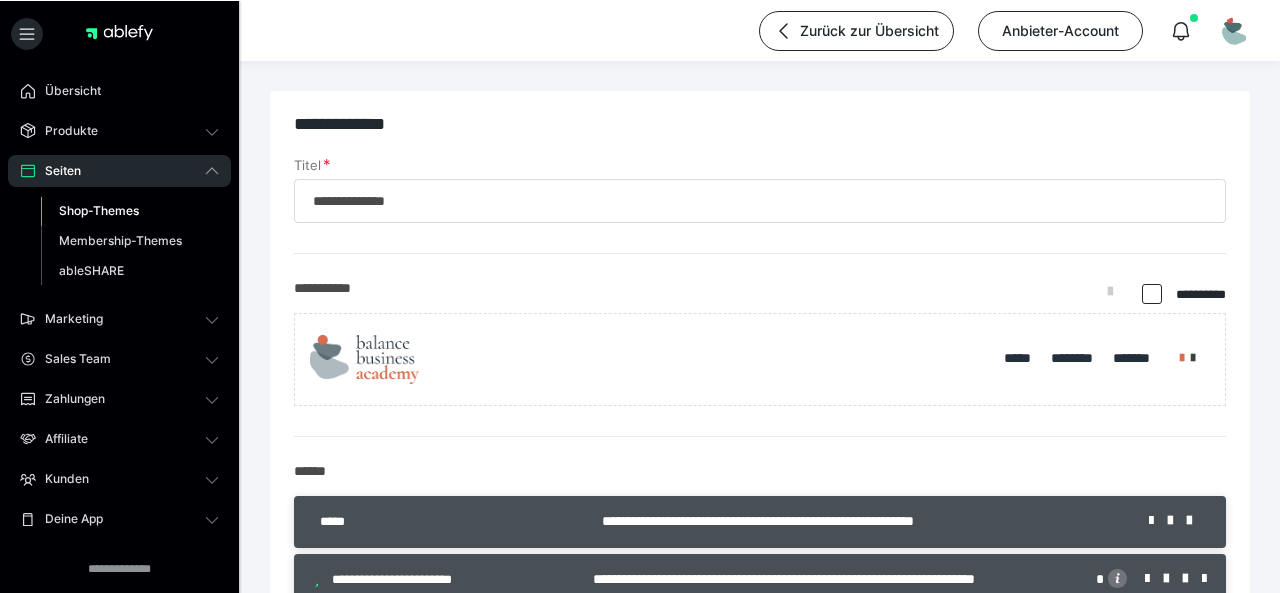 scroll, scrollTop: 0, scrollLeft: 0, axis: both 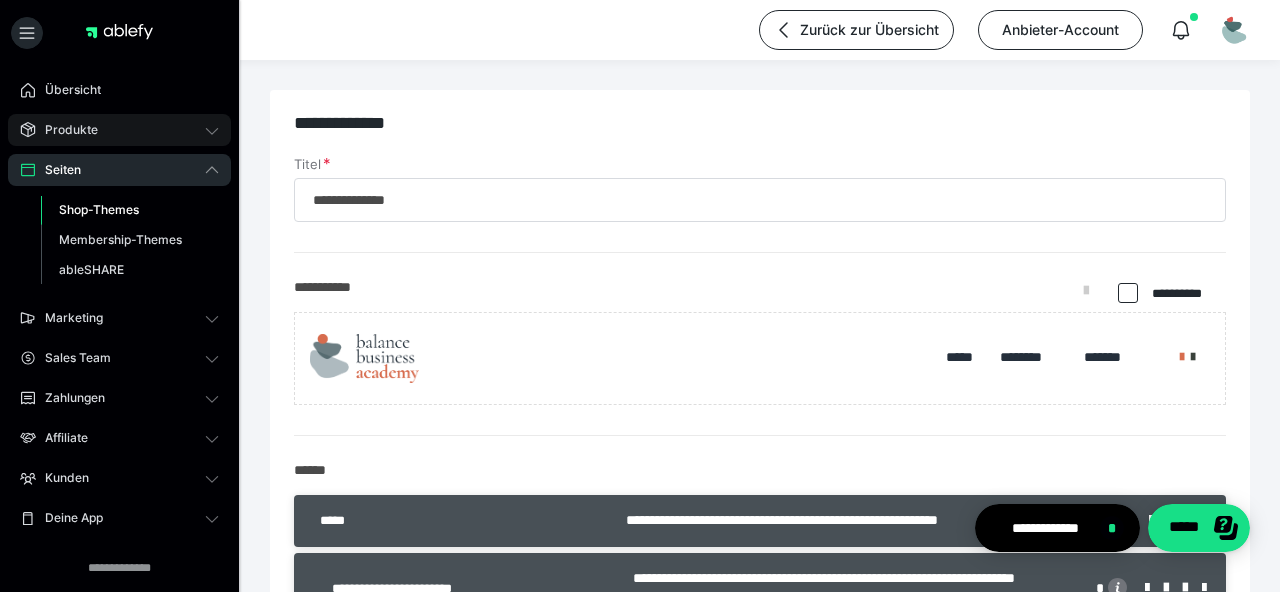 click on "Produkte" at bounding box center (64, 130) 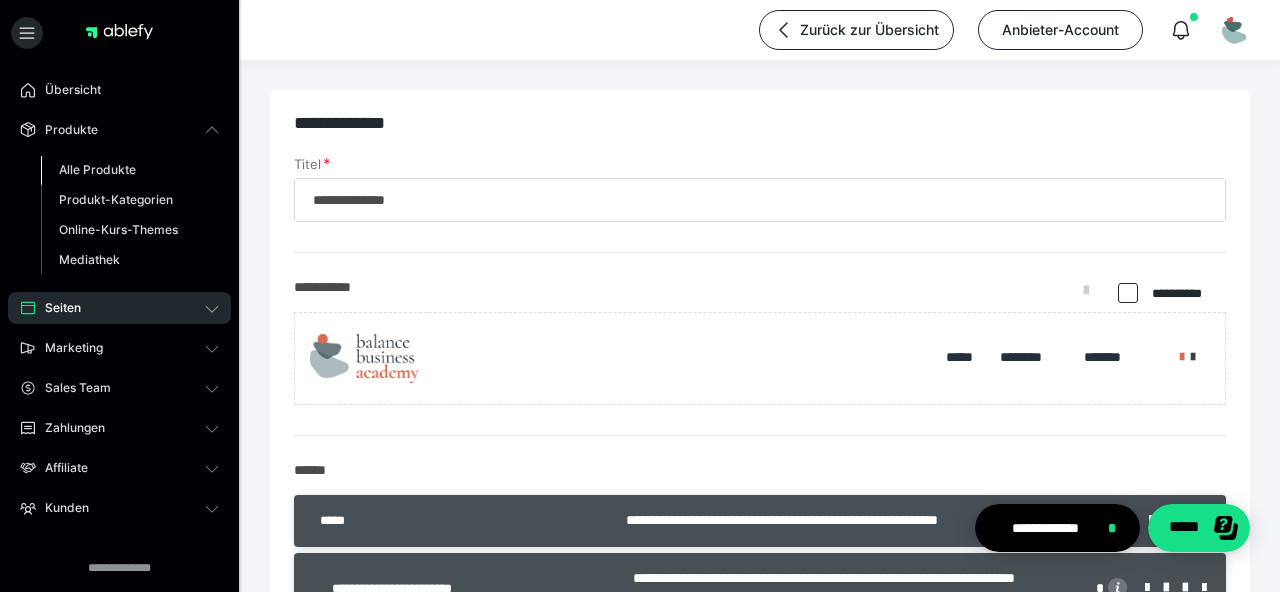 click on "Alle Produkte" at bounding box center [97, 169] 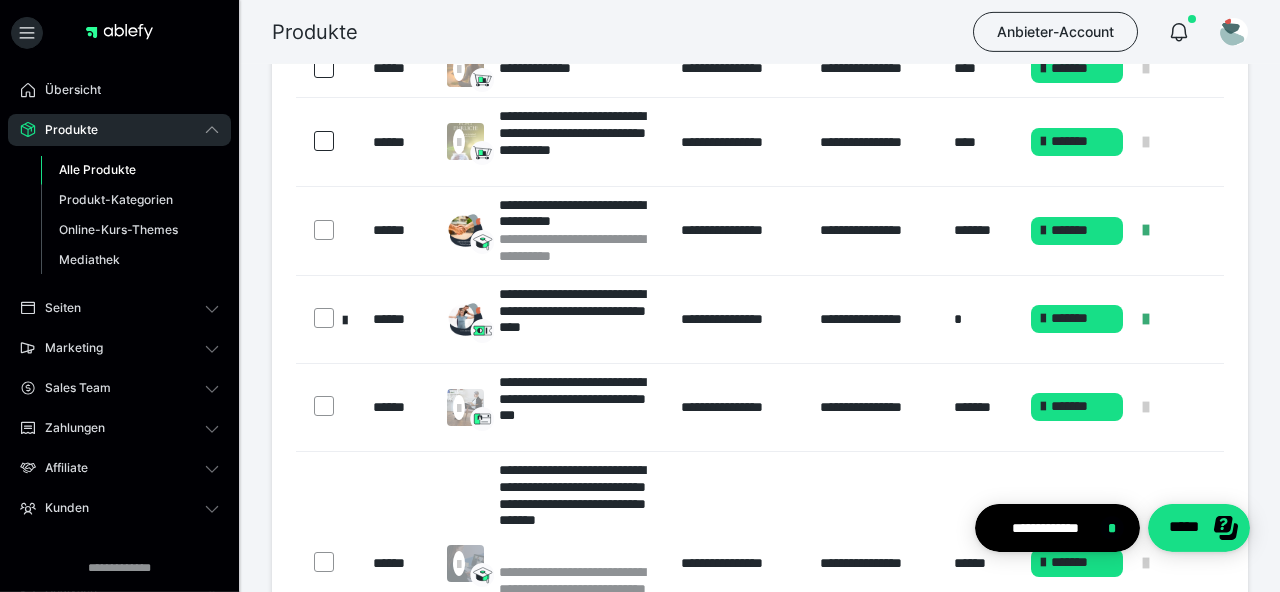 scroll, scrollTop: 199, scrollLeft: 0, axis: vertical 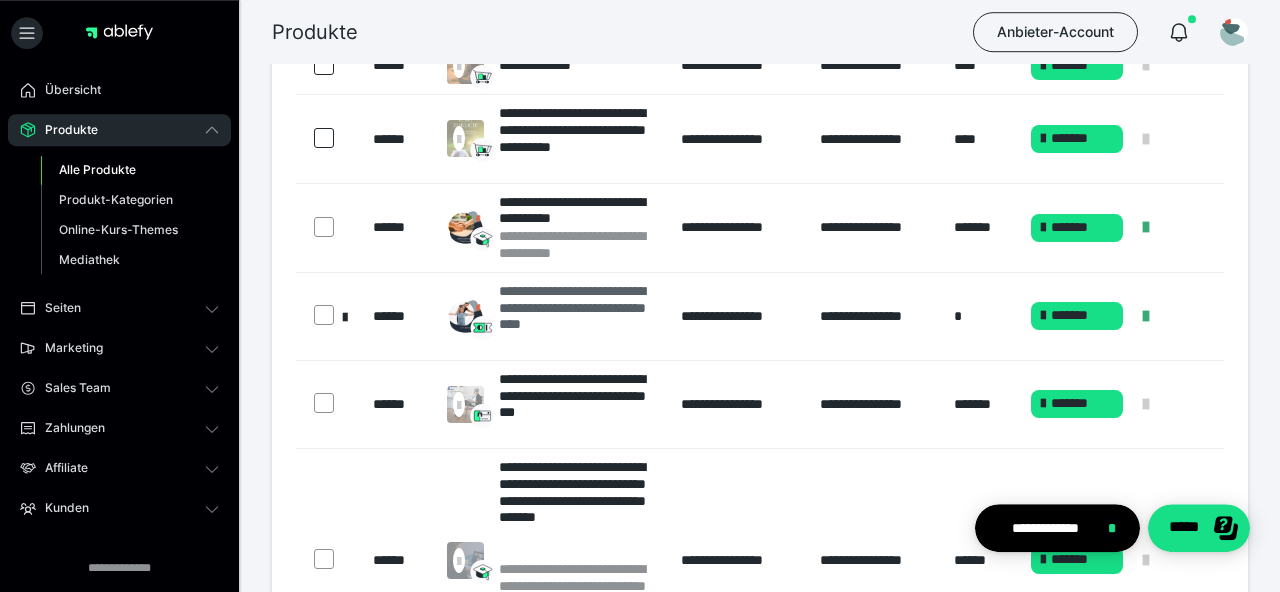 click on "**********" at bounding box center [580, 316] 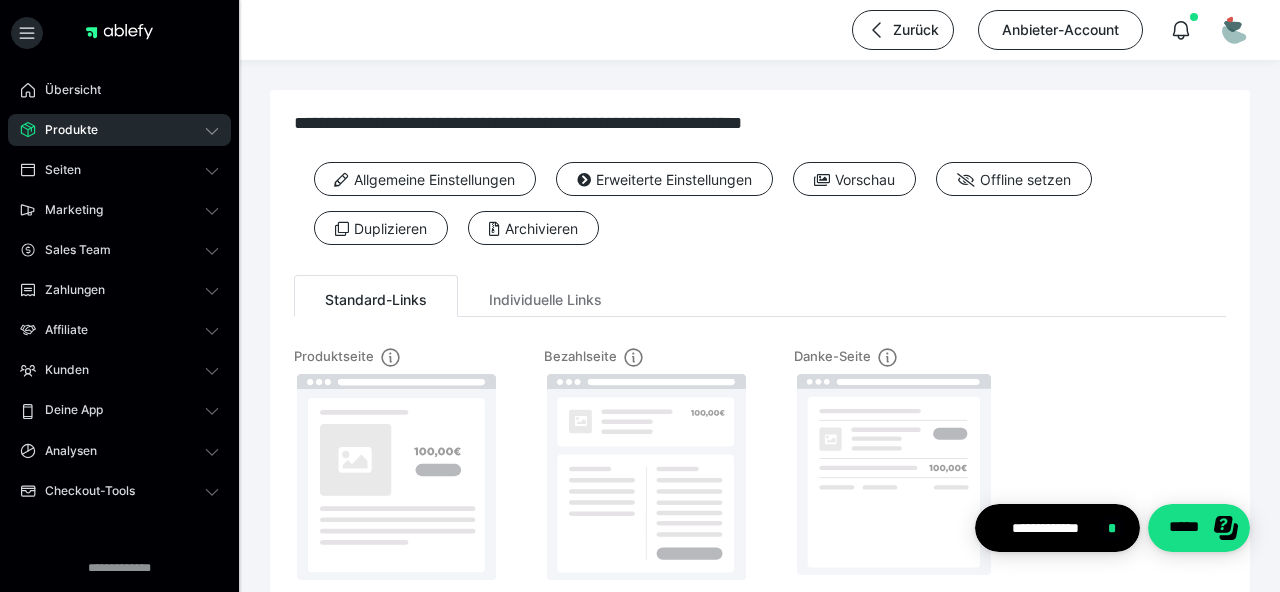 scroll, scrollTop: 16, scrollLeft: 0, axis: vertical 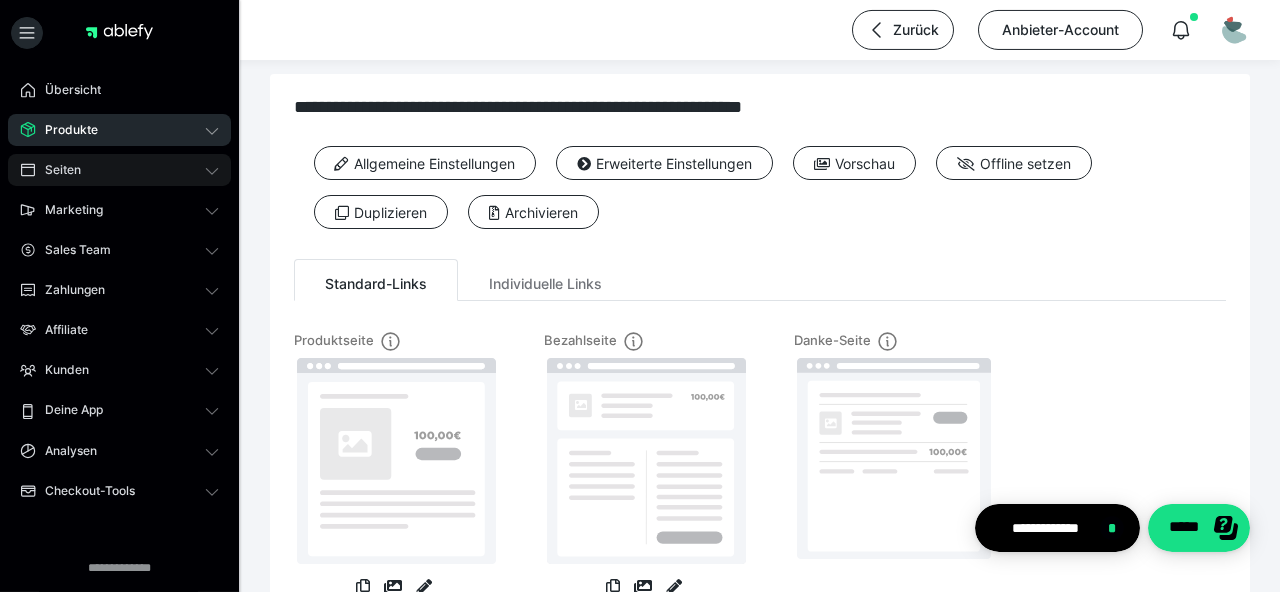 click on "Seiten" at bounding box center [119, 170] 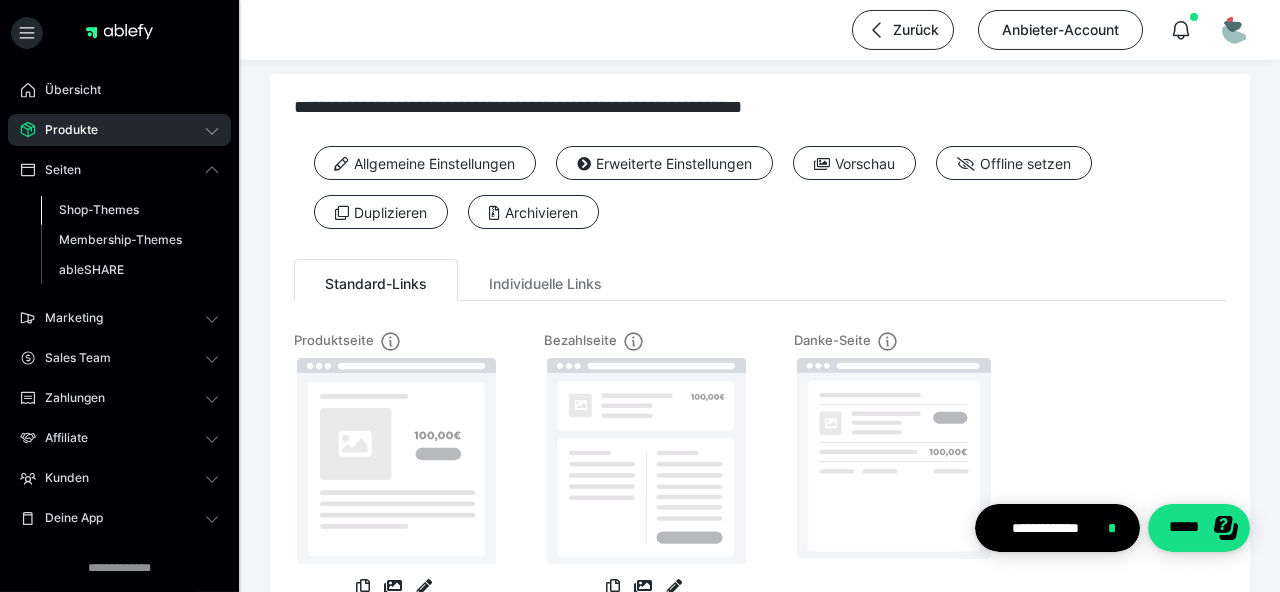 click on "Shop-Themes" at bounding box center [99, 209] 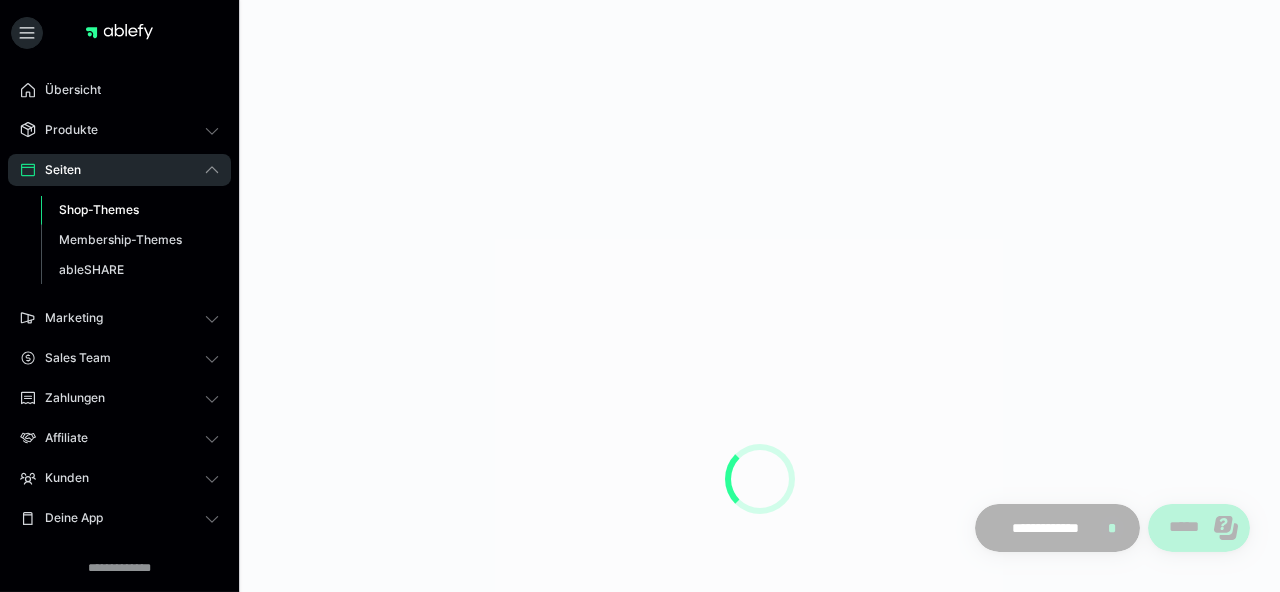 scroll, scrollTop: 0, scrollLeft: 0, axis: both 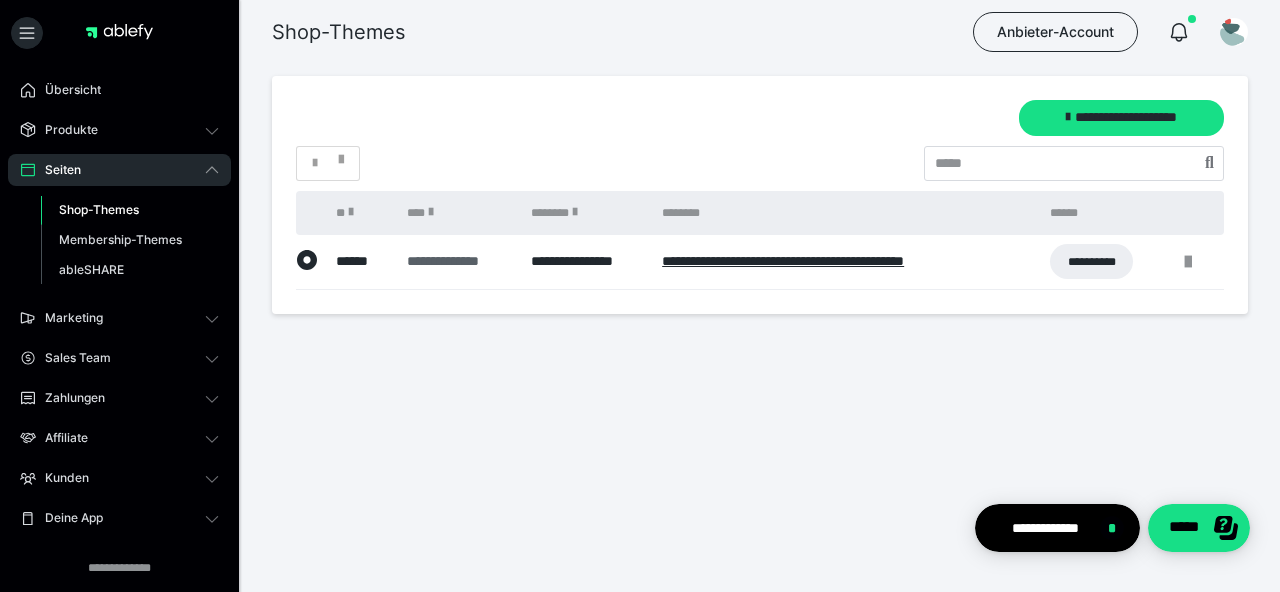 click on "**********" at bounding box center (459, 261) 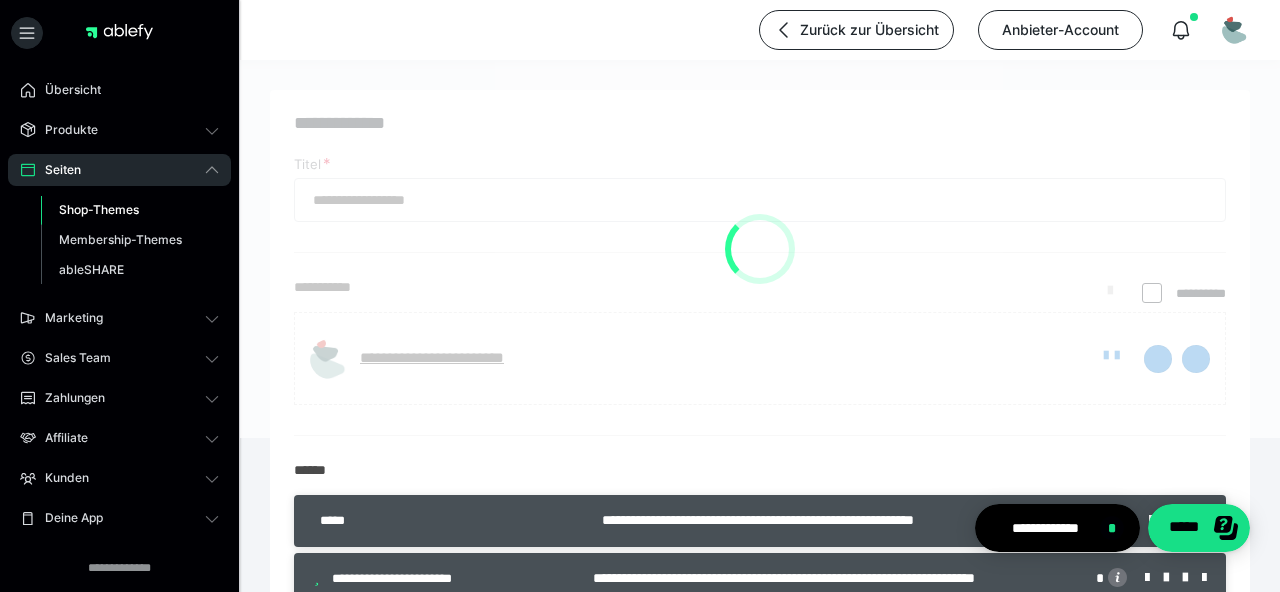 type on "**********" 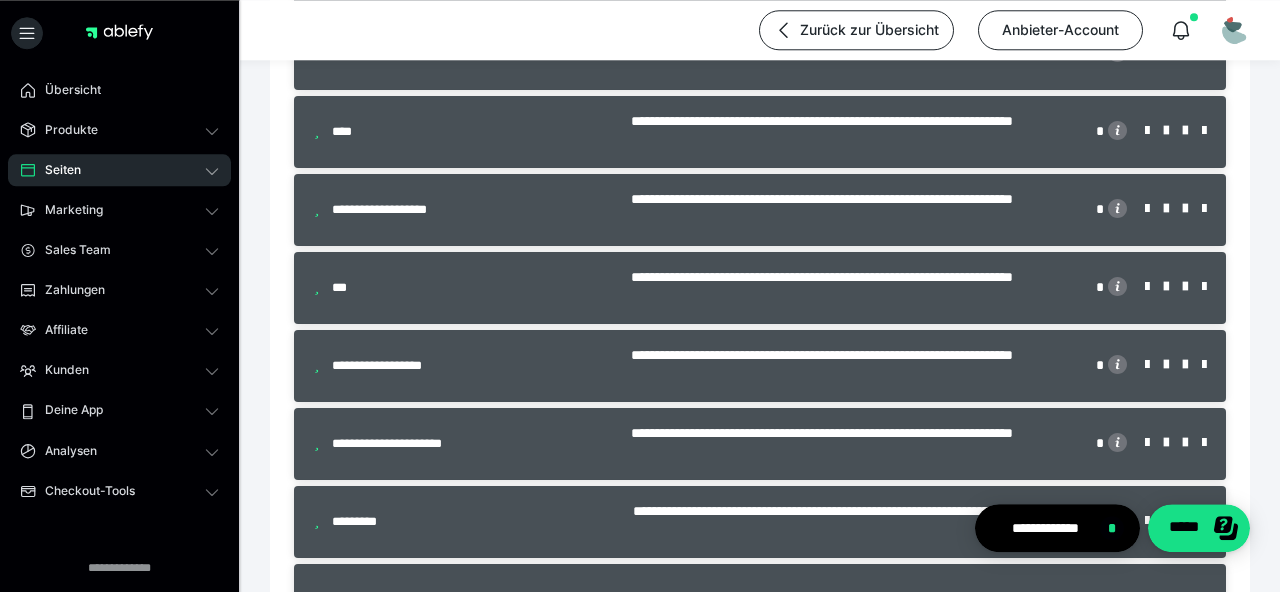 scroll, scrollTop: 848, scrollLeft: 0, axis: vertical 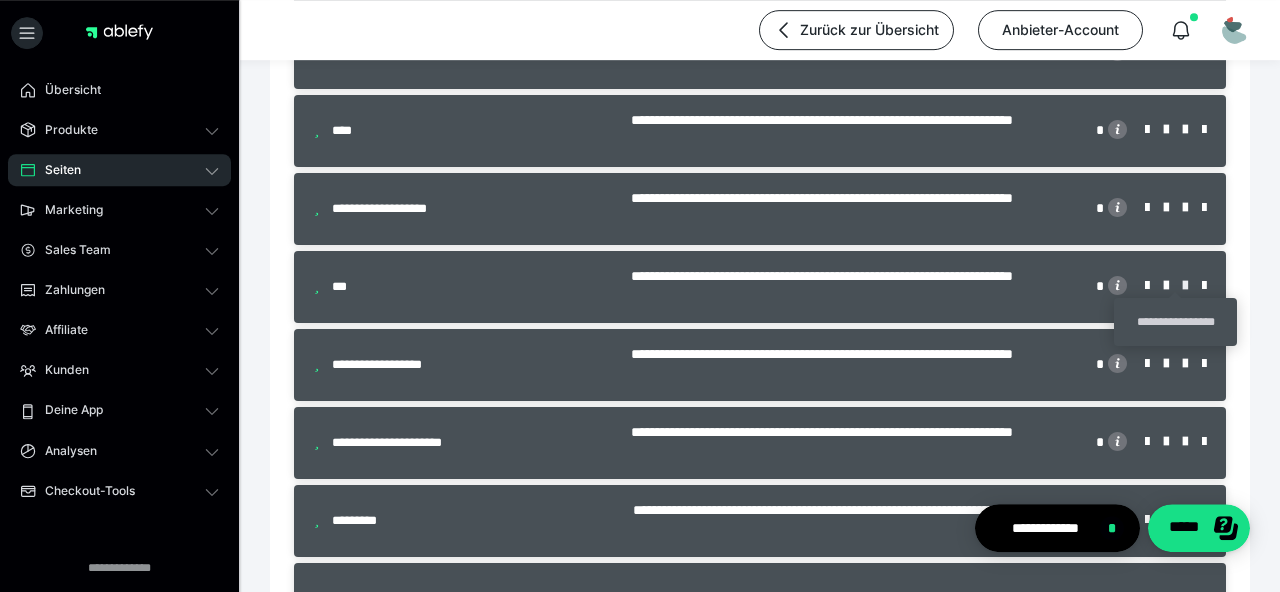 click at bounding box center [1192, 286] 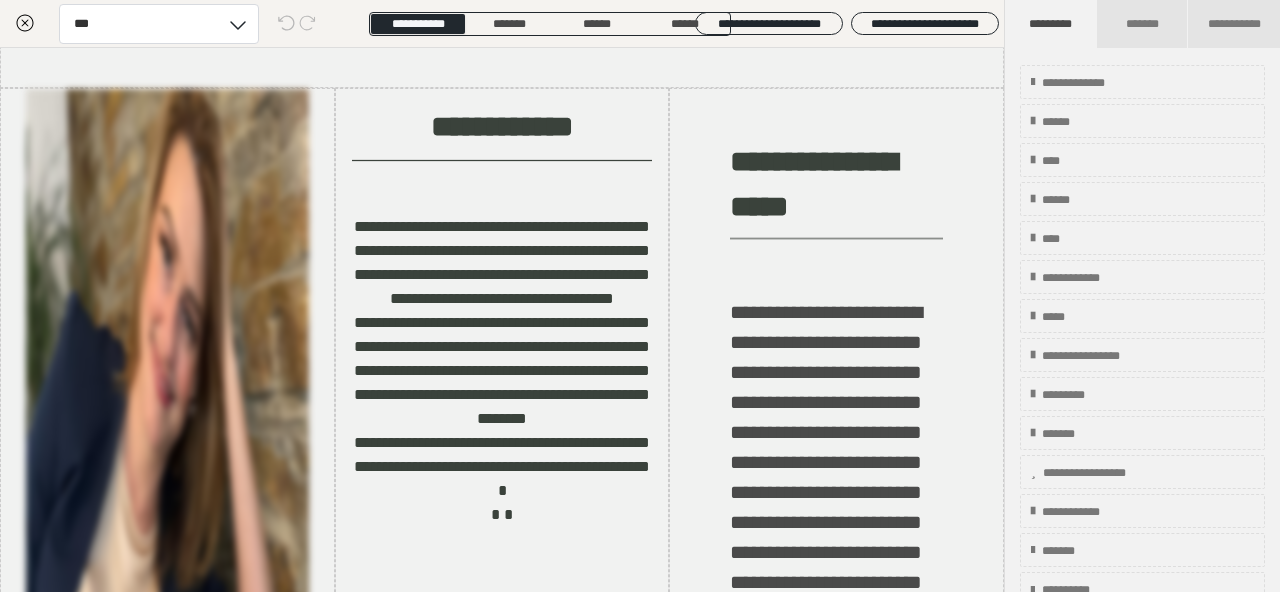 scroll, scrollTop: 3479, scrollLeft: 0, axis: vertical 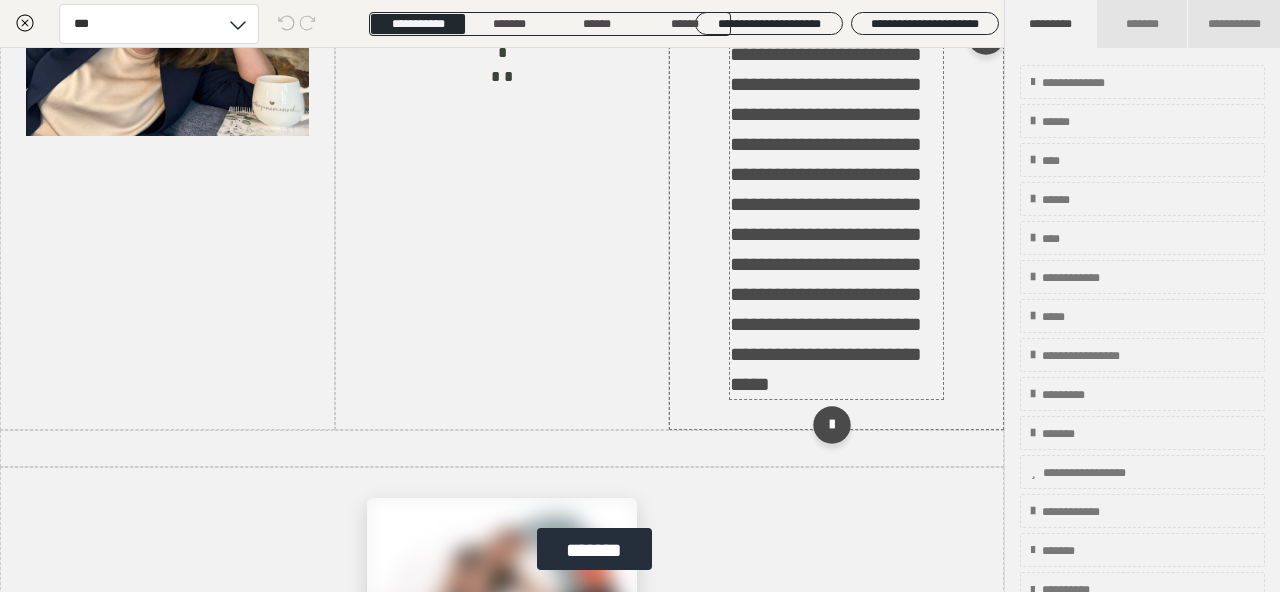 click on "**********" at bounding box center [836, 40] 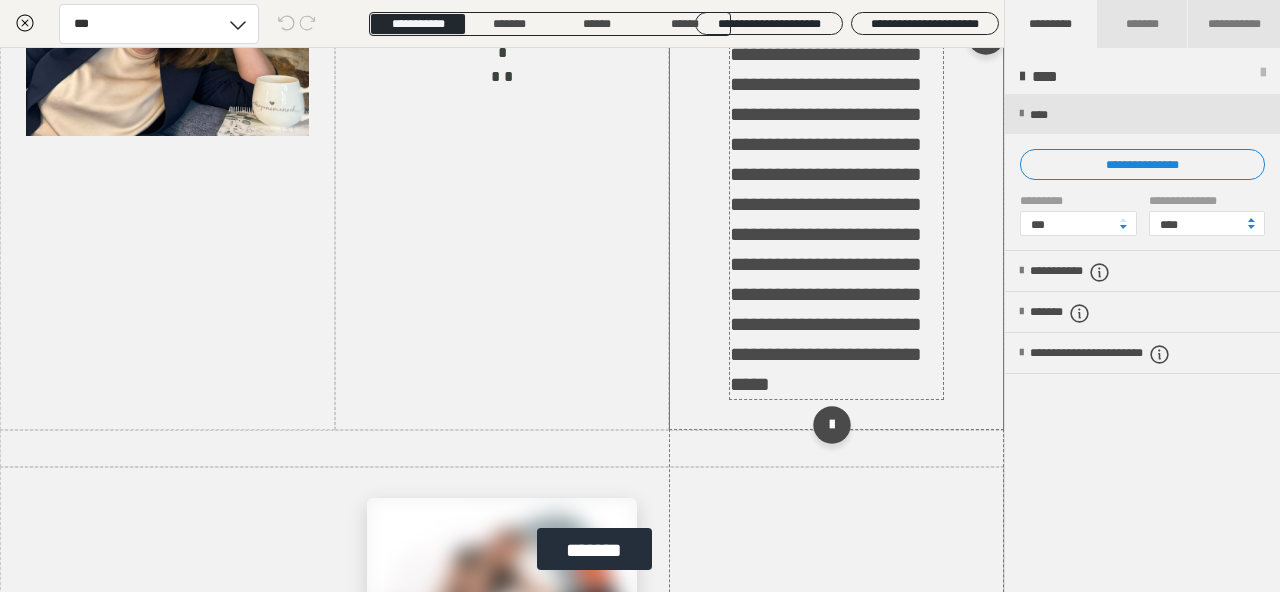 click on "Text bearbeiten ********* Speichern" at bounding box center (640, 296) 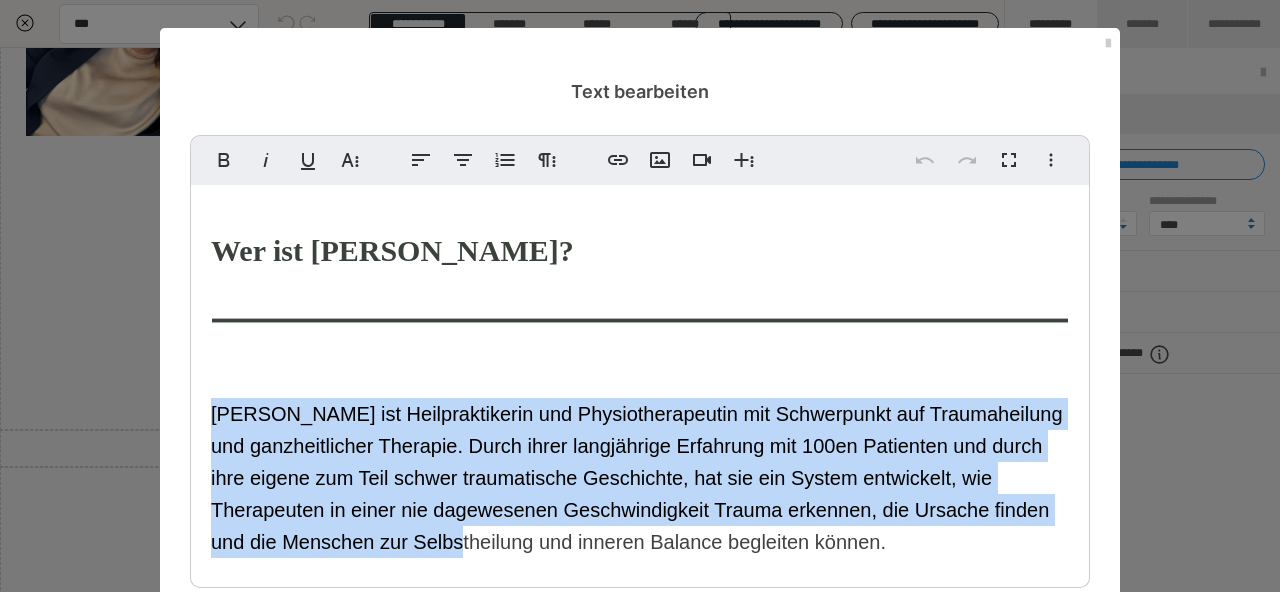 scroll, scrollTop: 97, scrollLeft: 0, axis: vertical 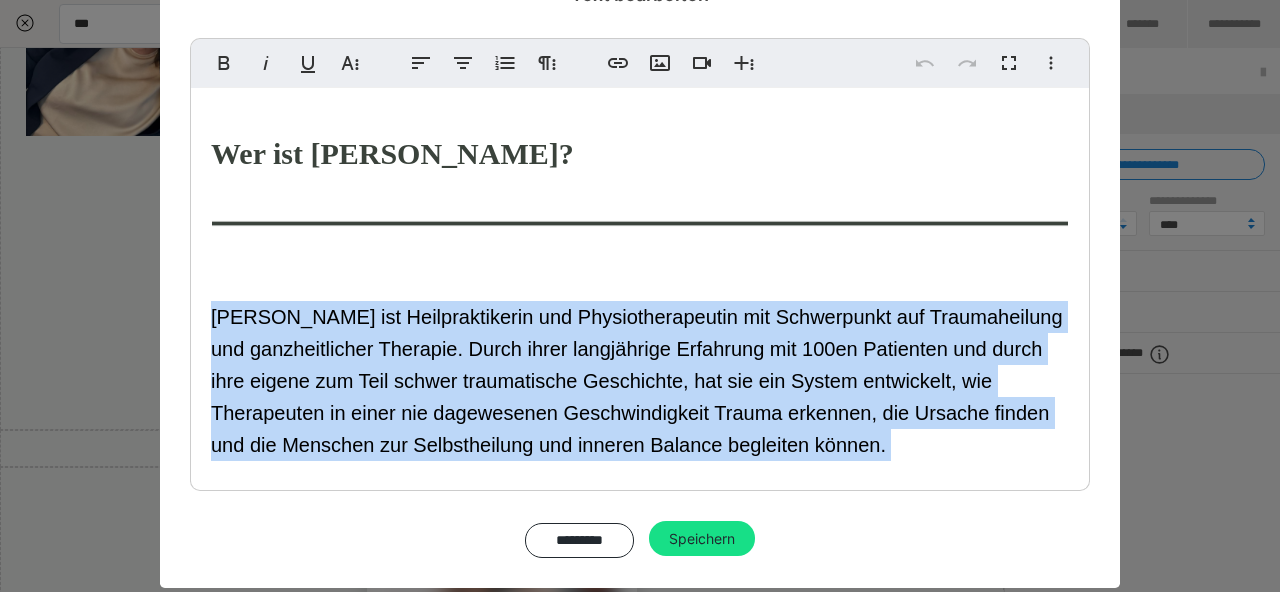 drag, startPoint x: 212, startPoint y: 382, endPoint x: 953, endPoint y: 437, distance: 743.0383 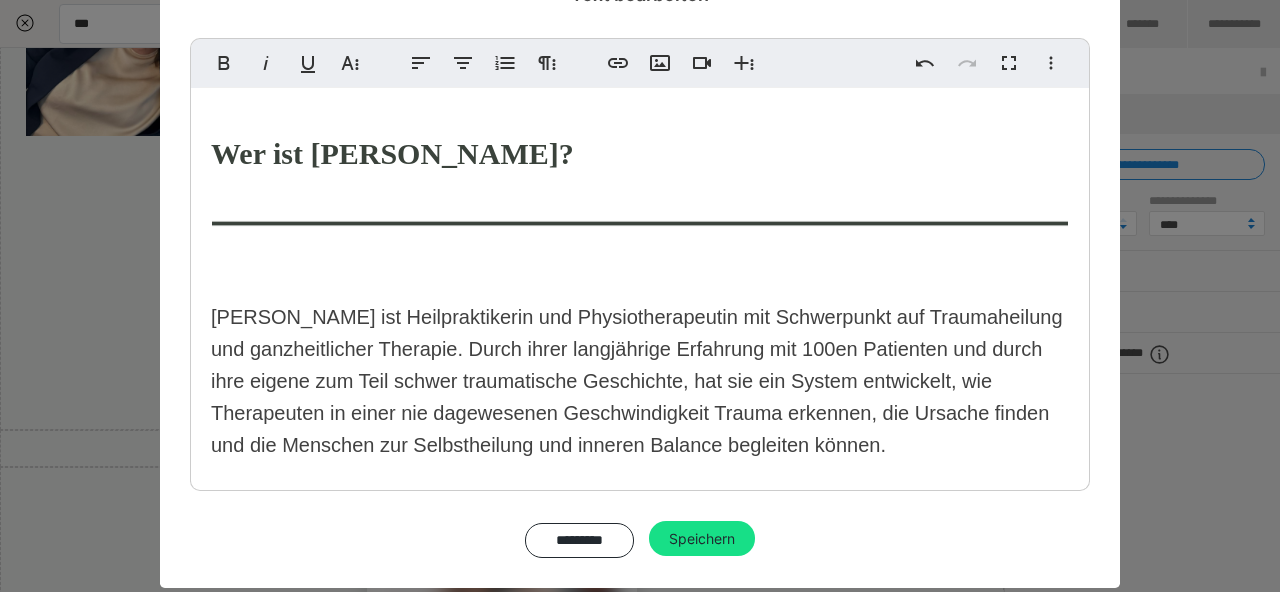 click on "Text bearbeiten Fett Kursiv Unterstrichen Weitere Textformate Linksbündig ausrichten Zentriert ausrichten Nummerierte Liste Weitere Absatzformate Link einfügen Bild einfügen Video einfügen Weitere Reichhaltige Formate Rückgängig Wiederholen Vollbild Weitere Formate Durchgestrichen Tiefgestellt Hochgestellt Schriftart ABeeZee Abhaya Libre Abril FatFace Alegreya Alice Amaranth Amatic SC Anonymous Pro Anton Arapey Archivo Black Archivo Light Archivo Medium Archivo Arimo Arvo B612 Barlow Bebas Neue Belleza Big Shoulders Stencil Display BioRhyme Blinker Cairo Cardo Catamaran Caveat Caveat Brush Comfortaa Concert One Cormorant Cormorant Garamond Courier Prime Crimson Text Dancing Script Eczar Exo Exo 2 Figtree Fira Sans Fjalla One Forum Frank Ruhl Libre Fraunces Grandstander IBM Plex Serif Inconsolata Inder Indie Flower Inter Josefin Sans Jost Karla Lato Lexend Deca Libre Baskerville Libre Franklin Lilita One Lobster Lobster Two Lora Merienda Merriweather Montserrat Montserrat Black Montserrat Extra Bold 1 2" at bounding box center (640, 296) 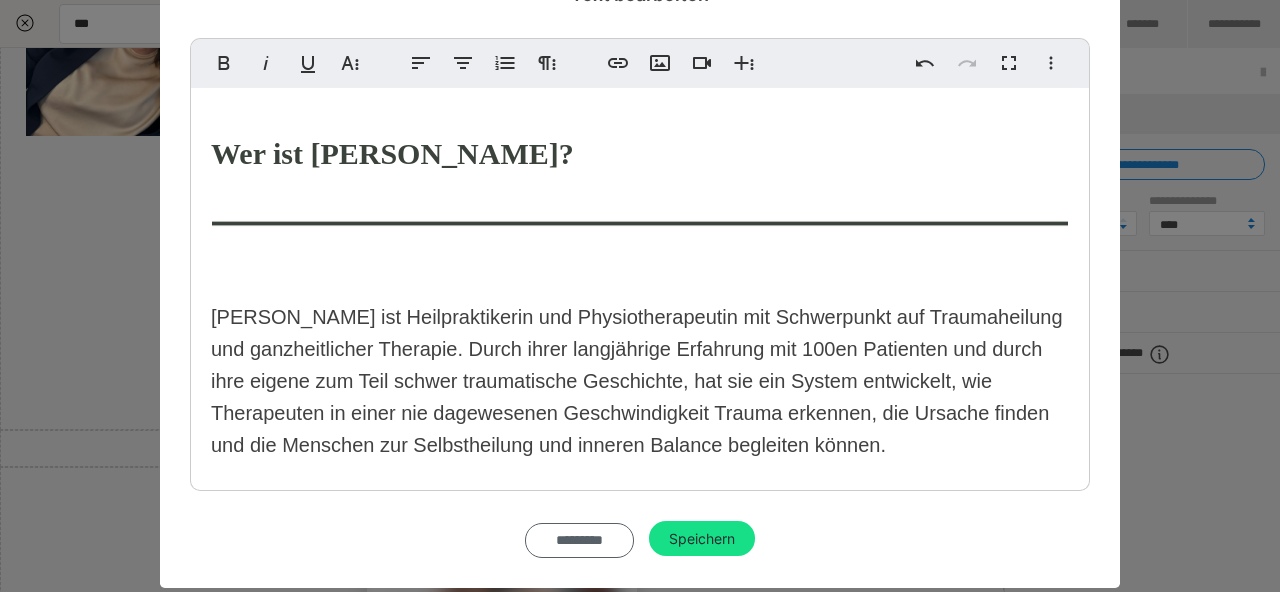click on "*********" at bounding box center (580, 540) 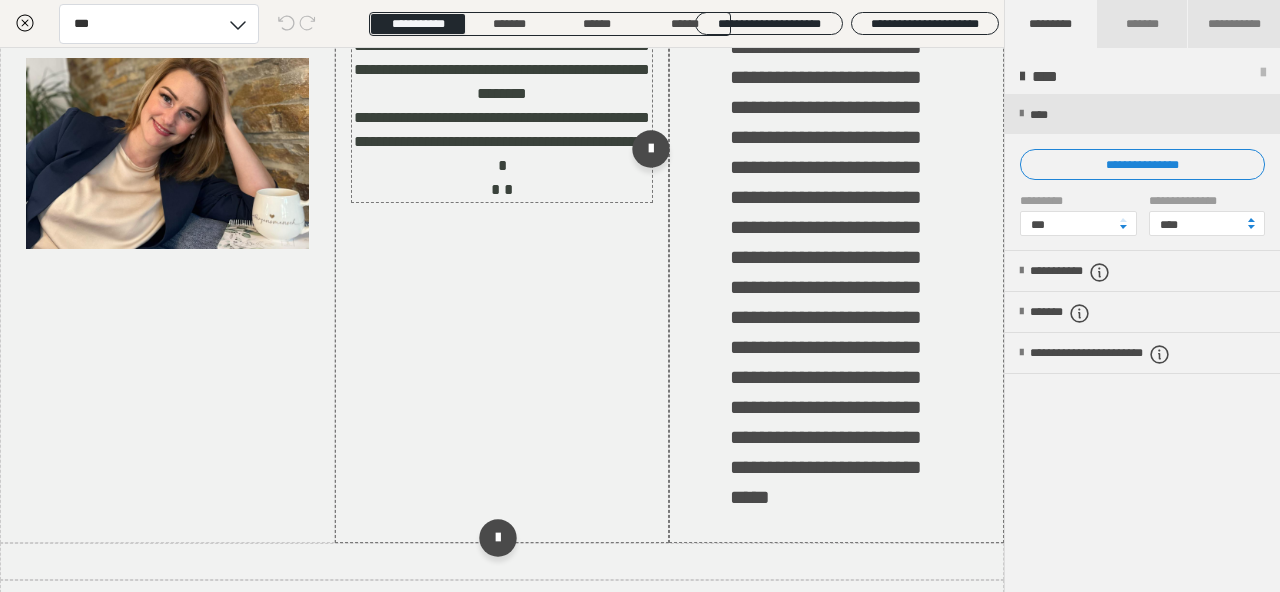 scroll, scrollTop: 3391, scrollLeft: 0, axis: vertical 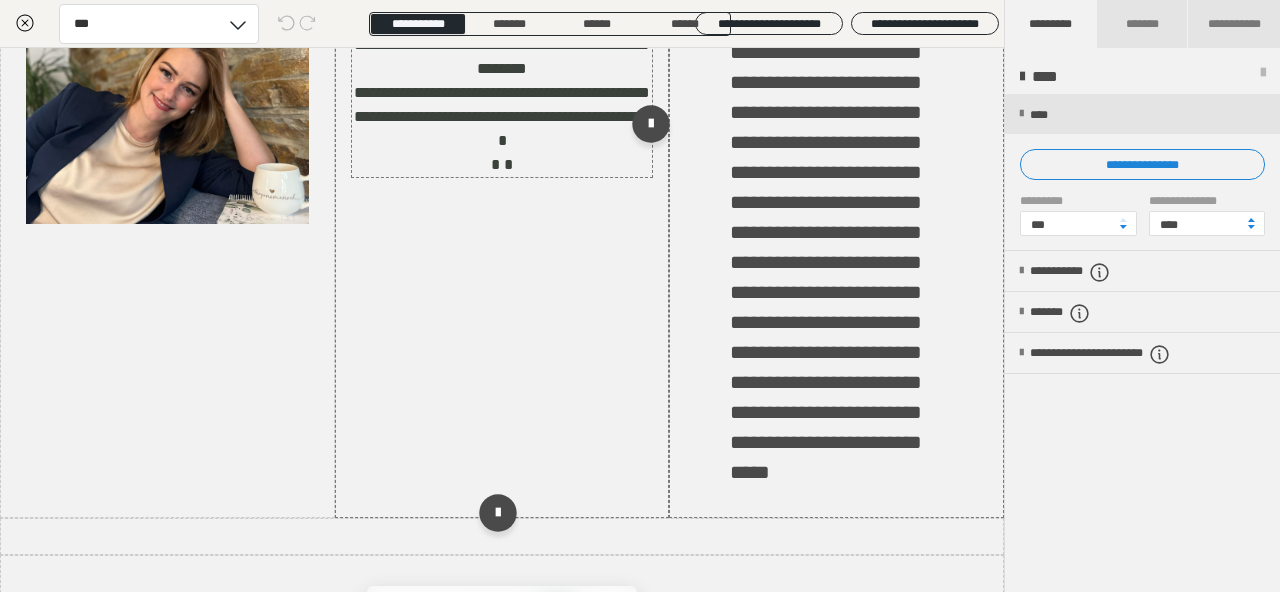 click on "**********" at bounding box center (501, -10) 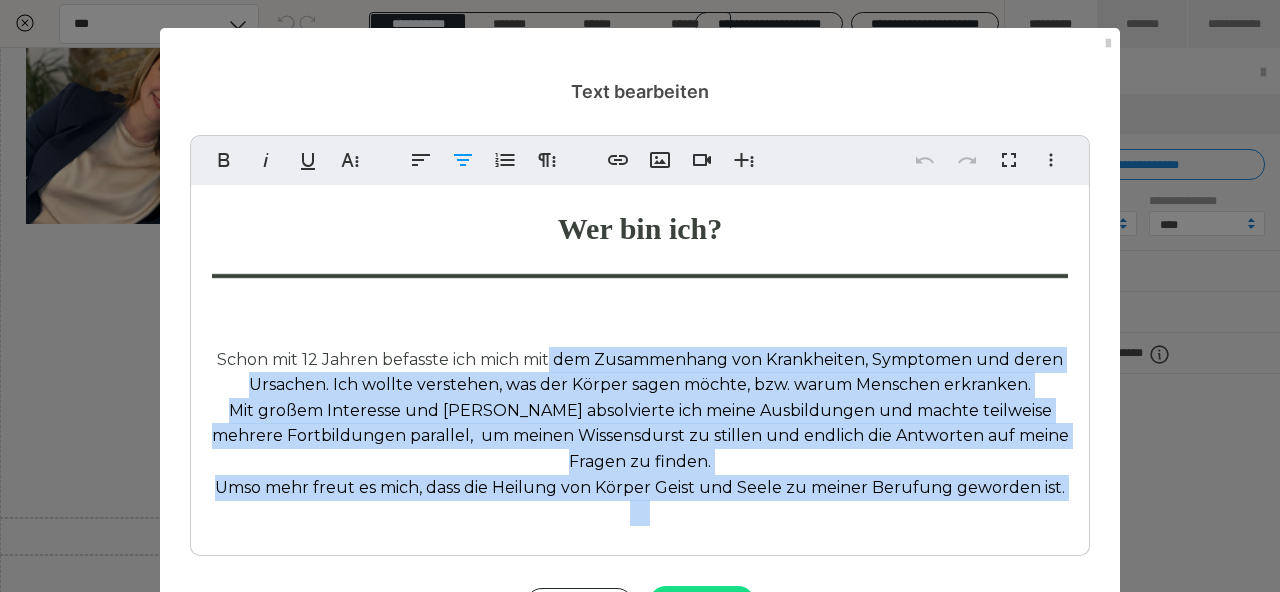 drag, startPoint x: 393, startPoint y: 350, endPoint x: 1069, endPoint y: 530, distance: 699.55414 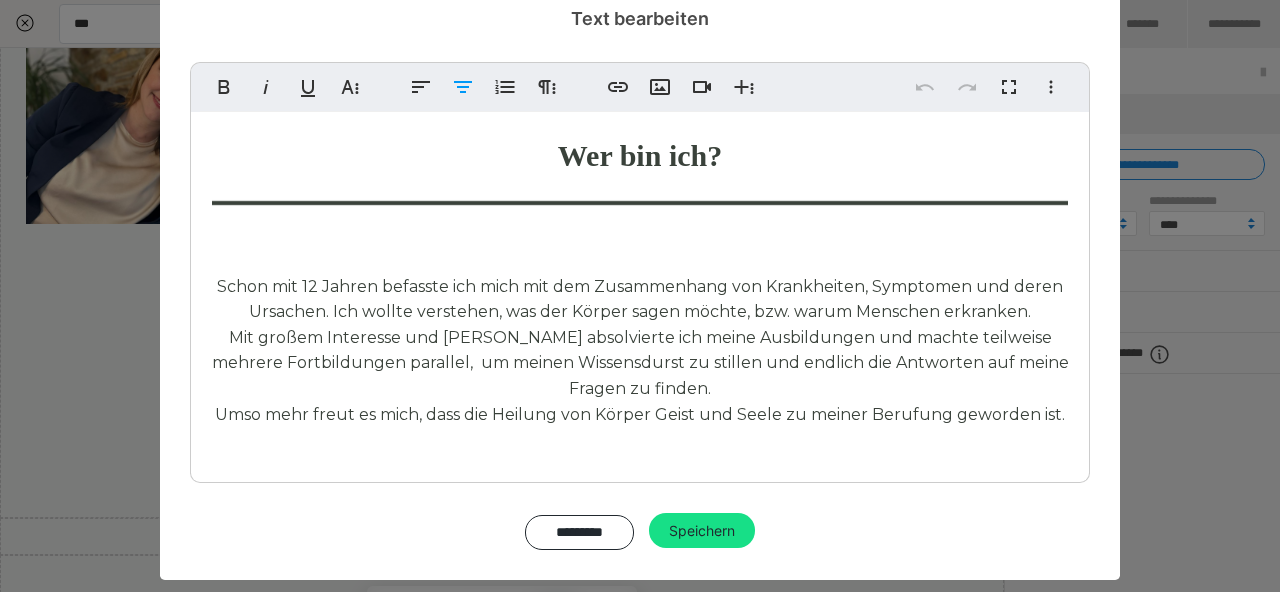 scroll, scrollTop: 113, scrollLeft: 0, axis: vertical 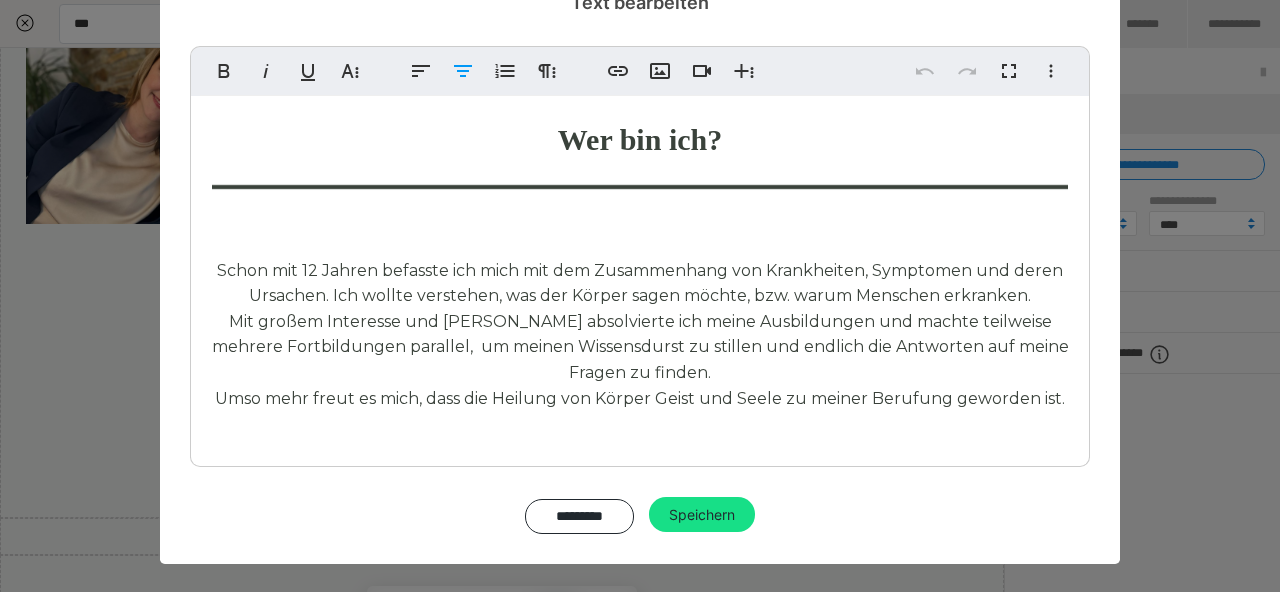 copy on "Schon mit 12 Jahren befasste ich mich mit dem Zusammenhang von Krankheiten, Symptomen und deren Ursachen. Ich wollte verstehen, was der Körper sagen möchte, bzw. warum Menschen erkranken. Mit großem Interesse und Freude absolvierte ich meine Ausbildungen und machte teilweise mehrere Fortbildungen parallel,  um meinen Wissensdurst zu stillen und endlich die Antworten auf meine Fragen zu finden. Umso mehr freut es mich, dass die Heilung von Körper Geist und Seele zu meiner Berufung geworden ist." 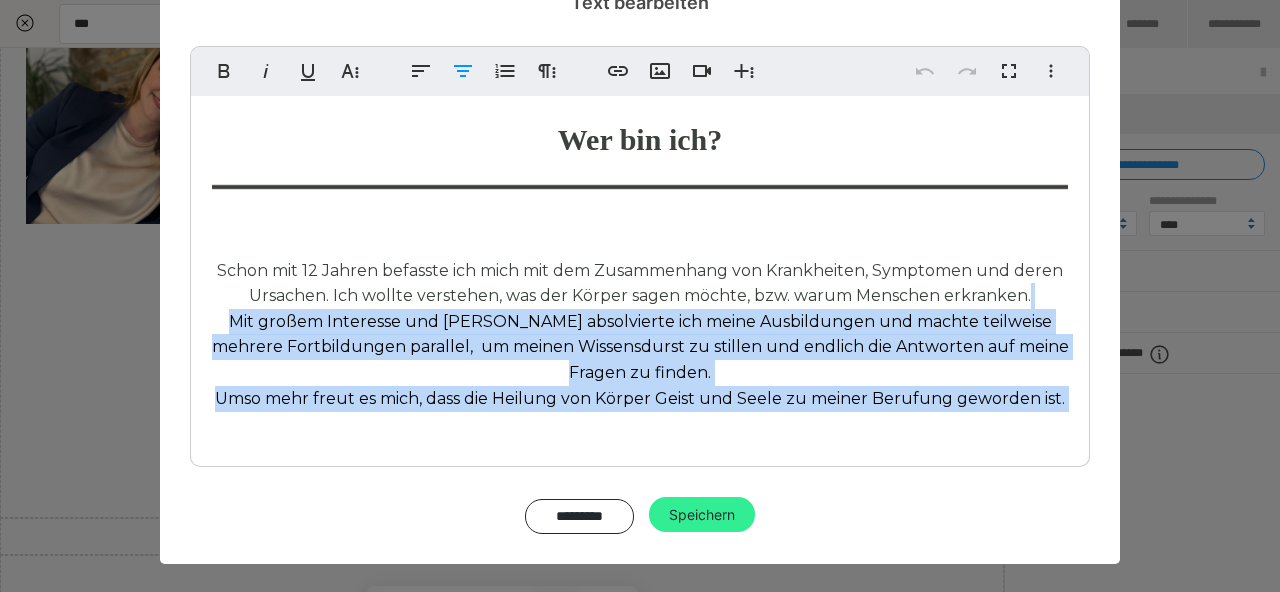 click on "Speichern" at bounding box center [702, 515] 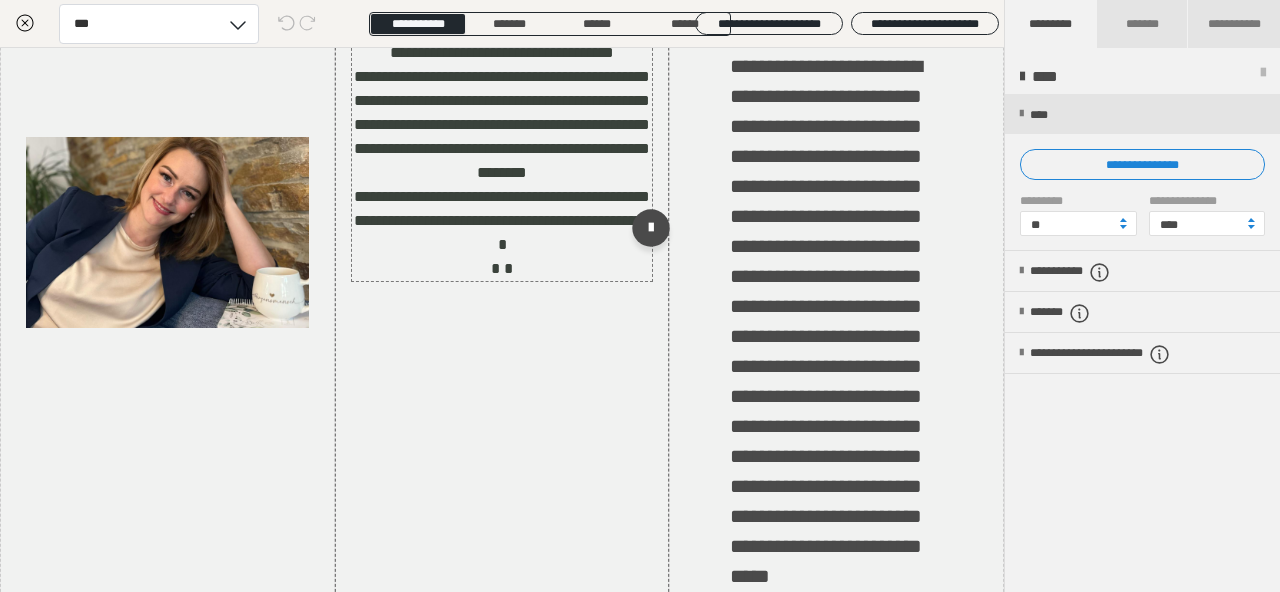 scroll, scrollTop: 3280, scrollLeft: 0, axis: vertical 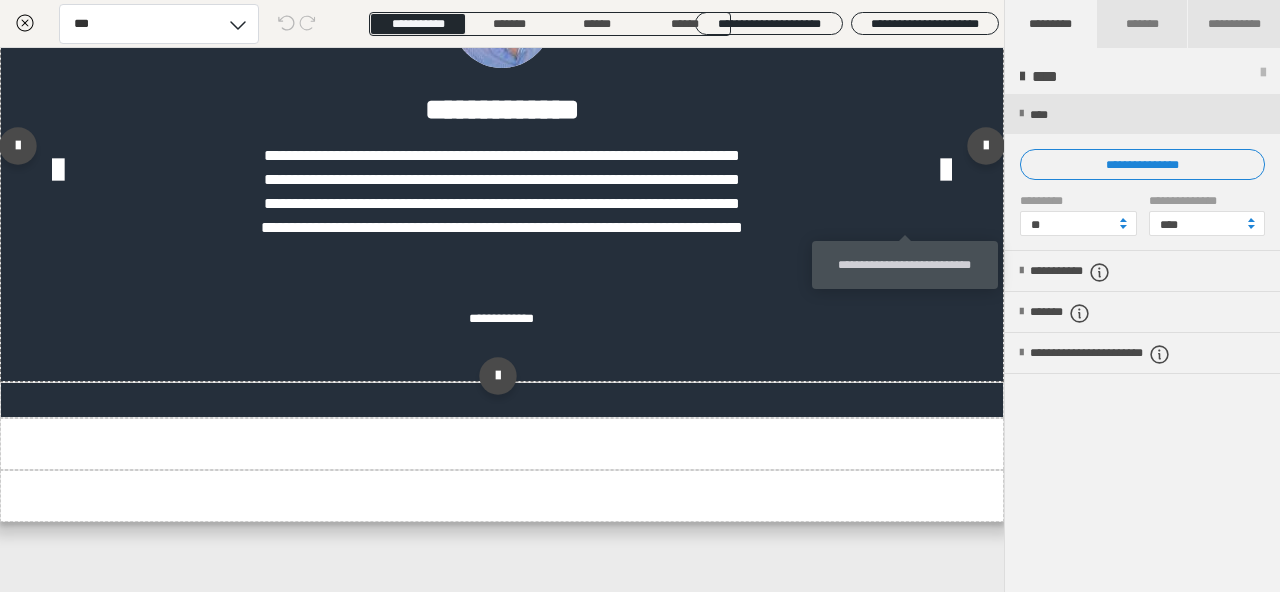 click at bounding box center (908, -67) 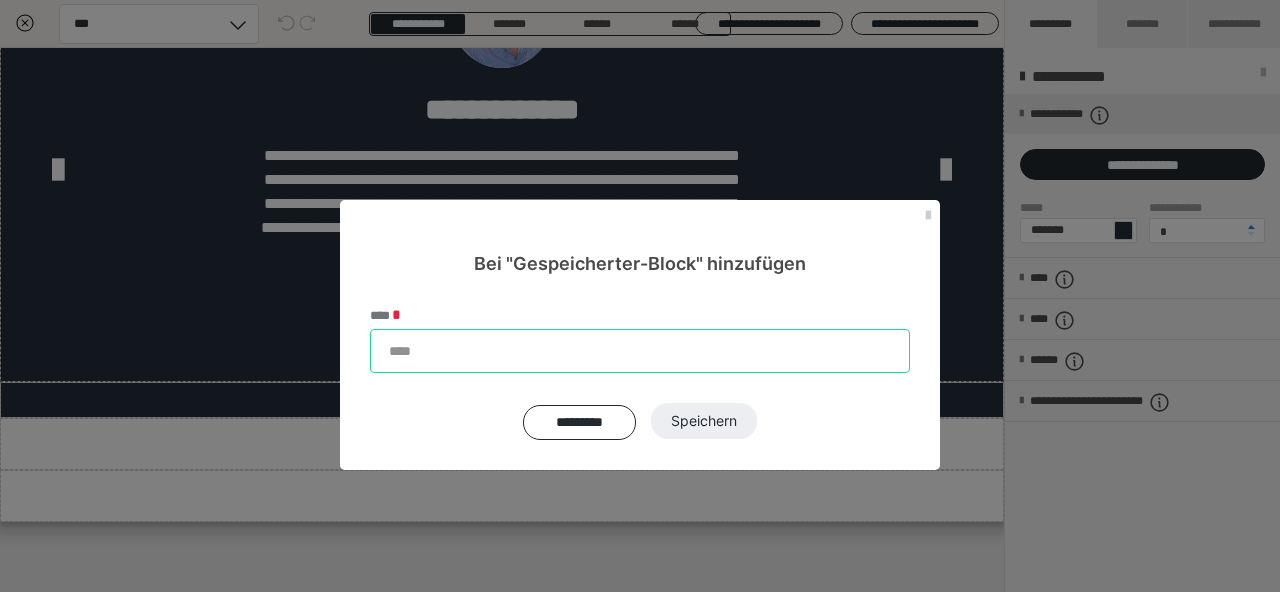 click on "****" at bounding box center (640, 351) 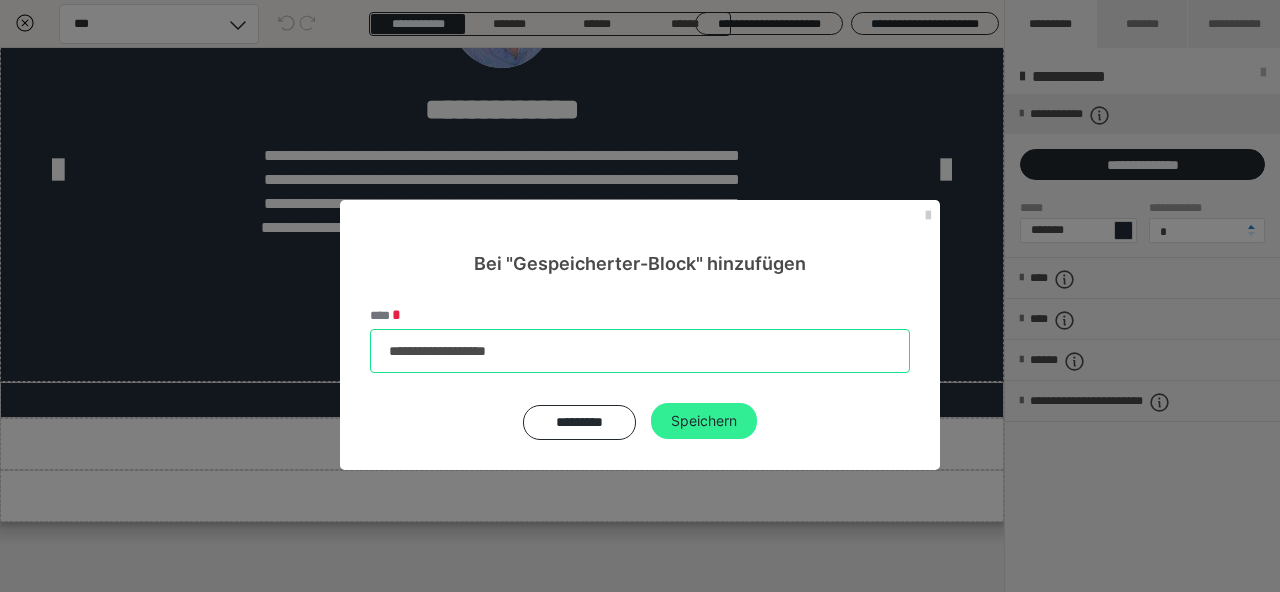 type on "**********" 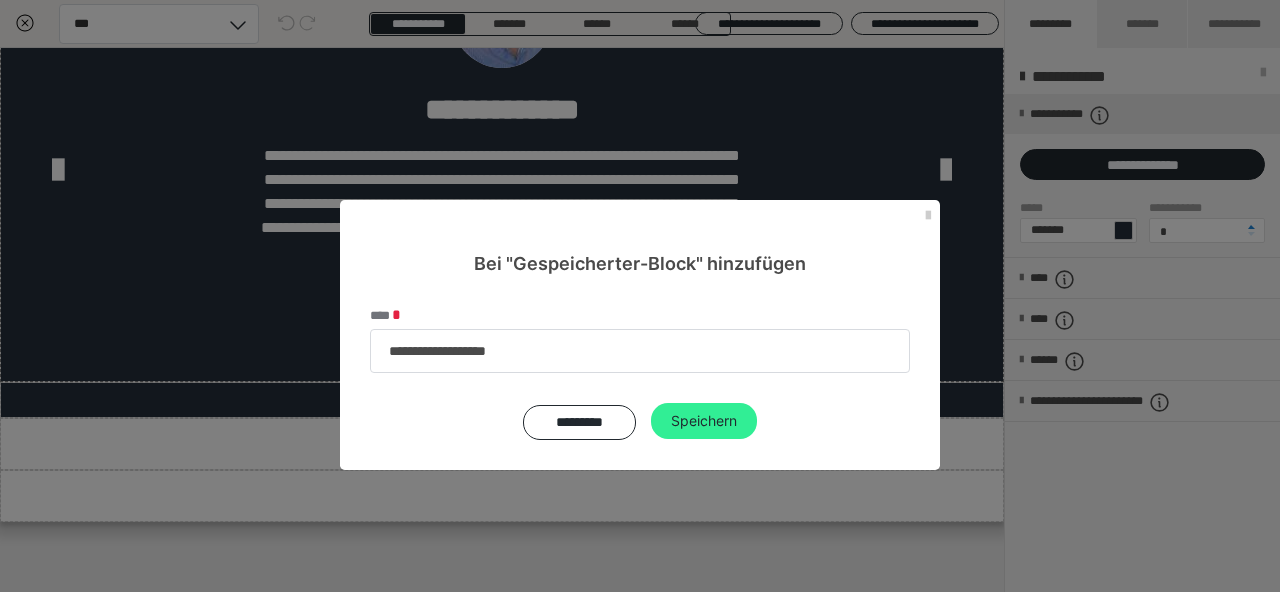 click on "Speichern" at bounding box center (704, 421) 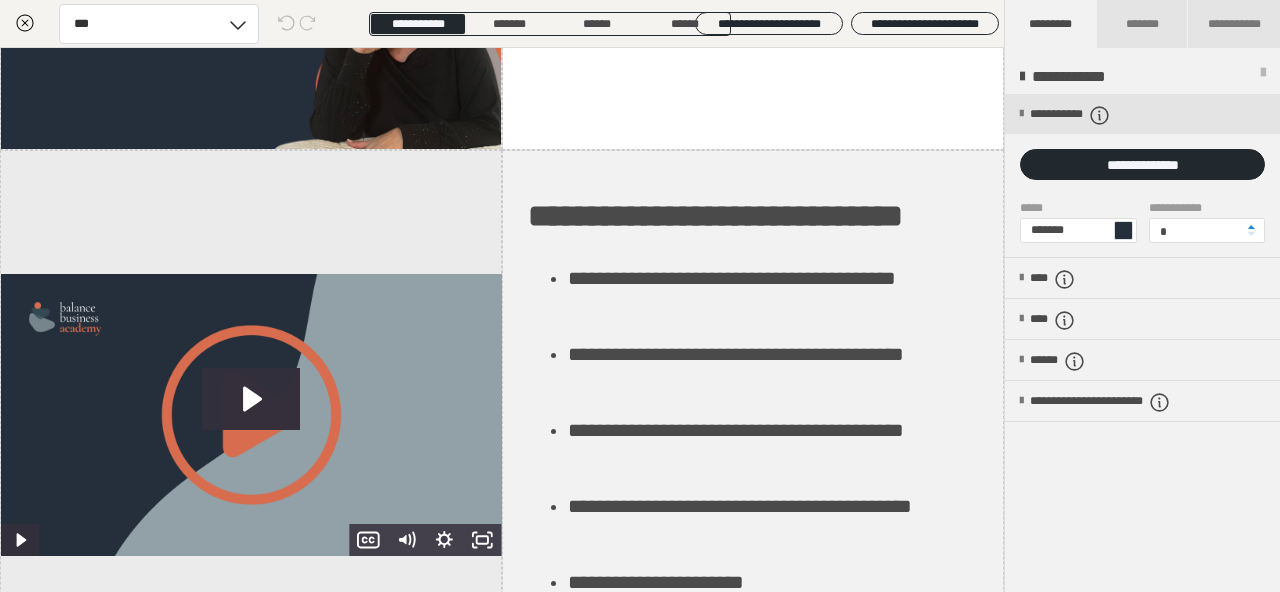 scroll, scrollTop: 0, scrollLeft: 0, axis: both 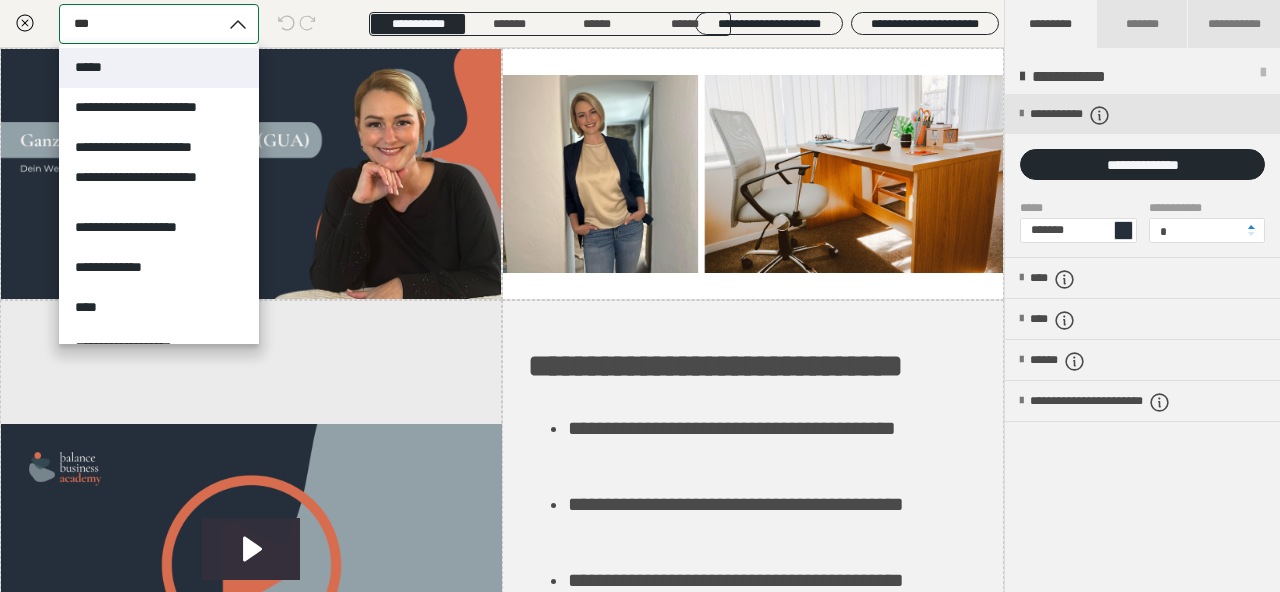 click on "***" at bounding box center [88, 24] 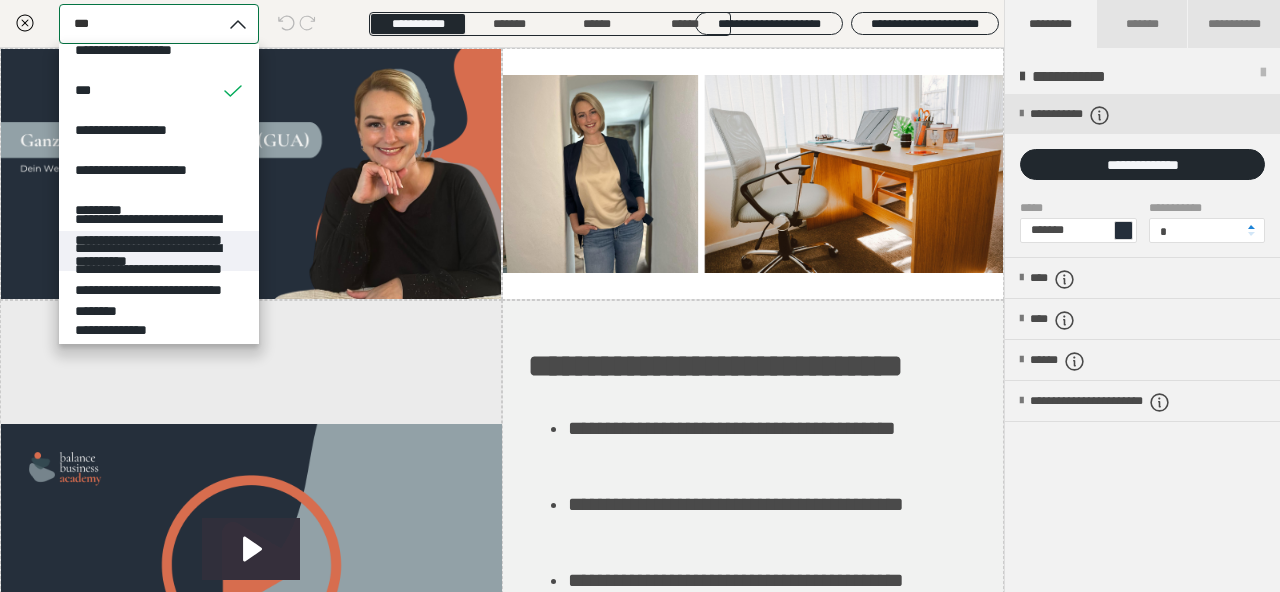 scroll, scrollTop: 299, scrollLeft: 0, axis: vertical 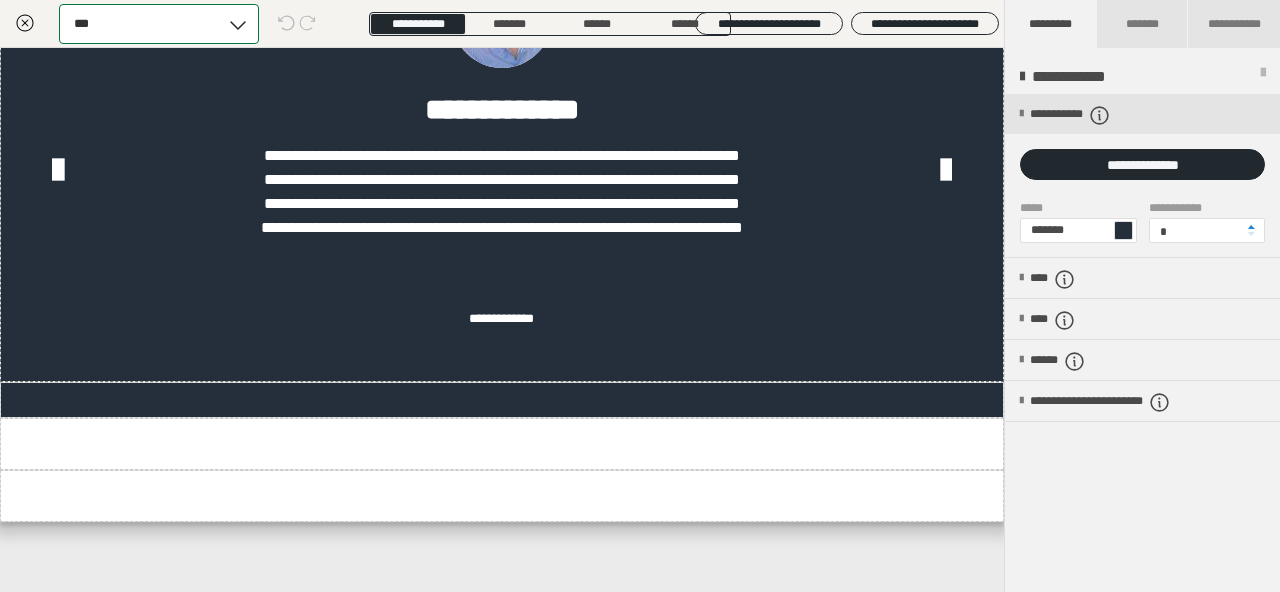 click on "***" at bounding box center (140, 24) 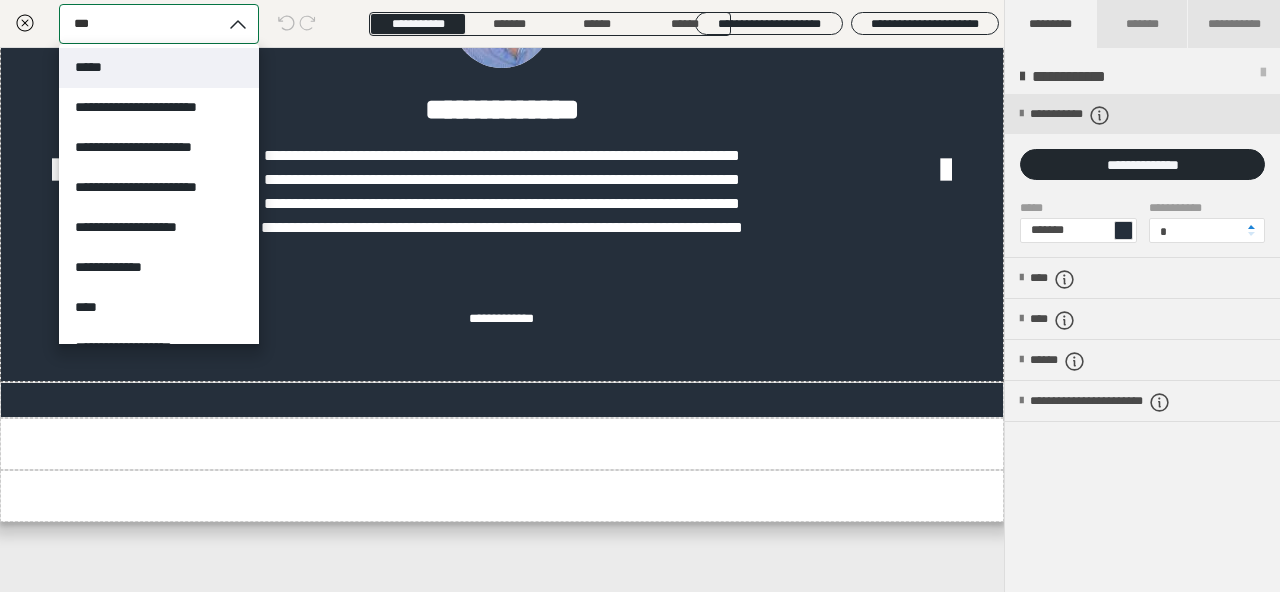 click on "***" at bounding box center (140, 24) 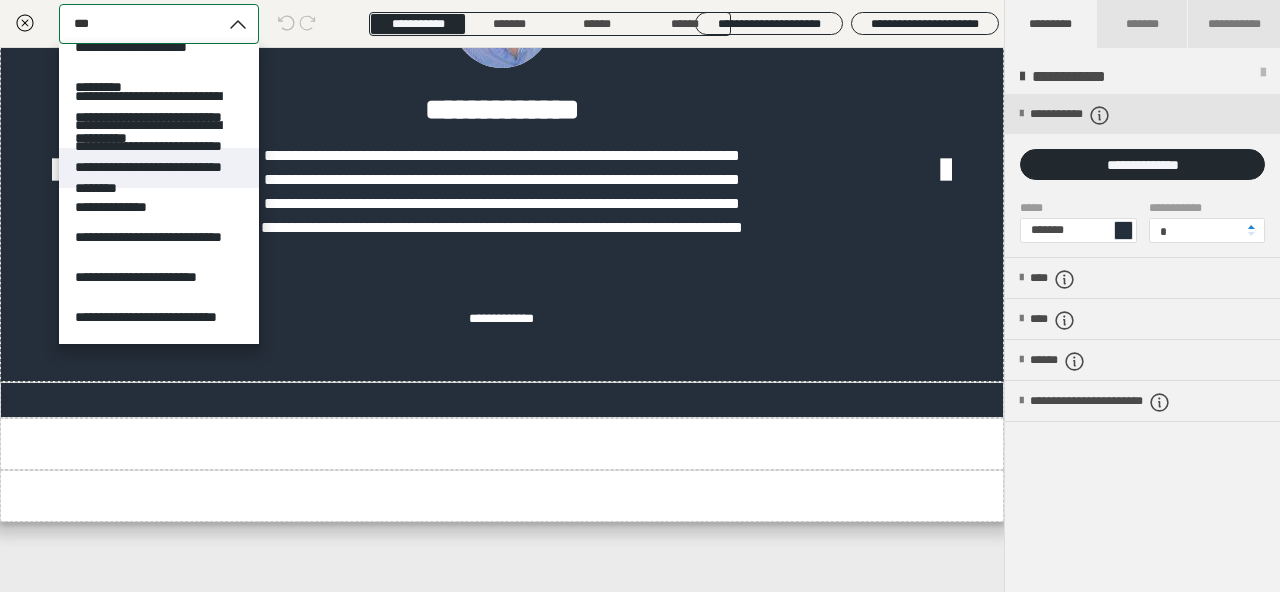scroll, scrollTop: 389, scrollLeft: 0, axis: vertical 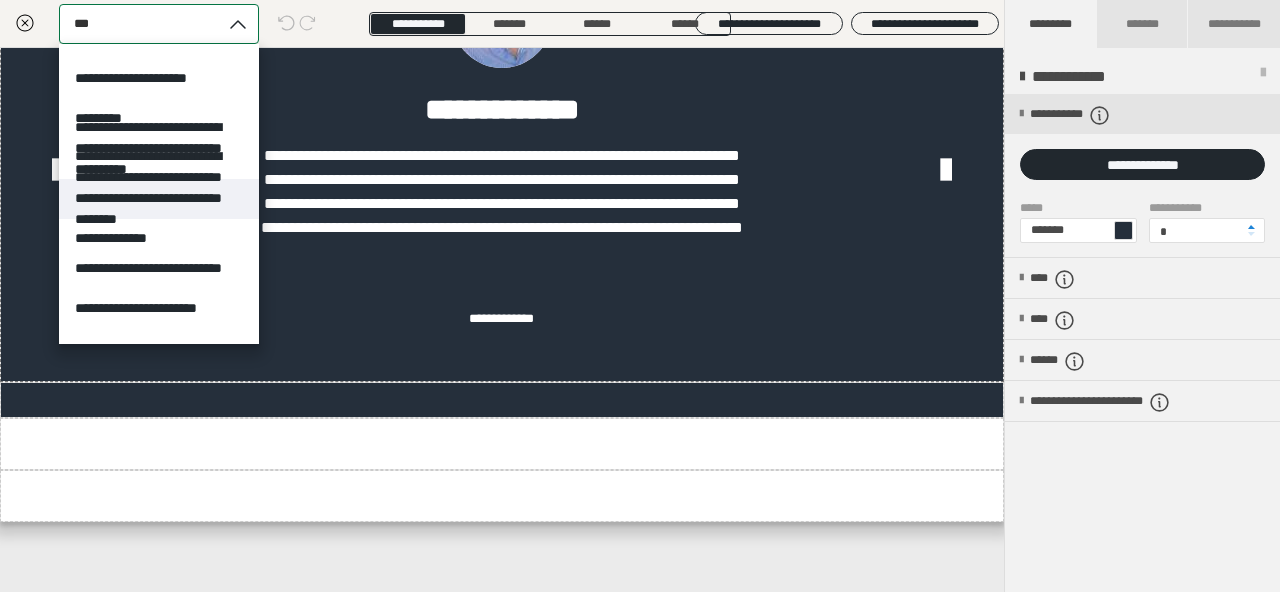 click on "**********" at bounding box center (159, 198) 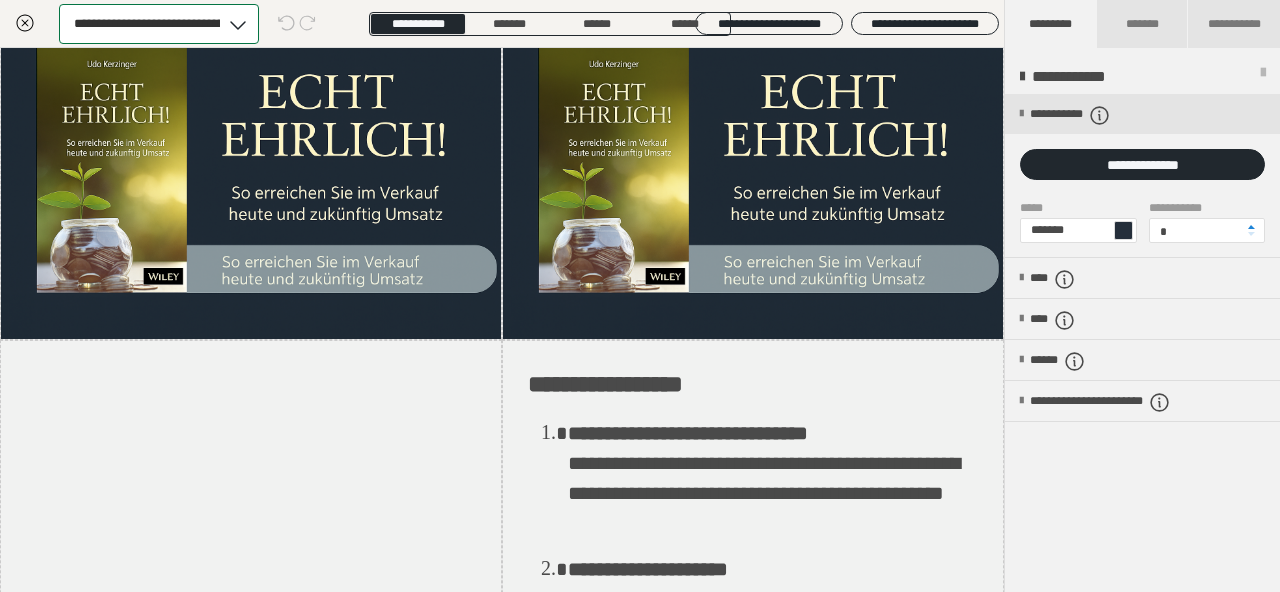 scroll, scrollTop: 0, scrollLeft: 0, axis: both 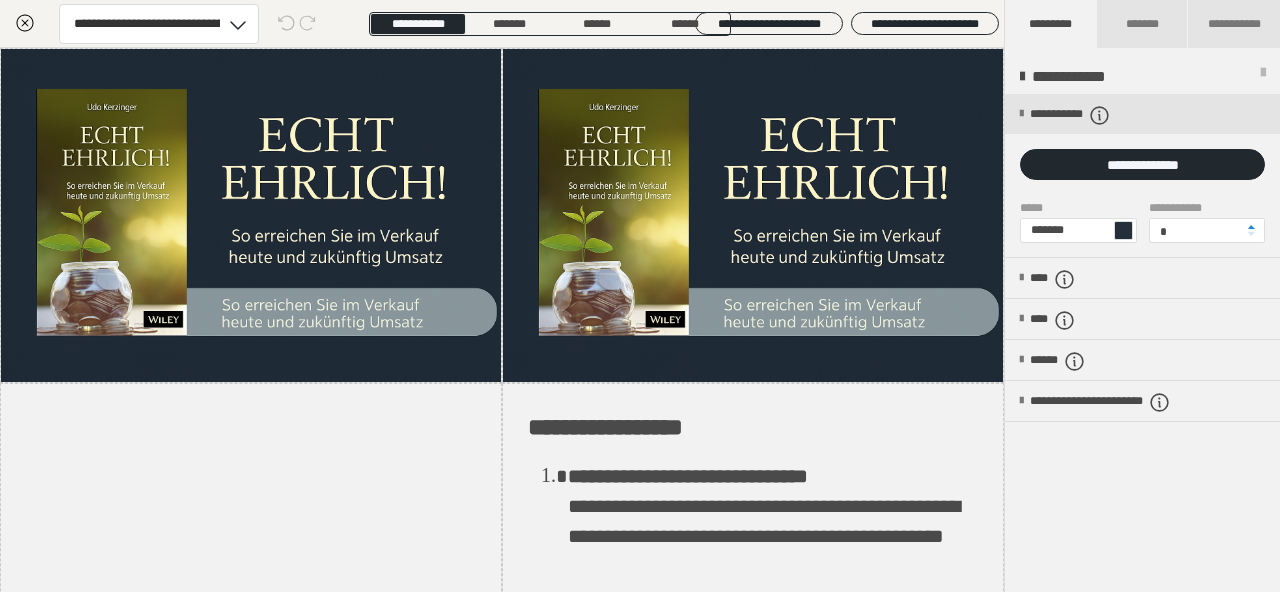 click on "**********" at bounding box center (502, 24) 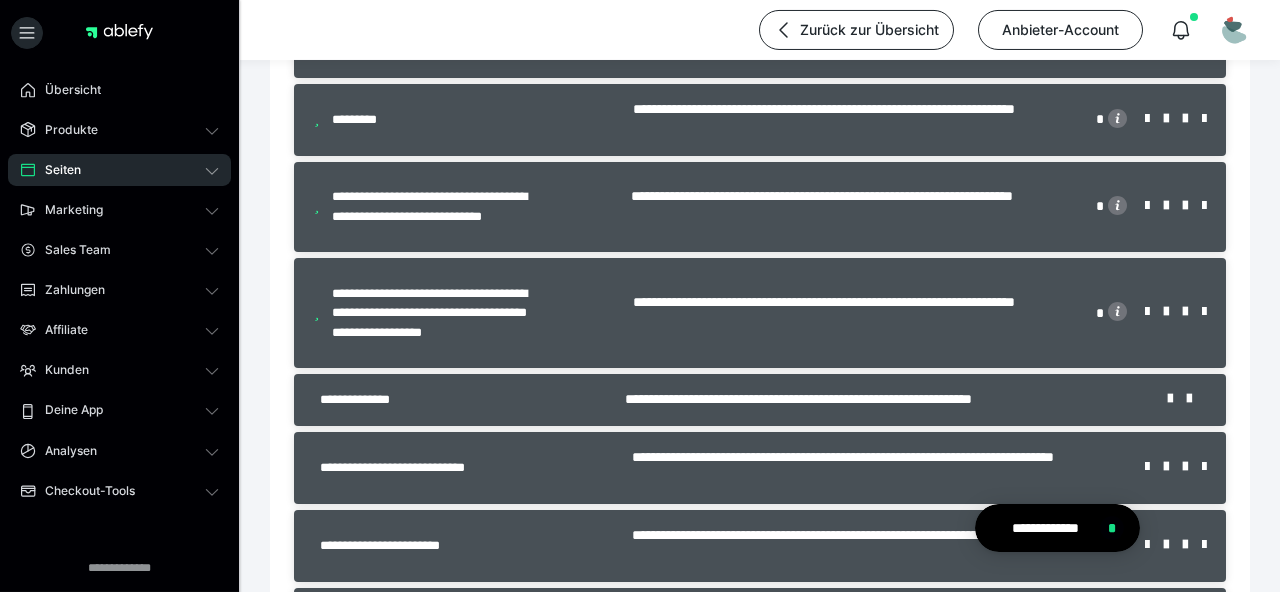 scroll, scrollTop: 1250, scrollLeft: 0, axis: vertical 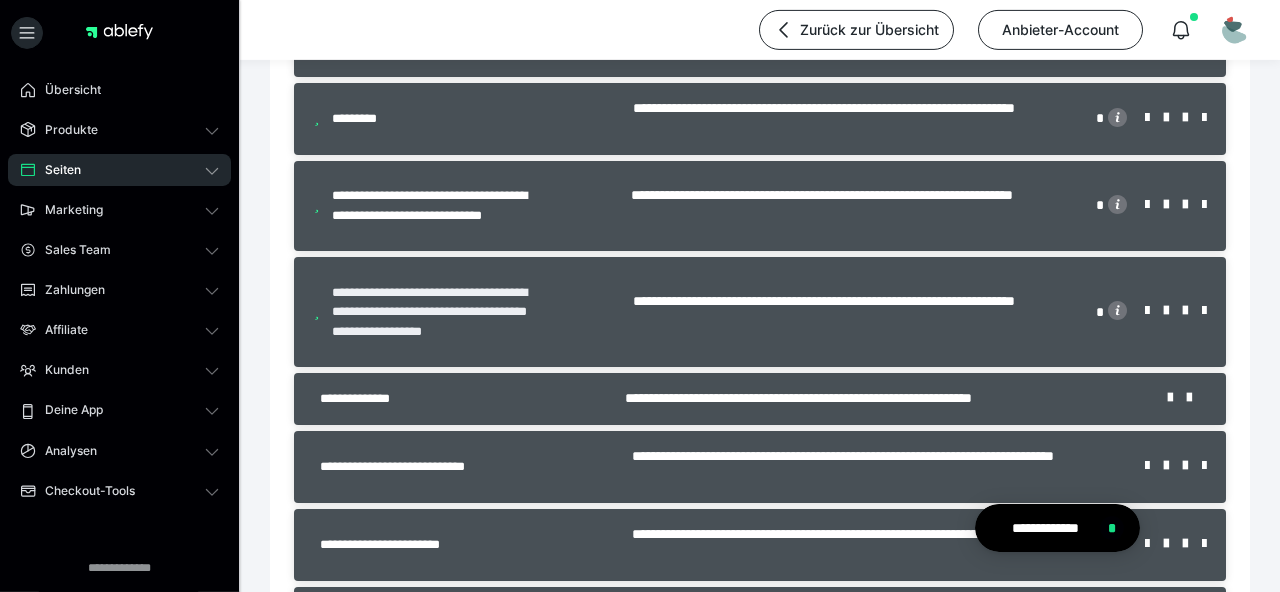 click on "**********" at bounding box center [434, 312] 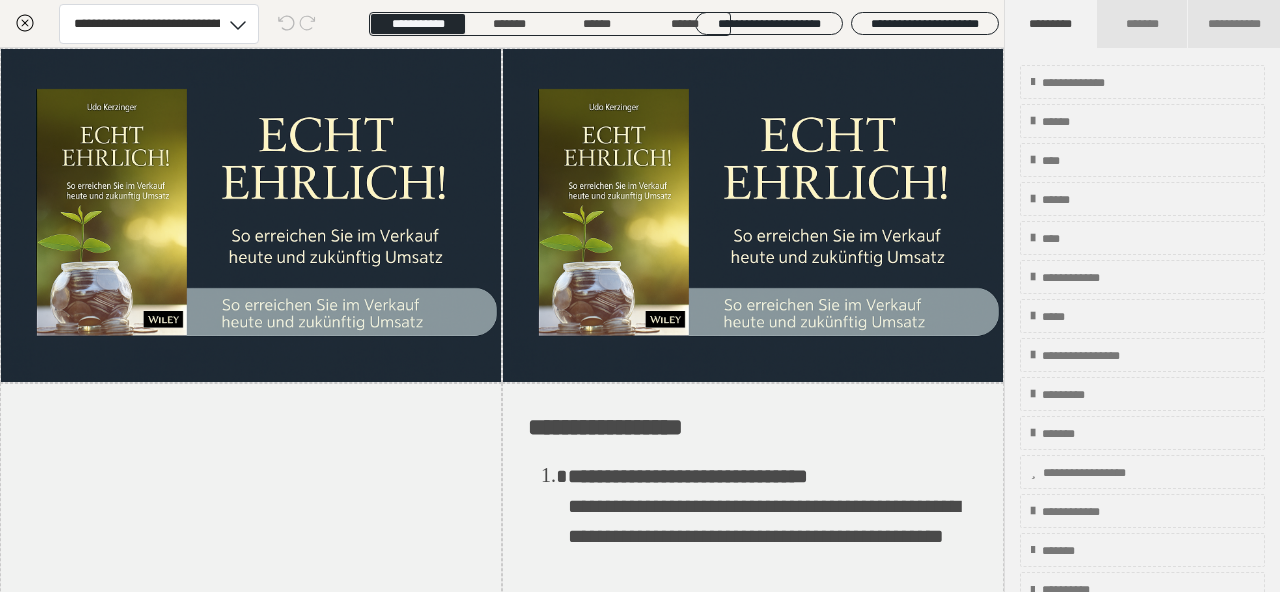 click 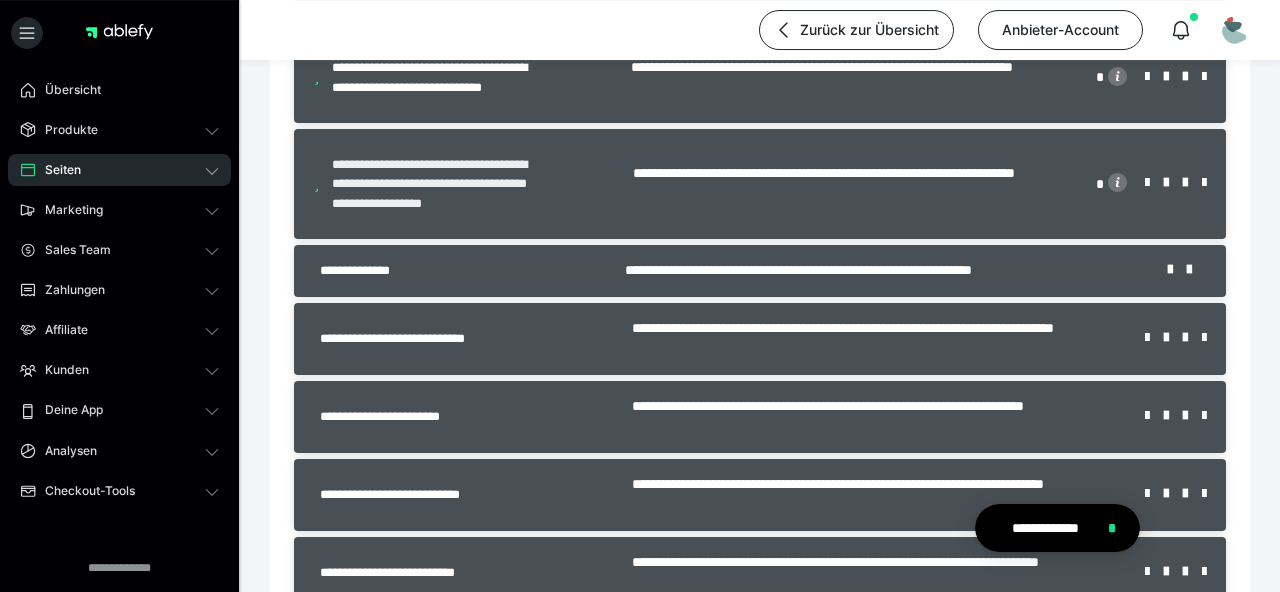 scroll, scrollTop: 1379, scrollLeft: 0, axis: vertical 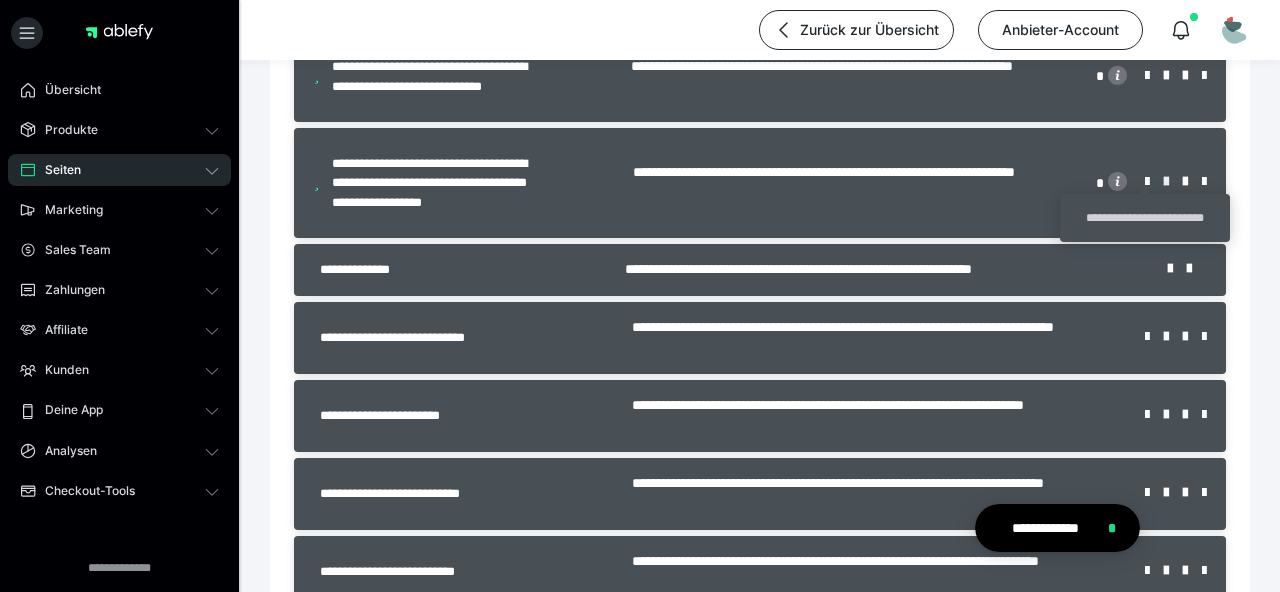 click at bounding box center (1173, 182) 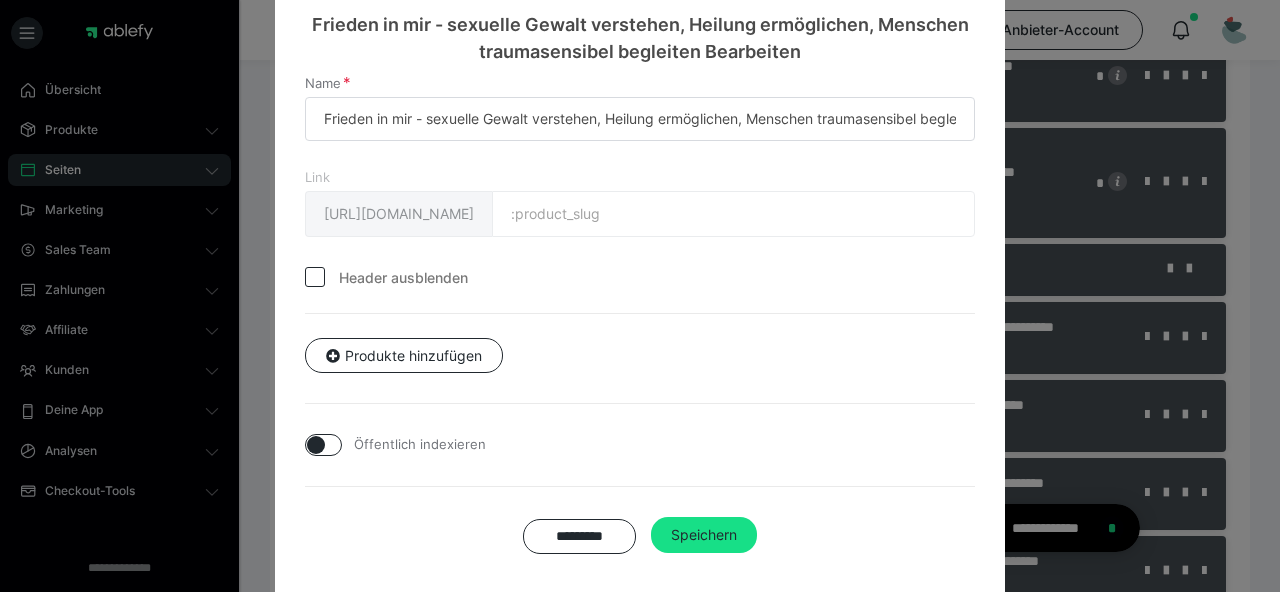 scroll, scrollTop: 104, scrollLeft: 0, axis: vertical 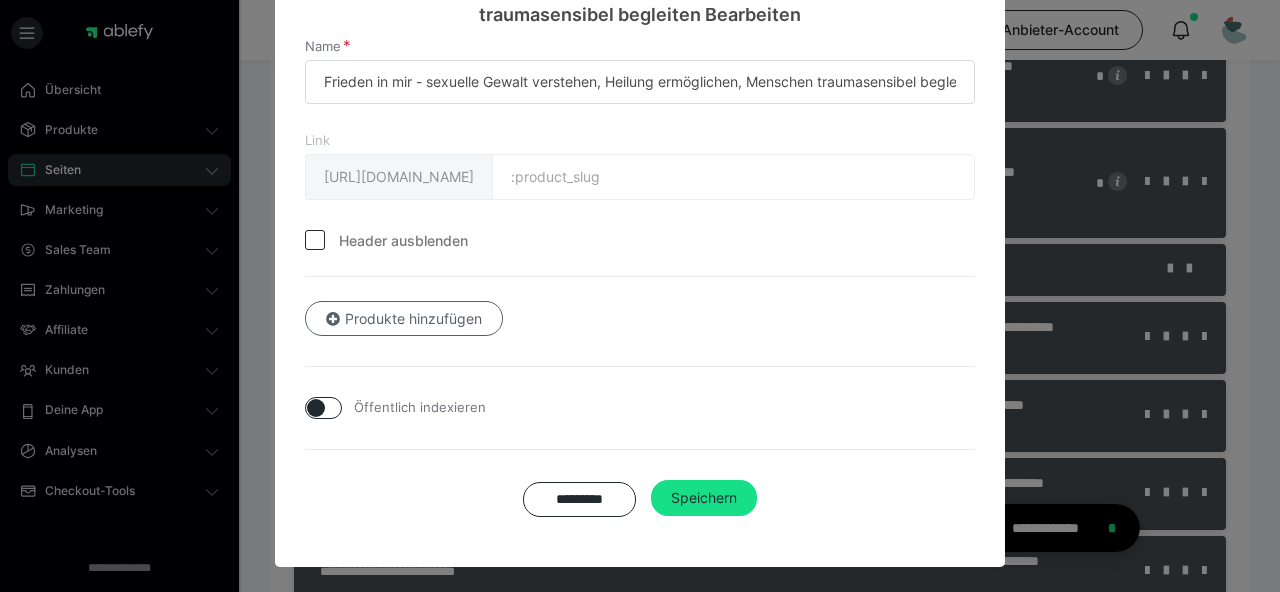 click on "Produkte hinzufügen" at bounding box center (404, 319) 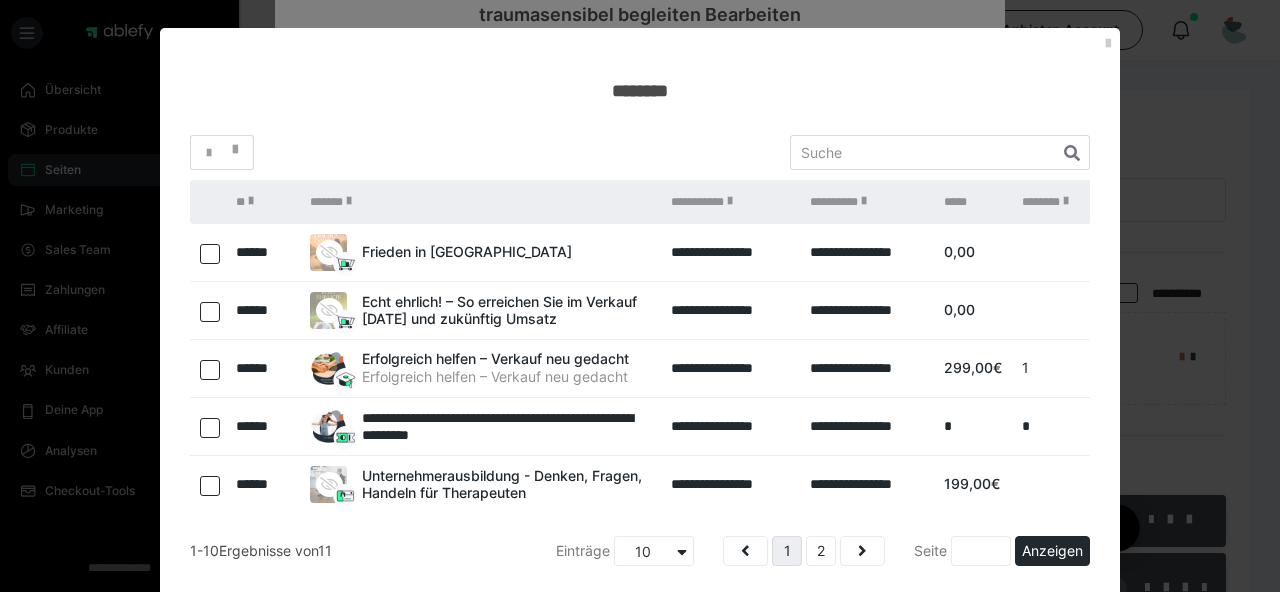 click at bounding box center [210, 254] 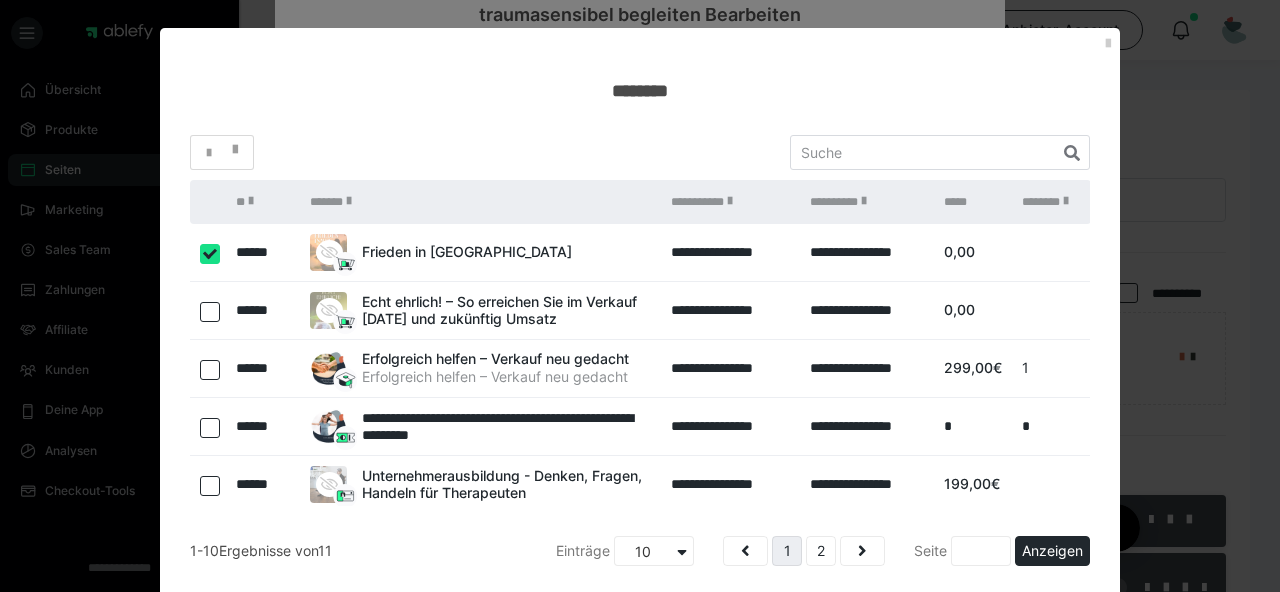 checkbox on "true" 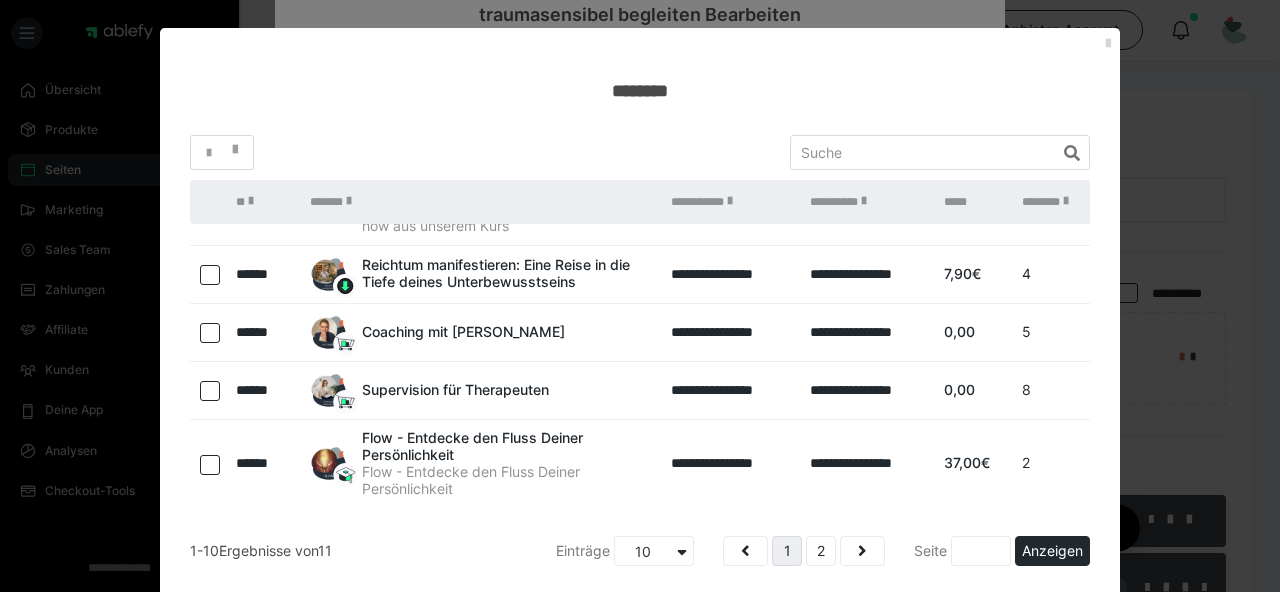 click at bounding box center (1108, 44) 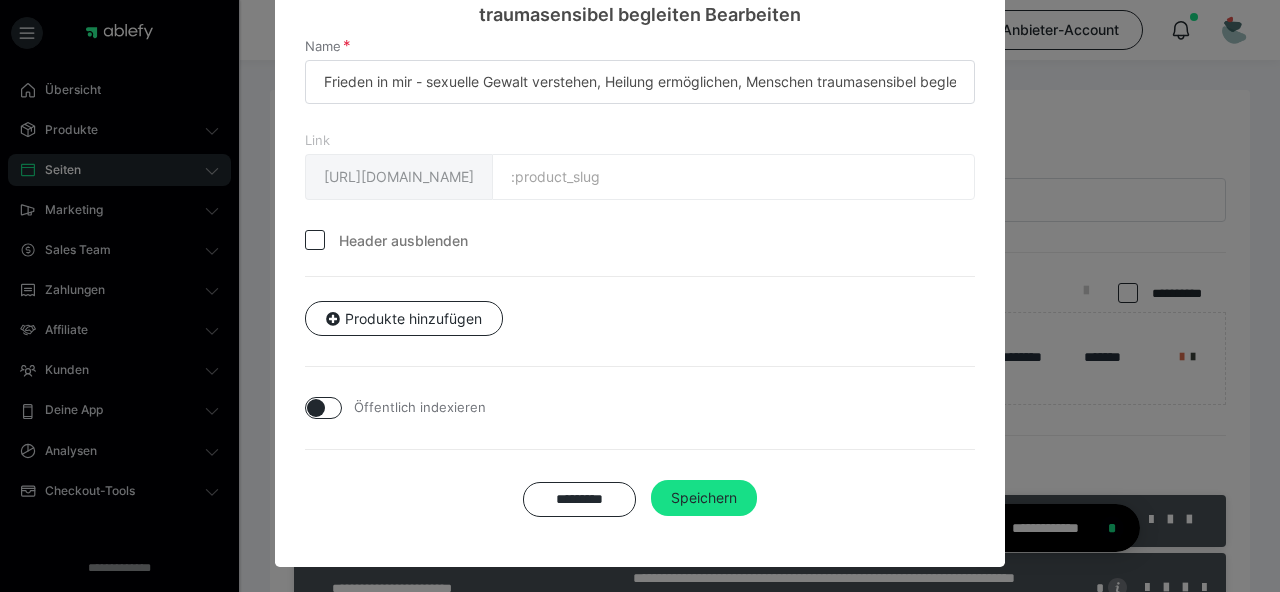 scroll, scrollTop: 0, scrollLeft: 0, axis: both 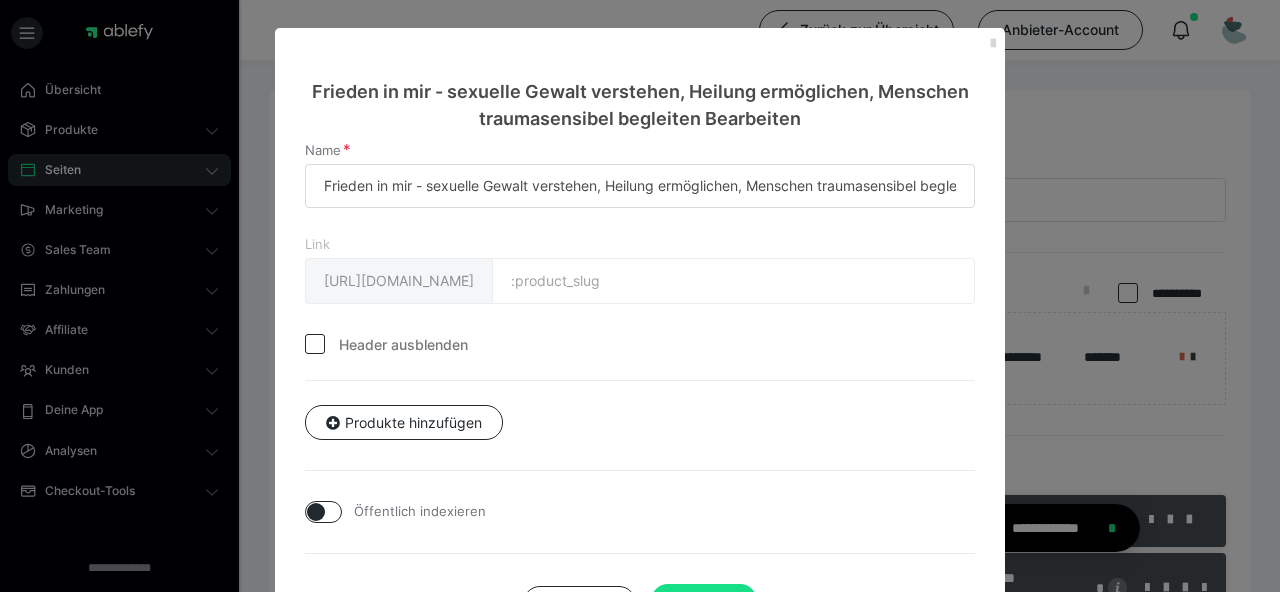 click at bounding box center [993, 44] 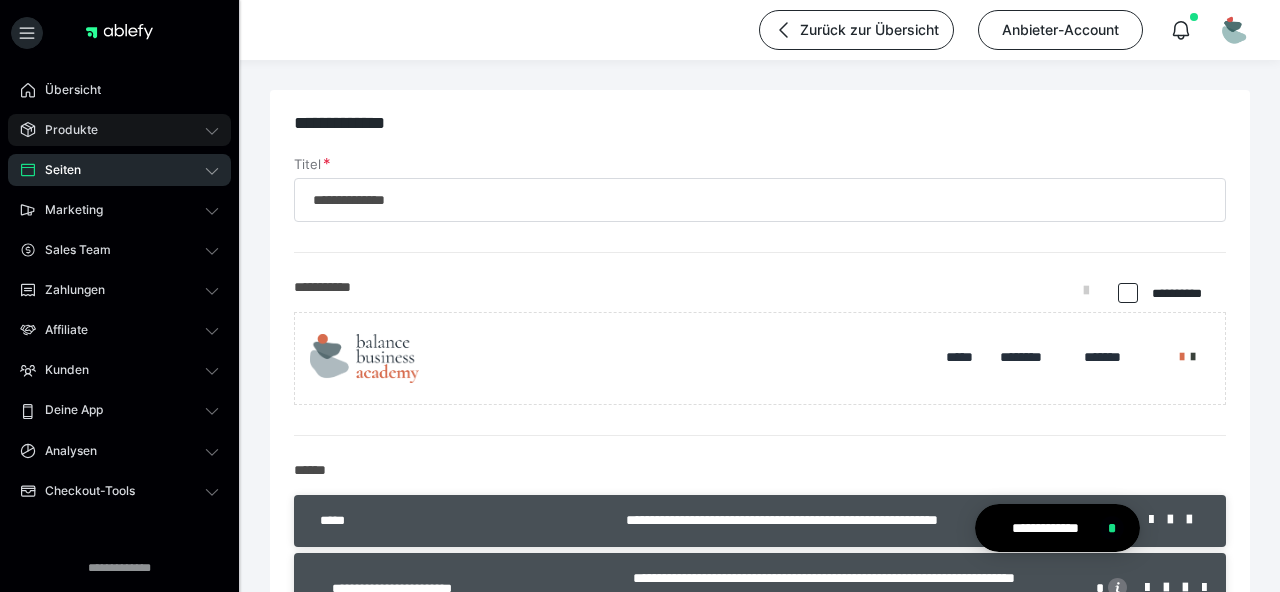 click on "Produkte" at bounding box center (64, 130) 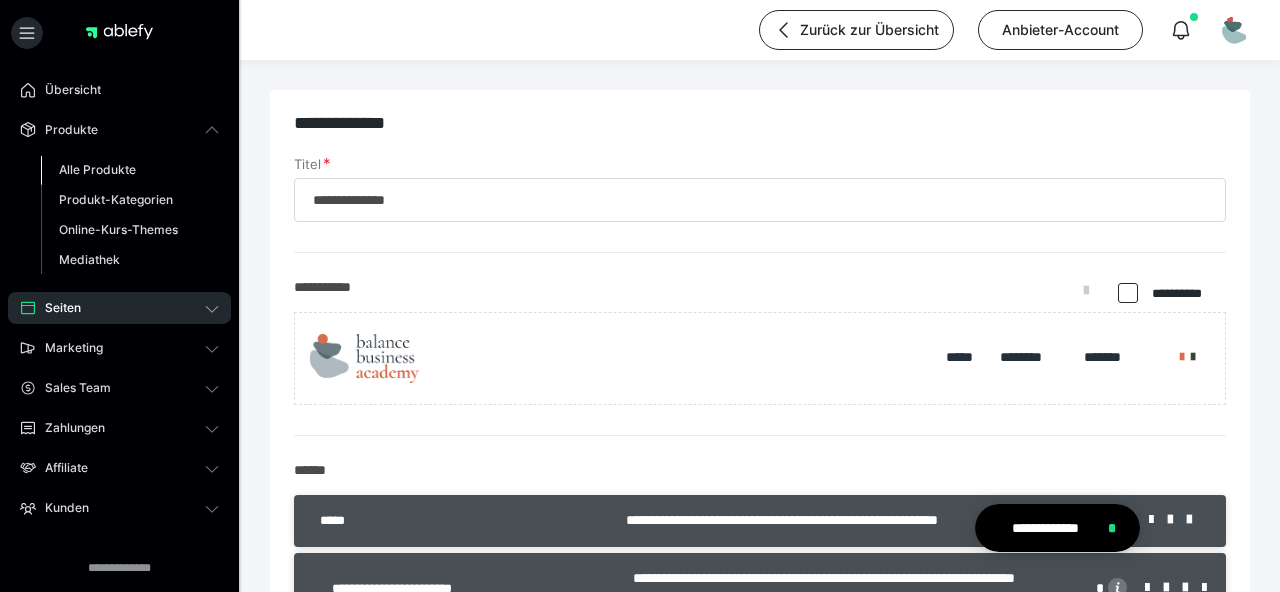 click on "Alle Produkte" at bounding box center (97, 169) 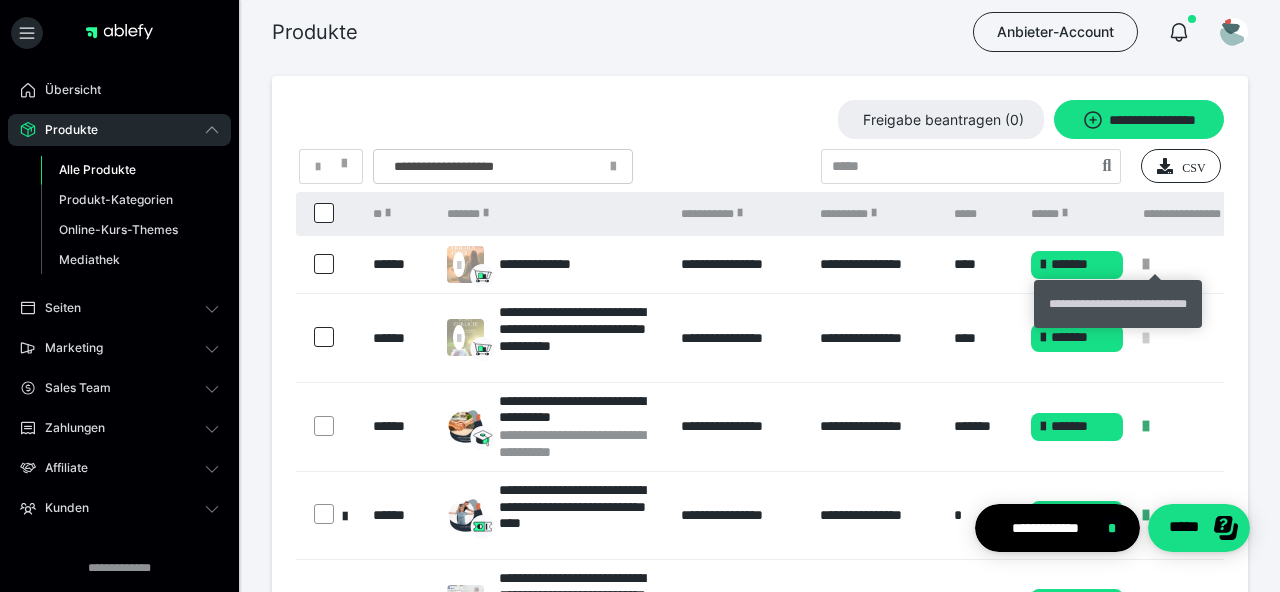 click at bounding box center (1146, 264) 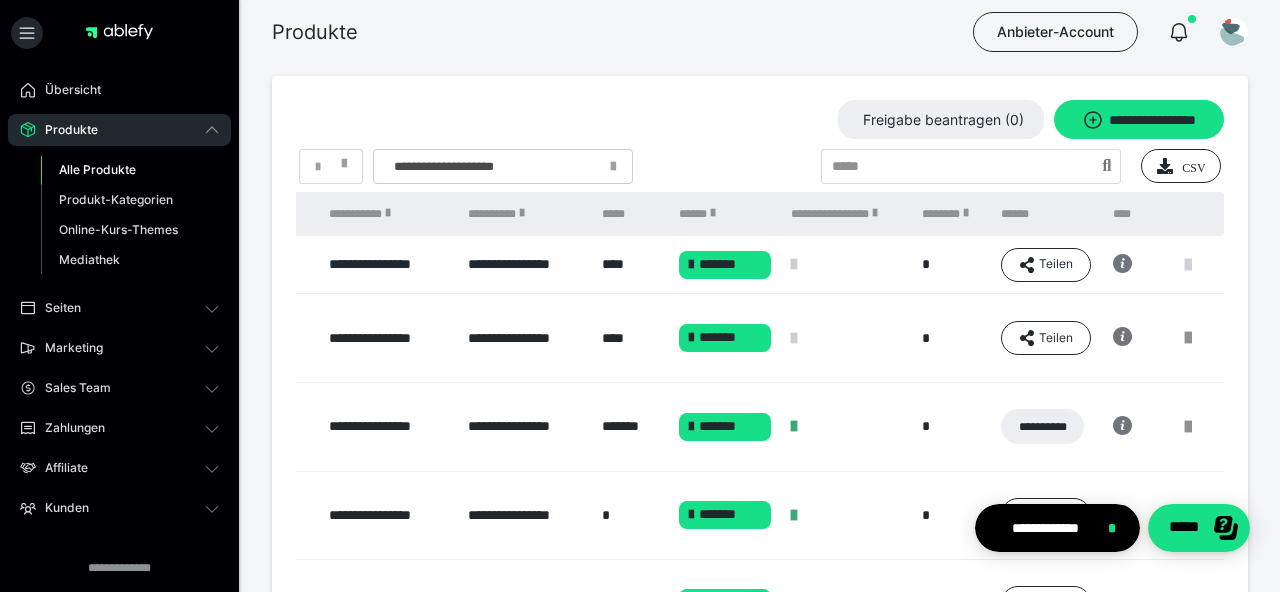 click at bounding box center (1188, 265) 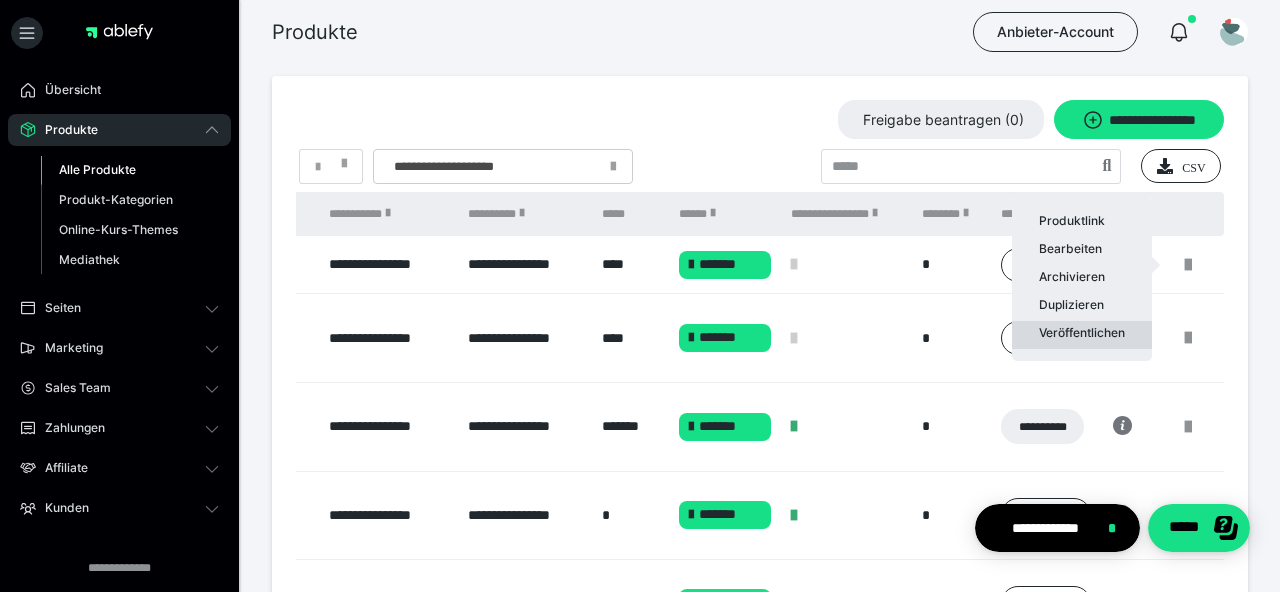 click on "Veröffentlichen" at bounding box center (1082, 335) 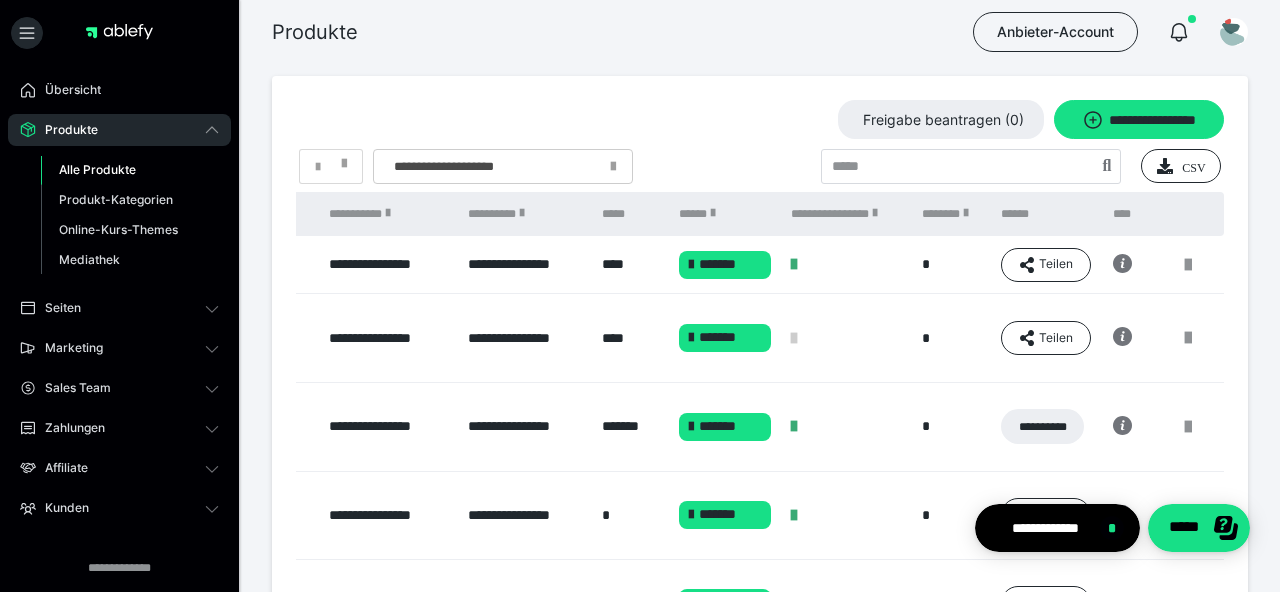 scroll, scrollTop: 0, scrollLeft: 0, axis: both 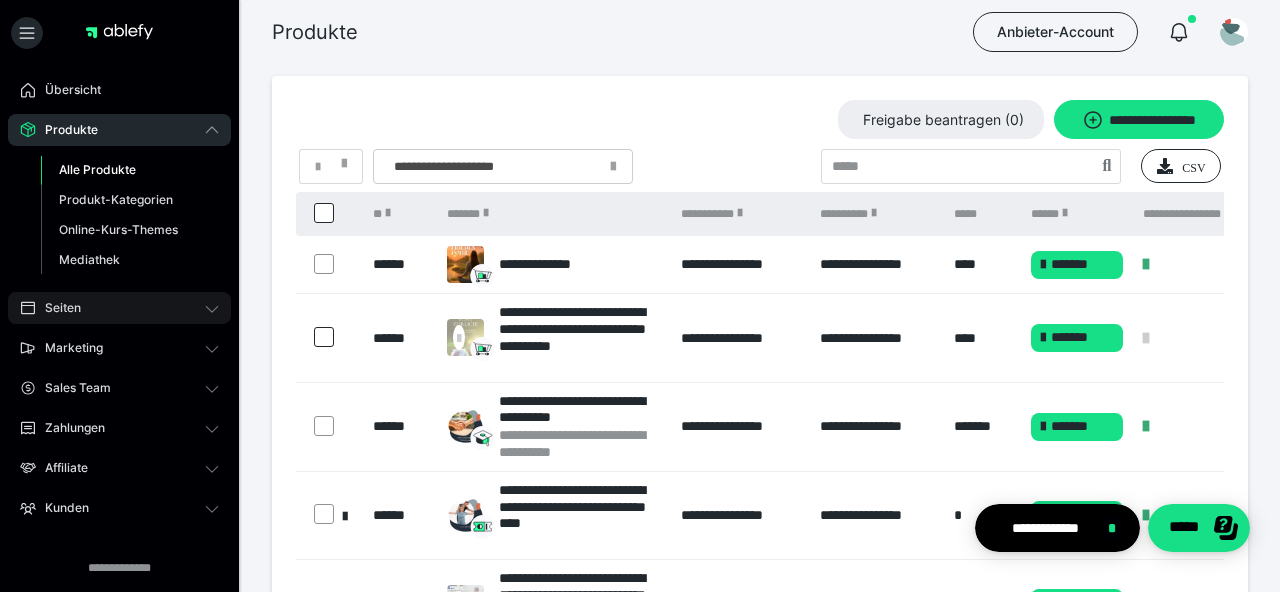 click on "Seiten" at bounding box center (119, 308) 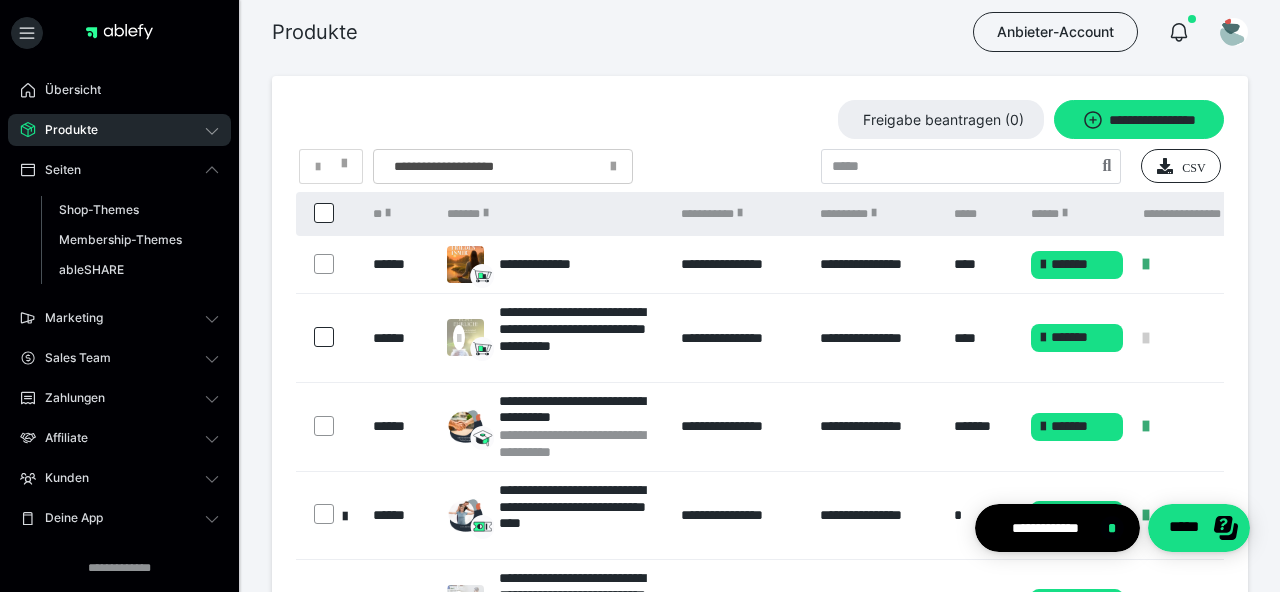 scroll, scrollTop: 811, scrollLeft: 0, axis: vertical 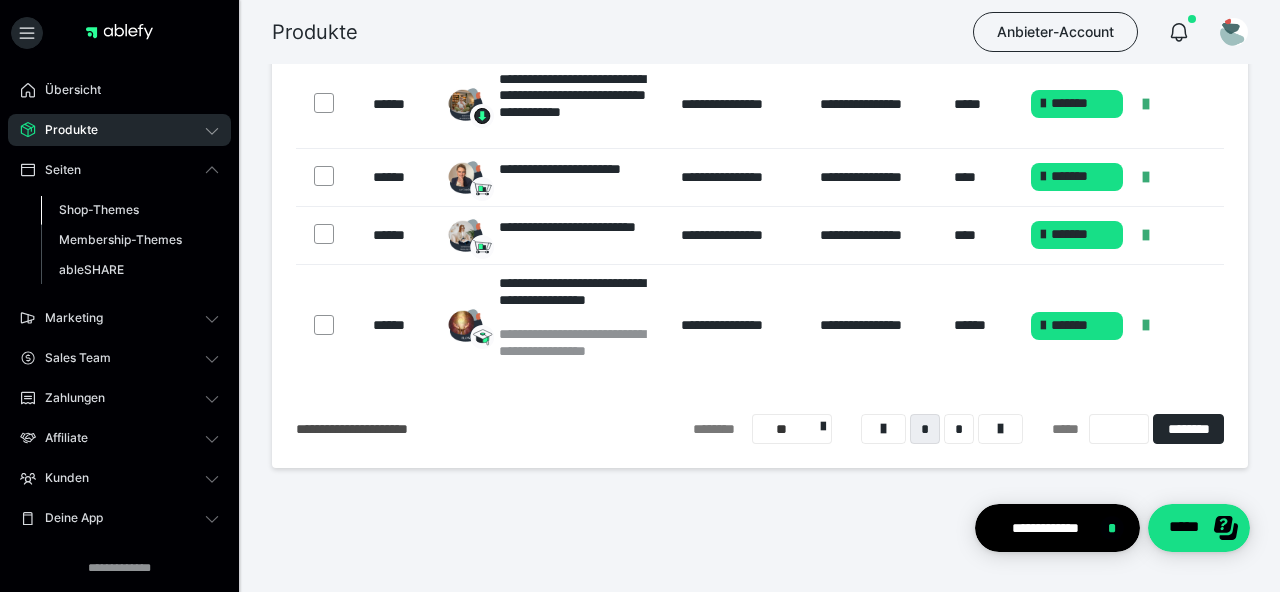 click on "Shop-Themes" at bounding box center [99, 209] 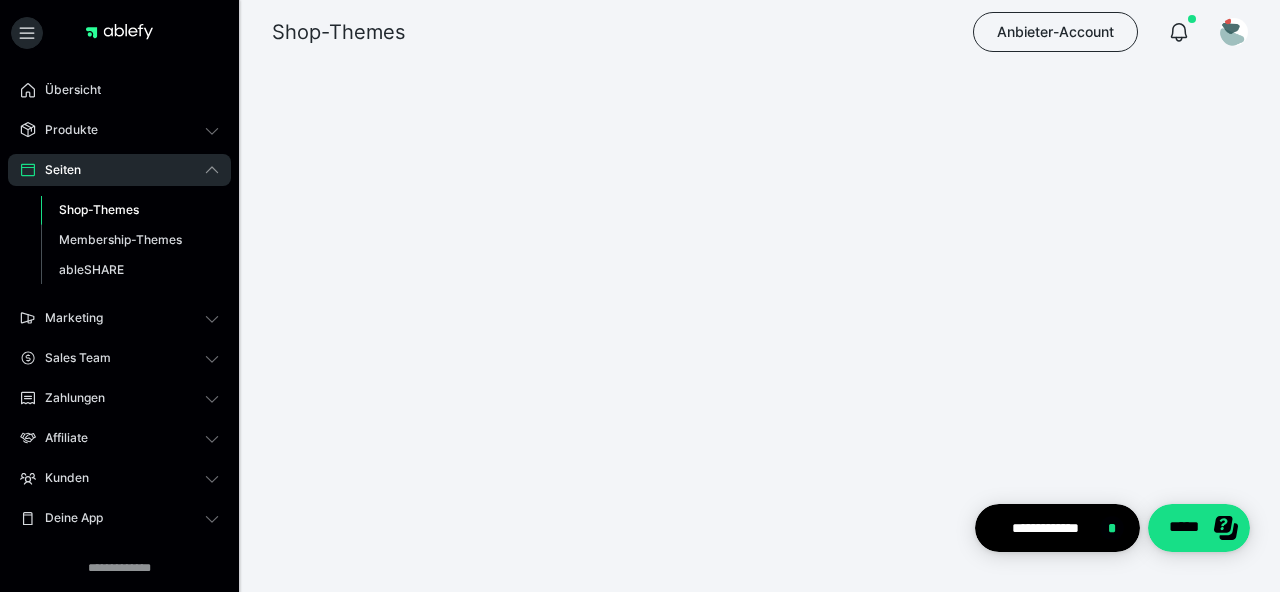 scroll, scrollTop: 0, scrollLeft: 0, axis: both 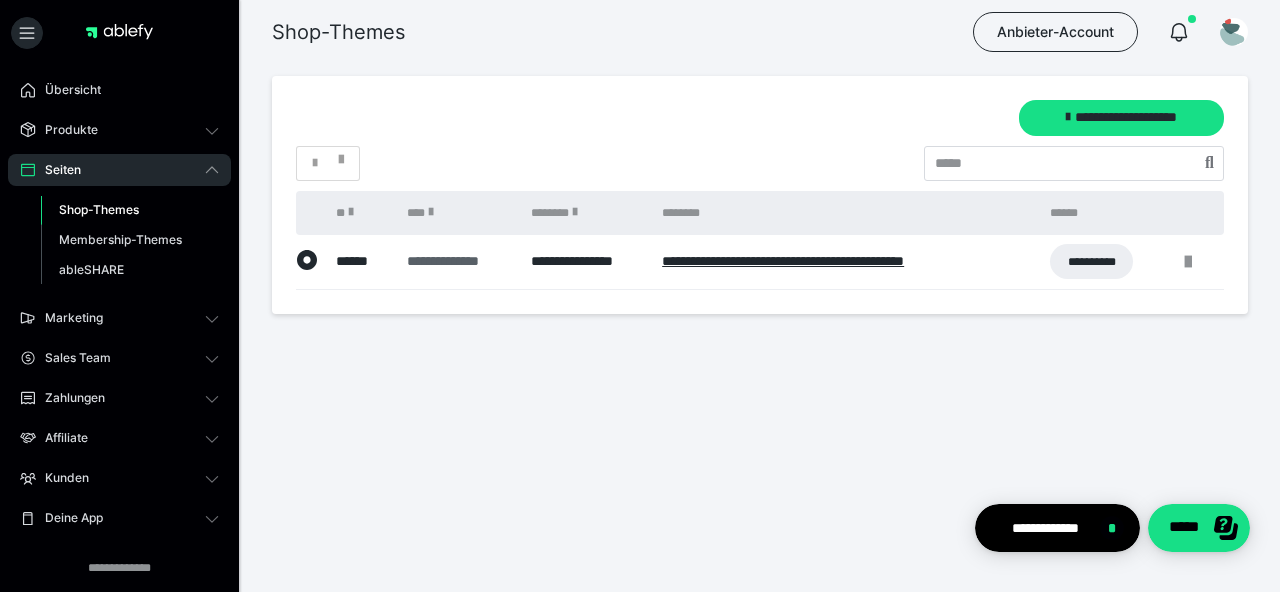click on "**********" at bounding box center [459, 261] 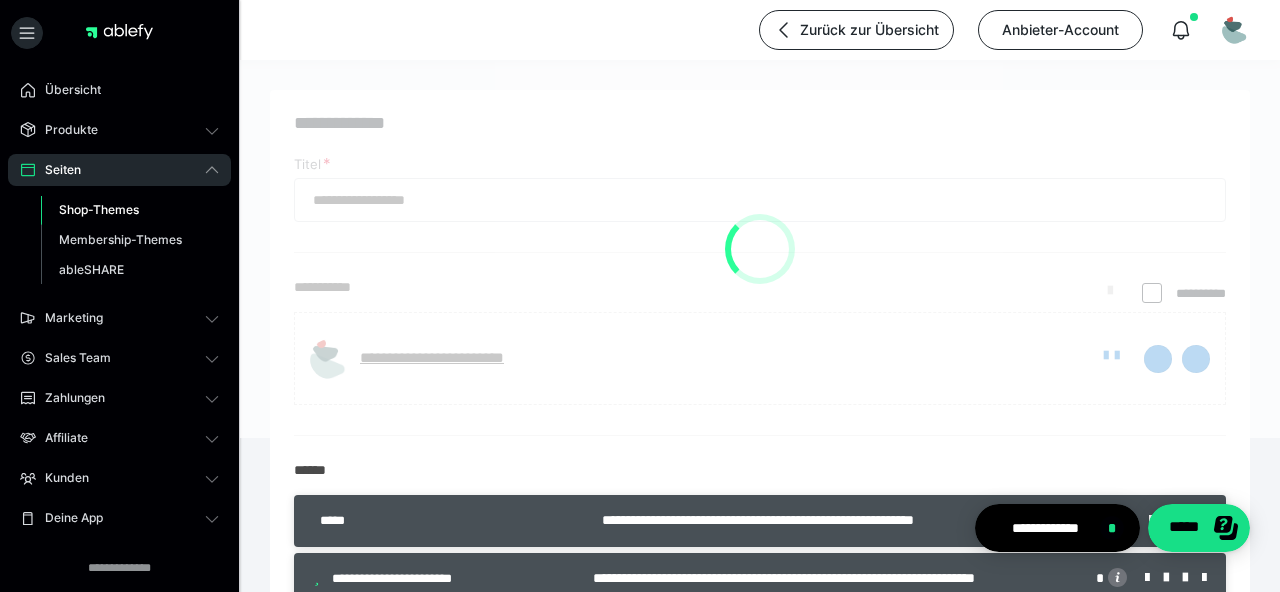 type on "**********" 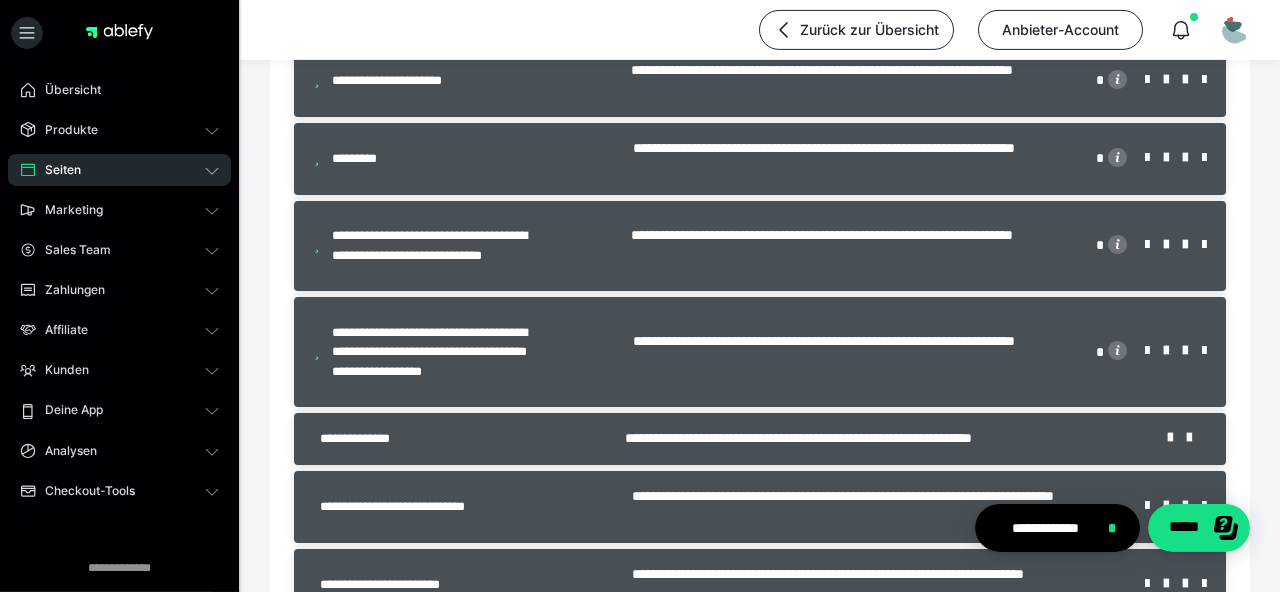 scroll, scrollTop: 1218, scrollLeft: 0, axis: vertical 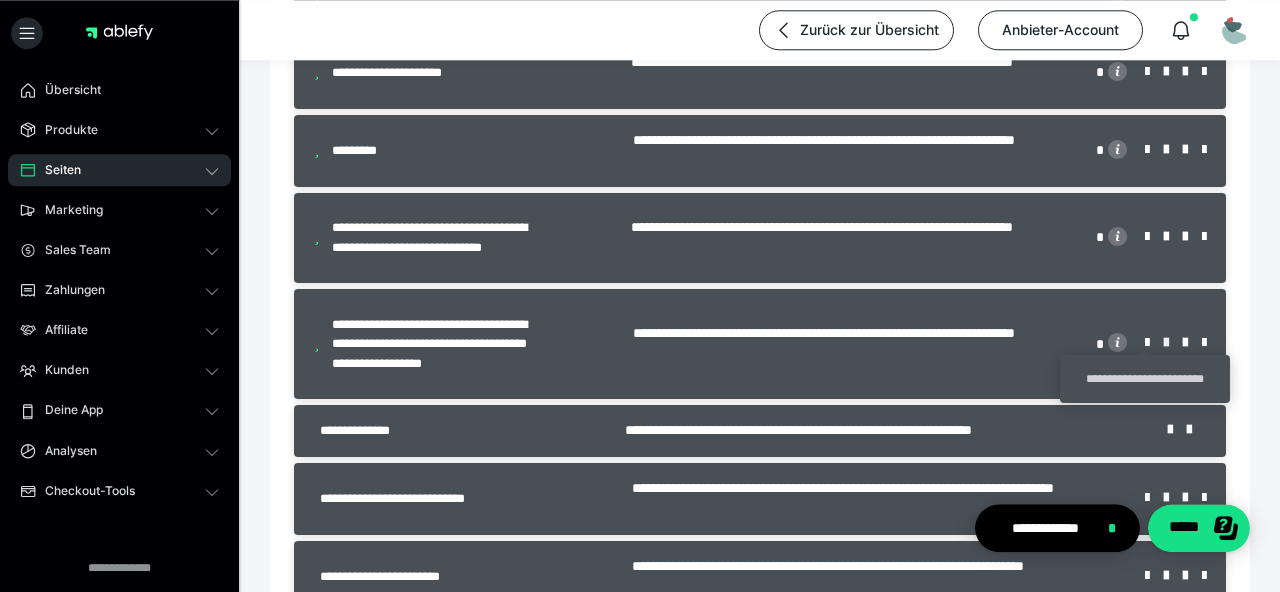 click at bounding box center (1173, 343) 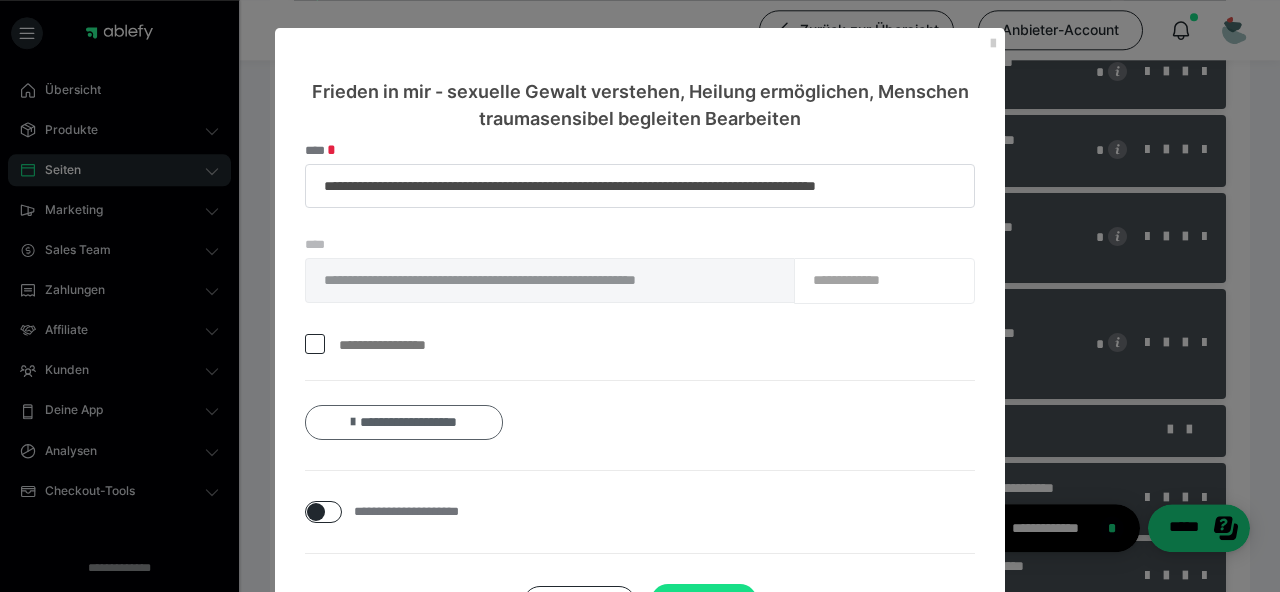 click on "**********" at bounding box center [404, 422] 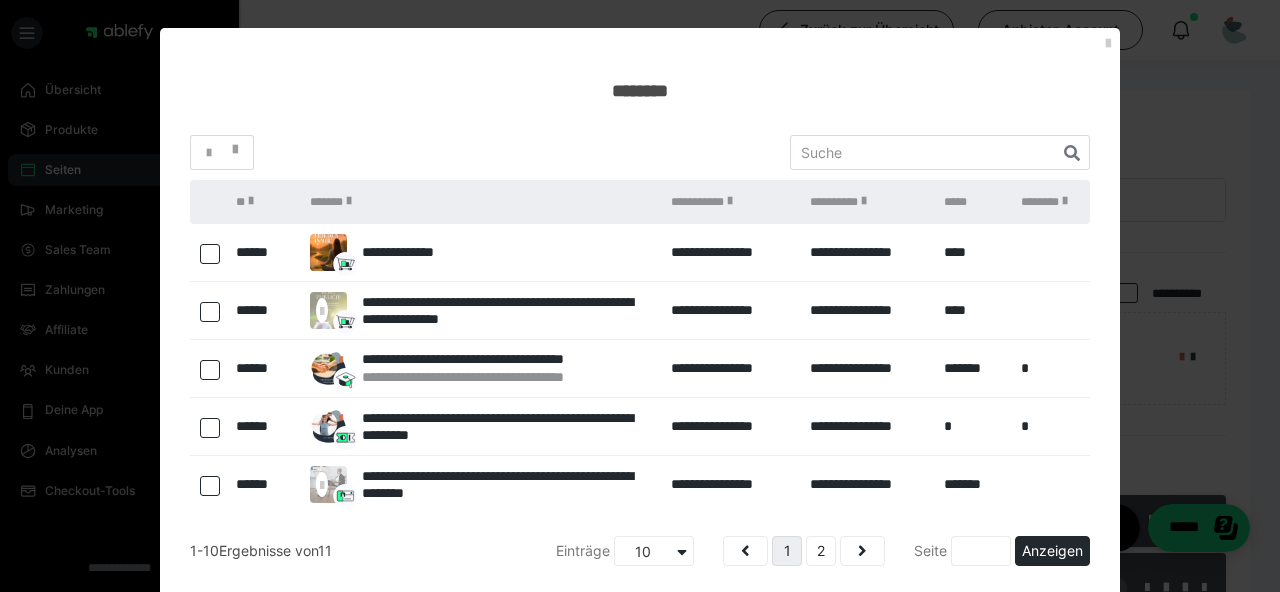 click at bounding box center (210, 254) 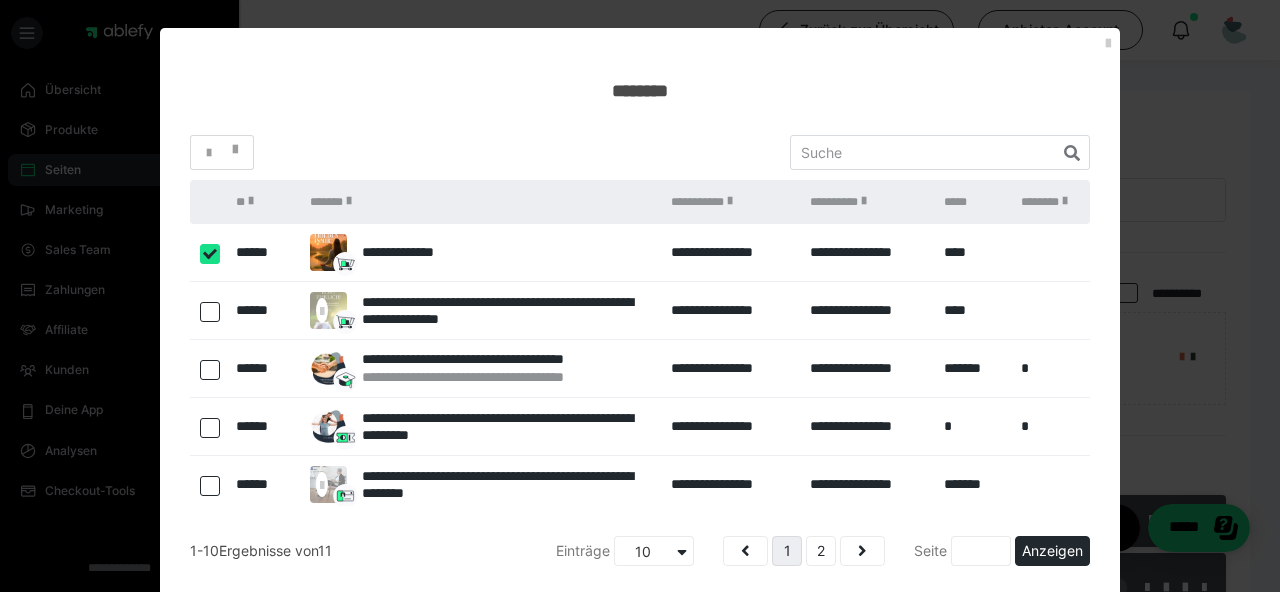 checkbox on "****" 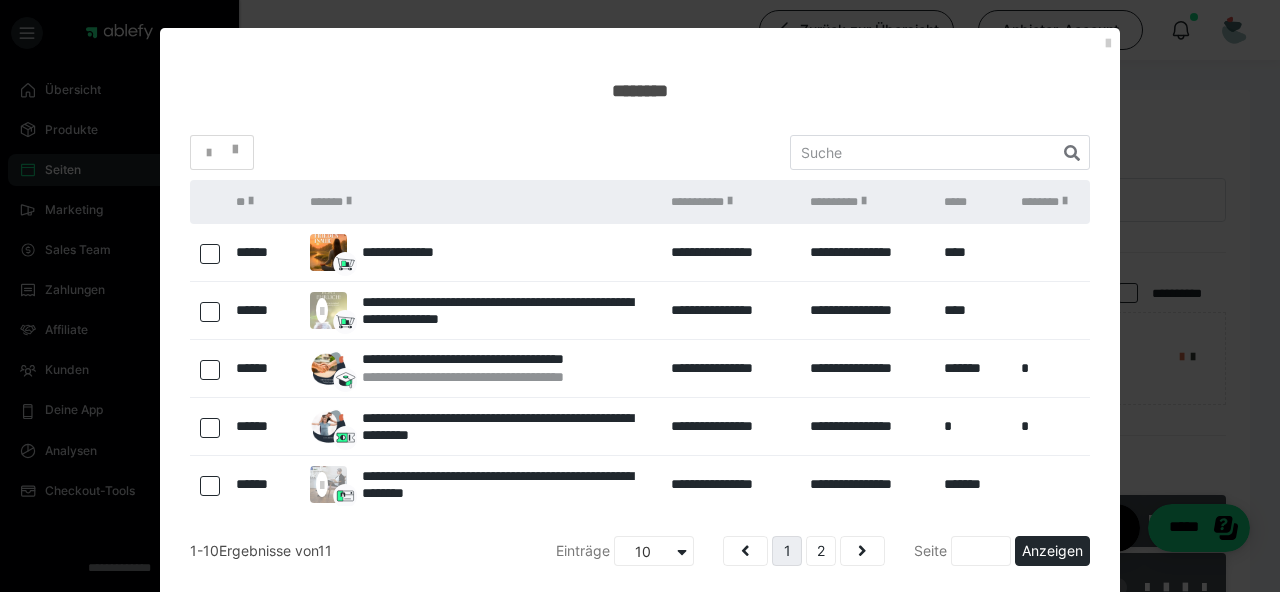 scroll, scrollTop: 391, scrollLeft: 0, axis: vertical 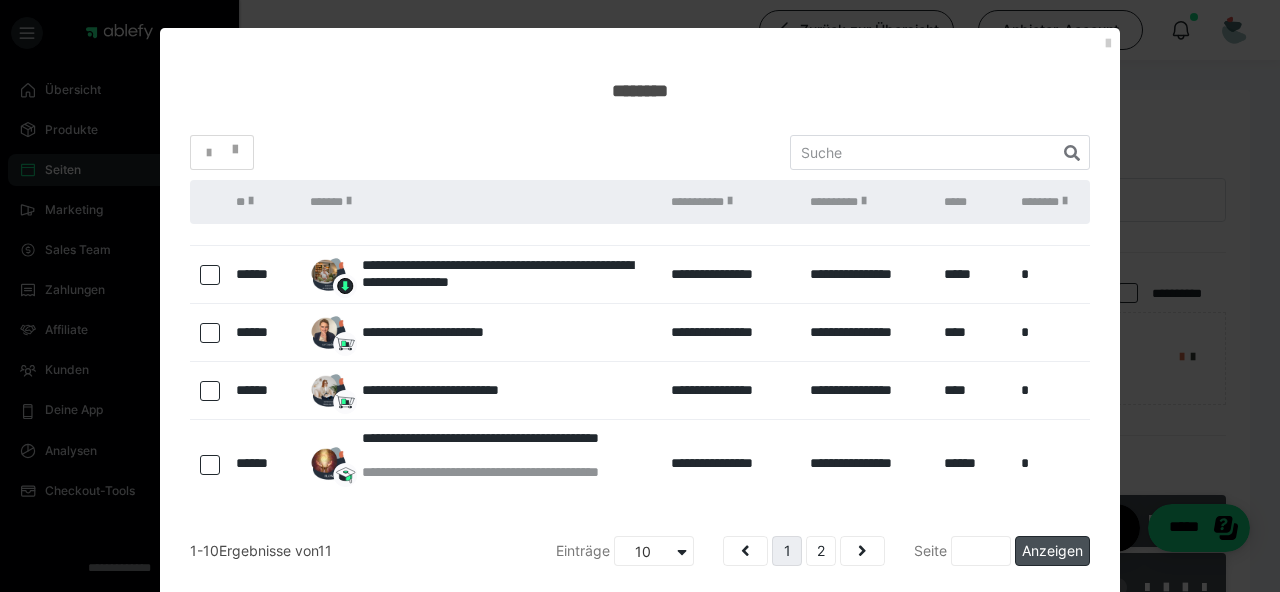 click on "Anzeigen" at bounding box center (1052, 551) 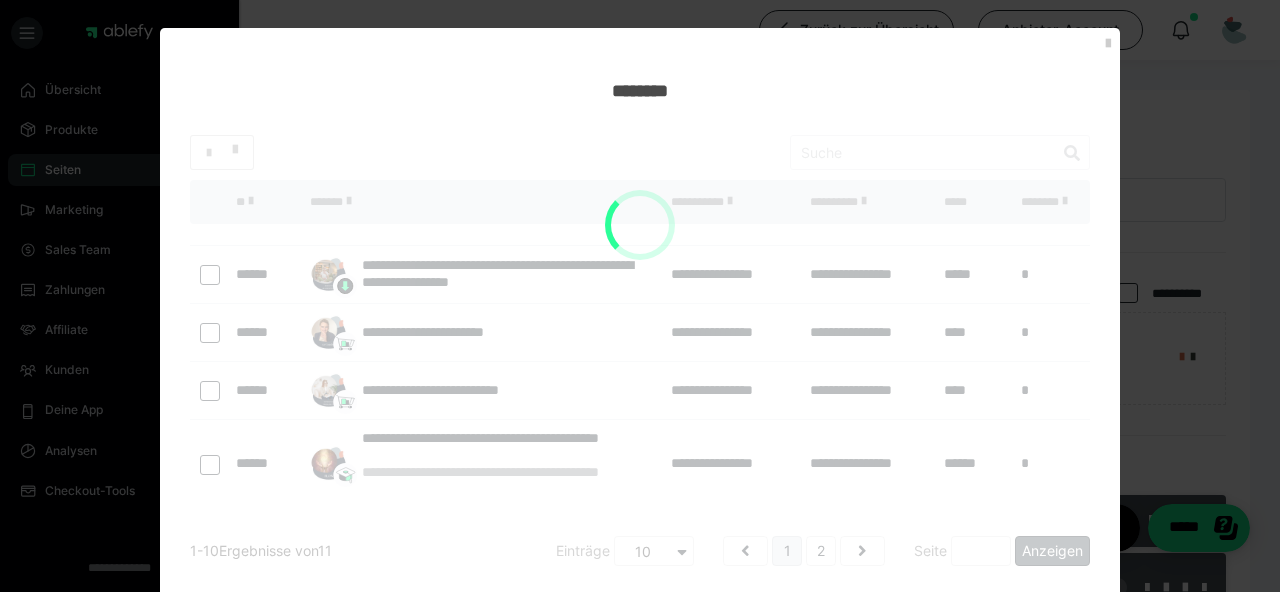 scroll, scrollTop: 77, scrollLeft: 0, axis: vertical 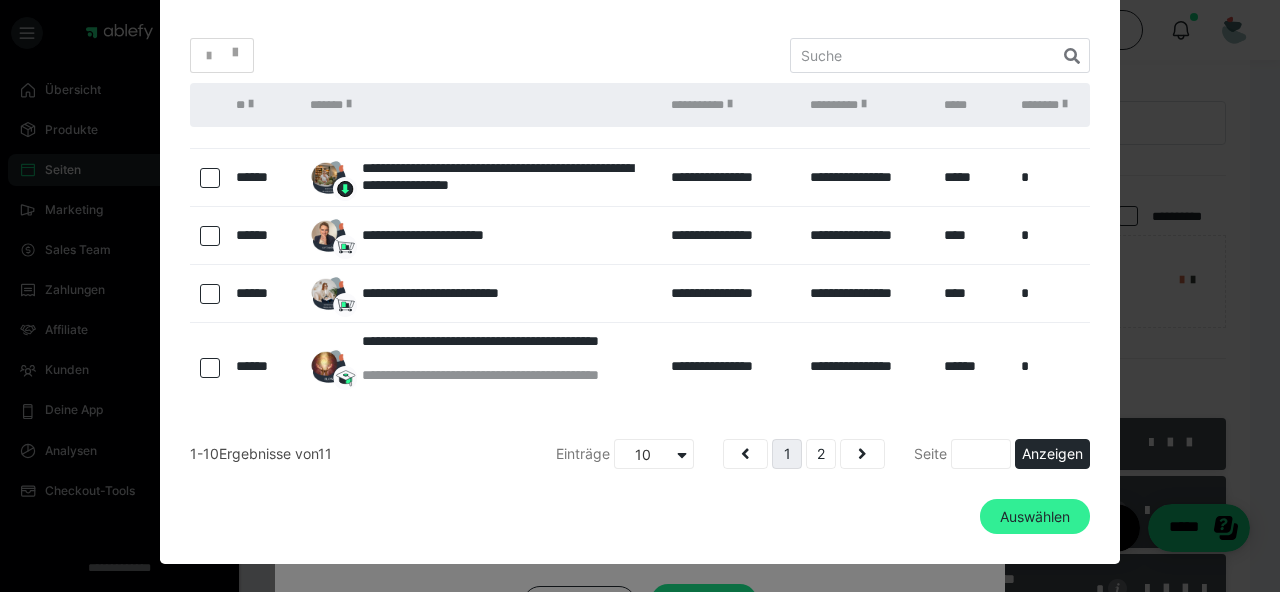 click on "Auswählen" at bounding box center [1035, 517] 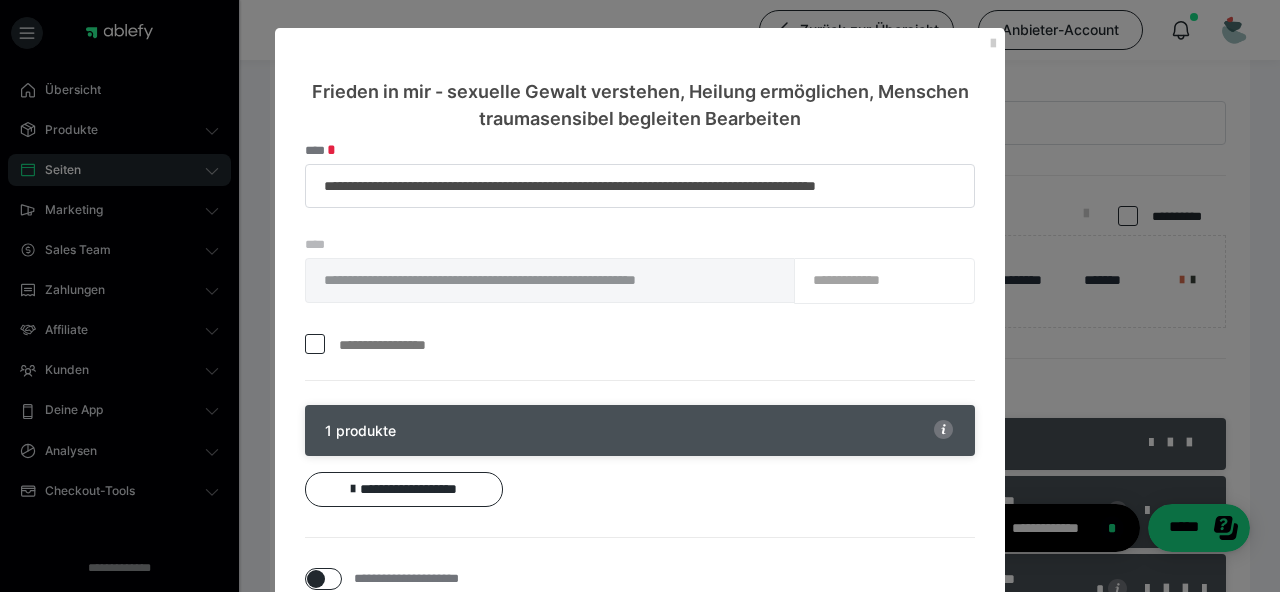 scroll, scrollTop: 171, scrollLeft: 0, axis: vertical 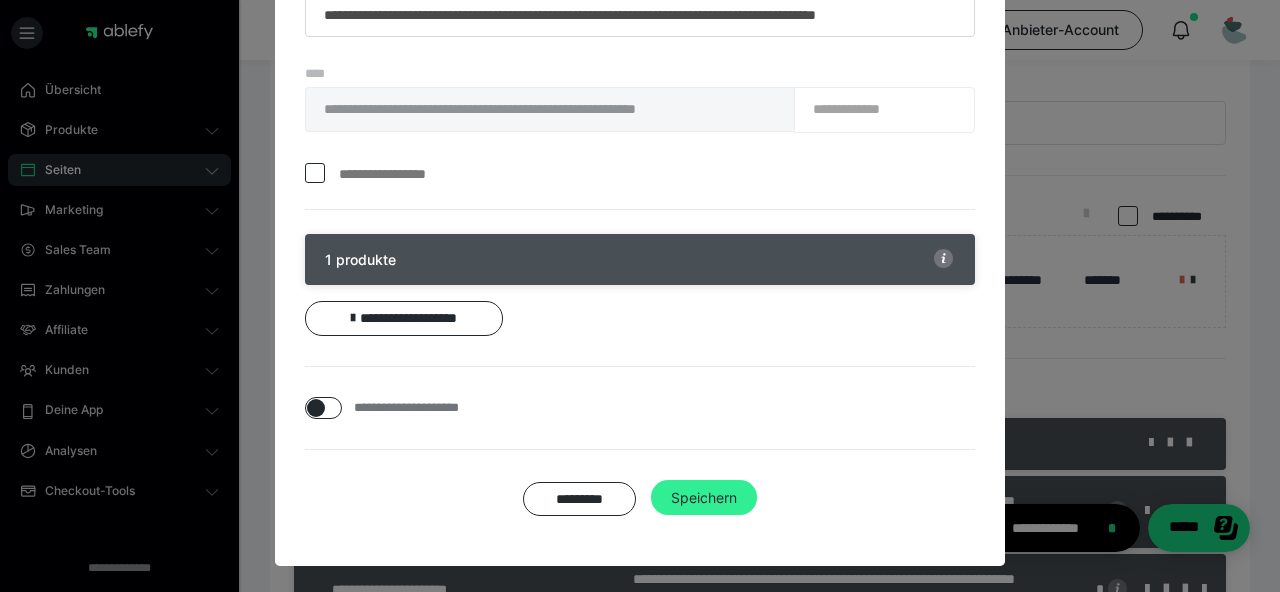 click on "Speichern" at bounding box center [704, 498] 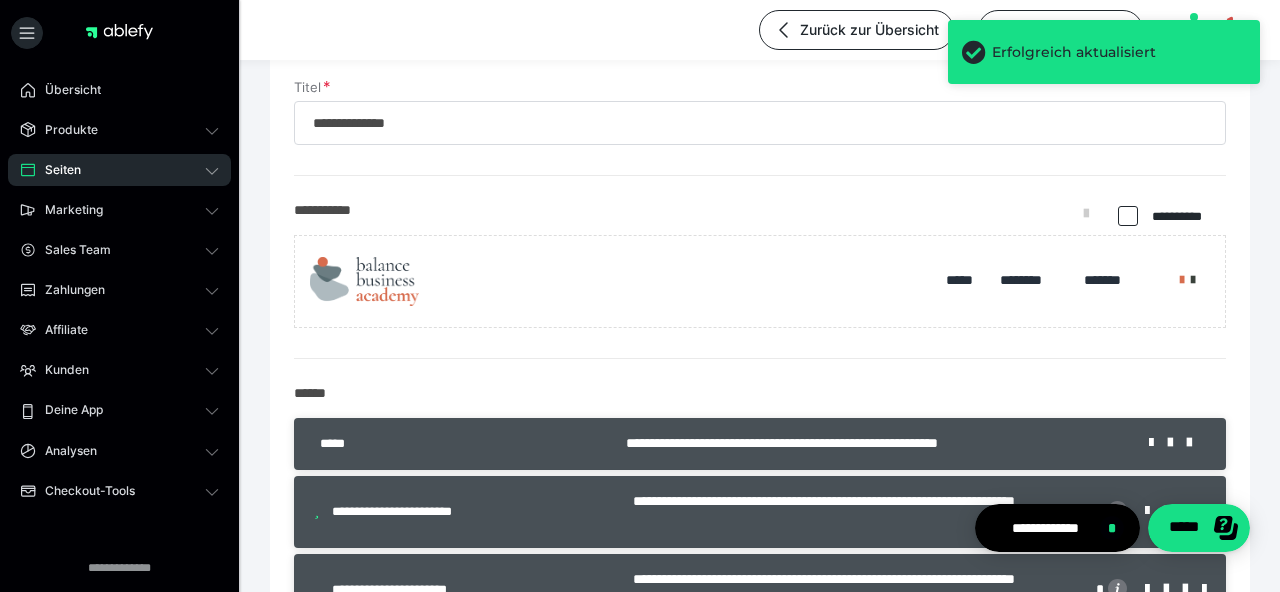 scroll, scrollTop: 88, scrollLeft: 0, axis: vertical 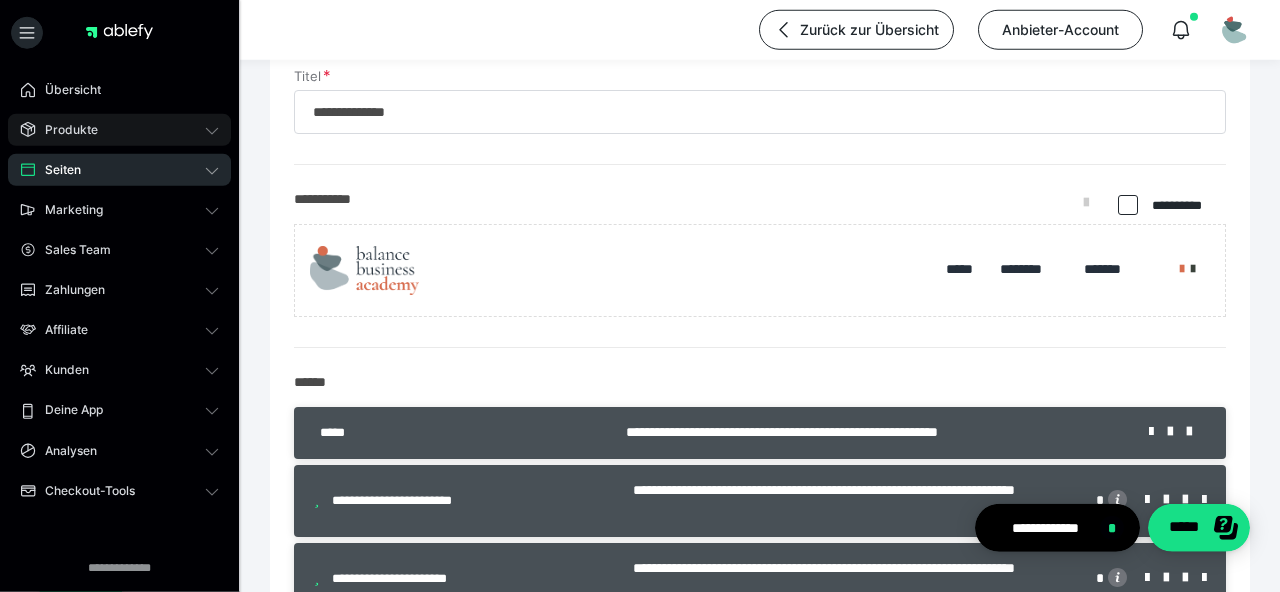 click on "Produkte" at bounding box center (64, 130) 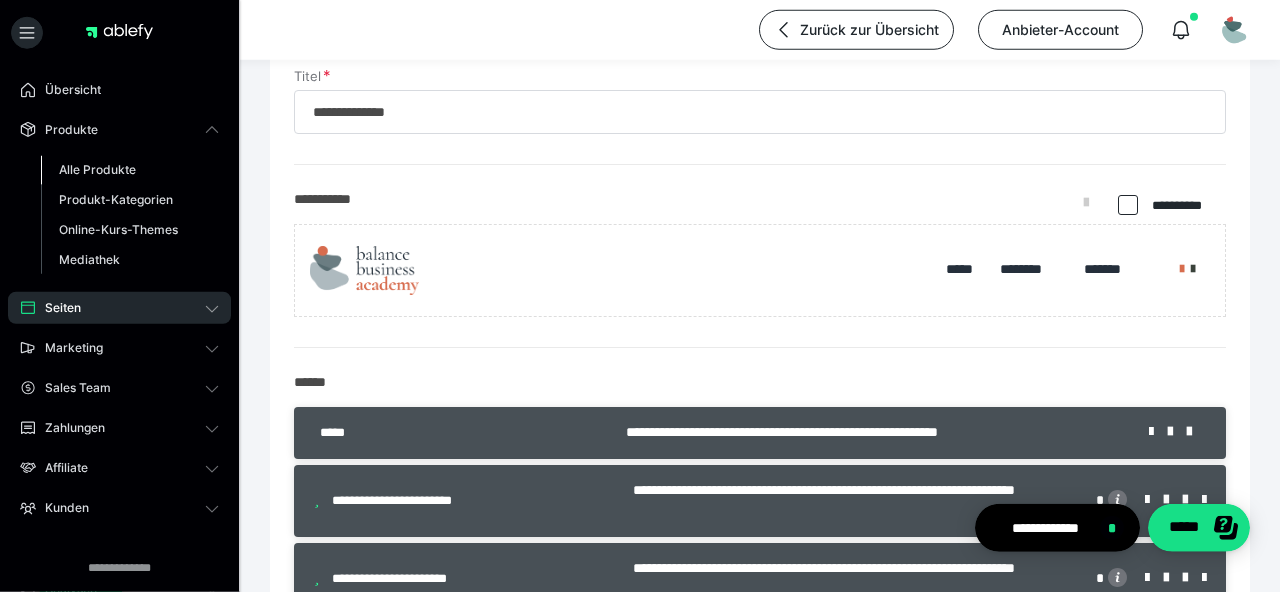 click on "Alle Produkte" at bounding box center [97, 169] 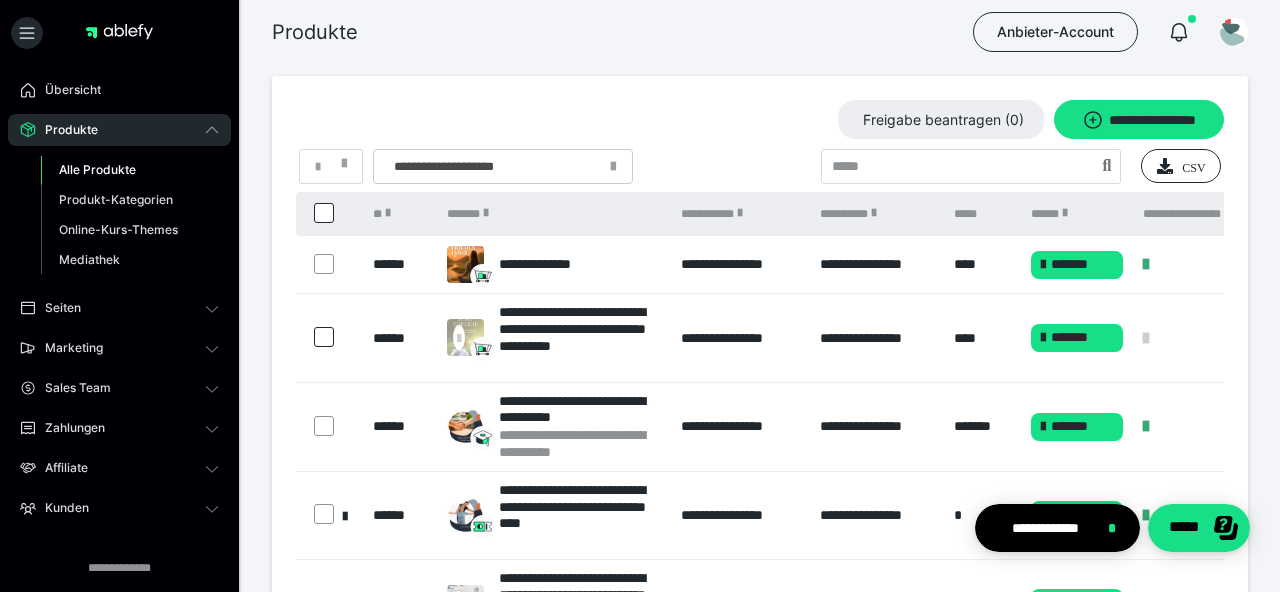 scroll, scrollTop: 0, scrollLeft: 355, axis: horizontal 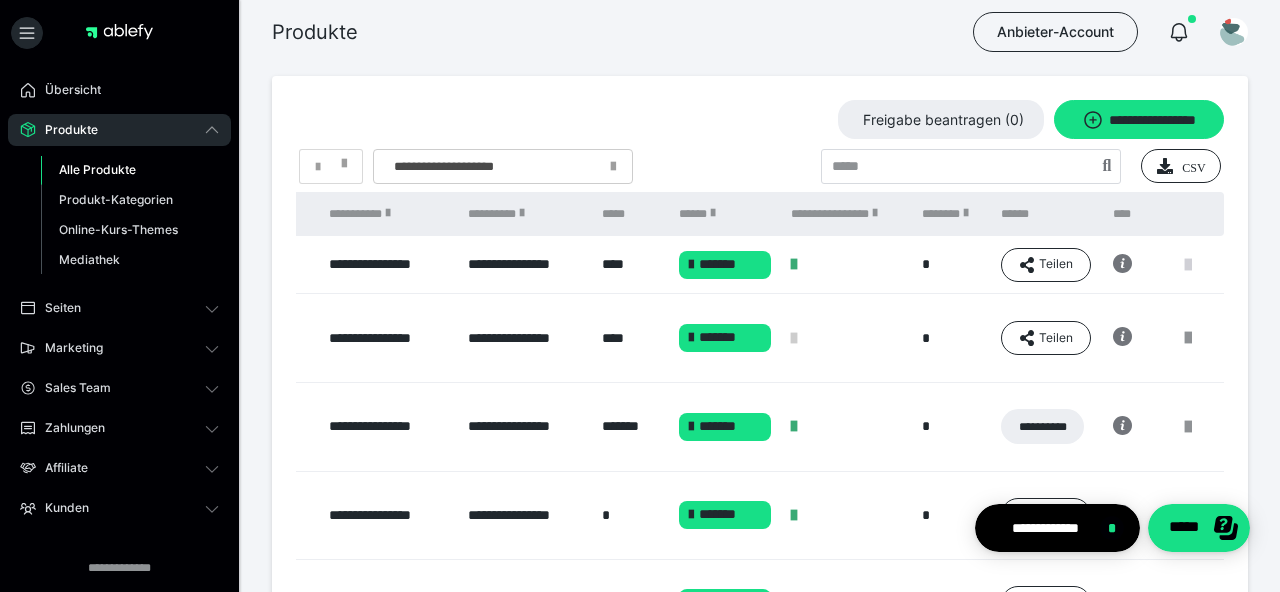 click at bounding box center (1188, 265) 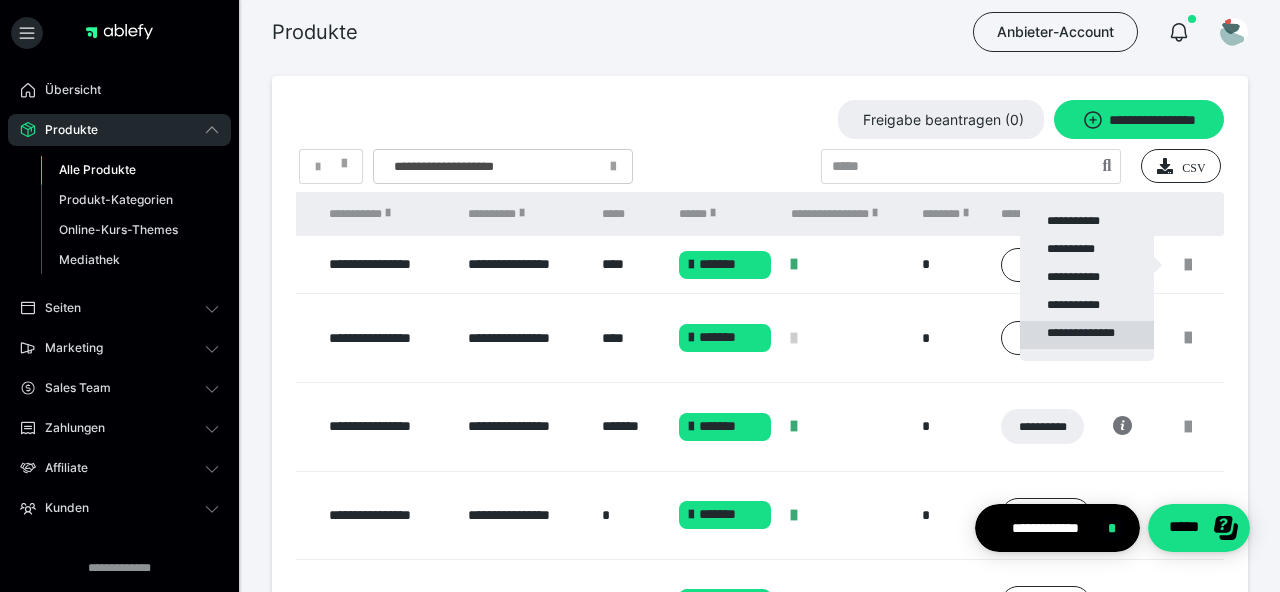 click on "**********" at bounding box center [1087, 335] 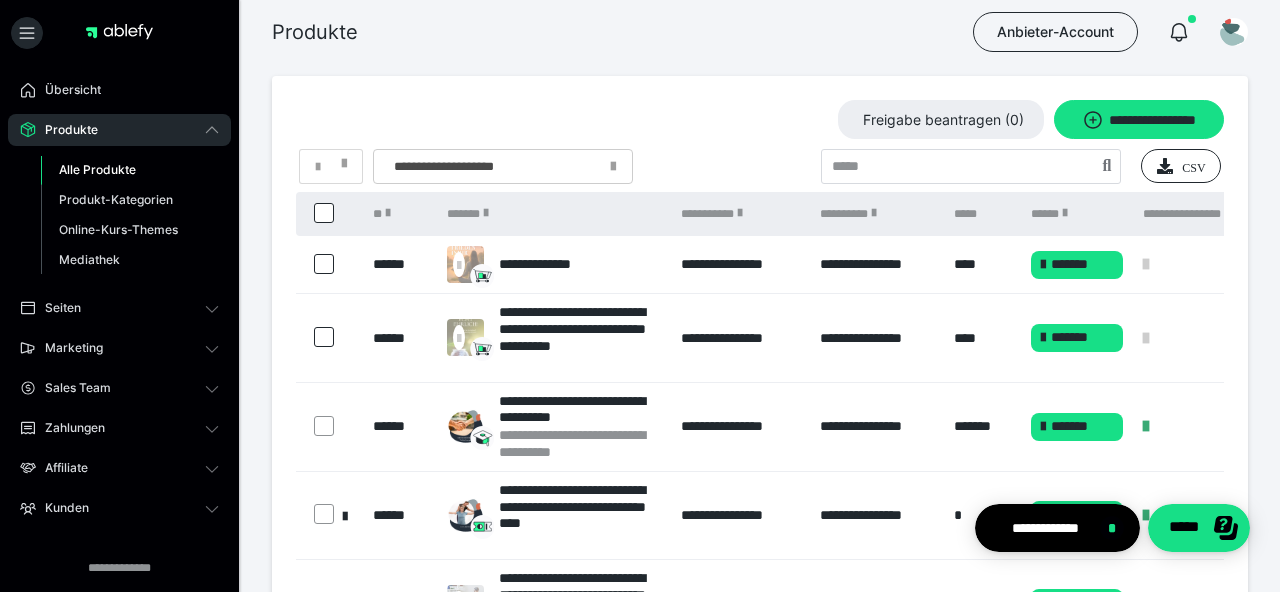 scroll, scrollTop: 0, scrollLeft: 355, axis: horizontal 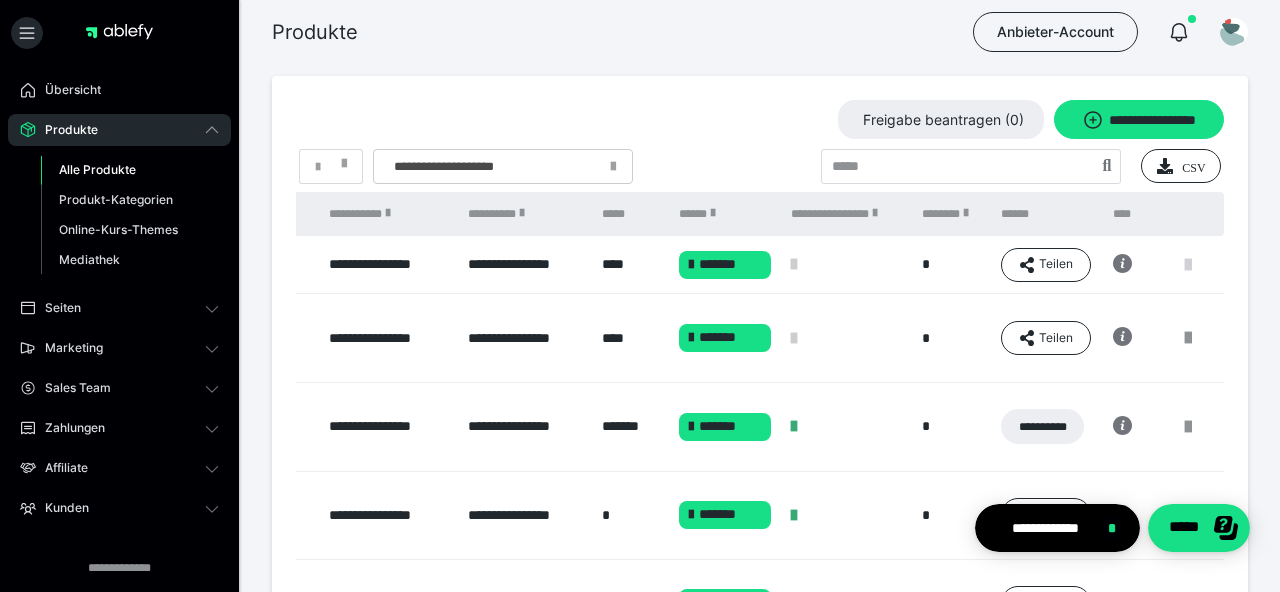 click at bounding box center (1188, 265) 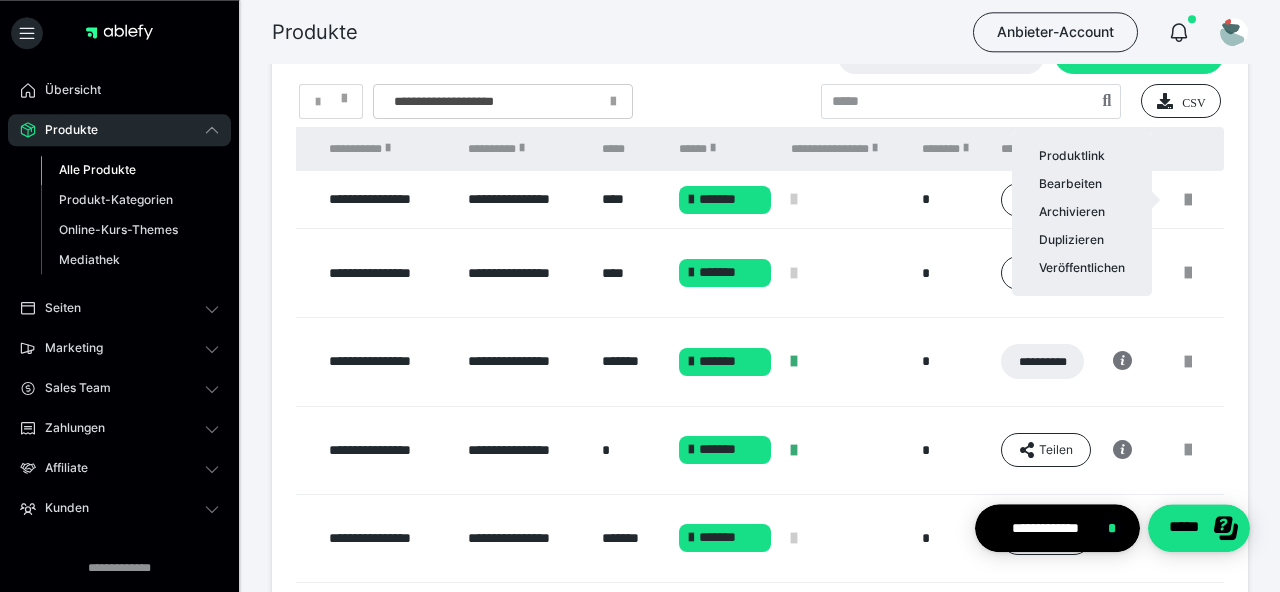 scroll, scrollTop: 70, scrollLeft: 0, axis: vertical 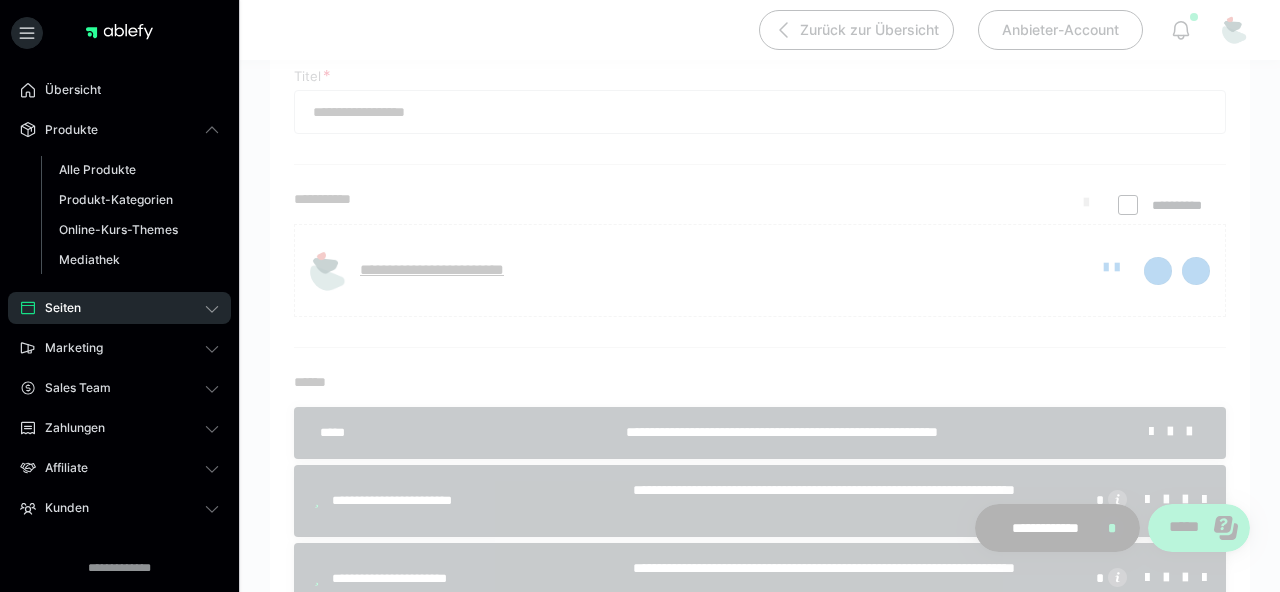 type on "**********" 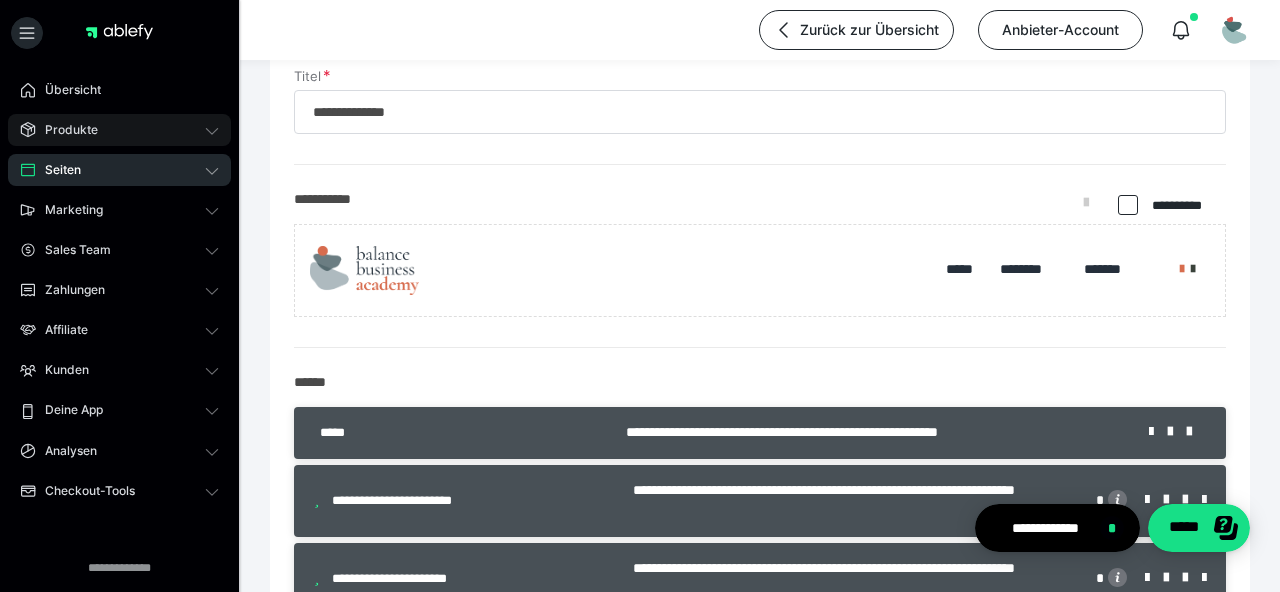 click on "Produkte" at bounding box center [64, 130] 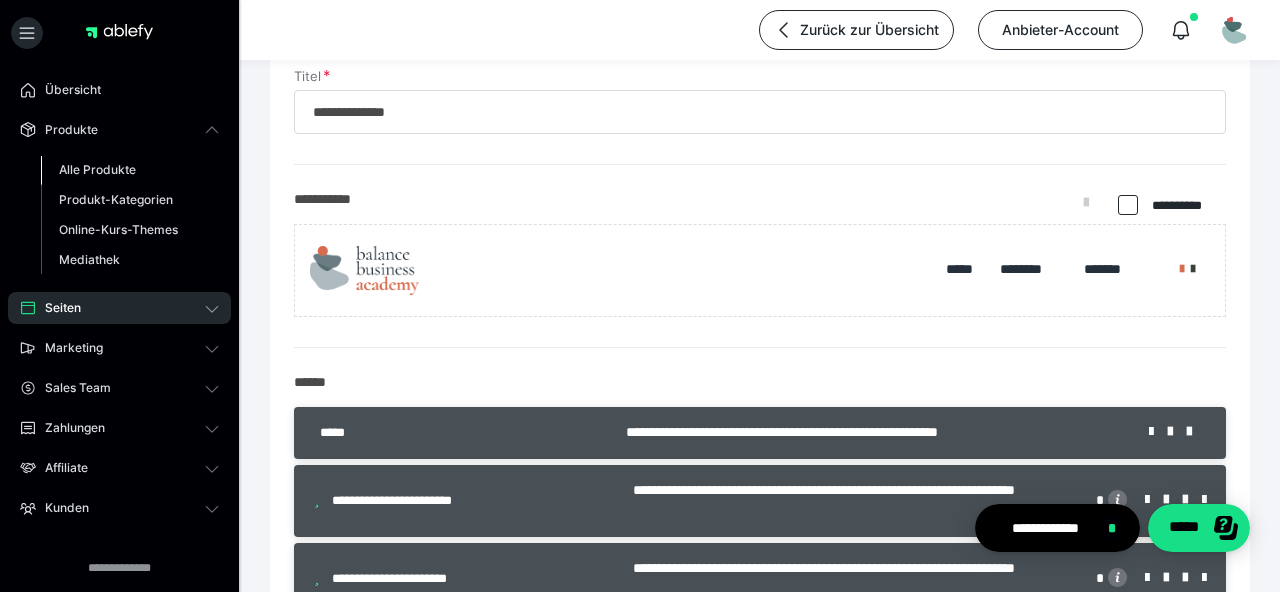 click on "Alle Produkte" at bounding box center [97, 169] 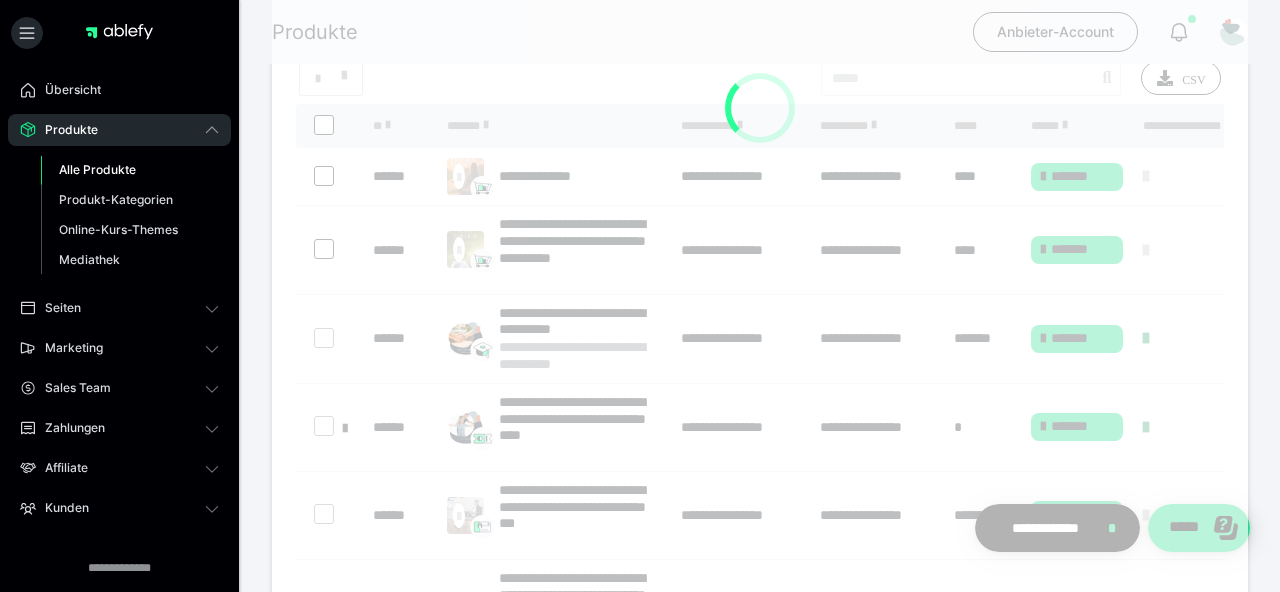 scroll, scrollTop: 0, scrollLeft: 0, axis: both 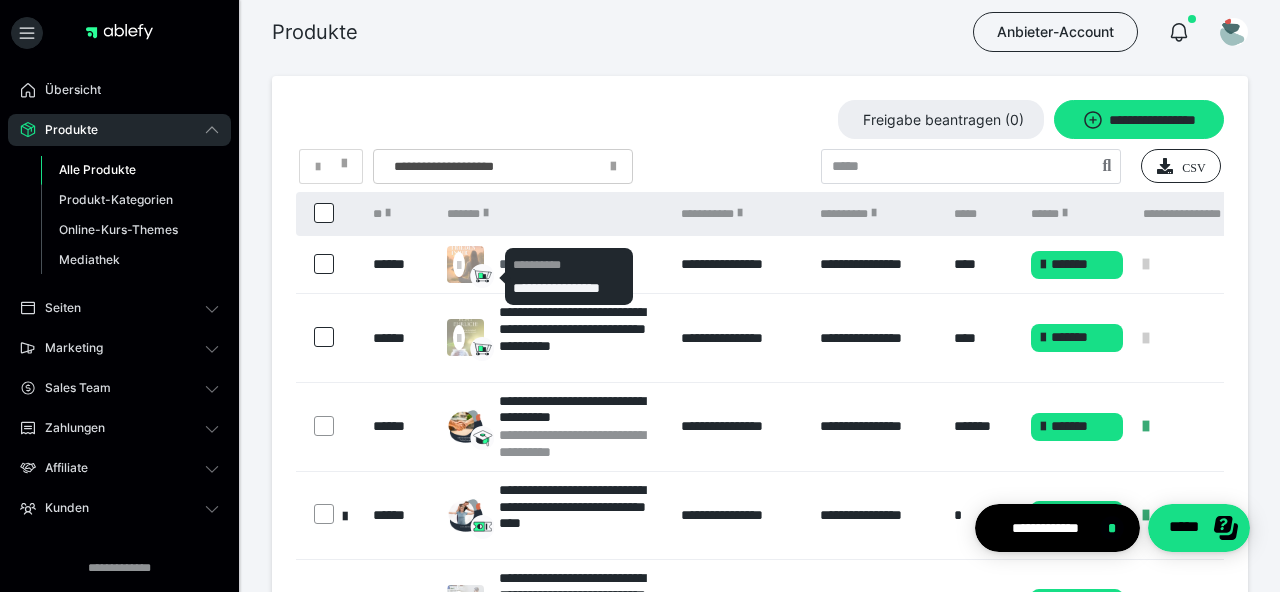 click 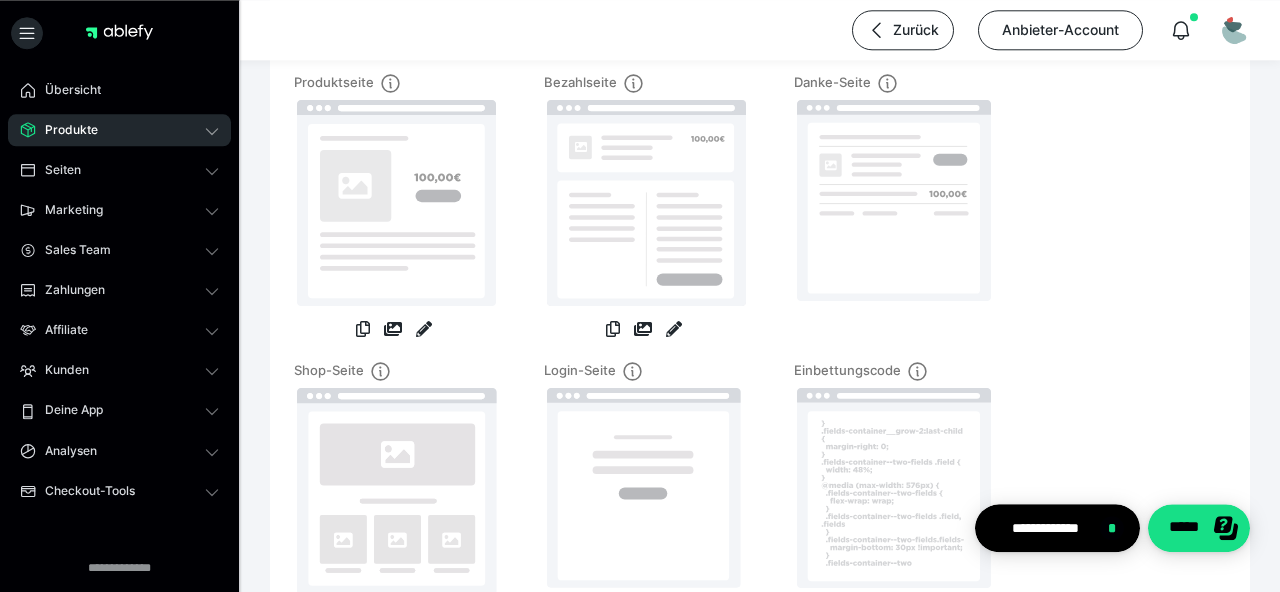 scroll, scrollTop: 275, scrollLeft: 0, axis: vertical 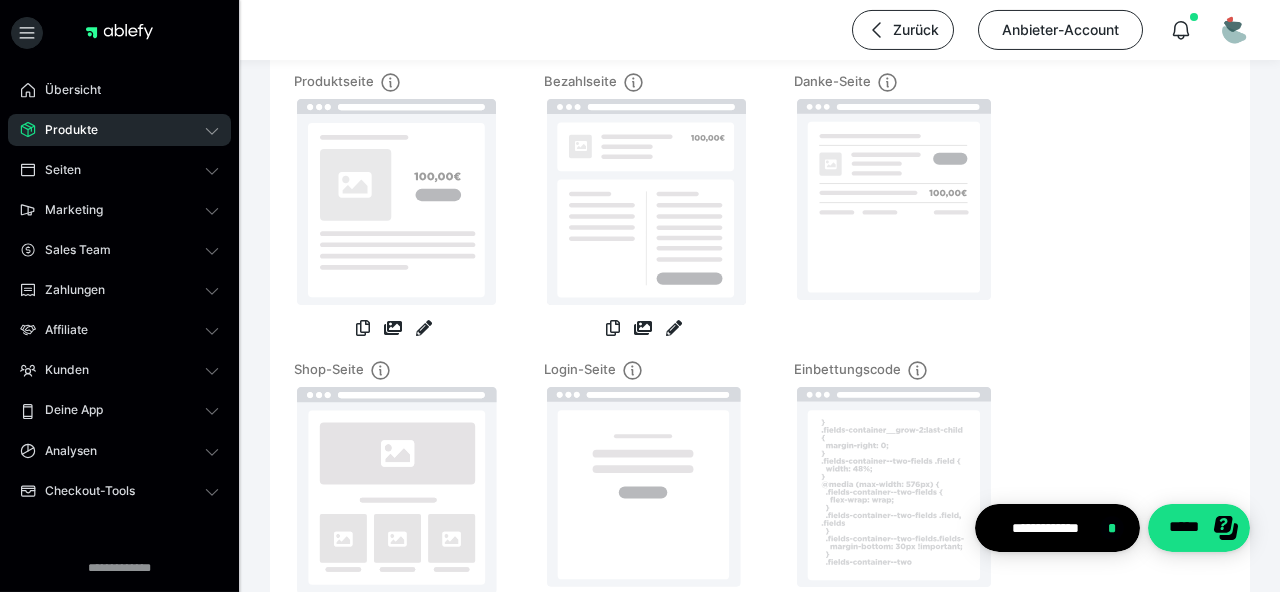 click at bounding box center [424, 330] 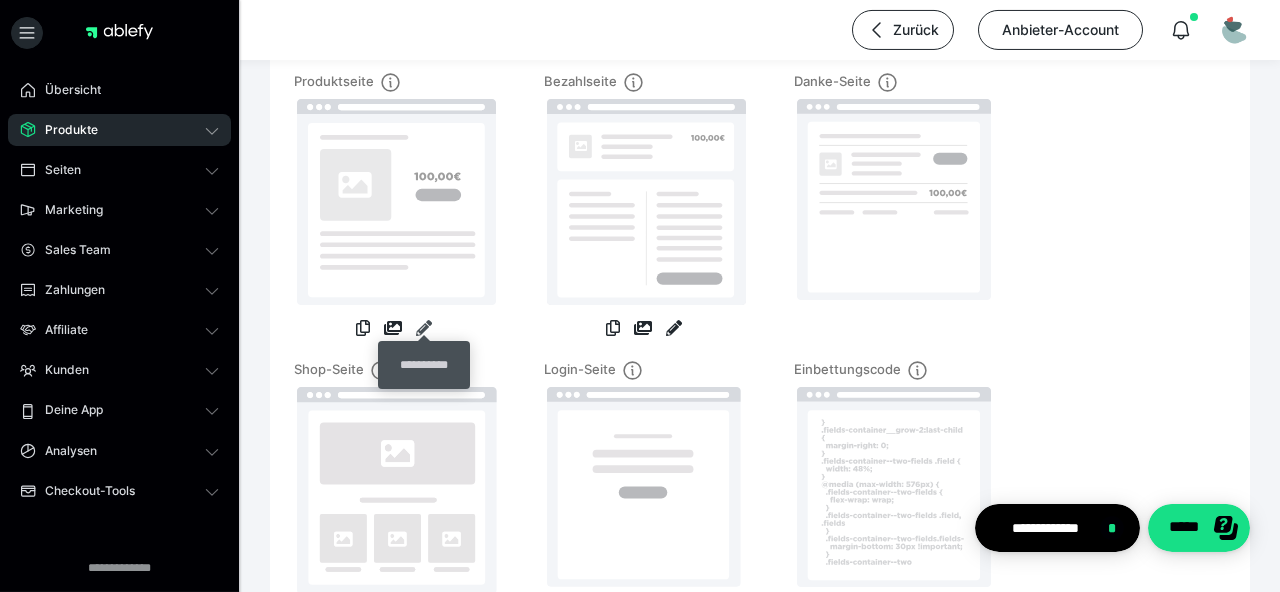 click at bounding box center (424, 328) 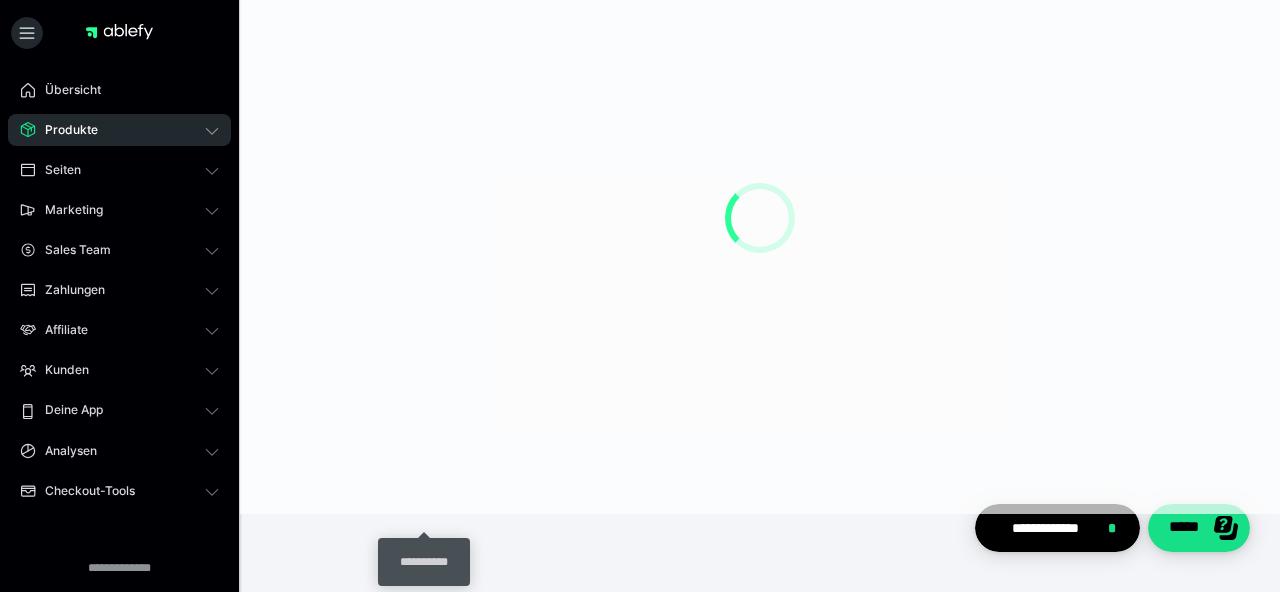scroll, scrollTop: 0, scrollLeft: 0, axis: both 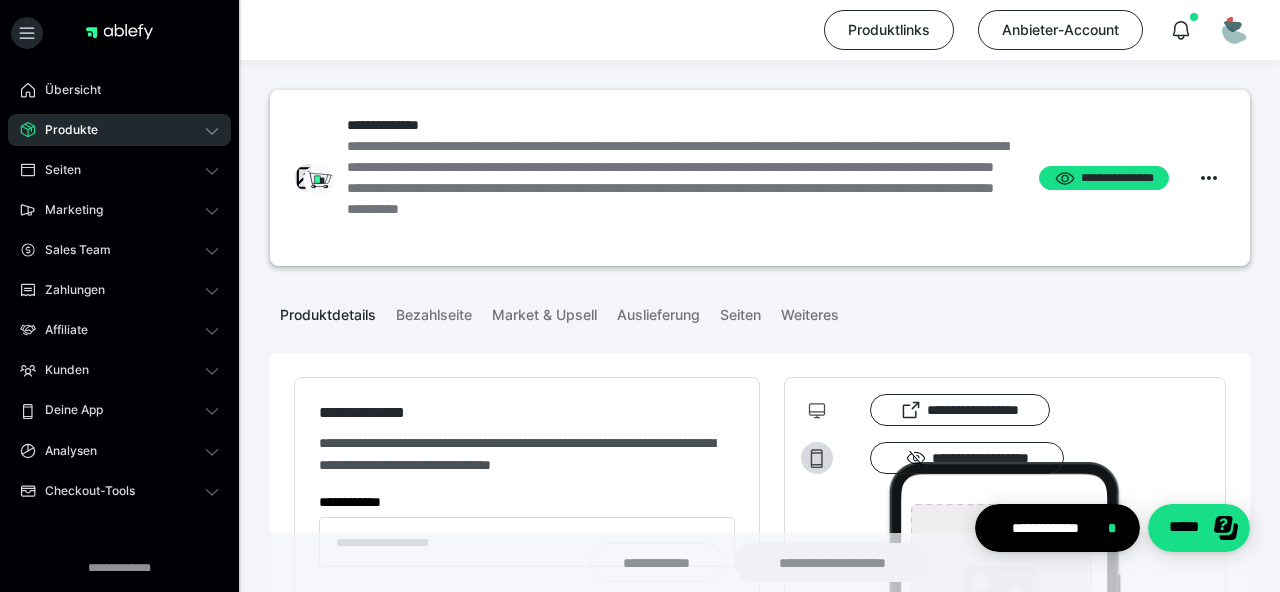 type on "**********" 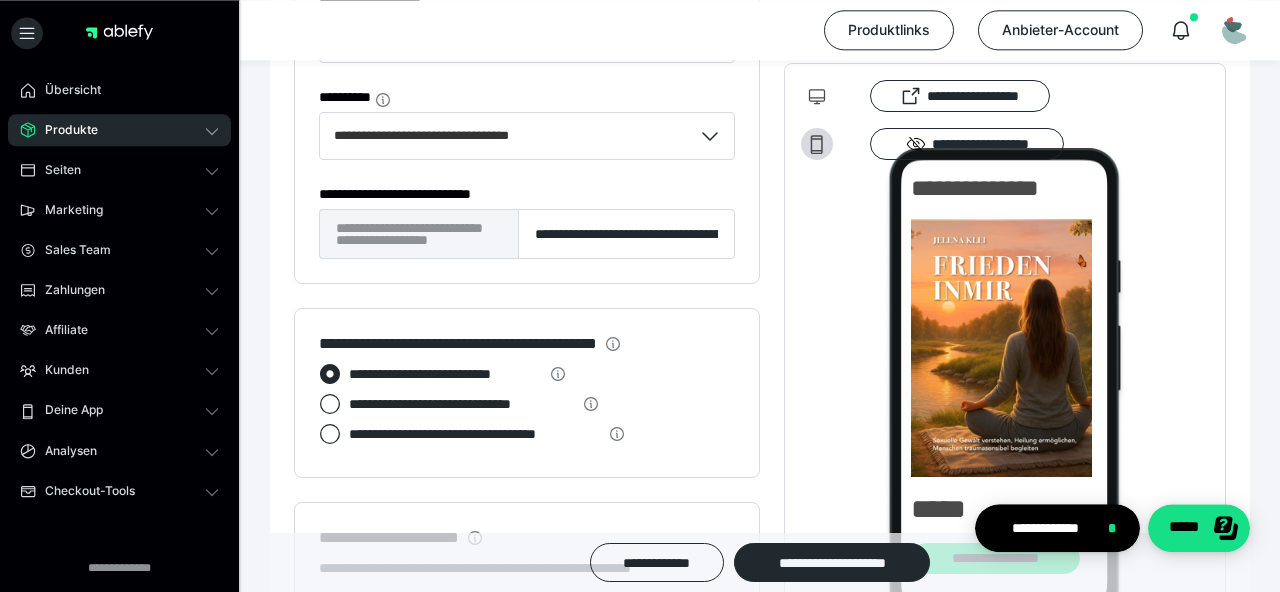 scroll, scrollTop: 1778, scrollLeft: 0, axis: vertical 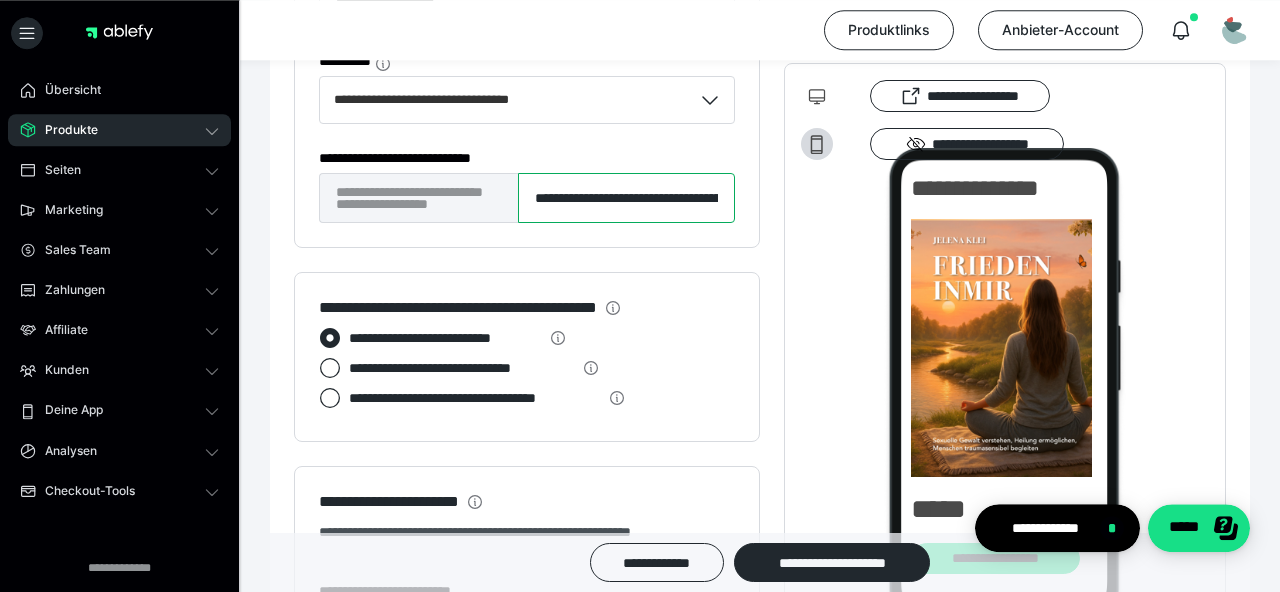 click on "**********" at bounding box center [626, 198] 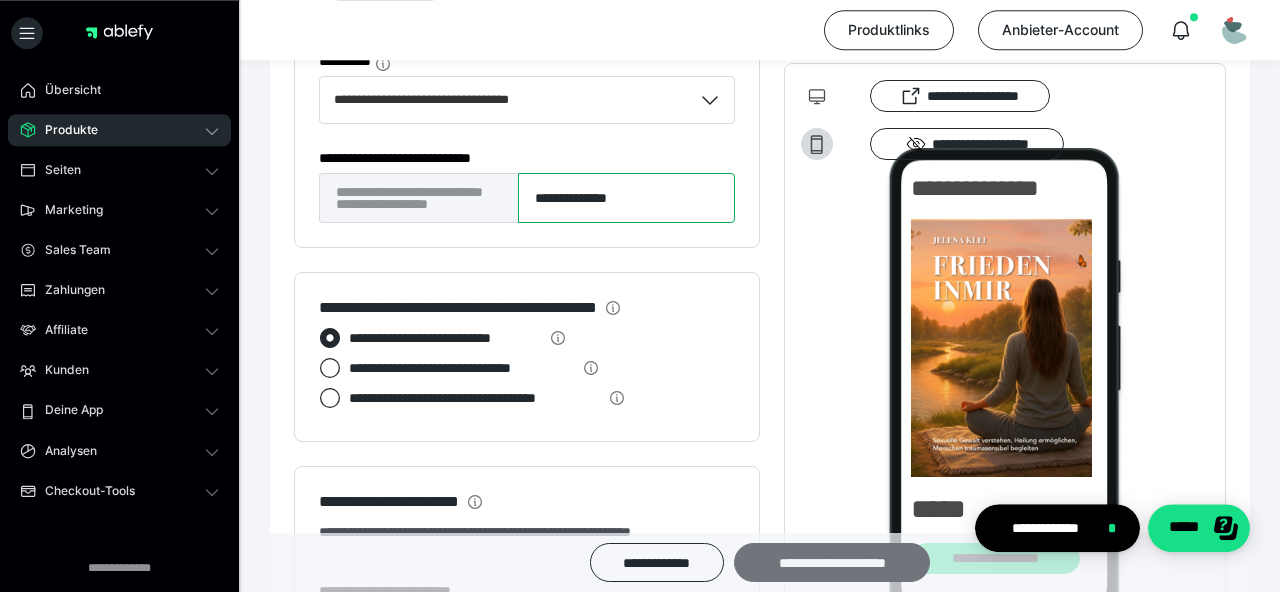 type on "**********" 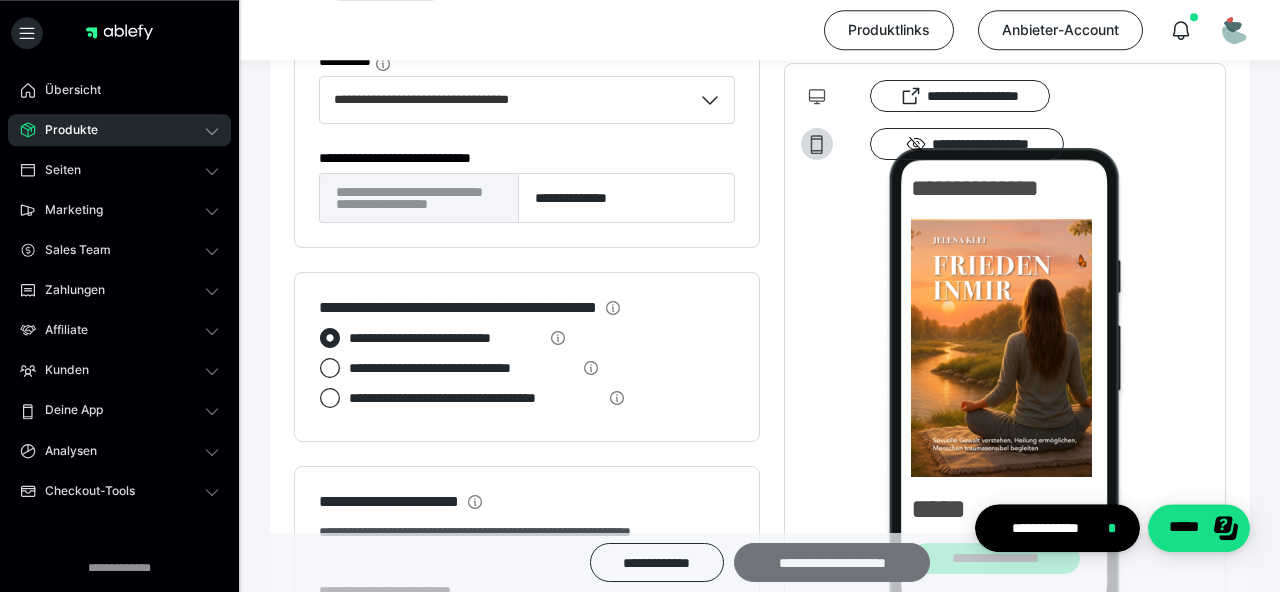 click on "**********" at bounding box center [832, 562] 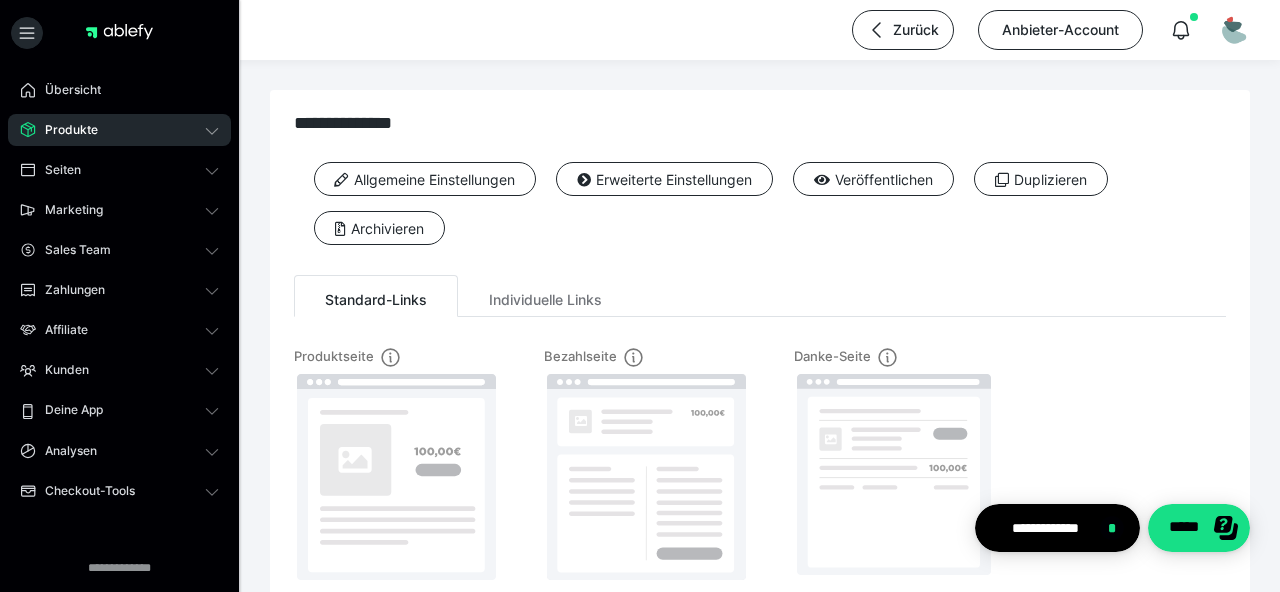 click on "Produkte" at bounding box center [119, 130] 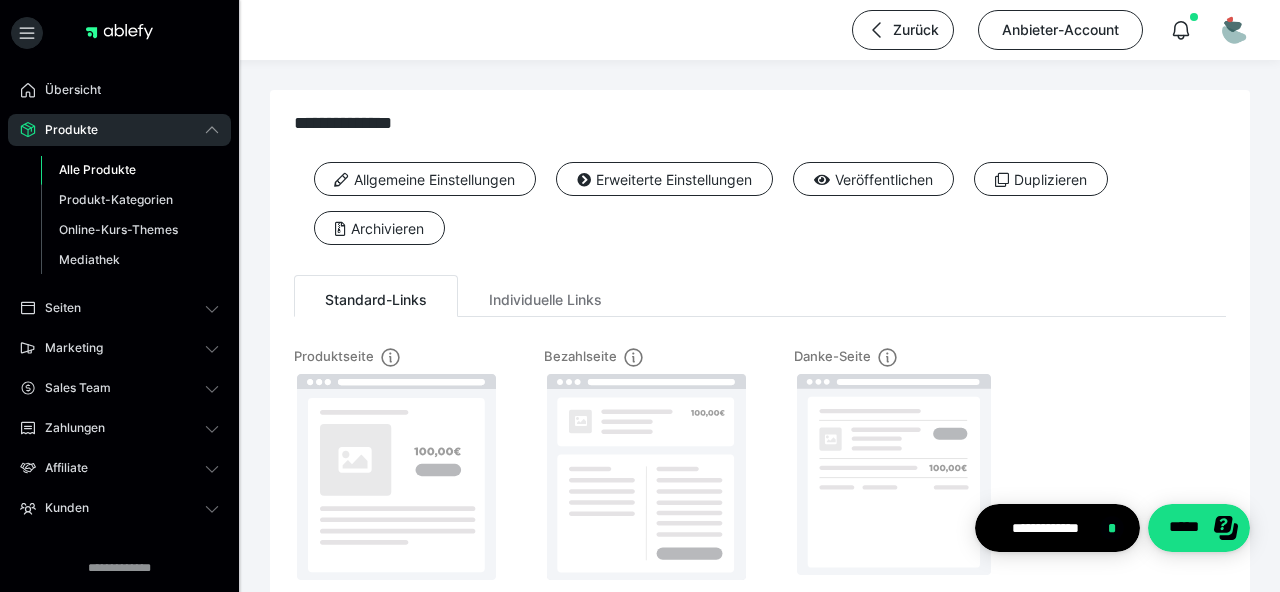 click on "Alle Produkte" at bounding box center (97, 169) 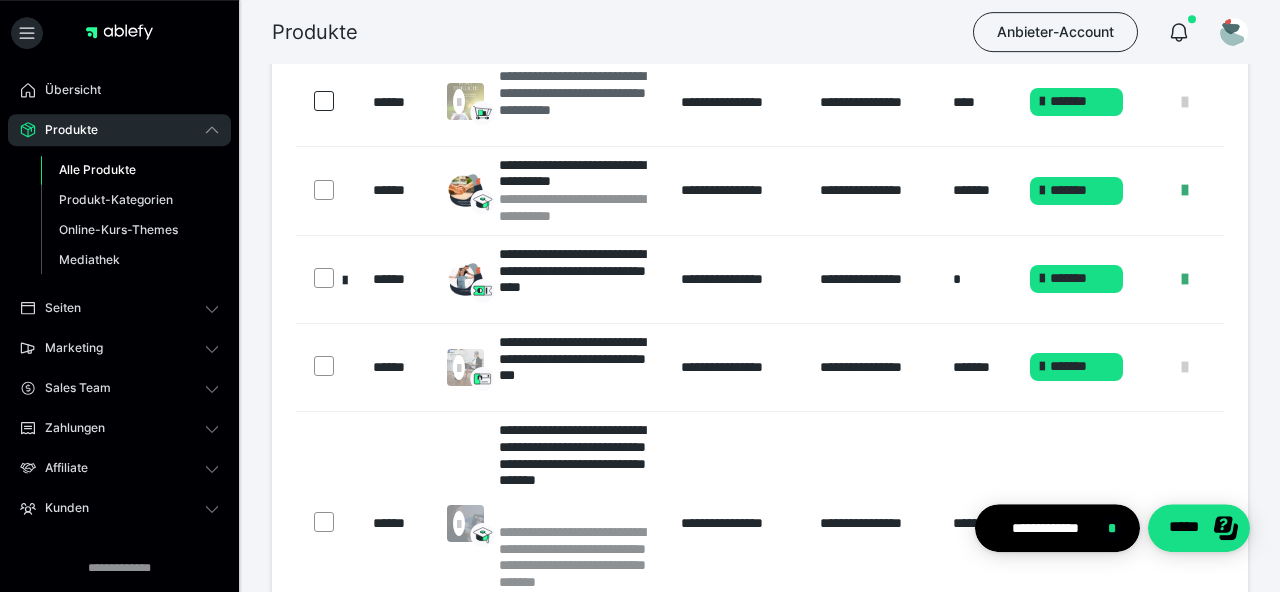scroll, scrollTop: 301, scrollLeft: 0, axis: vertical 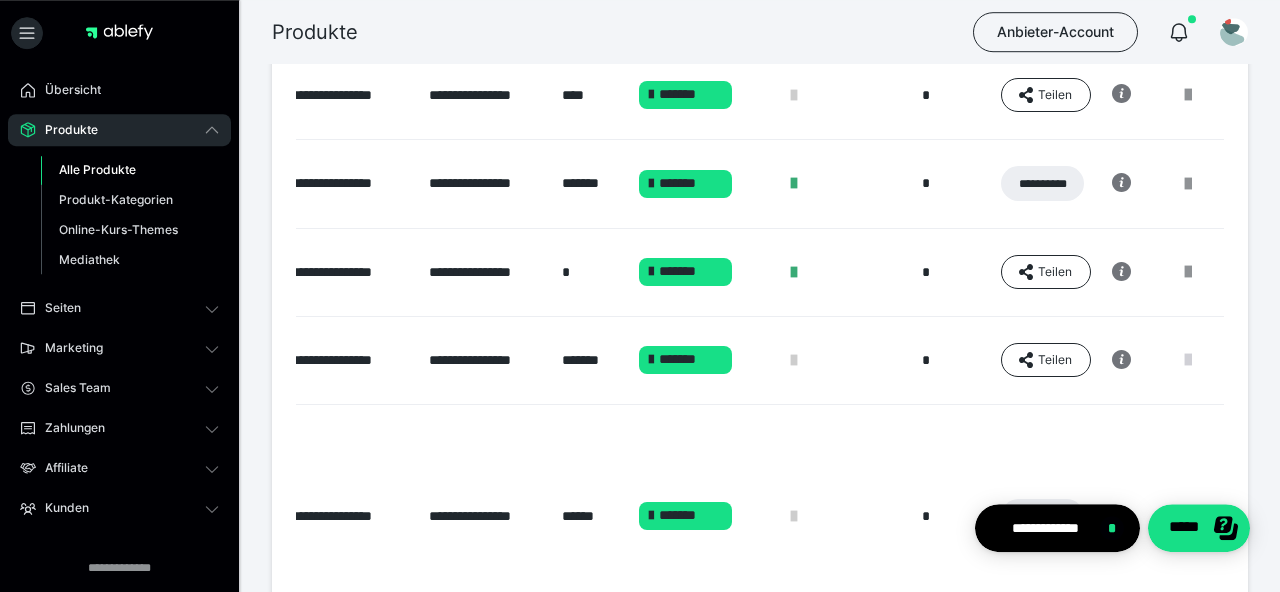 click at bounding box center [1188, 360] 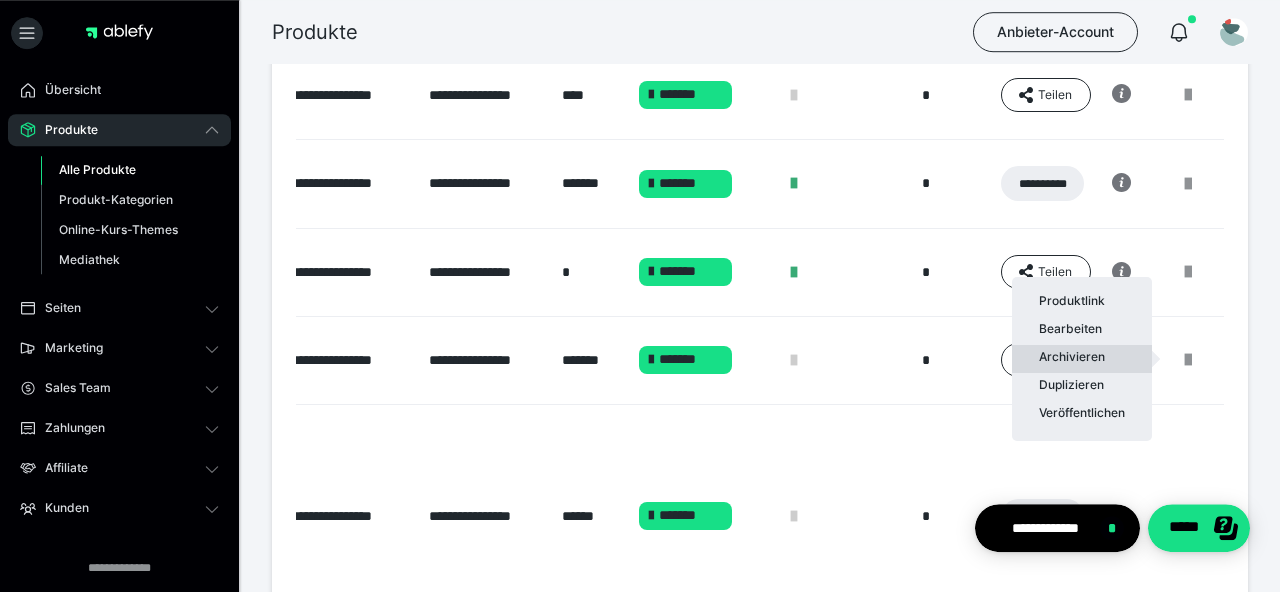 click on "Archivieren" at bounding box center (1082, 359) 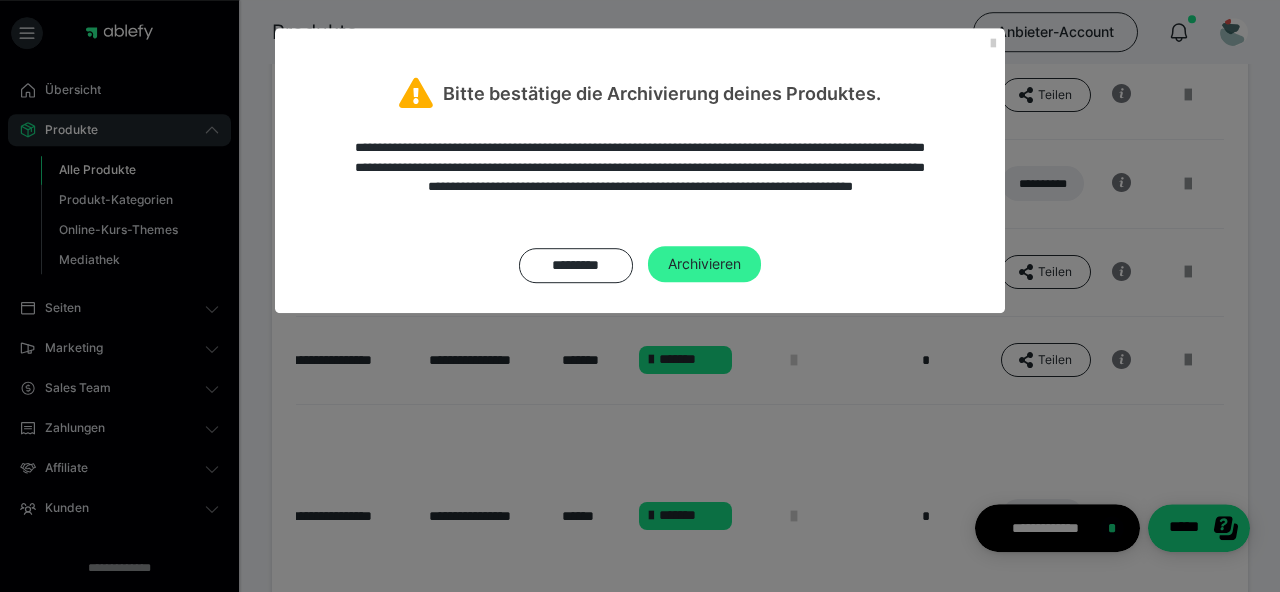 click on "Archivieren" at bounding box center [704, 264] 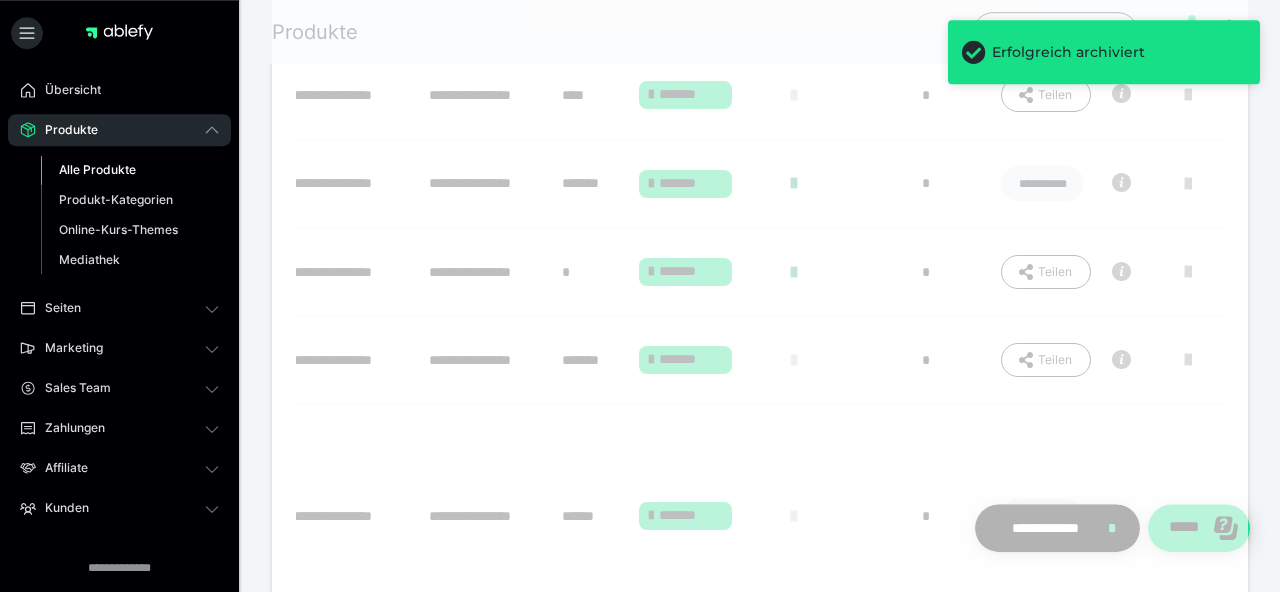 scroll, scrollTop: 332, scrollLeft: 0, axis: vertical 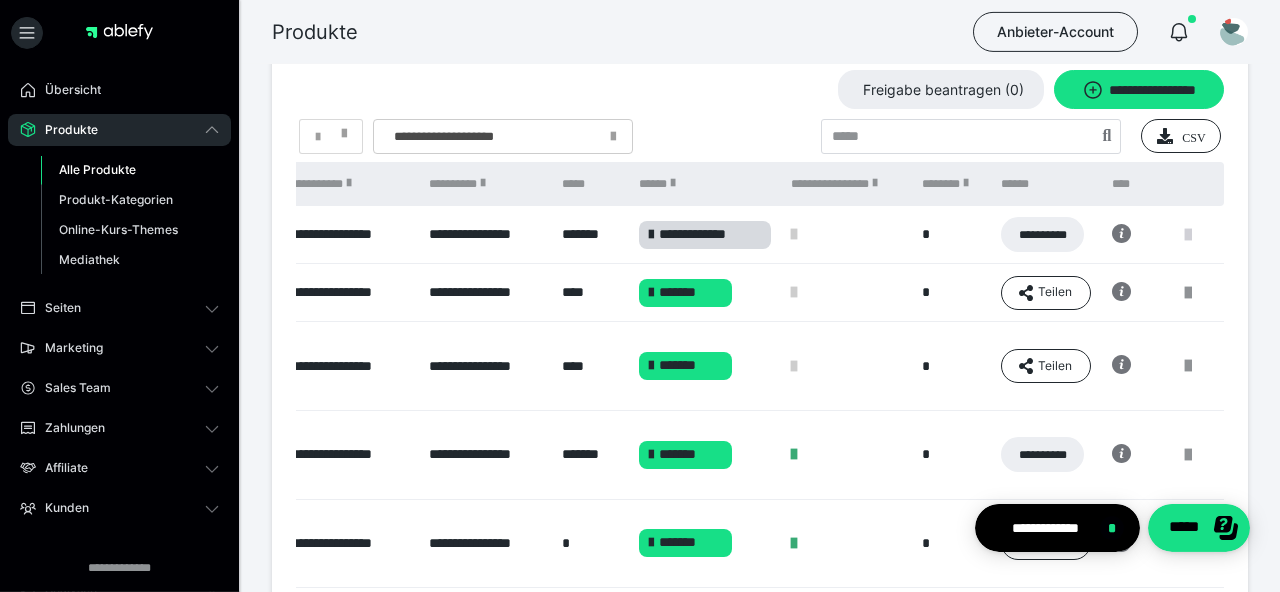 click at bounding box center [1188, 235] 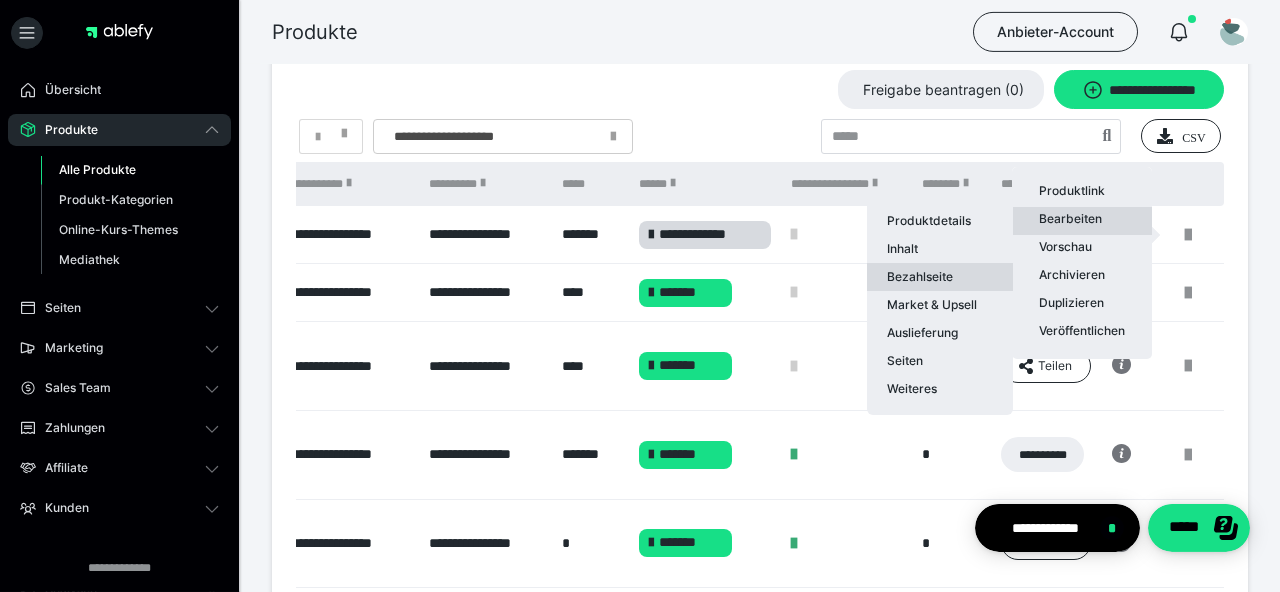 click on "Bezahlseite" at bounding box center [940, 277] 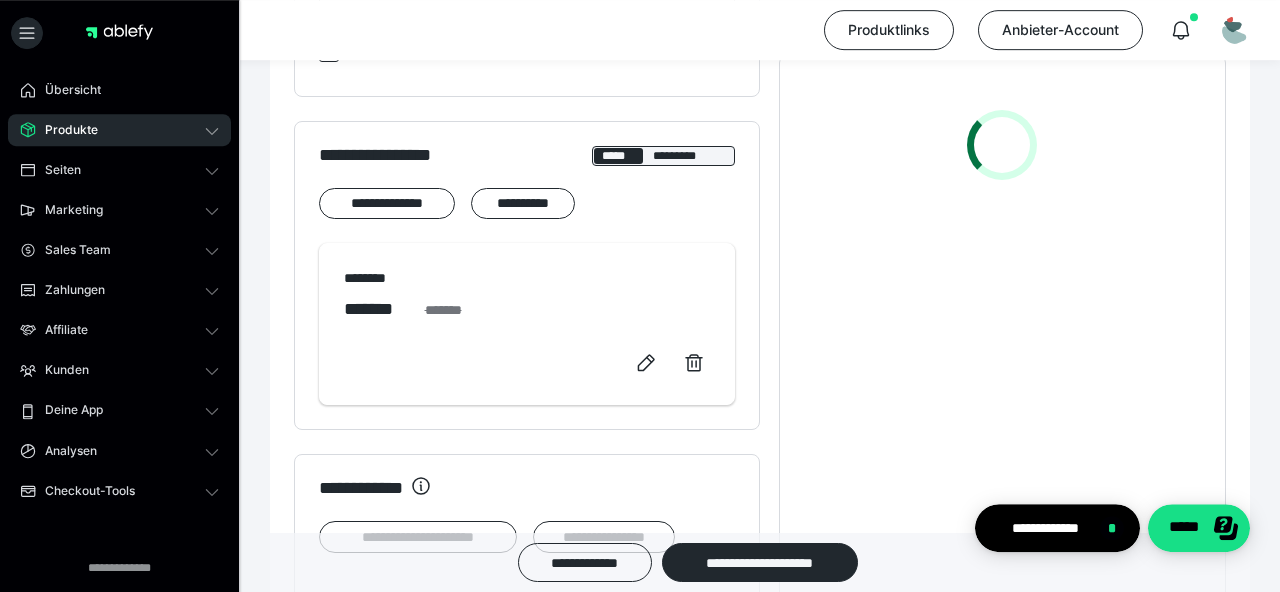 scroll, scrollTop: 1276, scrollLeft: 0, axis: vertical 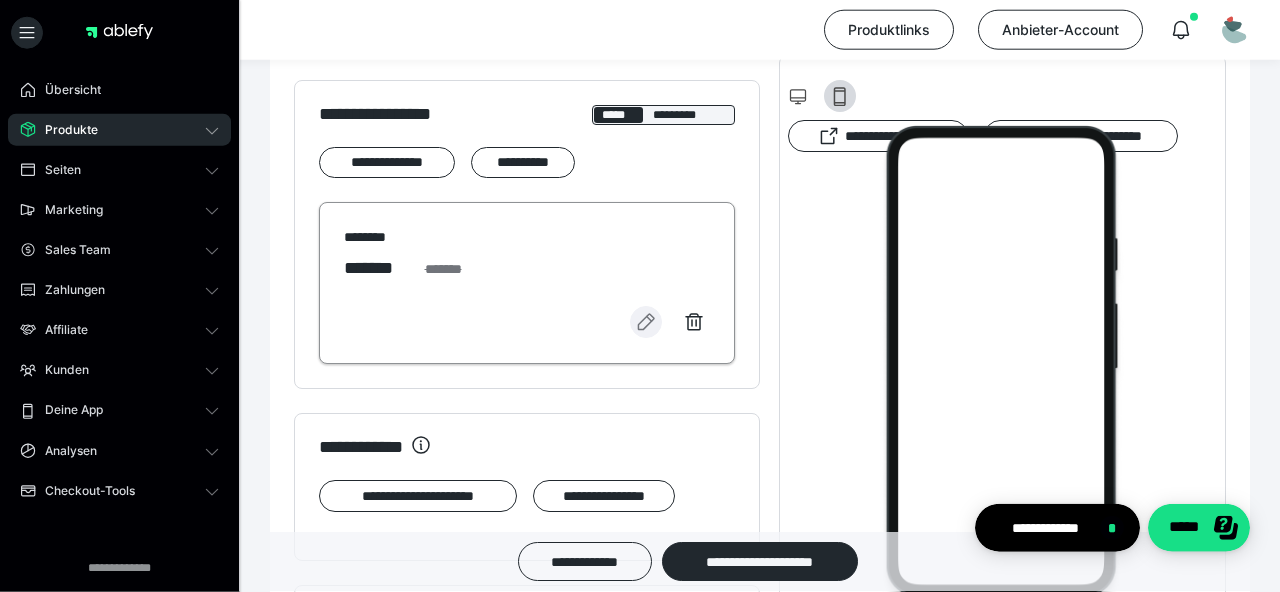 click 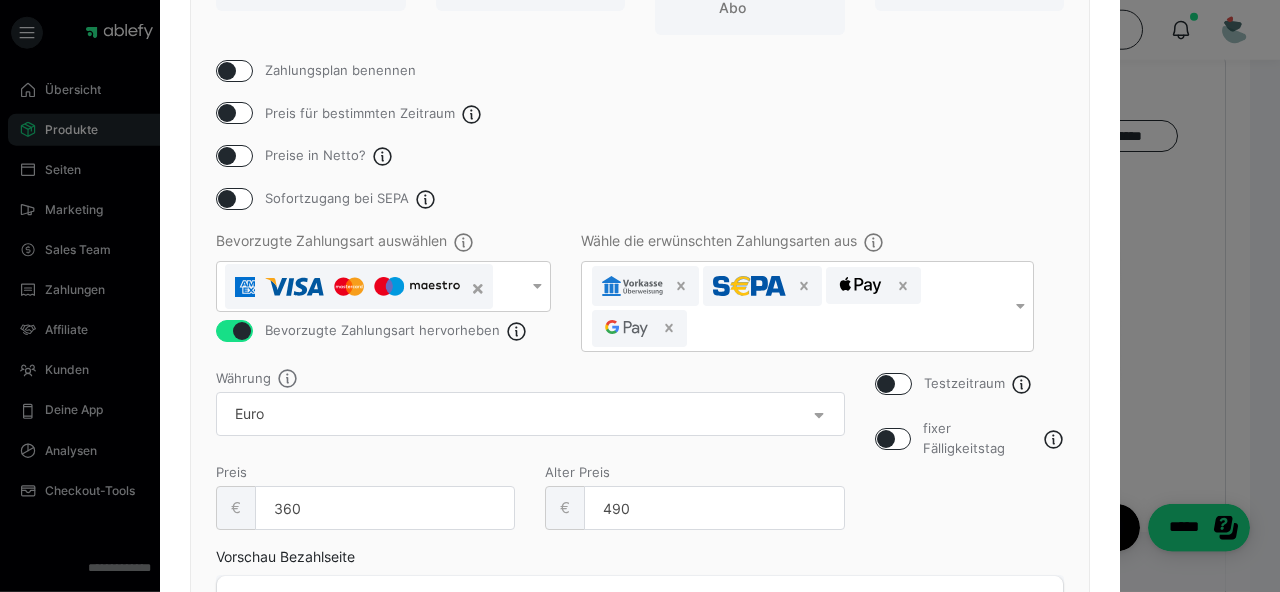 scroll, scrollTop: 219, scrollLeft: 0, axis: vertical 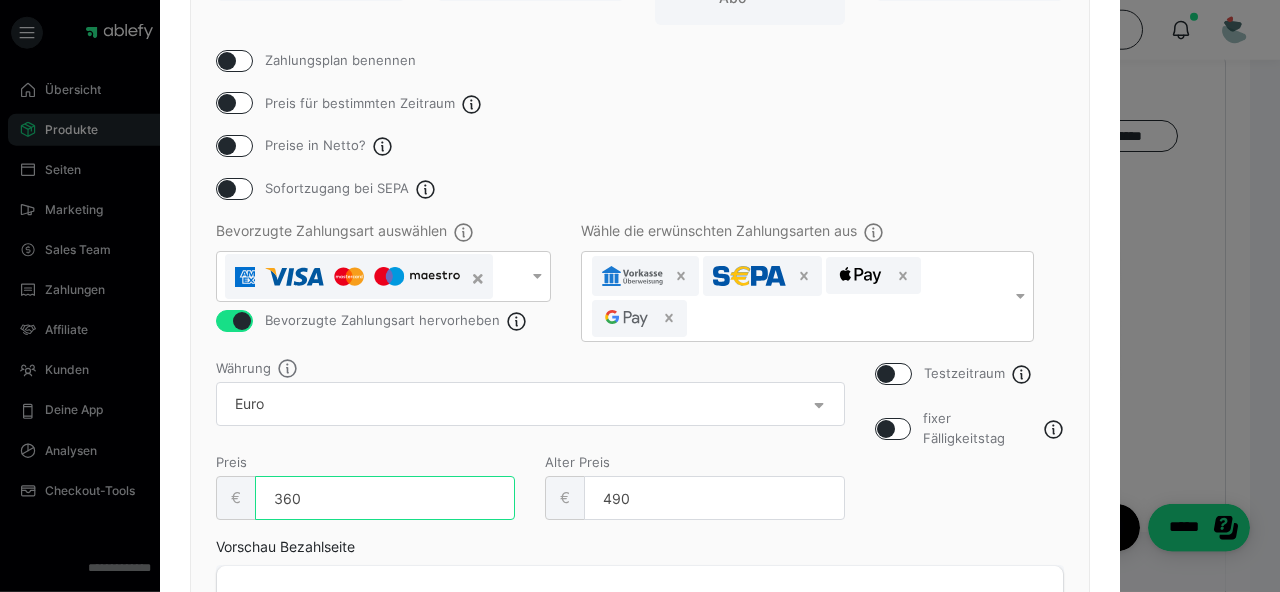 click on "360" at bounding box center (385, 498) 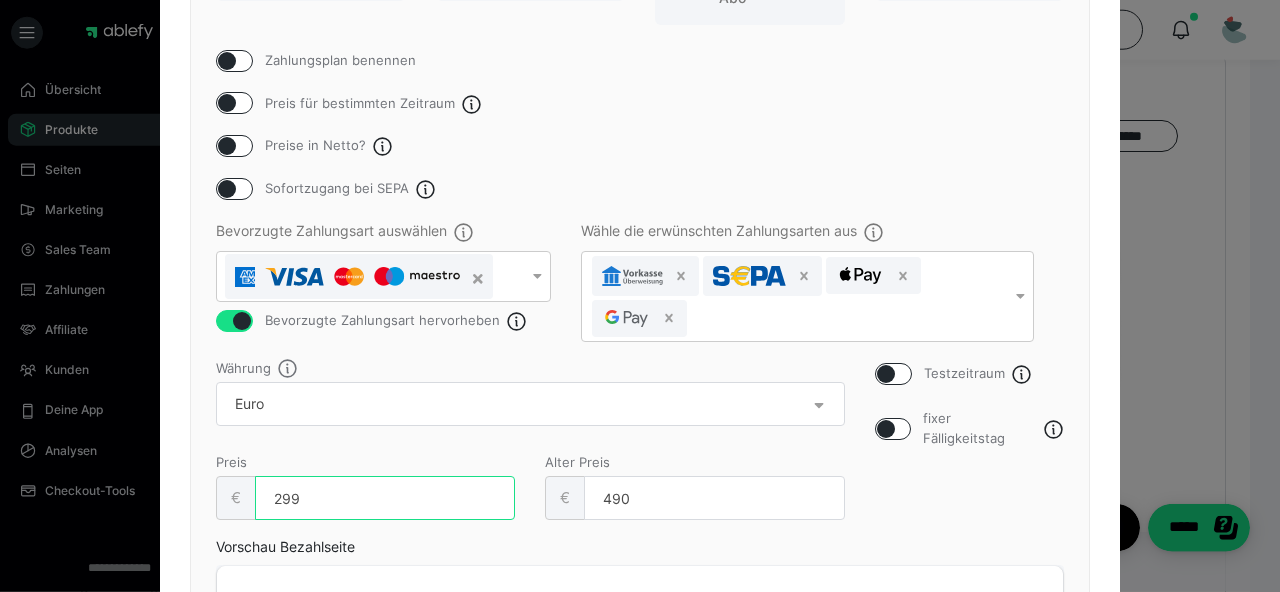type on "299" 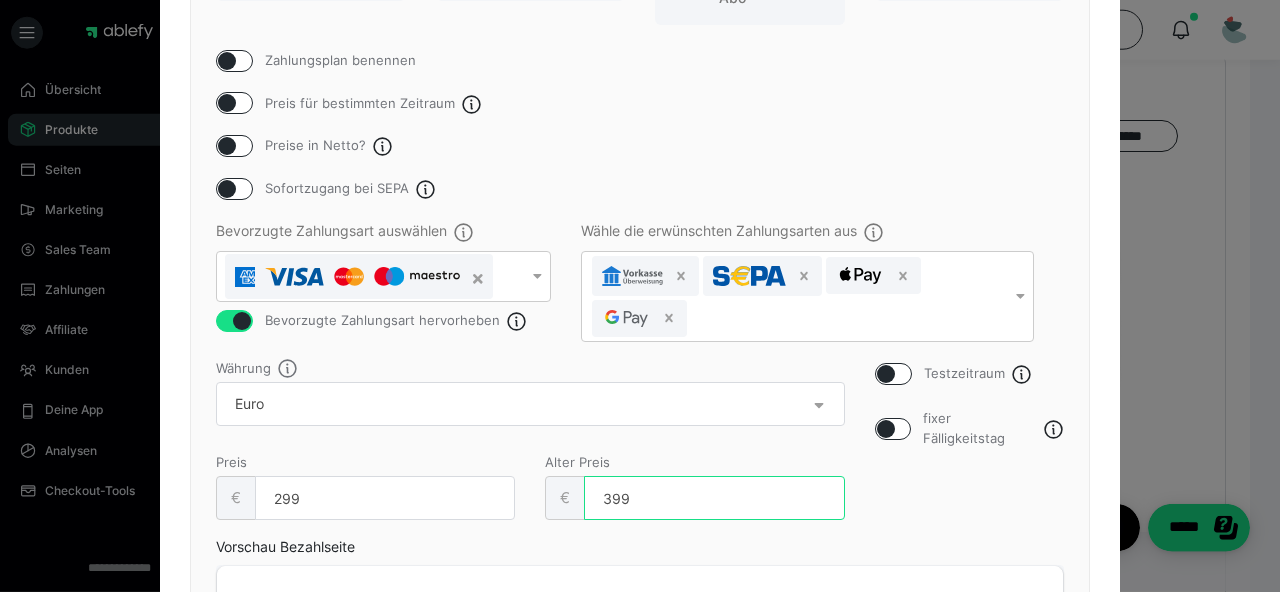 scroll, scrollTop: 448, scrollLeft: 0, axis: vertical 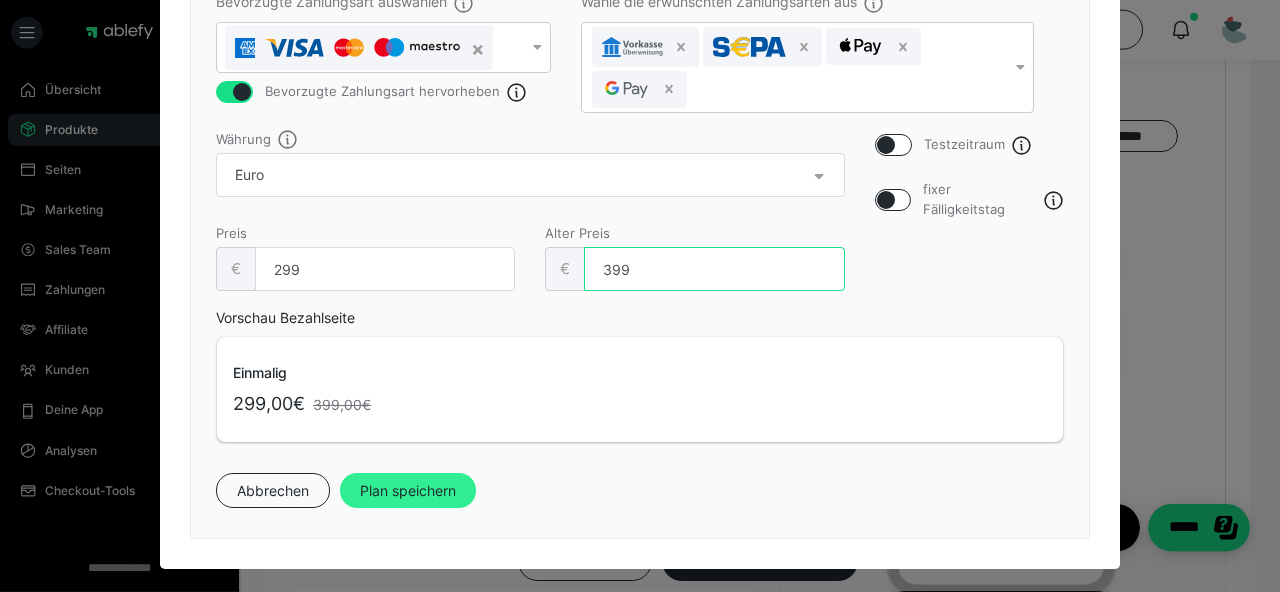 type on "399" 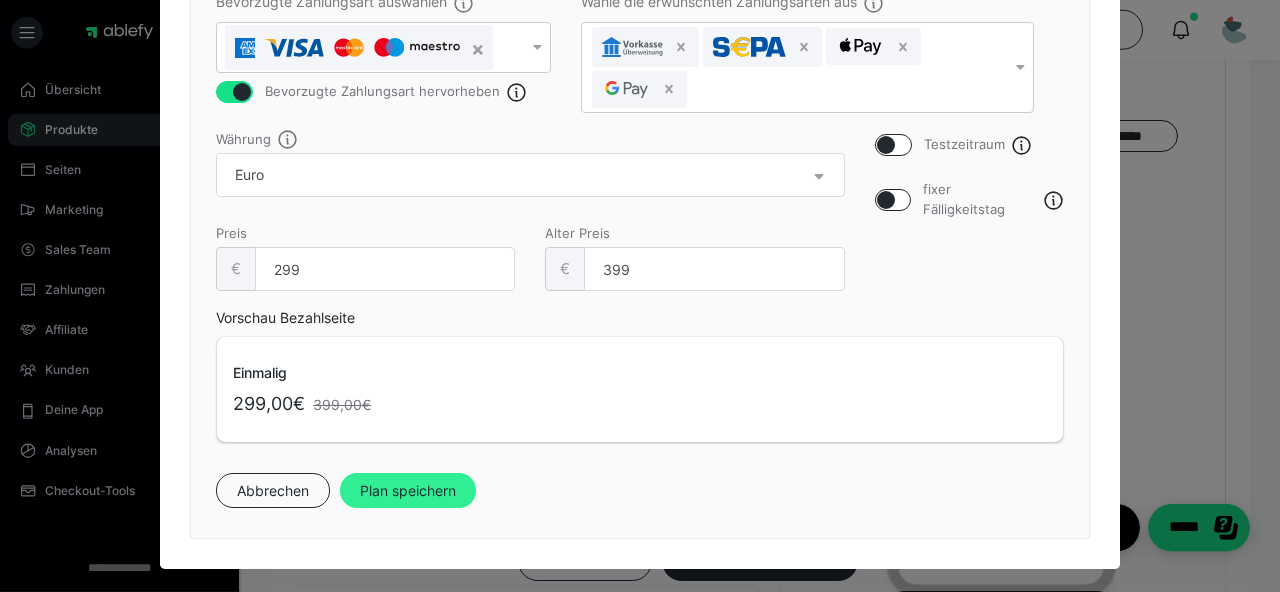 click on "Plan speichern" at bounding box center [408, 491] 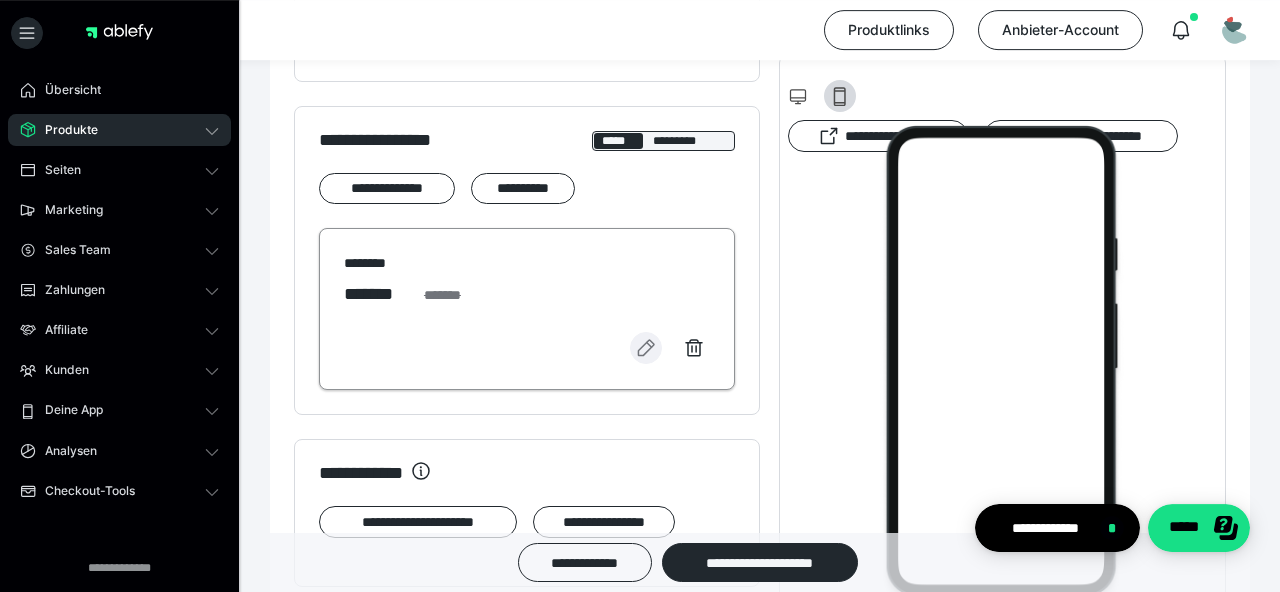 scroll, scrollTop: 1249, scrollLeft: 0, axis: vertical 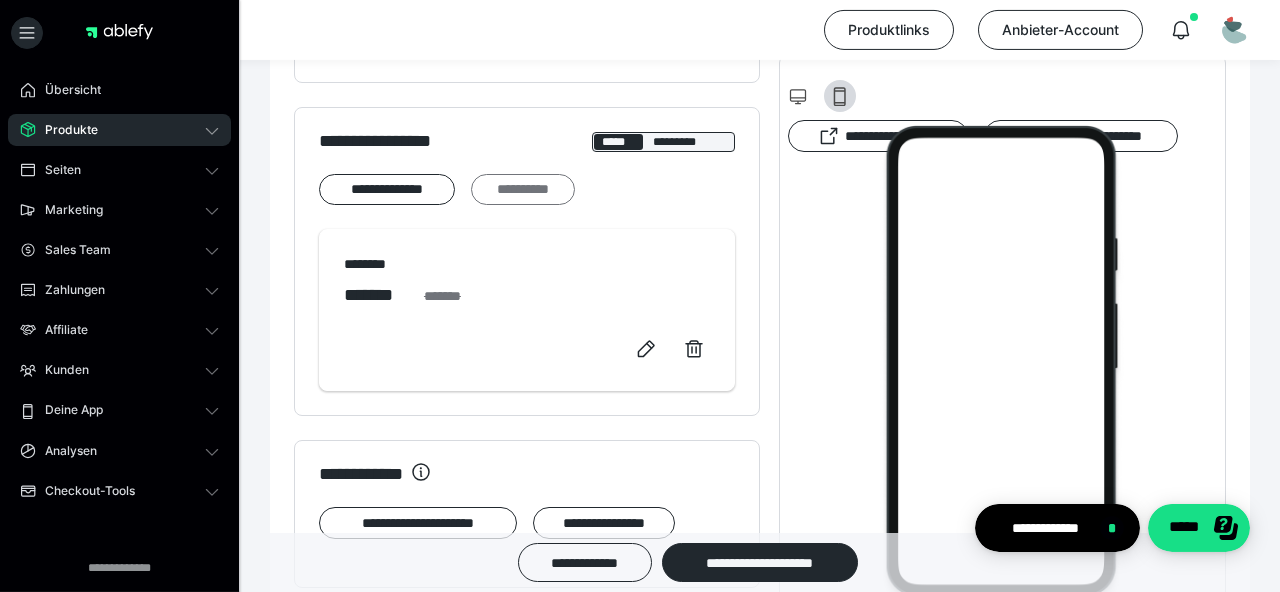 click on "**********" at bounding box center [523, 189] 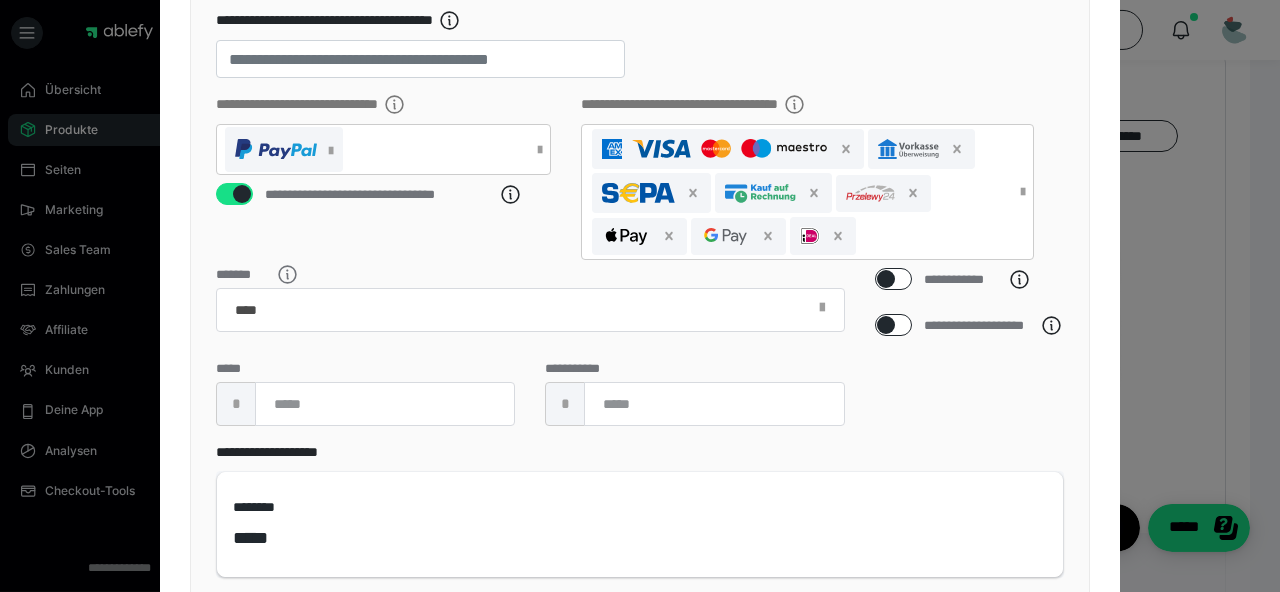 scroll, scrollTop: 522, scrollLeft: 0, axis: vertical 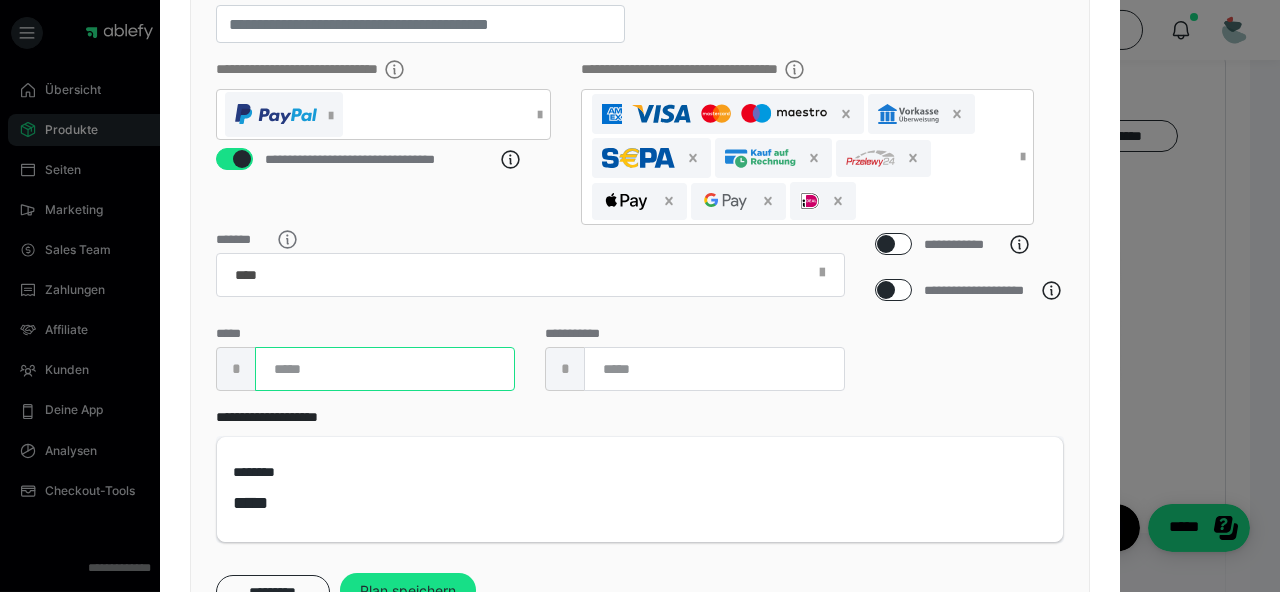 click at bounding box center (385, 369) 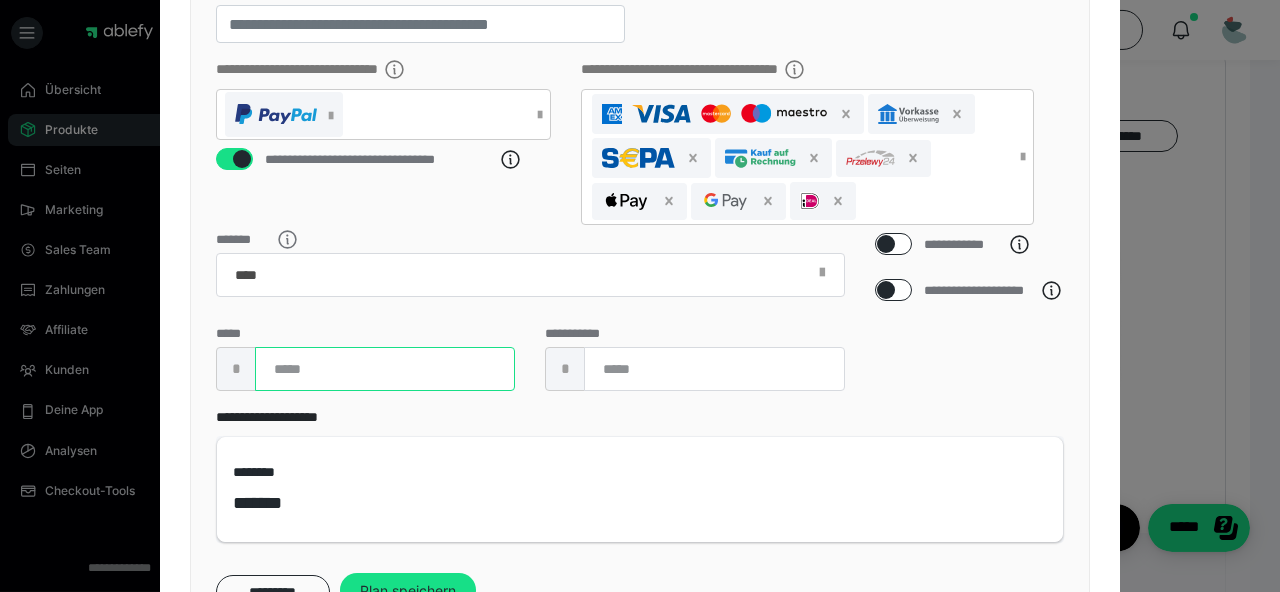 type on "***" 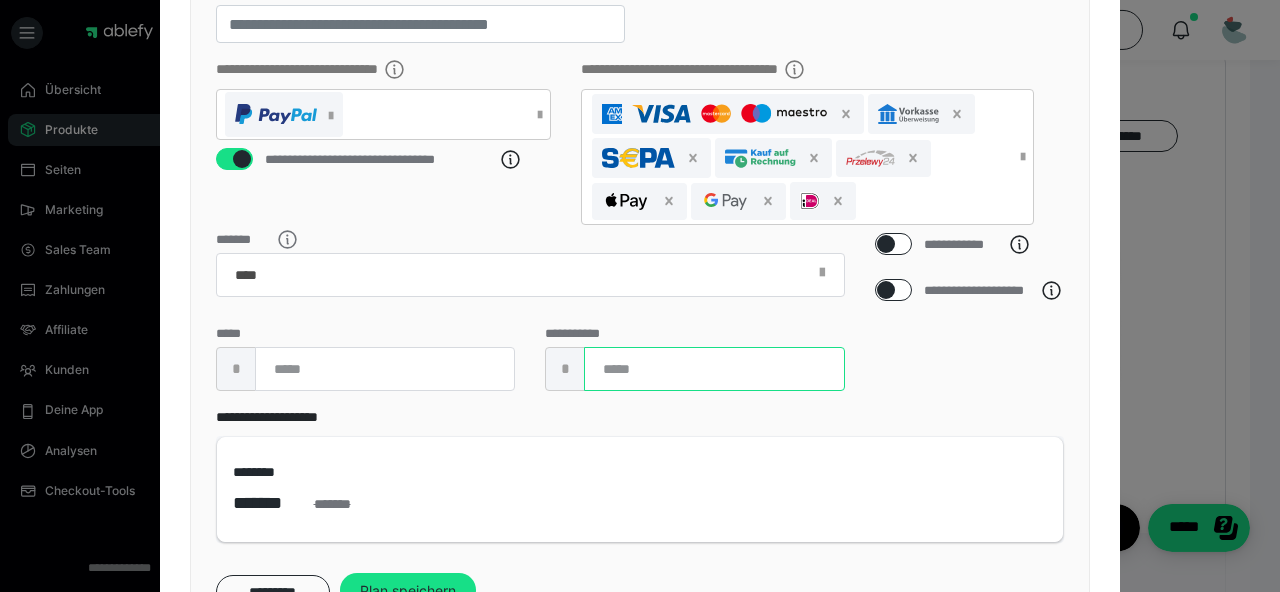 scroll, scrollTop: 649, scrollLeft: 0, axis: vertical 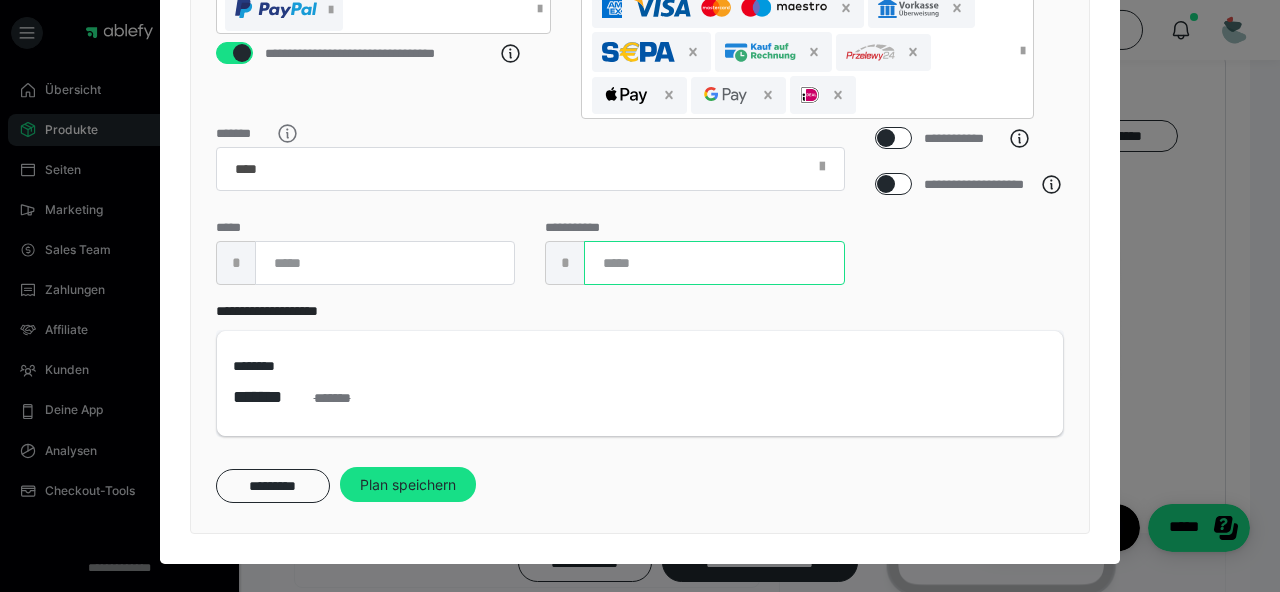 type on "***" 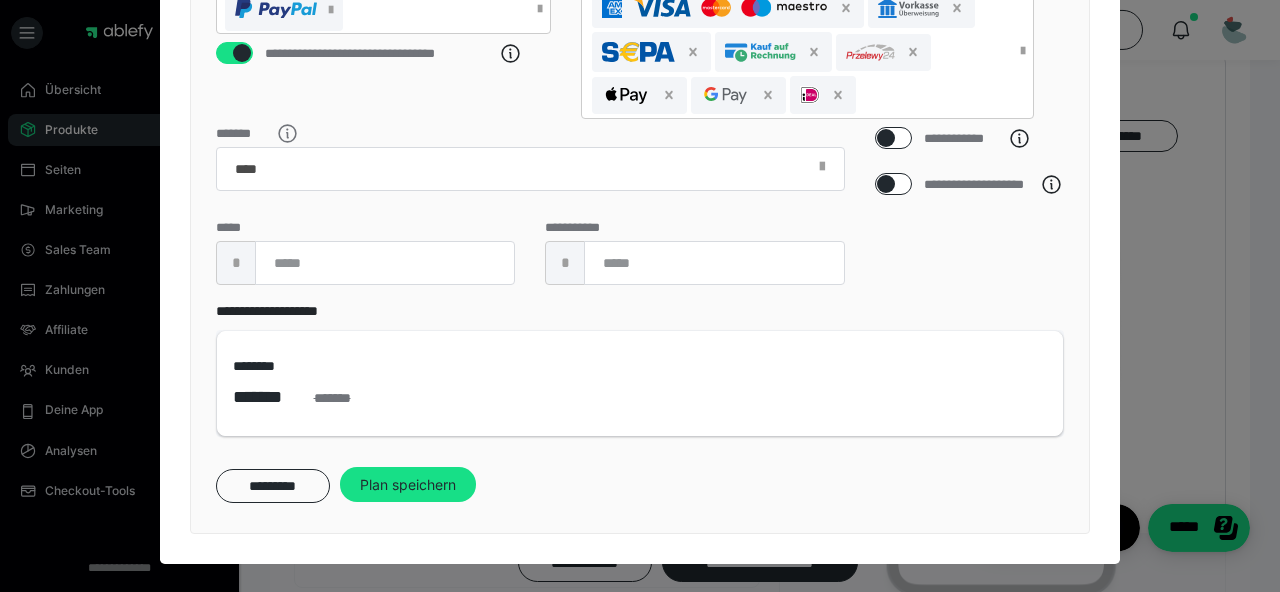 click at bounding box center (886, 138) 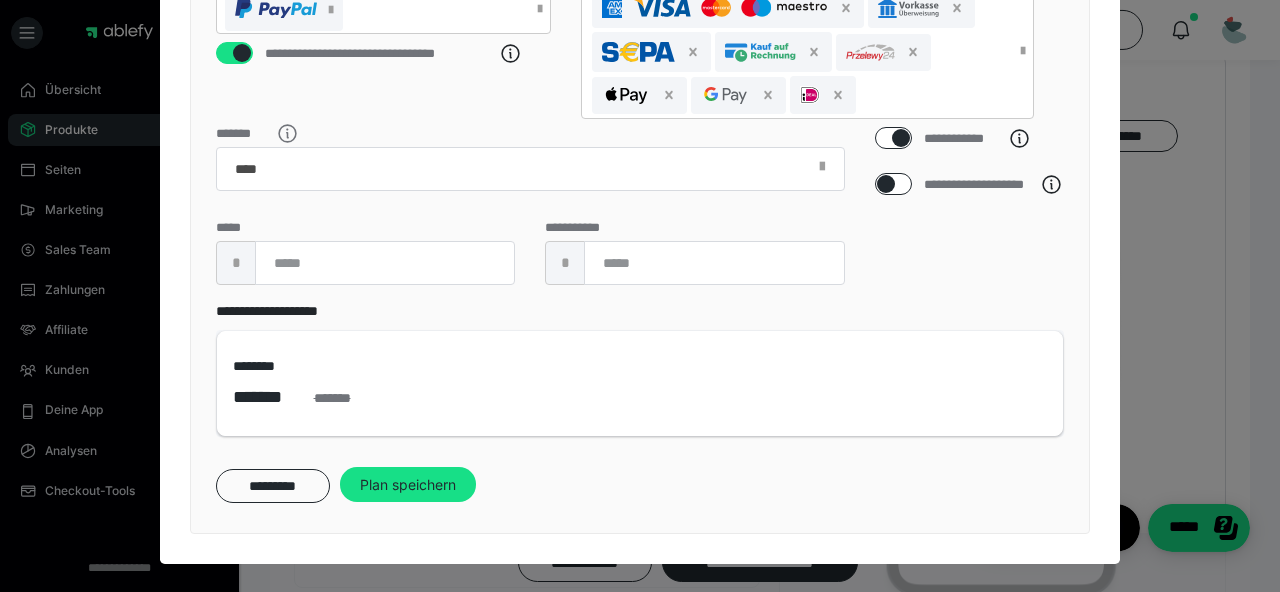 checkbox on "****" 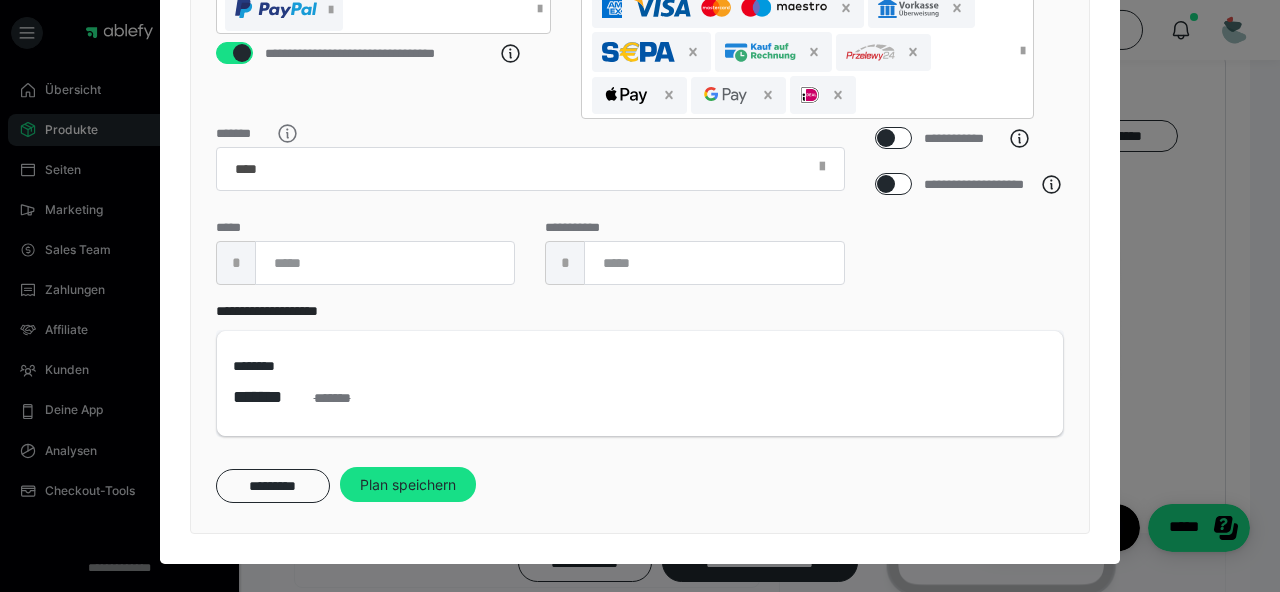 scroll, scrollTop: 565, scrollLeft: 0, axis: vertical 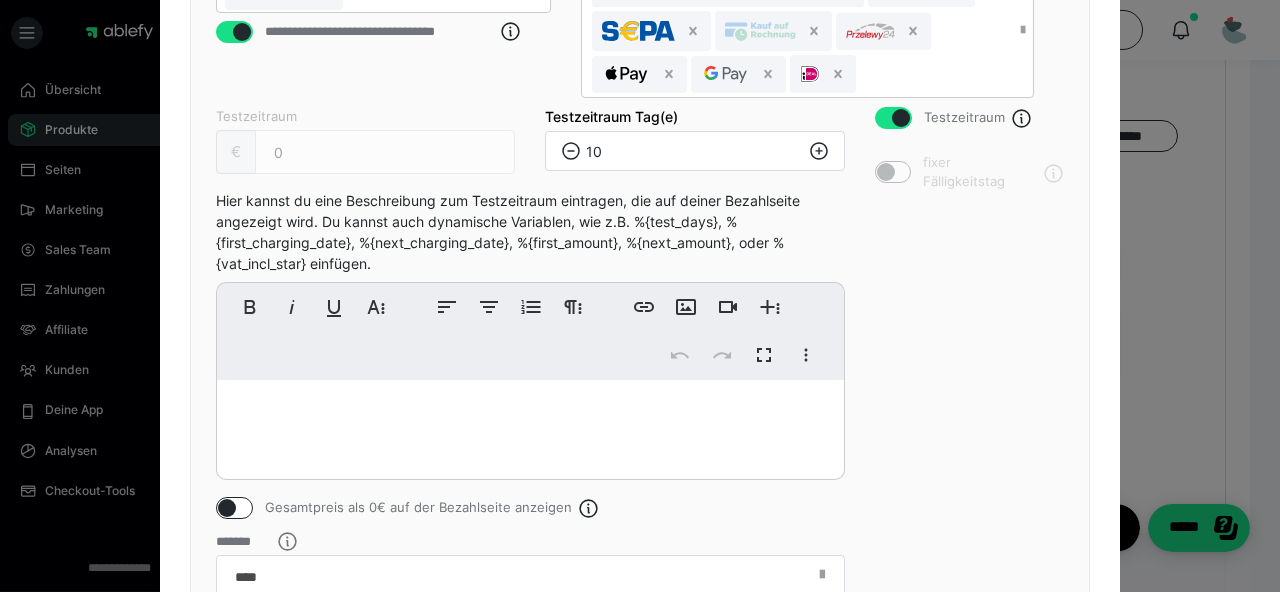 click 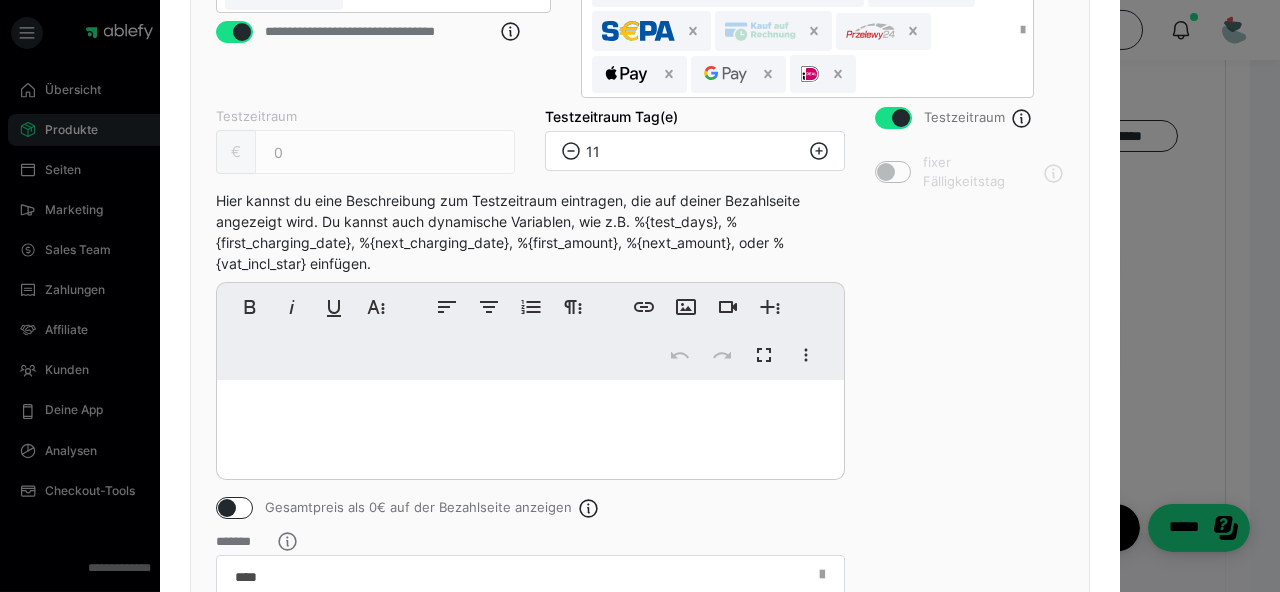 click 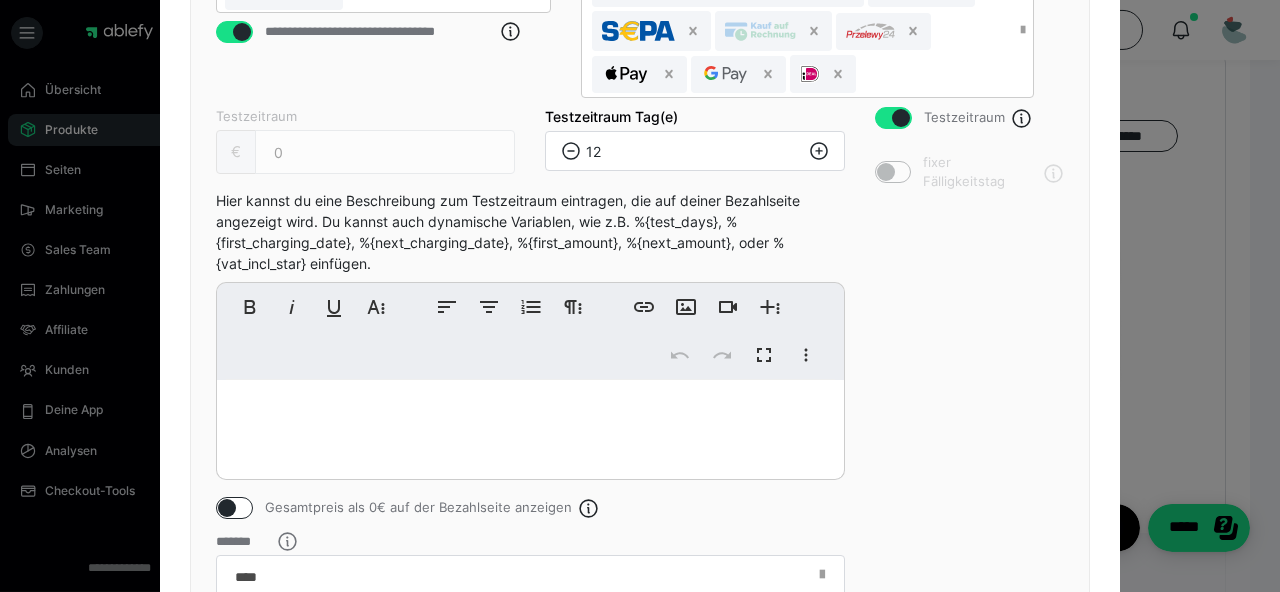 click 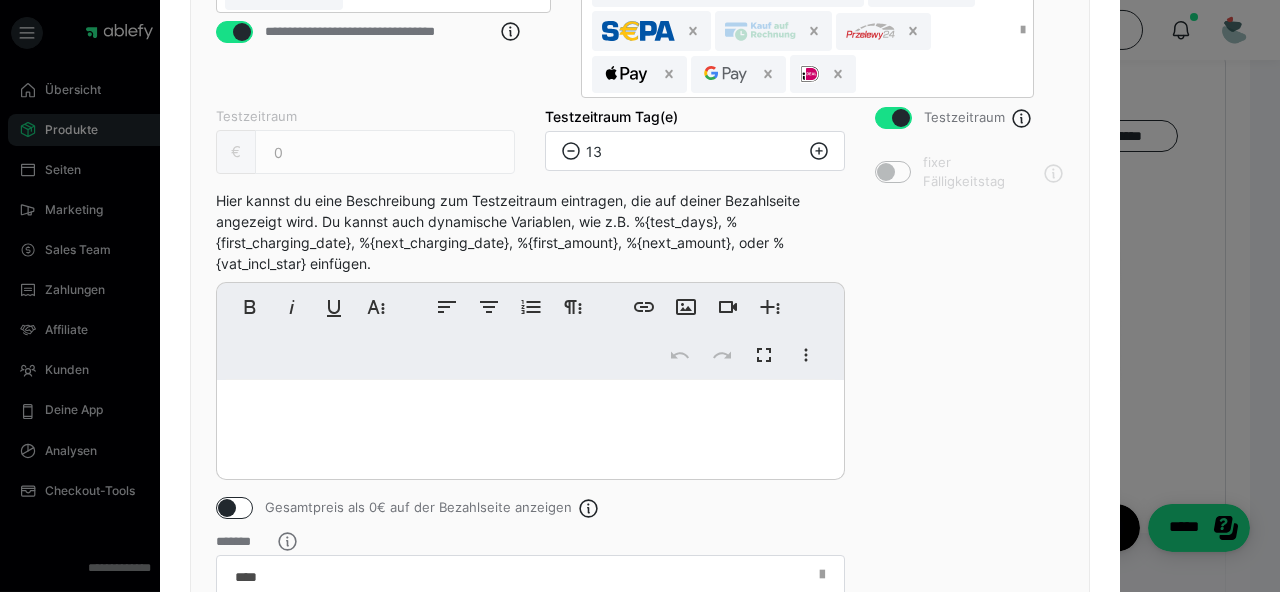 click 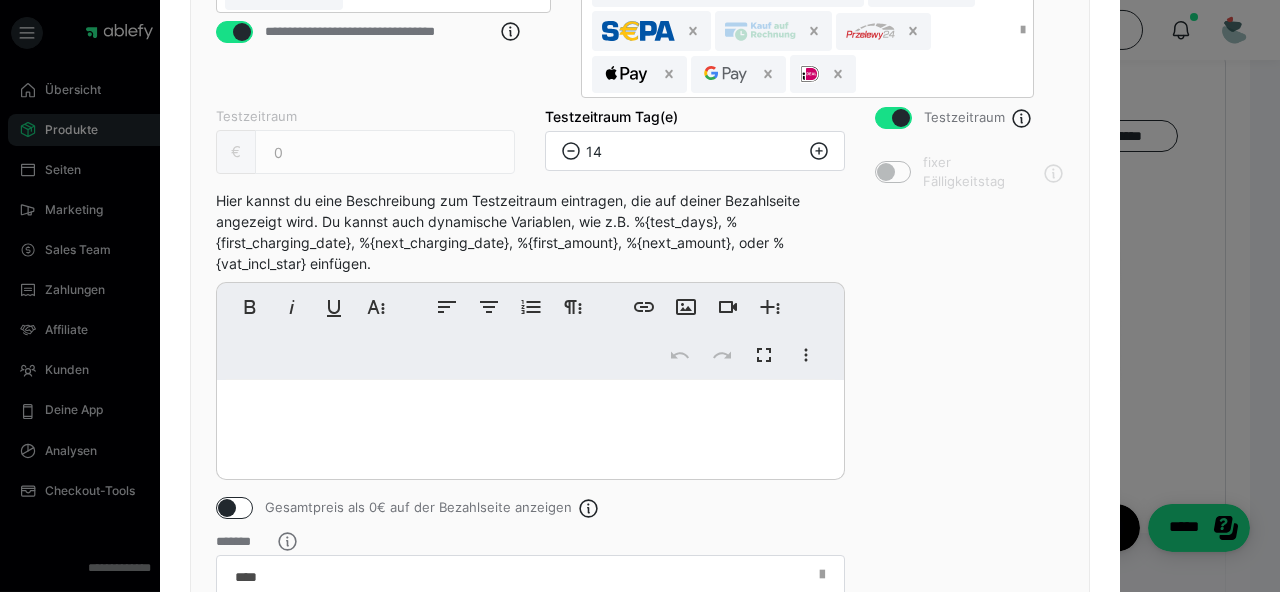 click 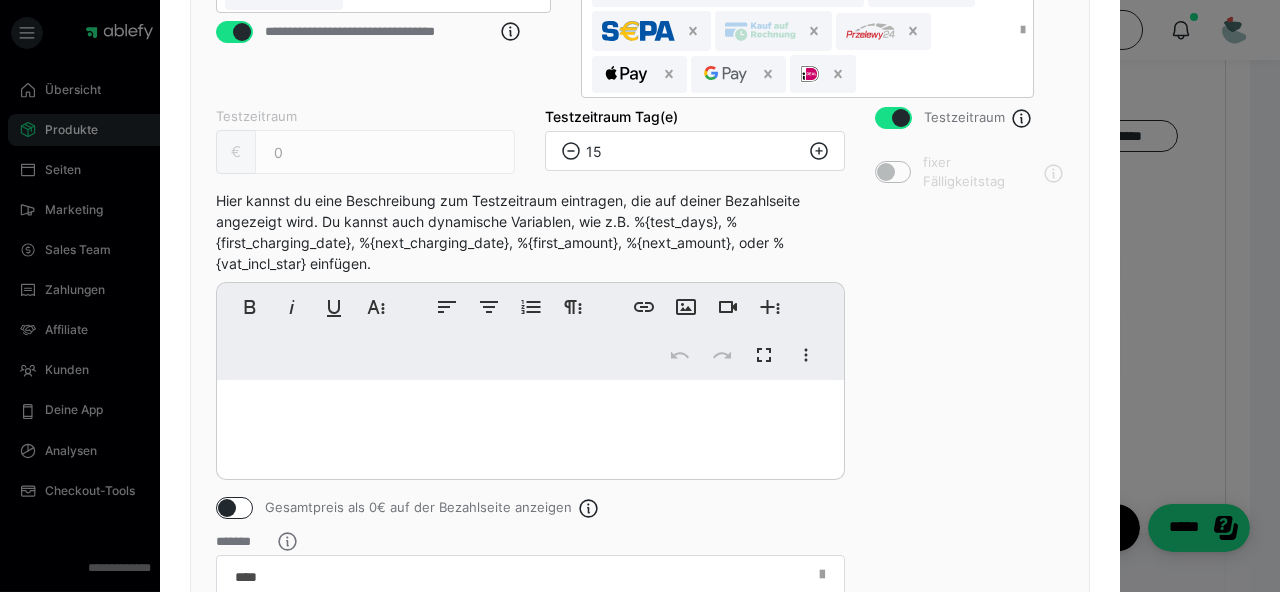 click 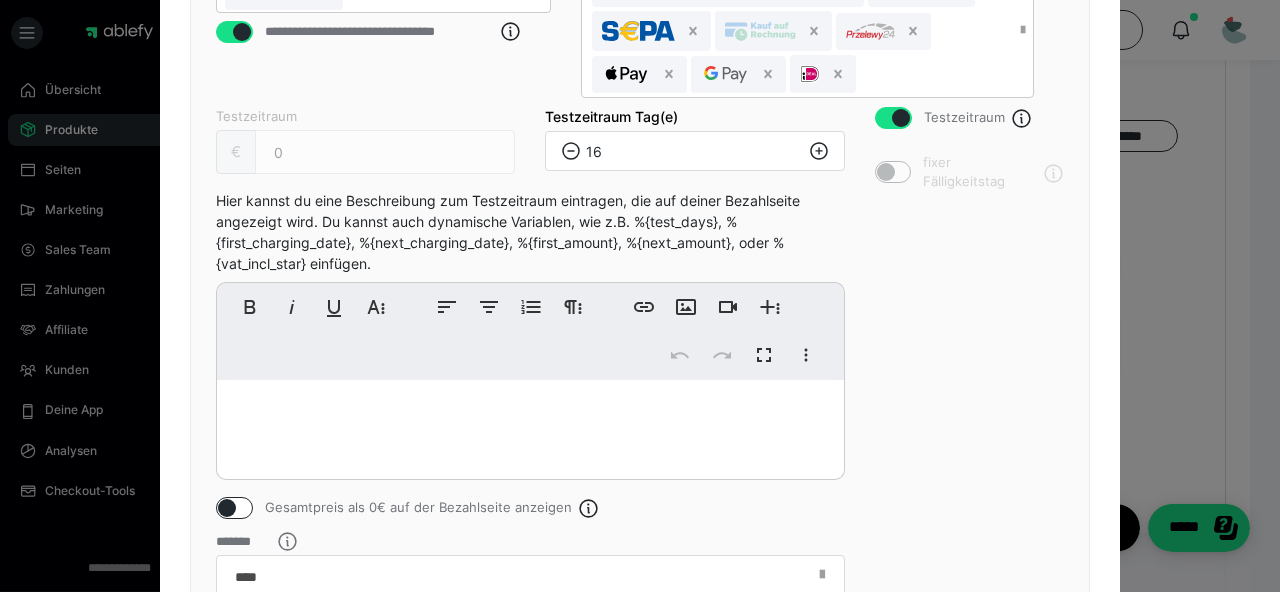 click 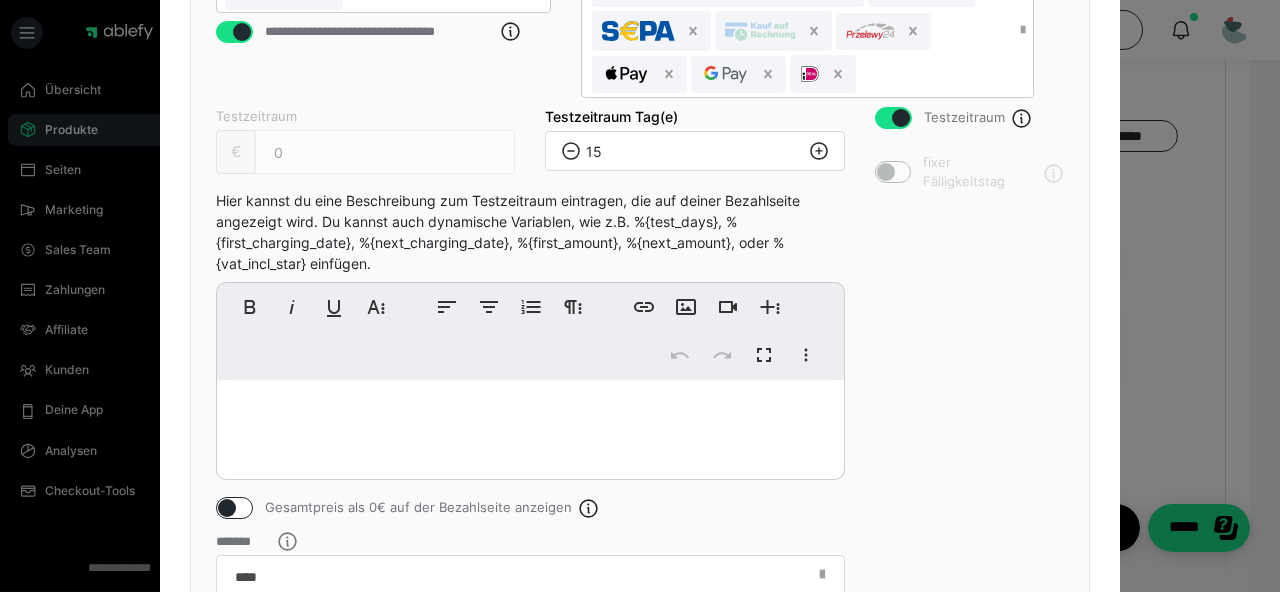 click 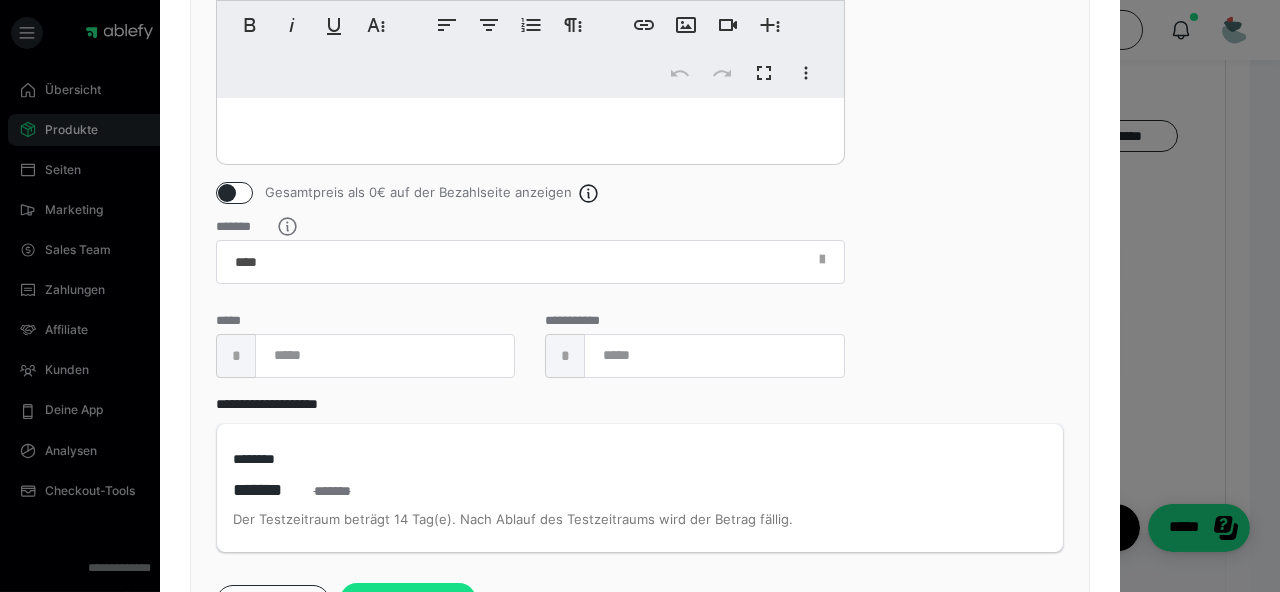 scroll, scrollTop: 1168, scrollLeft: 0, axis: vertical 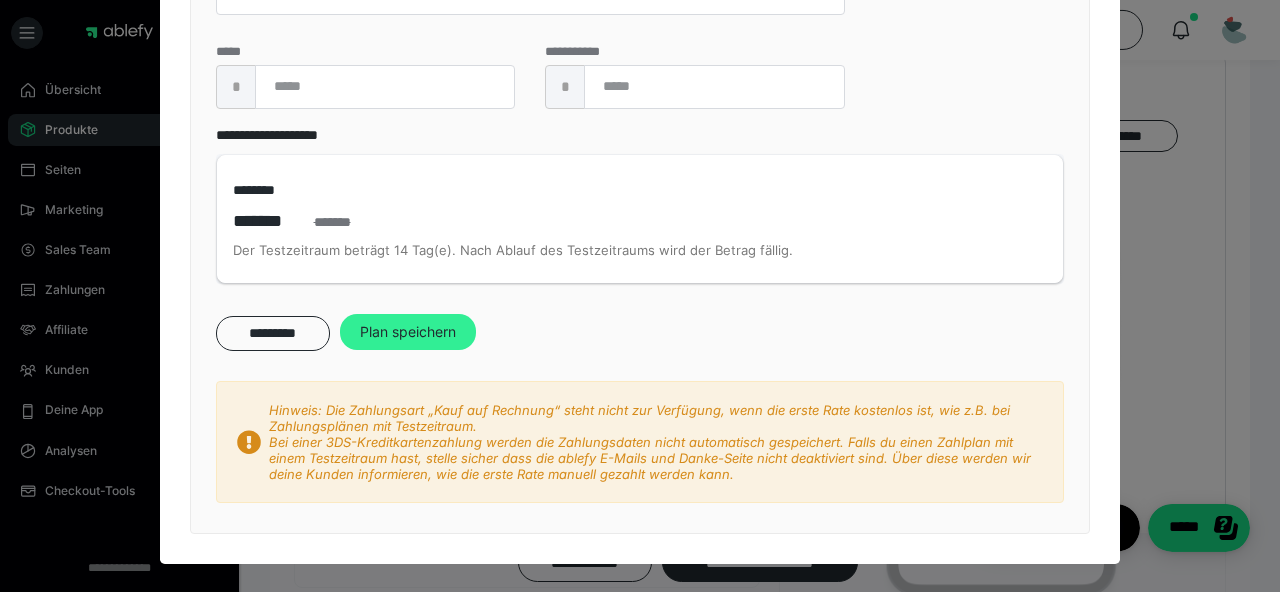 click on "Plan speichern" at bounding box center (408, 332) 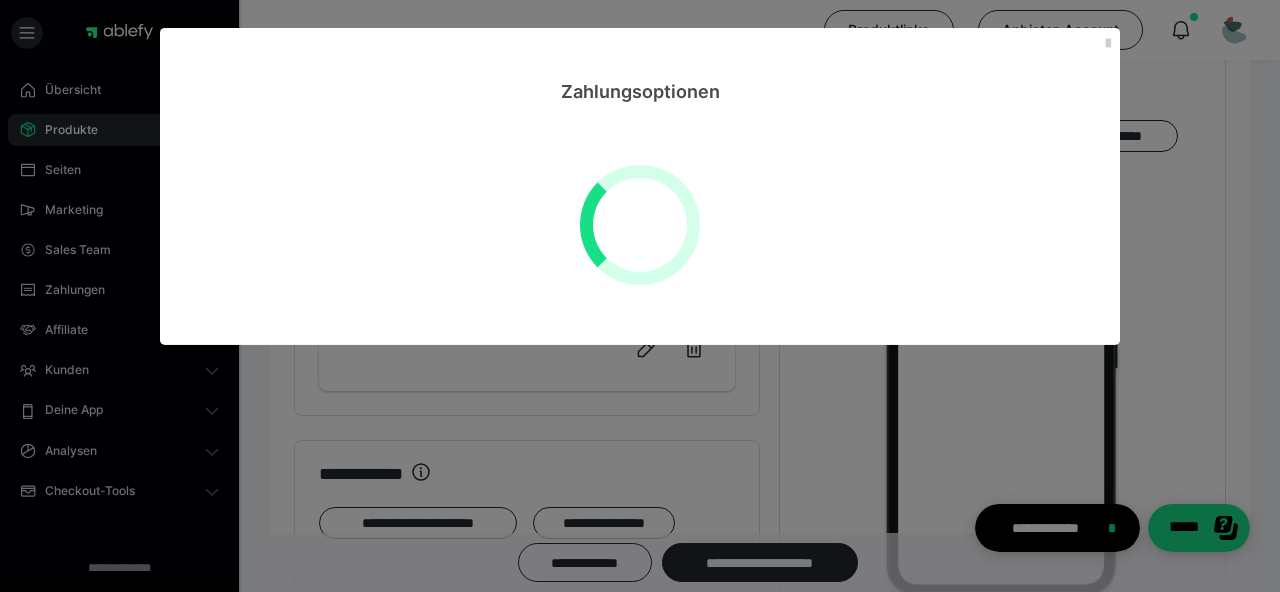 scroll, scrollTop: 0, scrollLeft: 0, axis: both 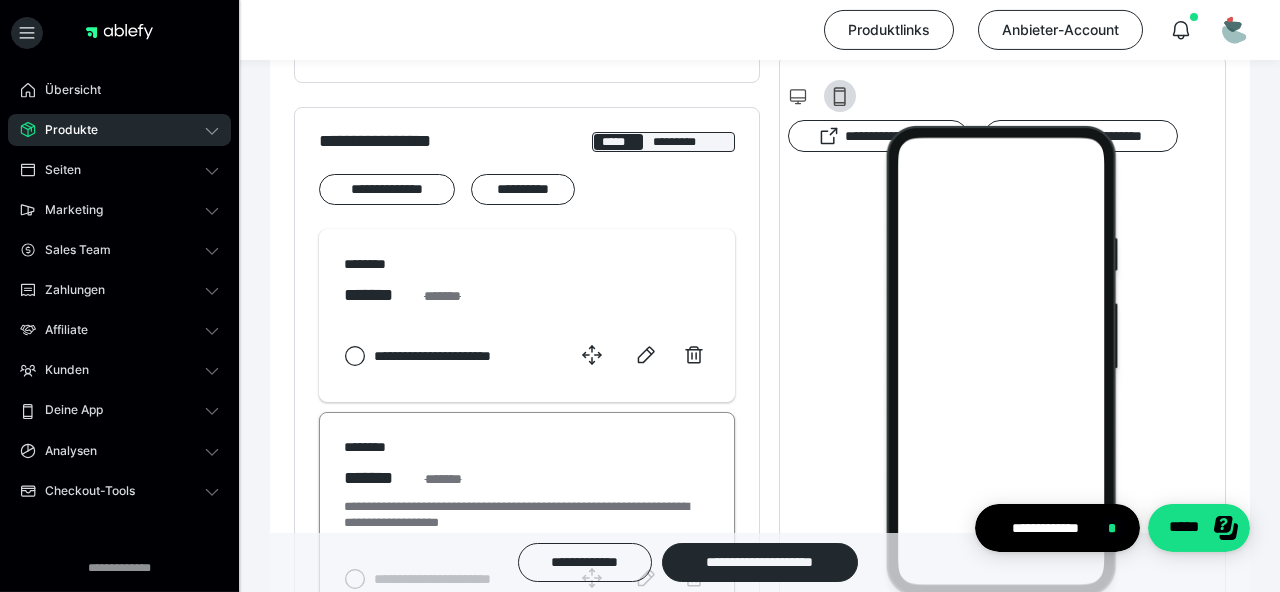 click on "**********" at bounding box center [527, 518] 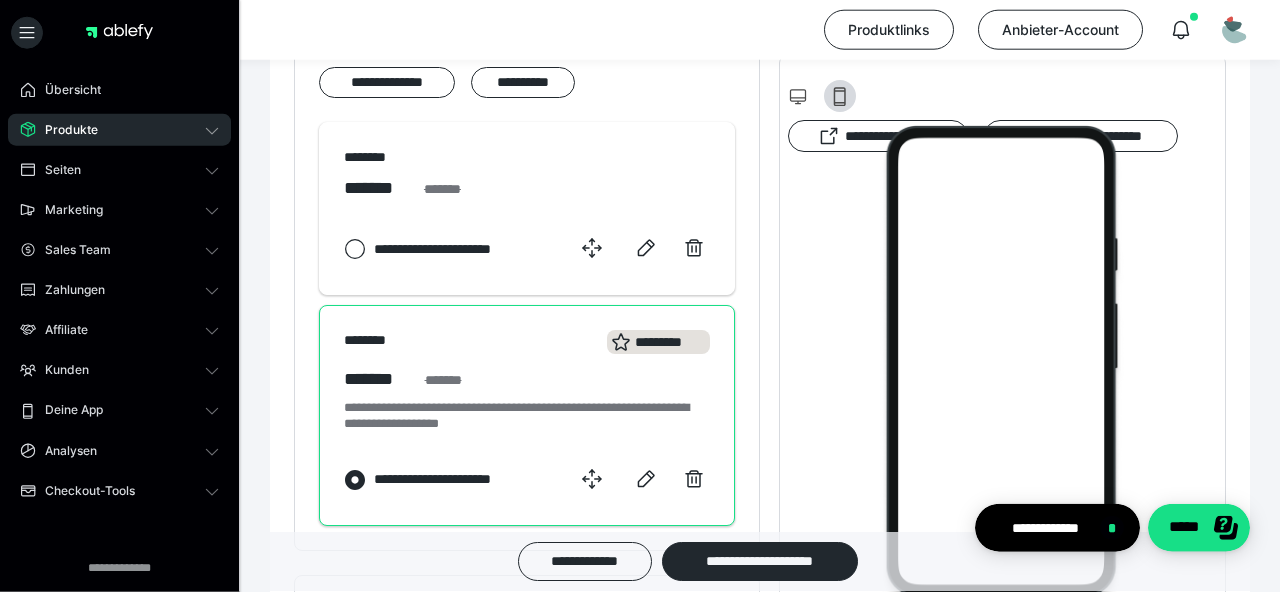scroll, scrollTop: 1357, scrollLeft: 0, axis: vertical 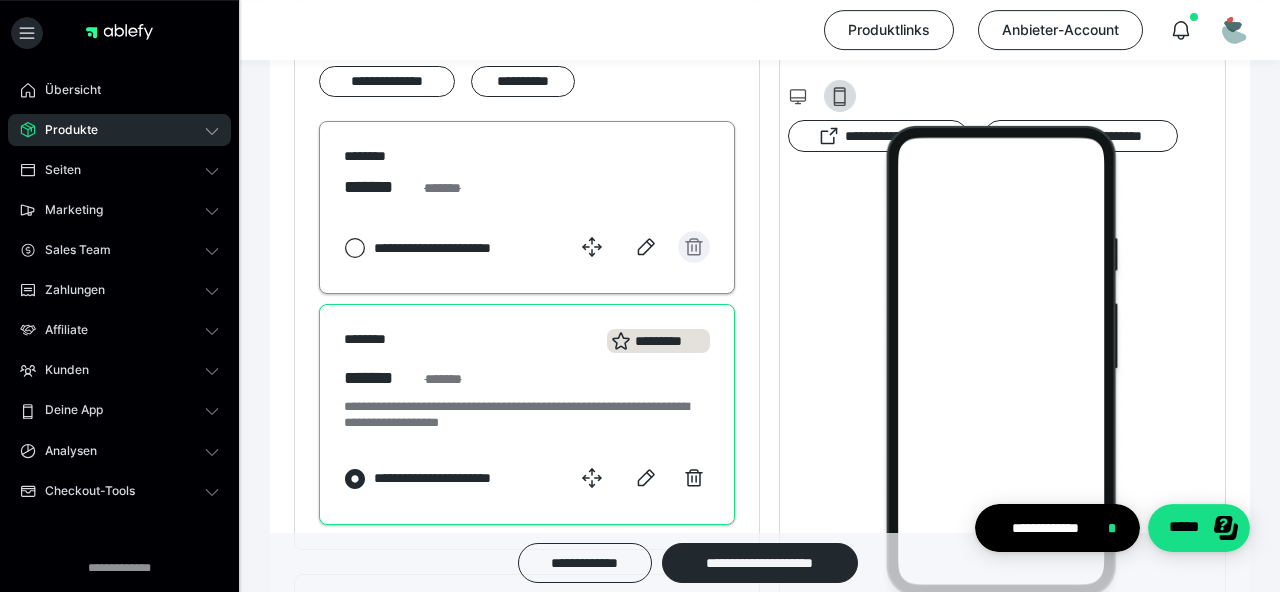 click 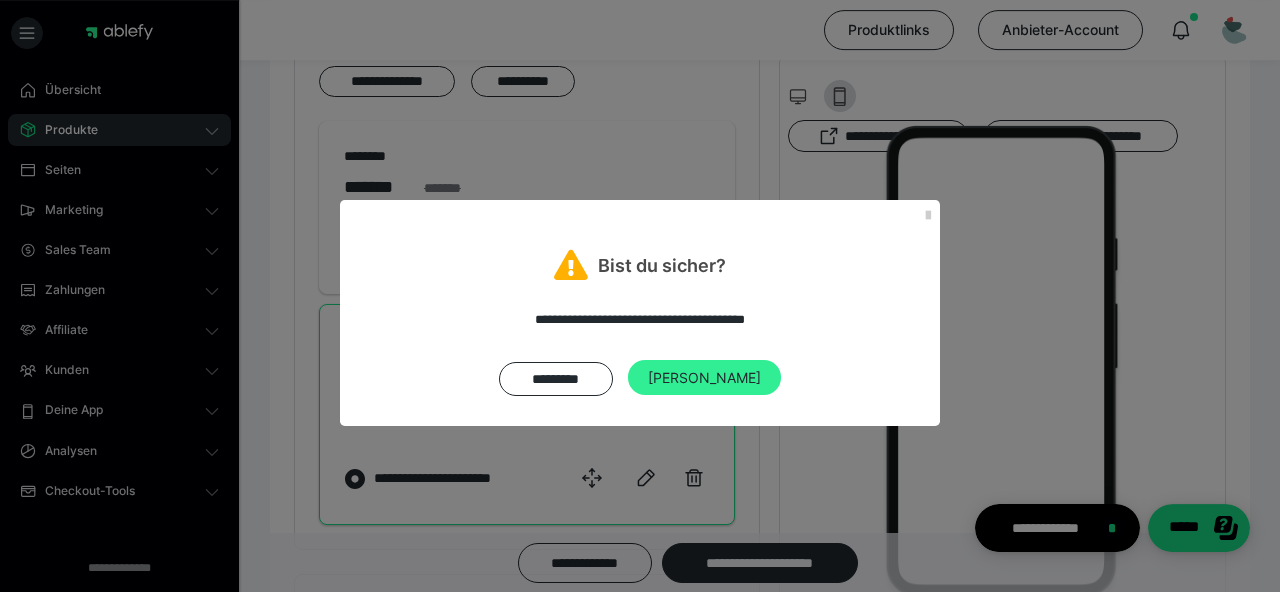 click on "[PERSON_NAME]" at bounding box center (704, 378) 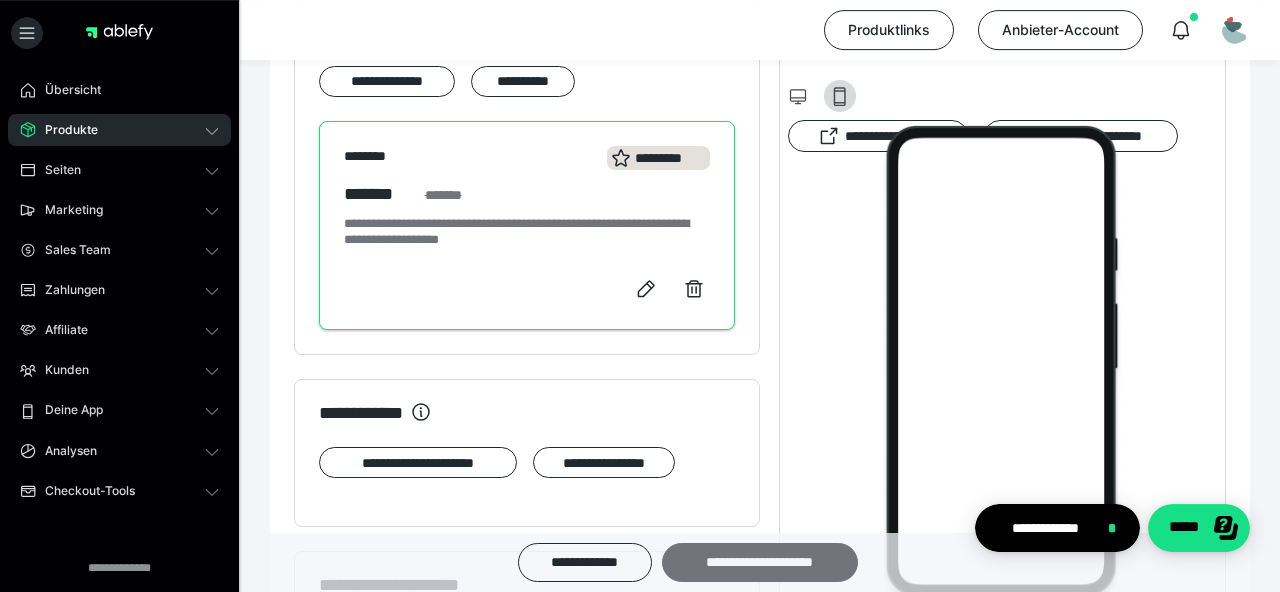 click on "**********" at bounding box center [760, 562] 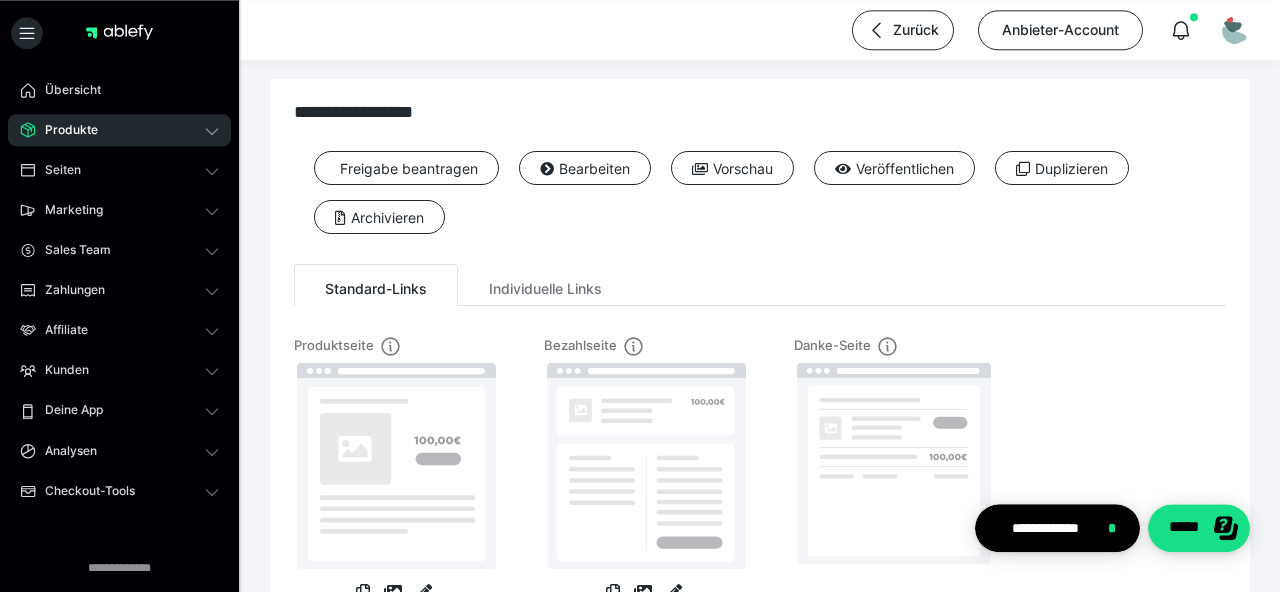 scroll, scrollTop: 0, scrollLeft: 0, axis: both 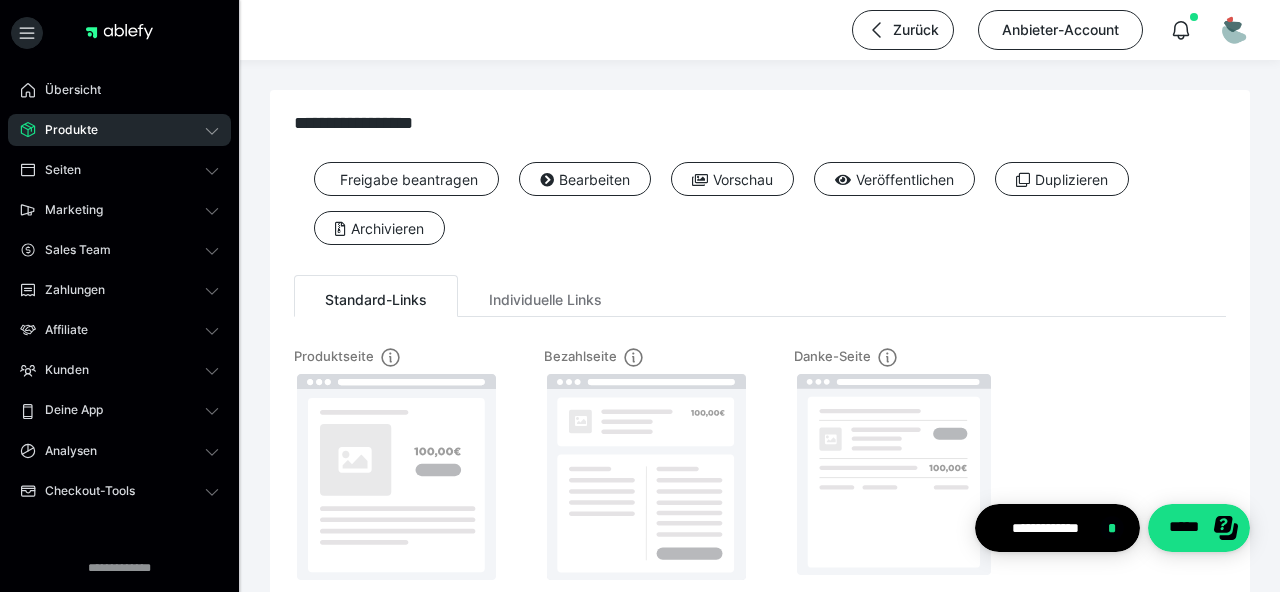 click on "Produkte" at bounding box center (119, 130) 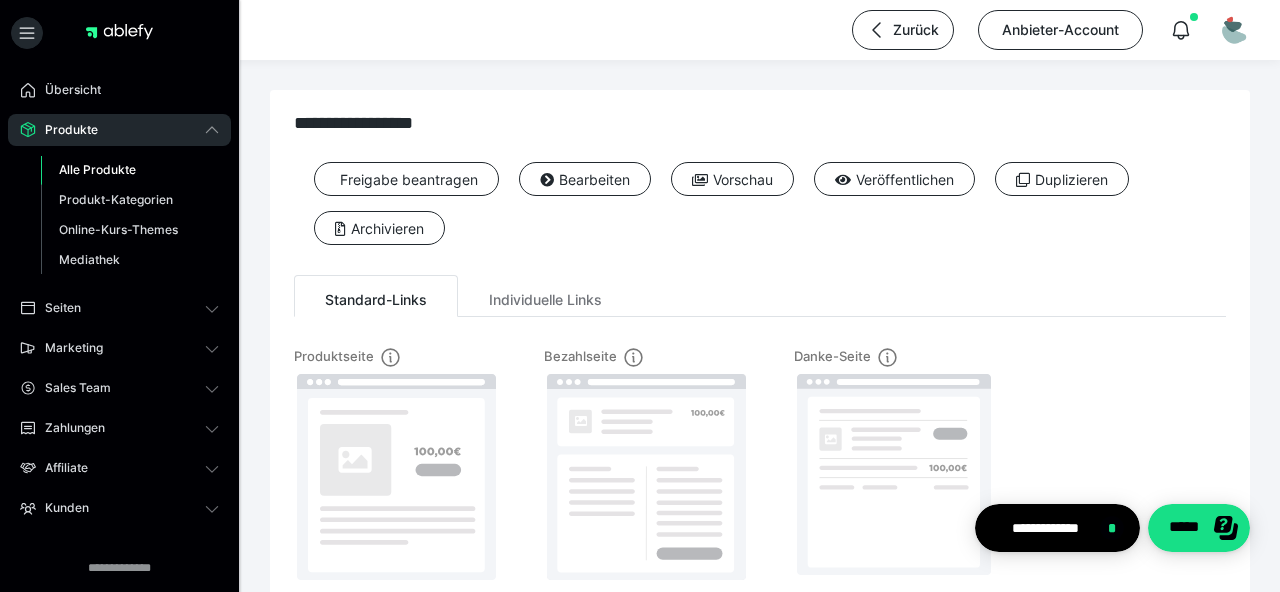click on "Alle Produkte" at bounding box center [97, 169] 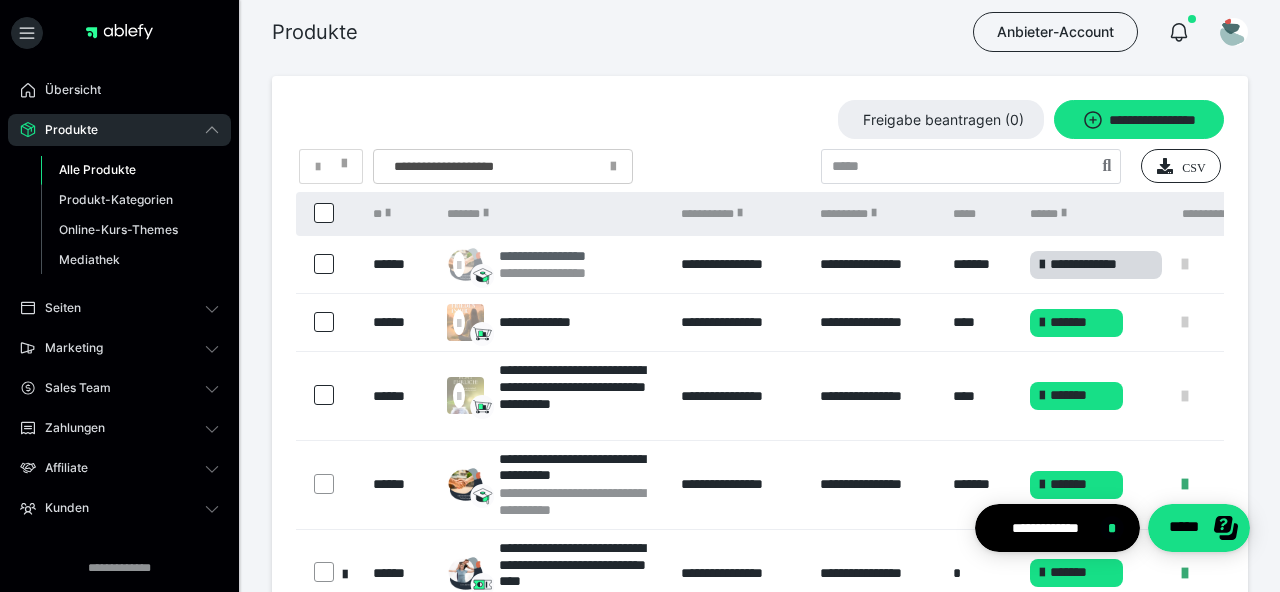 click on "**********" at bounding box center (571, 256) 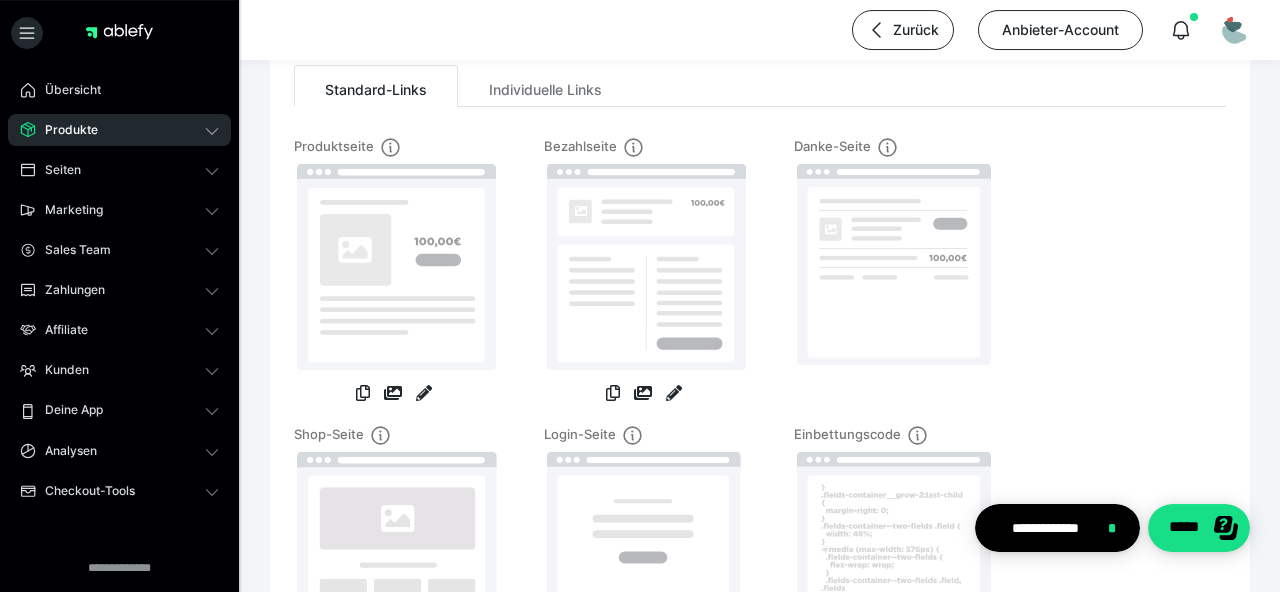 scroll, scrollTop: 288, scrollLeft: 0, axis: vertical 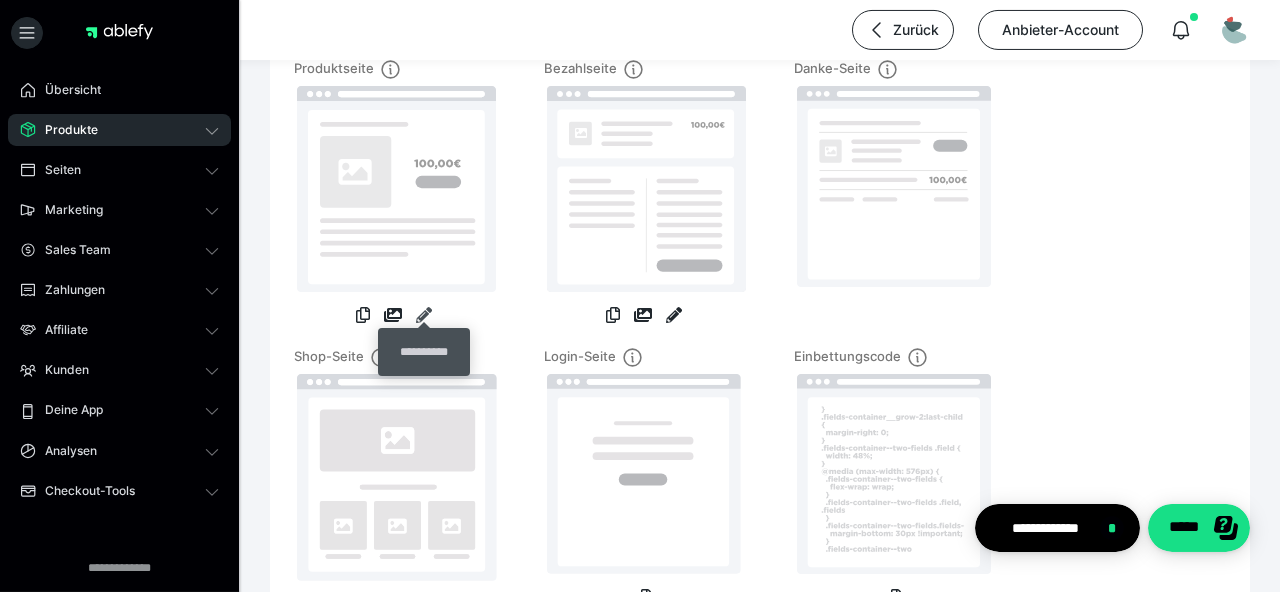 click at bounding box center (424, 315) 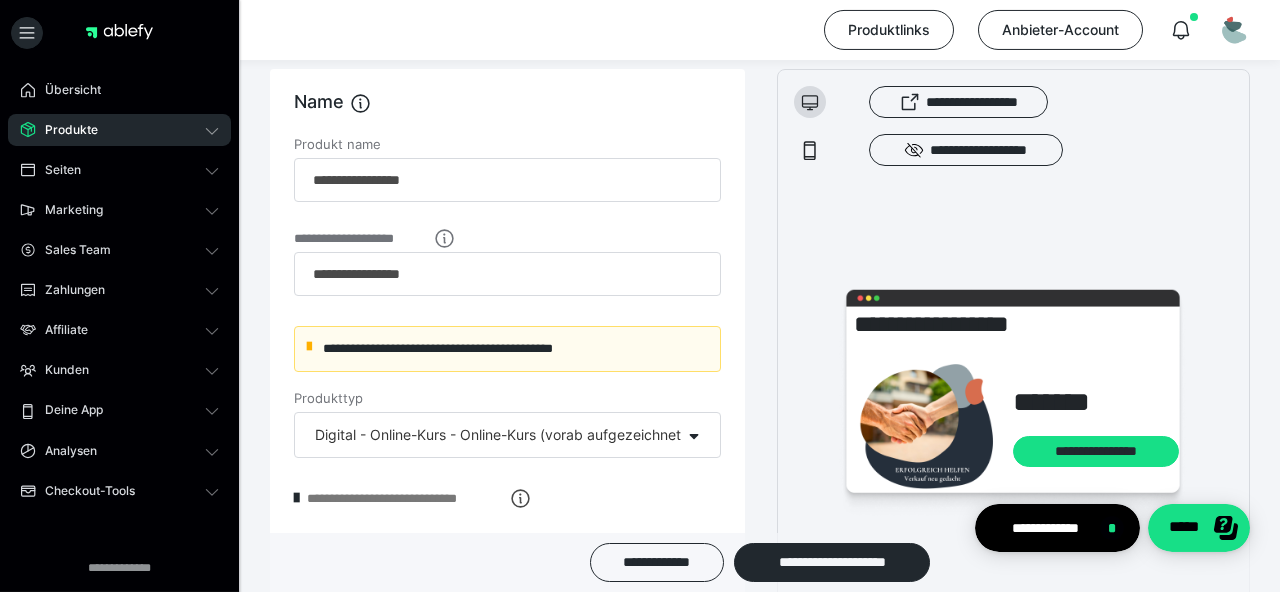 scroll, scrollTop: 0, scrollLeft: 0, axis: both 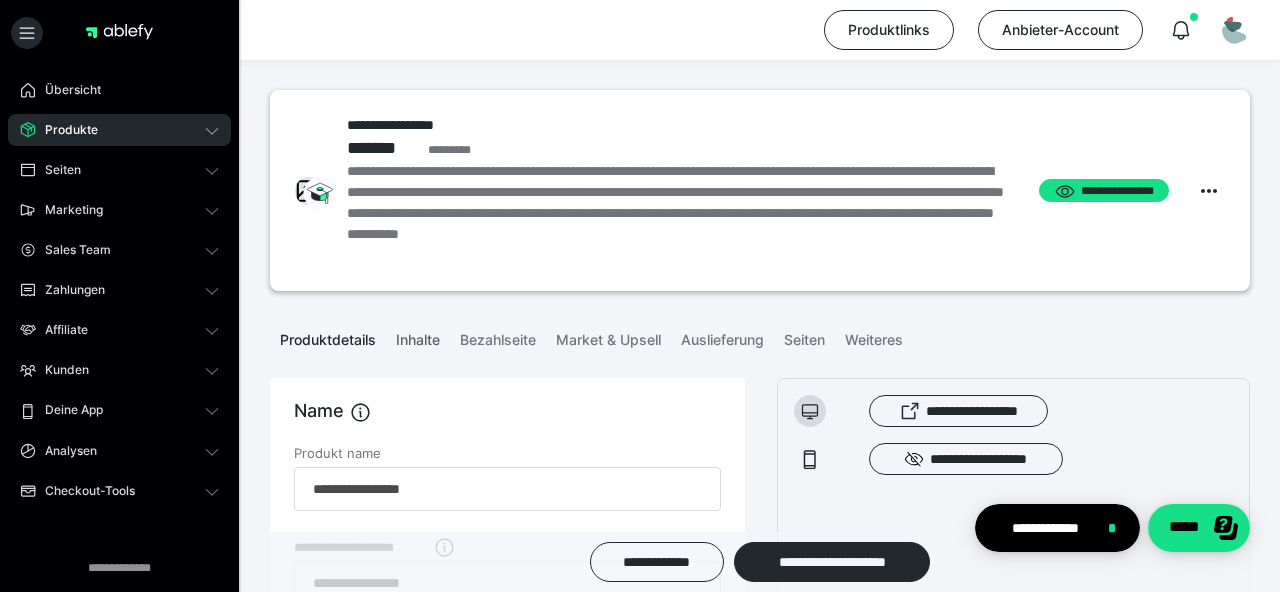 click on "Inhalte" at bounding box center [418, 336] 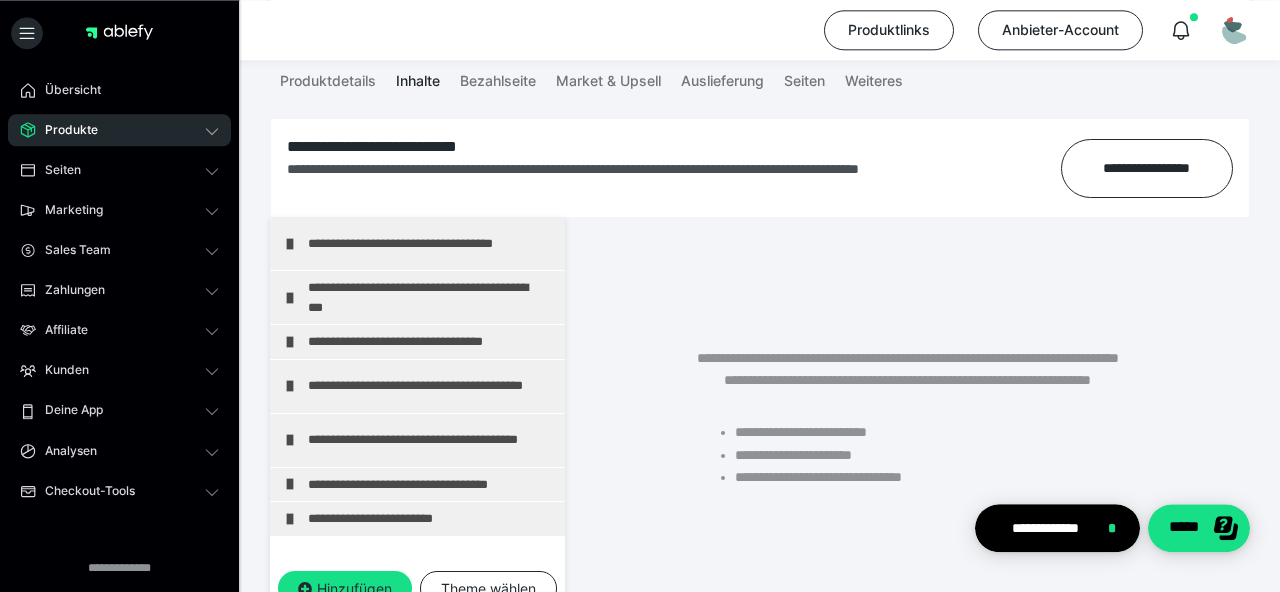 scroll, scrollTop: 264, scrollLeft: 0, axis: vertical 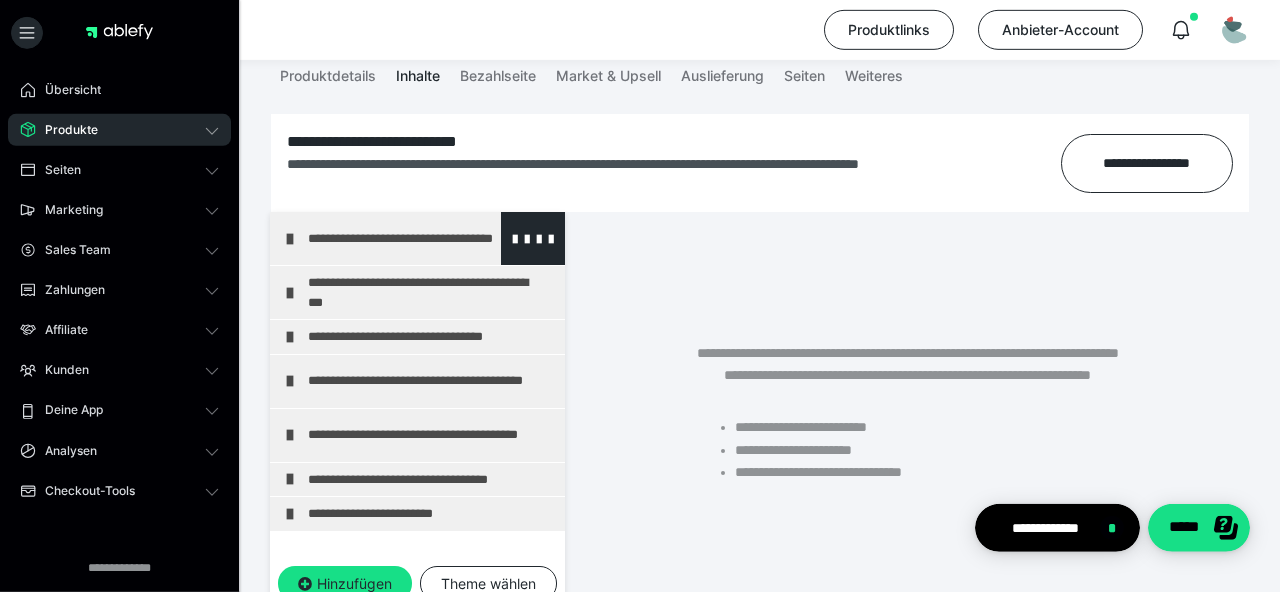 click on "**********" at bounding box center (431, 238) 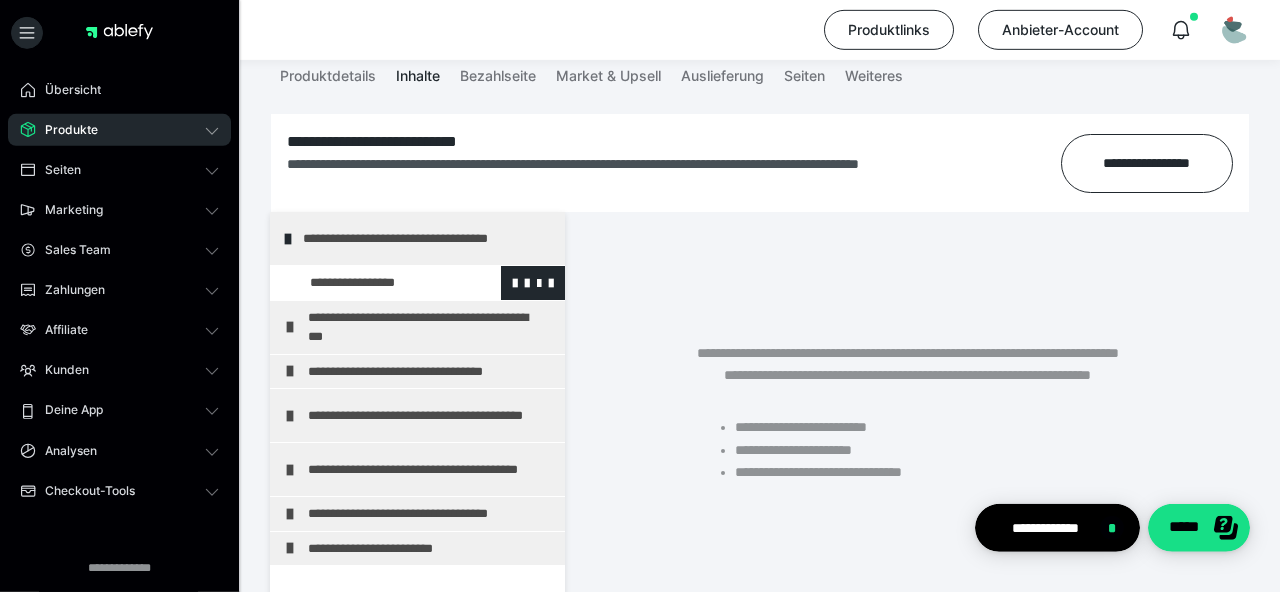 click at bounding box center (375, 283) 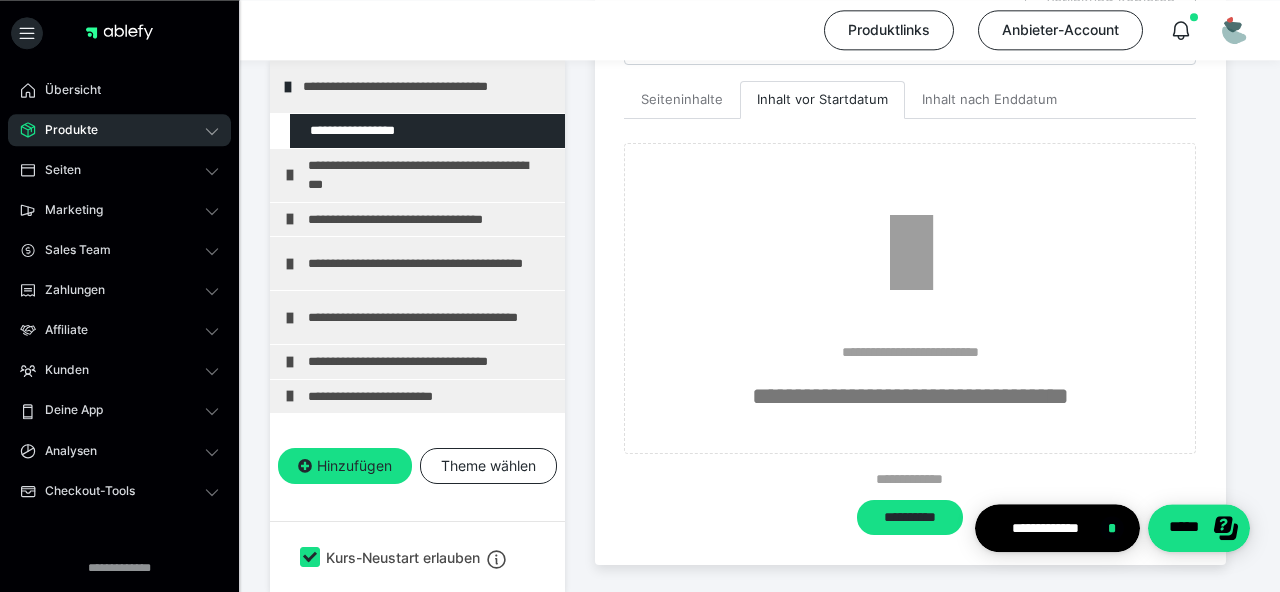 scroll, scrollTop: 617, scrollLeft: 0, axis: vertical 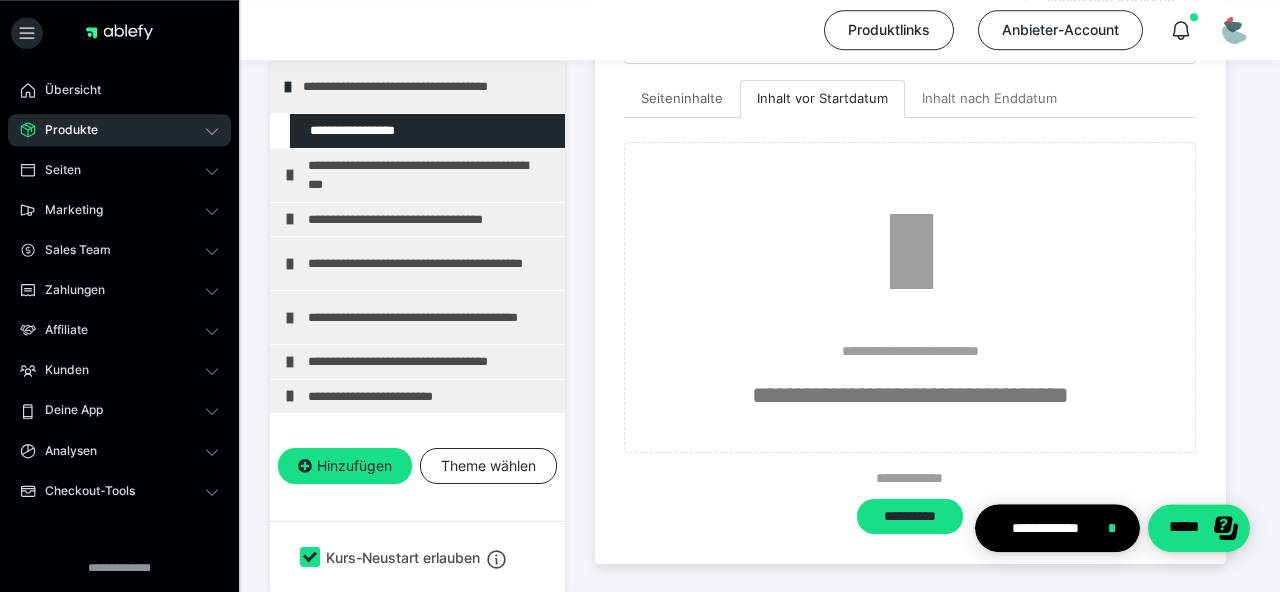 click on "Seiteninhalte" at bounding box center [682, 99] 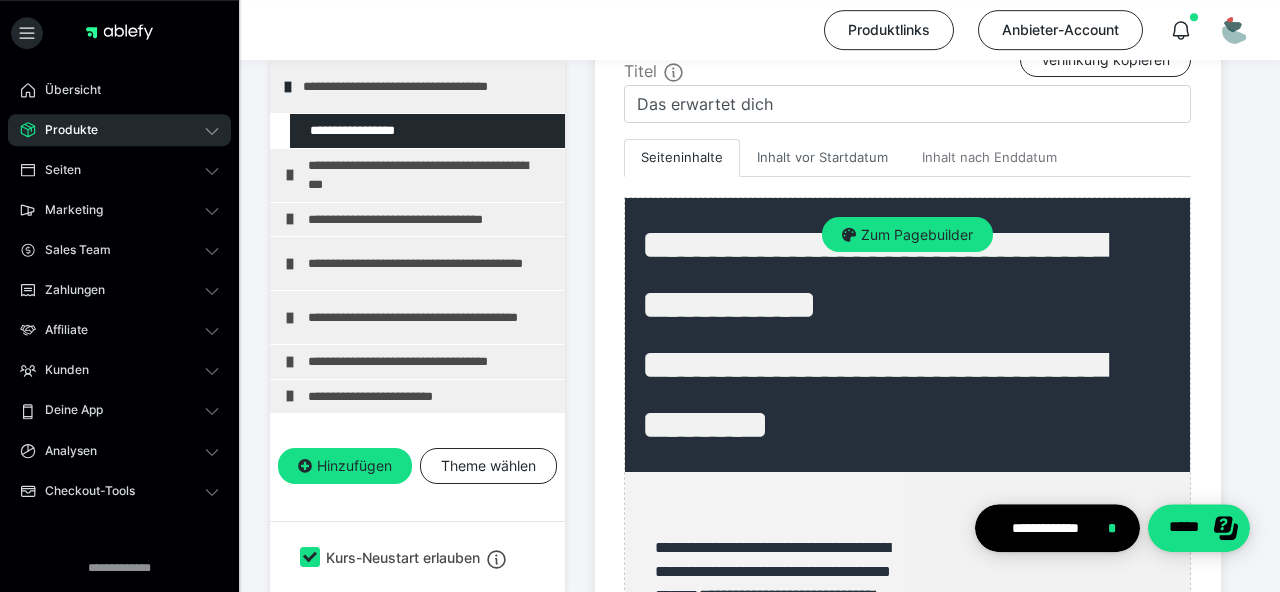 scroll, scrollTop: 559, scrollLeft: 0, axis: vertical 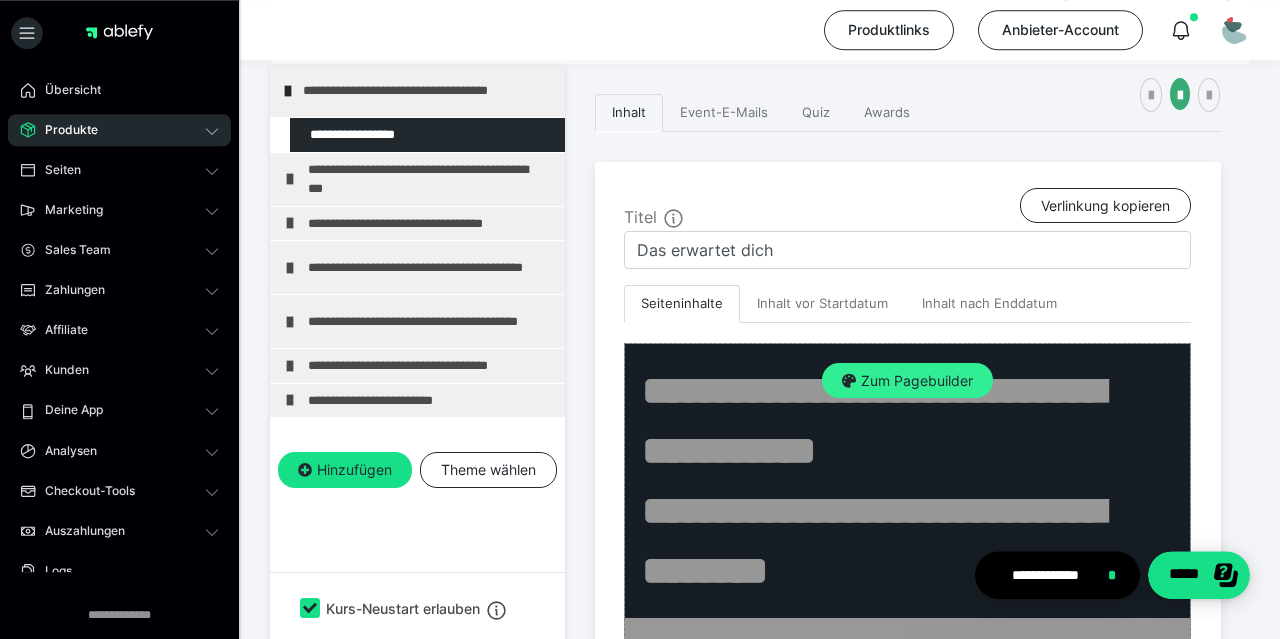 click on "Zum Pagebuilder" at bounding box center [907, 381] 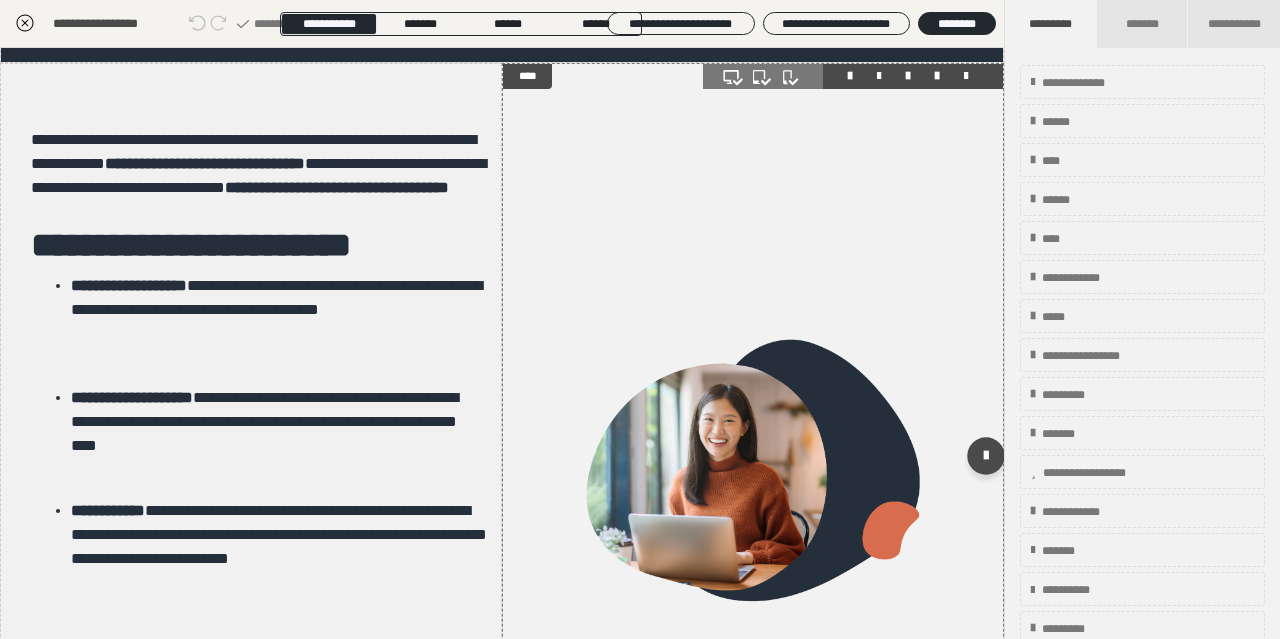 scroll, scrollTop: 170, scrollLeft: 0, axis: vertical 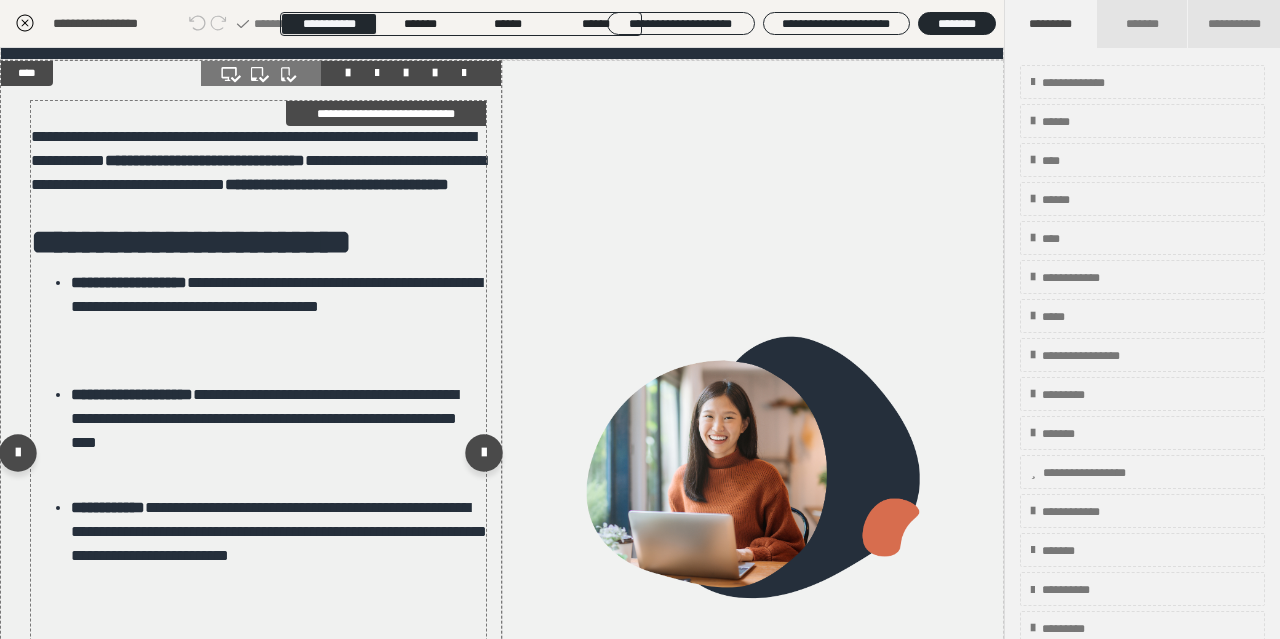 click on "**********" at bounding box center [258, 463] 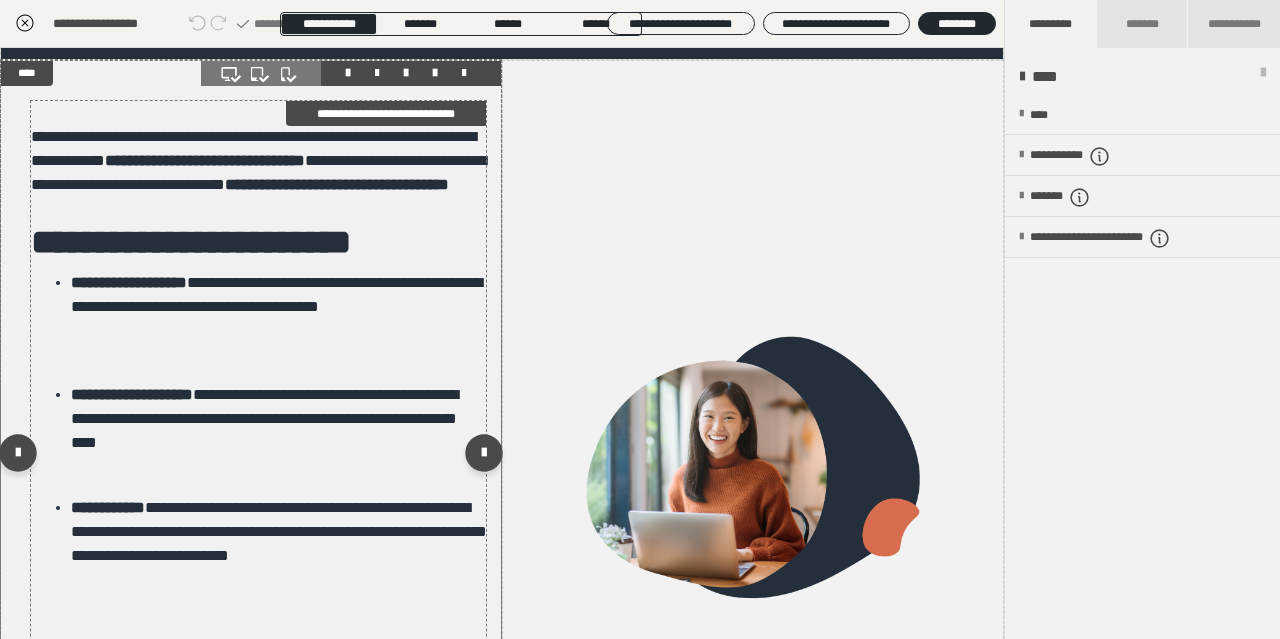 click on "**********" at bounding box center (258, 463) 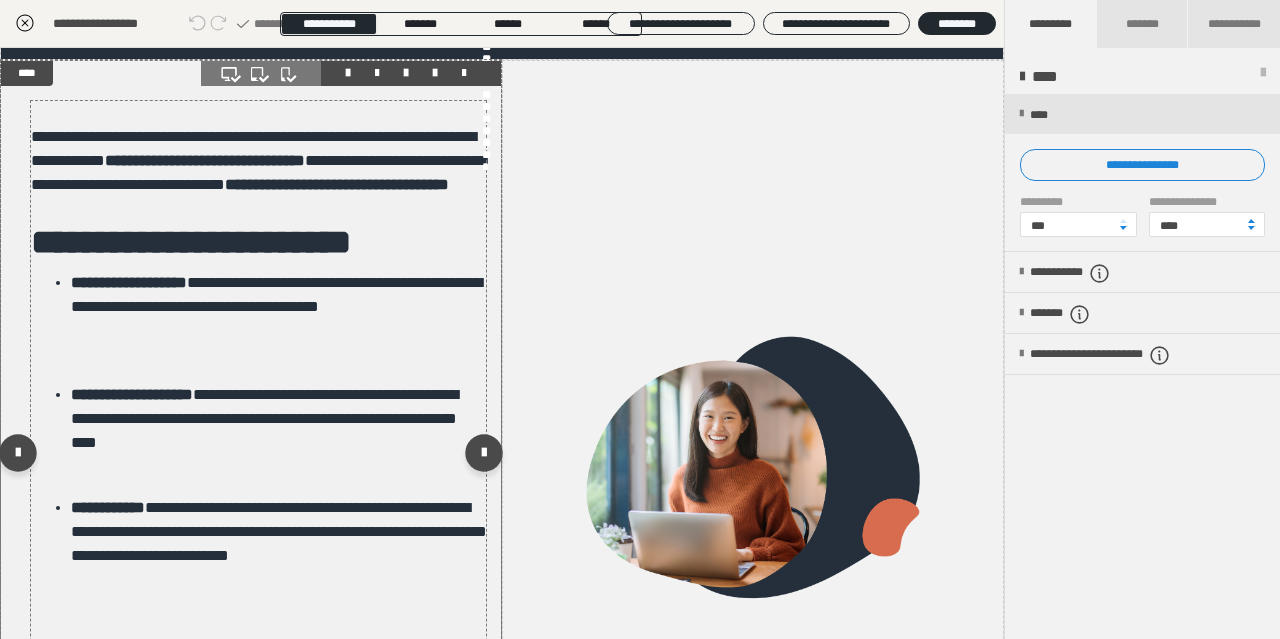 click on "**********" at bounding box center [660, 306] 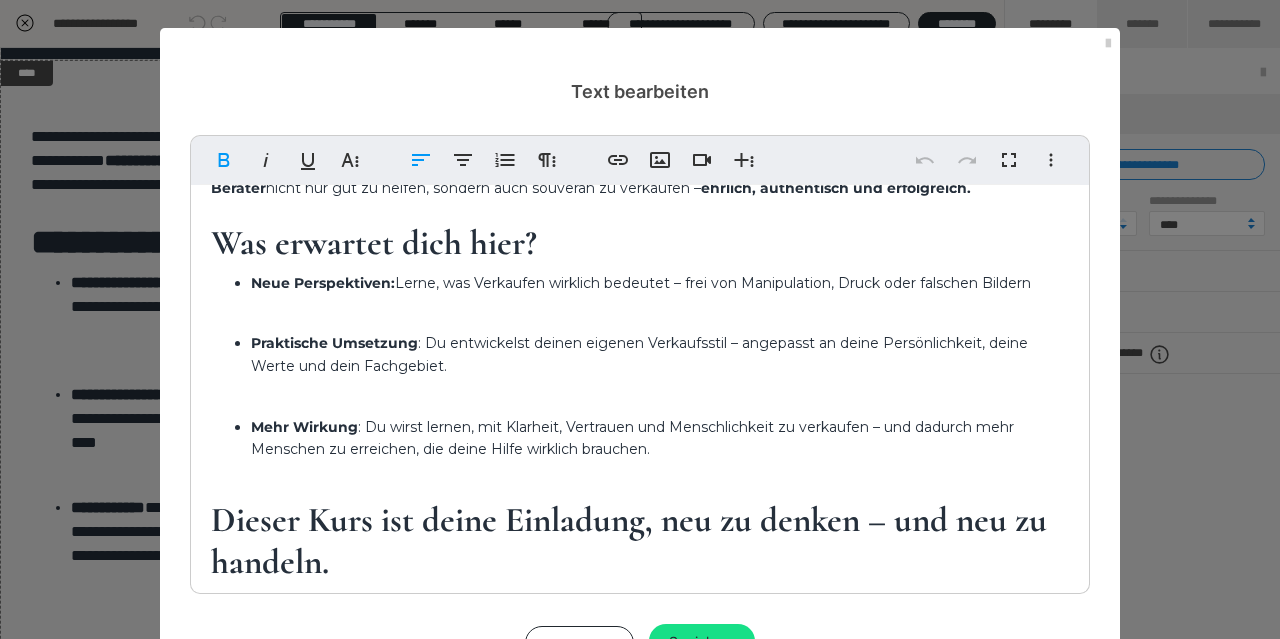 scroll, scrollTop: 72, scrollLeft: 0, axis: vertical 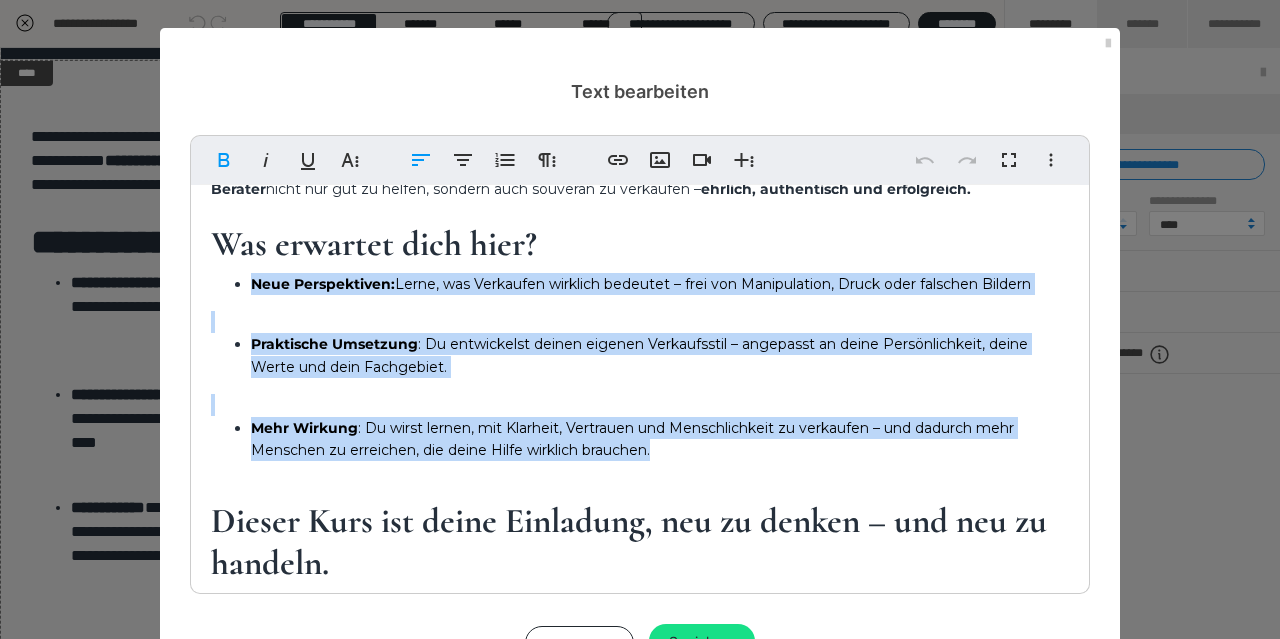 drag, startPoint x: 672, startPoint y: 458, endPoint x: 253, endPoint y: 284, distance: 453.69263 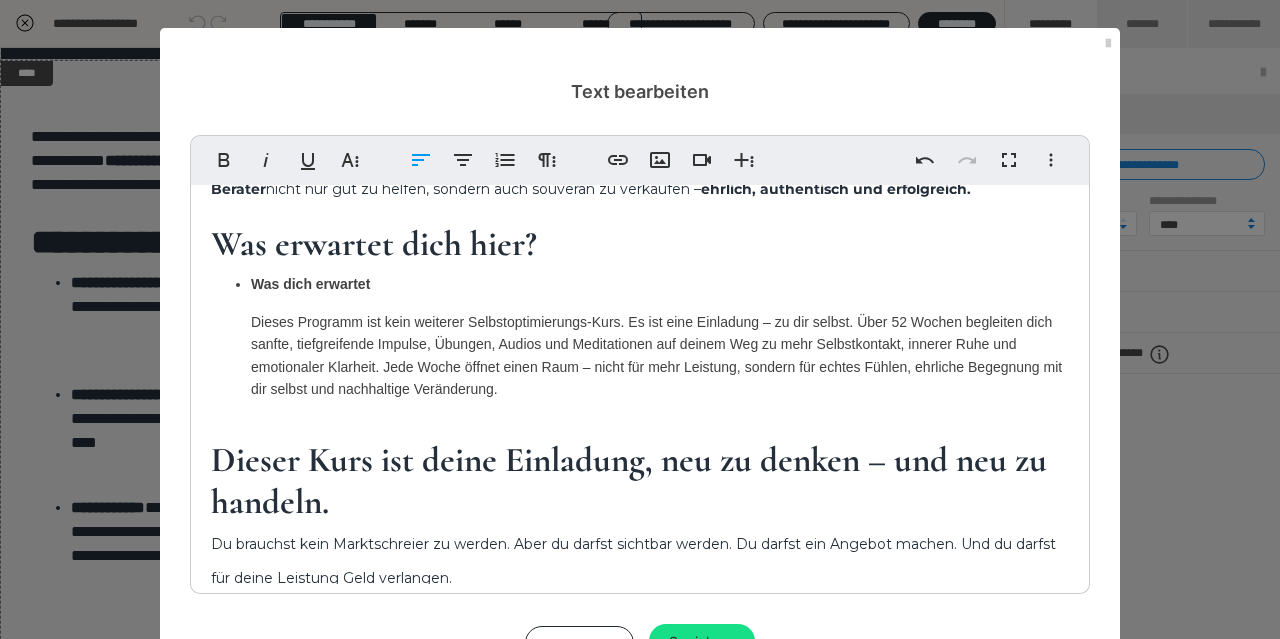scroll, scrollTop: 73, scrollLeft: 0, axis: vertical 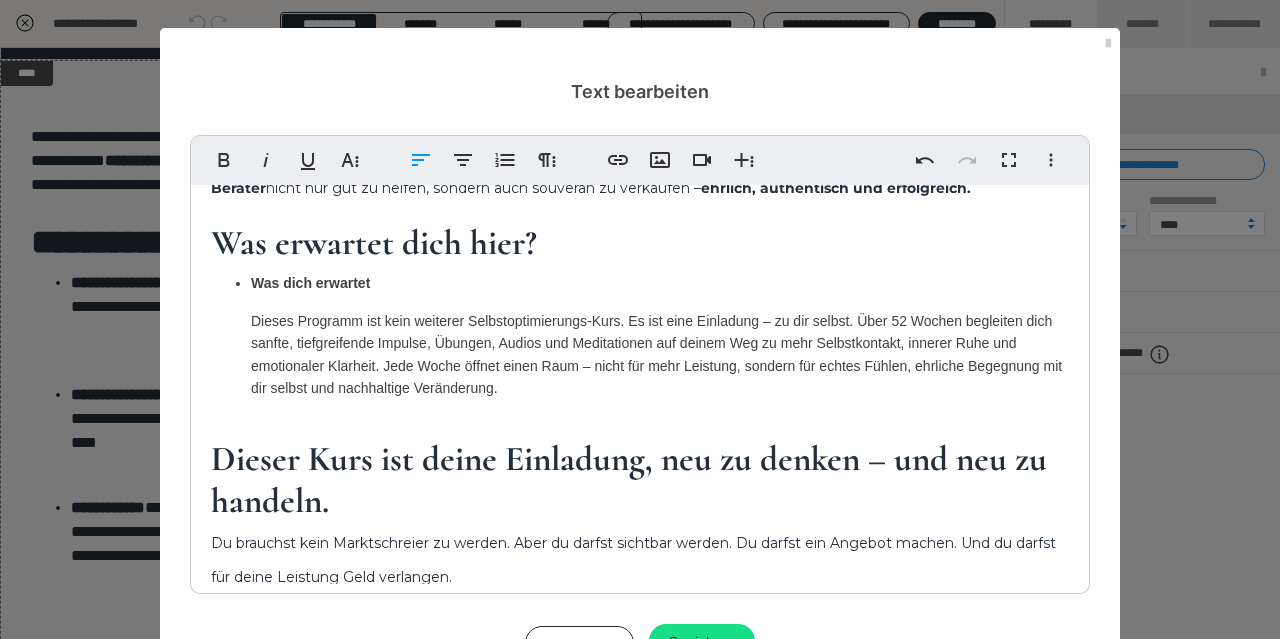 click on "Was dich erwartet" at bounding box center [660, 283] 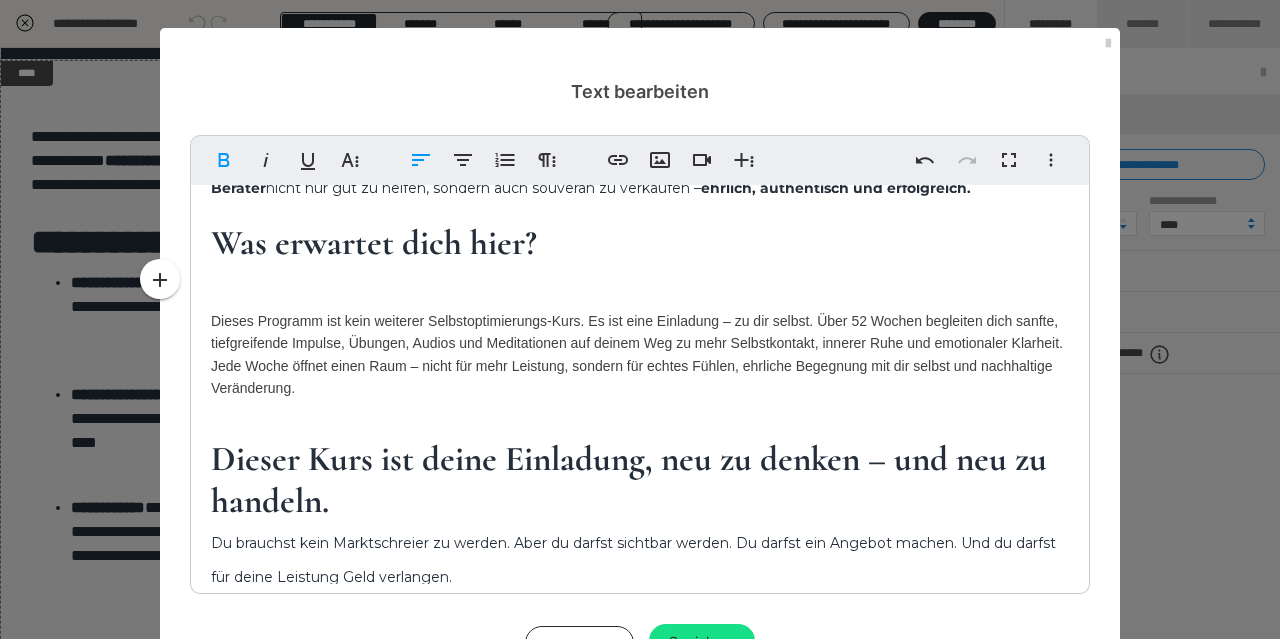 scroll, scrollTop: 68, scrollLeft: 0, axis: vertical 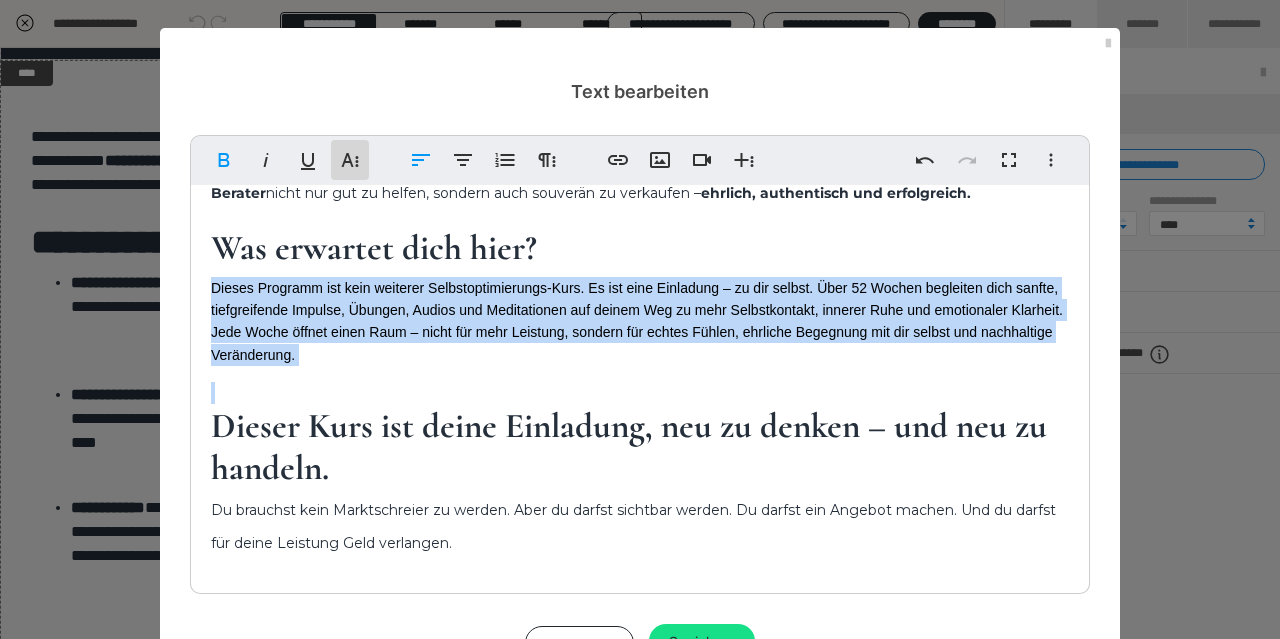 click 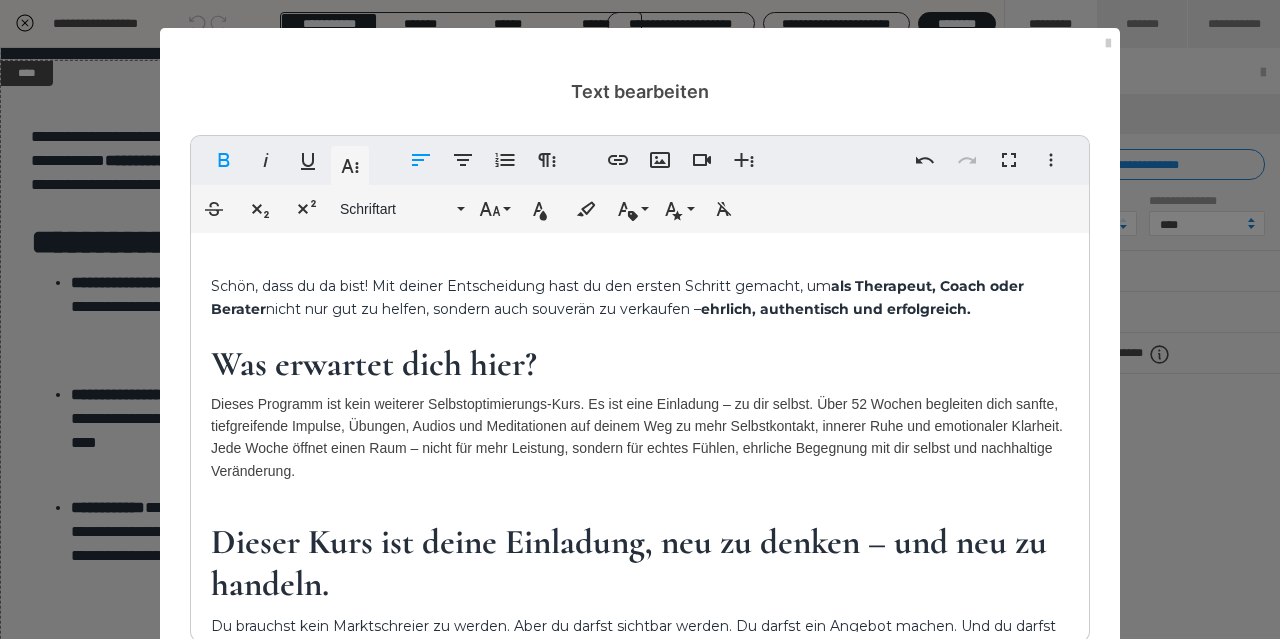 scroll, scrollTop: 68, scrollLeft: 0, axis: vertical 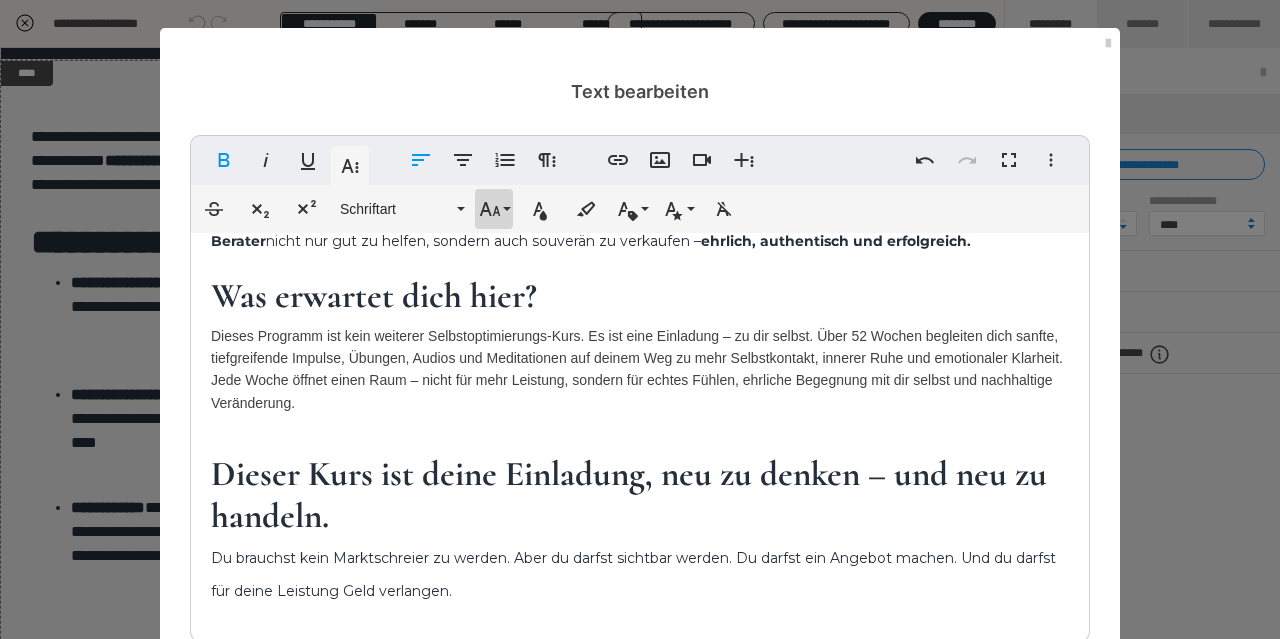 click 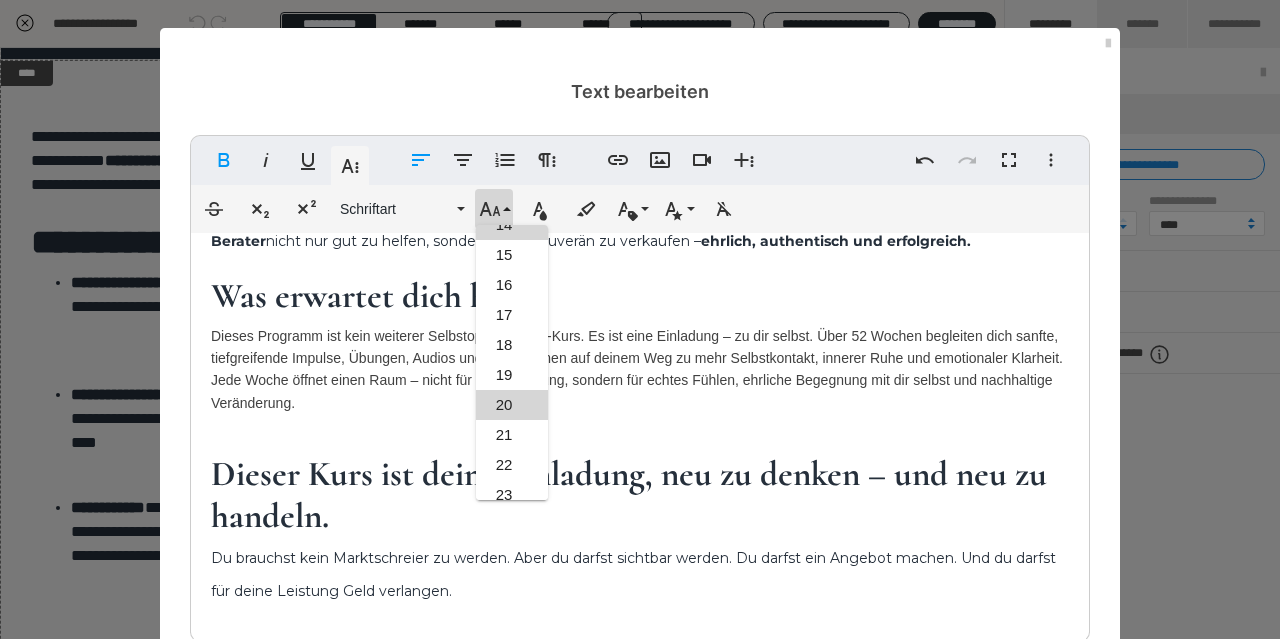 click on "20" at bounding box center [512, 405] 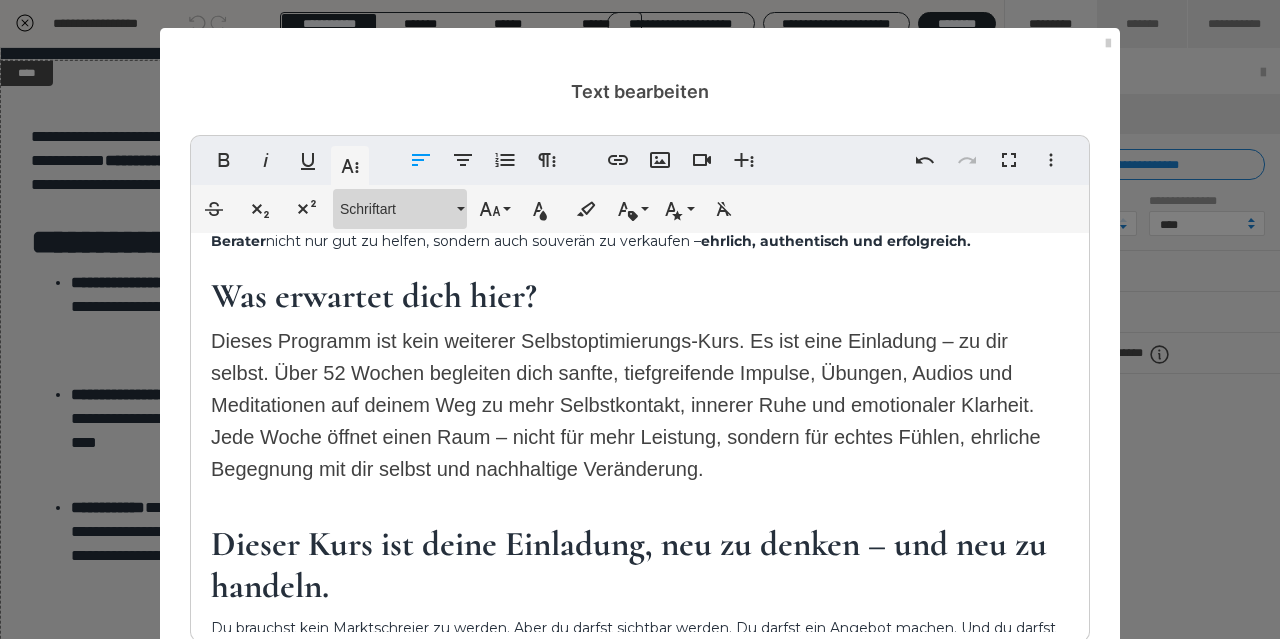 click on "Schriftart" at bounding box center (396, 209) 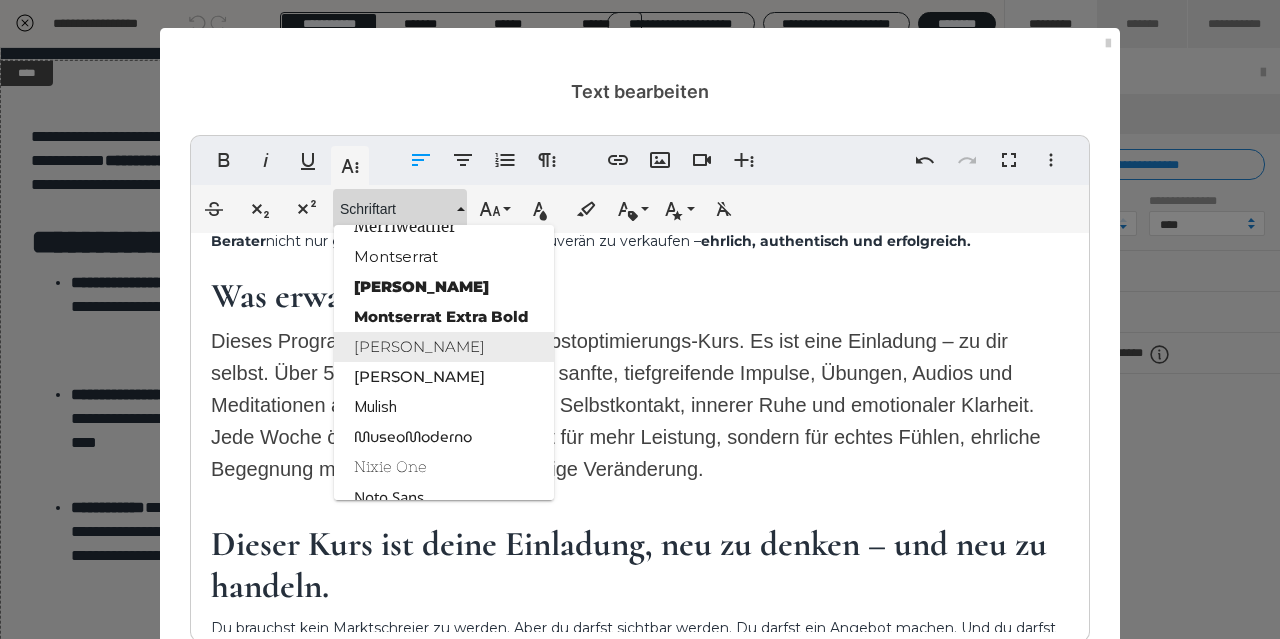 scroll, scrollTop: 1878, scrollLeft: 0, axis: vertical 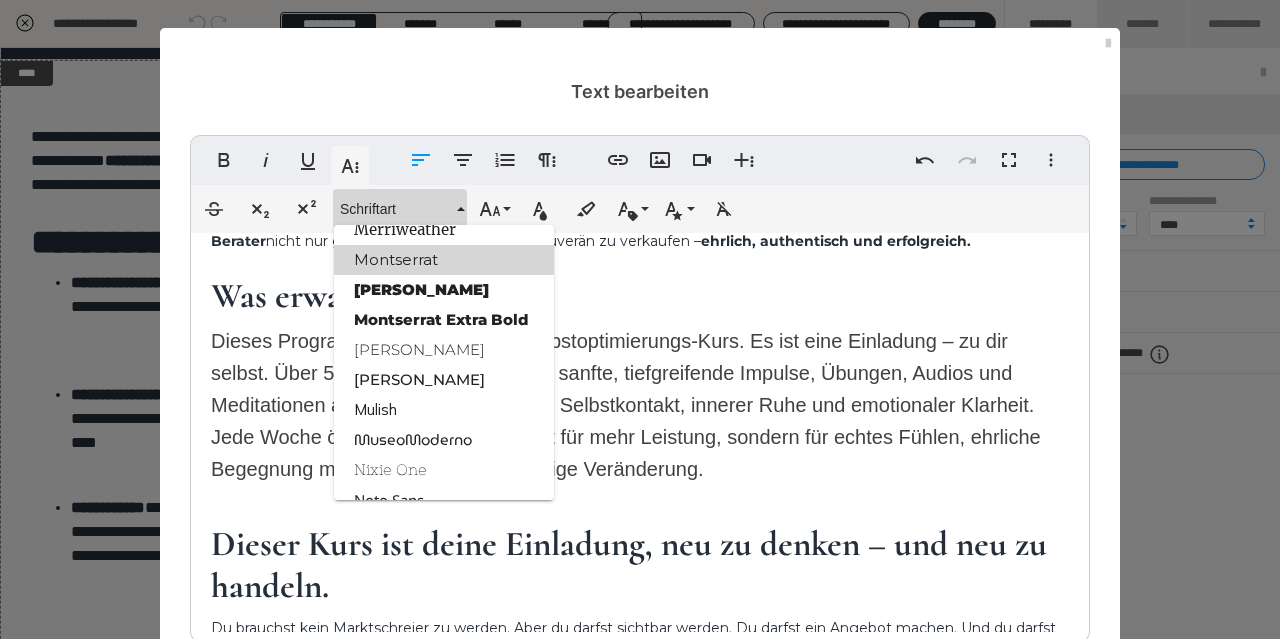click on "Montserrat" at bounding box center [444, 260] 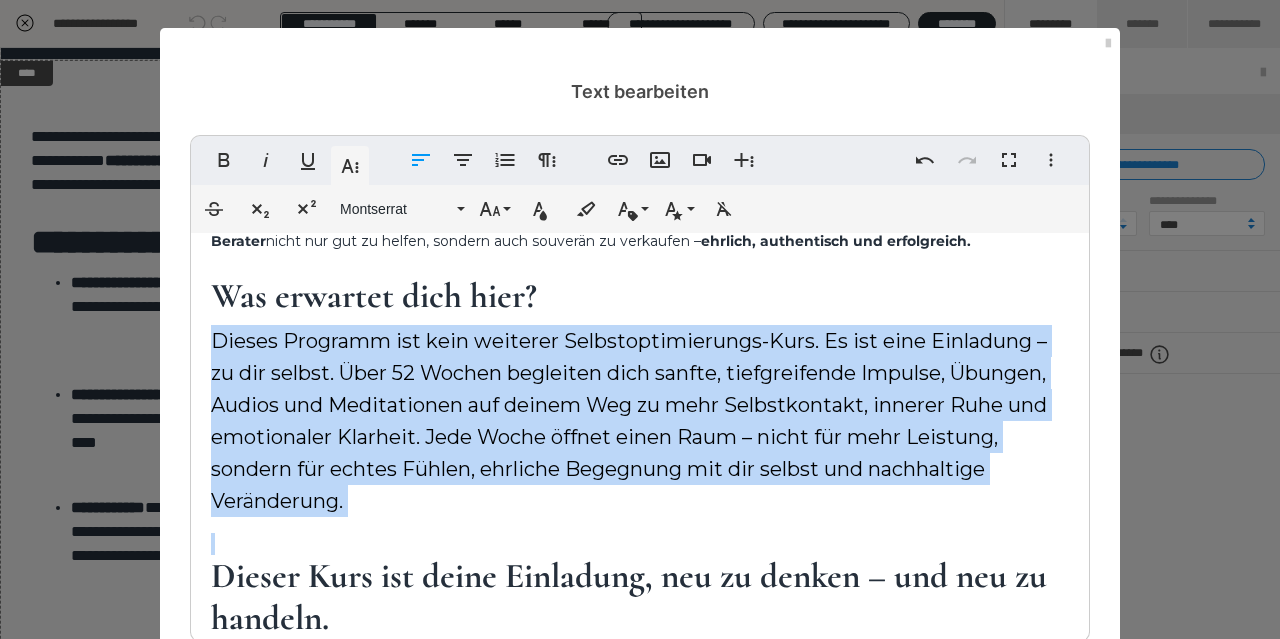 click on "Dieses Programm ist kein weiterer Selbstoptimierungs-Kurs. Es ist eine Einladung – zu dir selbst. Über 52 Wochen begleiten dich sanfte, tiefgreifende Impulse, Übungen, Audios und Meditationen auf deinem Weg zu mehr Selbstkontakt, innerer Ruhe und emotionaler Klarheit. Jede Woche öffnet einen Raum – nicht für mehr Leistung, sondern für echtes Fühlen, ehrliche Begegnung mit dir selbst und nachhaltige Veränderung." at bounding box center [629, 421] 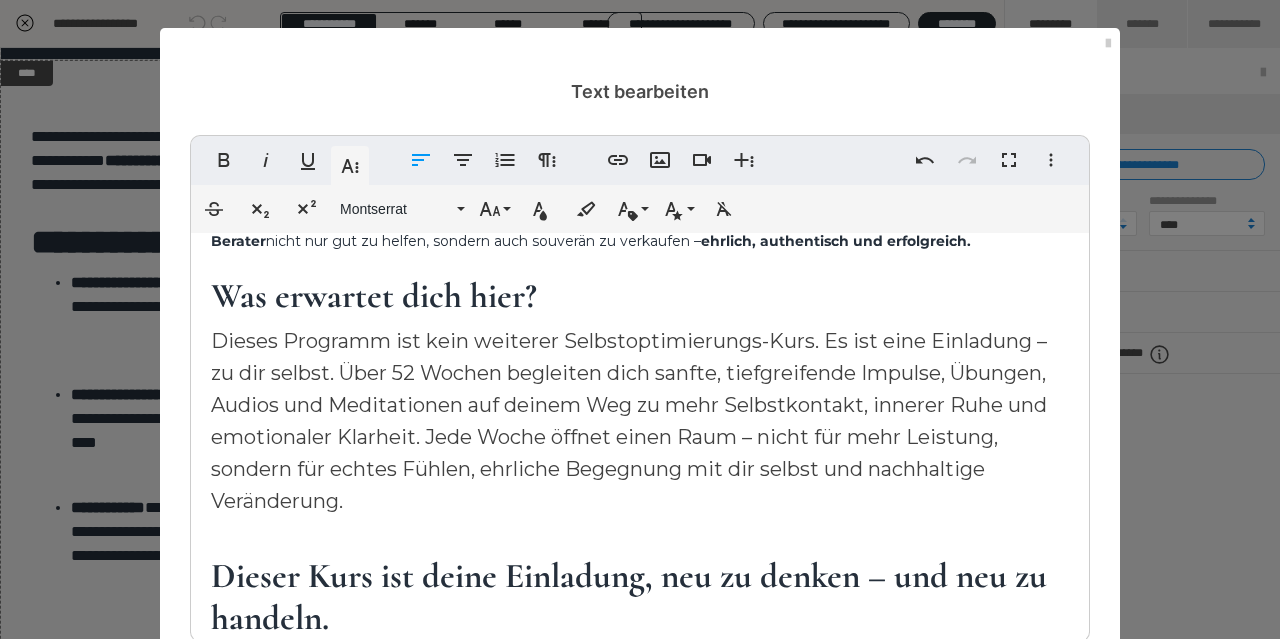 scroll, scrollTop: 0, scrollLeft: 0, axis: both 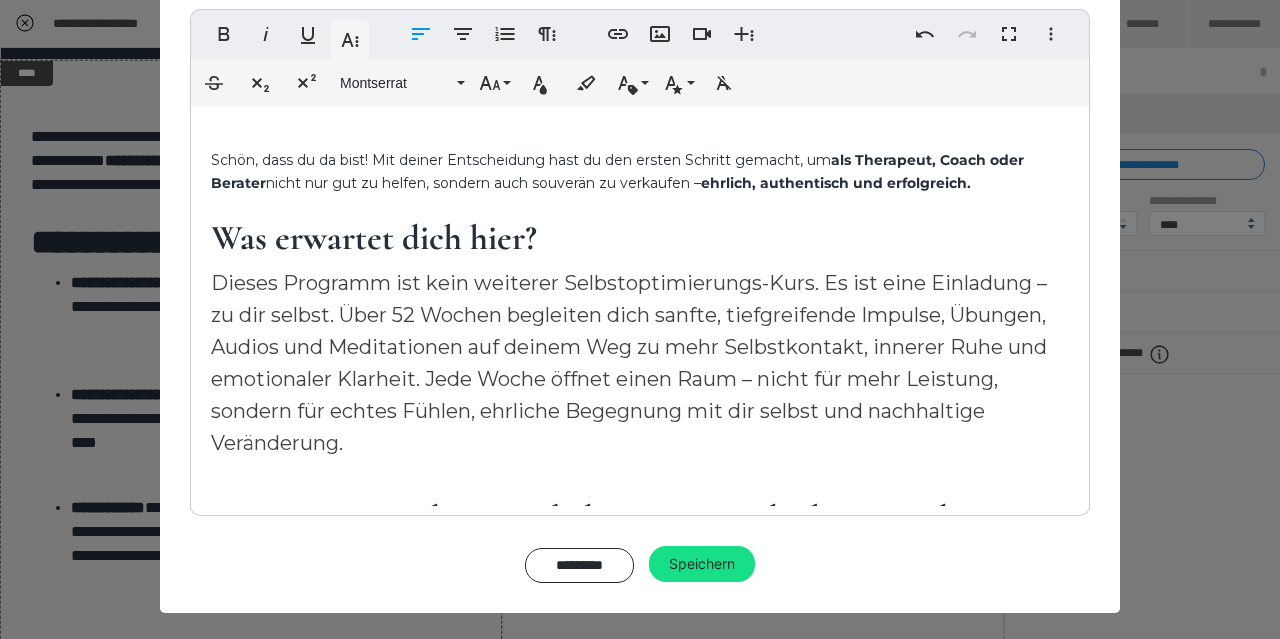 click on "Schön, dass du da bist! Mit deiner Entscheidung hast du den ersten Schritt gemacht, um  als Therapeut, Coach oder Berater  nicht nur gut zu helfen, sondern auch souverän zu verkaufen –  ehrlich, authentisch und erfolgreich. Was erwartet dich hier? Dieses Programm ist kein weiterer Selbstoptimierungs-Kurs. Es ist eine Einladung – zu dir selbst. Über 52 Wochen begleiten dich sanfte, tiefgreifende Impulse, Übungen, Audios und Meditationen auf deinem Weg zu mehr Selbstkontakt, innerer Ruhe und emotionaler Klarheit. Jede Woche öffnet einen Raum – nicht für mehr Leistung, sondern für echtes Fühlen, ehrliche Begegnung mit dir selbst und nachhaltige Veränderung. Dieser Kurs ist deine Einladung, neu zu denken – und neu zu handeln. Du brauchst kein Marktschreier zu werden. Aber du darfst sichtbar werden. Du darfst ein Angebot machen. Und du darfst für deine Leistung Geld verlangen." at bounding box center (640, 391) 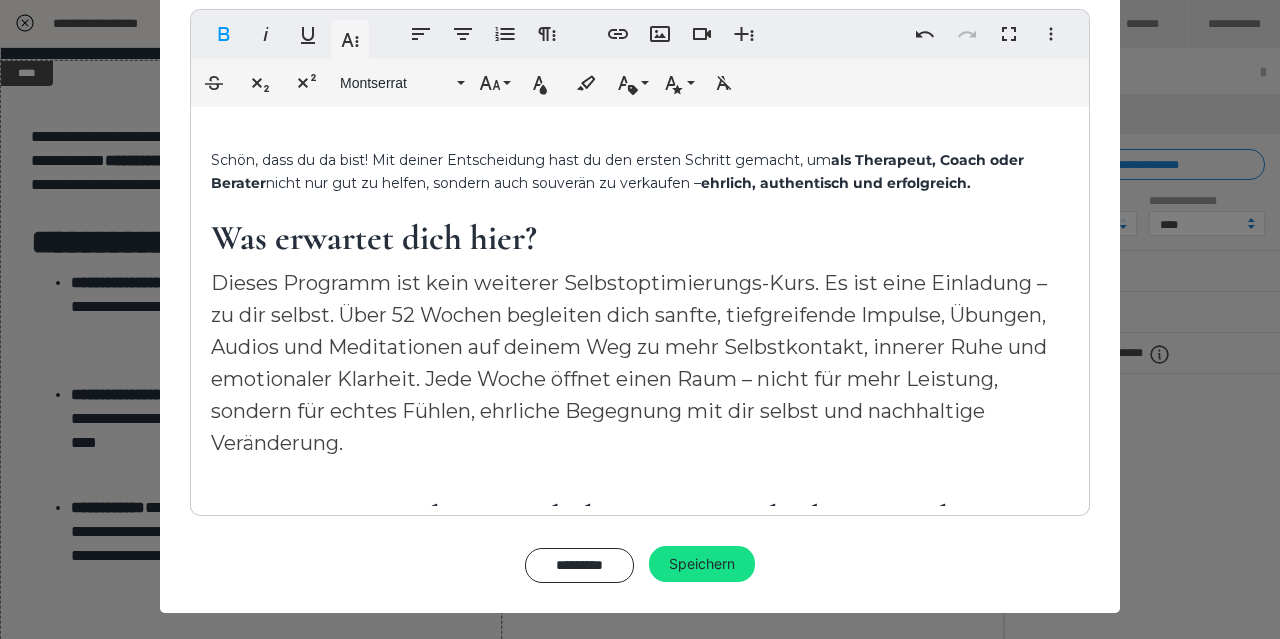 click on "Schön, dass du da bist! Mit deiner Entscheidung hast du den ersten Schritt gemacht, um  als Therapeut, Coach oder Berater  nicht nur gut zu helfen, sondern auch souverän zu verkaufen –  ehrlich, authentisch und erfolgreich." at bounding box center [617, 171] 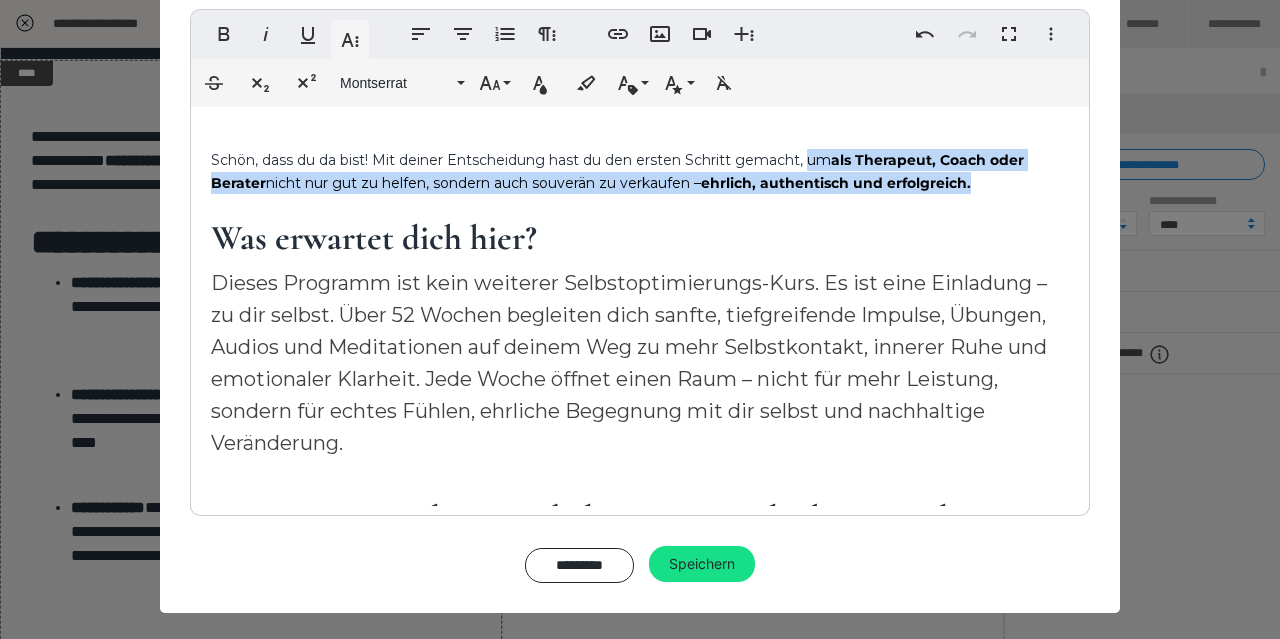 type 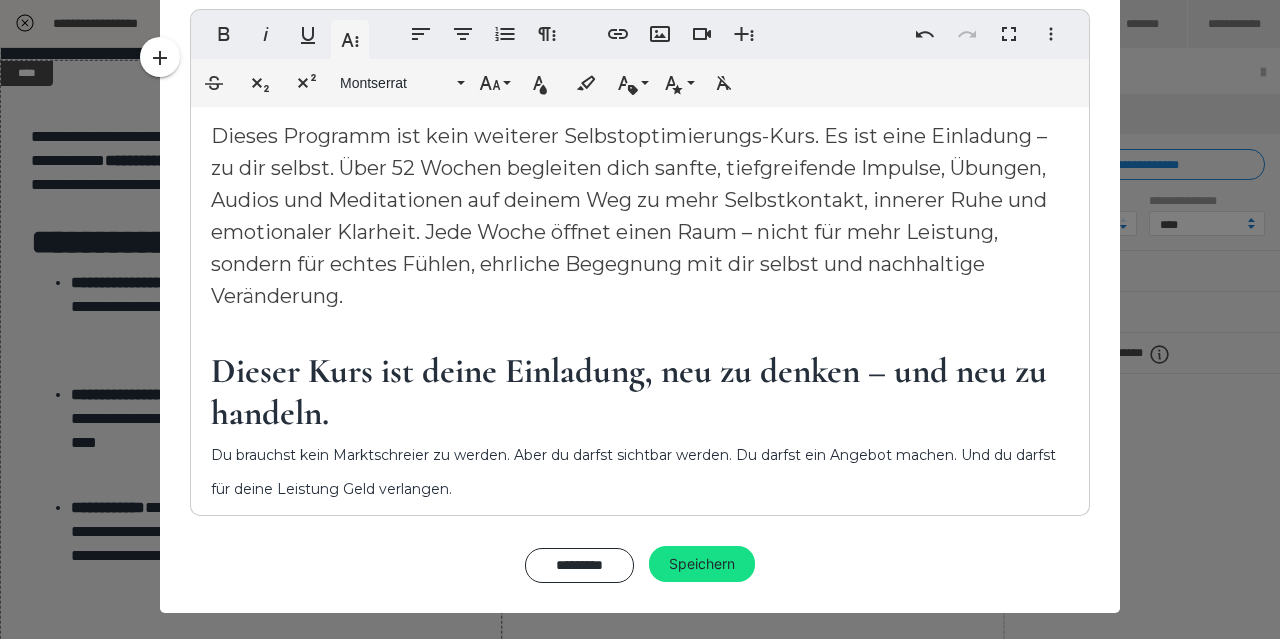 scroll, scrollTop: 171, scrollLeft: 0, axis: vertical 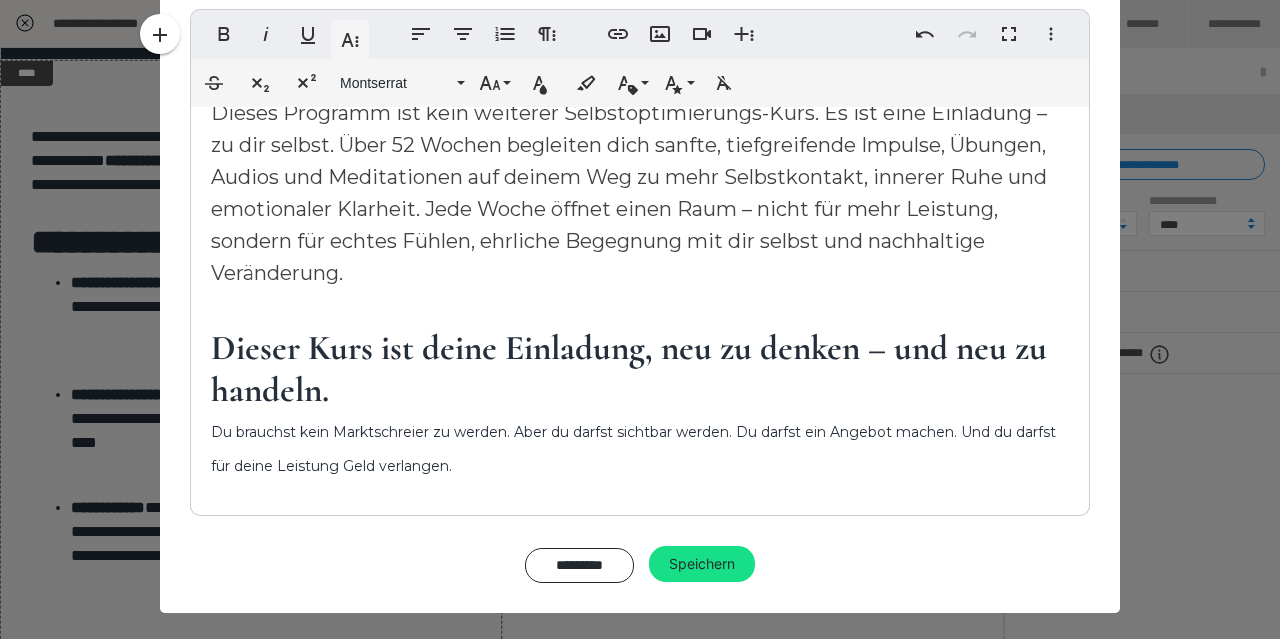 click on "Dieser Kurs ist deine Einladung, neu zu denken – und neu zu handeln." at bounding box center [629, 369] 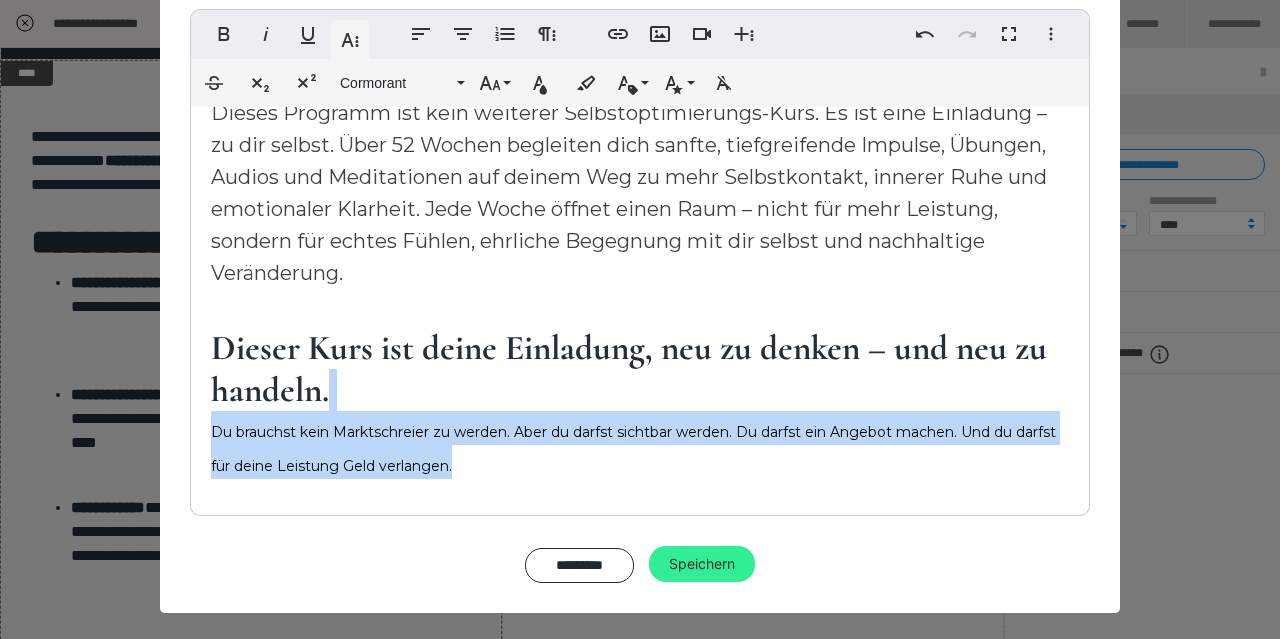 click on "Speichern" at bounding box center [702, 564] 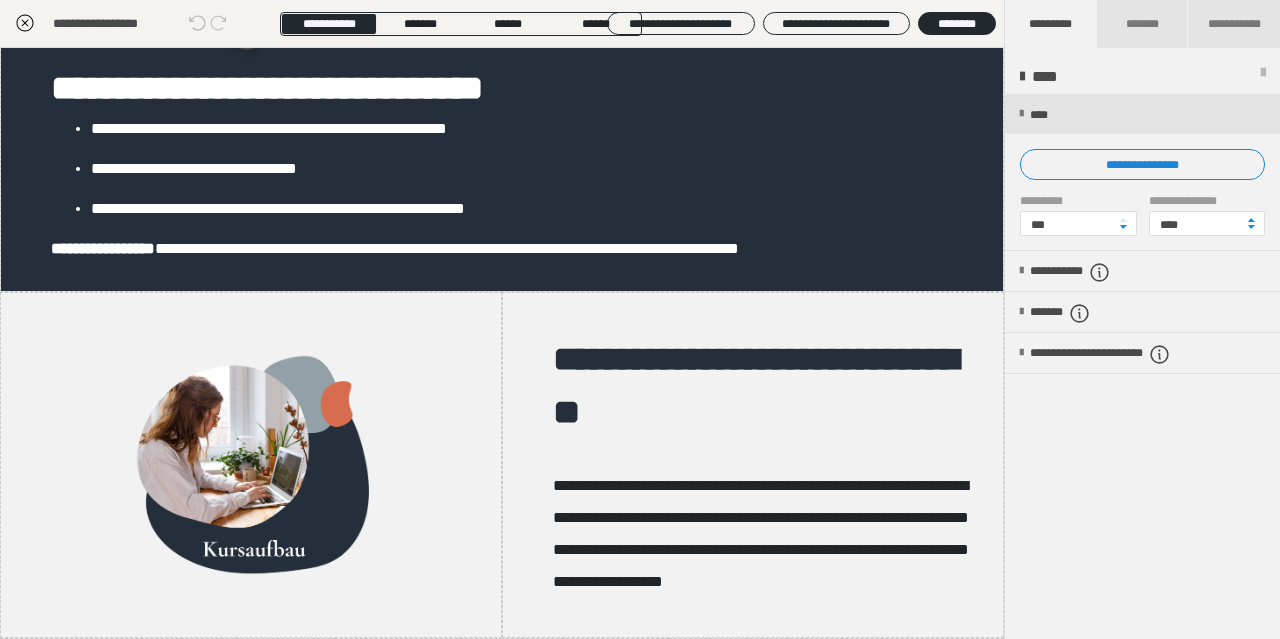 scroll, scrollTop: 893, scrollLeft: 0, axis: vertical 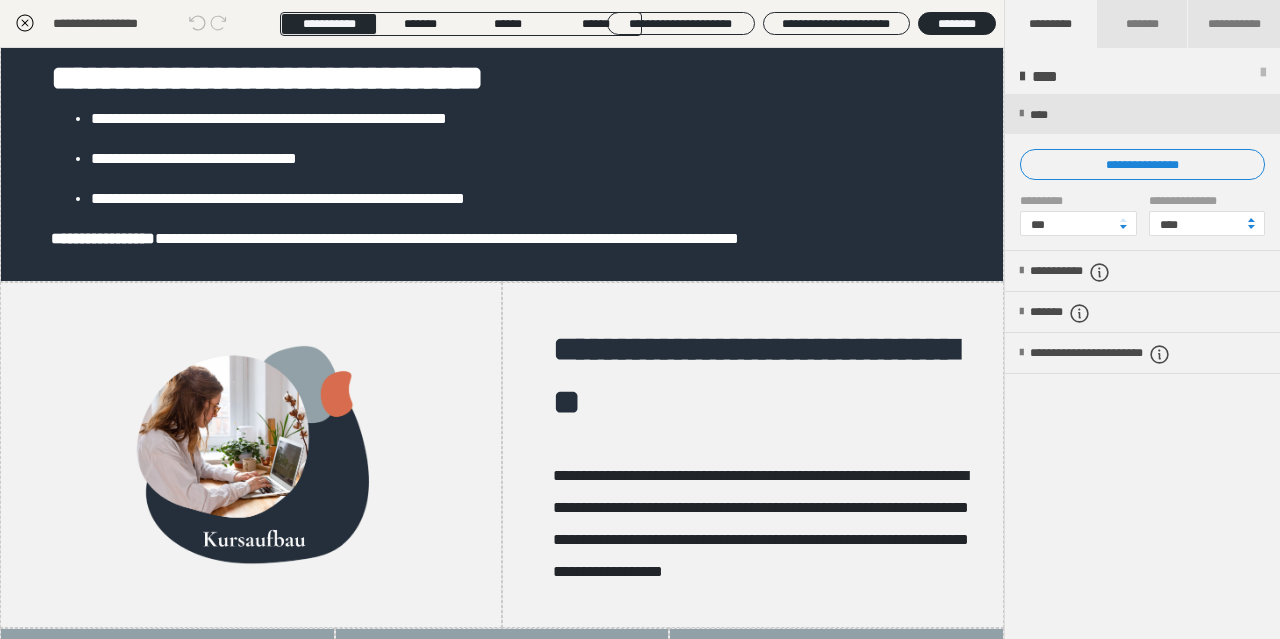 click on "**********" at bounding box center [502, 159] 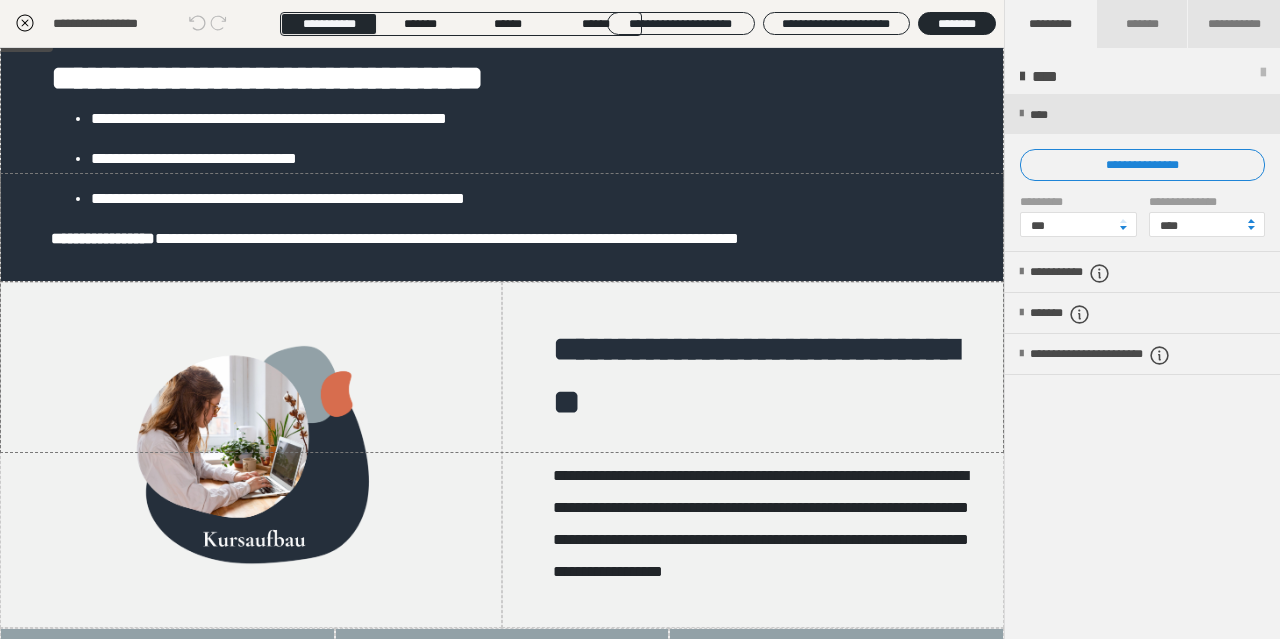 click on "**********" at bounding box center [502, 159] 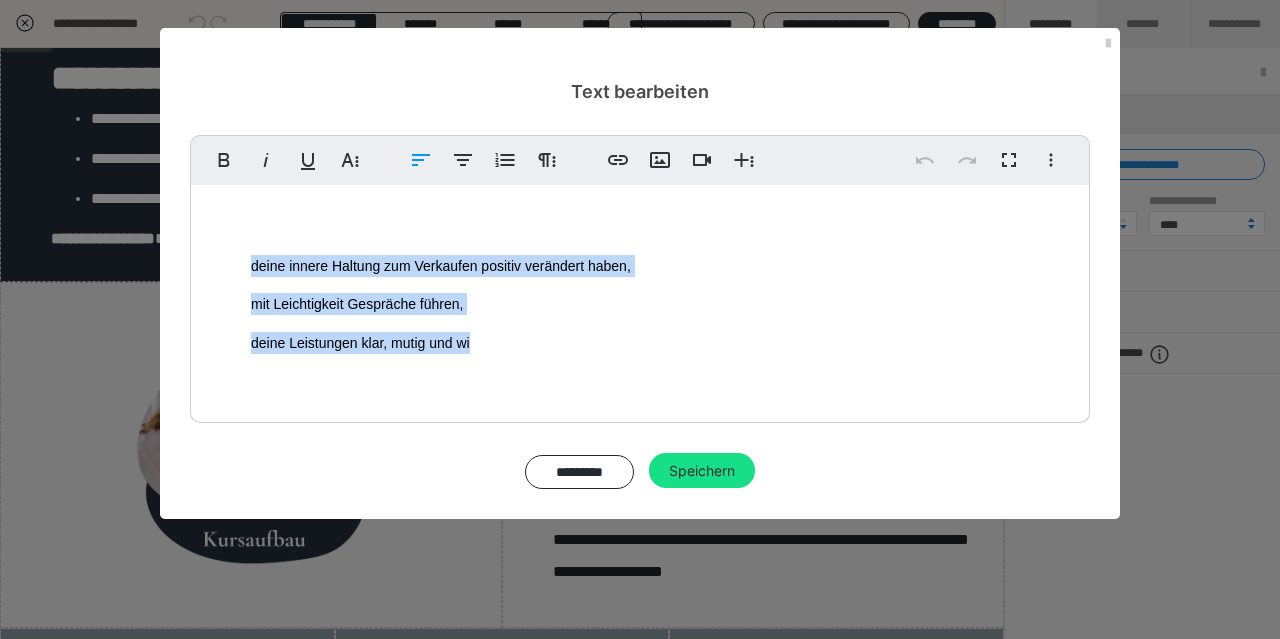 drag, startPoint x: 221, startPoint y: 256, endPoint x: 470, endPoint y: 344, distance: 264.09277 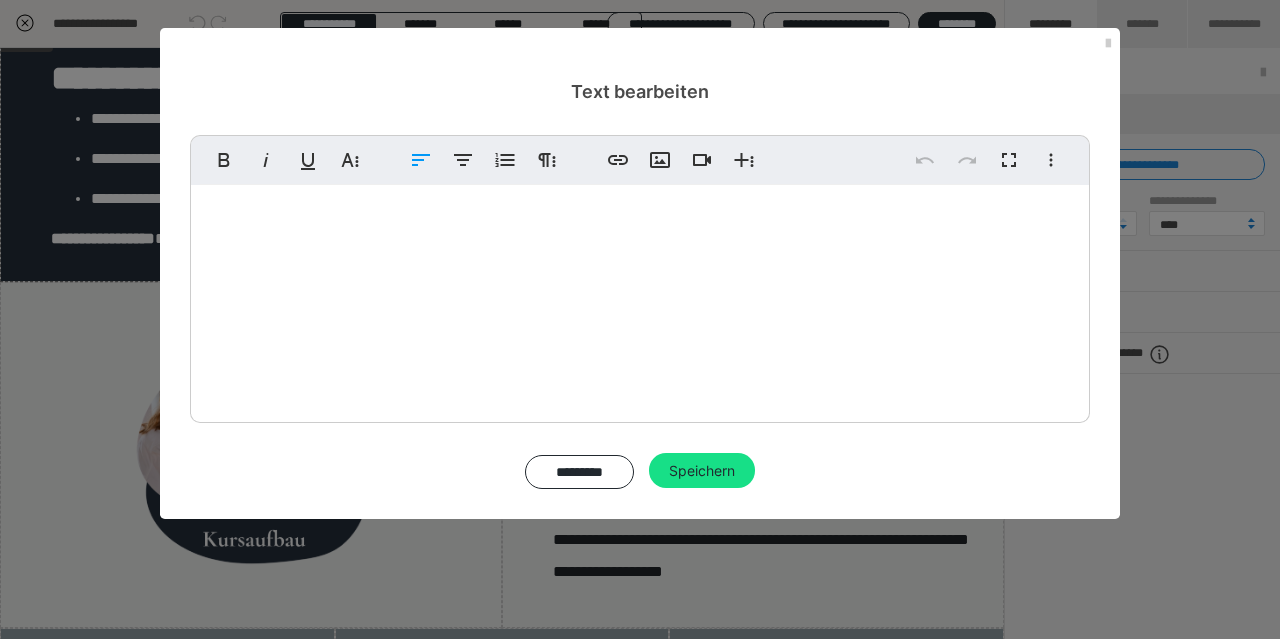click on "deine Leistungen klar, mutig und wirkungsvoll anbieten können." at bounding box center (660, 343) 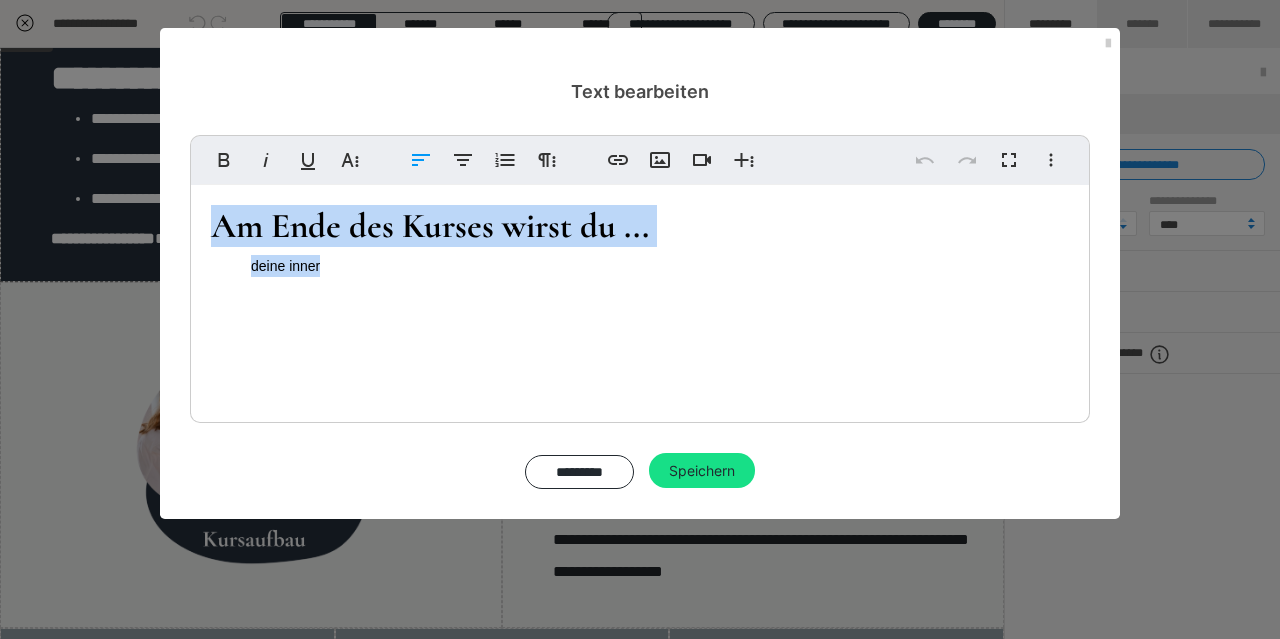 drag, startPoint x: 210, startPoint y: 235, endPoint x: 321, endPoint y: 260, distance: 113.78049 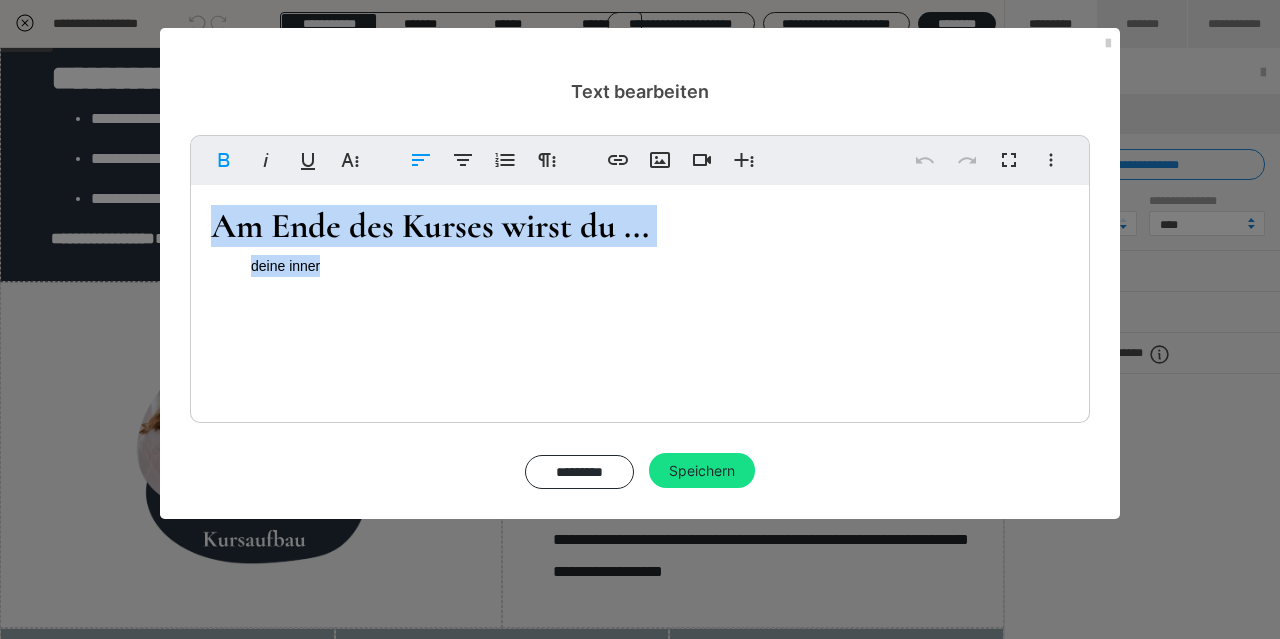 click on "deine innere Haltung zum Verkaufen positiv verändert haben," at bounding box center (660, 266) 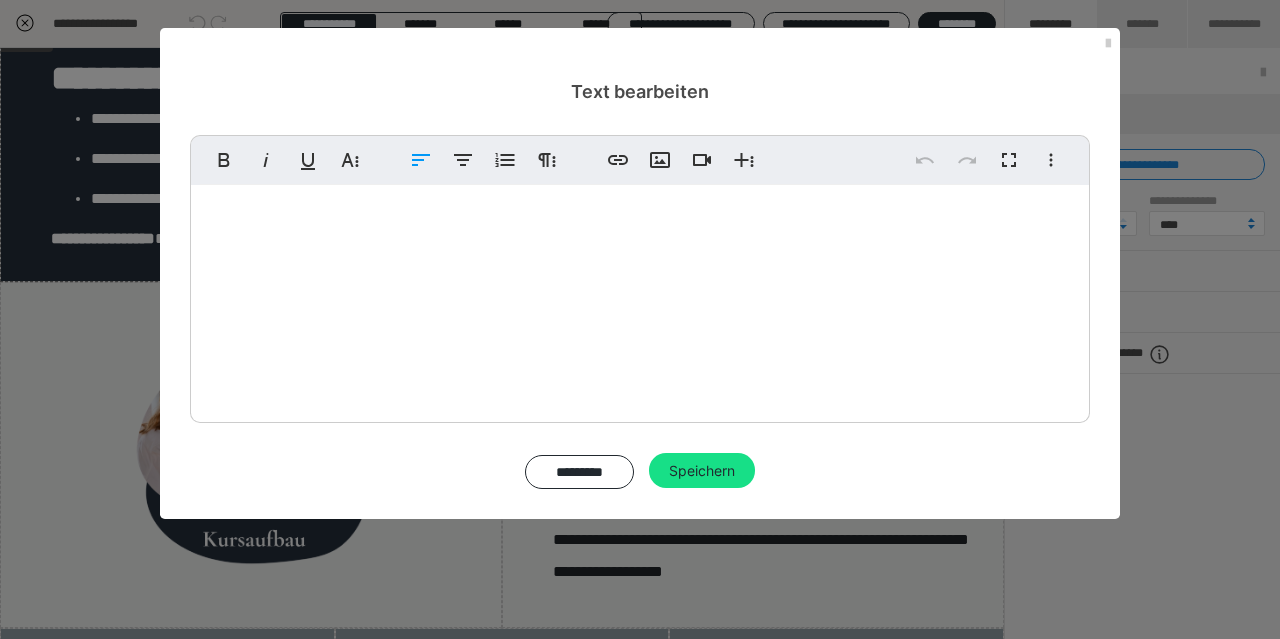drag, startPoint x: 223, startPoint y: 267, endPoint x: 1079, endPoint y: 380, distance: 863.42633 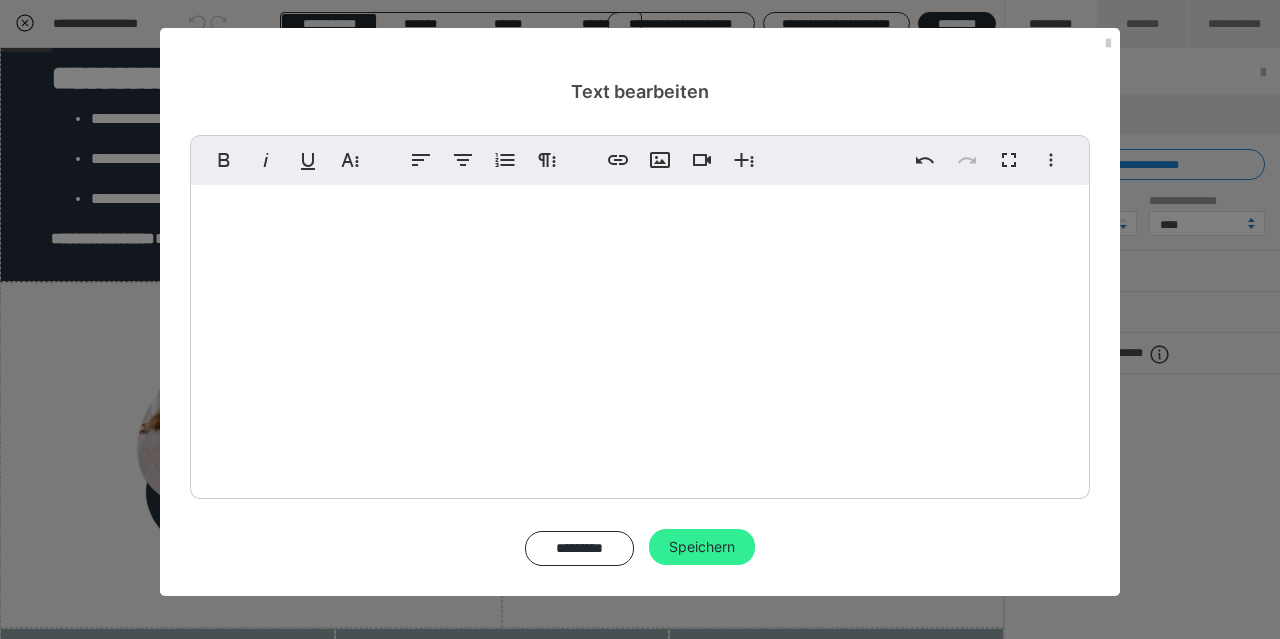 click on "Speichern" at bounding box center [702, 547] 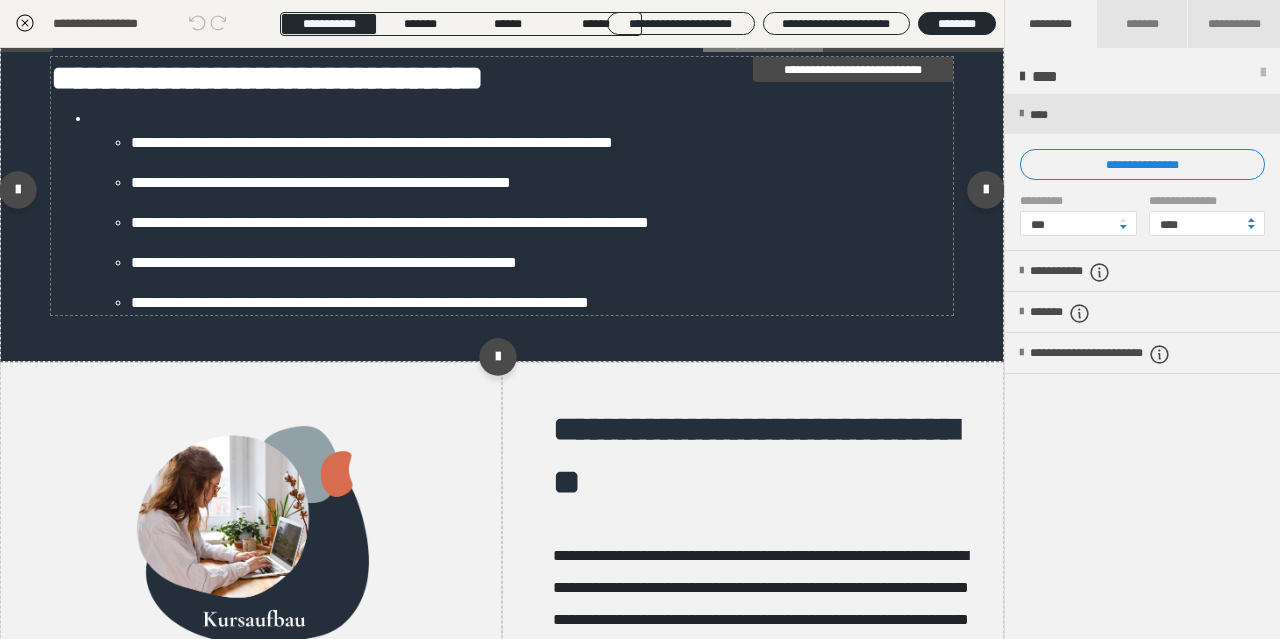 click on "**********" at bounding box center (542, 263) 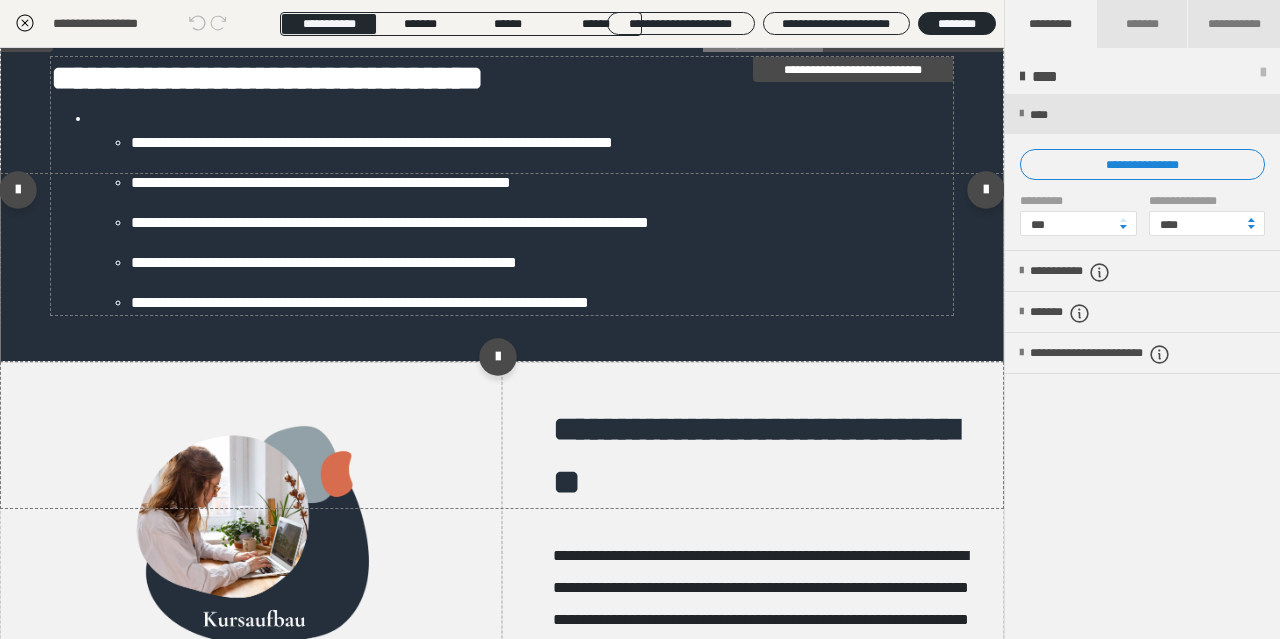 click on "**********" at bounding box center [542, 263] 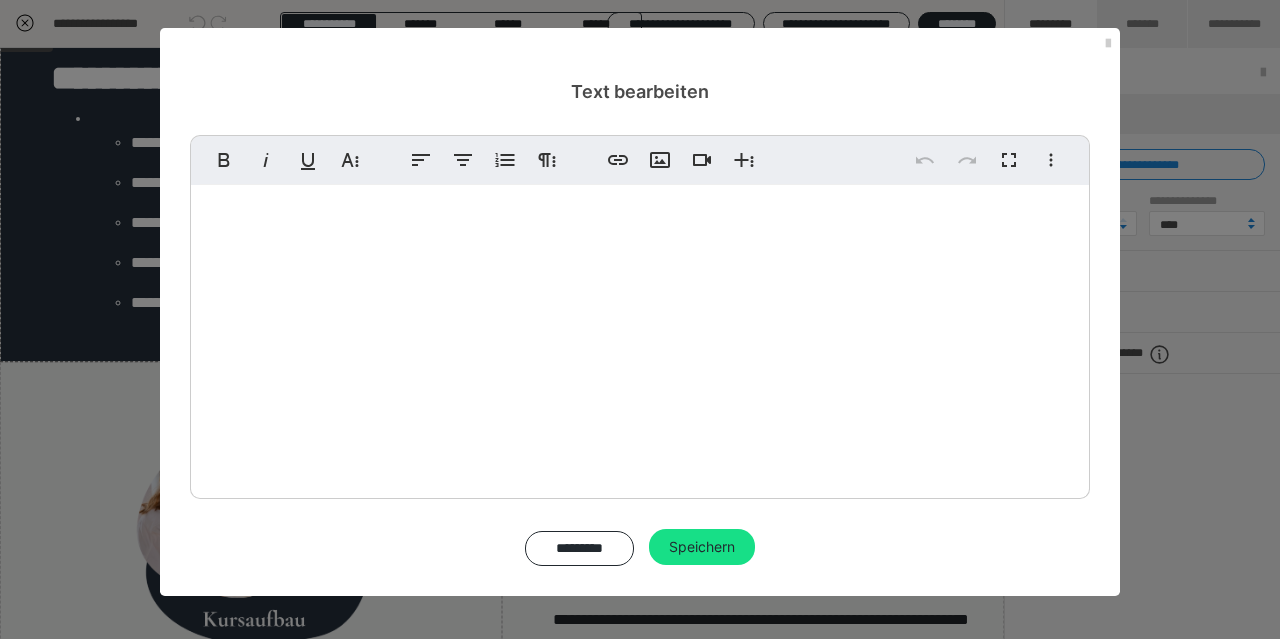 click on "Am Ende des Kurses wirst du ..." at bounding box center [430, 226] 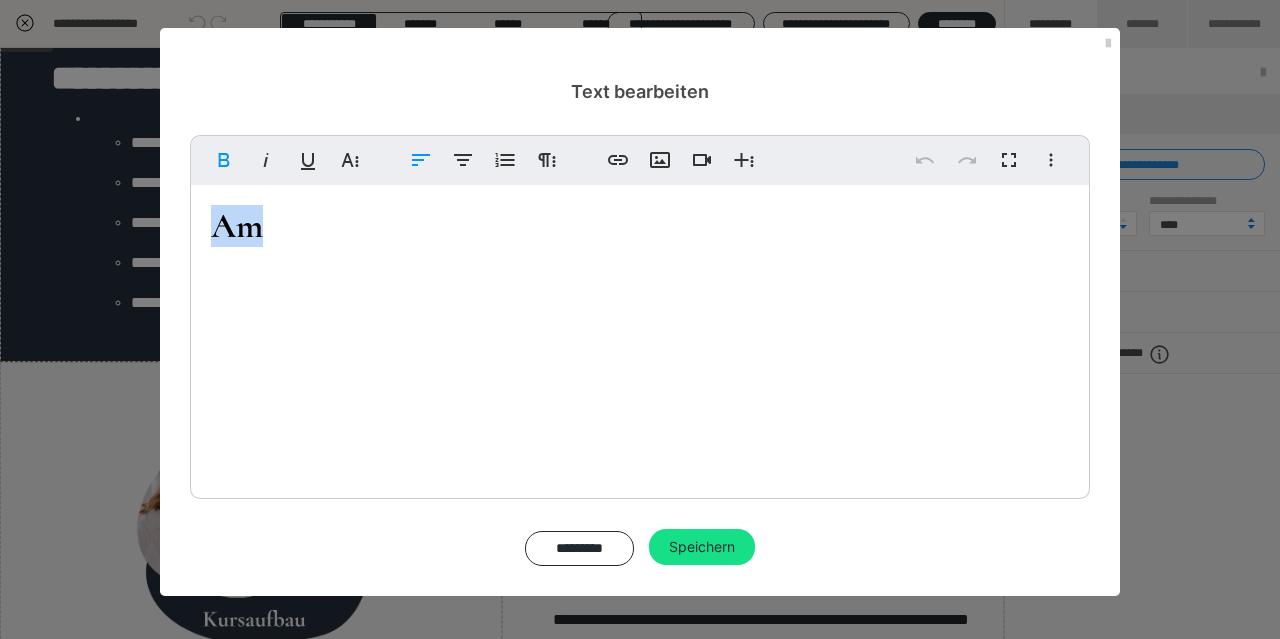 drag, startPoint x: 265, startPoint y: 243, endPoint x: 153, endPoint y: 237, distance: 112.1606 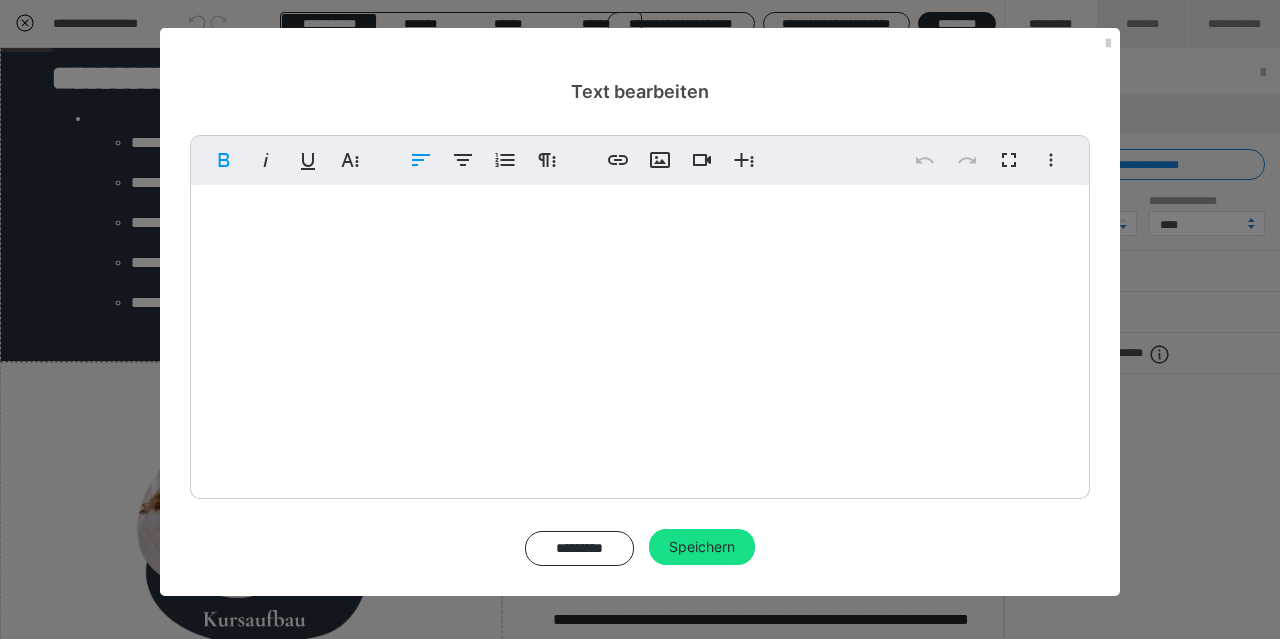 click on "Du wirst dich selbst wieder spüren – jenseits von Funktionieren und Erwartungen. Du erkennst deine inneren Muster, Trigger und Schutzstrategien. Du entwickelst emotionale Resilienz, Selbstmitgefühl und Vertrauen in deine Intuition. Du lernst, dich selbst zu halten – auch in schwierigen Momenten. Du findest deinen inneren Kompass und ein stabiles, sicheres Zuhause in dir." at bounding box center [640, 354] 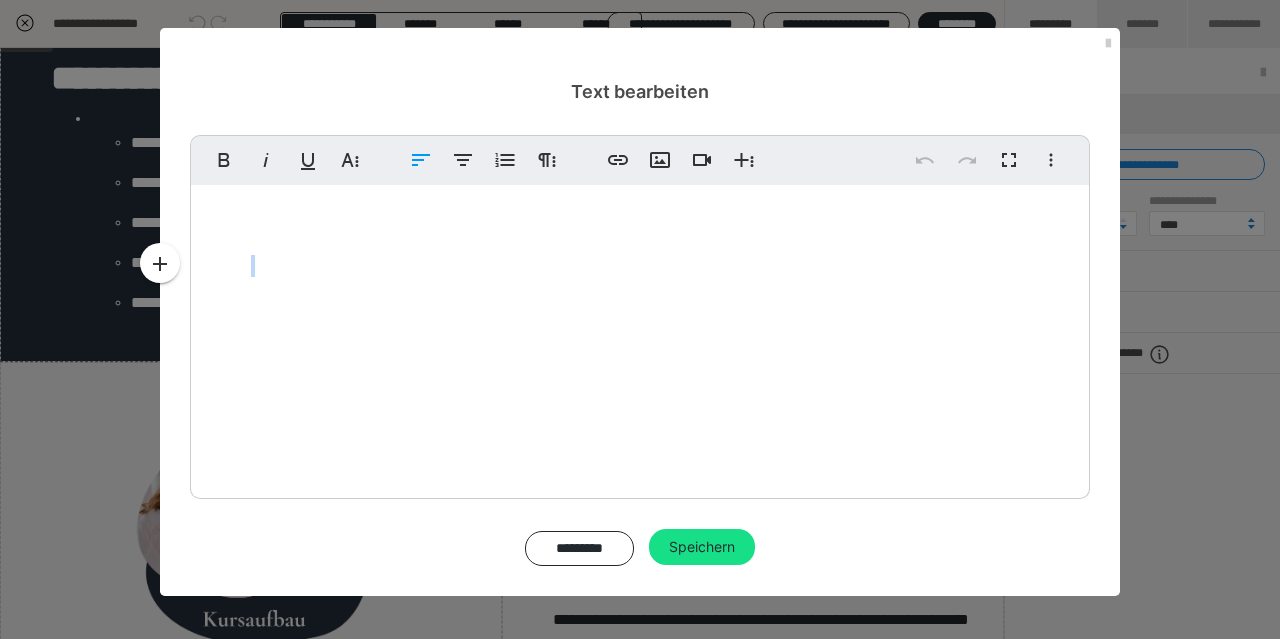 drag, startPoint x: 214, startPoint y: 261, endPoint x: 284, endPoint y: 280, distance: 72.53275 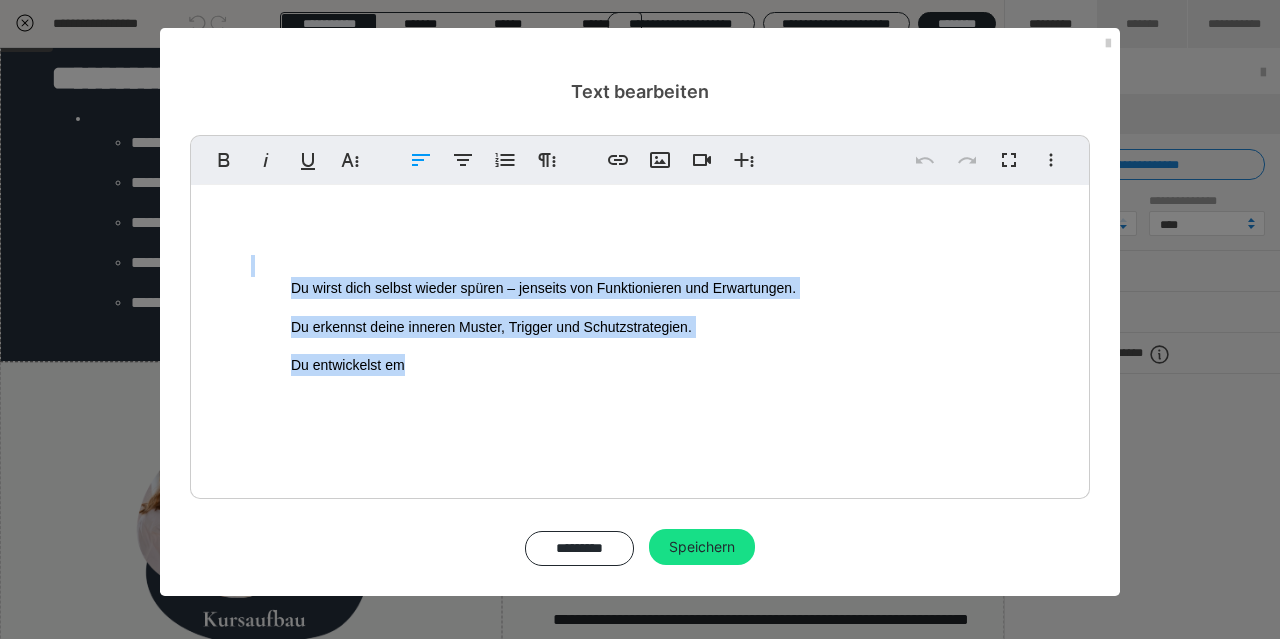 drag, startPoint x: 207, startPoint y: 266, endPoint x: 407, endPoint y: 358, distance: 220.1454 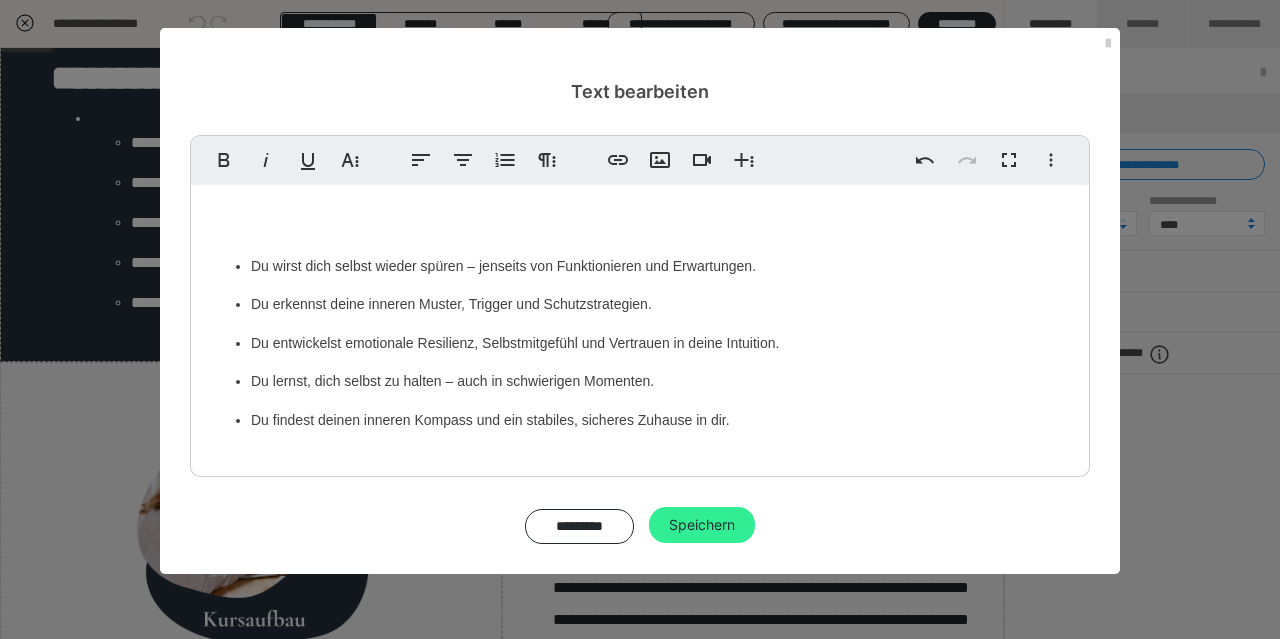 click on "Speichern" at bounding box center [702, 525] 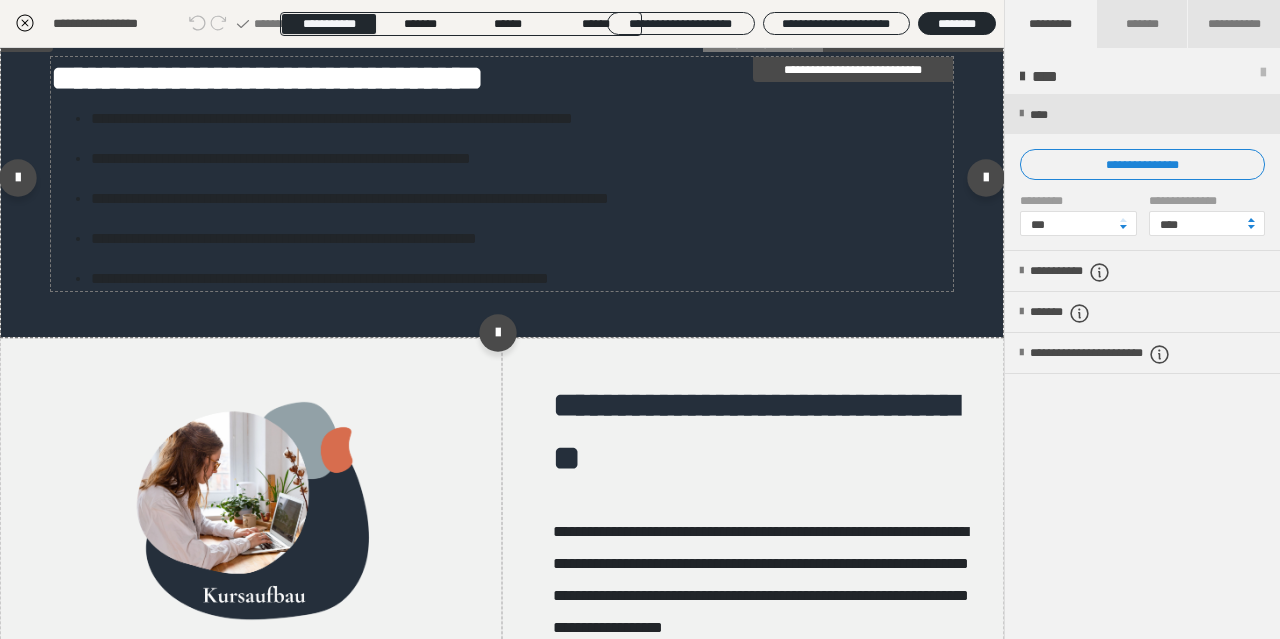 click on "**********" at bounding box center (502, 199) 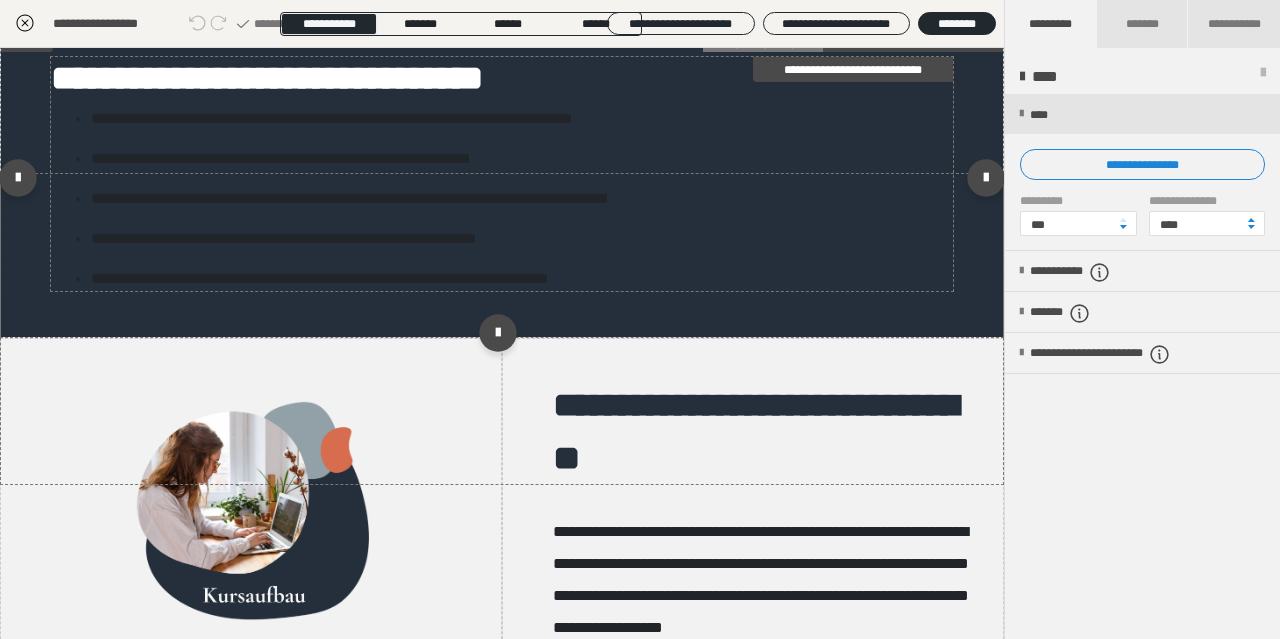 click on "**********" at bounding box center [502, 199] 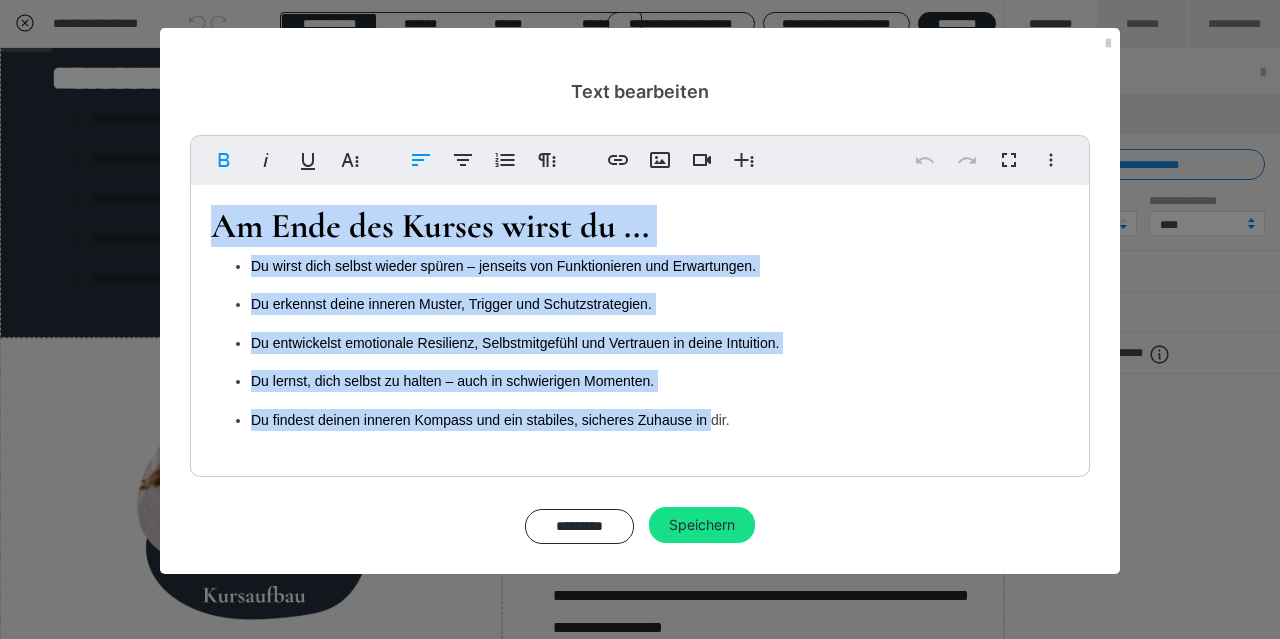 drag, startPoint x: 216, startPoint y: 248, endPoint x: 715, endPoint y: 405, distance: 523.11566 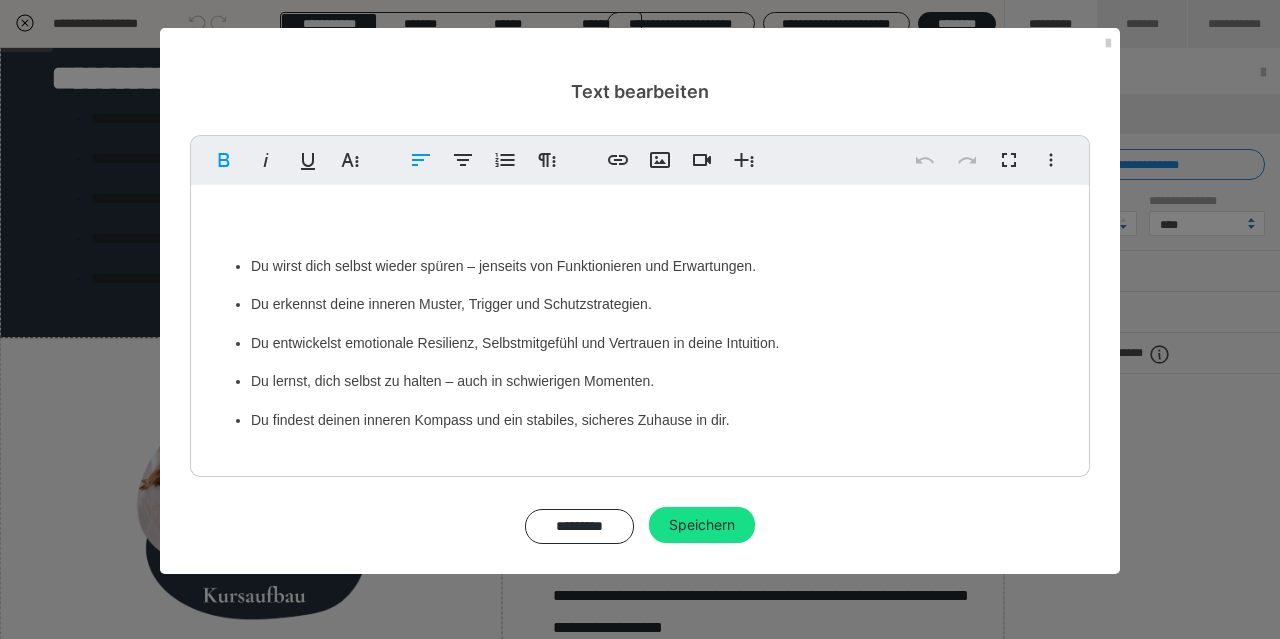 click on "Du wirst dich selbst wieder spüren – jenseits von Funktionieren und Erwartungen. Du erkennst deine inneren Muster, Trigger und Schutzstrategien. Du entwickelst emotionale Resilienz, Selbstmitgefühl und Vertrauen in deine Intuition. Du lernst, dich selbst zu halten – auch in schwierigen Momenten. Du findest deinen inneren Kompass und ein stabiles, sicheres Zuhause in dir." at bounding box center (640, 343) 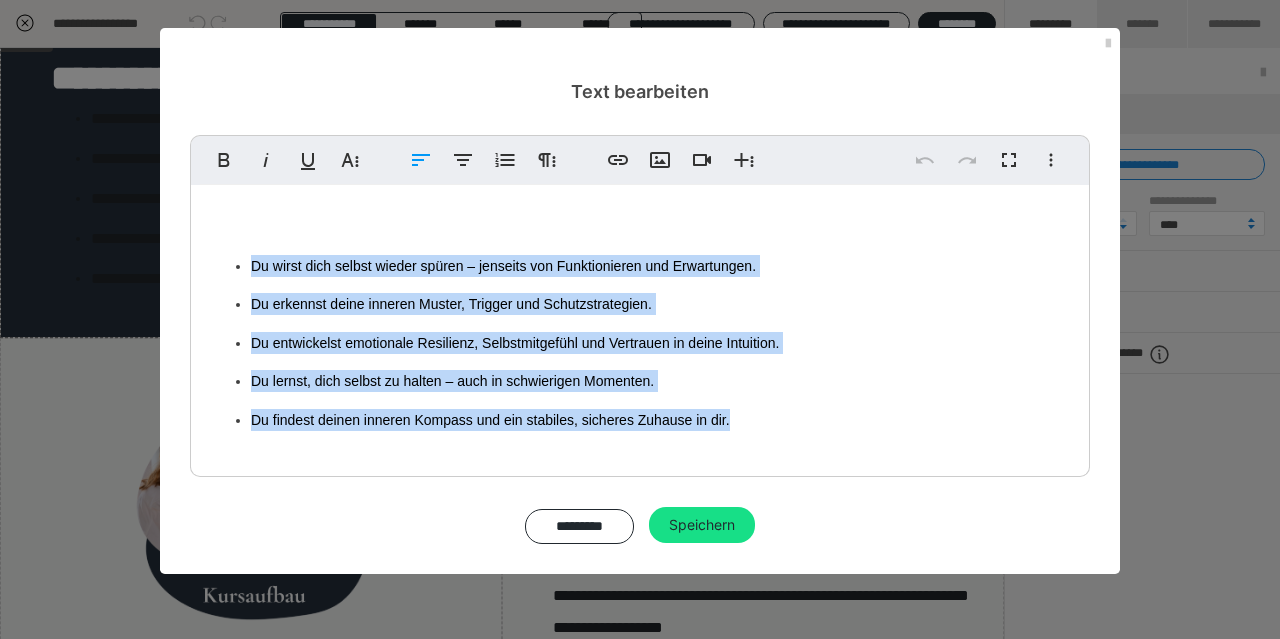 drag, startPoint x: 759, startPoint y: 437, endPoint x: 244, endPoint y: 261, distance: 544.2435 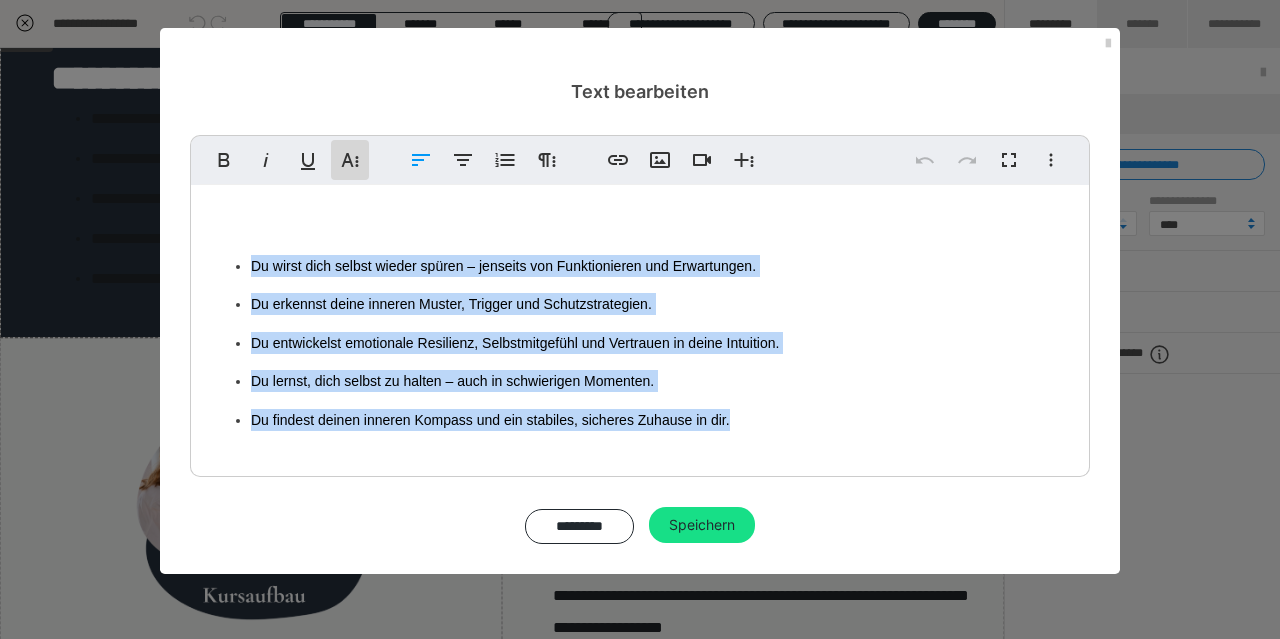 click 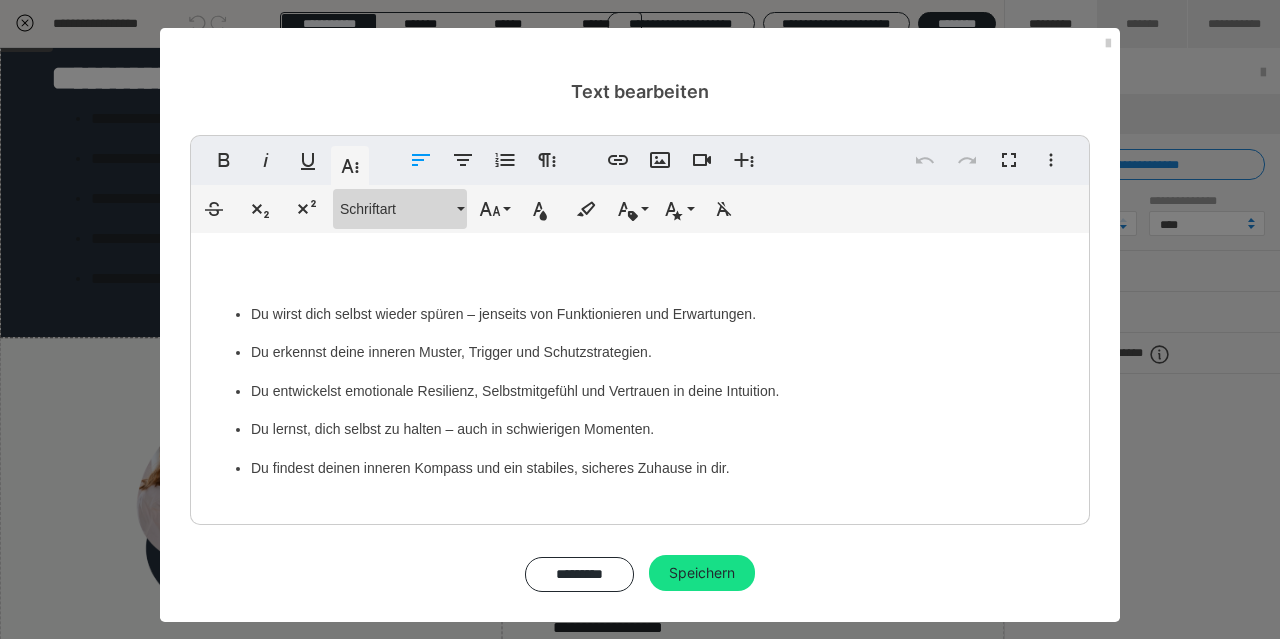 click on "Schriftart" at bounding box center (396, 209) 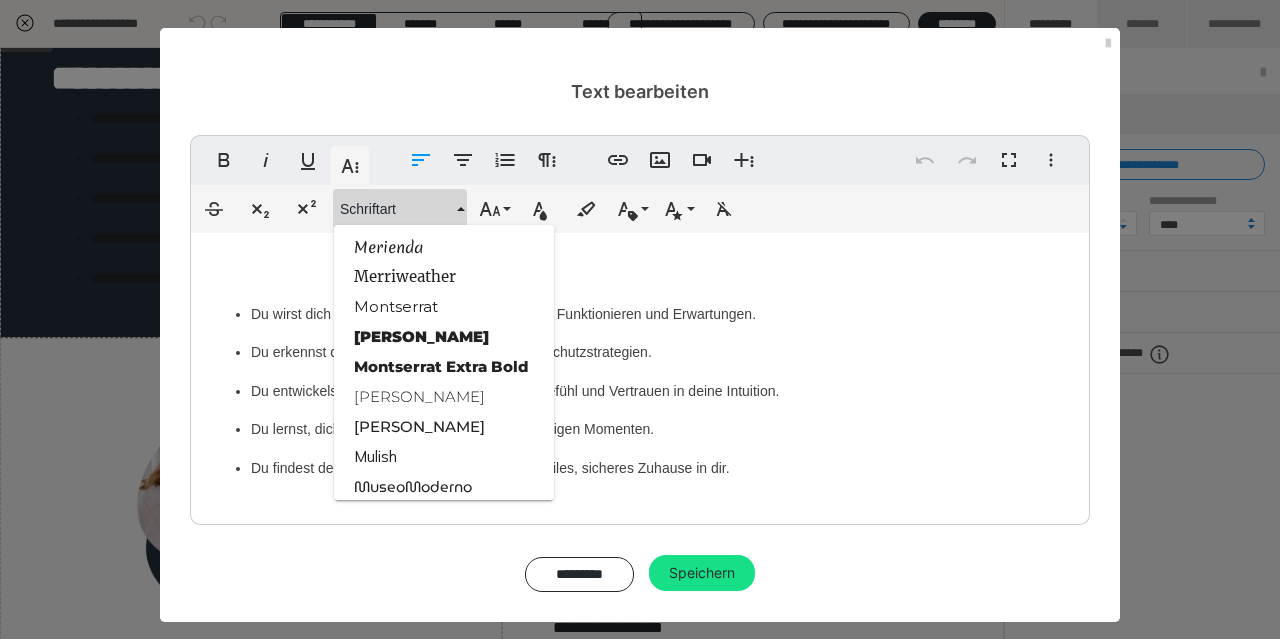 scroll, scrollTop: 1847, scrollLeft: 0, axis: vertical 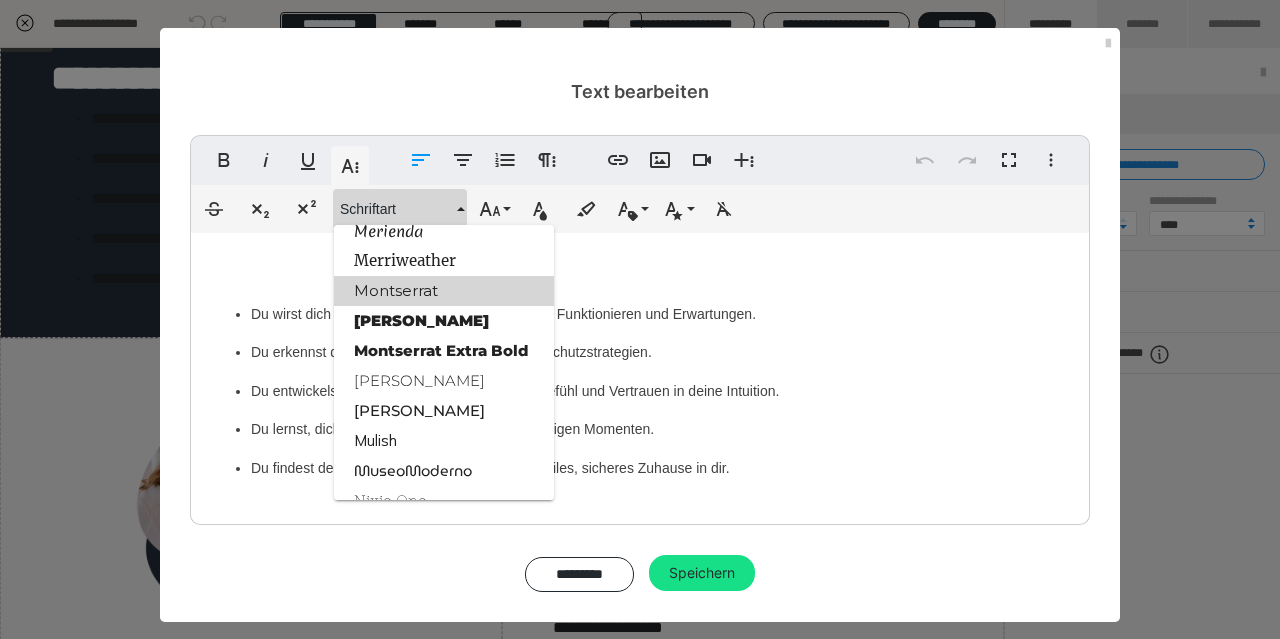 click on "Montserrat" at bounding box center [444, 291] 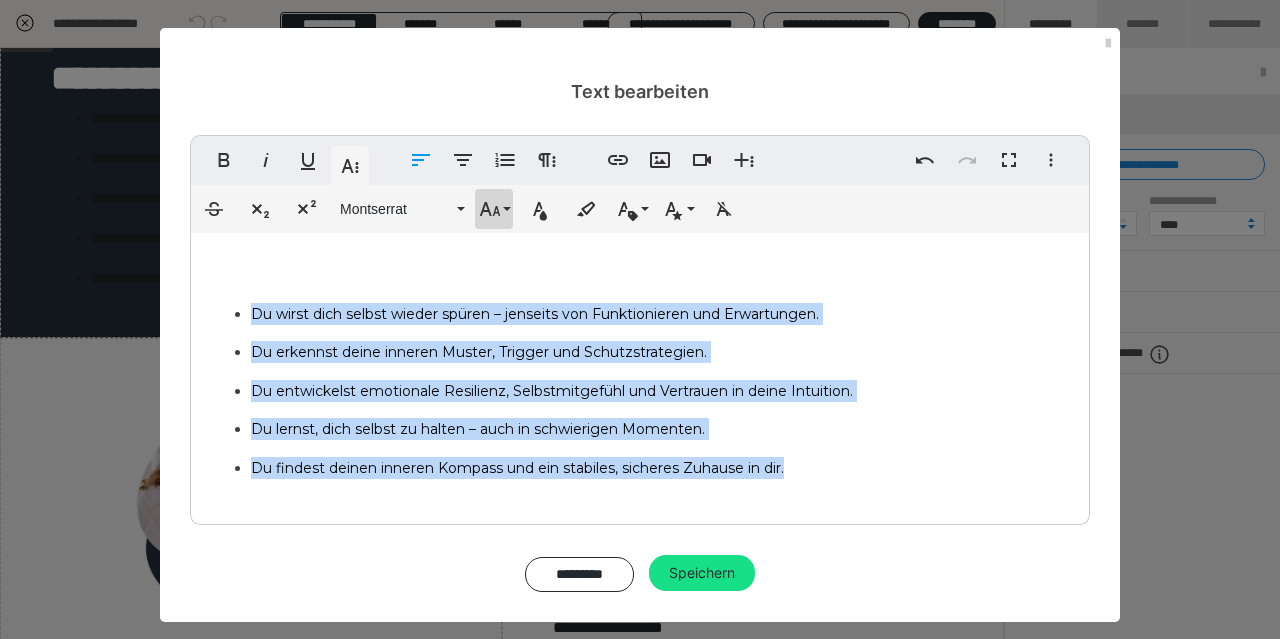 click 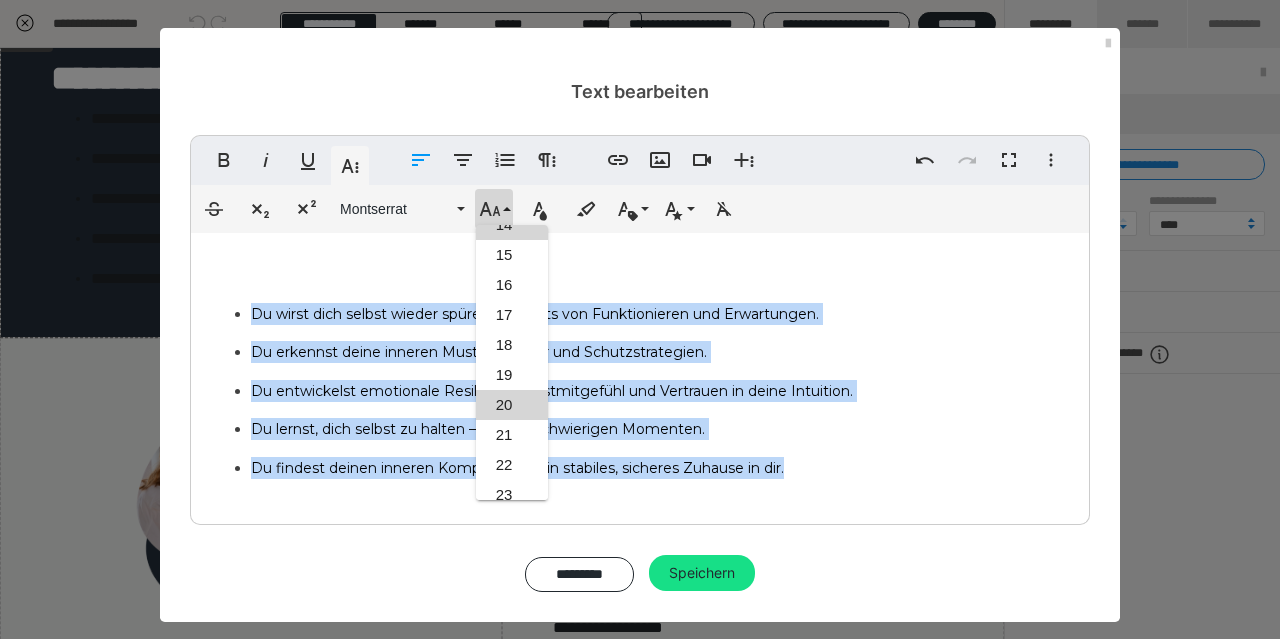 click on "20" at bounding box center [512, 405] 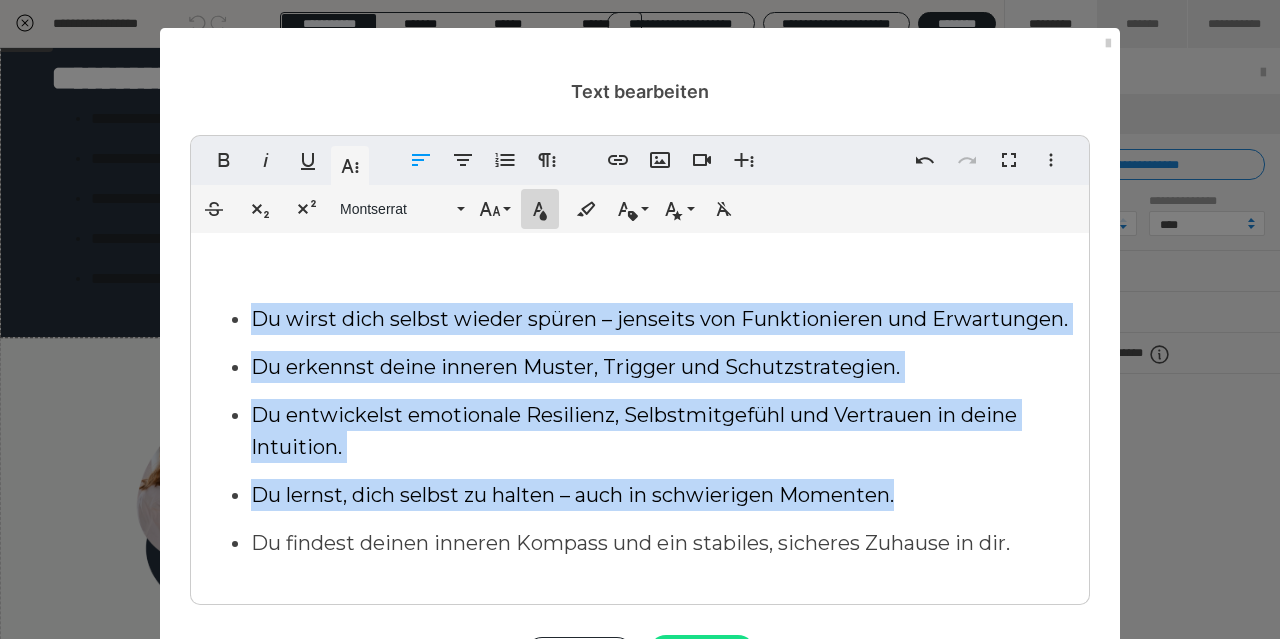 click 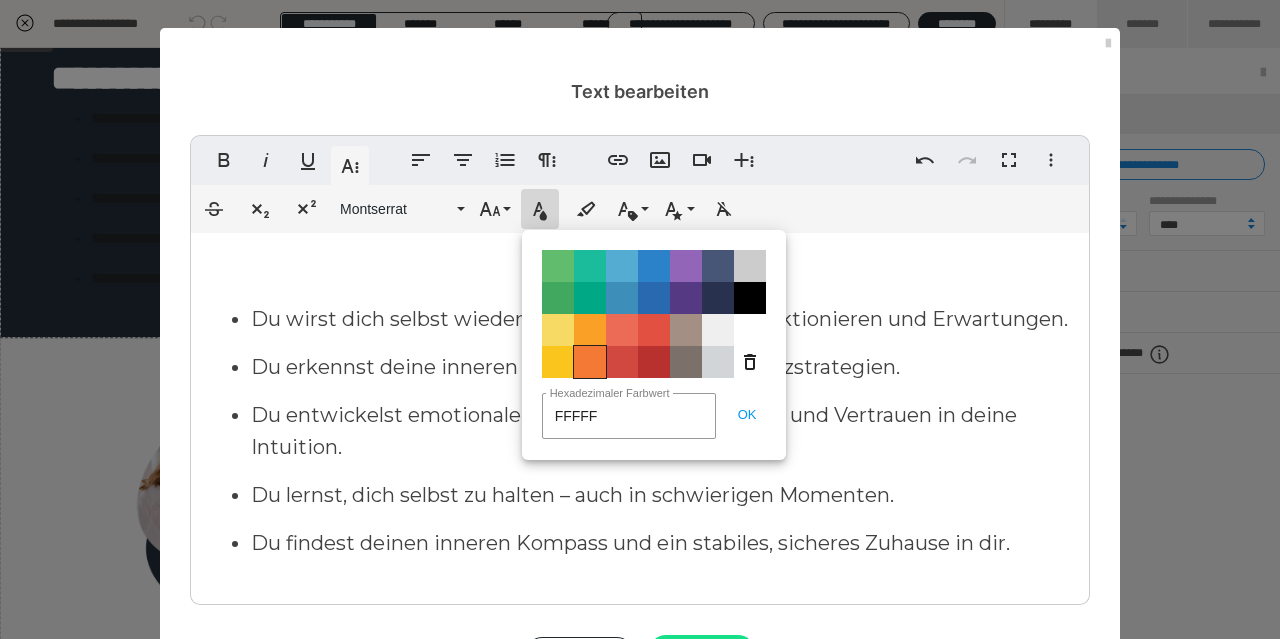 type on "FFFFFF" 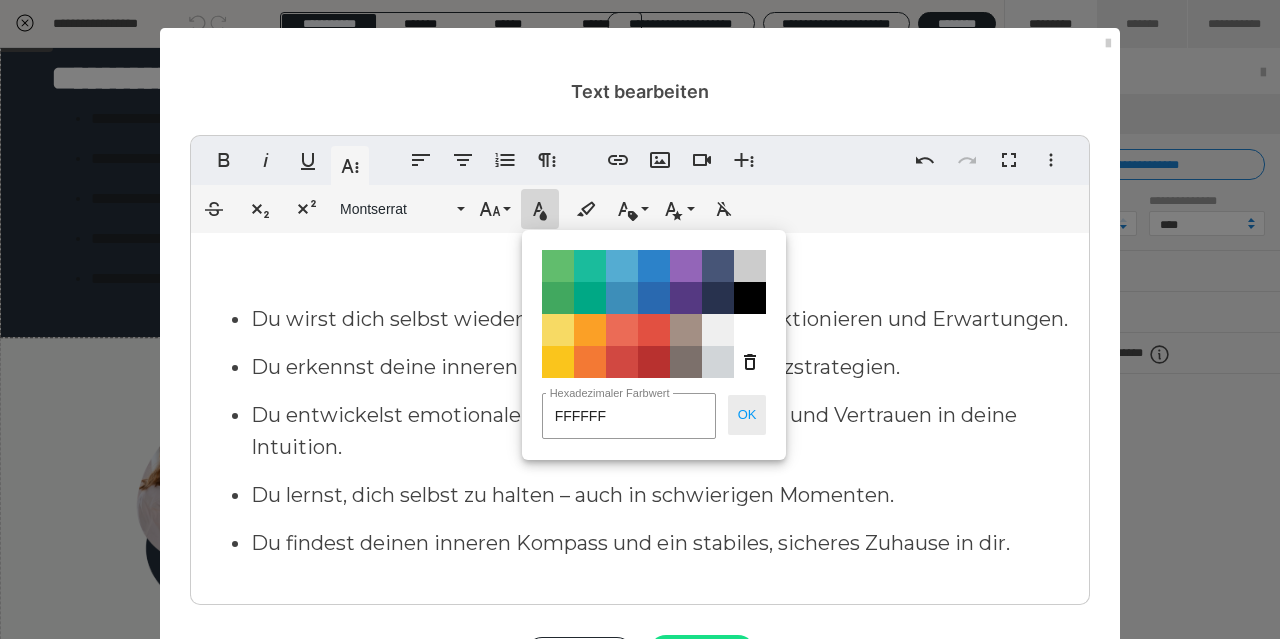 click on "OK" at bounding box center (747, 415) 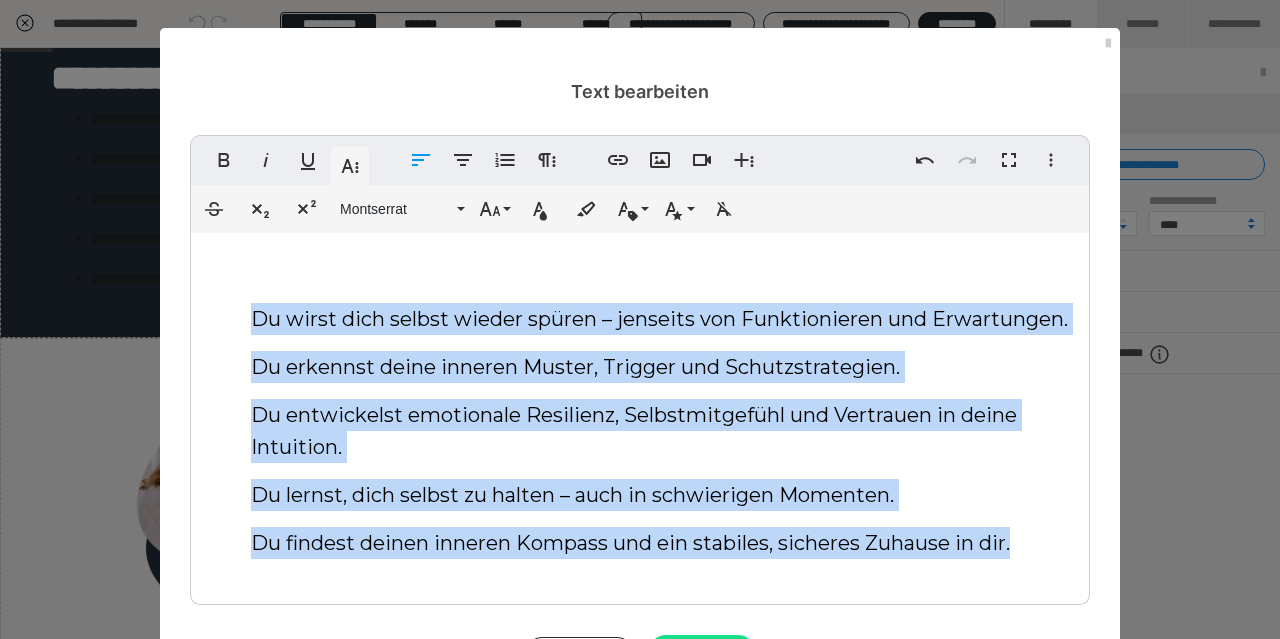 scroll, scrollTop: 121, scrollLeft: 0, axis: vertical 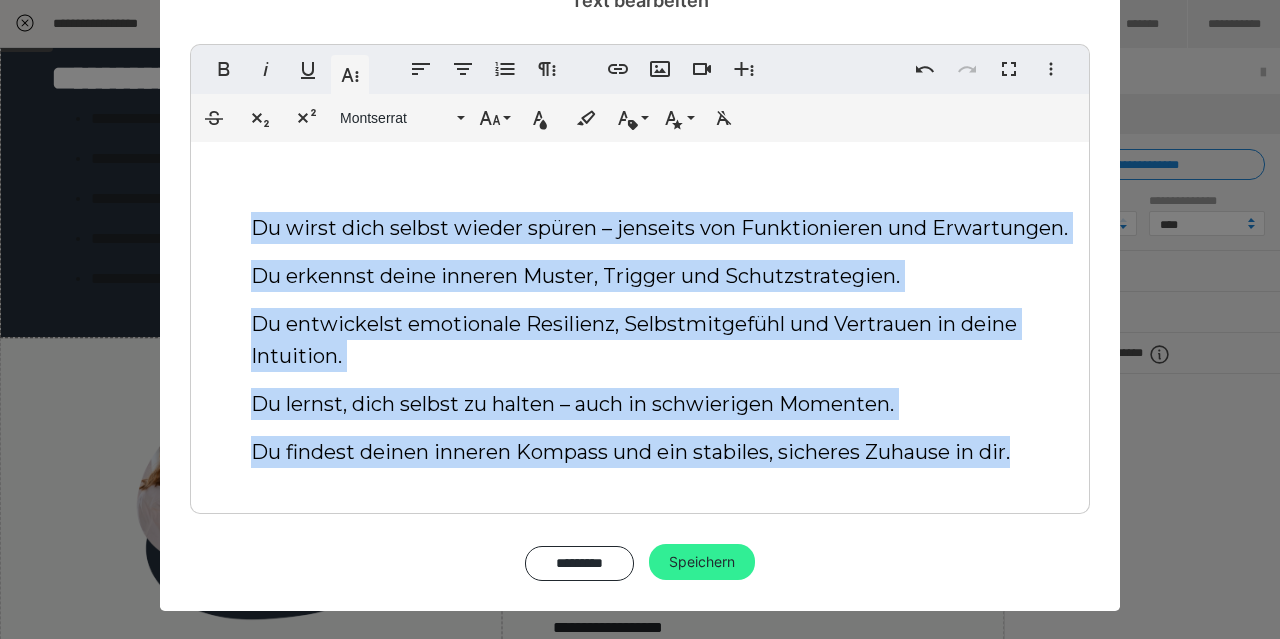 click on "Speichern" at bounding box center (702, 562) 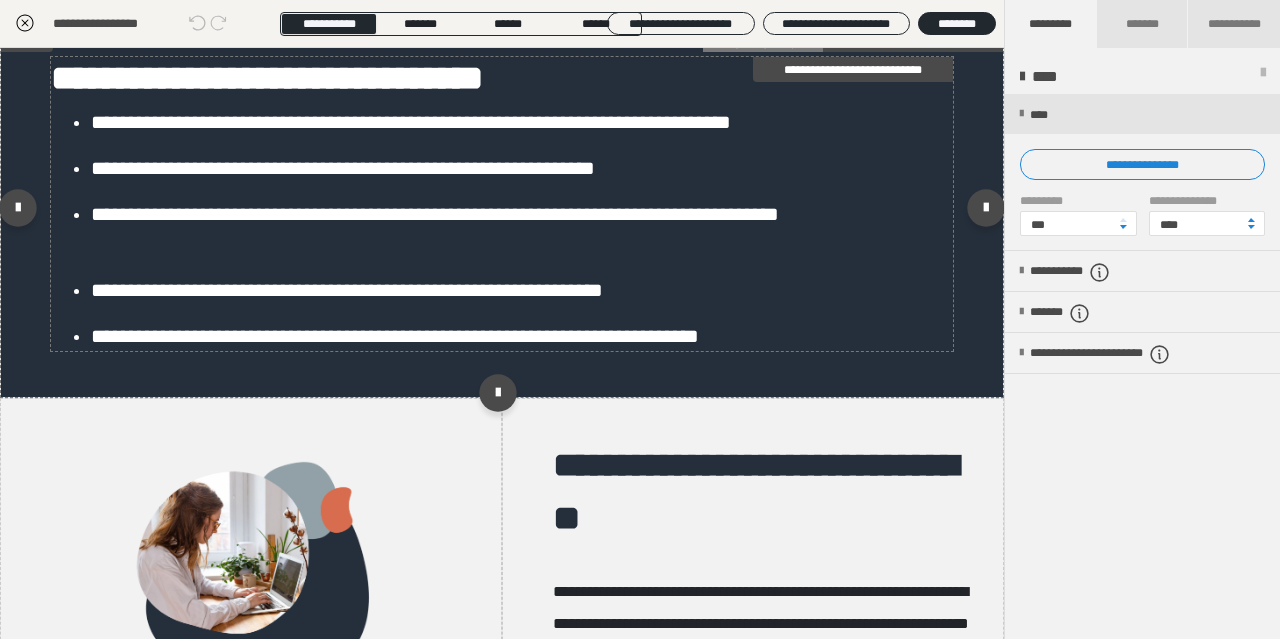 click on "**********" at bounding box center (502, 78) 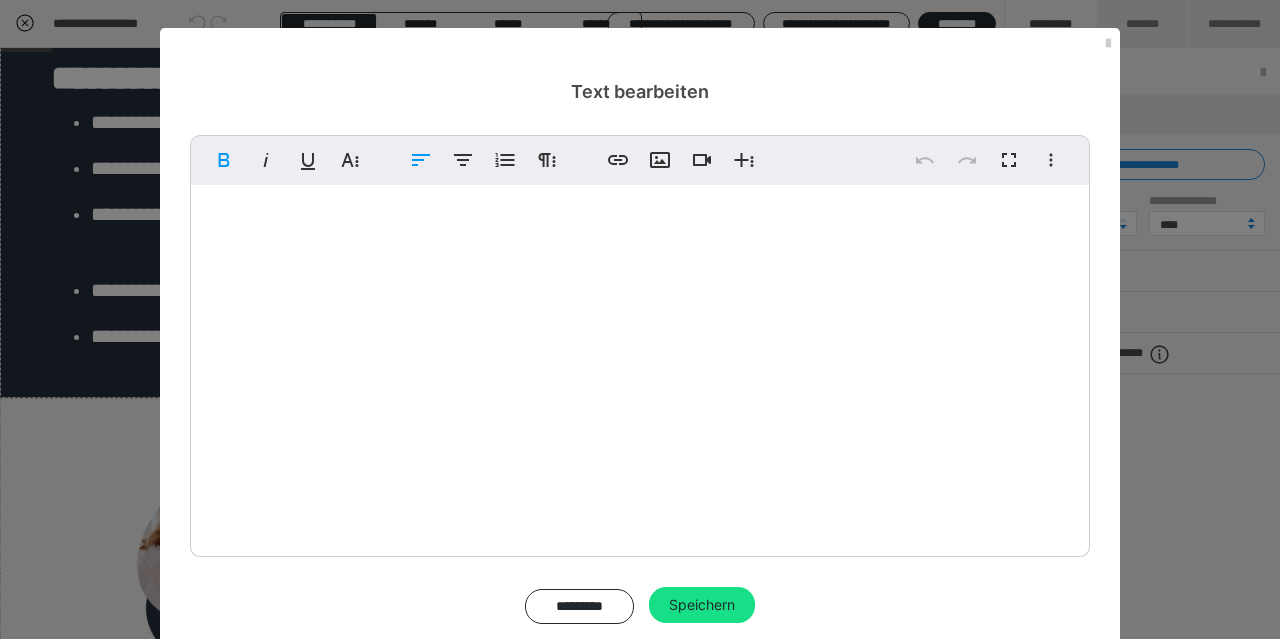 click on "Am Ende des Kurses wirst du ..." at bounding box center (640, 226) 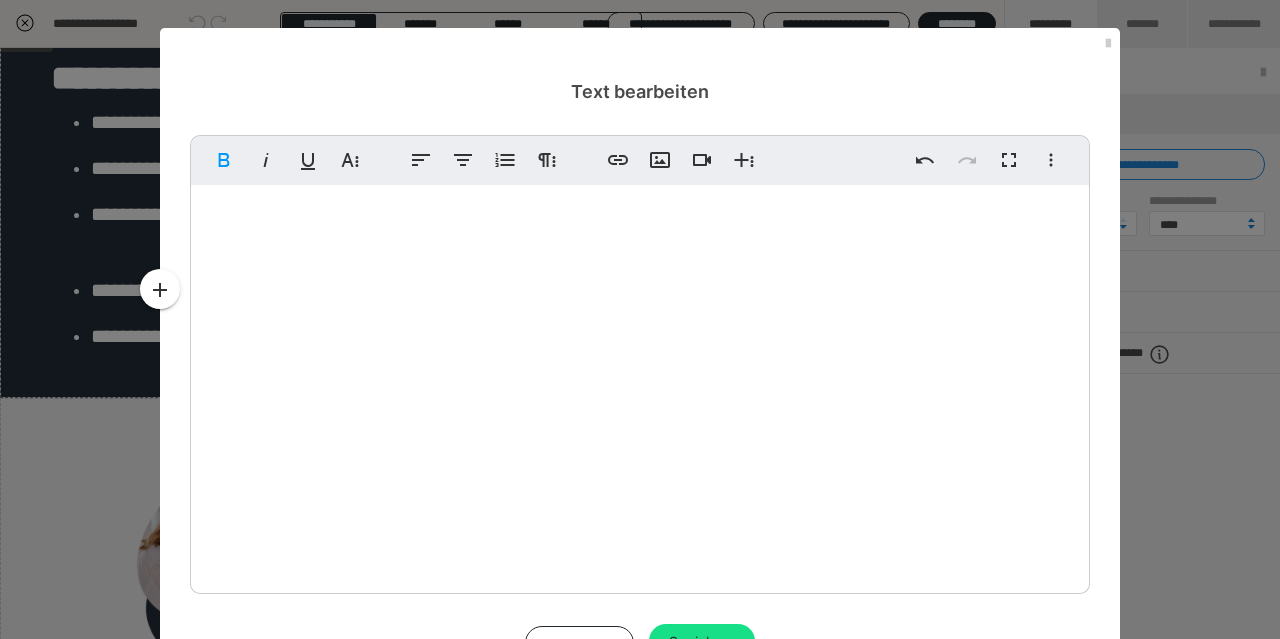 scroll, scrollTop: 51, scrollLeft: 0, axis: vertical 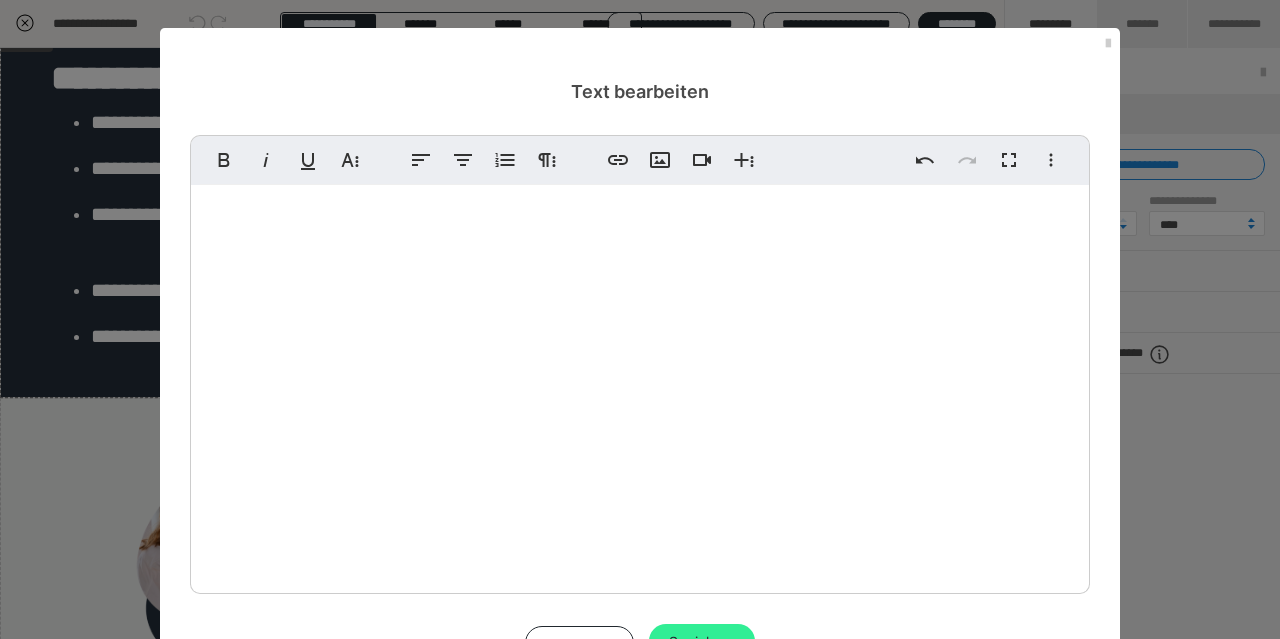 click on "Speichern" at bounding box center [702, 642] 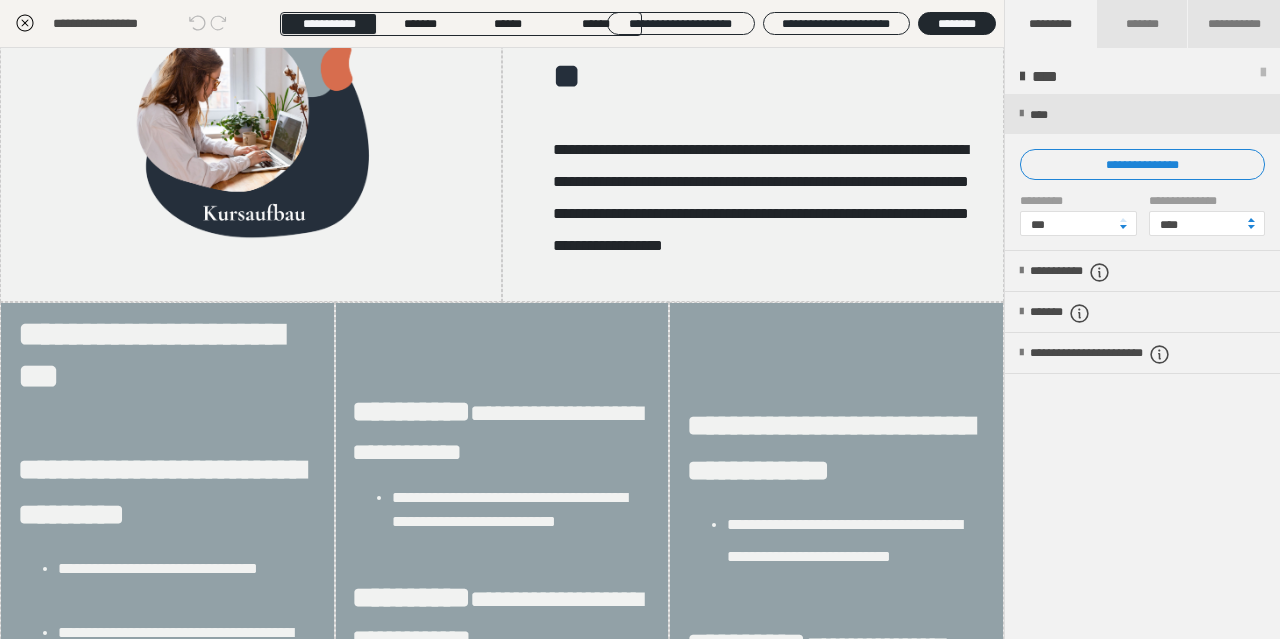 scroll, scrollTop: 1360, scrollLeft: 0, axis: vertical 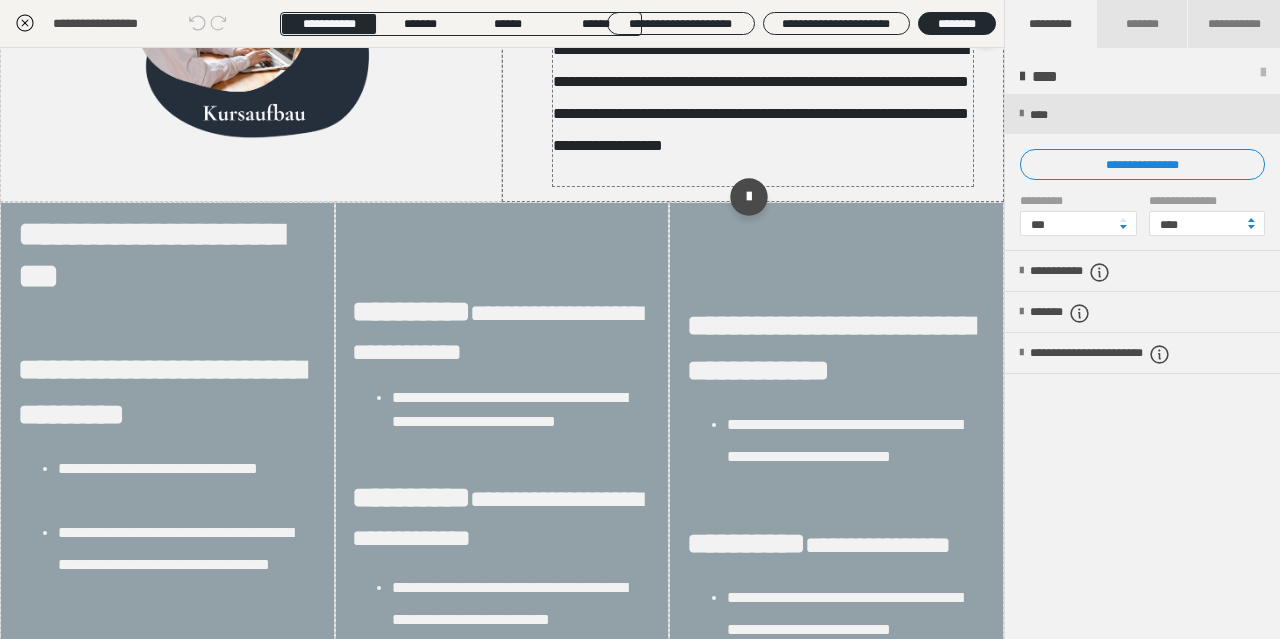 click on "**********" at bounding box center [761, 97] 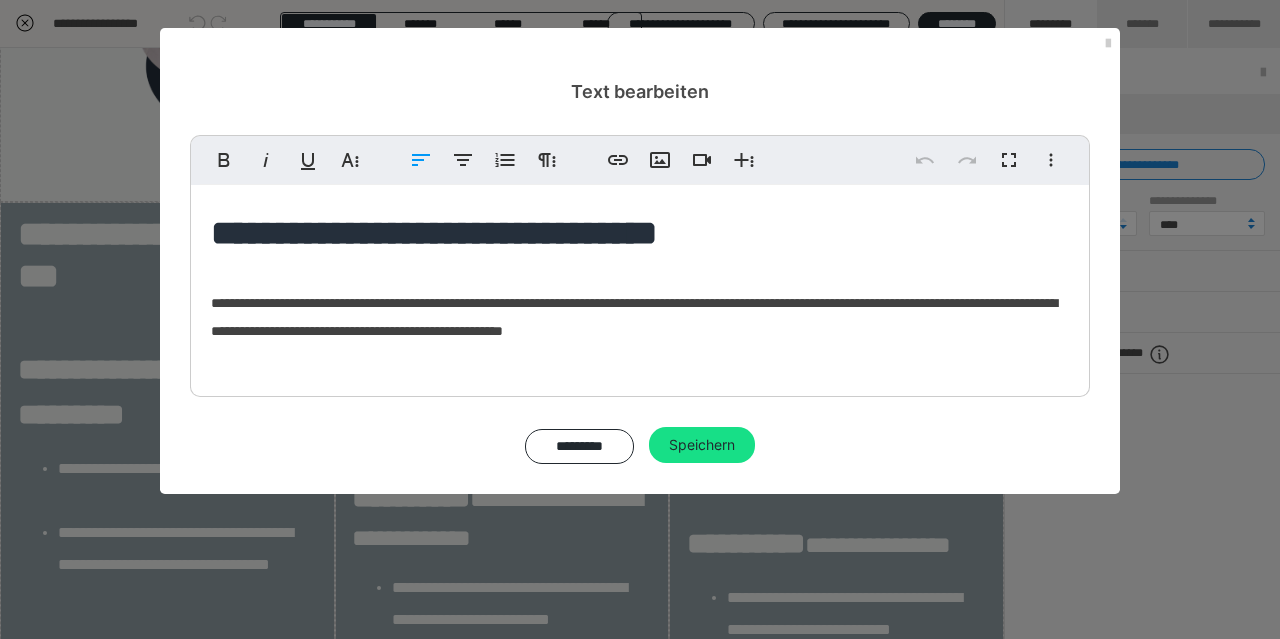 click on "**********" at bounding box center [634, 317] 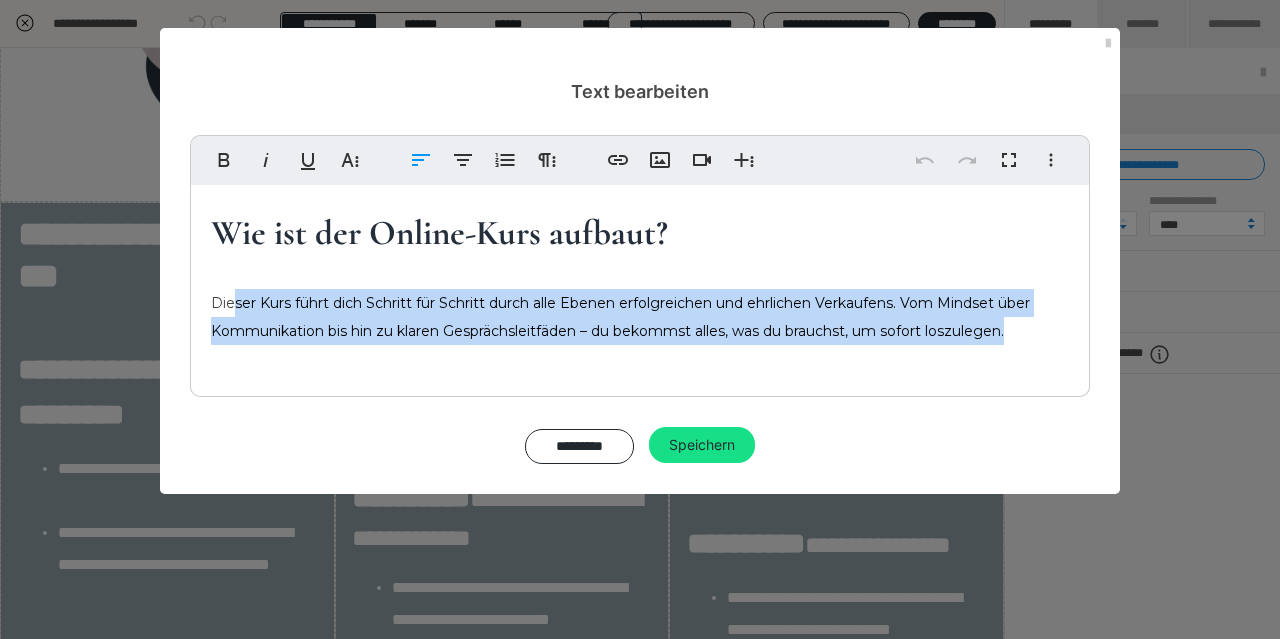 drag, startPoint x: 235, startPoint y: 296, endPoint x: 1042, endPoint y: 333, distance: 807.8478 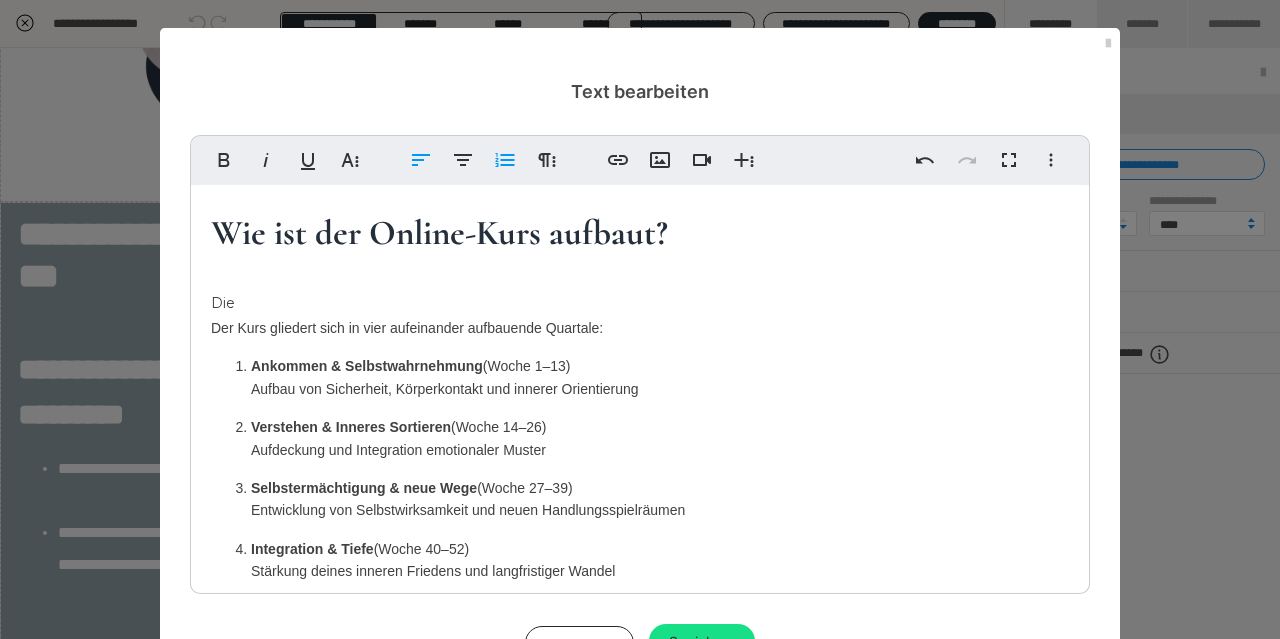click on "Die" at bounding box center (640, 289) 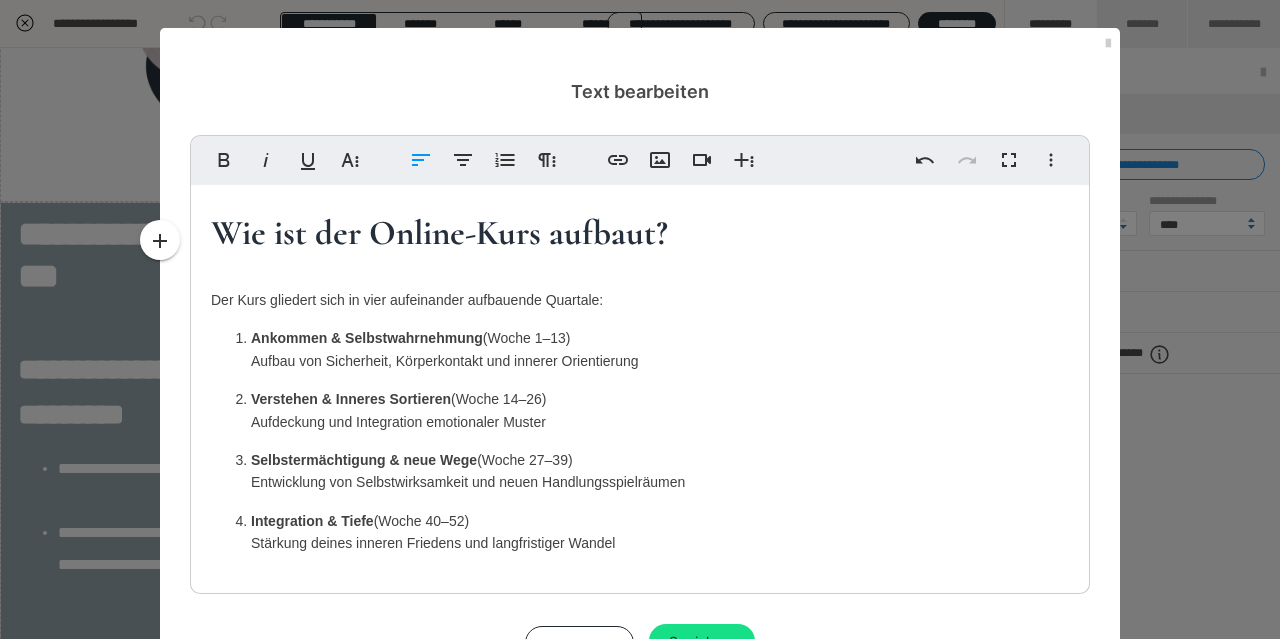 scroll, scrollTop: 29, scrollLeft: 0, axis: vertical 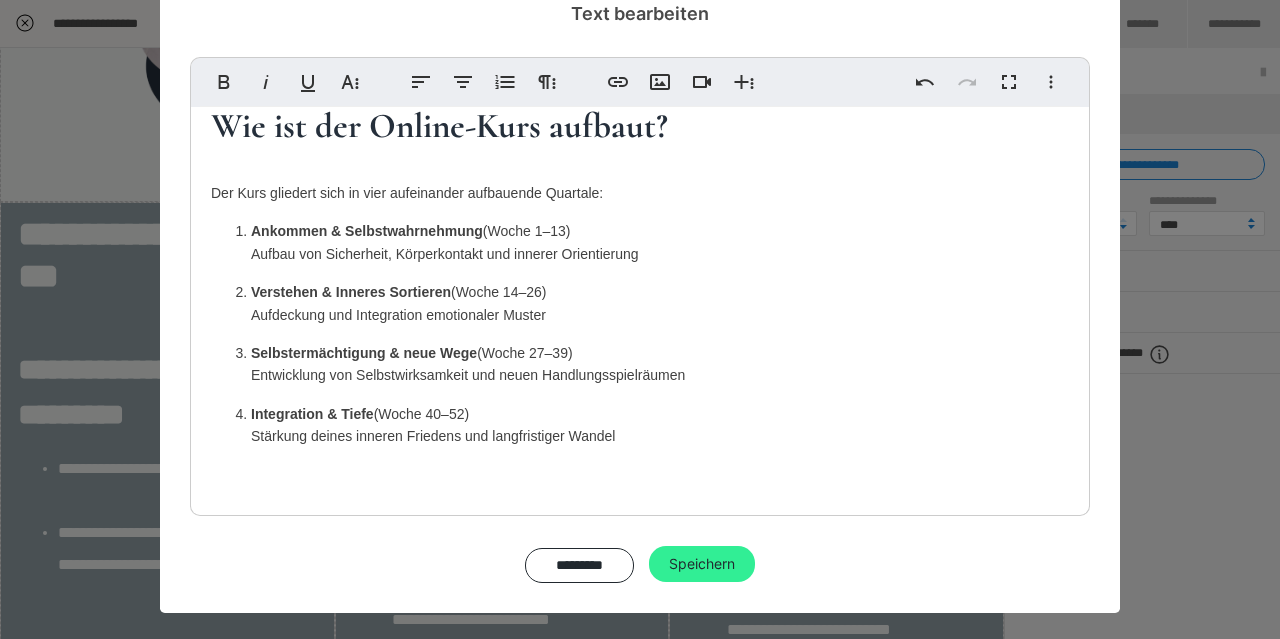 click on "Speichern" at bounding box center [702, 564] 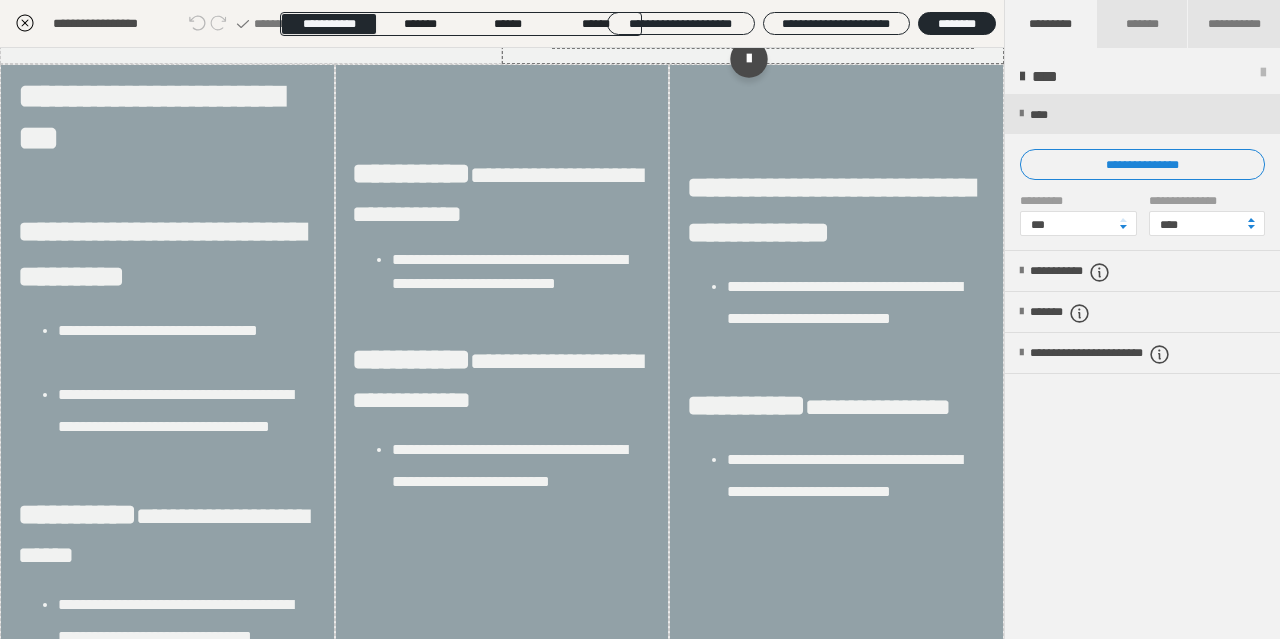scroll, scrollTop: 1955, scrollLeft: 0, axis: vertical 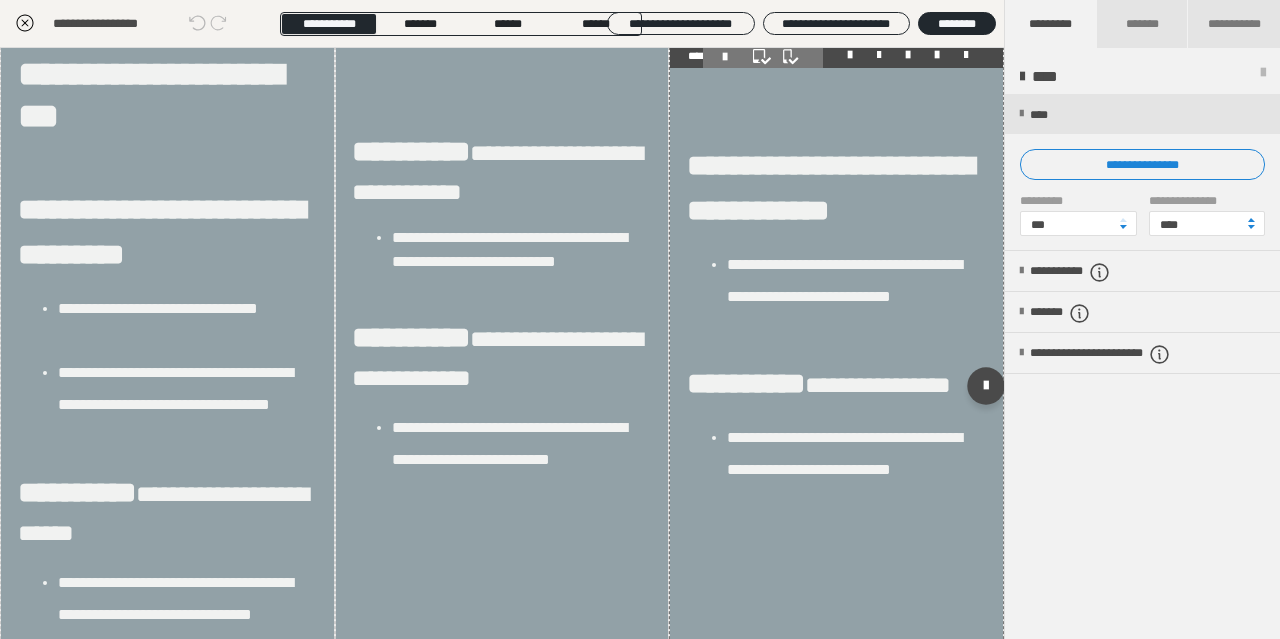 click at bounding box center [853, 55] 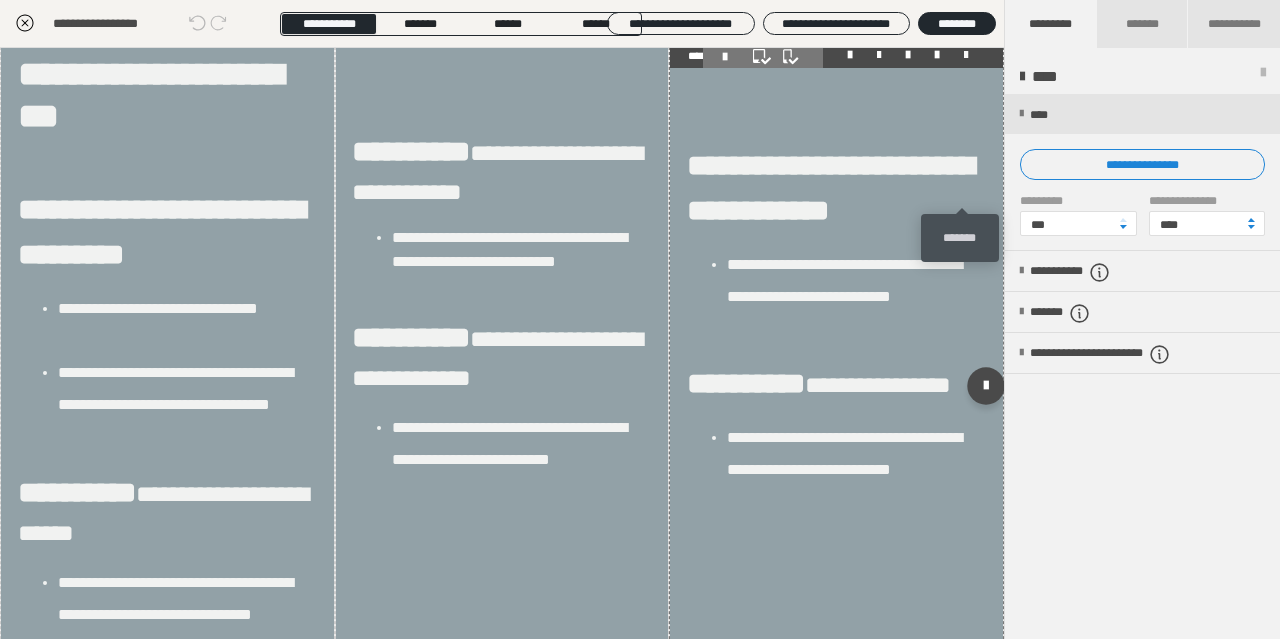 click at bounding box center (966, 55) 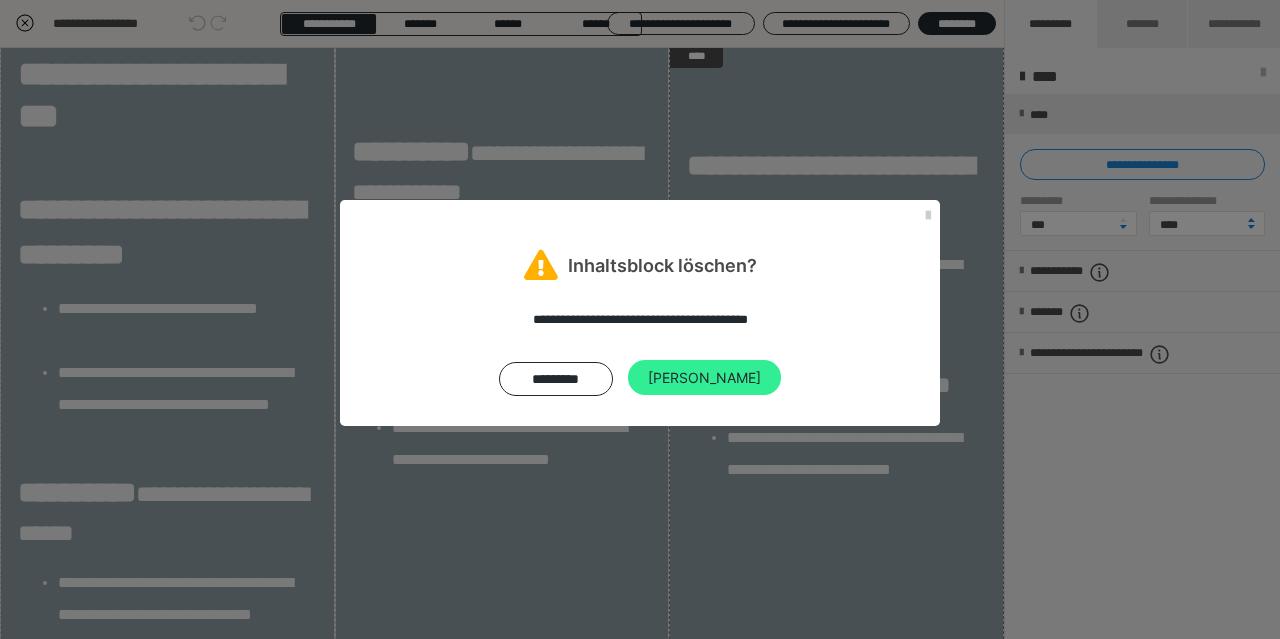 click on "[PERSON_NAME]" at bounding box center (704, 378) 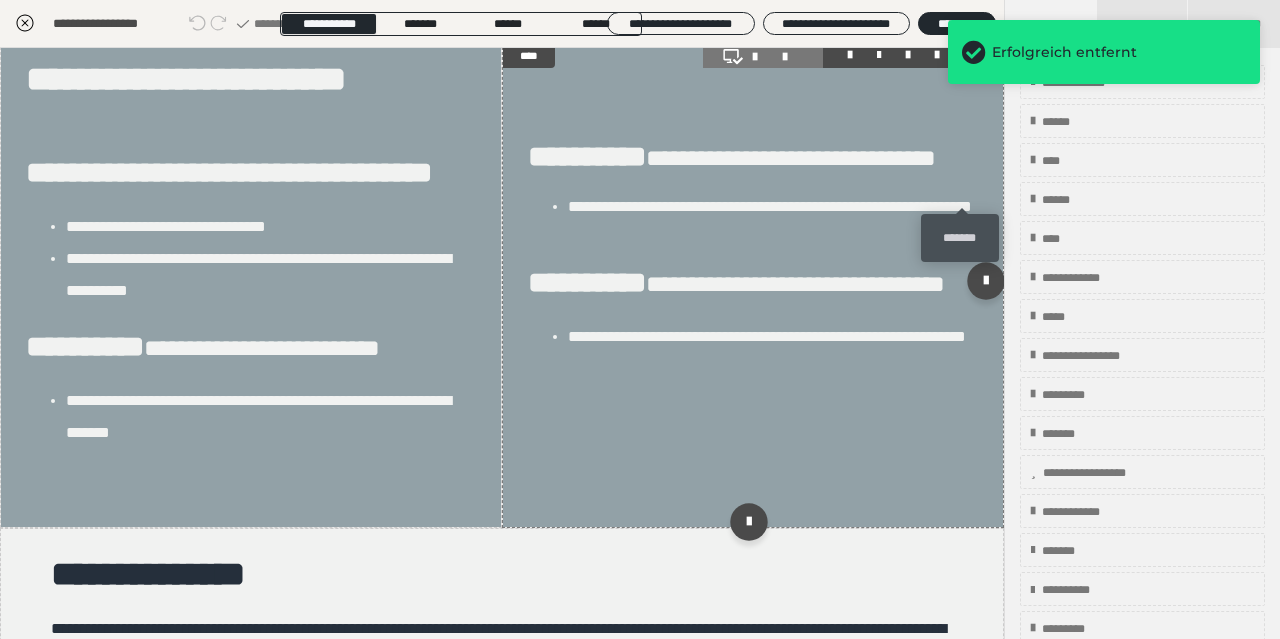 click at bounding box center (966, 55) 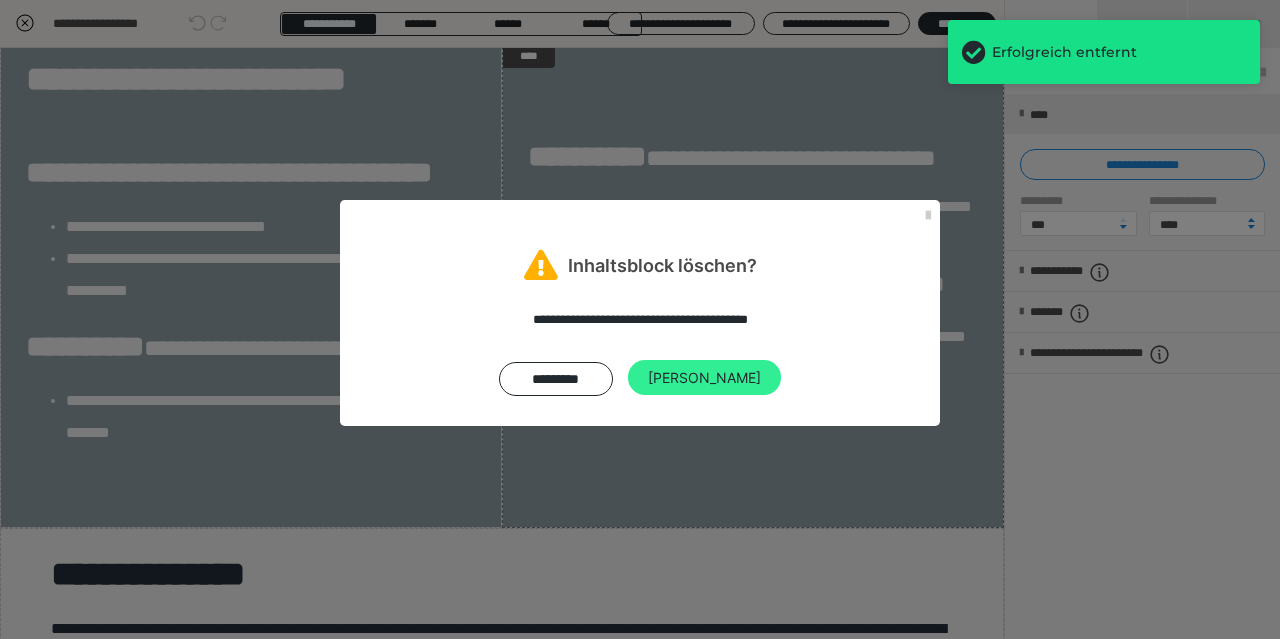 click on "[PERSON_NAME]" at bounding box center [704, 378] 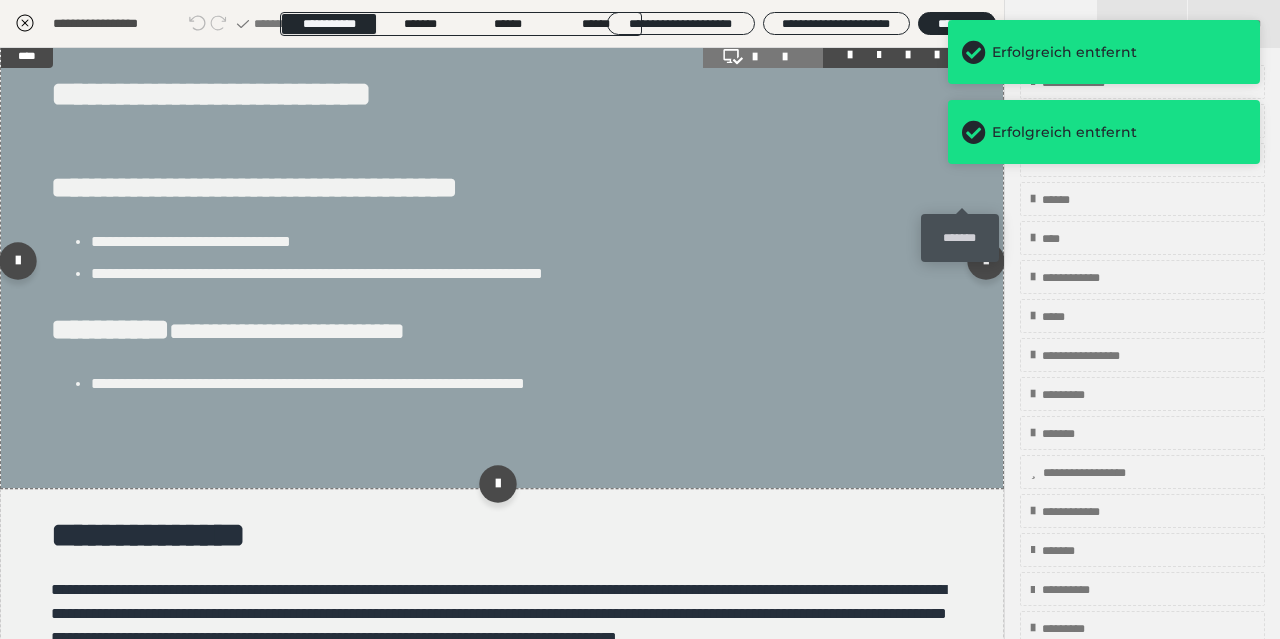 click at bounding box center [966, 55] 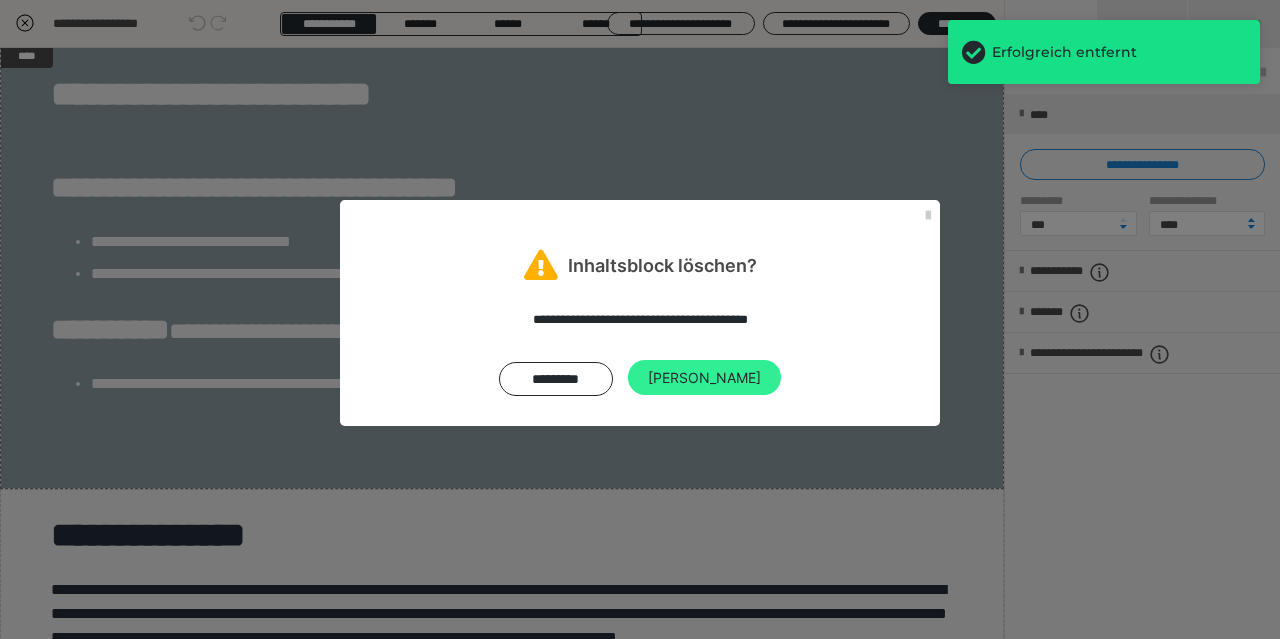 click on "[PERSON_NAME]" at bounding box center [704, 378] 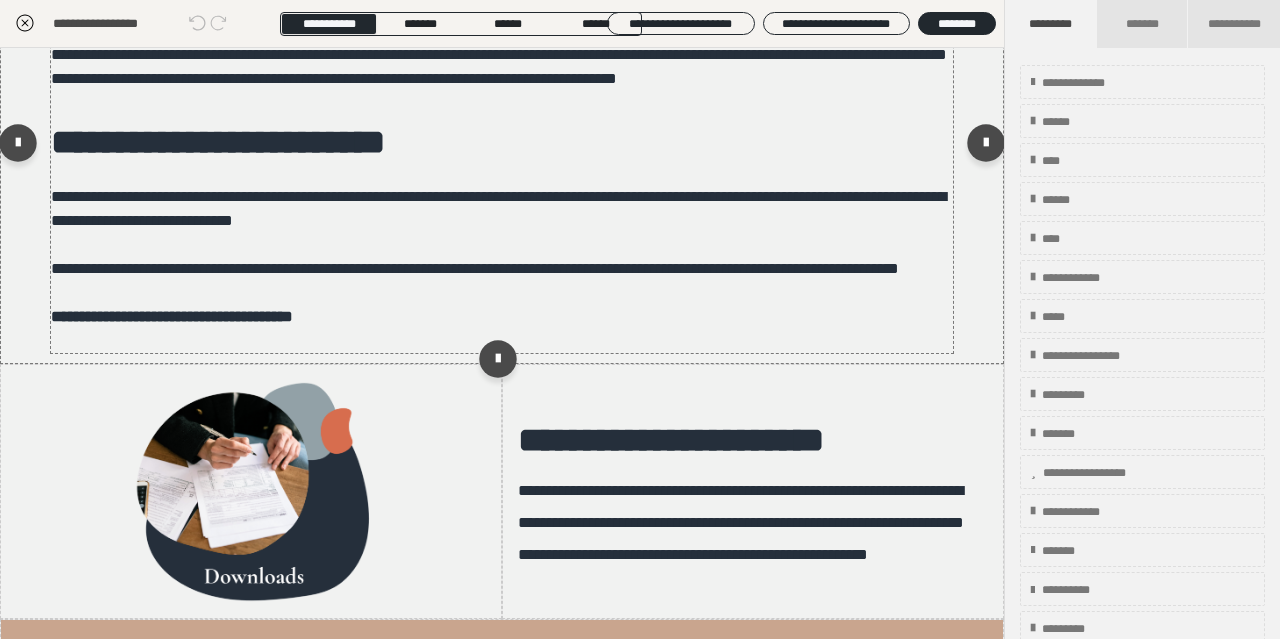 scroll, scrollTop: 2021, scrollLeft: 0, axis: vertical 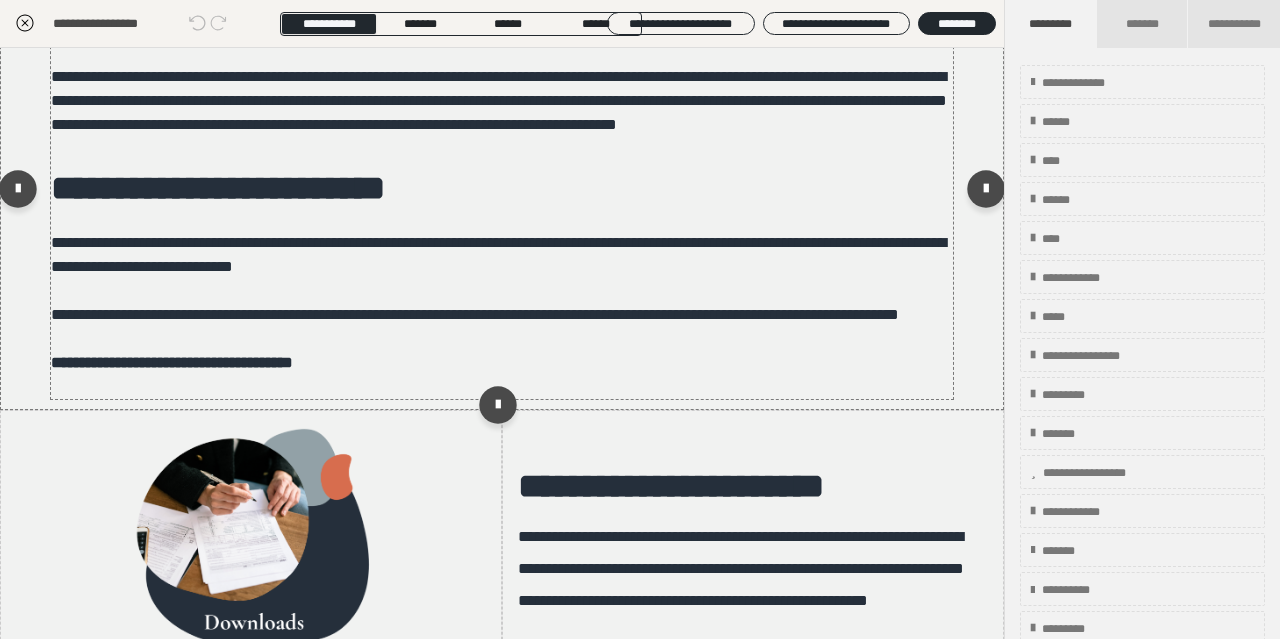 click on "**********" at bounding box center (502, 22) 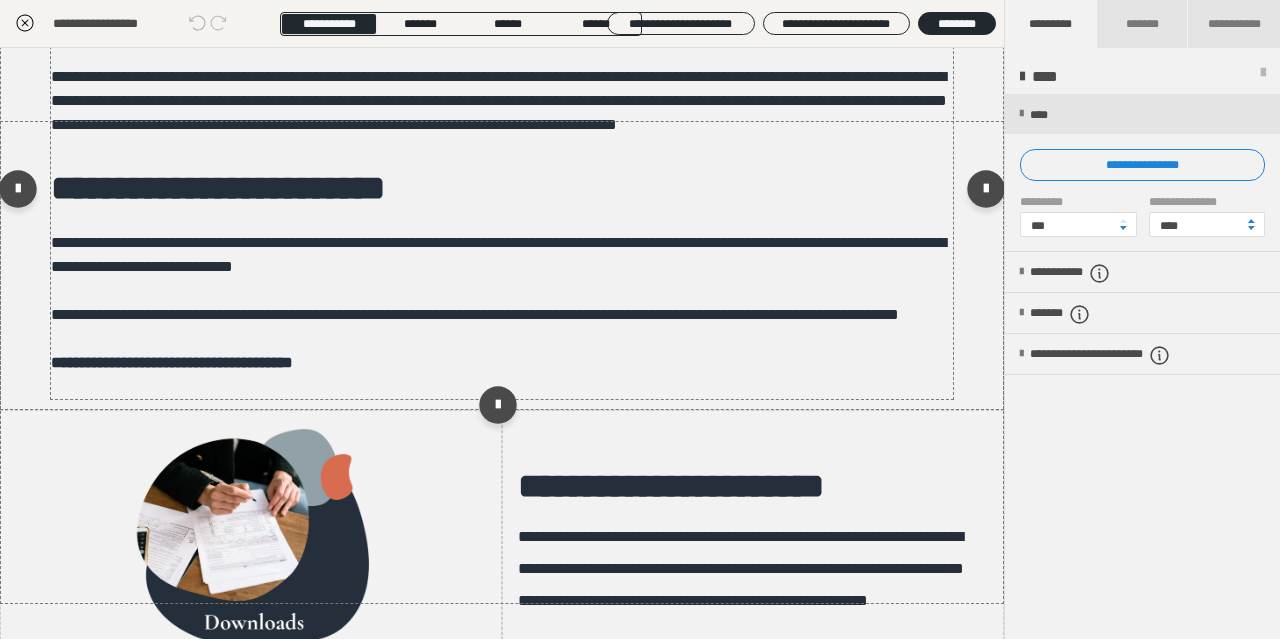 click on "**********" at bounding box center (502, 22) 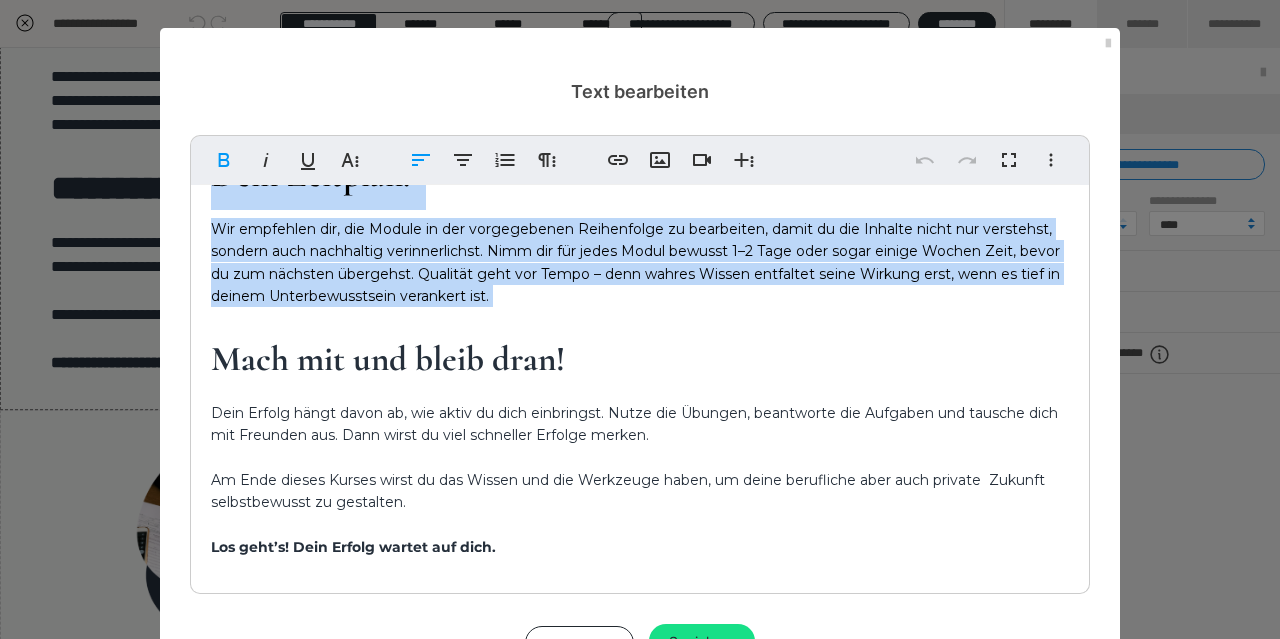 scroll, scrollTop: 83, scrollLeft: 0, axis: vertical 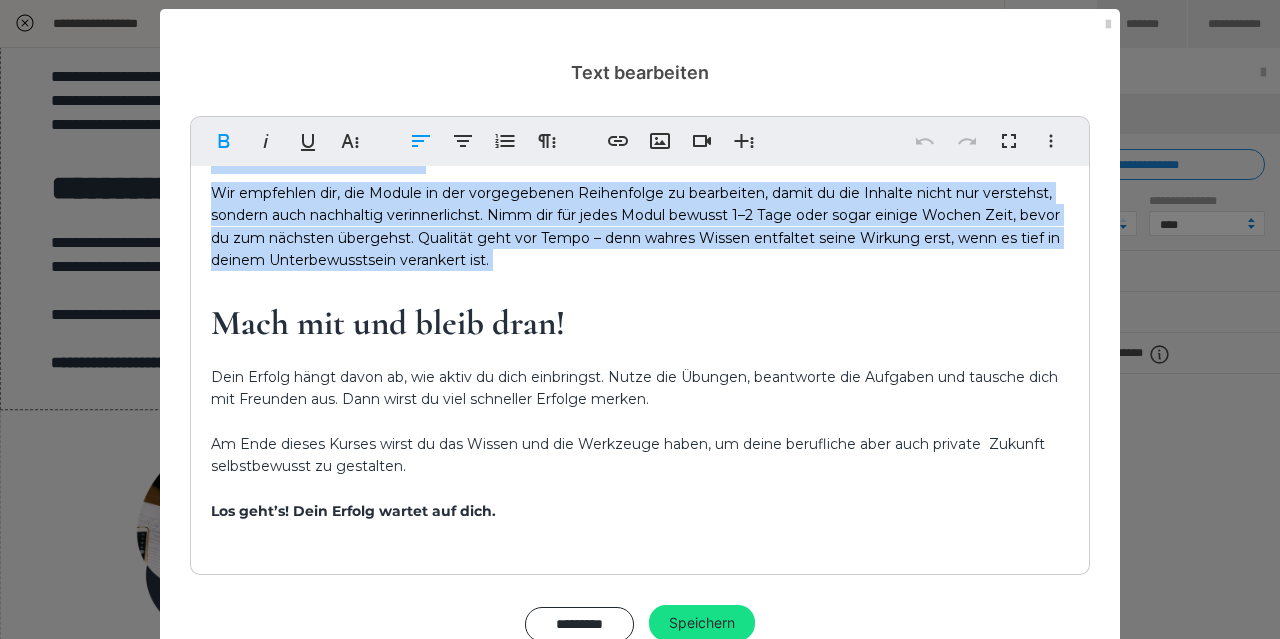 drag, startPoint x: 210, startPoint y: 238, endPoint x: 567, endPoint y: 641, distance: 538.38464 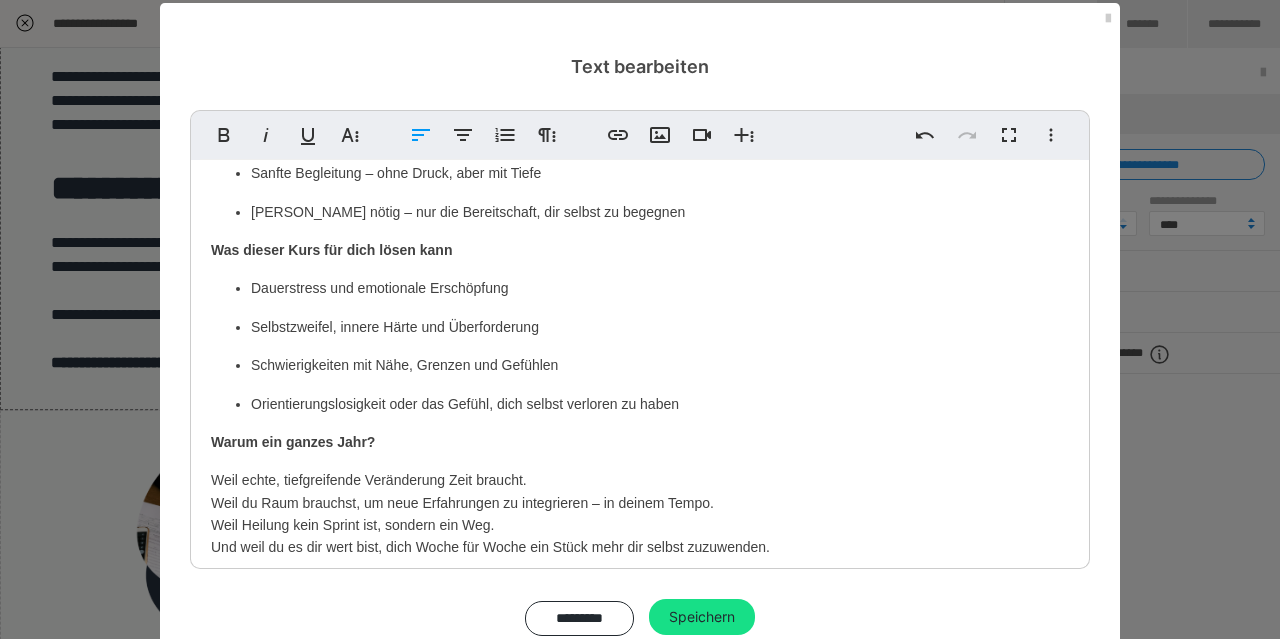 scroll, scrollTop: 0, scrollLeft: 0, axis: both 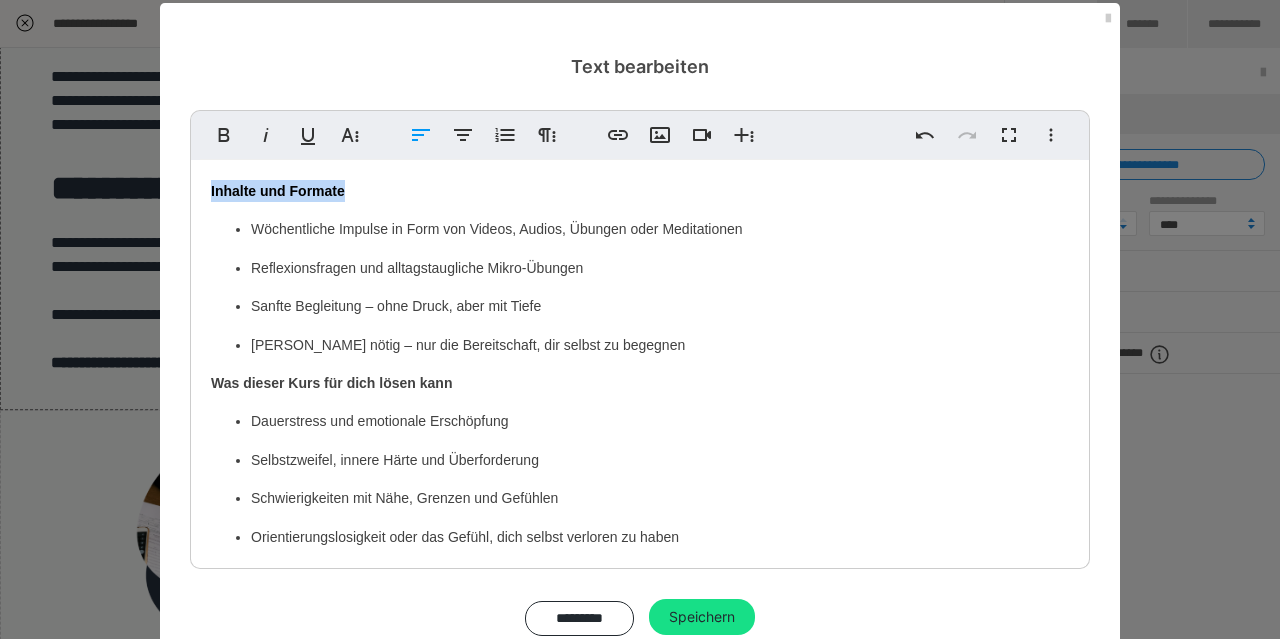 drag, startPoint x: 373, startPoint y: 190, endPoint x: 165, endPoint y: 185, distance: 208.06009 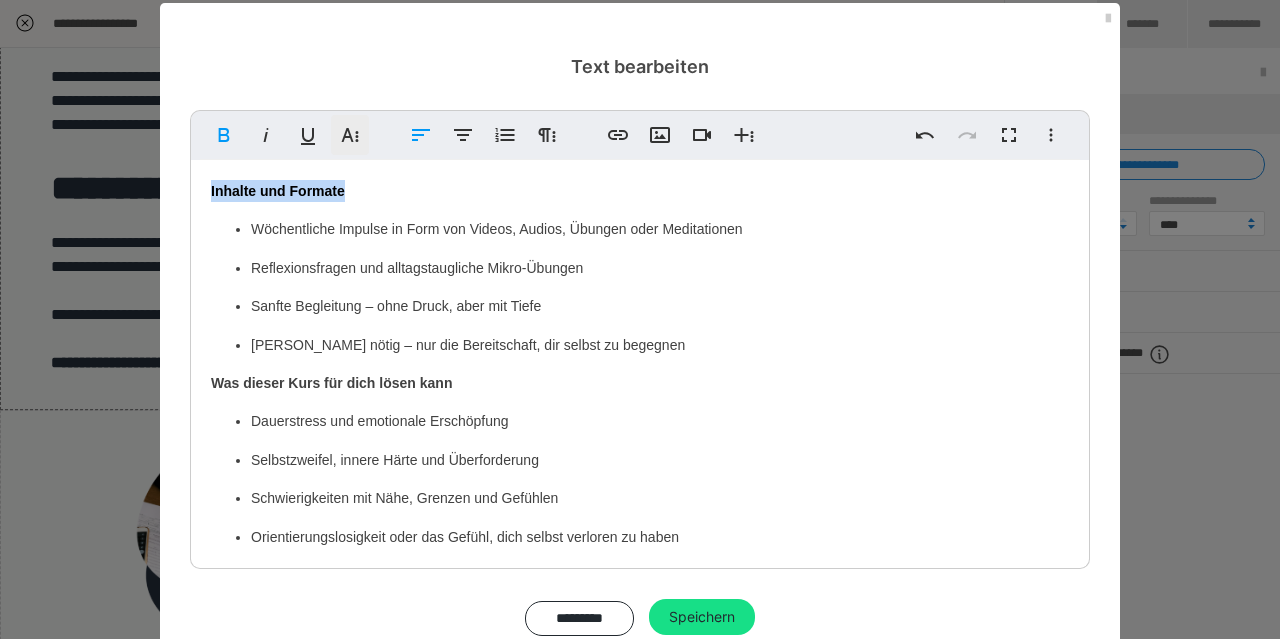 drag, startPoint x: 370, startPoint y: 125, endPoint x: 354, endPoint y: 131, distance: 17.088007 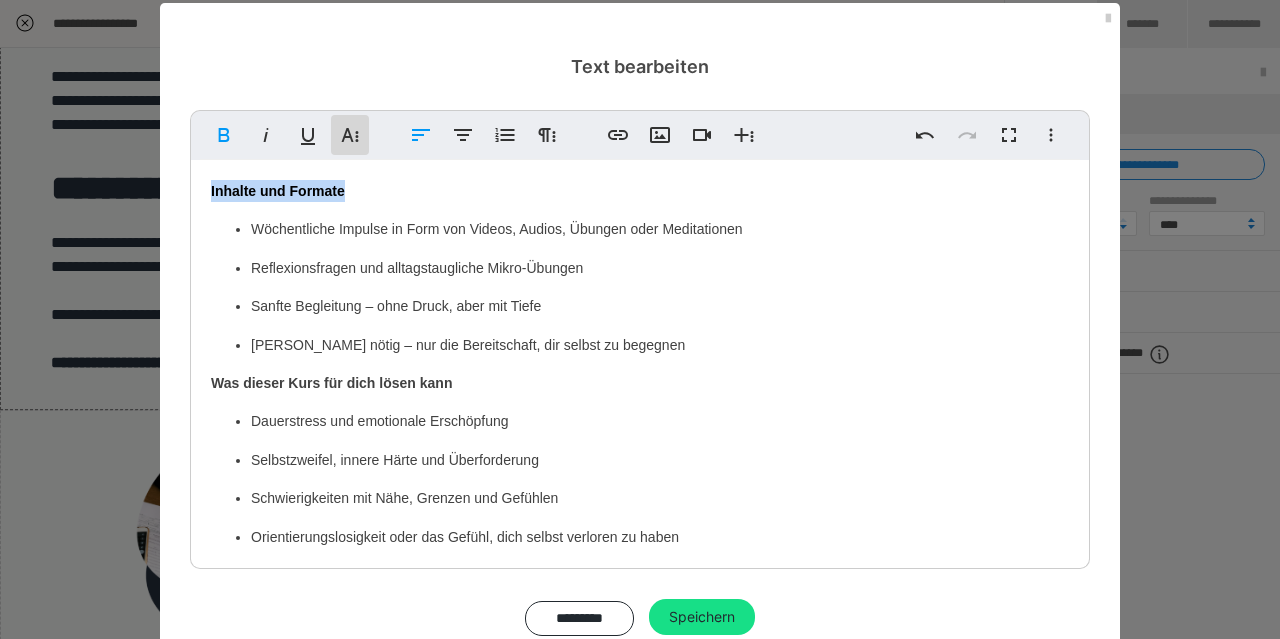 click 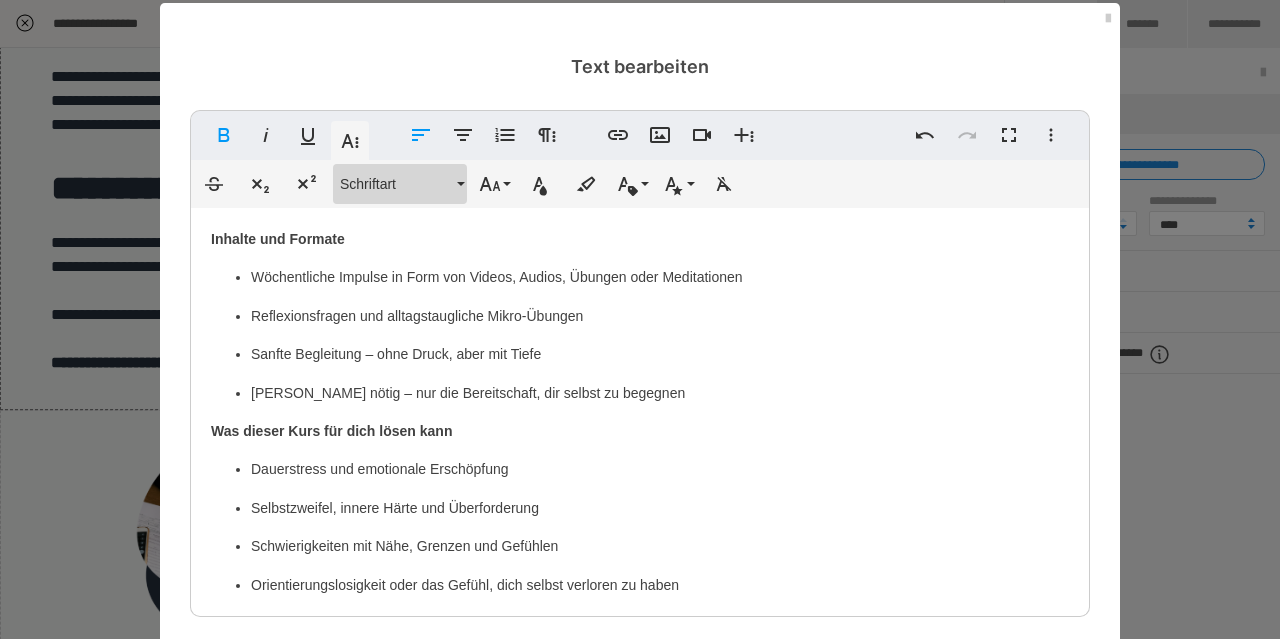 click on "Schriftart" at bounding box center [396, 184] 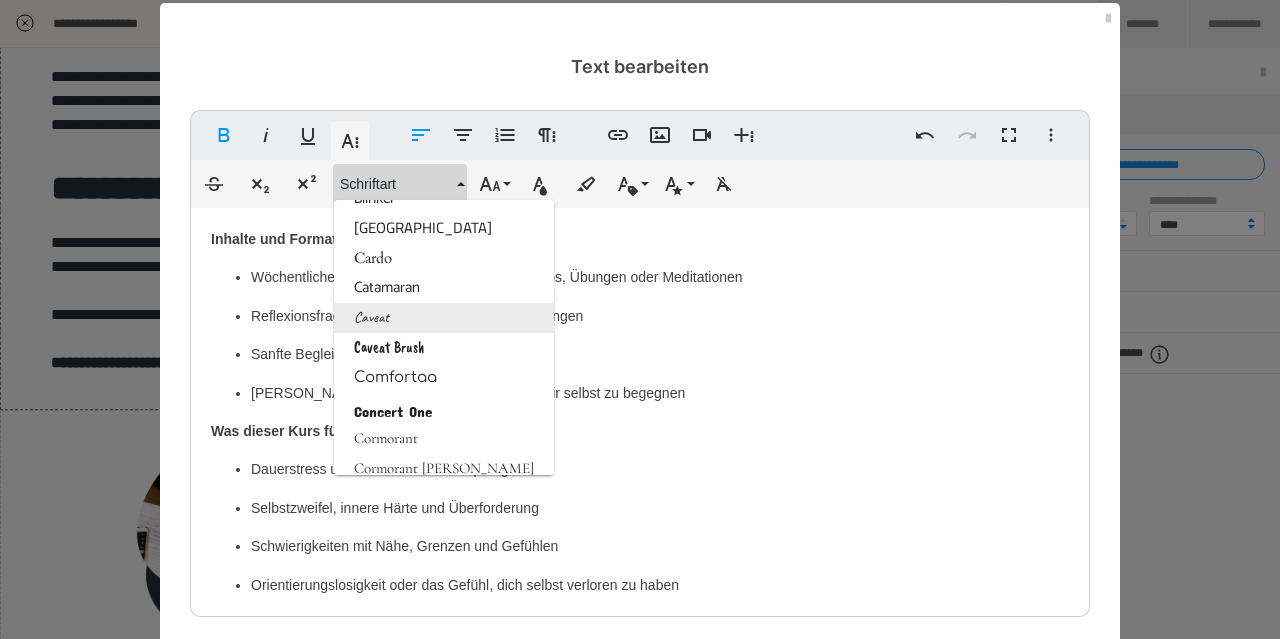 scroll, scrollTop: 692, scrollLeft: 0, axis: vertical 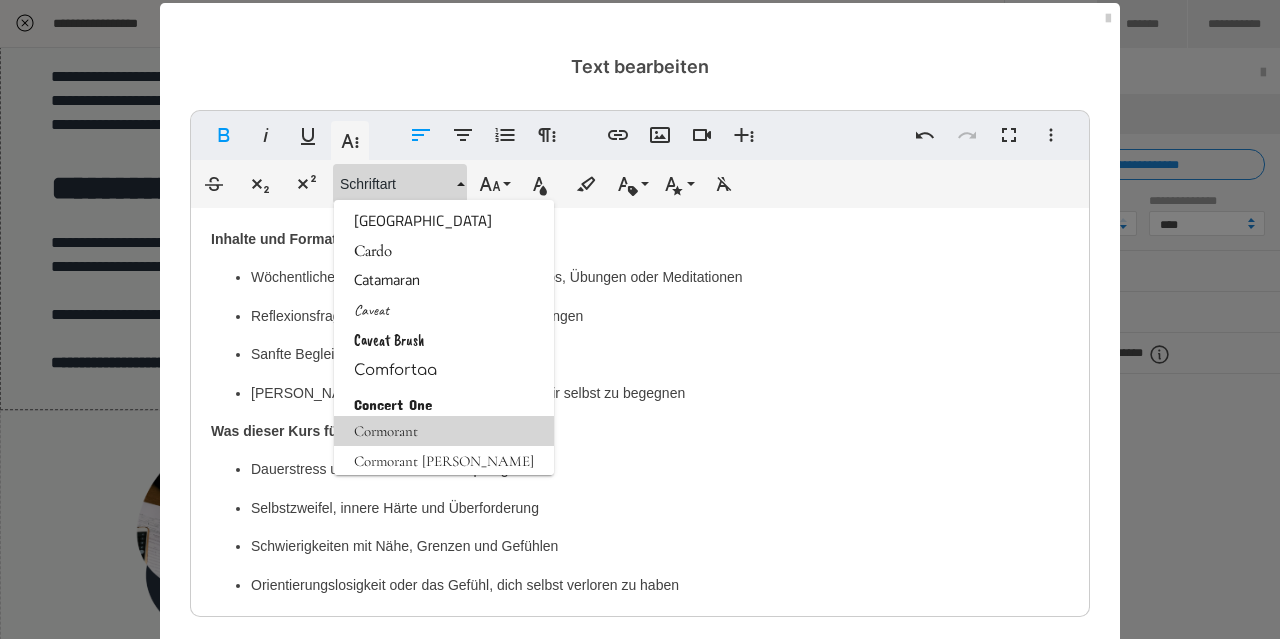 click on "Cormorant" at bounding box center (444, 431) 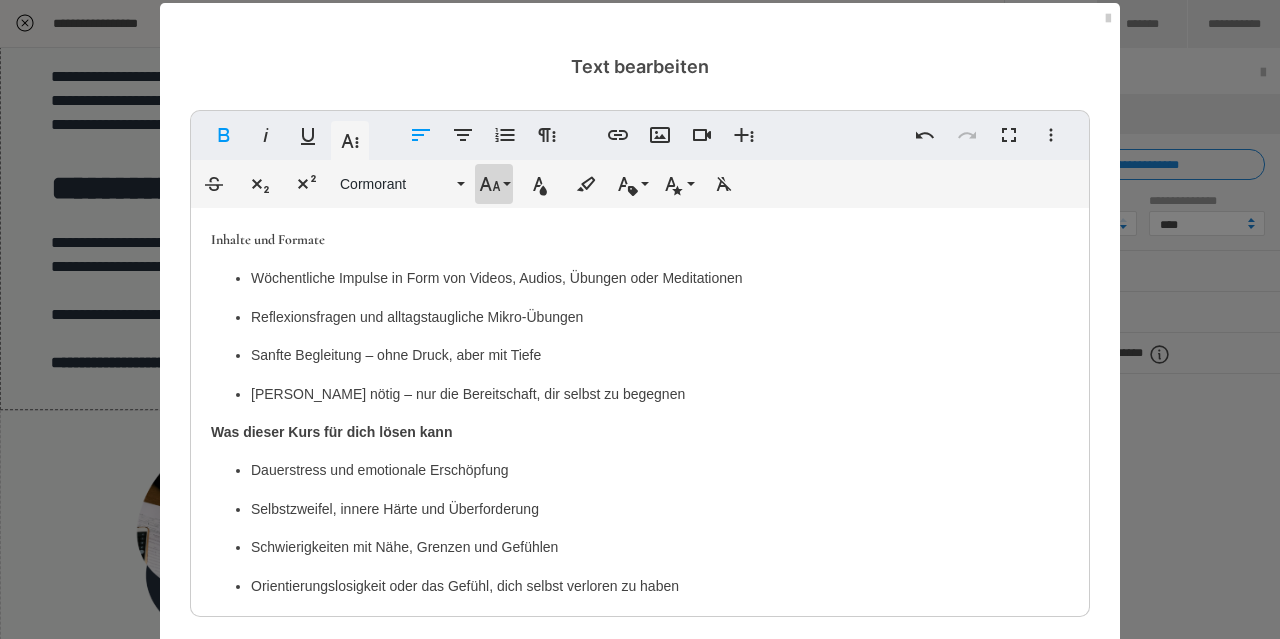 click on "Schriftgröße" at bounding box center [494, 184] 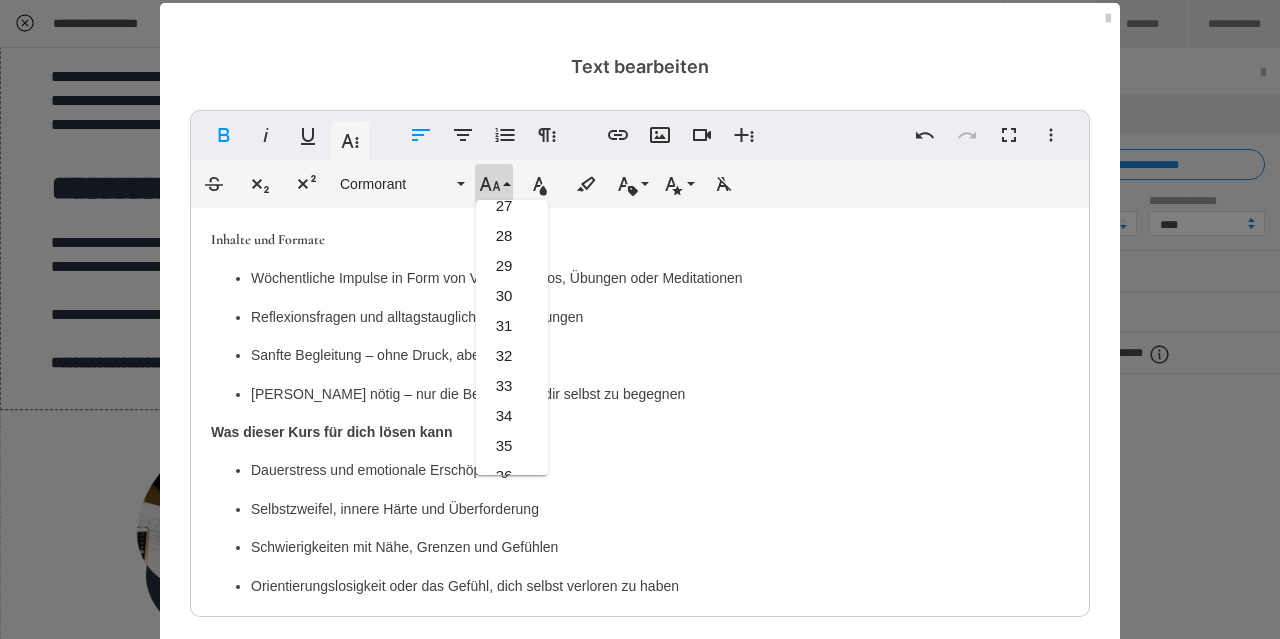 scroll, scrollTop: 798, scrollLeft: 0, axis: vertical 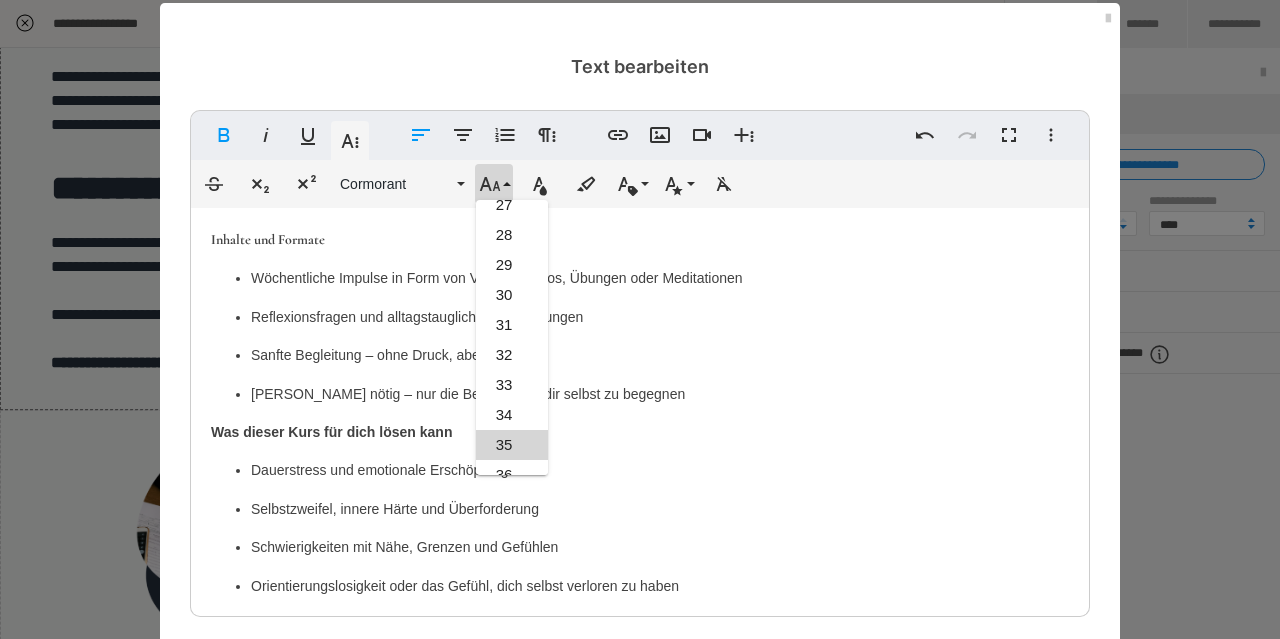 click on "35" at bounding box center (512, 445) 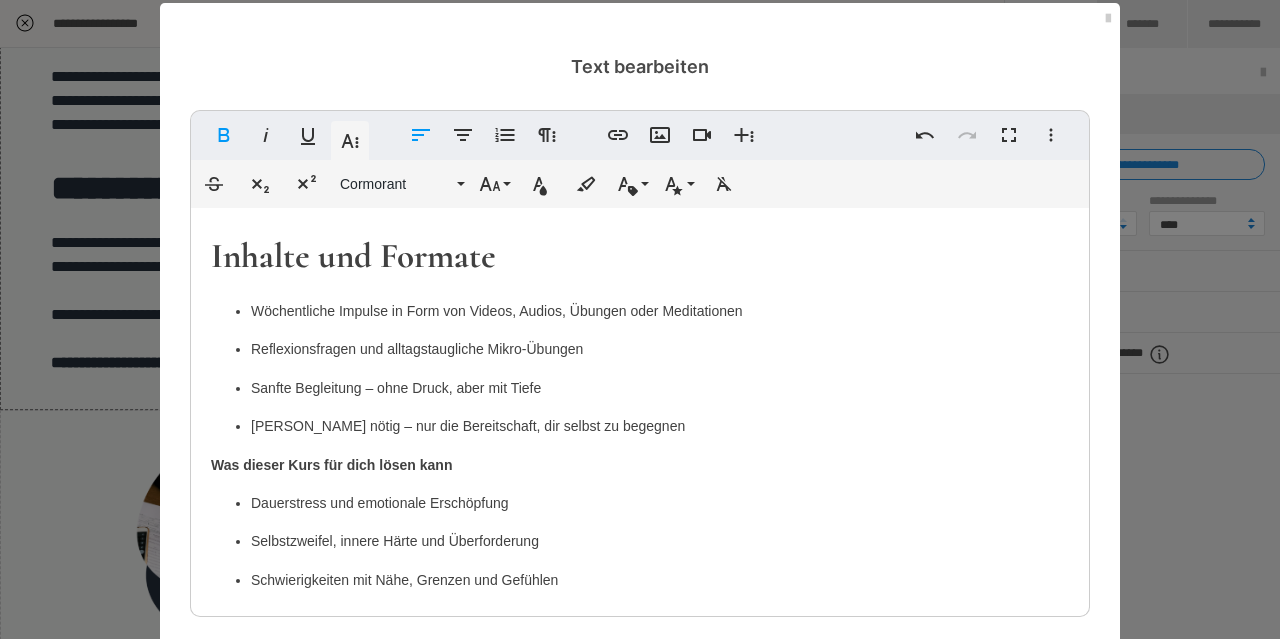 drag, startPoint x: 695, startPoint y: 429, endPoint x: 241, endPoint y: 305, distance: 470.62936 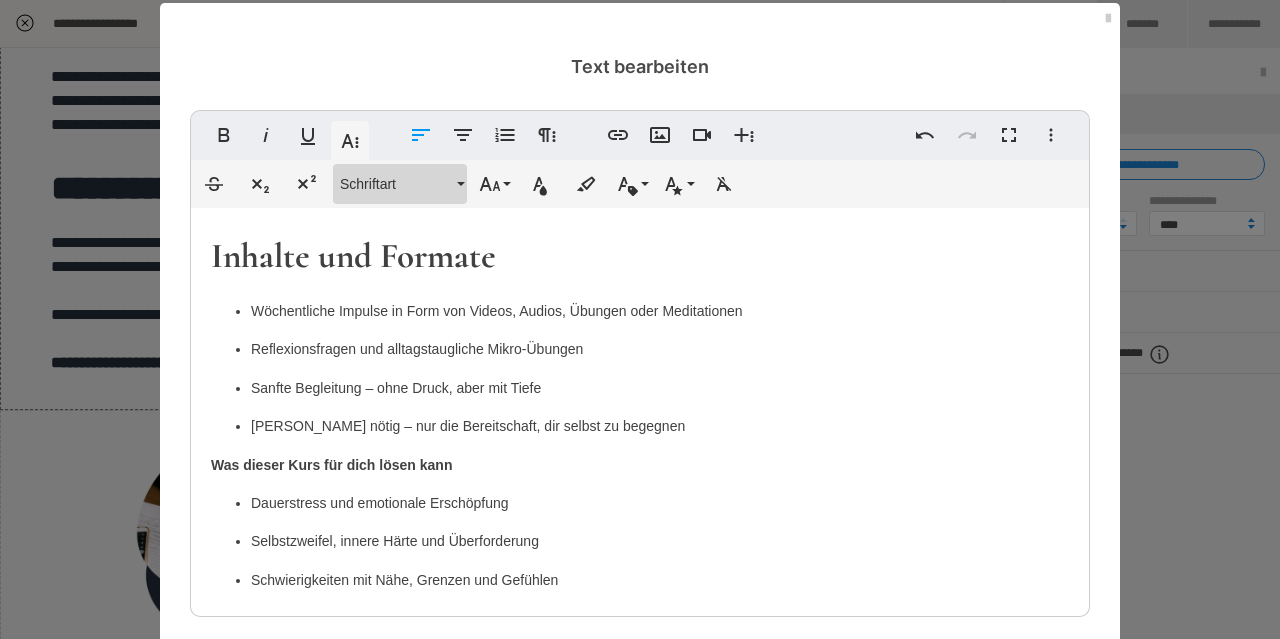 click on "Schriftart" at bounding box center [396, 184] 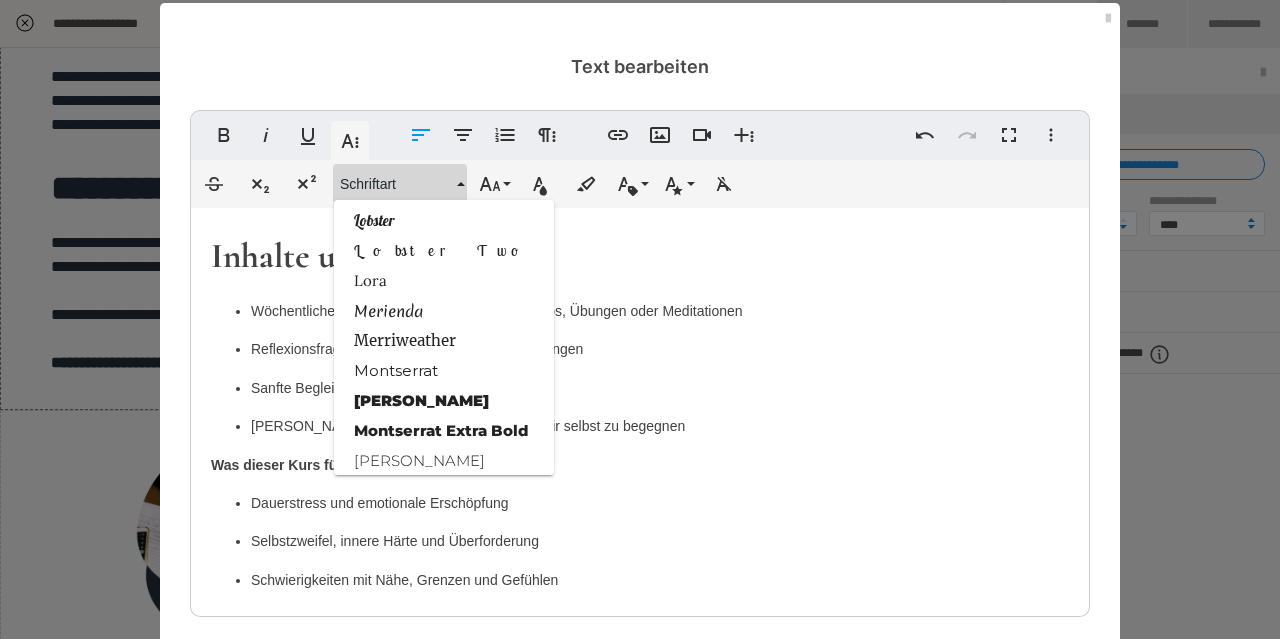 scroll, scrollTop: 1747, scrollLeft: 0, axis: vertical 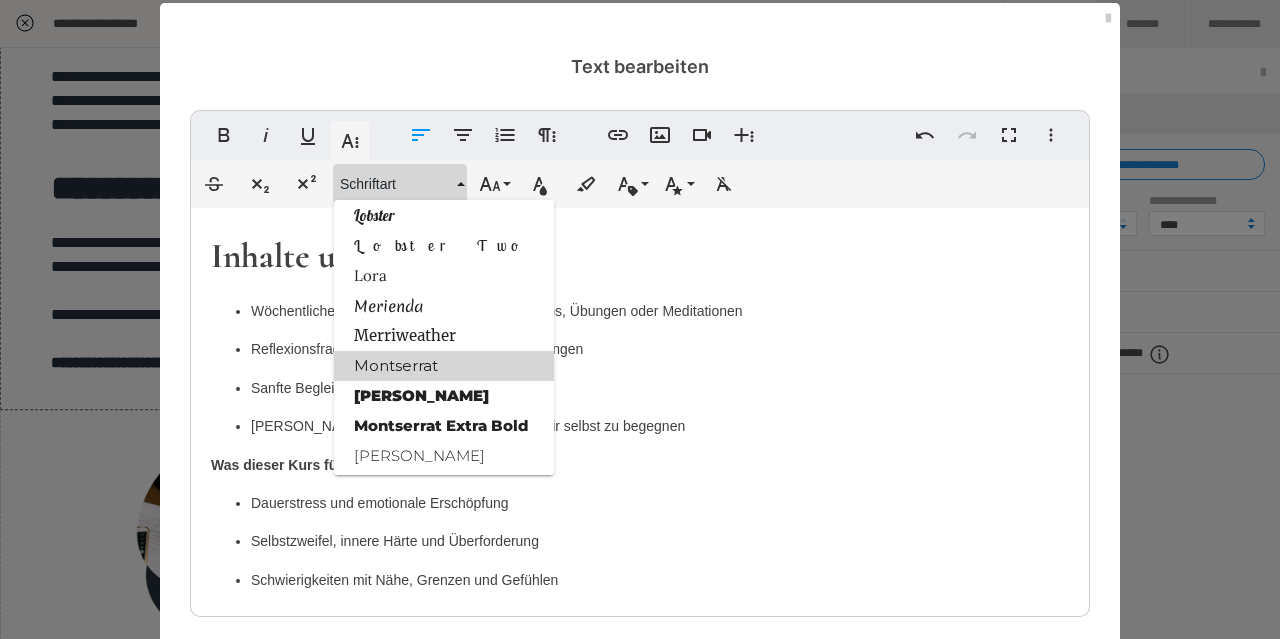 click on "Montserrat" at bounding box center (444, 366) 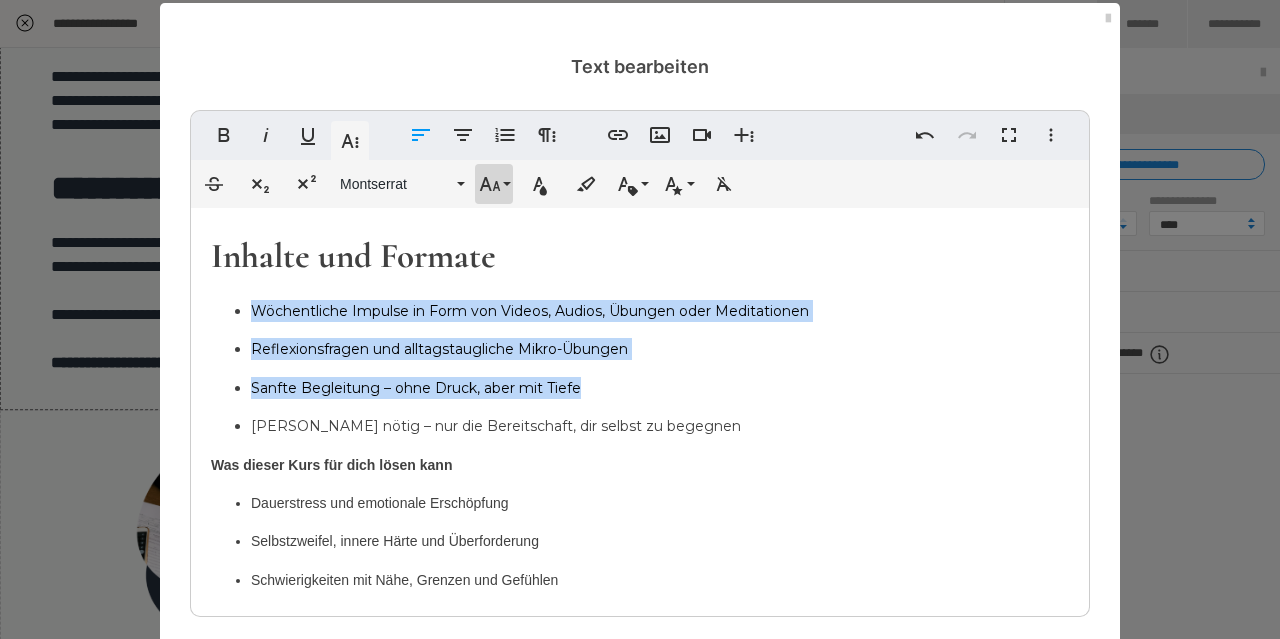 click 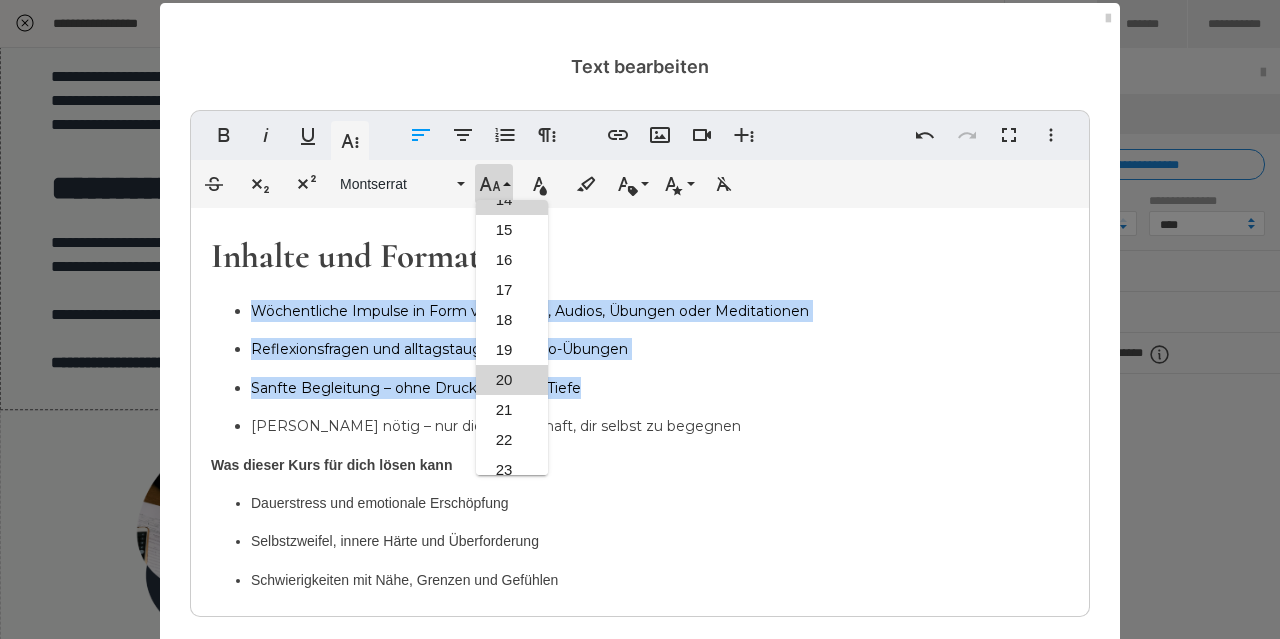 click on "20" at bounding box center (512, 380) 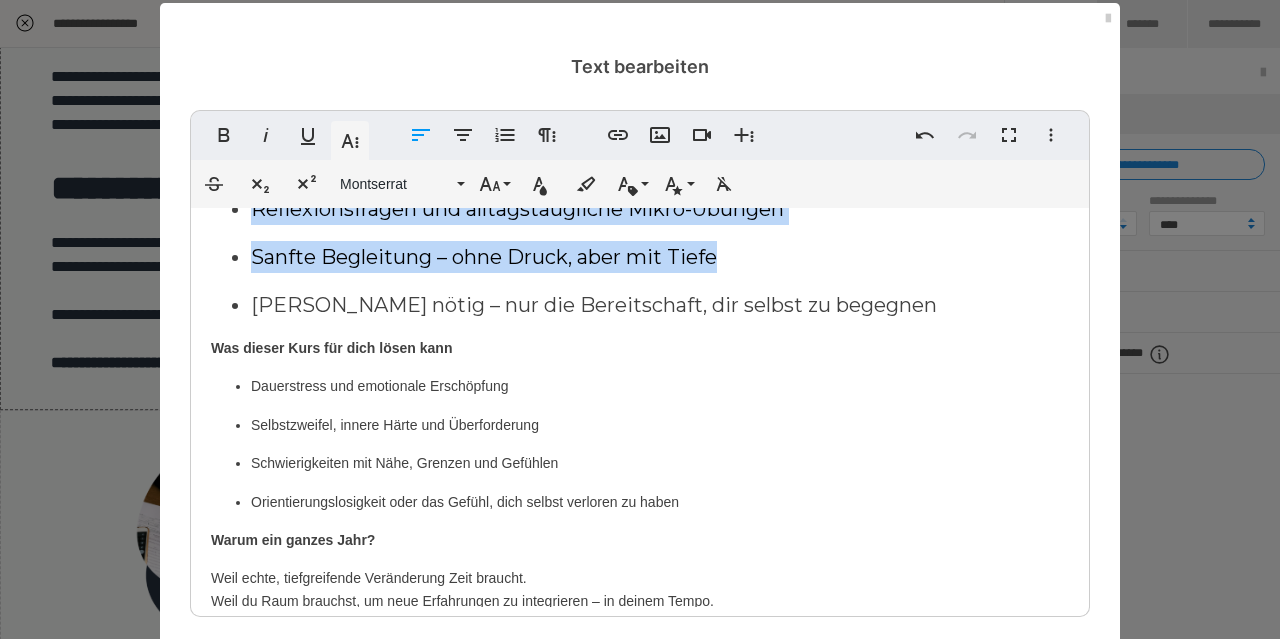 scroll, scrollTop: 157, scrollLeft: 0, axis: vertical 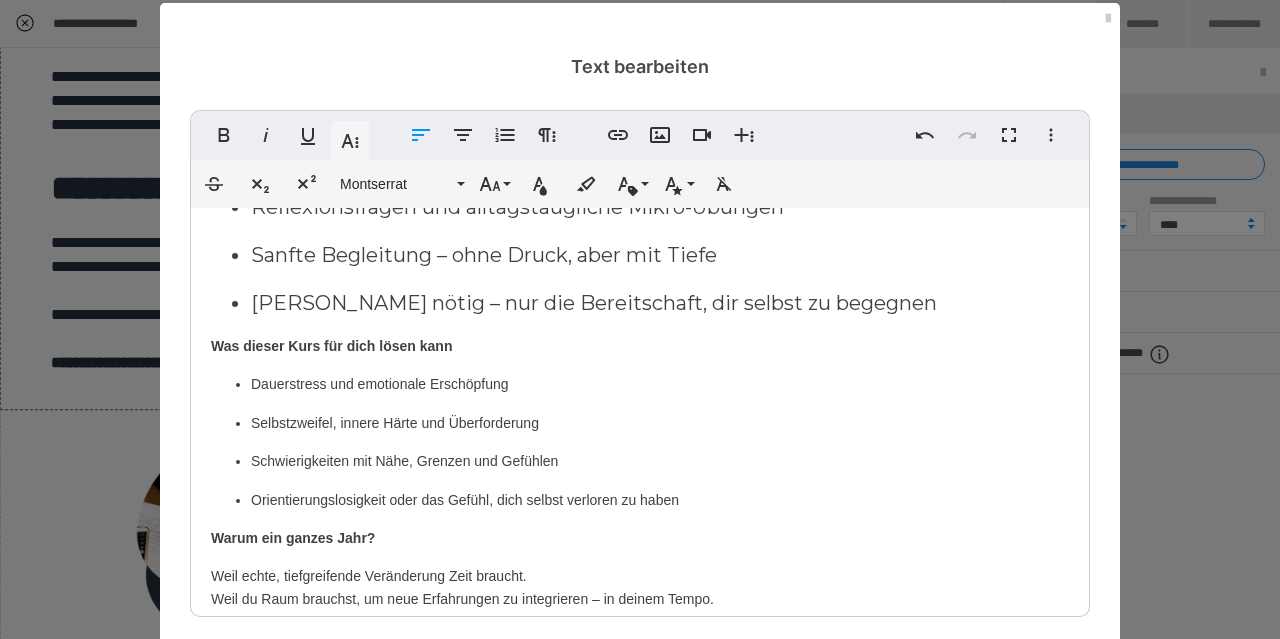 click on "Was dieser Kurs für dich lösen kann" at bounding box center [331, 346] 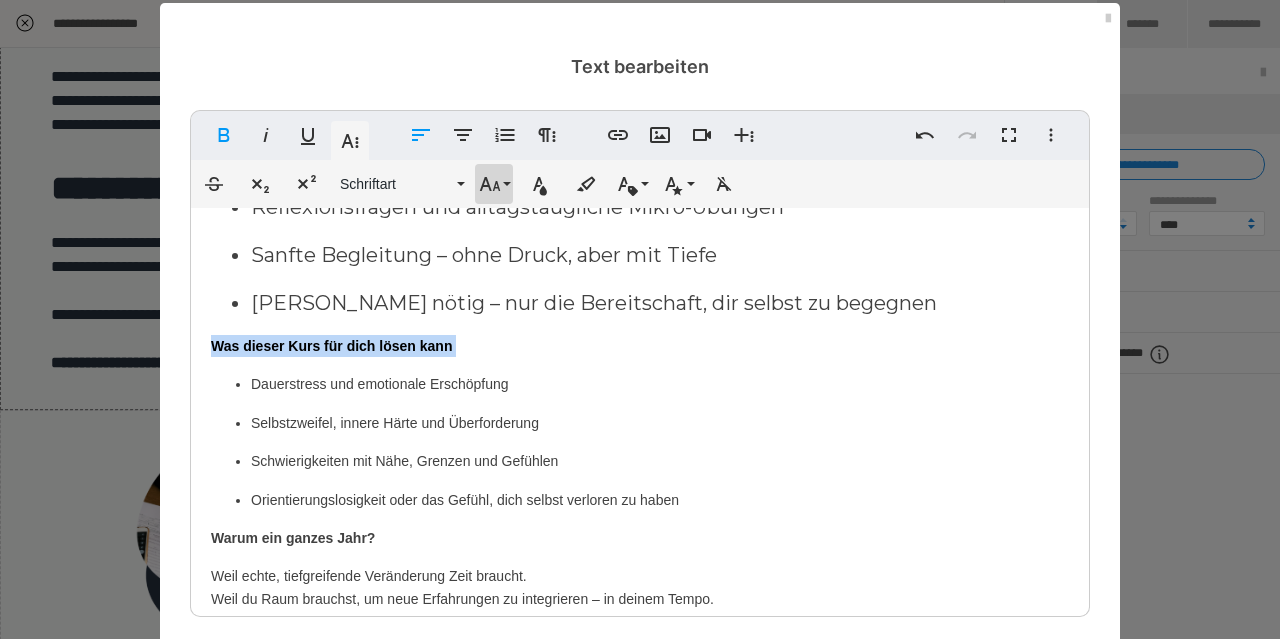 click on "Schriftgröße" at bounding box center [494, 184] 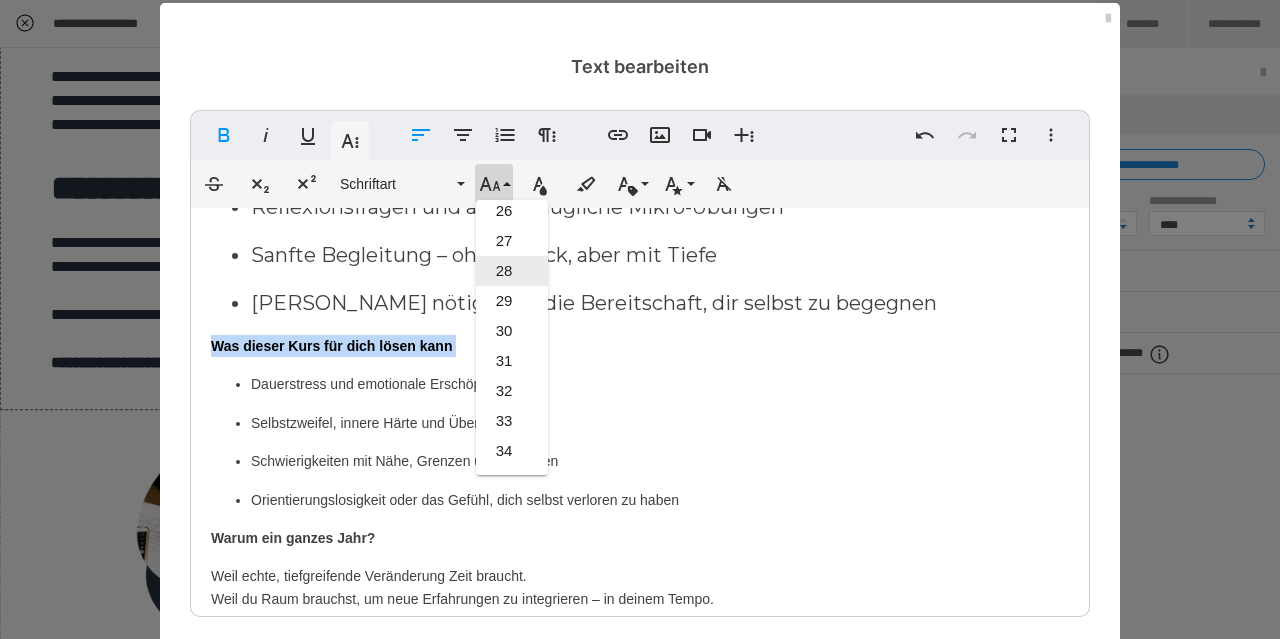 scroll, scrollTop: 771, scrollLeft: 0, axis: vertical 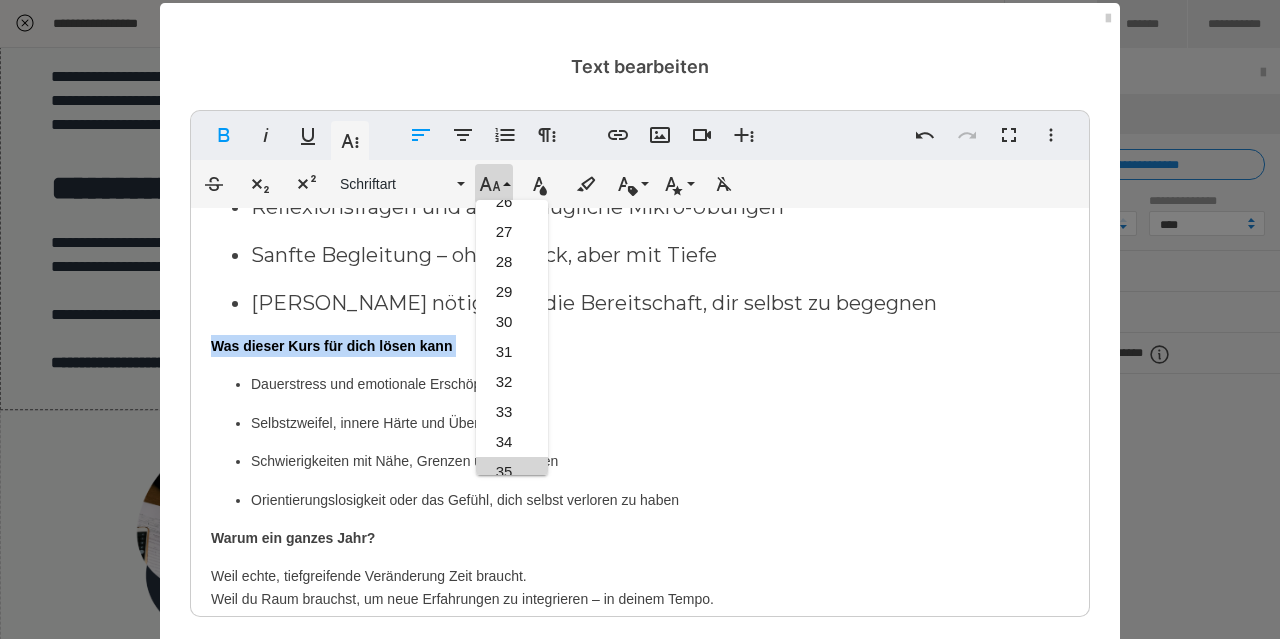 click on "35" at bounding box center (512, 472) 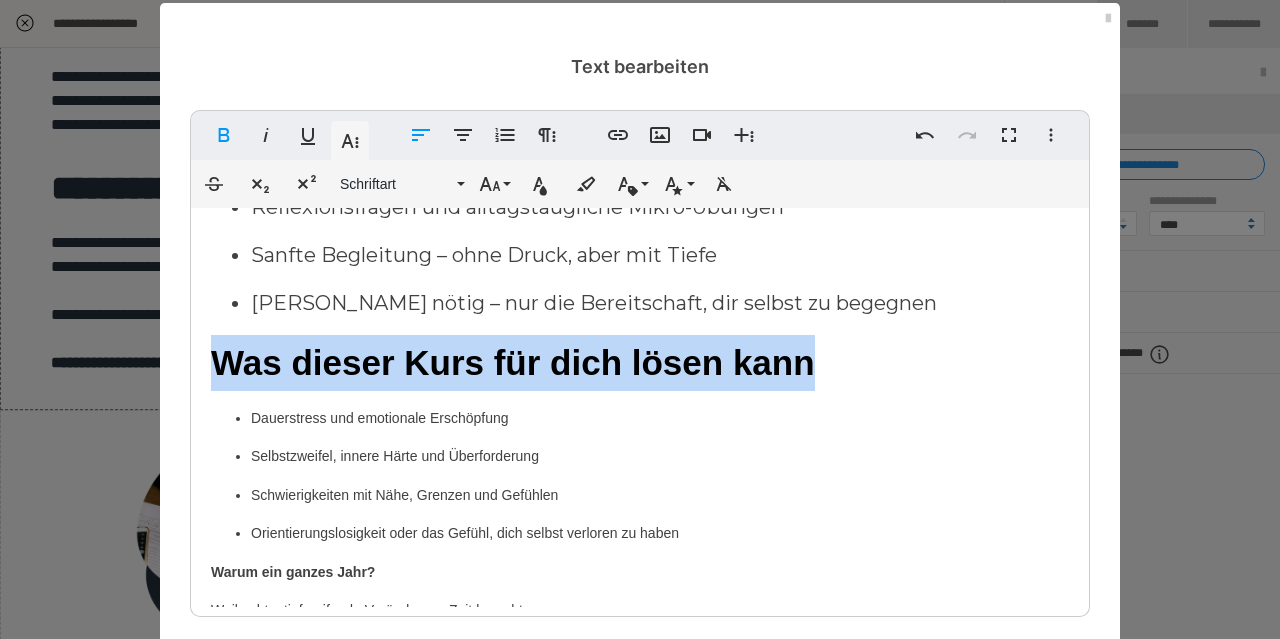 drag, startPoint x: 245, startPoint y: 408, endPoint x: 535, endPoint y: 475, distance: 297.63904 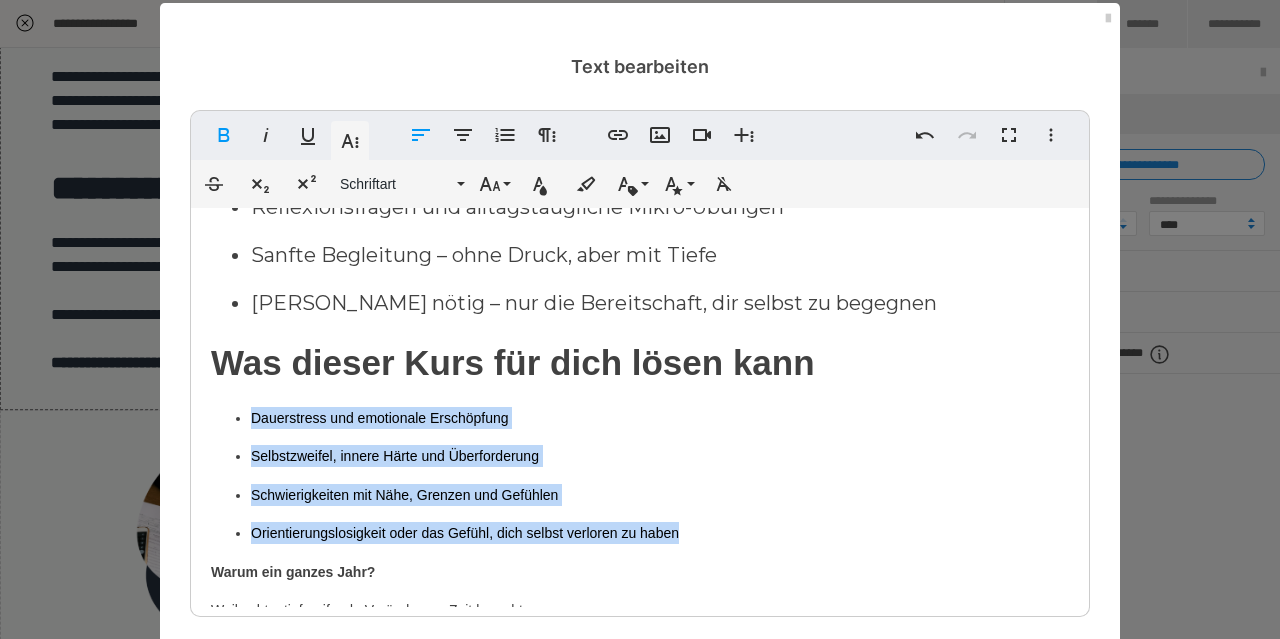 drag, startPoint x: 701, startPoint y: 536, endPoint x: 248, endPoint y: 416, distance: 468.62457 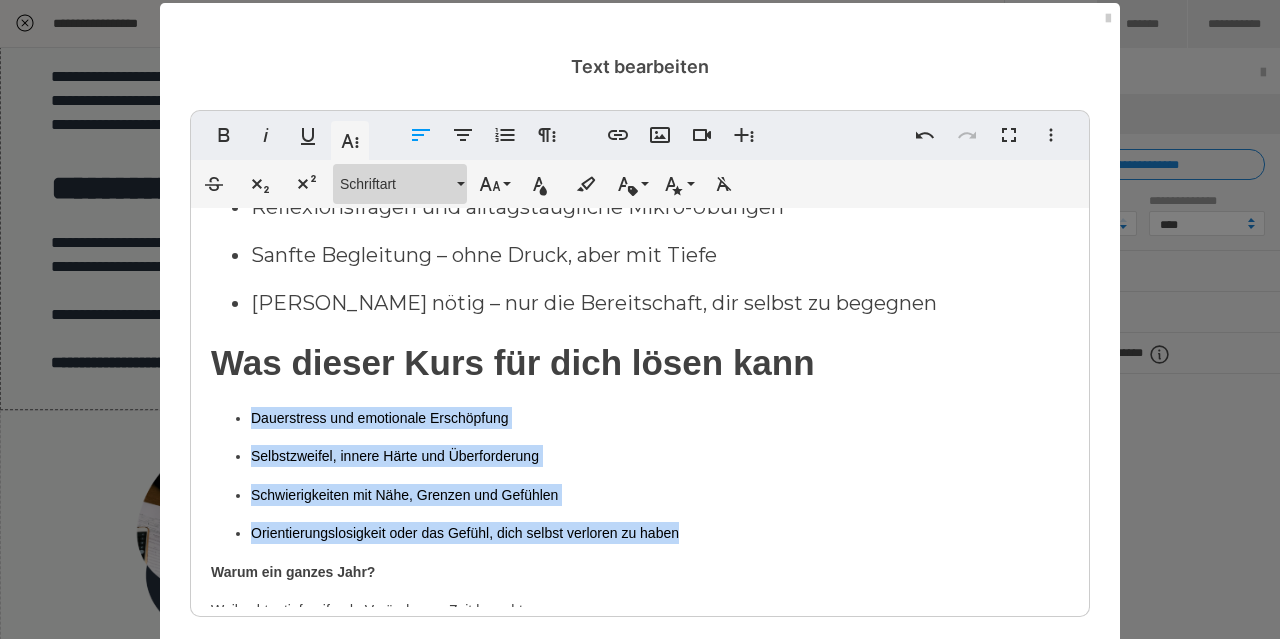click on "Schriftart" at bounding box center (396, 184) 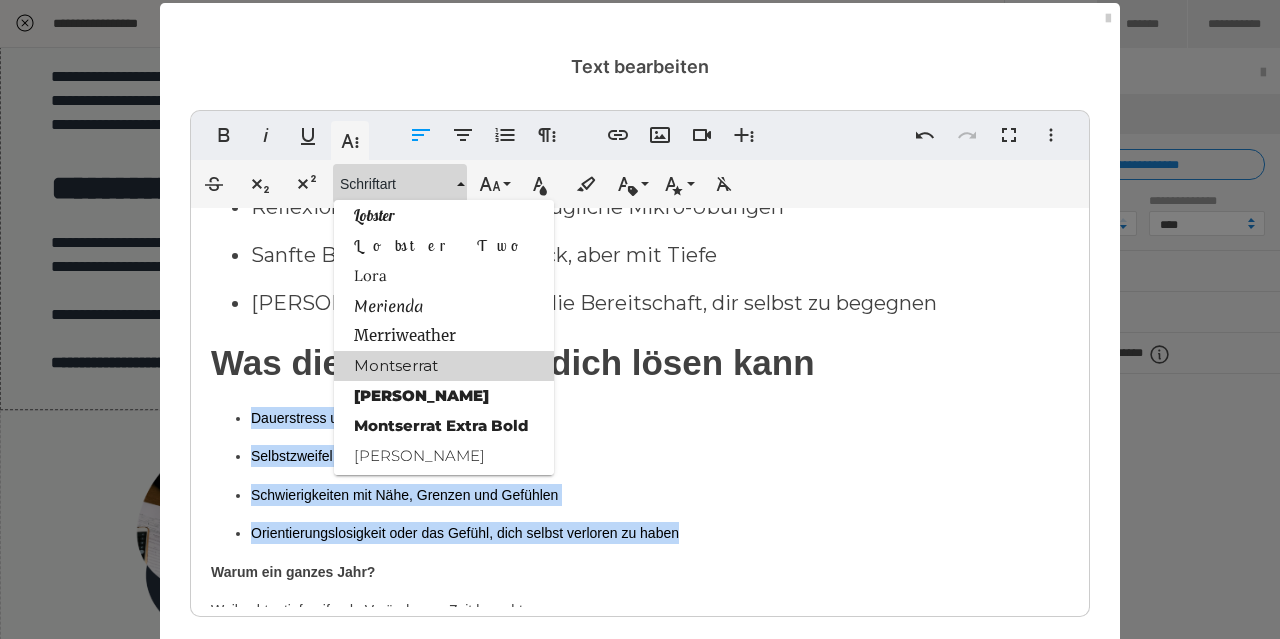 click on "Montserrat" at bounding box center (444, 366) 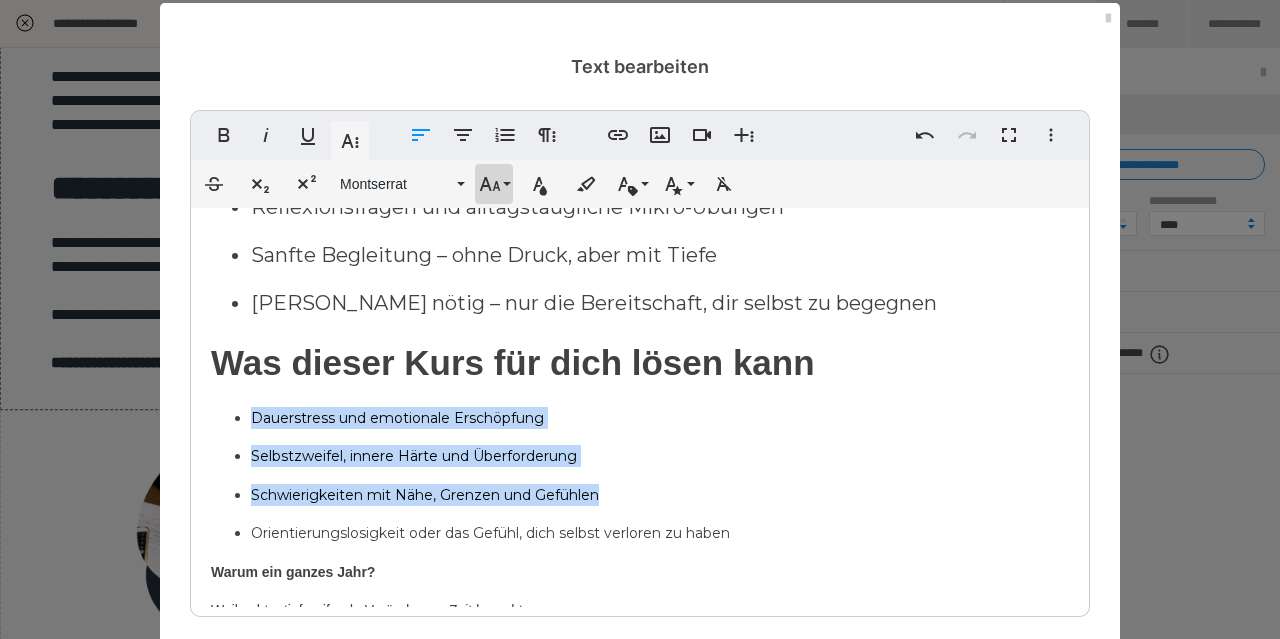 click on "Schriftgröße" at bounding box center (494, 184) 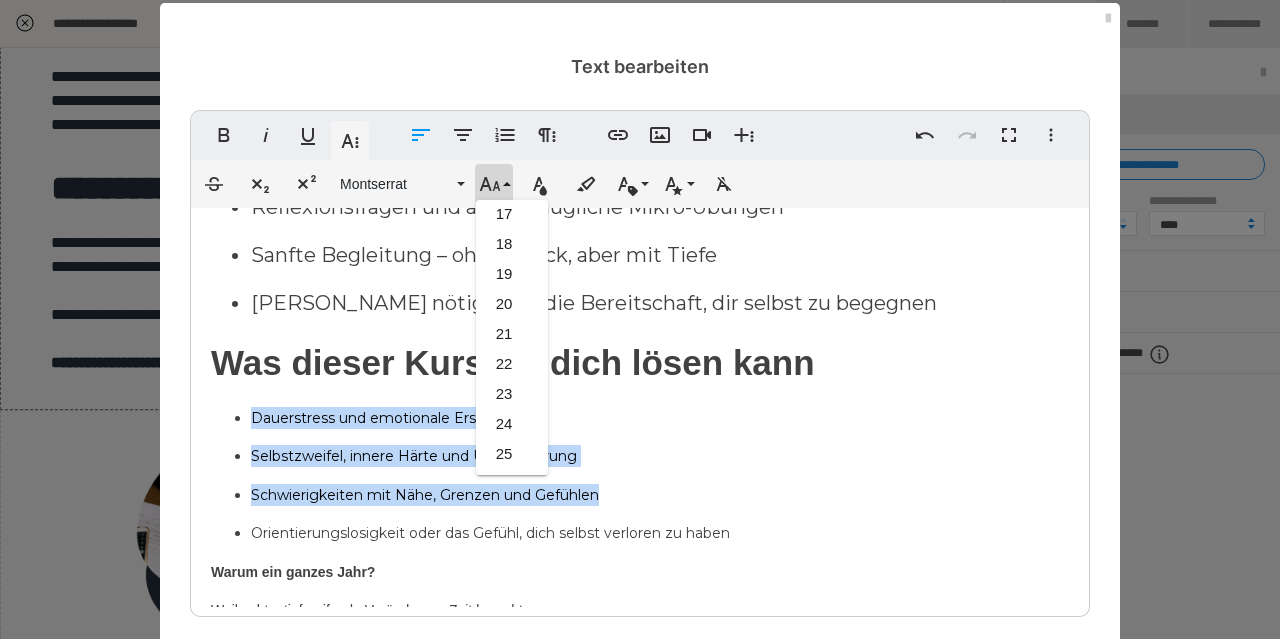 scroll, scrollTop: 488, scrollLeft: 0, axis: vertical 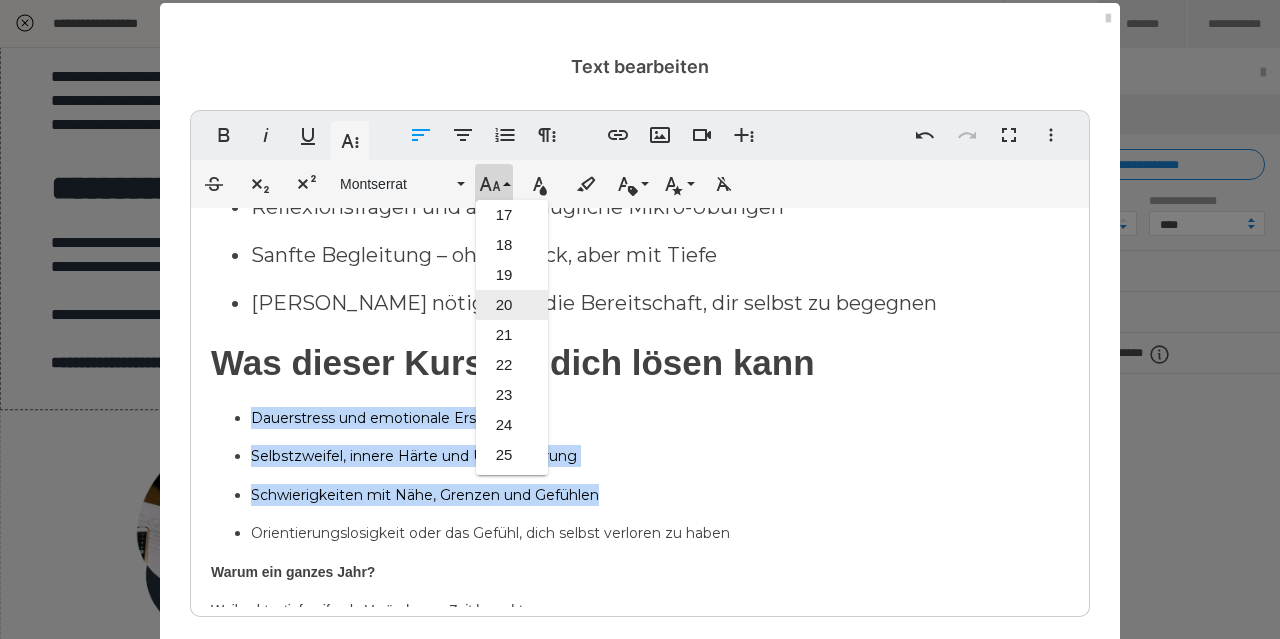 click on "20" at bounding box center (512, 305) 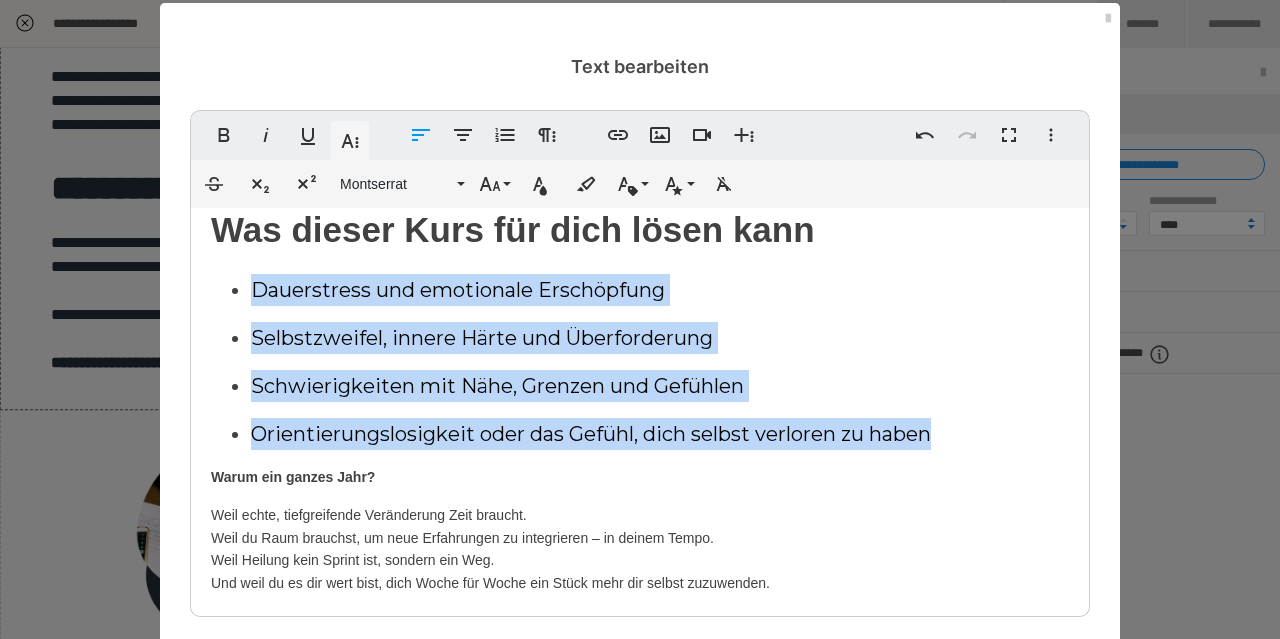 scroll, scrollTop: 335, scrollLeft: 0, axis: vertical 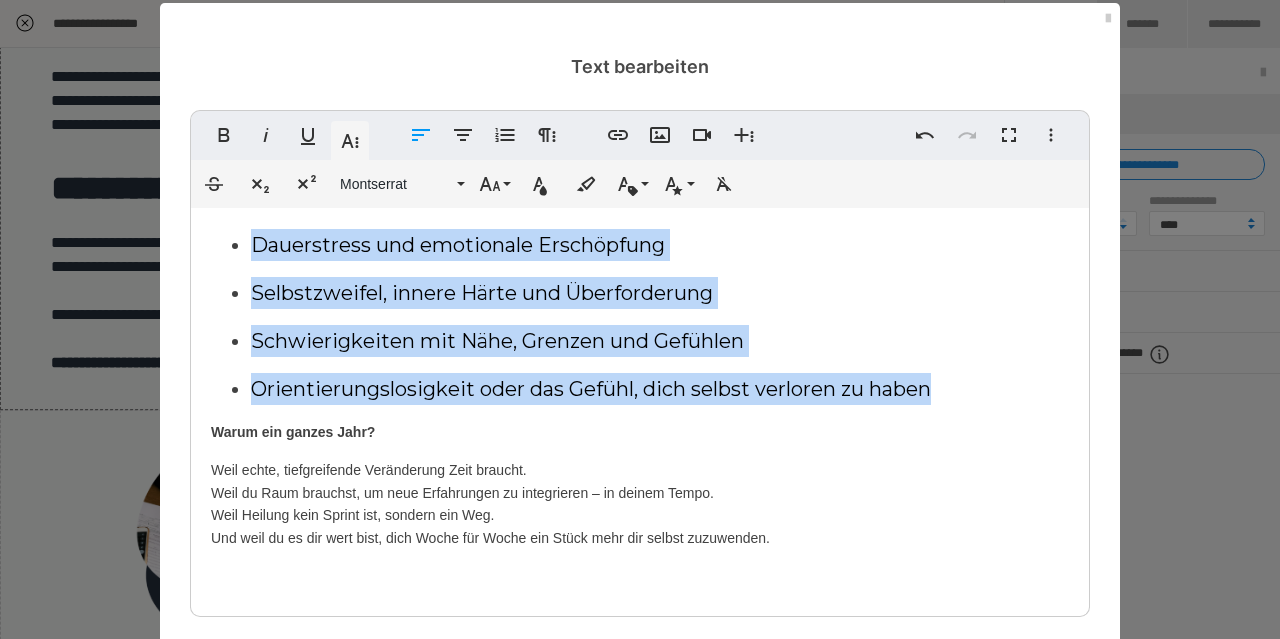 click on "Orientierungslosigkeit oder das Gefühl, dich selbst verloren zu haben" at bounding box center [660, 389] 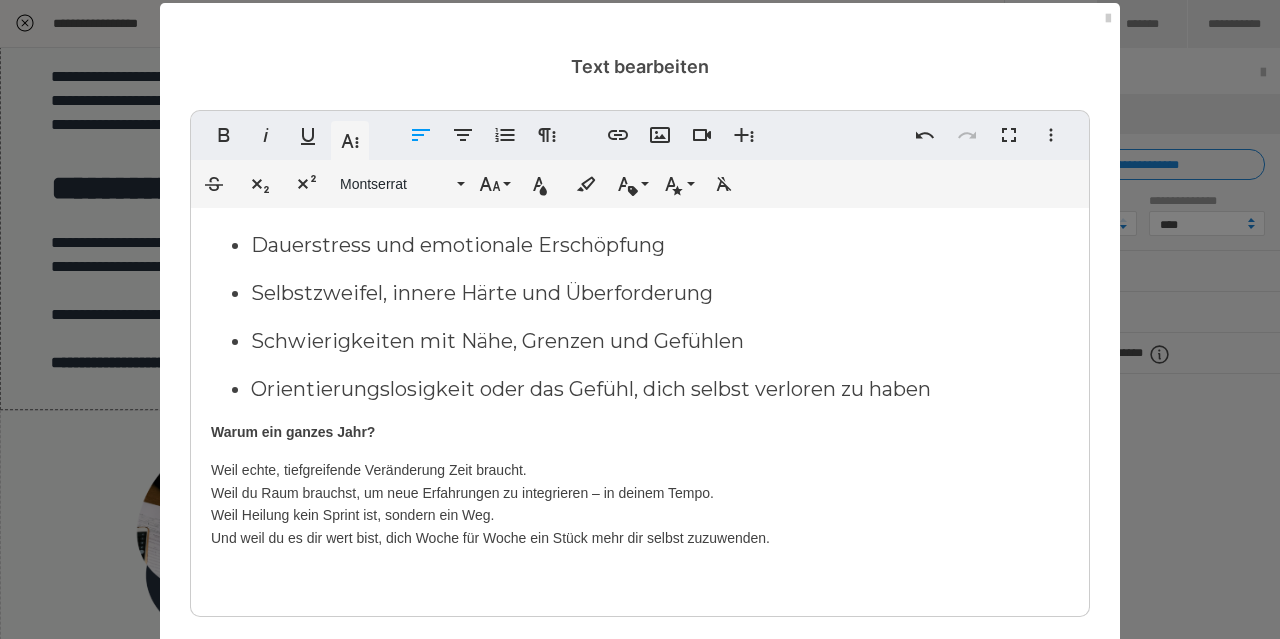 click on "Inhalte und Formate Wöchentliche Impulse in Form von Videos, Audios, Übungen oder Meditationen Reflexionsfragen und alltagstaugliche Mikro-Übungen Sanfte Begleitung – ohne Druck, aber mit Tiefe Kein Vorwissen nötig – nur die Bereitschaft, dir selbst zu begegnen Was dieser Kurs für dich lösen kann Dauerstress und emotionale Erschöpfung Selbstzweifel, innere Härte und Überforderung Schwierigkeiten mit Nähe, Grenzen und Gefühlen Orientierungslosigkeit oder das Gefühl, dich selbst verloren zu haben Warum ein ganzes Jahr? Weil echte, tiefgreifende Veränderung Zeit braucht. Weil du Raum brauchst, um neue Erfahrungen zu integrieren – in deinem Tempo. Weil Heilung kein Sprint ist, sondern ein Weg. Und weil du es dir wert bist, dich Woche für Woche ein Stück mehr dir selbst zuzuwenden." at bounding box center [640, 240] 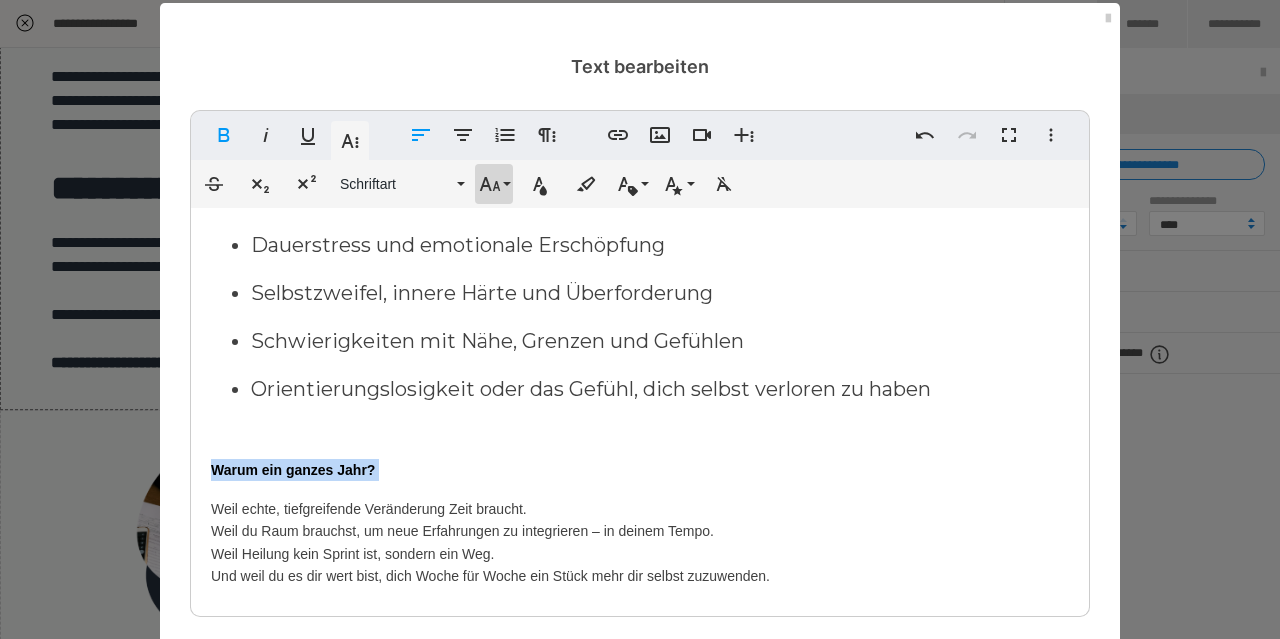 click on "Schriftgröße" at bounding box center (494, 184) 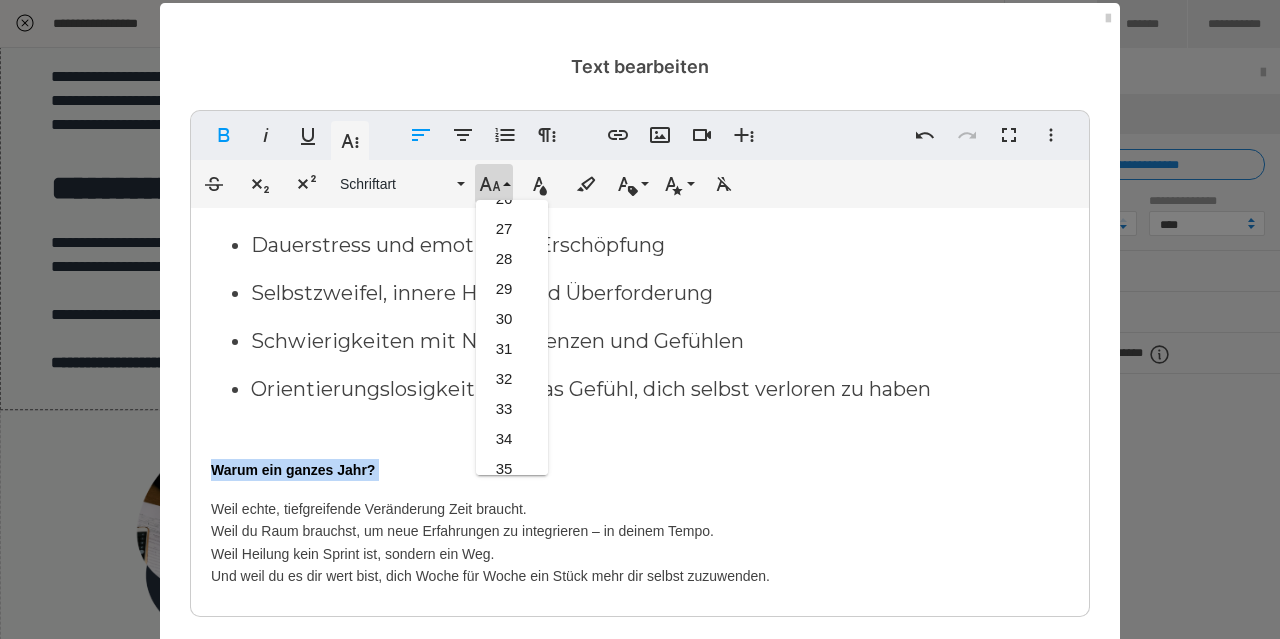 scroll, scrollTop: 787, scrollLeft: 0, axis: vertical 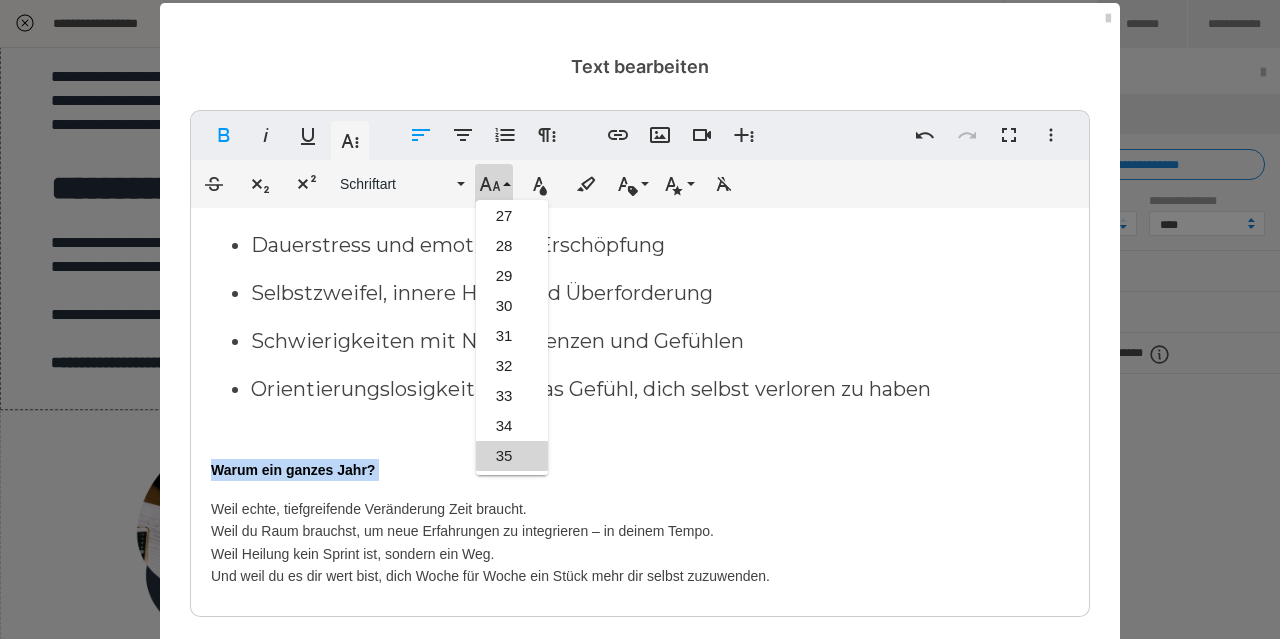 click on "35" at bounding box center [512, 456] 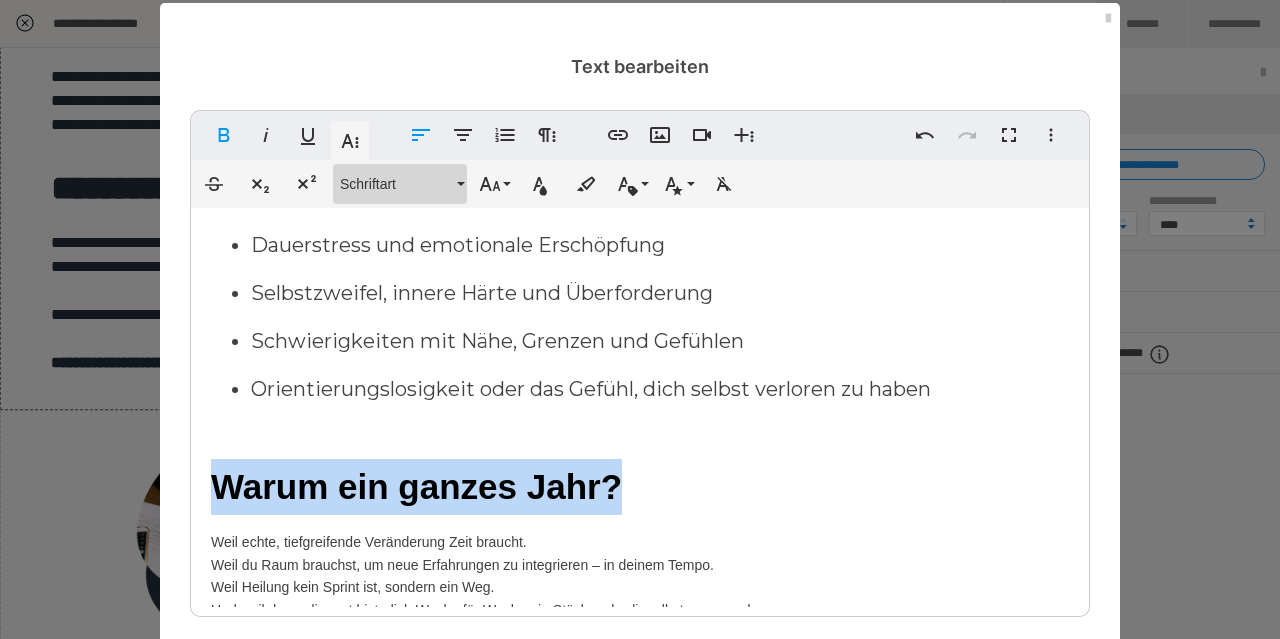 click on "Schriftart" at bounding box center (396, 184) 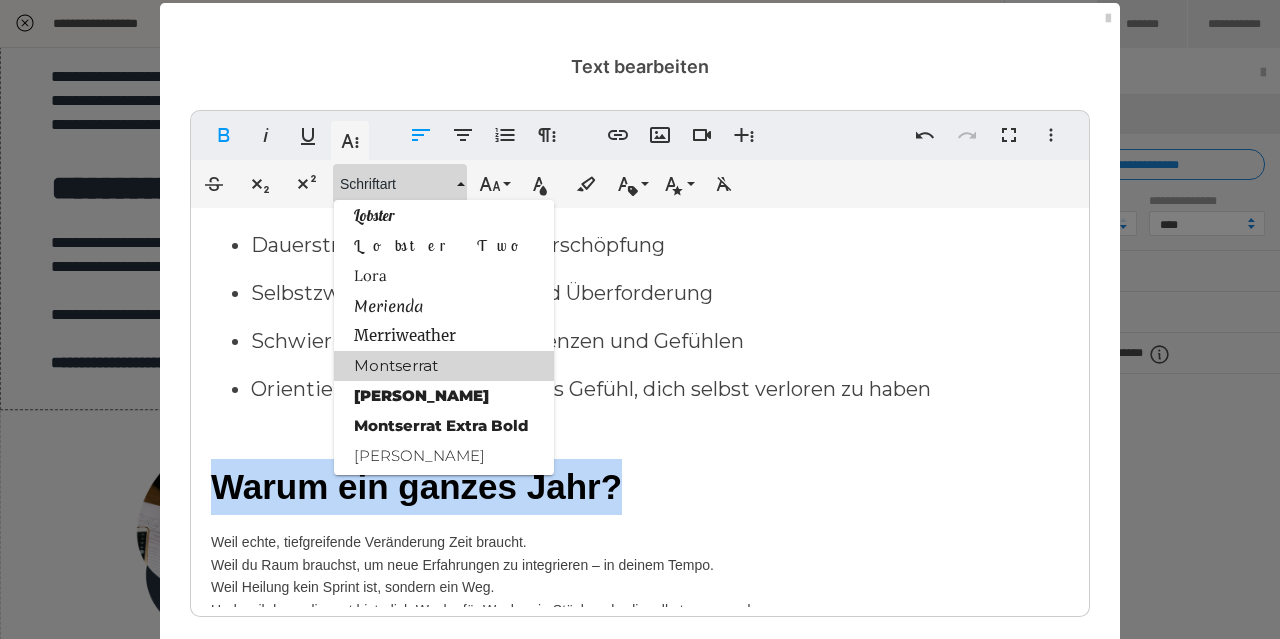 click on "Montserrat" at bounding box center [444, 366] 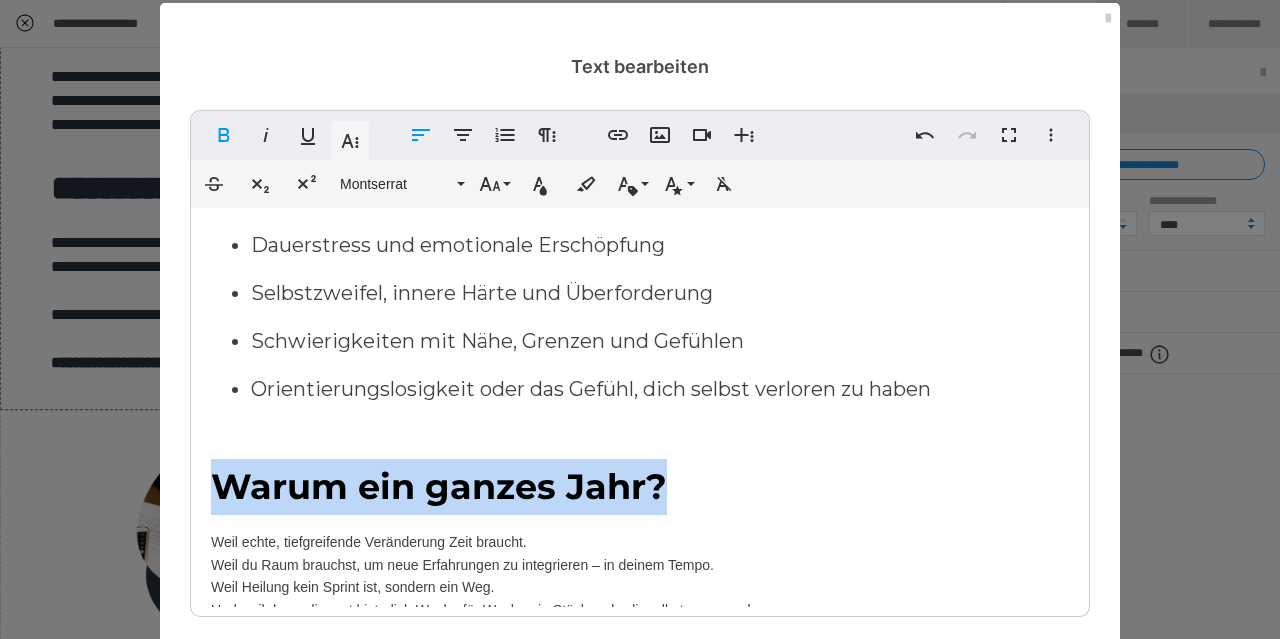 scroll, scrollTop: 407, scrollLeft: 0, axis: vertical 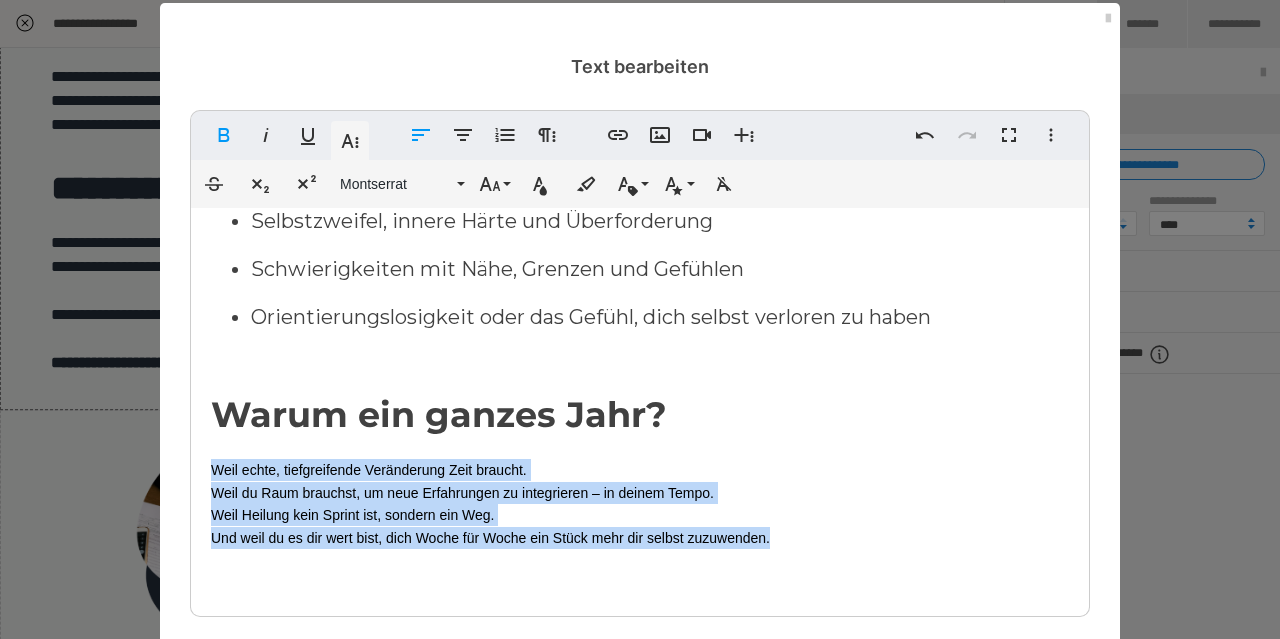drag, startPoint x: 205, startPoint y: 468, endPoint x: 788, endPoint y: 544, distance: 587.9328 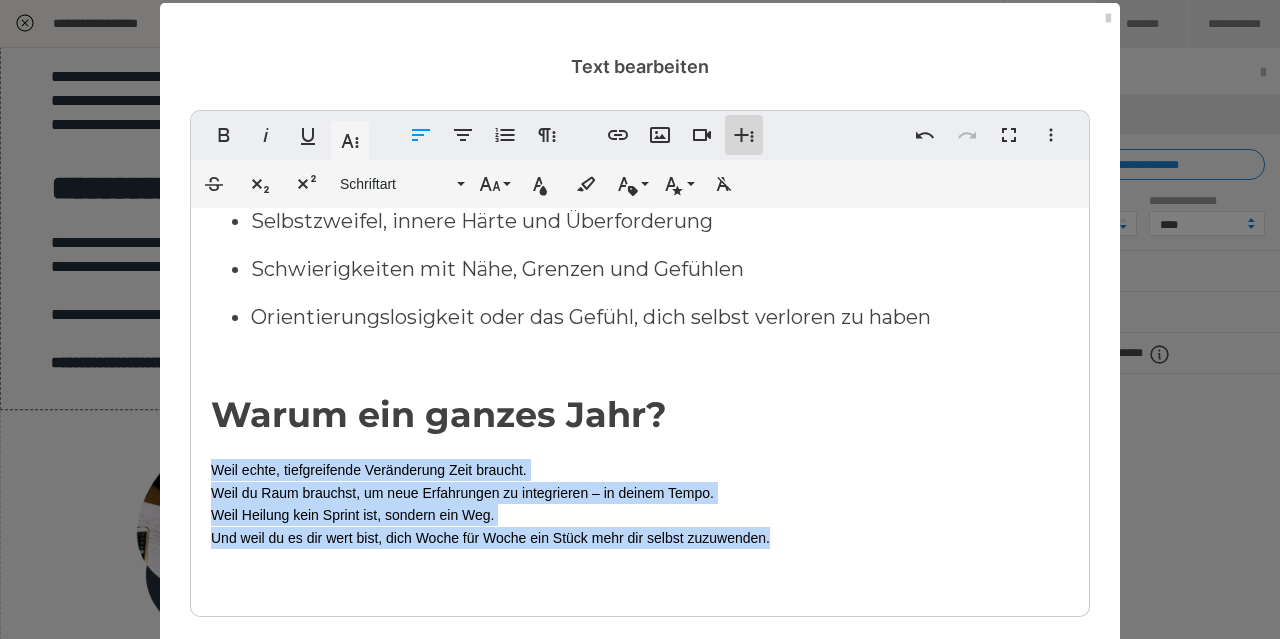 click 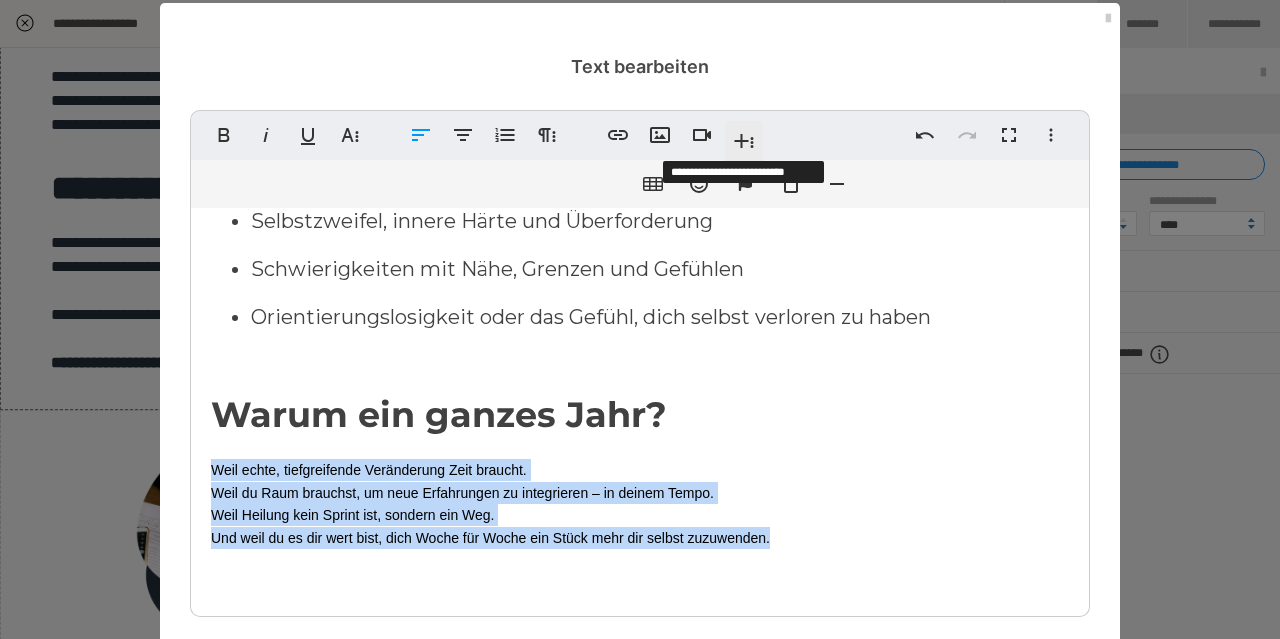 click 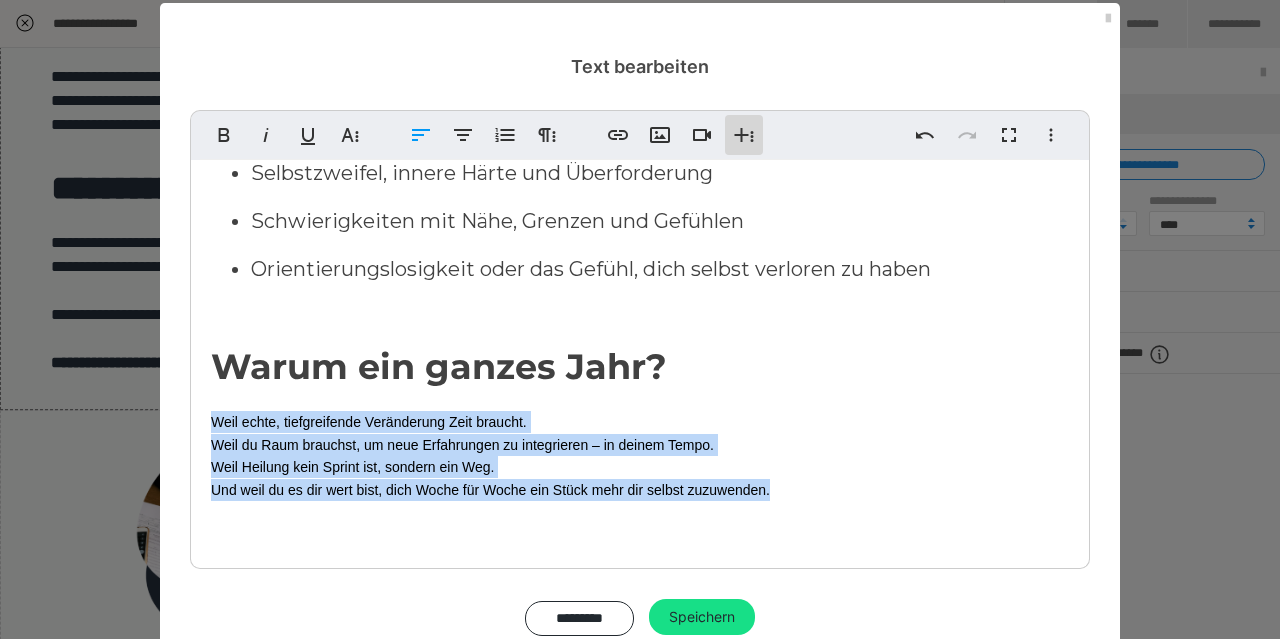 click 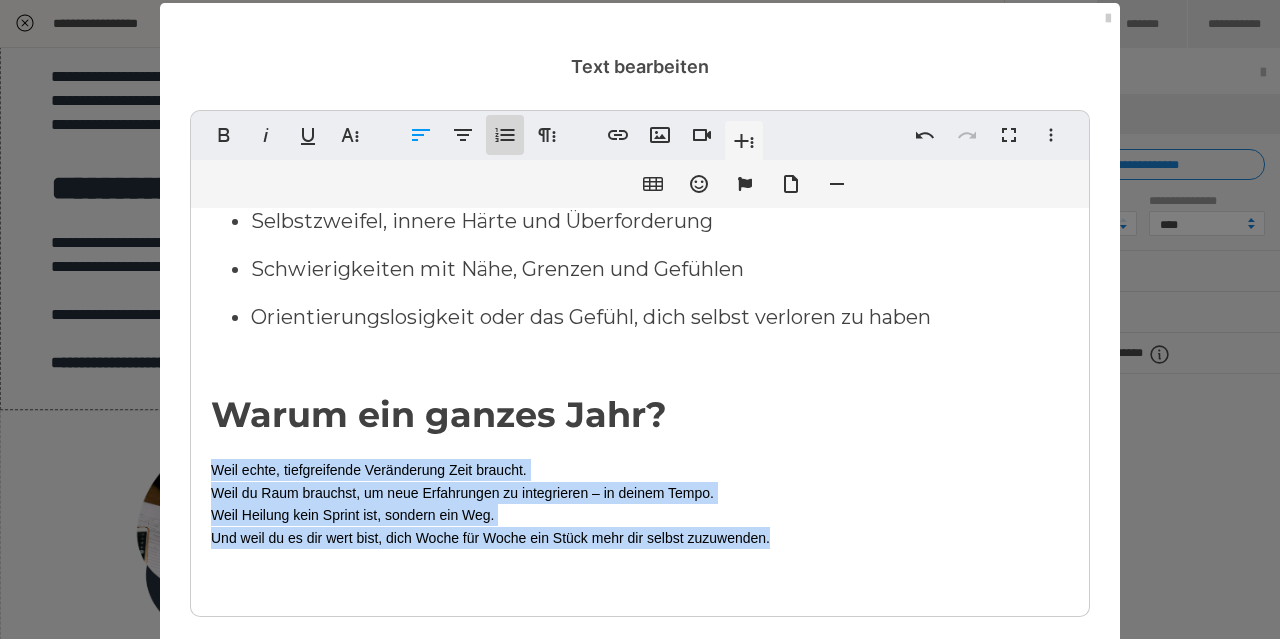 click 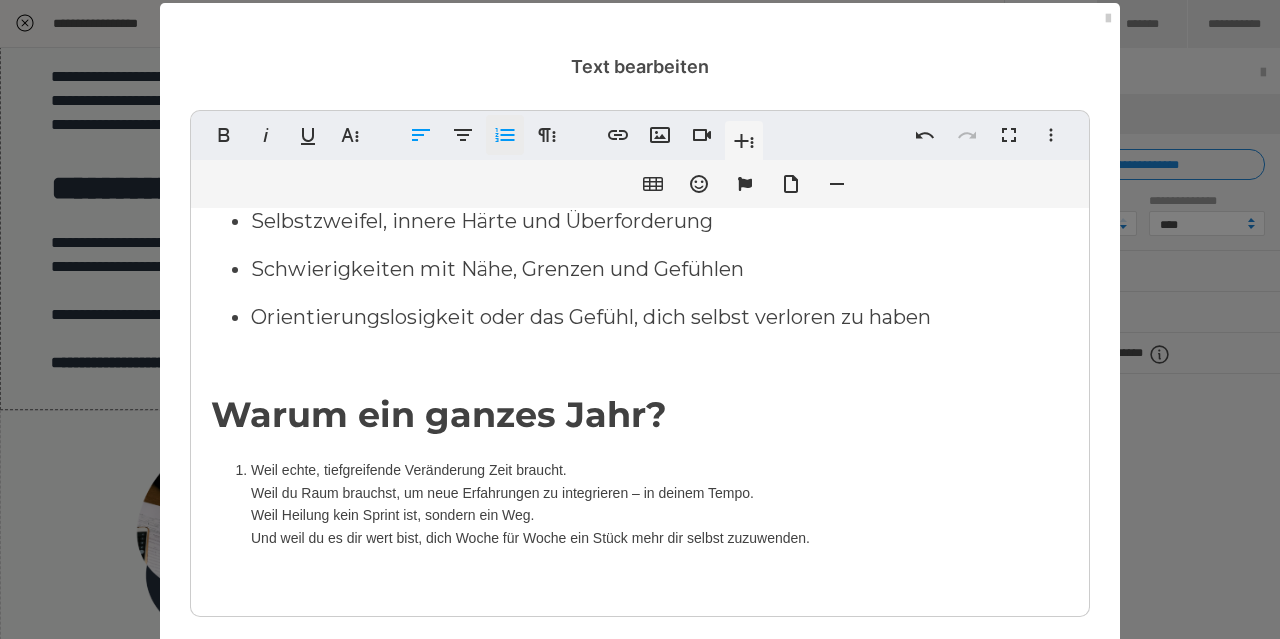 click 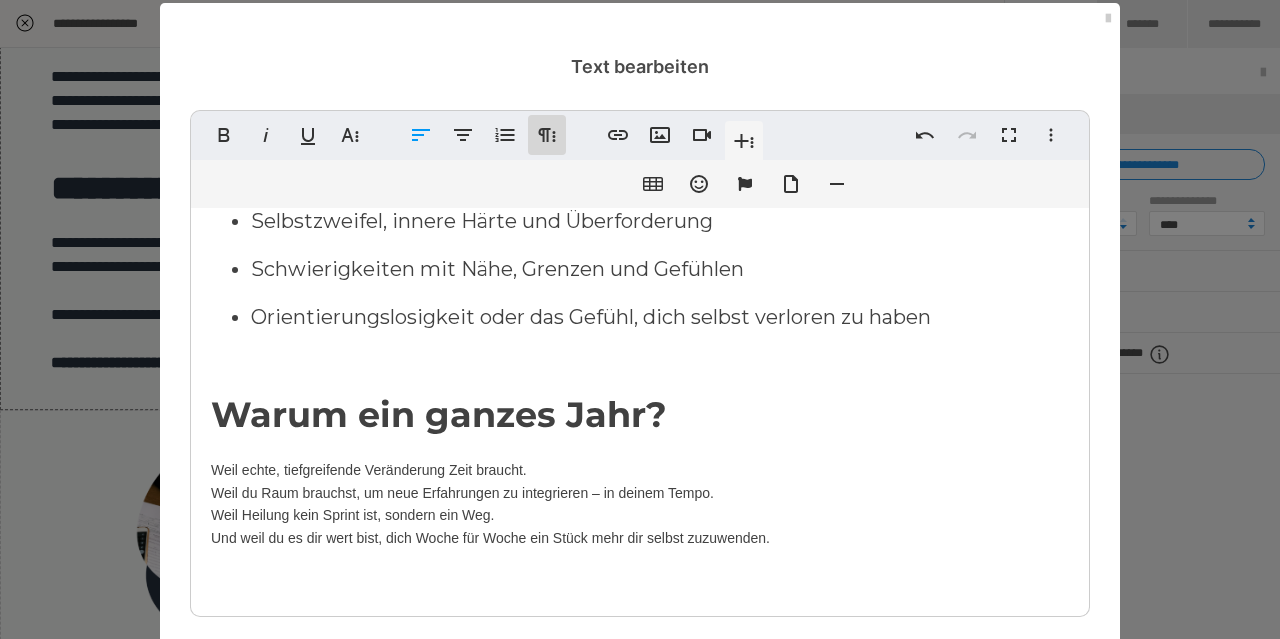 click 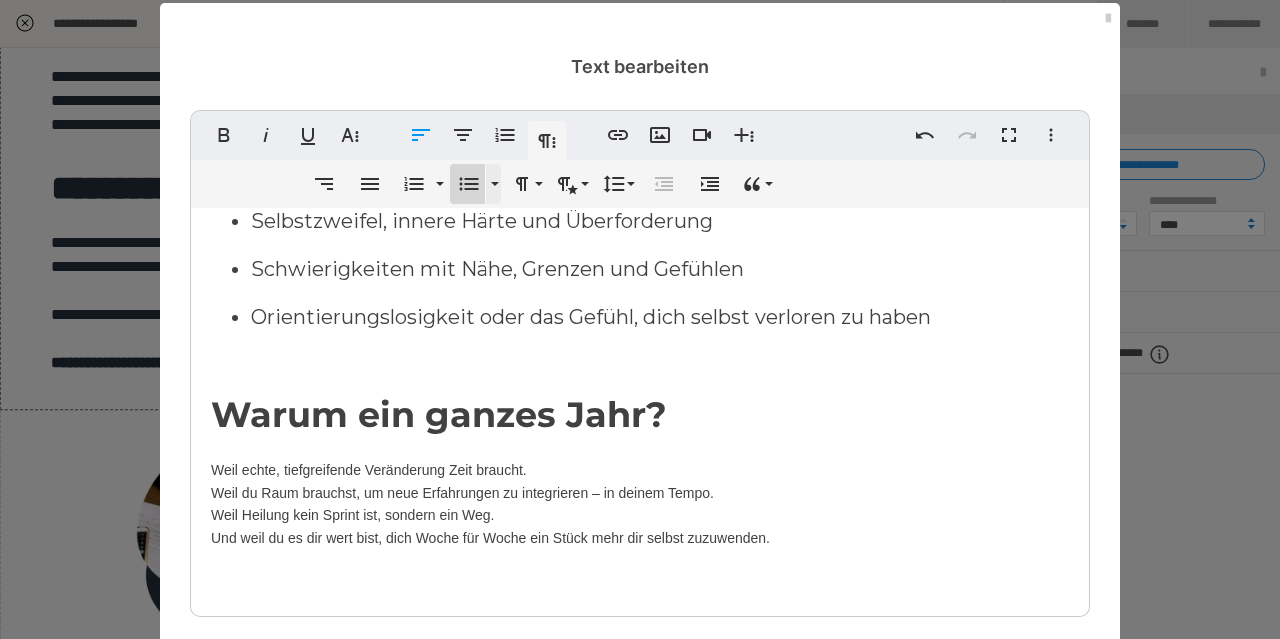 click 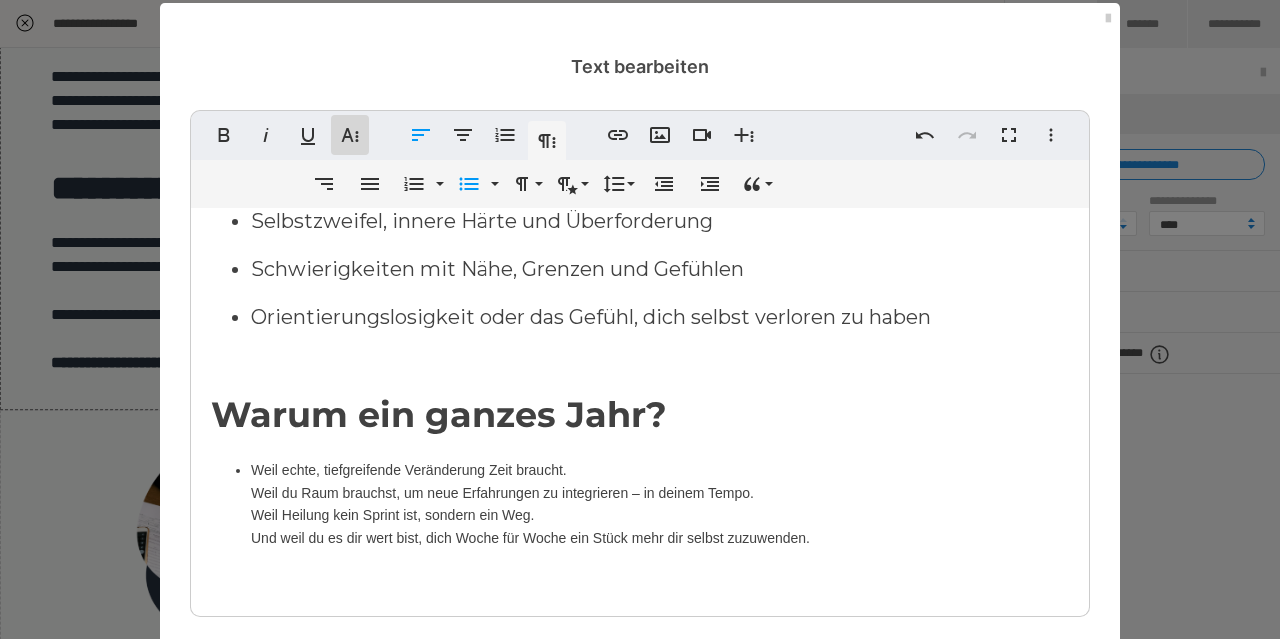 click 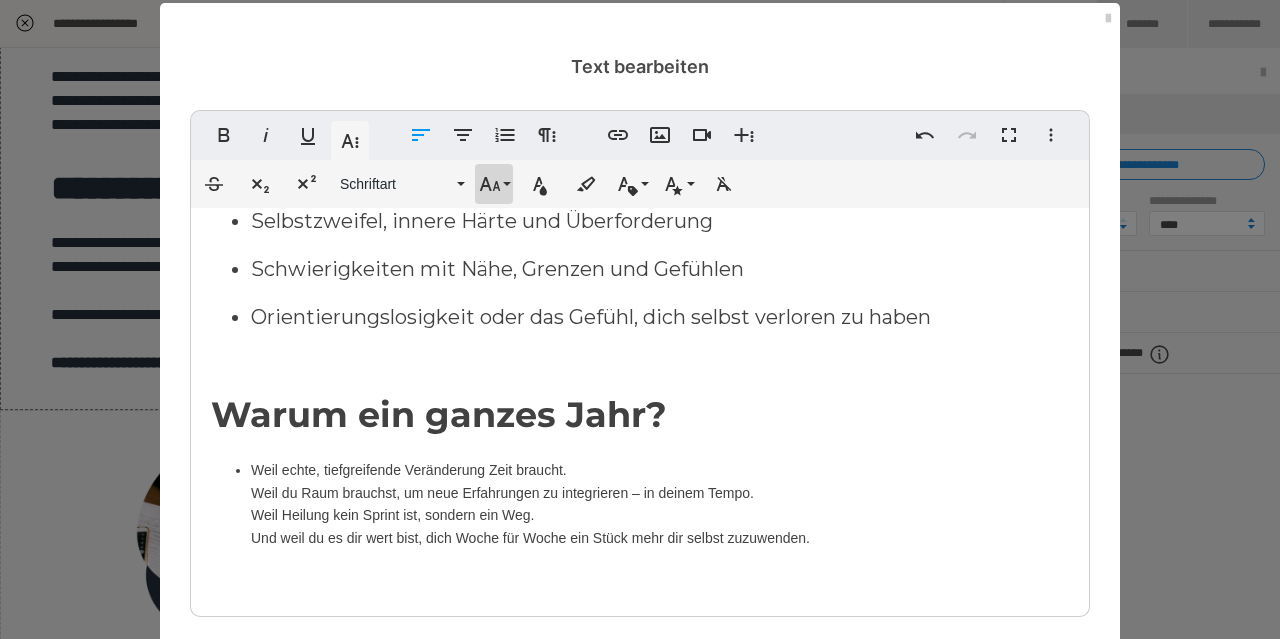 click on "Schriftgröße" at bounding box center [494, 184] 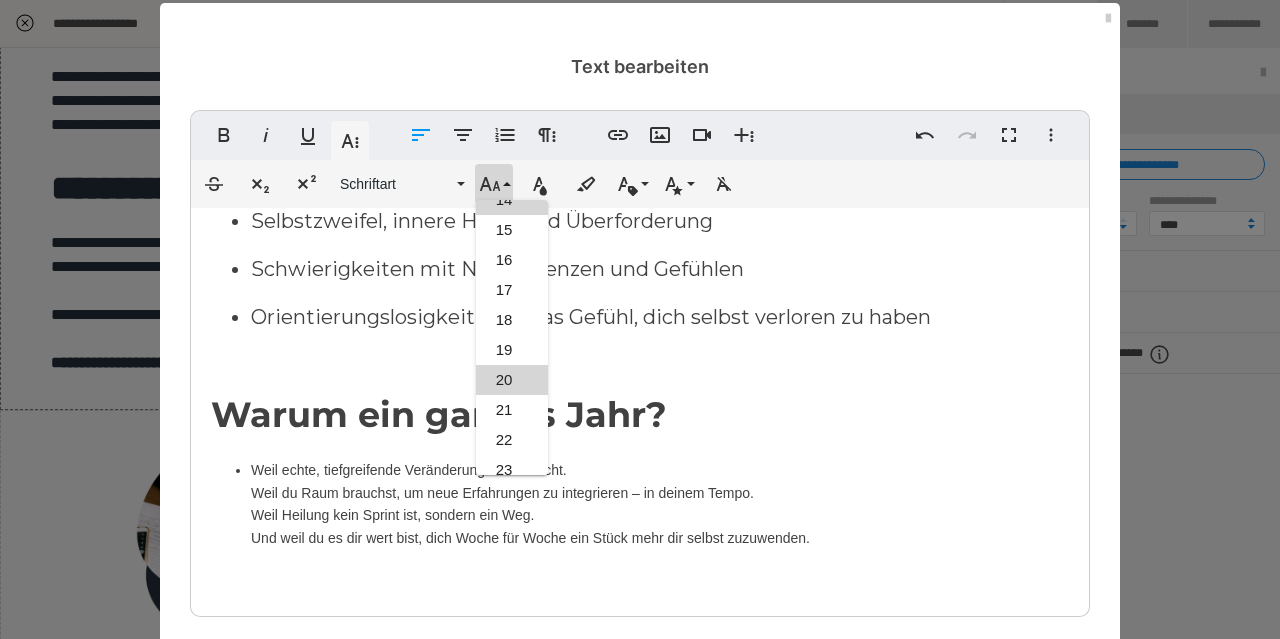 click on "20" at bounding box center (512, 380) 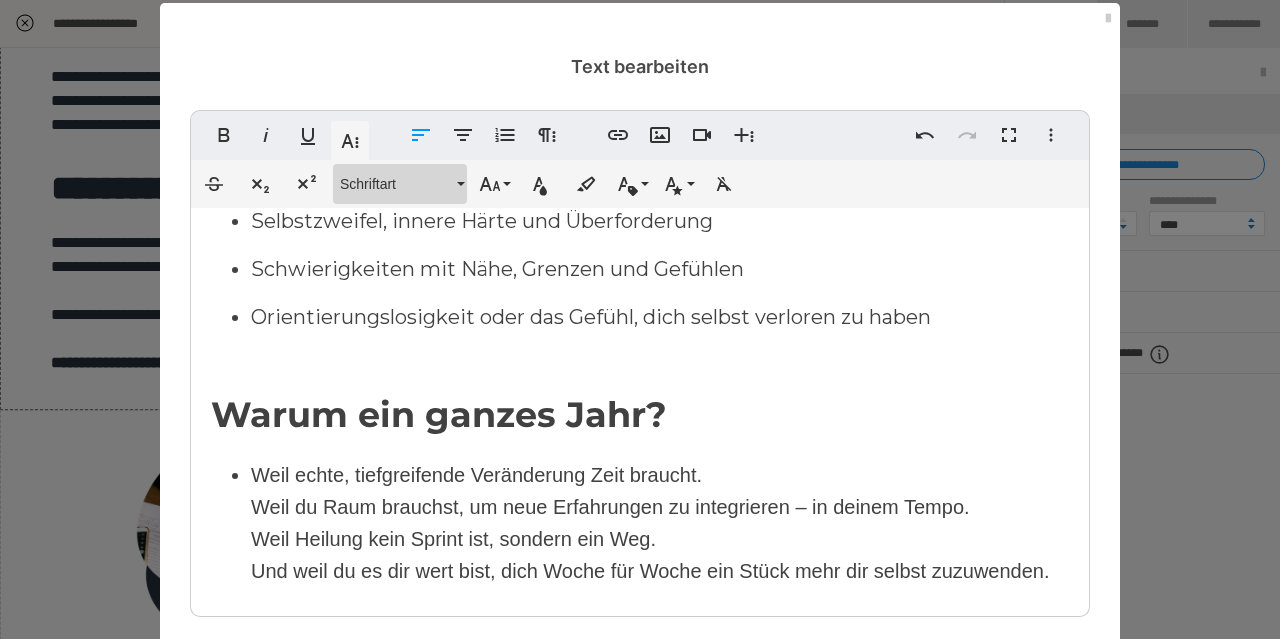 click on "Schriftart" at bounding box center (396, 184) 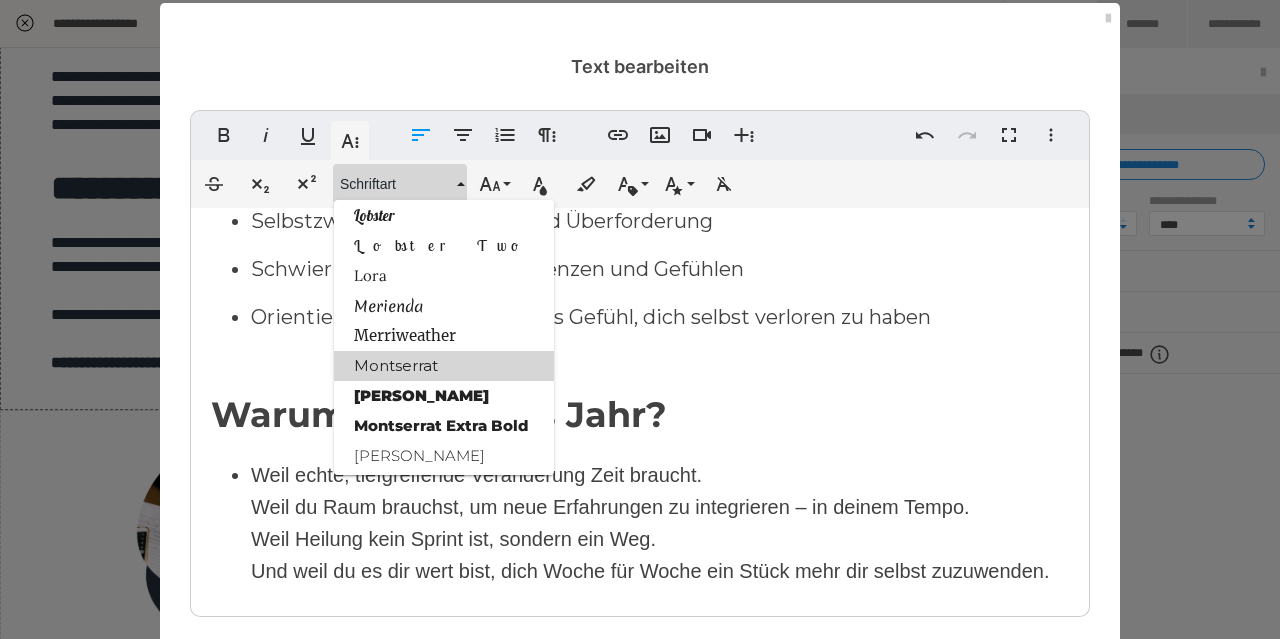 click on "Montserrat" at bounding box center (444, 366) 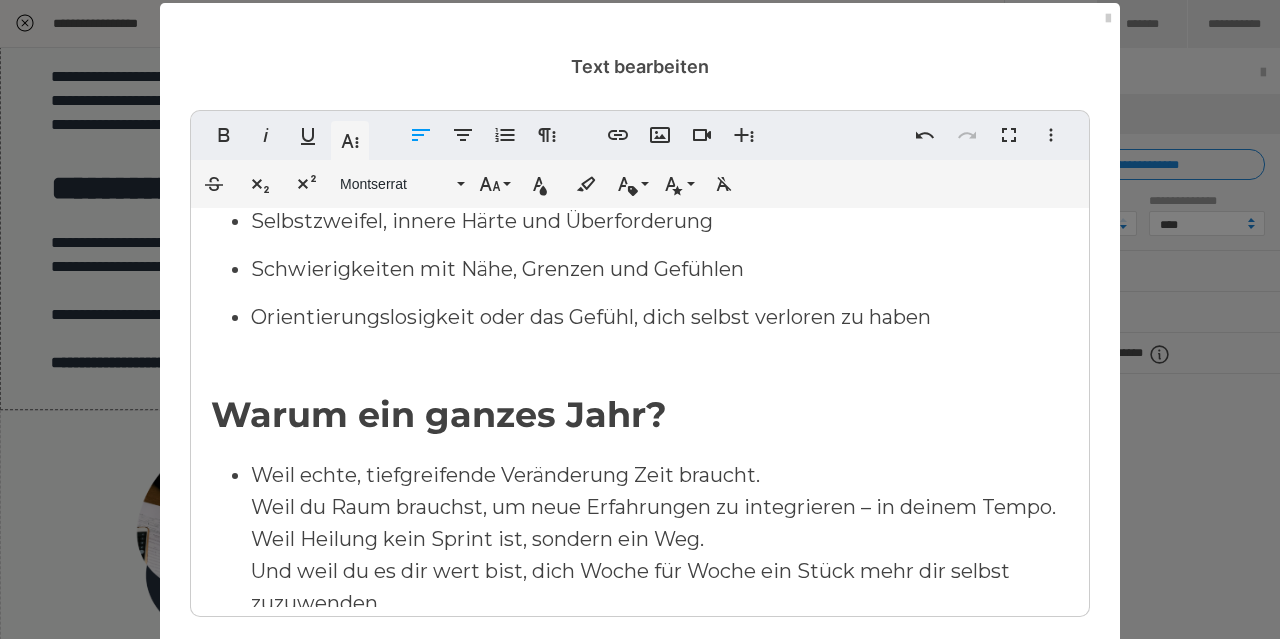click on "Weil echte, tiefgreifende Veränderung Zeit braucht. Weil du Raum brauchst, um neue Erfahrungen zu integrieren – in deinem Tempo. Weil Heilung kein Sprint ist, sondern ein Weg. Und weil du es dir wert bist, dich Woche für Woche ein Stück mehr dir selbst zuzuwenden." at bounding box center [660, 539] 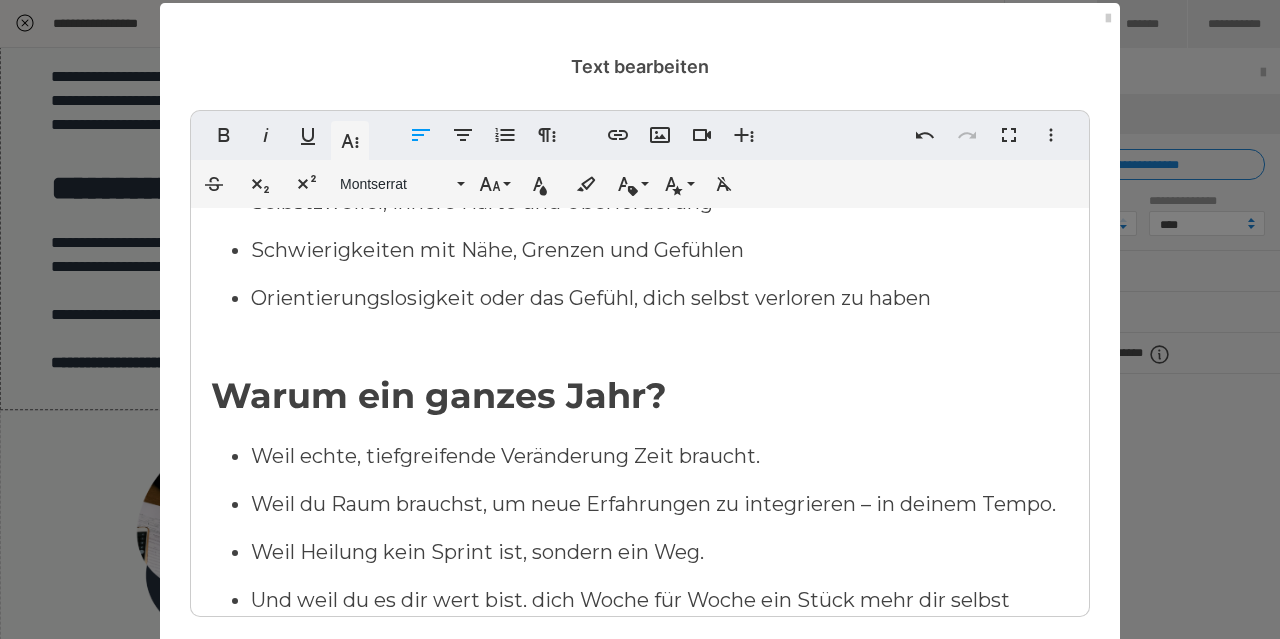 scroll, scrollTop: 525, scrollLeft: 0, axis: vertical 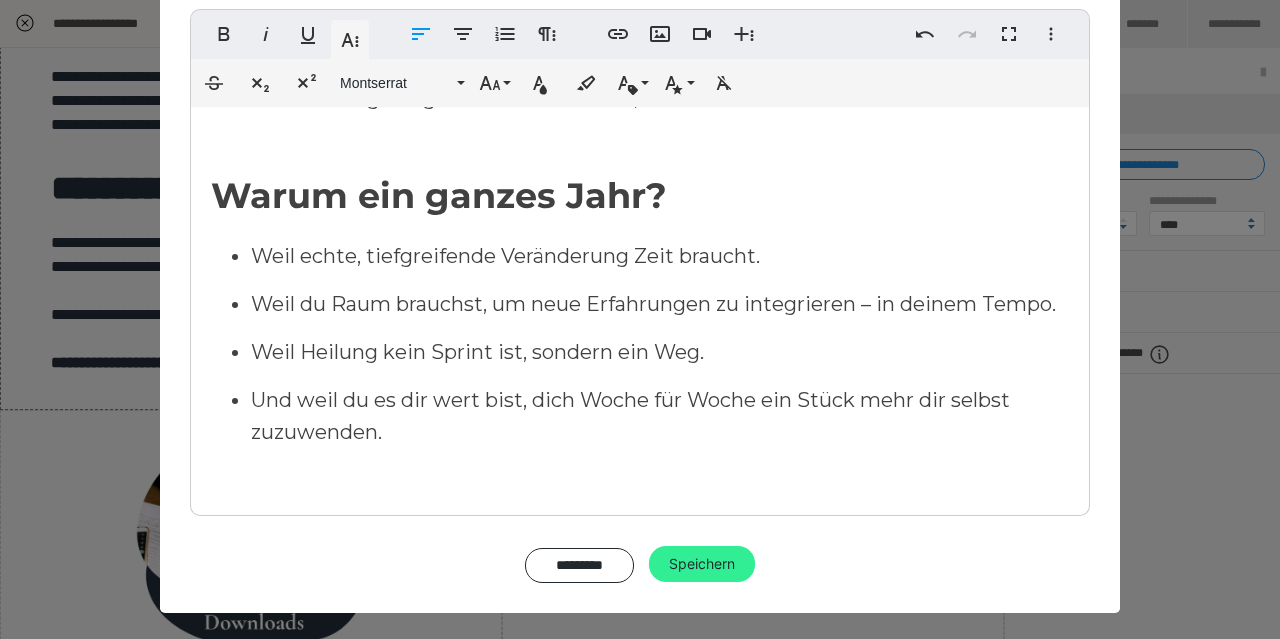 click on "Speichern" at bounding box center (702, 564) 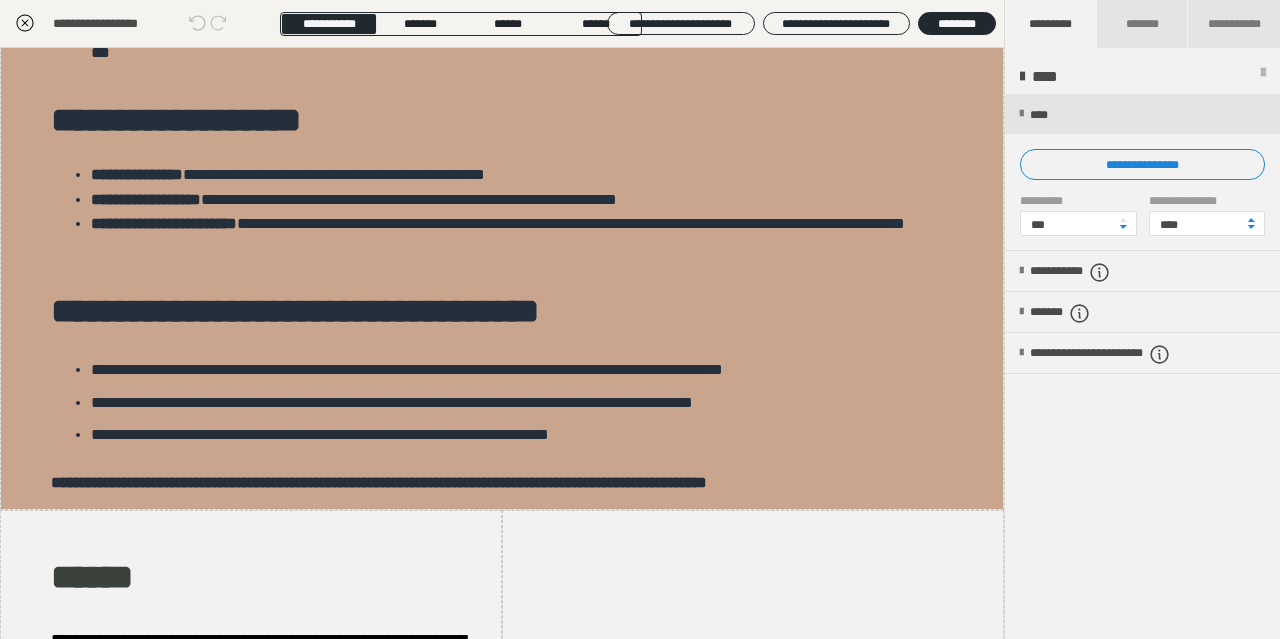 scroll, scrollTop: 3216, scrollLeft: 1, axis: both 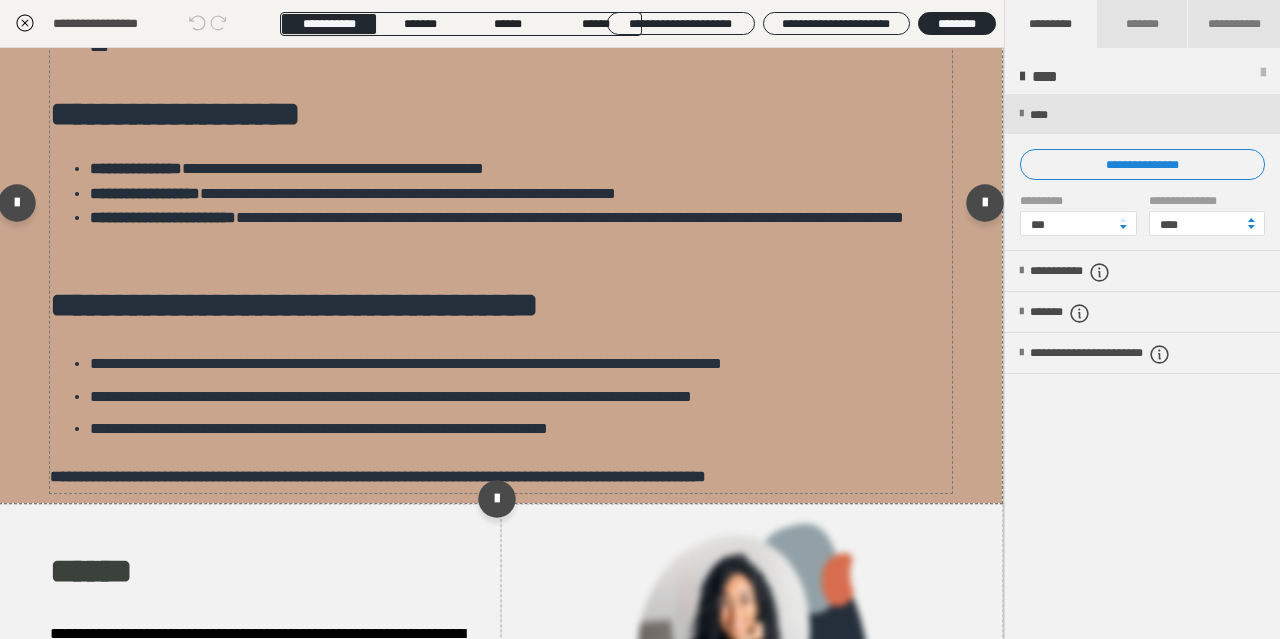 click on "**********" at bounding box center [521, 230] 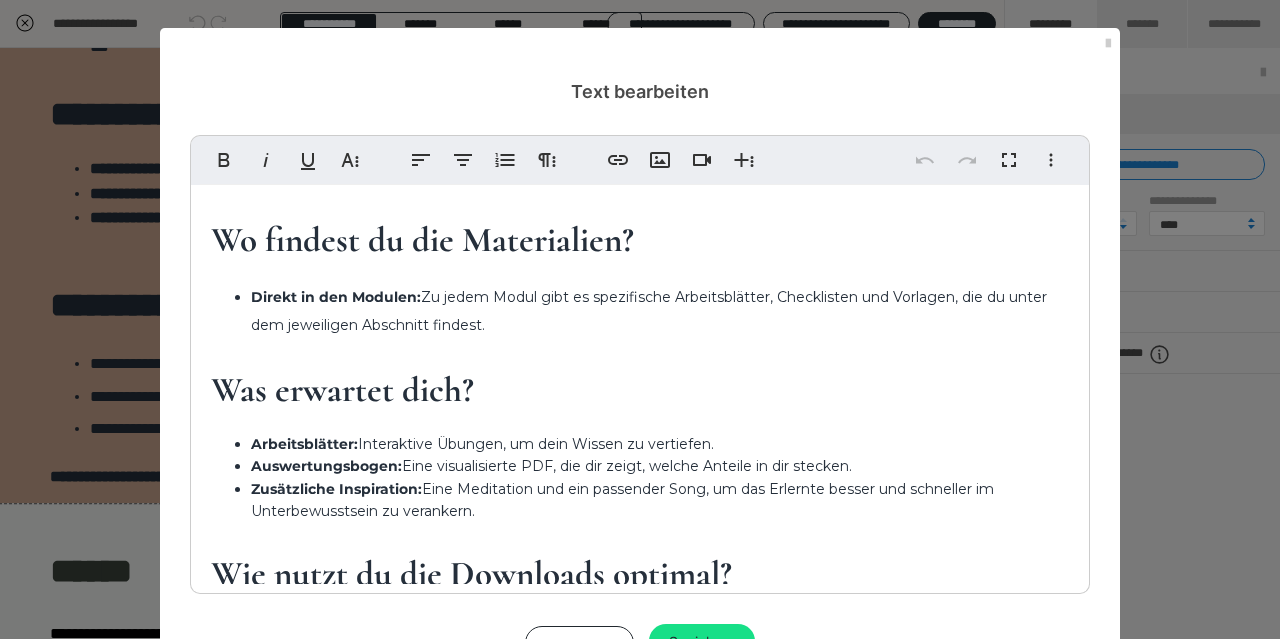 click on "Arbeitsblätter:" at bounding box center [304, 444] 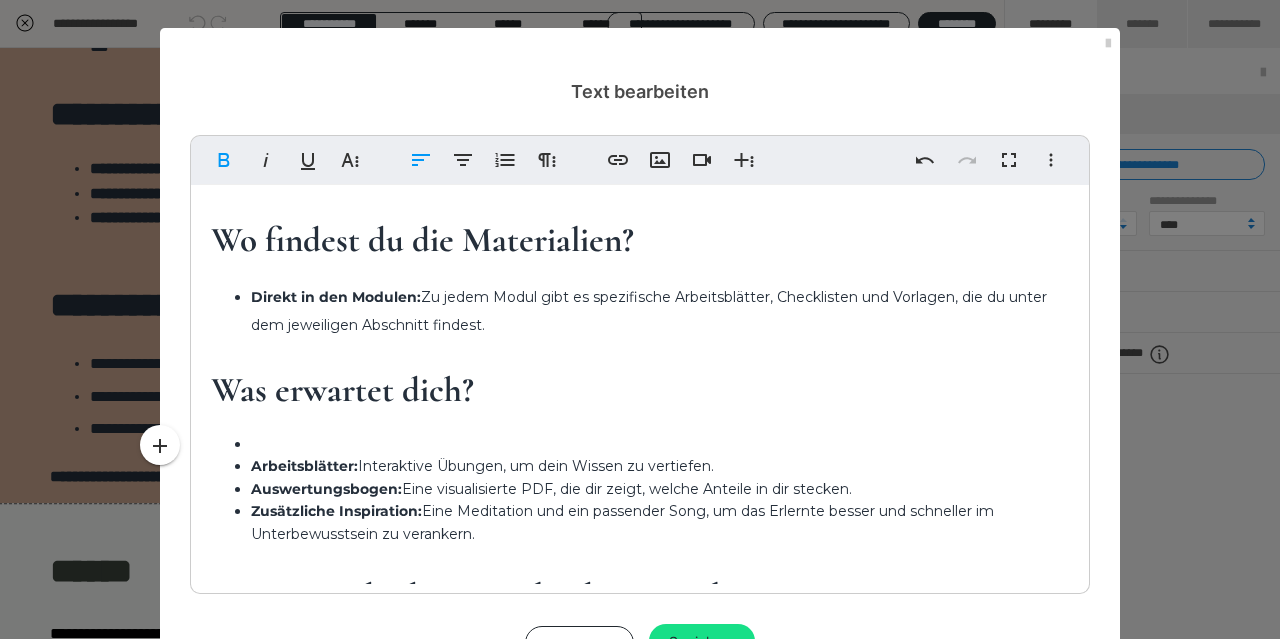 type 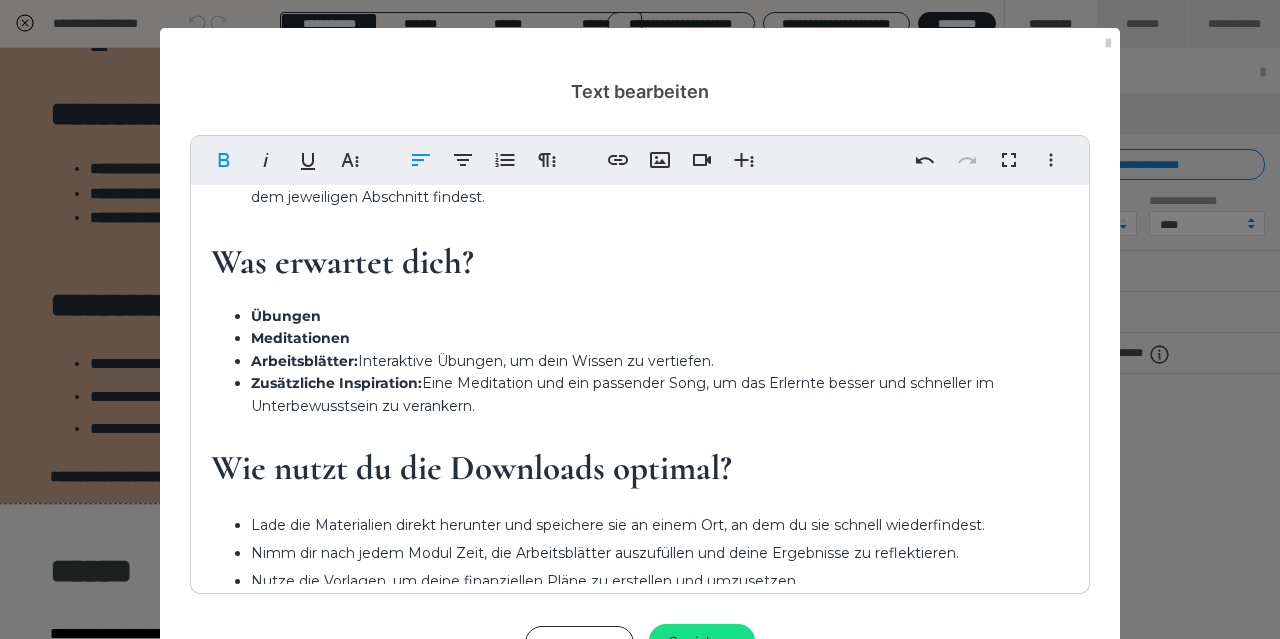 scroll, scrollTop: 205, scrollLeft: 0, axis: vertical 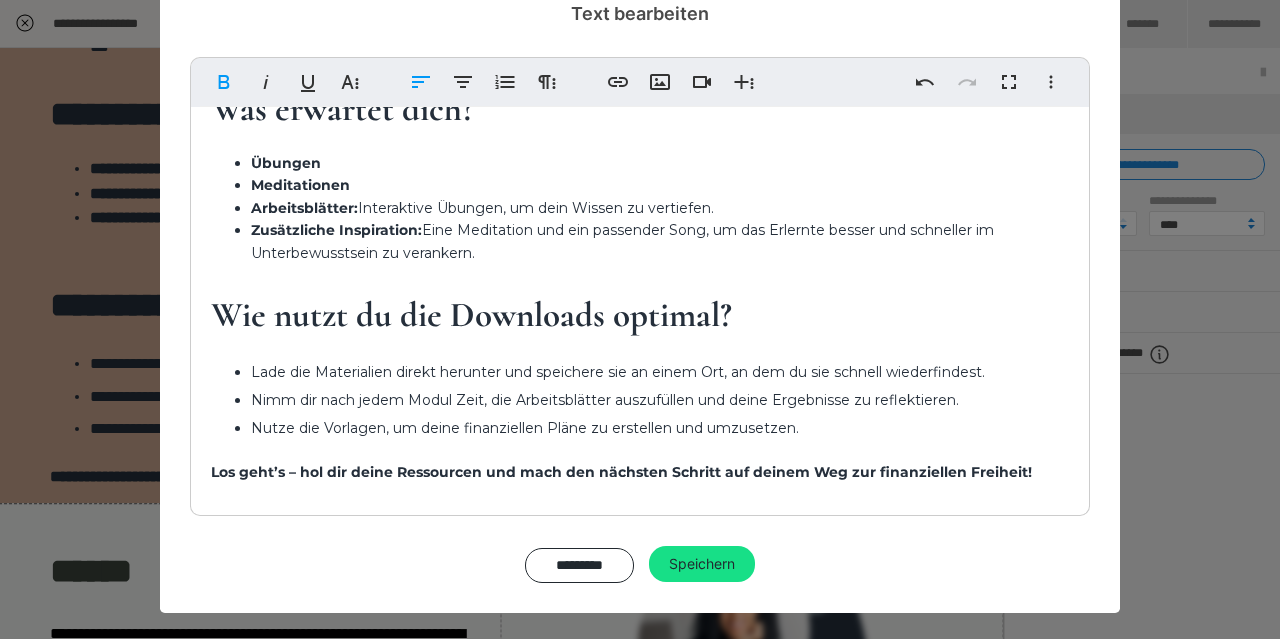 click on "Wo findest du die Materialien? Direkt in den Modulen:  Zu jedem Modul gibt es spezifische Arbeitsblätter, Checklisten und Vorlagen, die du unter dem jeweiligen Abschnitt findest. Was erwartet dich? Übungen Meditationen Arbeitsblätter:  Interaktive Übungen, um dein Wissen zu vertiefen. Zusätzliche Inspiration:  Eine Meditation und ein passender Song, um das Erlernte besser und schneller im Unterbewusstsein zu verankern. Wie nutzt du die Downloads optimal? Lade die Materialien direkt herunter und speichere sie an einem Ort, an dem du sie schnell wiederfindest. Nimm dir nach jedem Modul Zeit, die Arbeitsblätter auszufüllen und deine Ergebnisse zu reflektieren. Nutze die Vorlagen, um deine finanziellen Pläne zu erstellen und umzusetzen. Los geht’s – hol dir deine Ressourcen und mach den nächsten Schritt auf deinem Weg zur finanziellen Freiheit!" at bounding box center [640, 205] 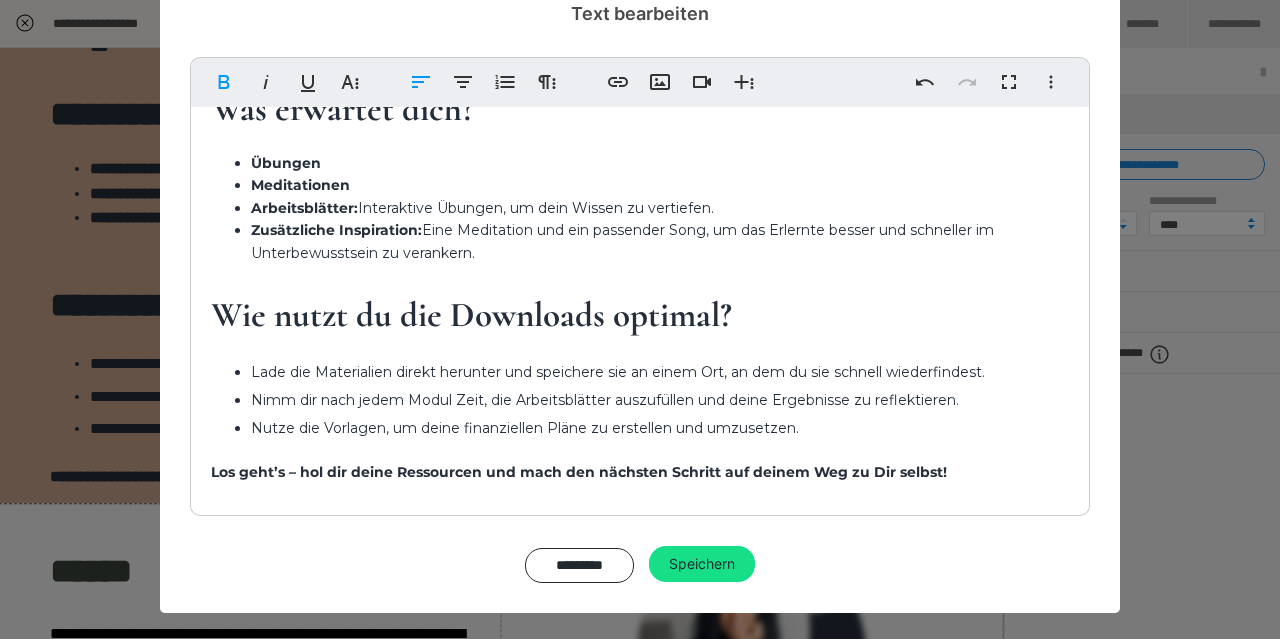 click on "Wie nutzt du die Downloads optimal?" at bounding box center [640, 315] 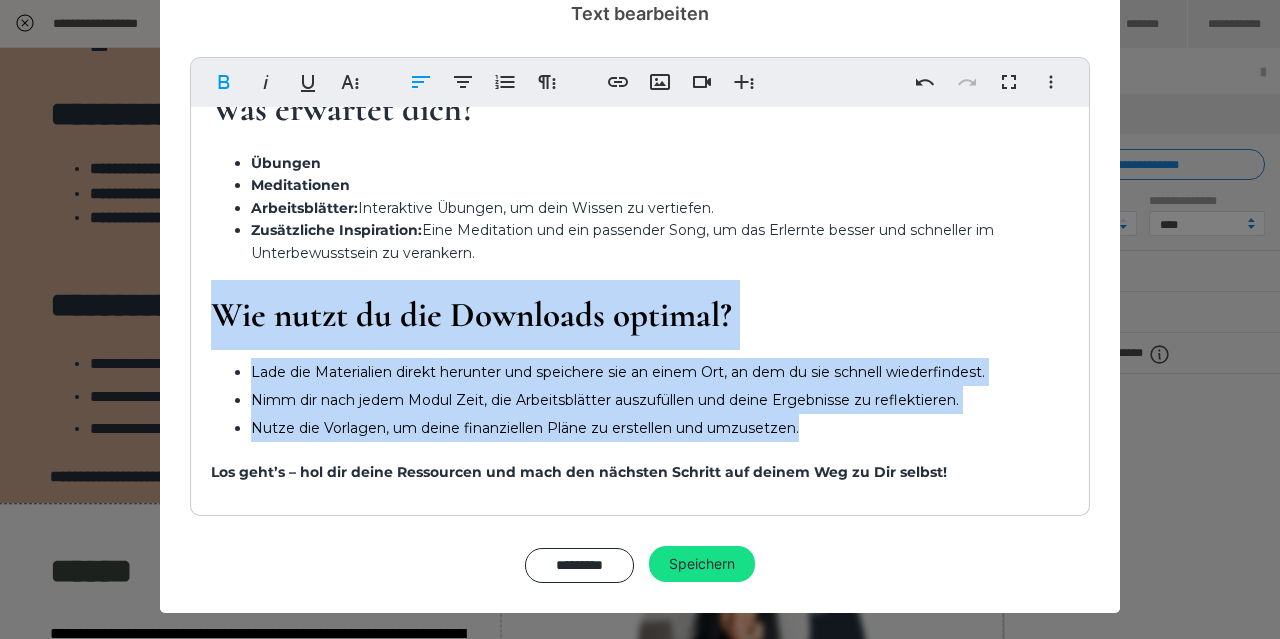 drag, startPoint x: 215, startPoint y: 315, endPoint x: 846, endPoint y: 417, distance: 639.1909 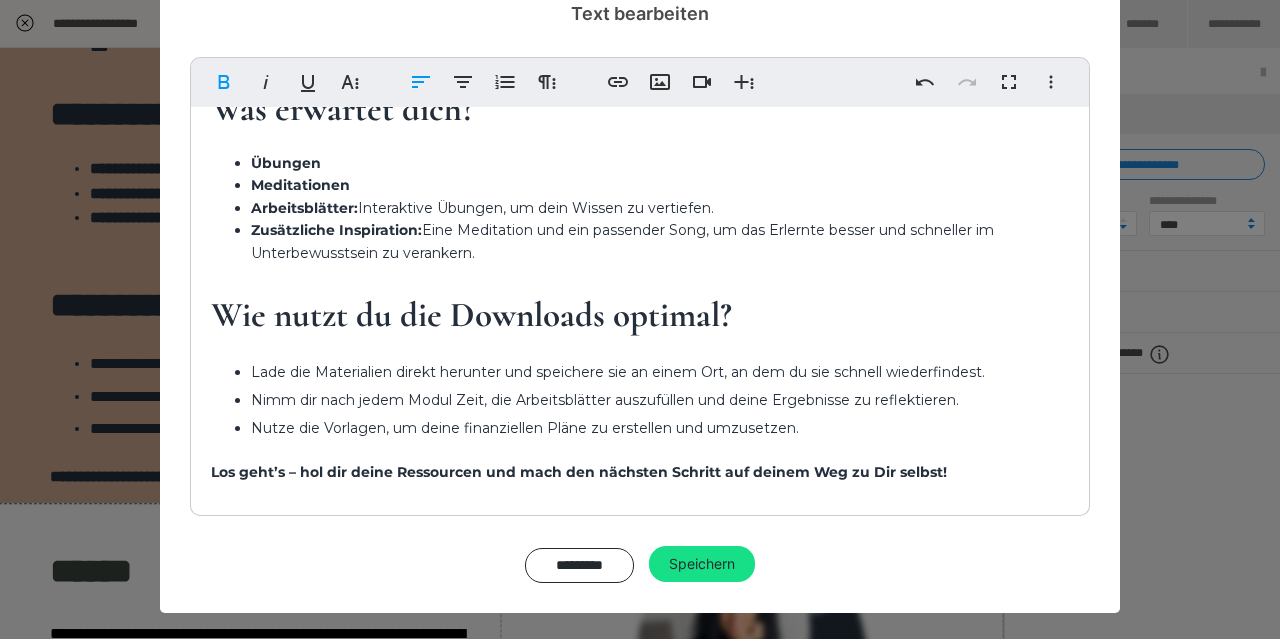 scroll, scrollTop: 91, scrollLeft: 0, axis: vertical 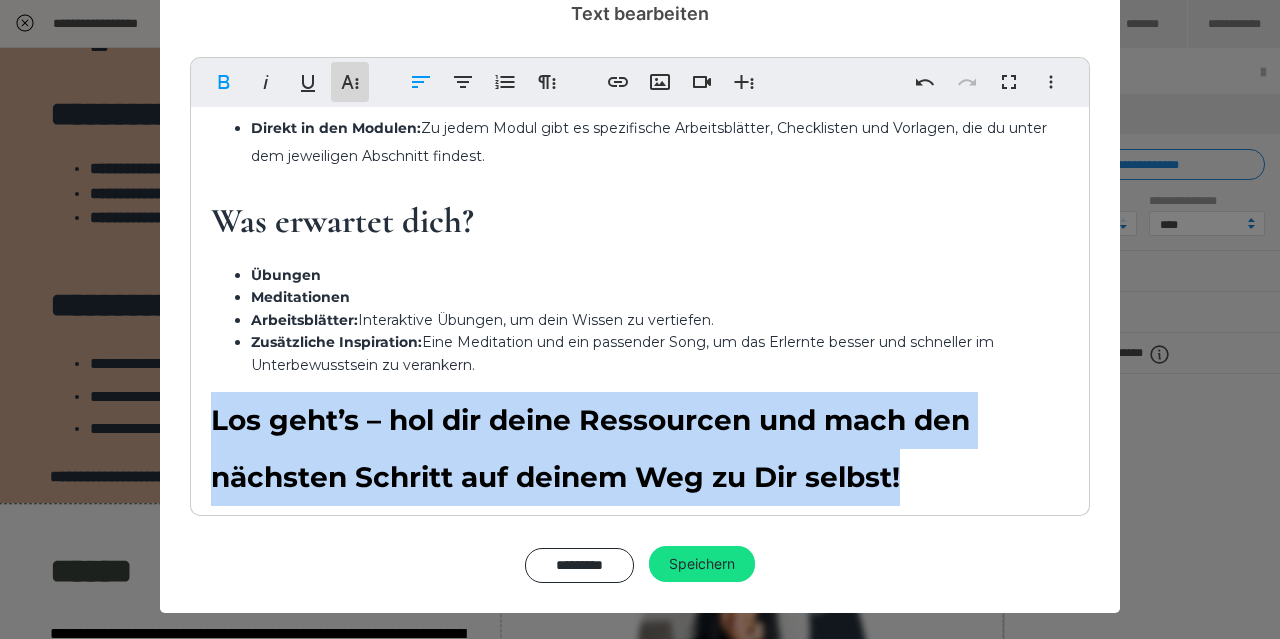 click on "Weitere Textformate" at bounding box center (350, 82) 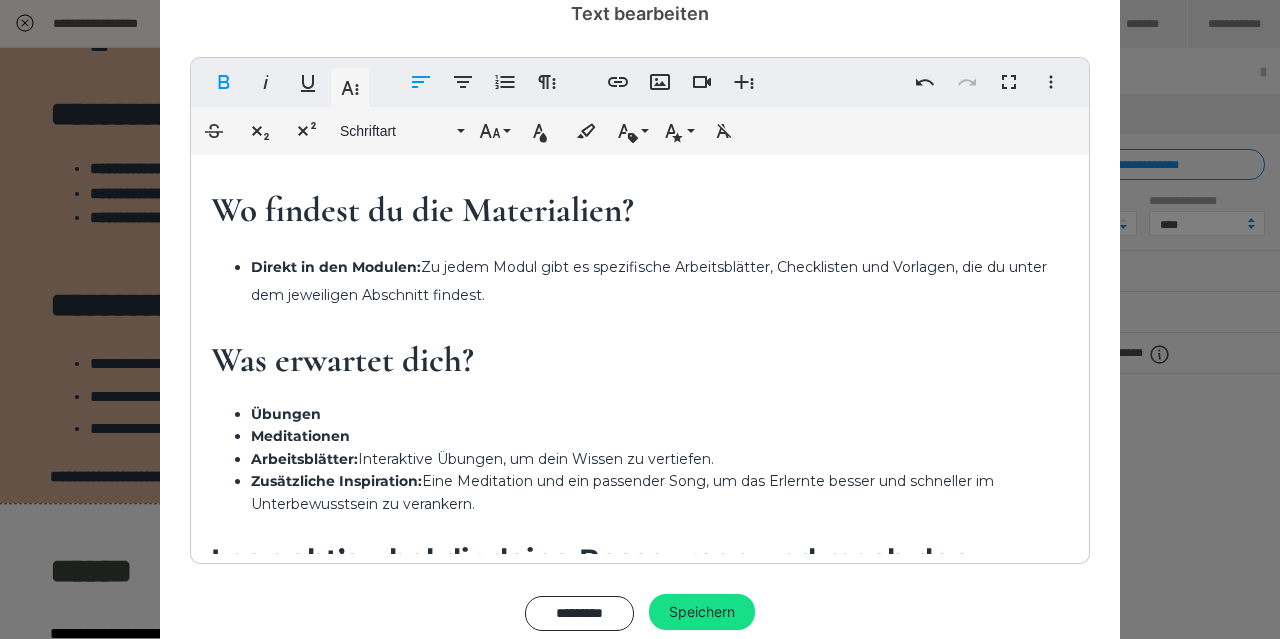scroll, scrollTop: 91, scrollLeft: 0, axis: vertical 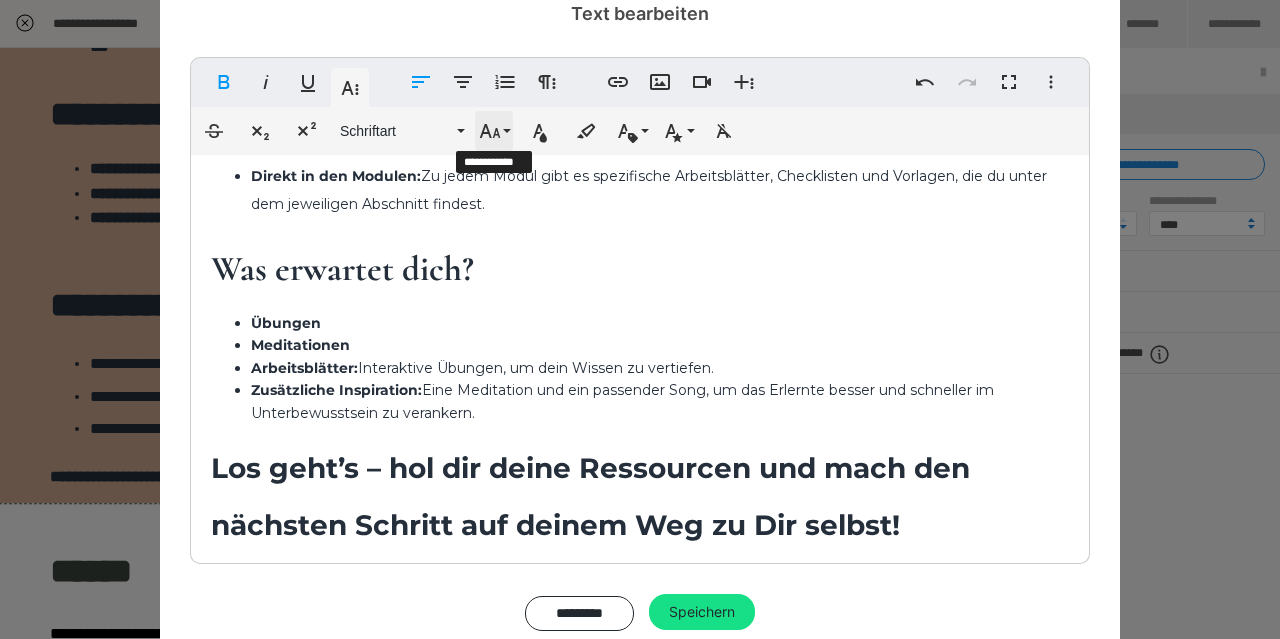 click on "Schriftgröße" at bounding box center (494, 131) 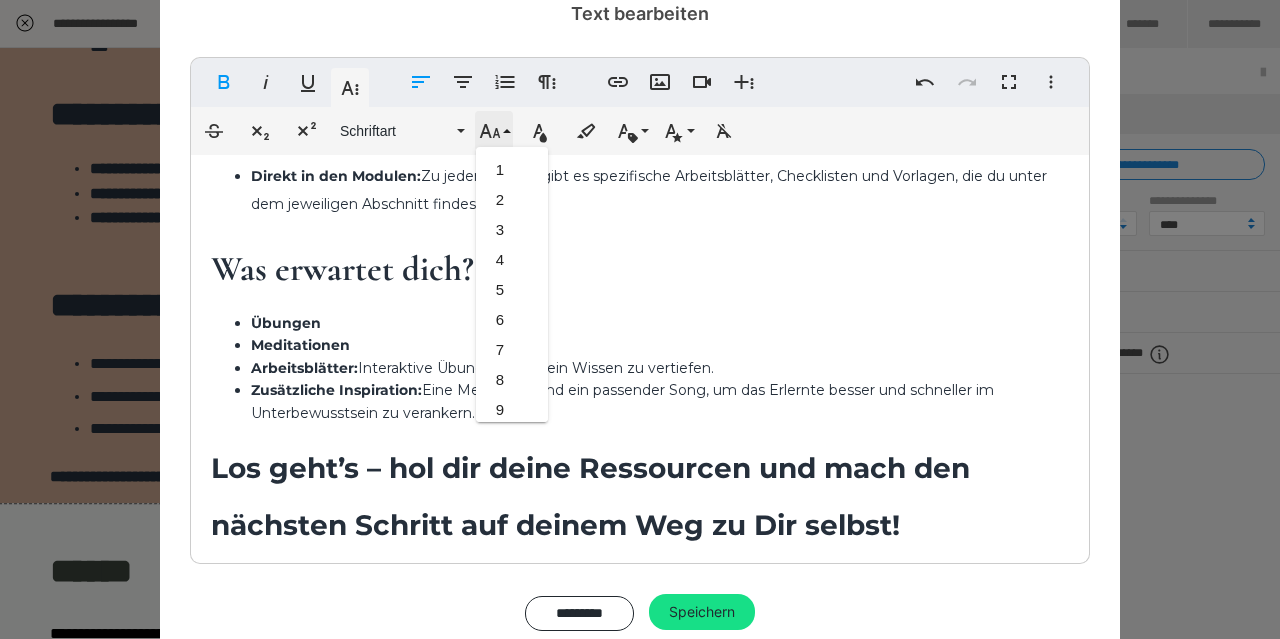 scroll, scrollTop: 833, scrollLeft: 0, axis: vertical 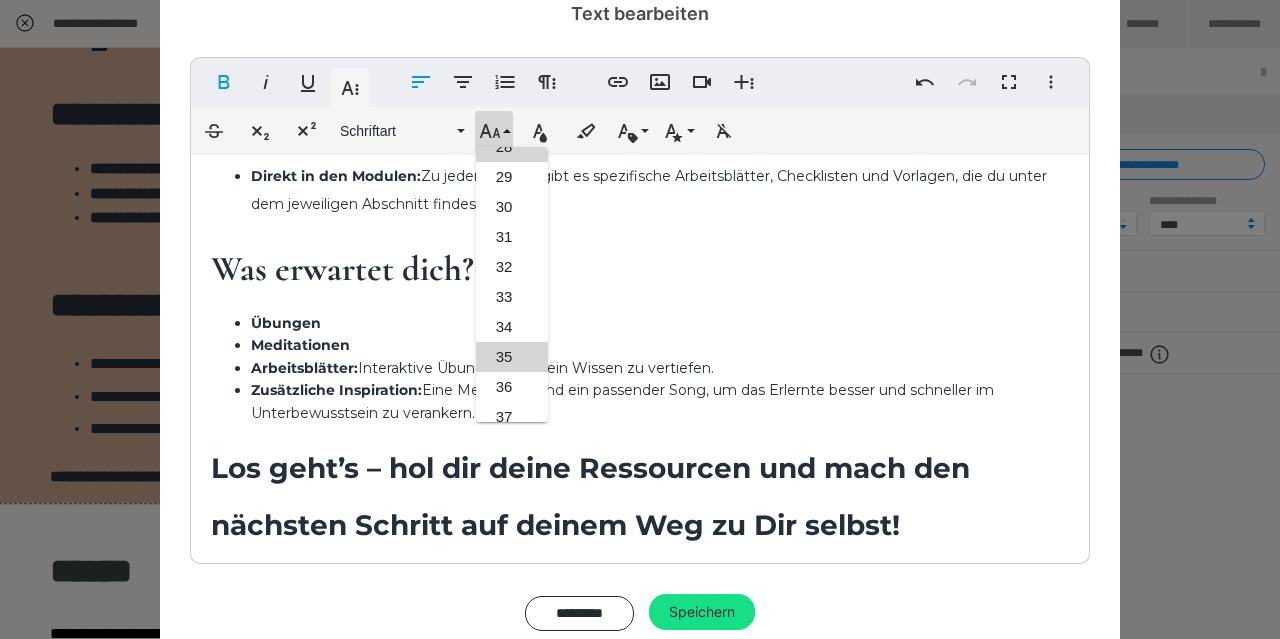 click on "35" at bounding box center [512, 357] 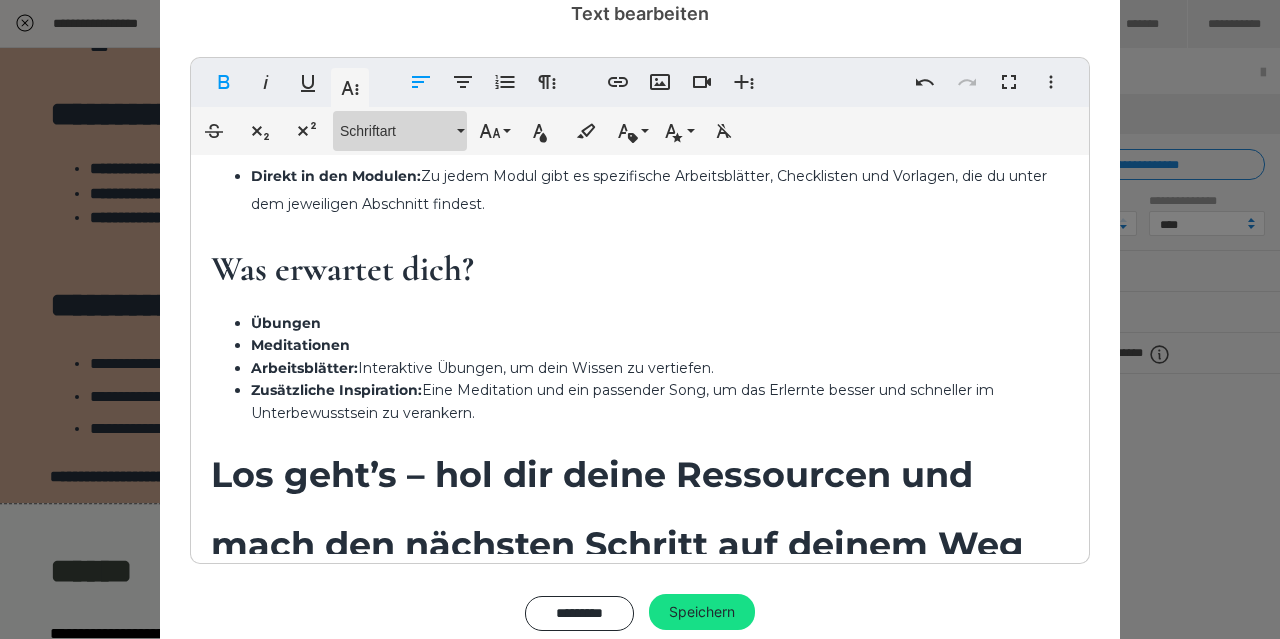 click on "Schriftart" at bounding box center (400, 131) 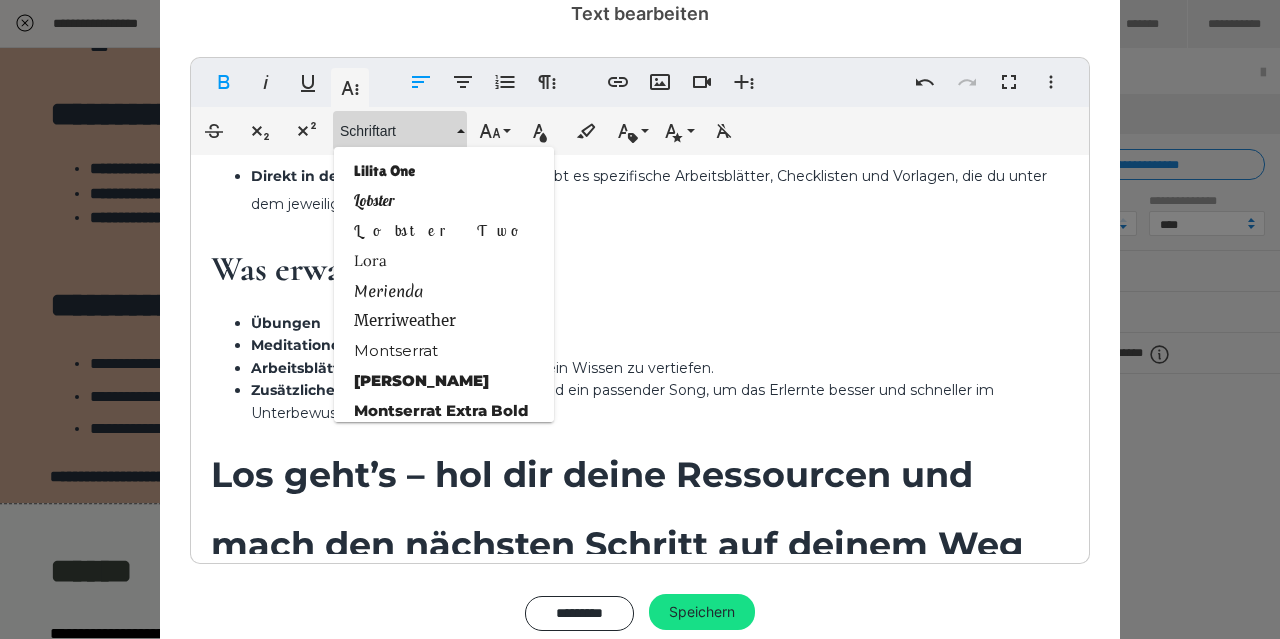 scroll, scrollTop: 1714, scrollLeft: 0, axis: vertical 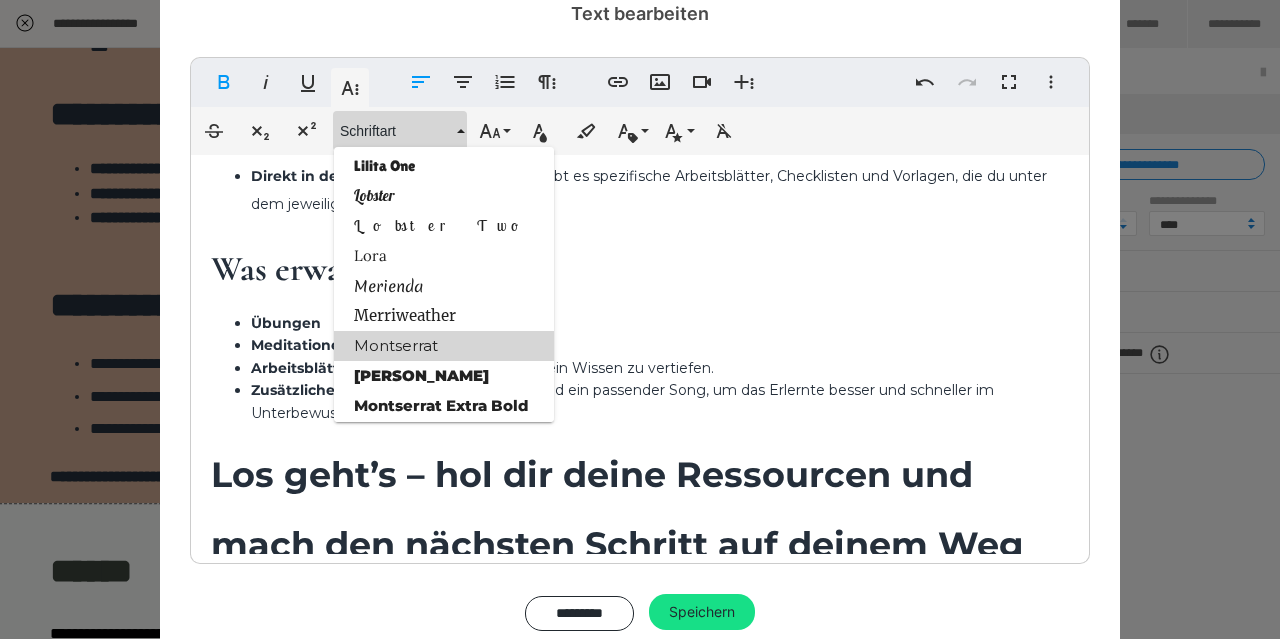 click on "Montserrat" at bounding box center [444, 346] 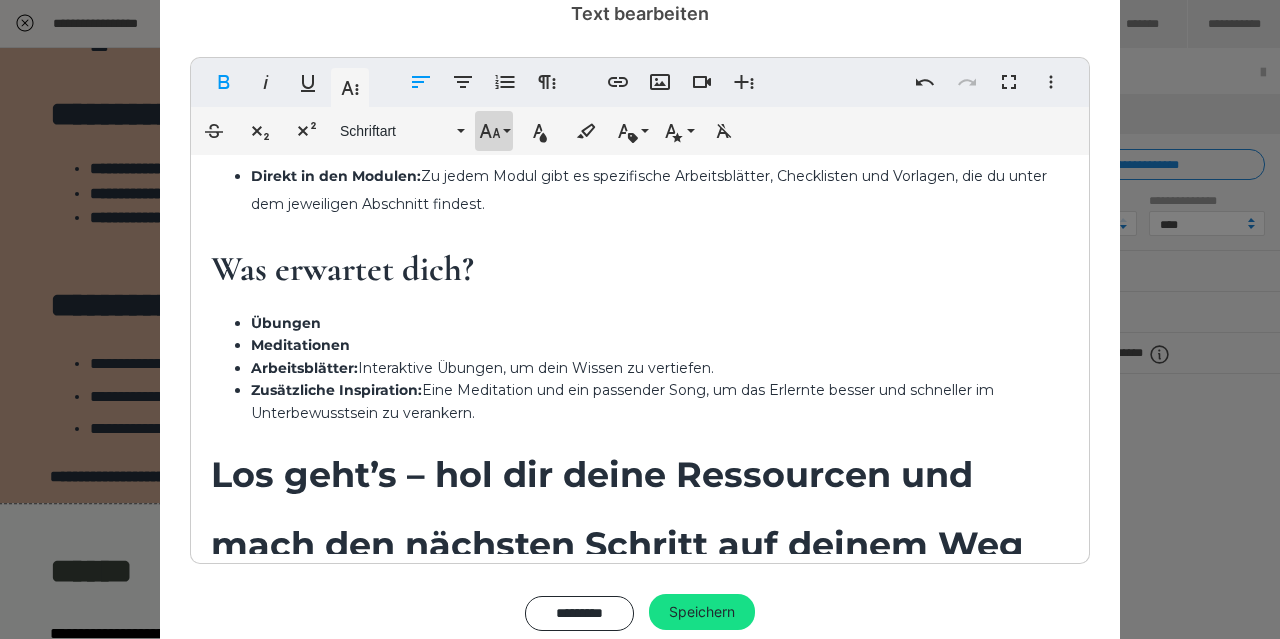 click on "Schriftgröße" at bounding box center [494, 131] 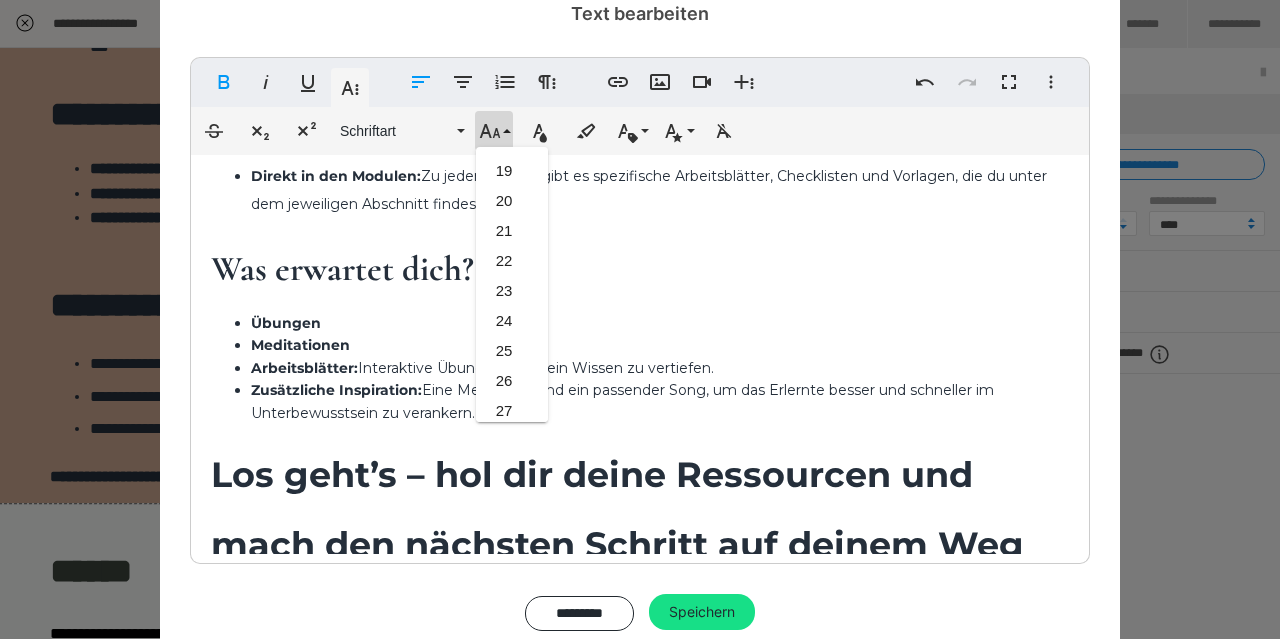 scroll, scrollTop: 529, scrollLeft: 0, axis: vertical 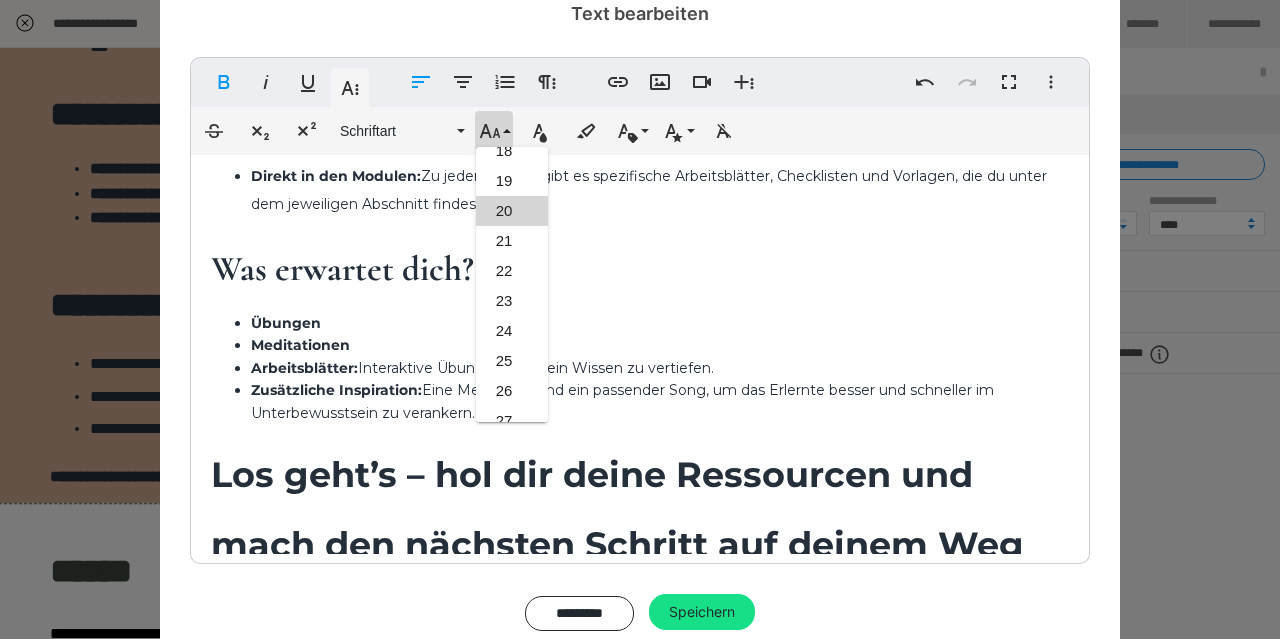 click on "20" at bounding box center (512, 211) 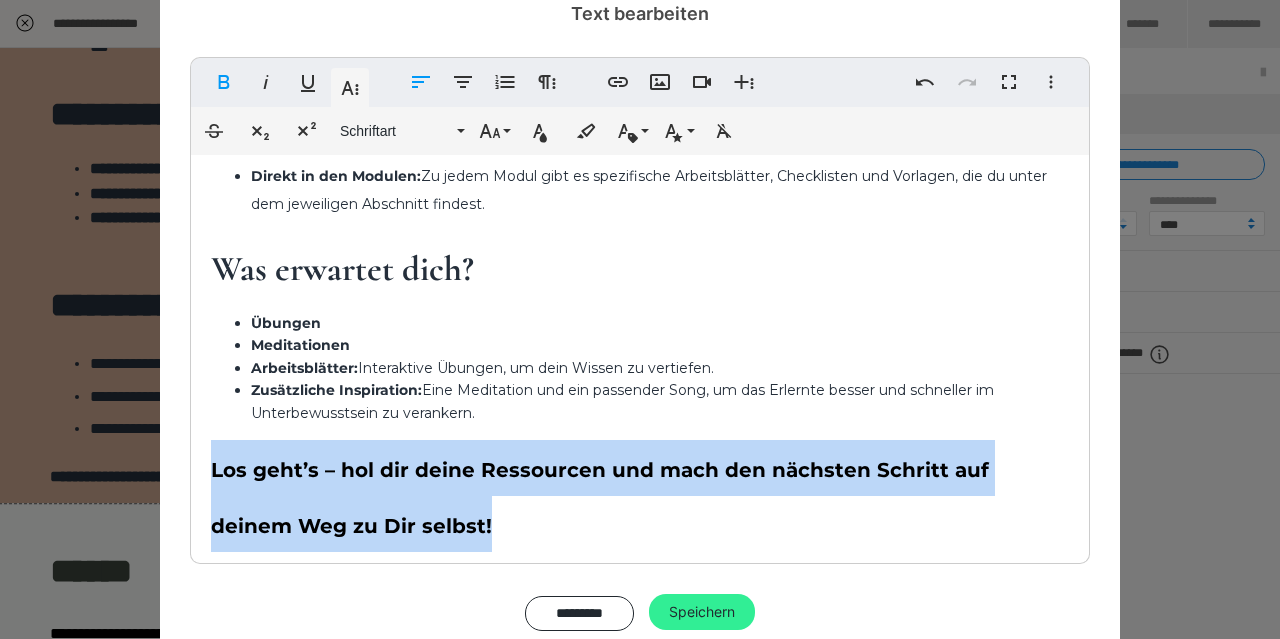 click on "Speichern" at bounding box center [702, 612] 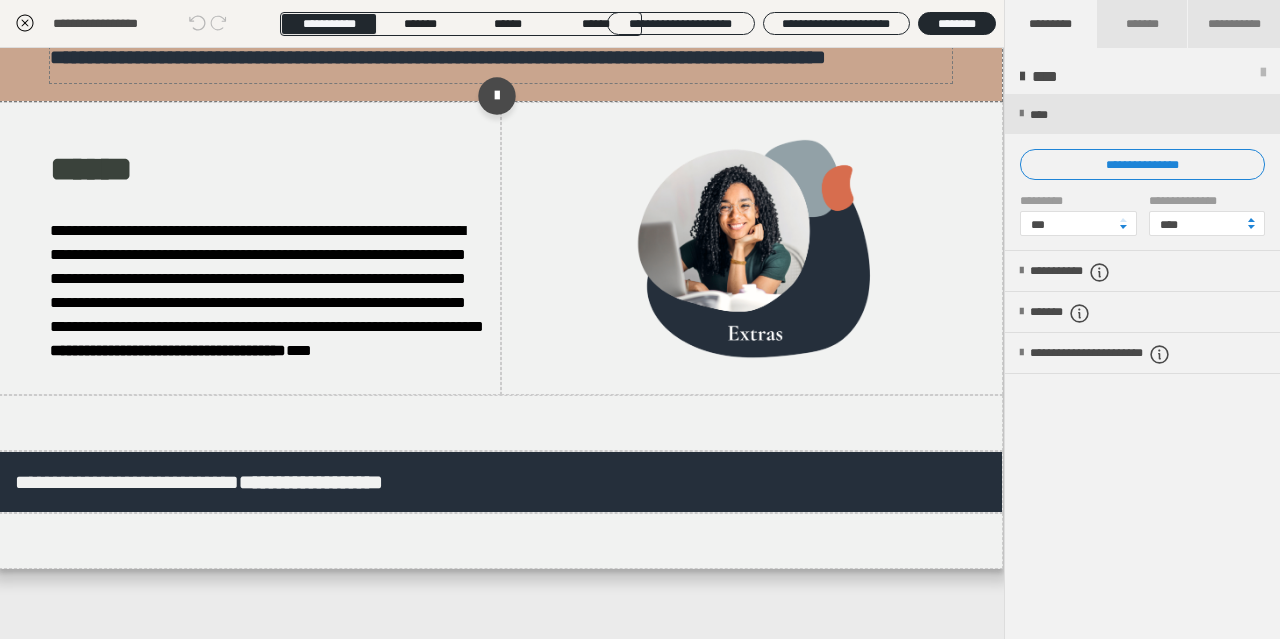 scroll, scrollTop: 3679, scrollLeft: 1, axis: both 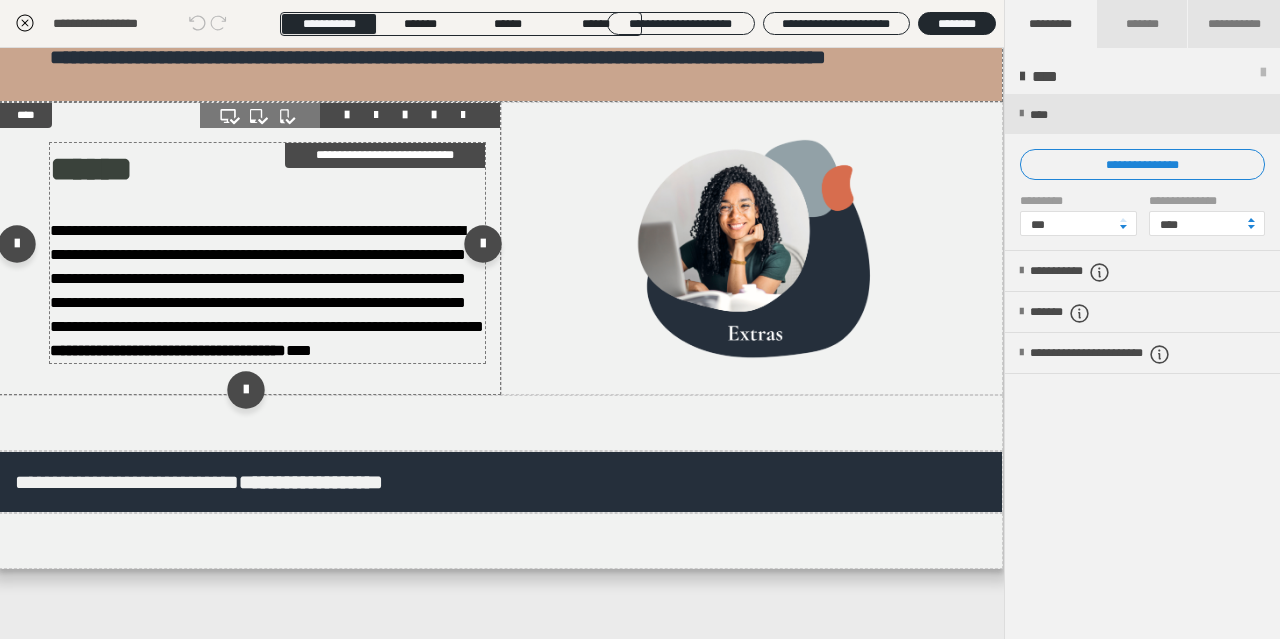click on "**********" at bounding box center [267, 279] 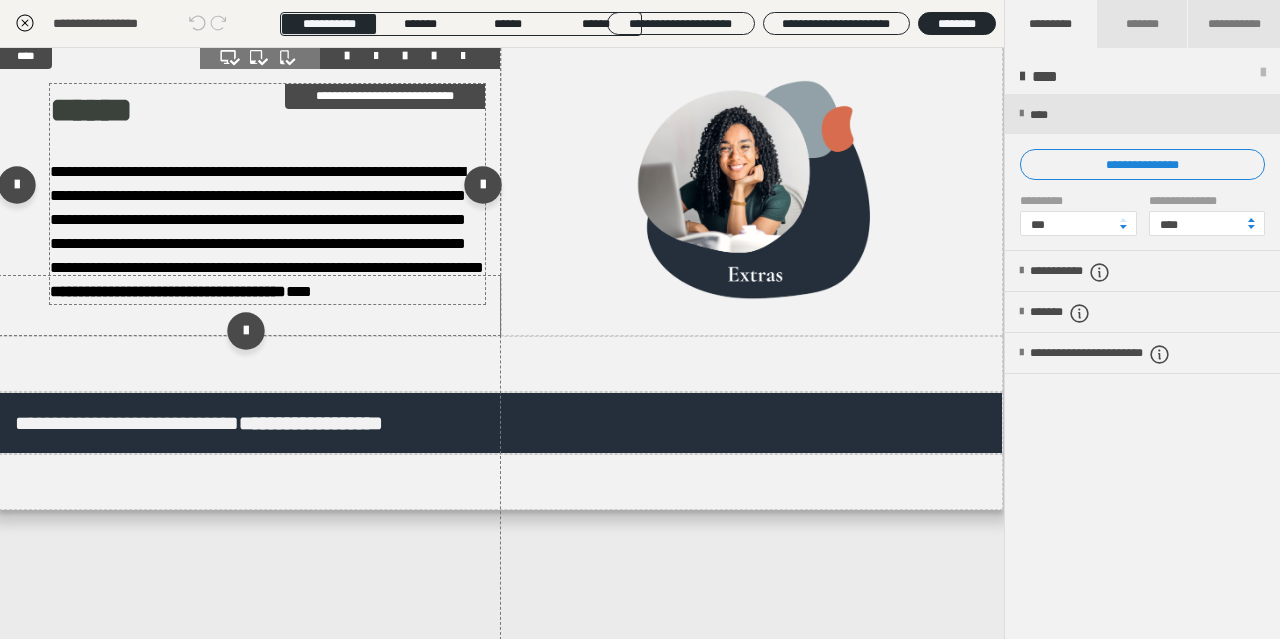 click on "**********" at bounding box center [267, 220] 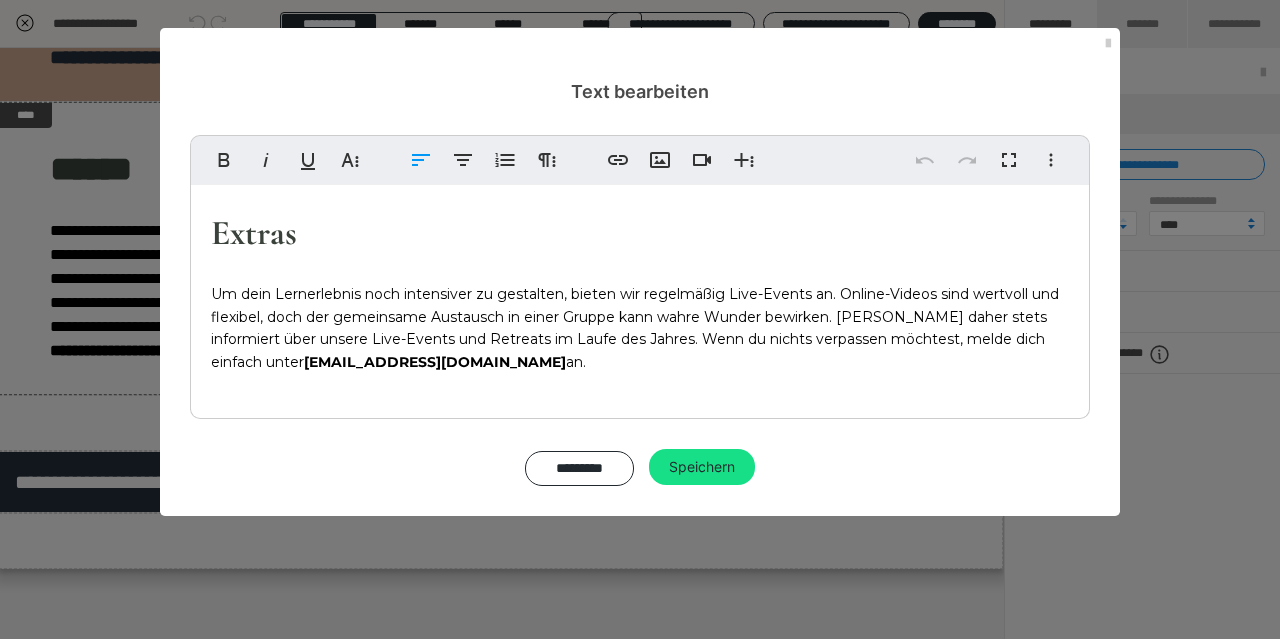 click on "Um dein Lernerlebnis noch intensiver zu gestalten, bieten wir regelmäßig Live-Events an. Online-Videos sind wertvoll und flexibel, doch der gemeinsame Austausch in einer Gruppe kann wahre Wunder bewirken. Bleib daher stets informiert über unsere Live-Events und Retreats im Laufe des Jahres. Wenn du nichts verpassen möchtest, melde dich einfach unter  newsletter@balance-business-academy.com  an." at bounding box center (640, 317) 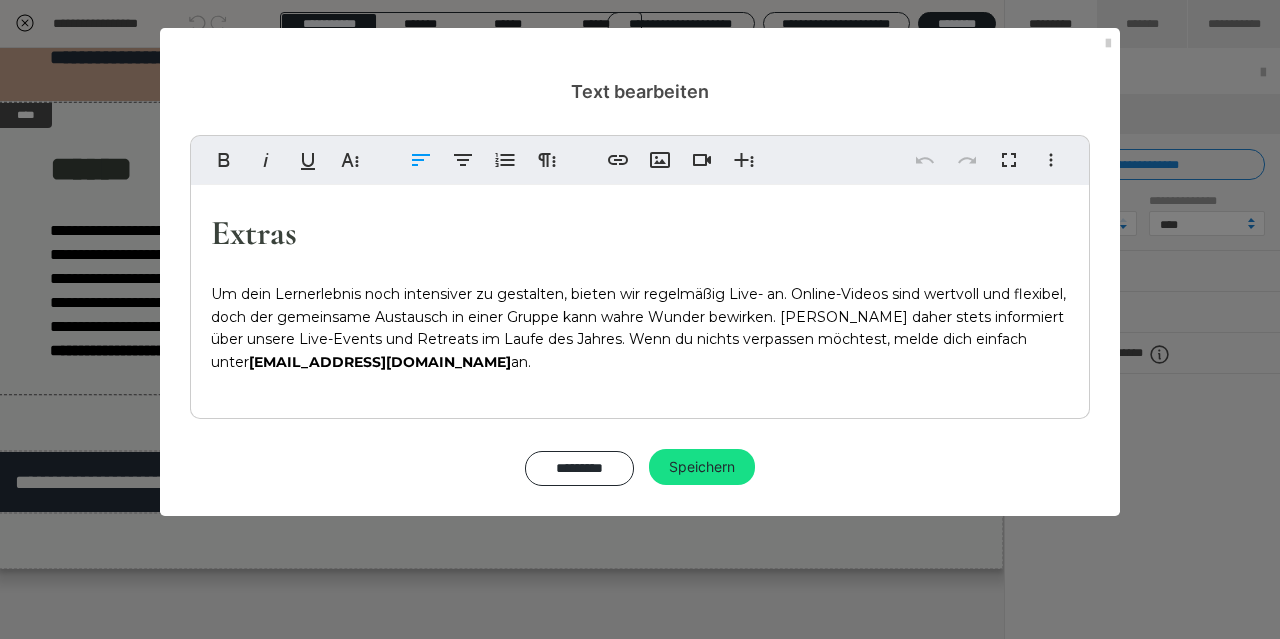 type 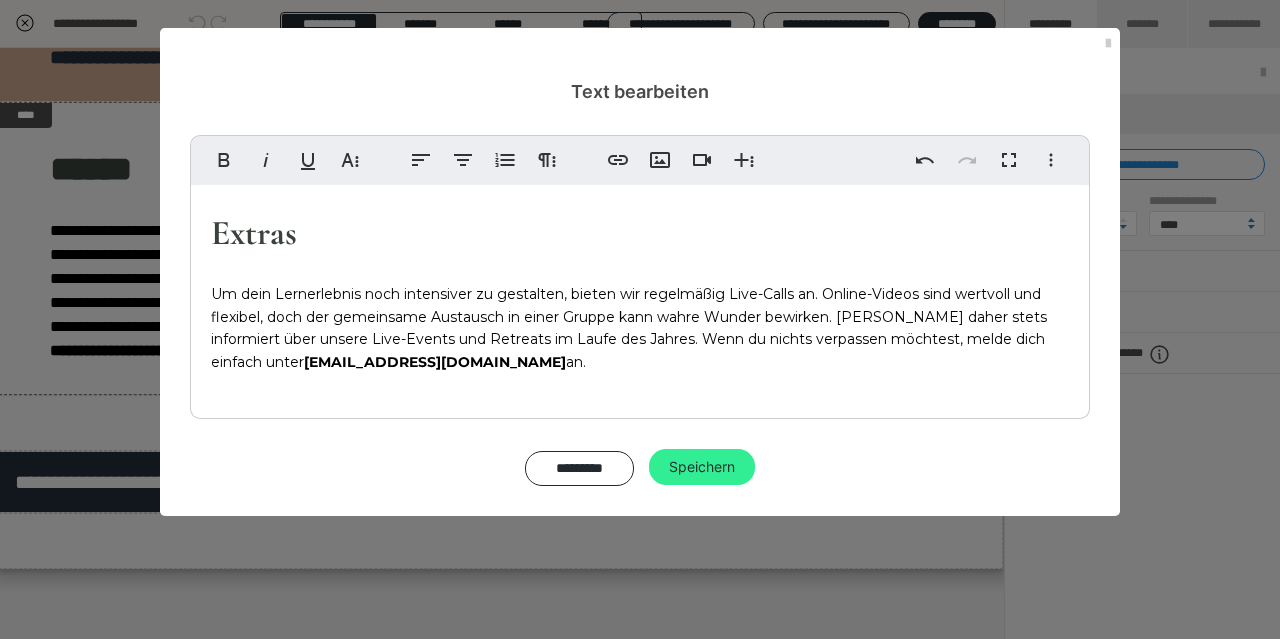 click on "Speichern" at bounding box center (702, 467) 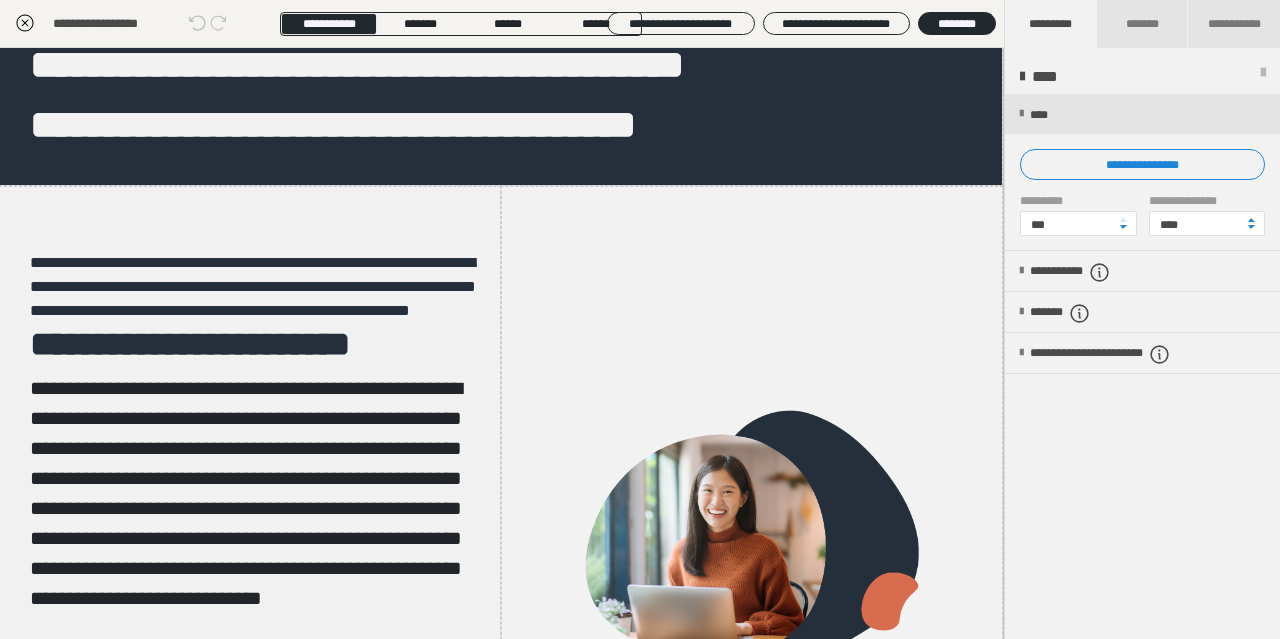 scroll, scrollTop: 0, scrollLeft: 1, axis: horizontal 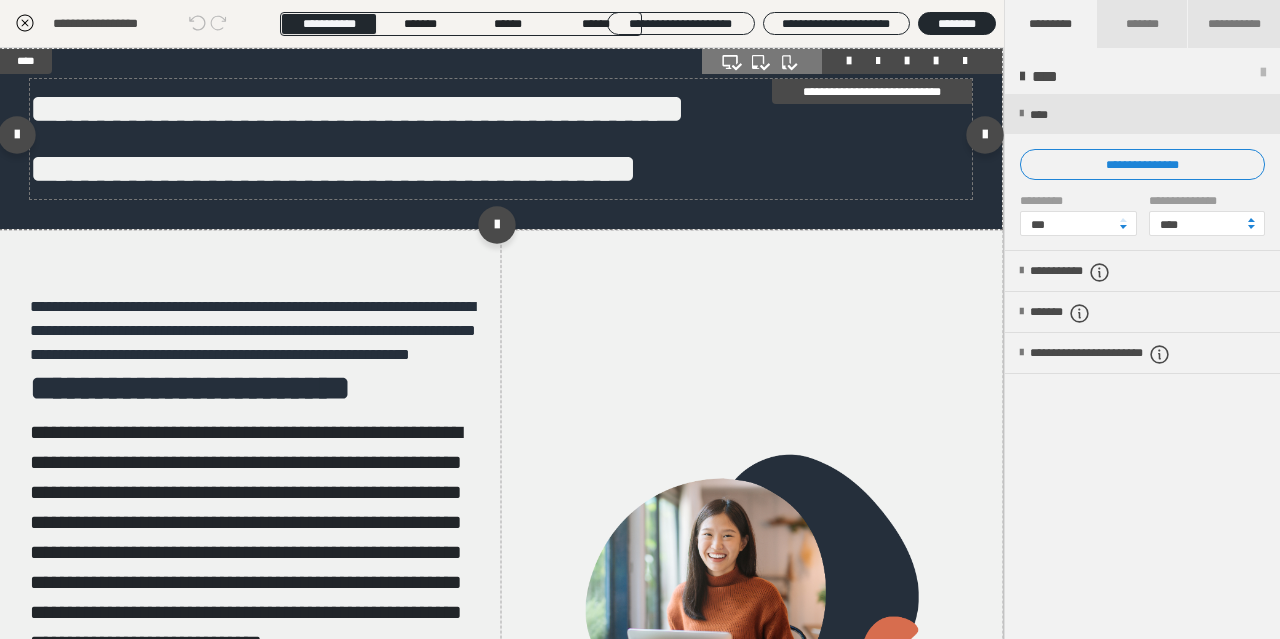 click on "**********" at bounding box center [333, 168] 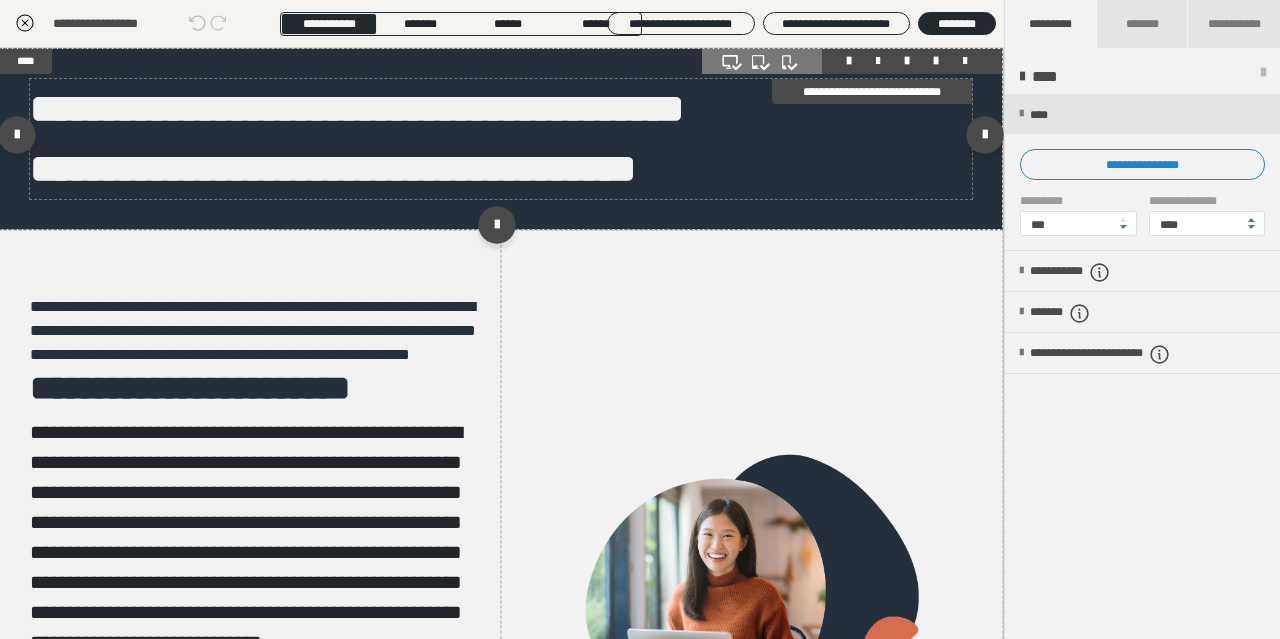 click on "**********" at bounding box center (333, 168) 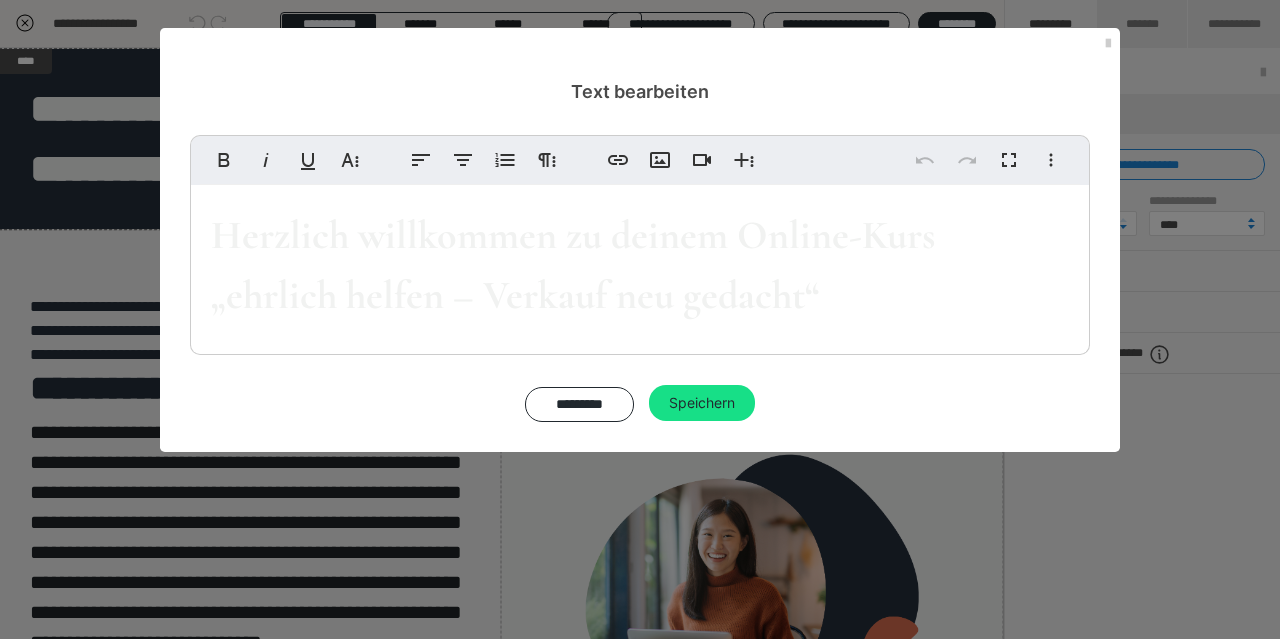click on "„ehrlich helfen – Verkauf neu gedacht“" at bounding box center (515, 295) 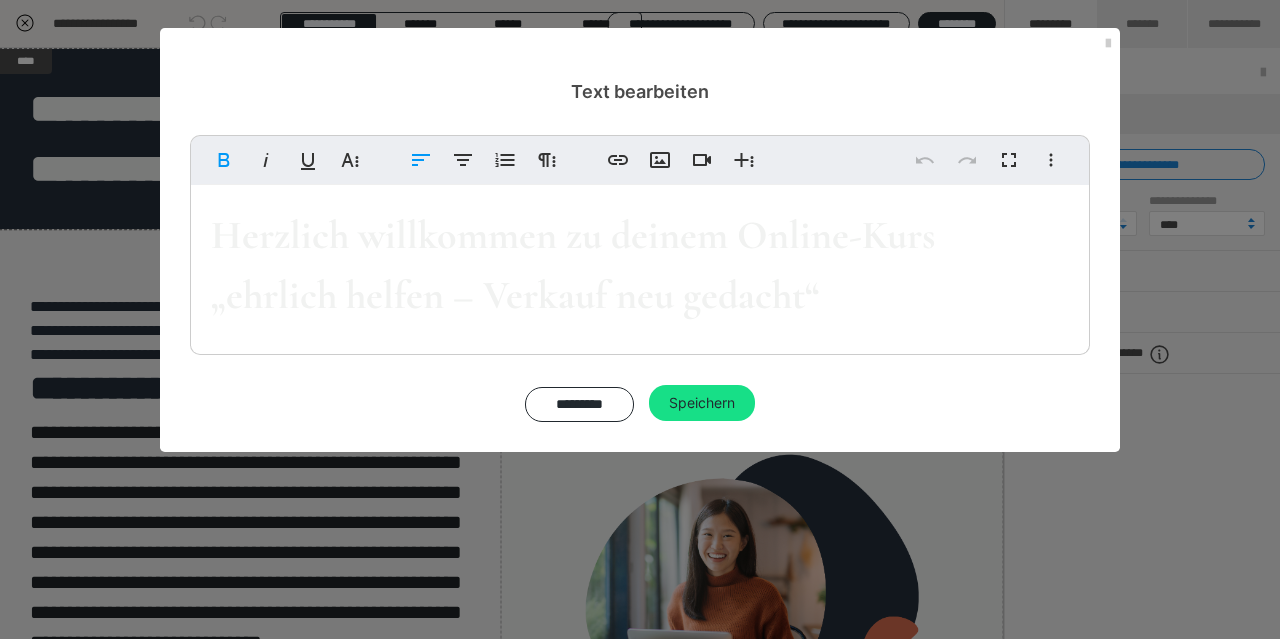 click on "„ehrlich helfen – Verkauf neu gedacht“" at bounding box center (515, 295) 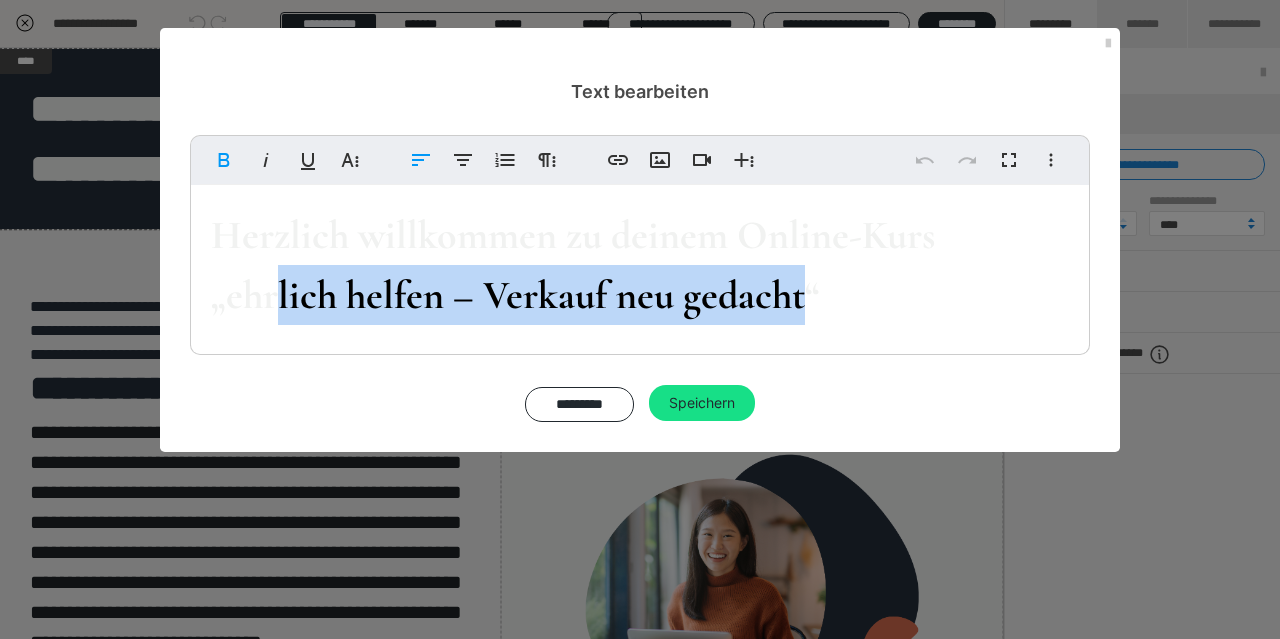 type 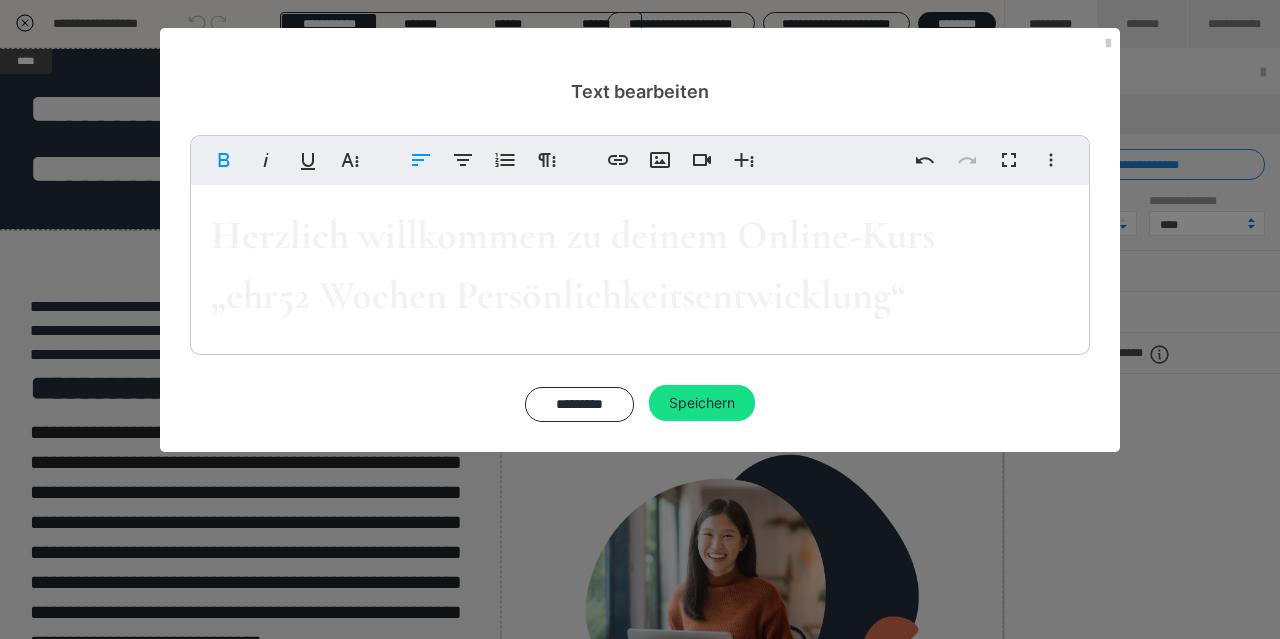 click on "„ehr52 Wochen Persönlichkeitsentwicklung “" at bounding box center [558, 295] 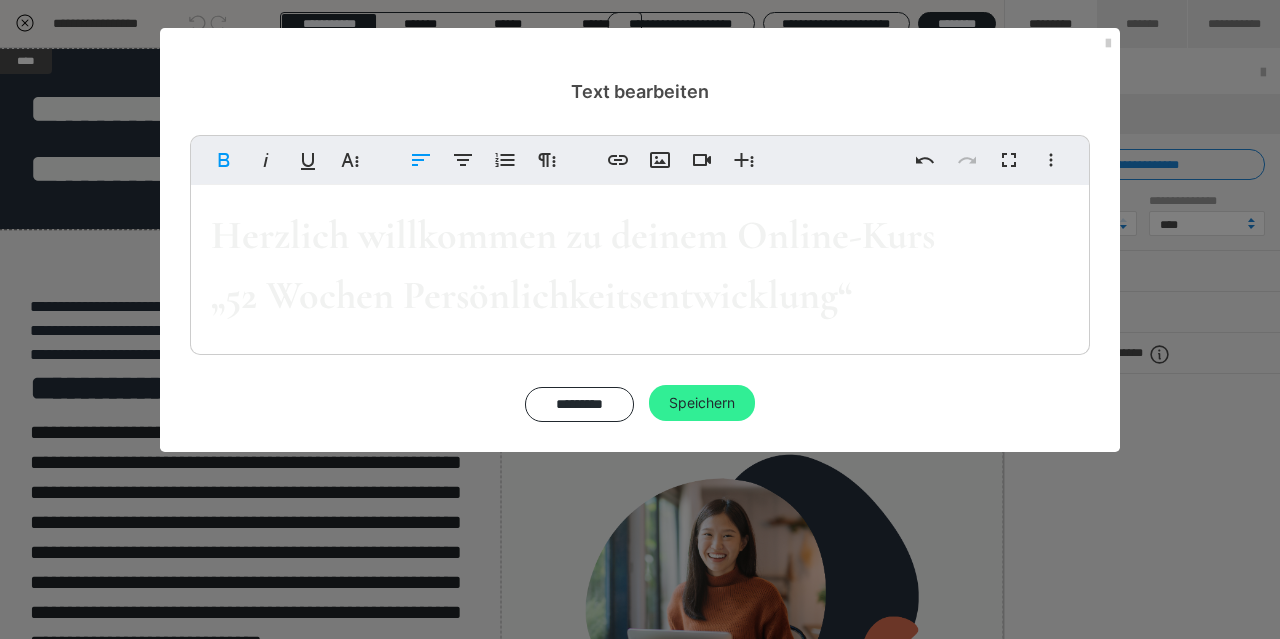 click on "Speichern" at bounding box center [702, 403] 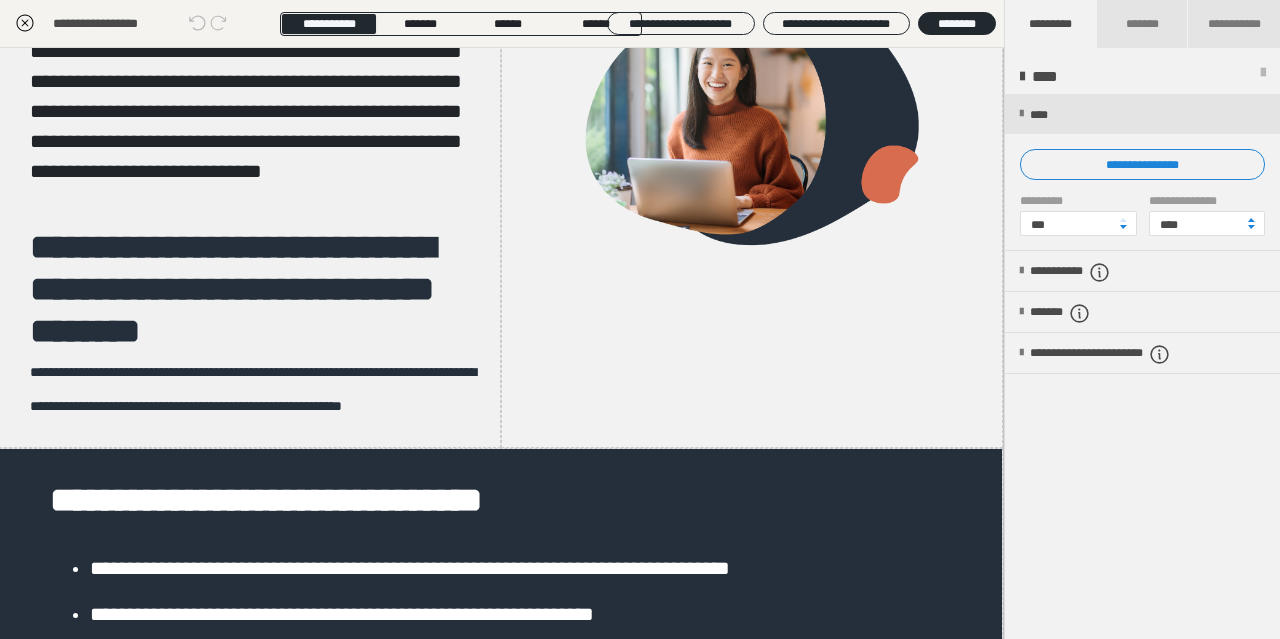 scroll, scrollTop: 0, scrollLeft: 1, axis: horizontal 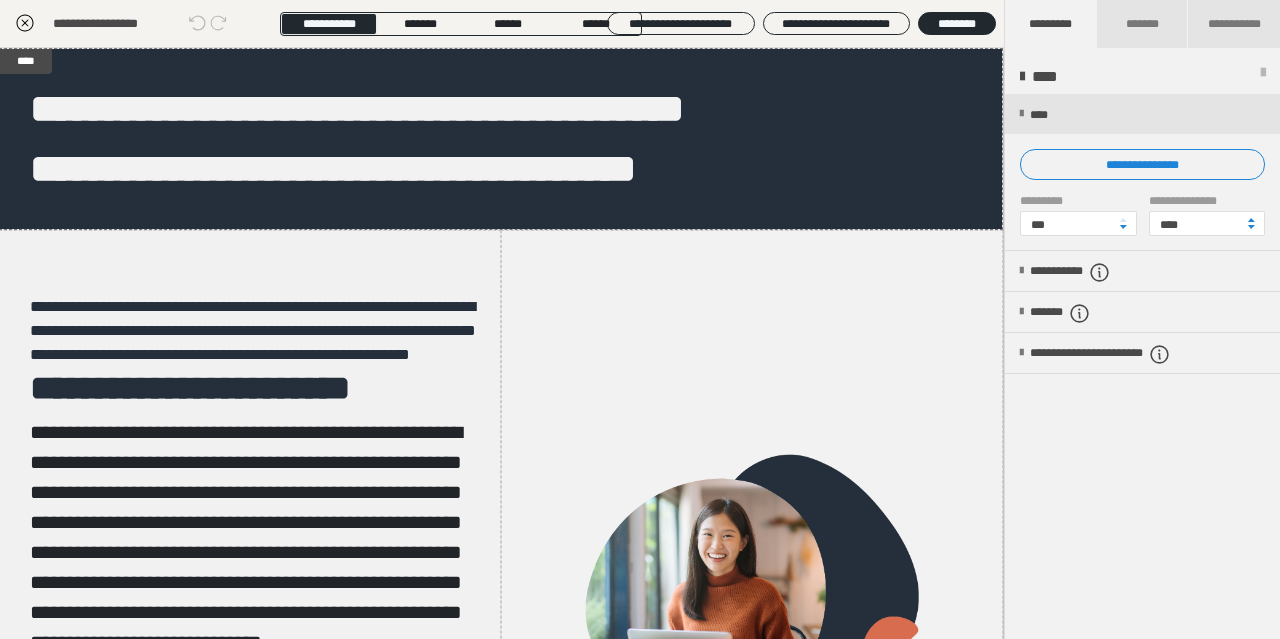 click on "**********" at bounding box center [111, 24] 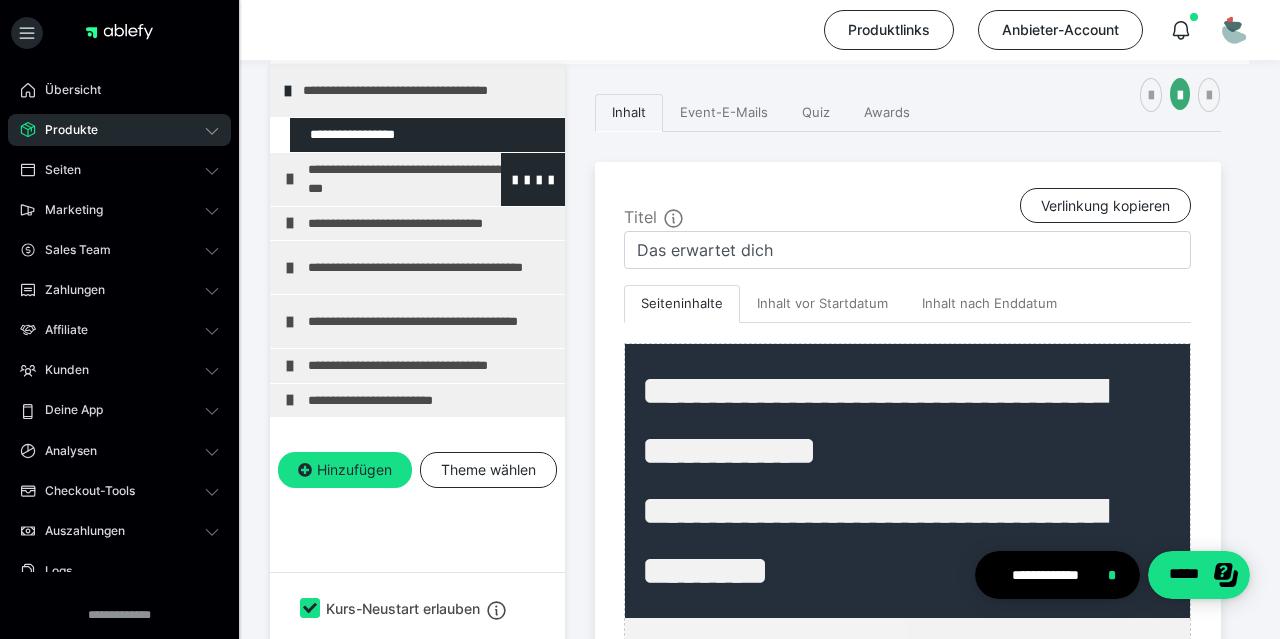 click on "**********" at bounding box center (431, 179) 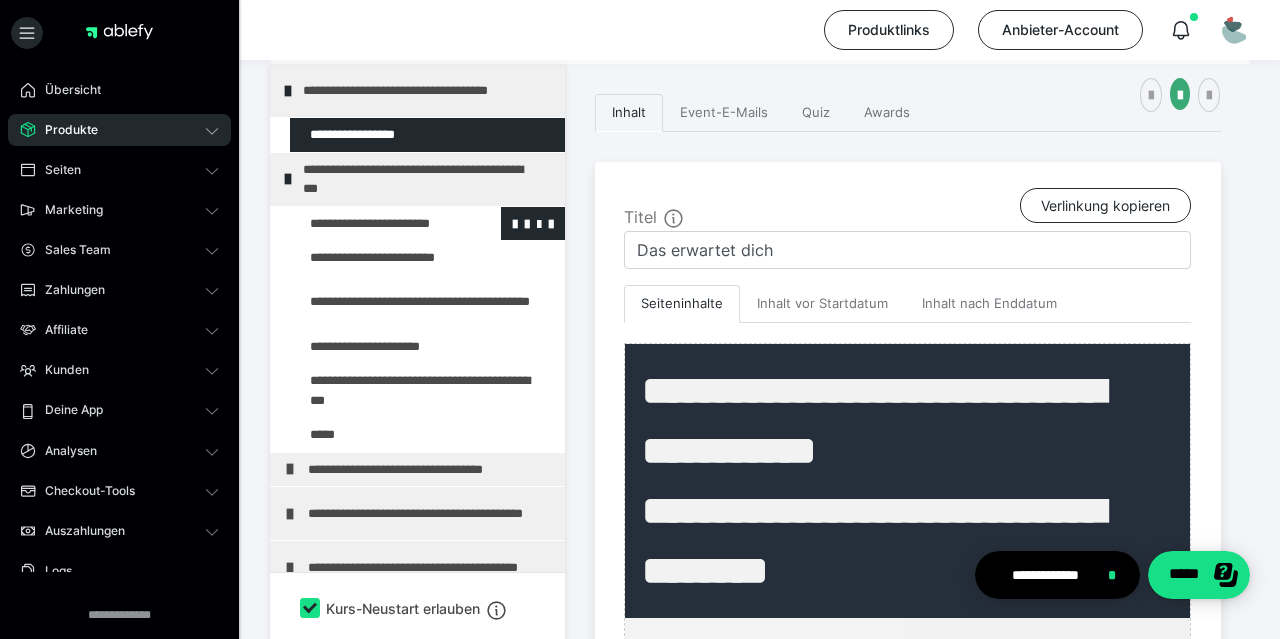 click at bounding box center (375, 224) 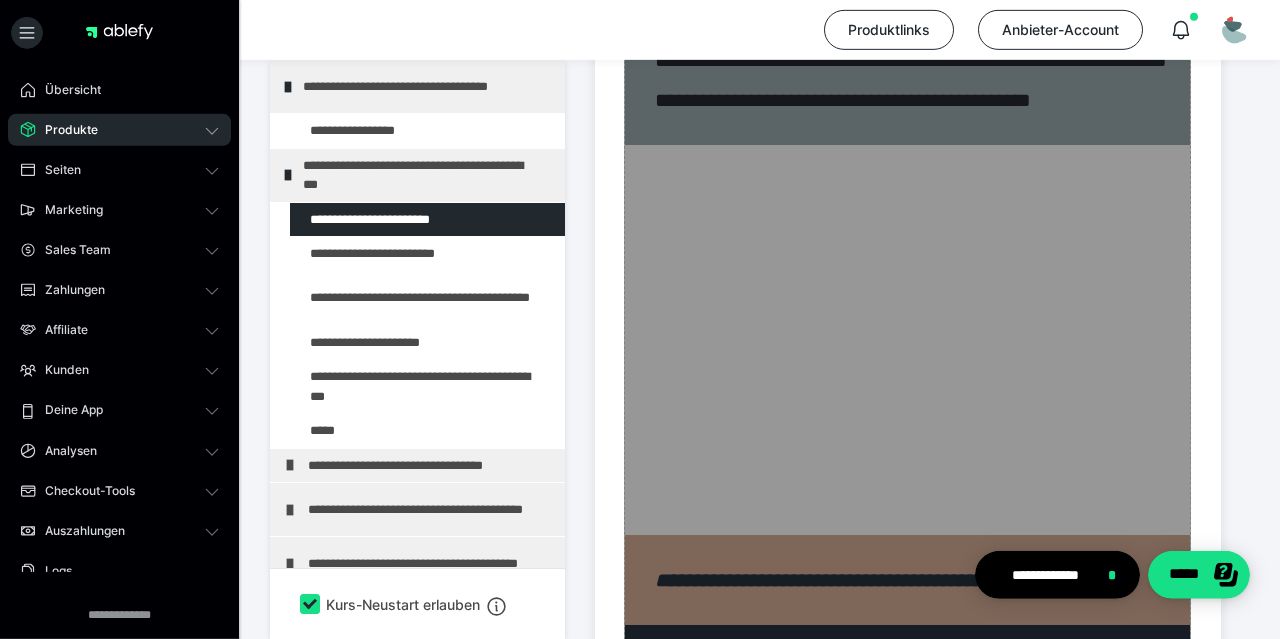 scroll, scrollTop: 1152, scrollLeft: 0, axis: vertical 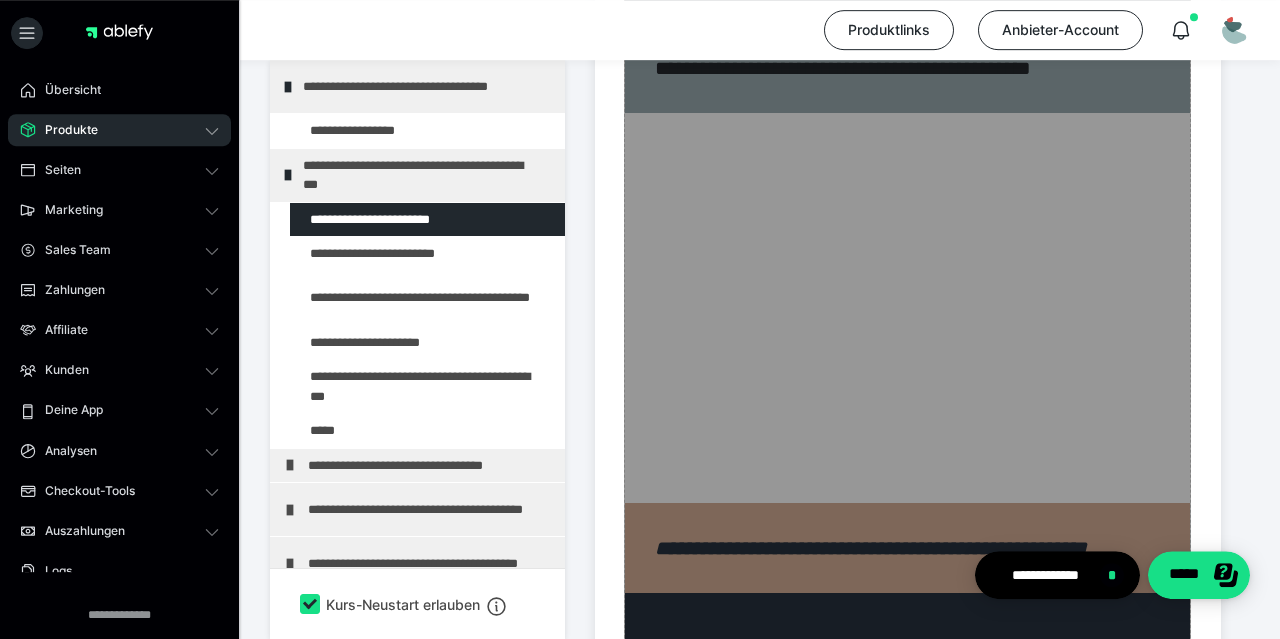 click on "Zum Pagebuilder" at bounding box center (907, 125) 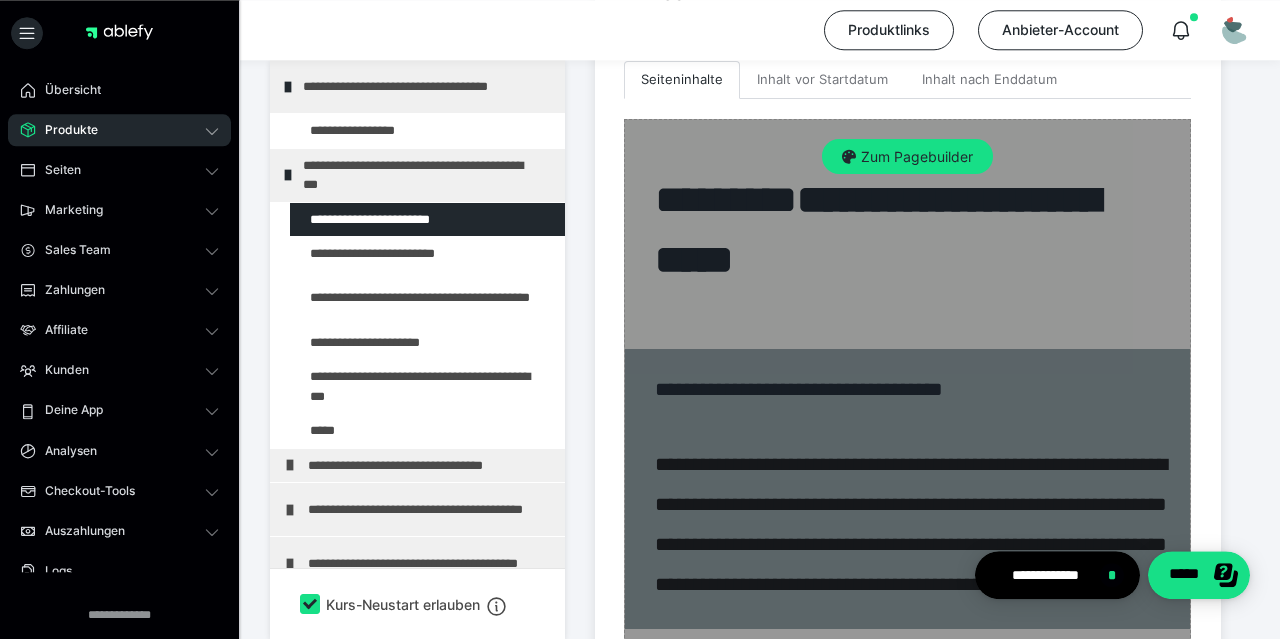 scroll, scrollTop: 634, scrollLeft: 0, axis: vertical 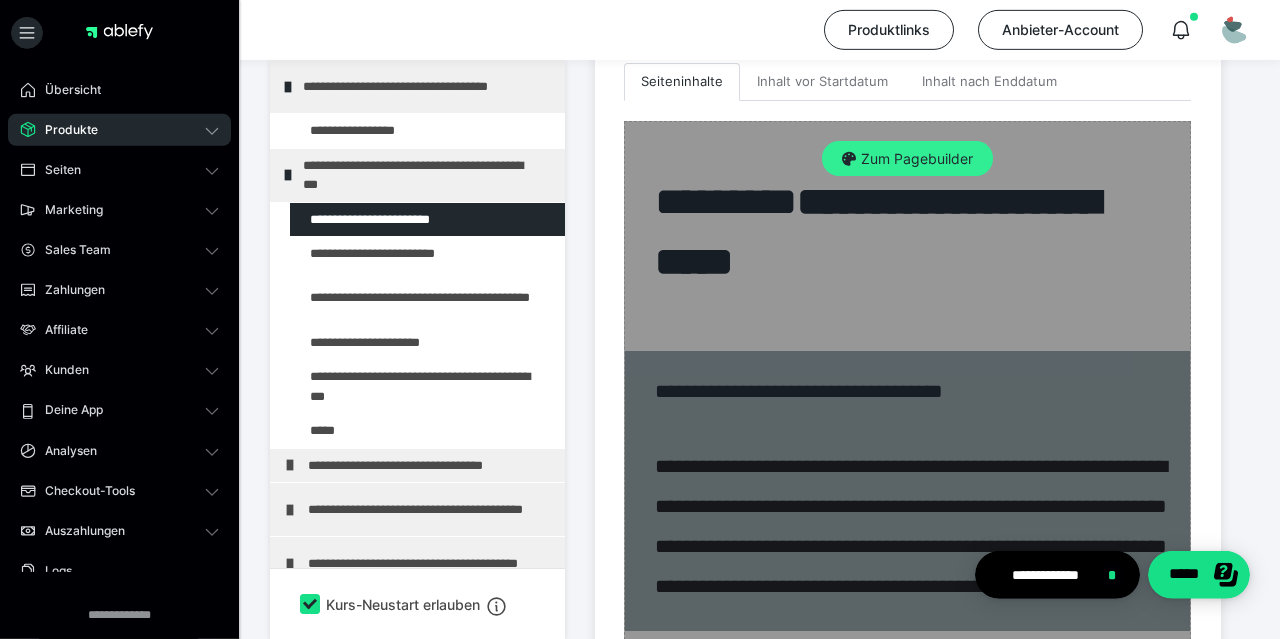 click on "Zum Pagebuilder" at bounding box center (907, 159) 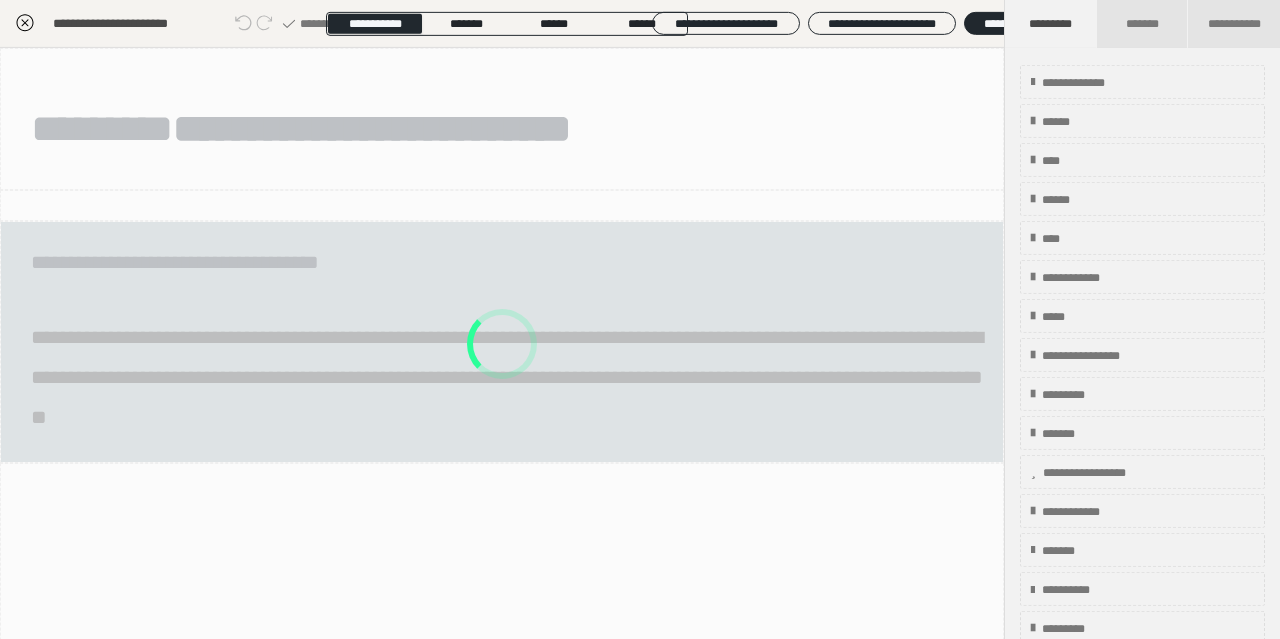 scroll, scrollTop: 415, scrollLeft: 0, axis: vertical 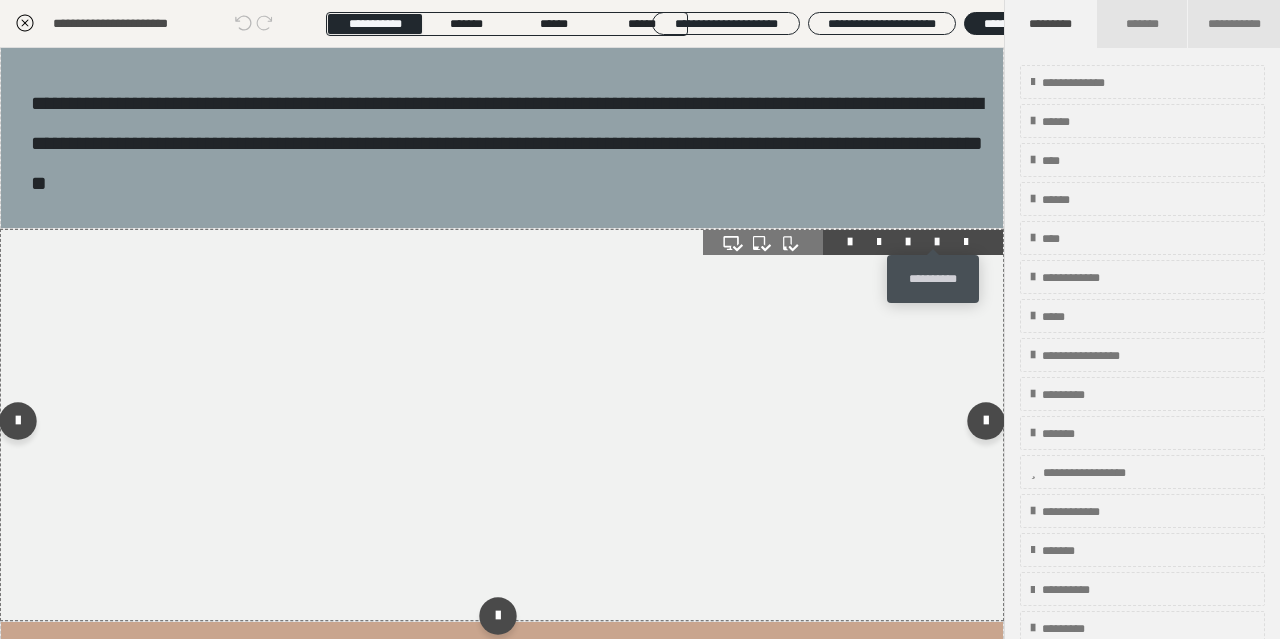click at bounding box center [937, 242] 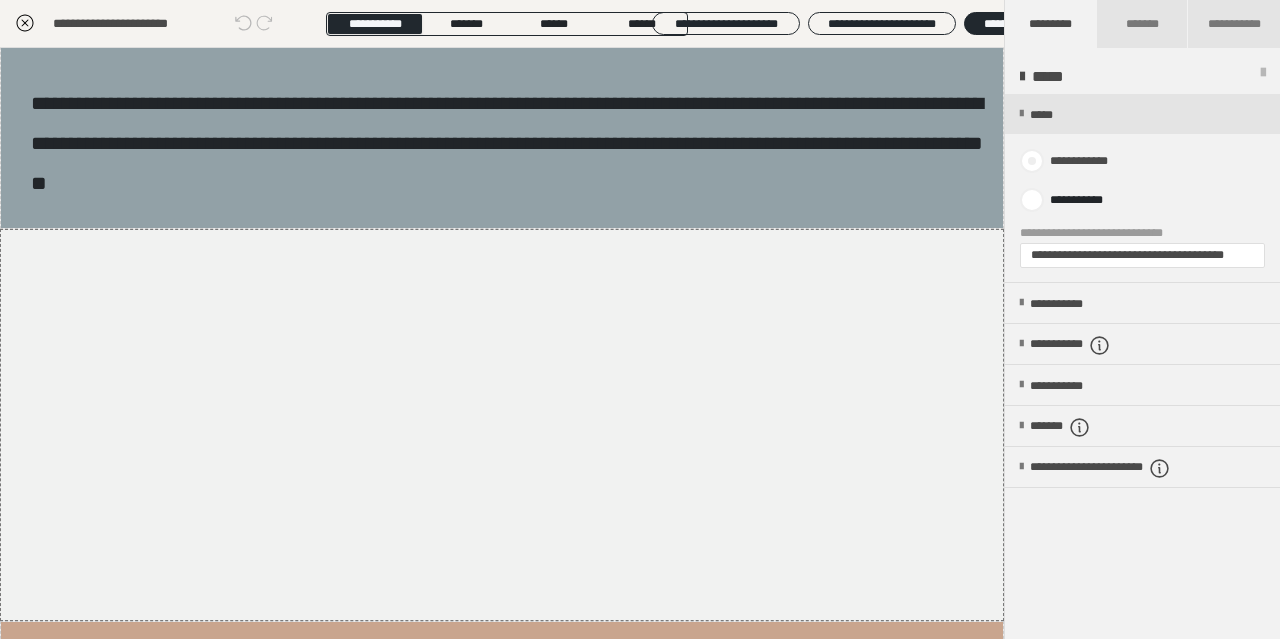 click on "**********" at bounding box center (1056, 155) 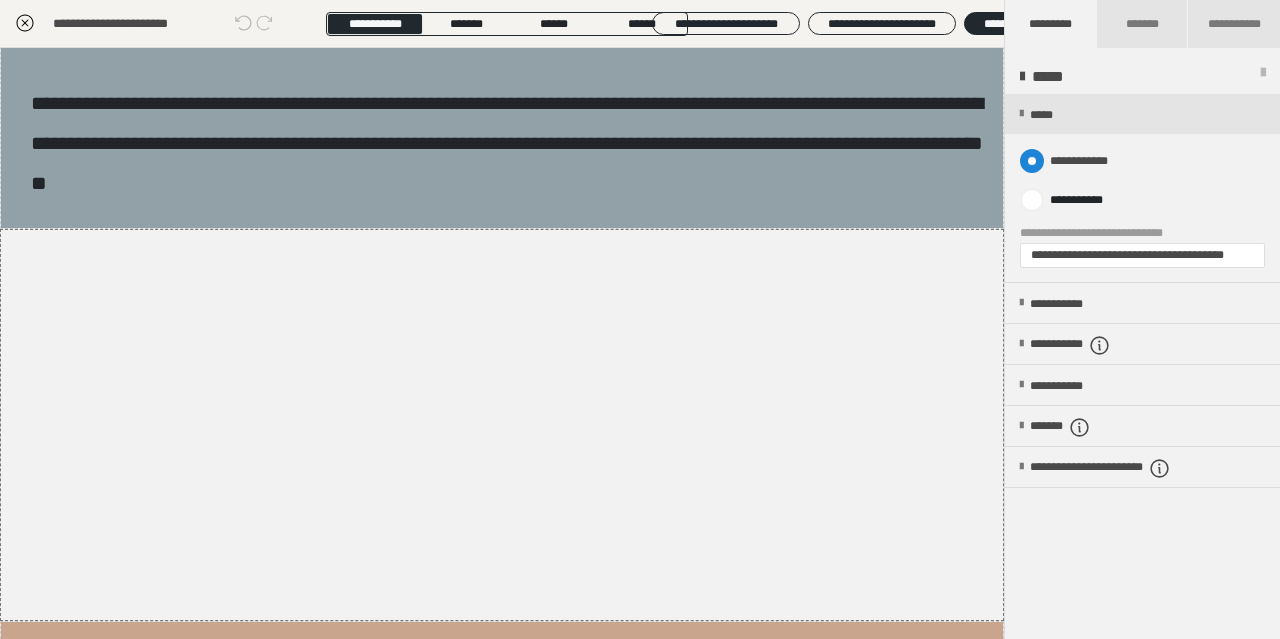 radio on "****" 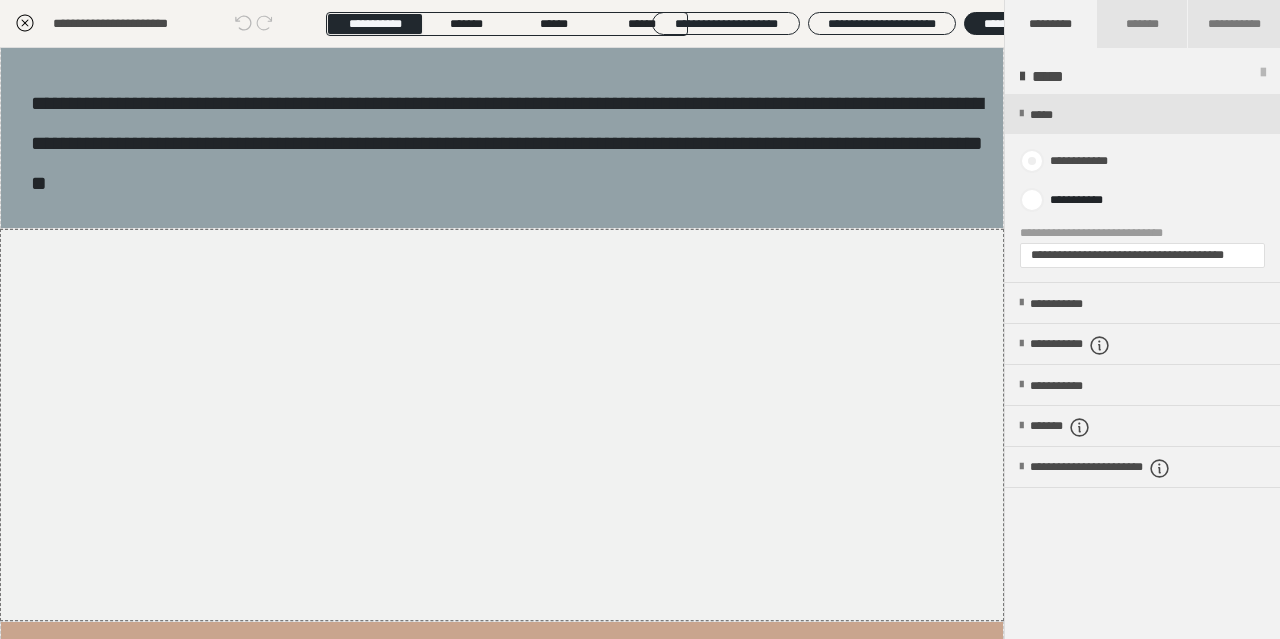 radio on "*****" 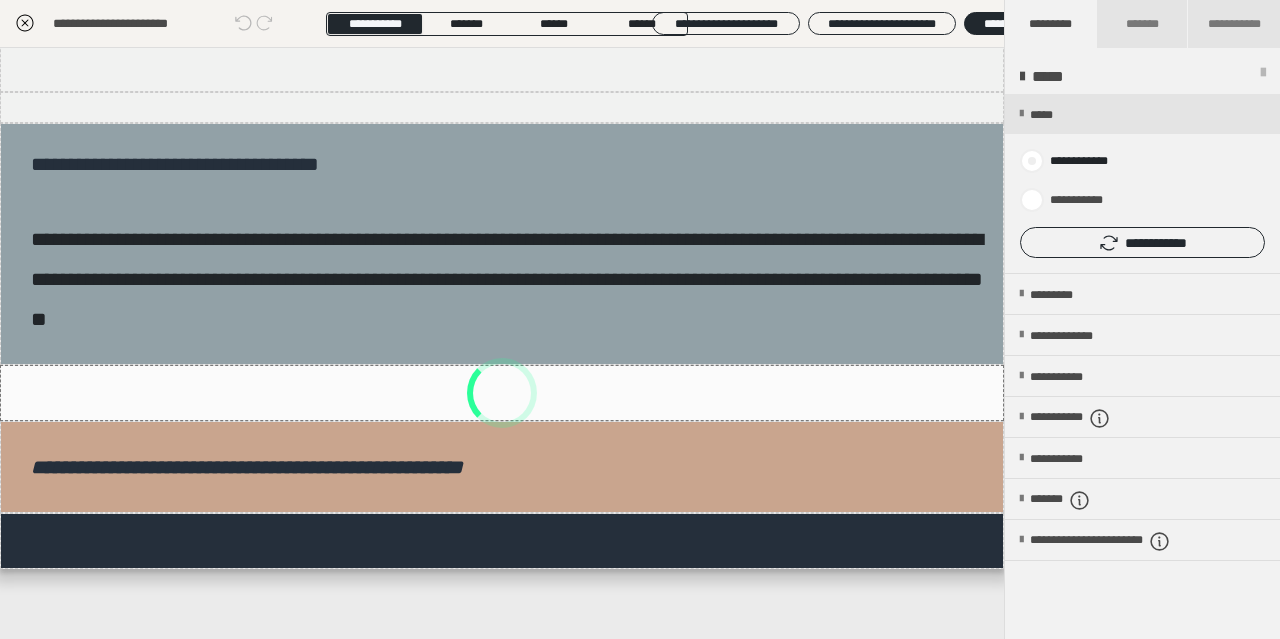 scroll, scrollTop: 95, scrollLeft: 0, axis: vertical 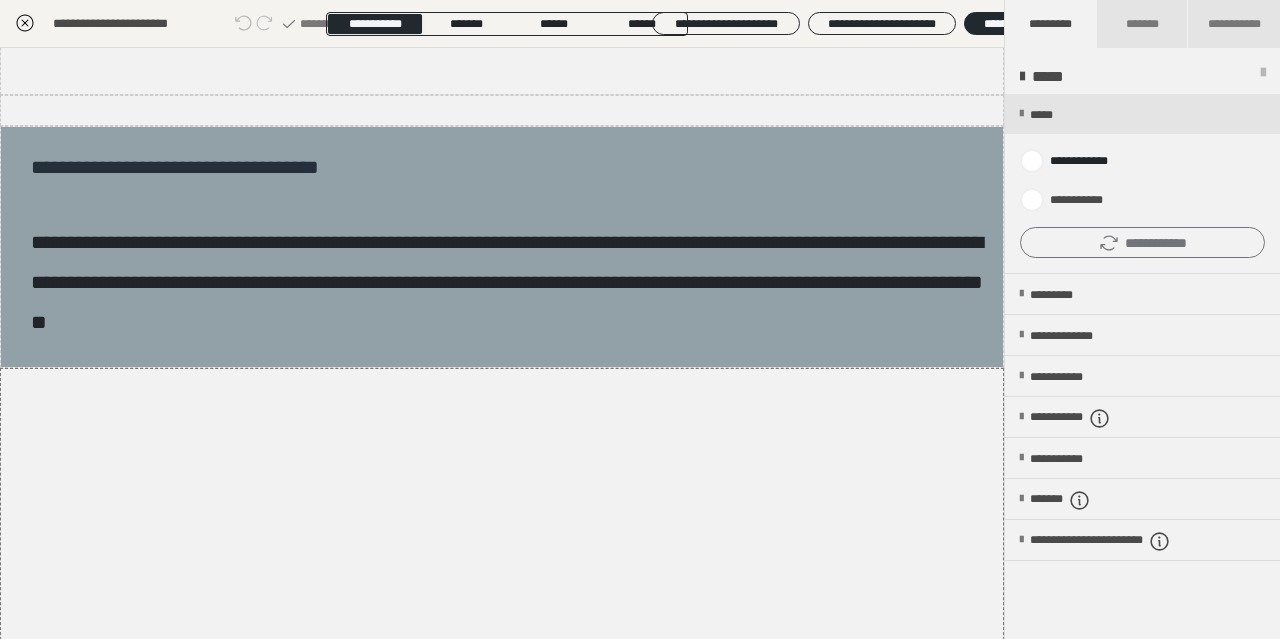 click on "**********" at bounding box center (1142, 242) 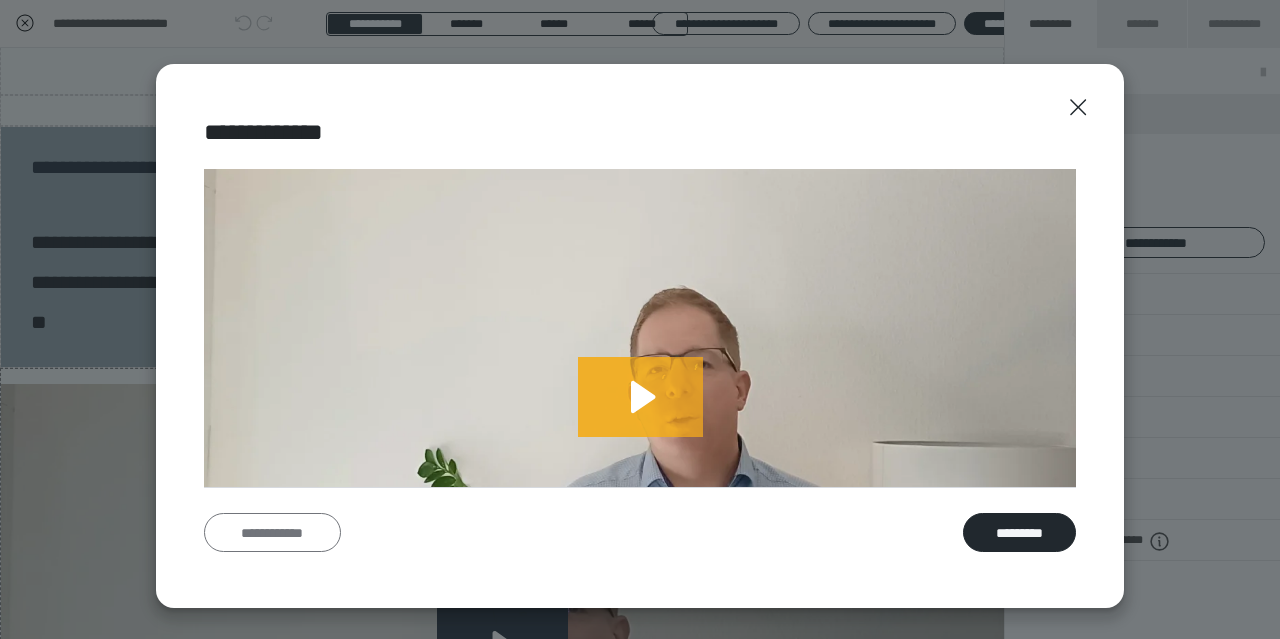 click on "**********" at bounding box center [272, 532] 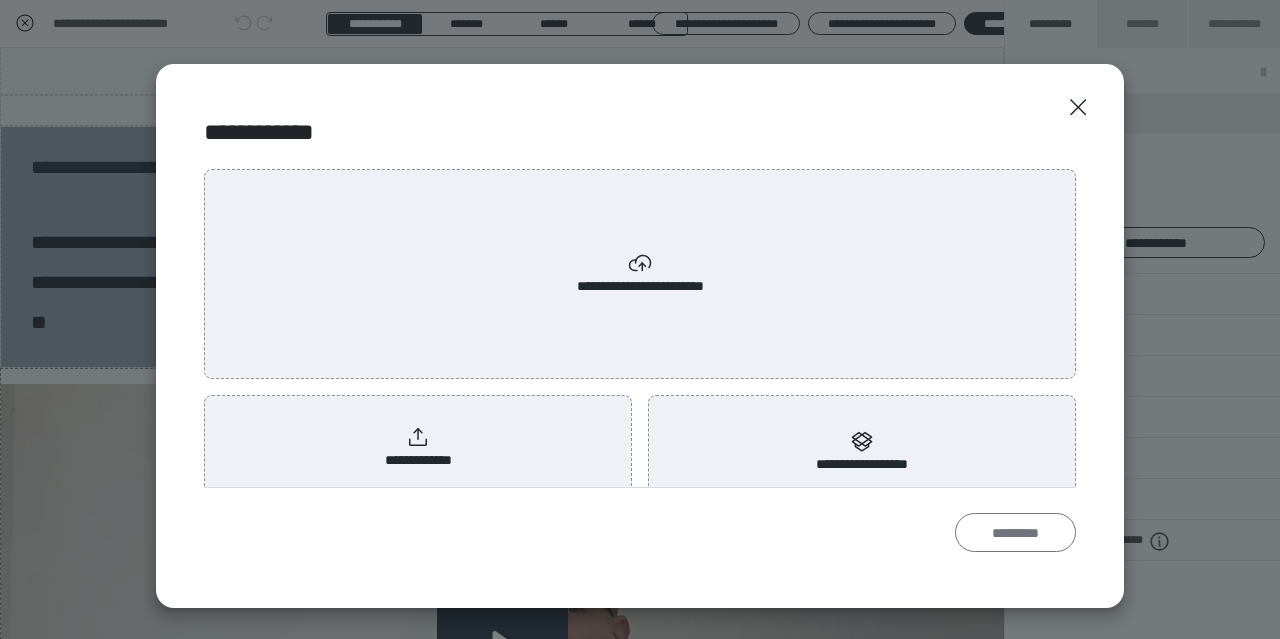 scroll, scrollTop: 0, scrollLeft: 0, axis: both 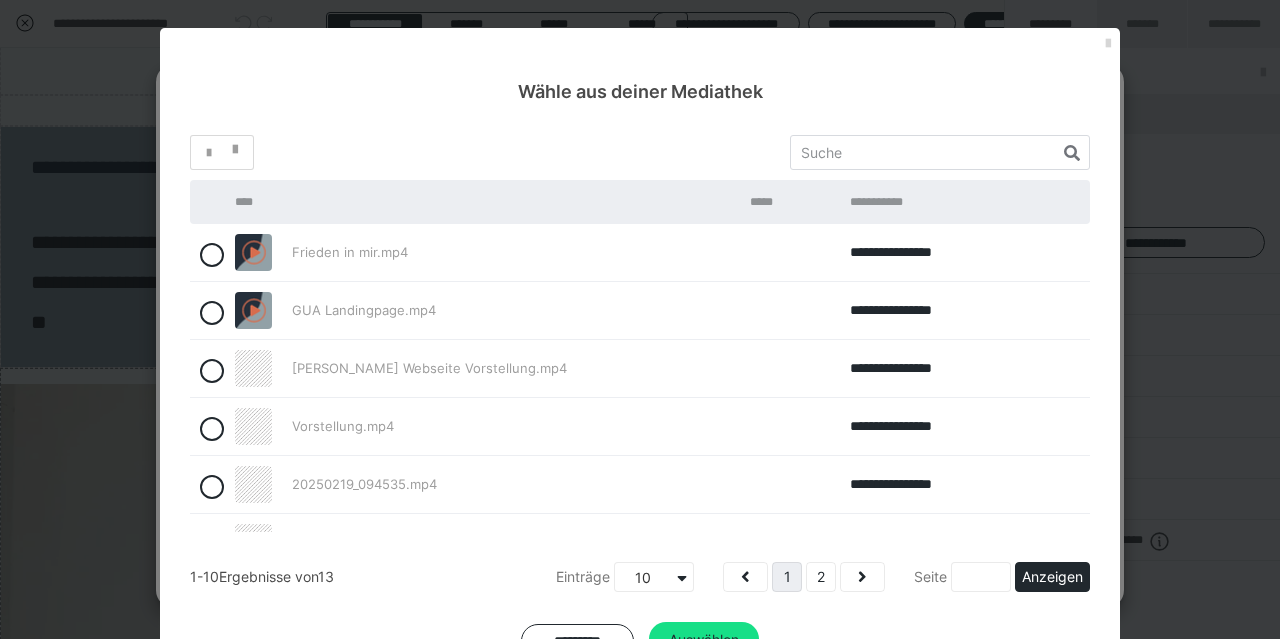 click at bounding box center (1108, 44) 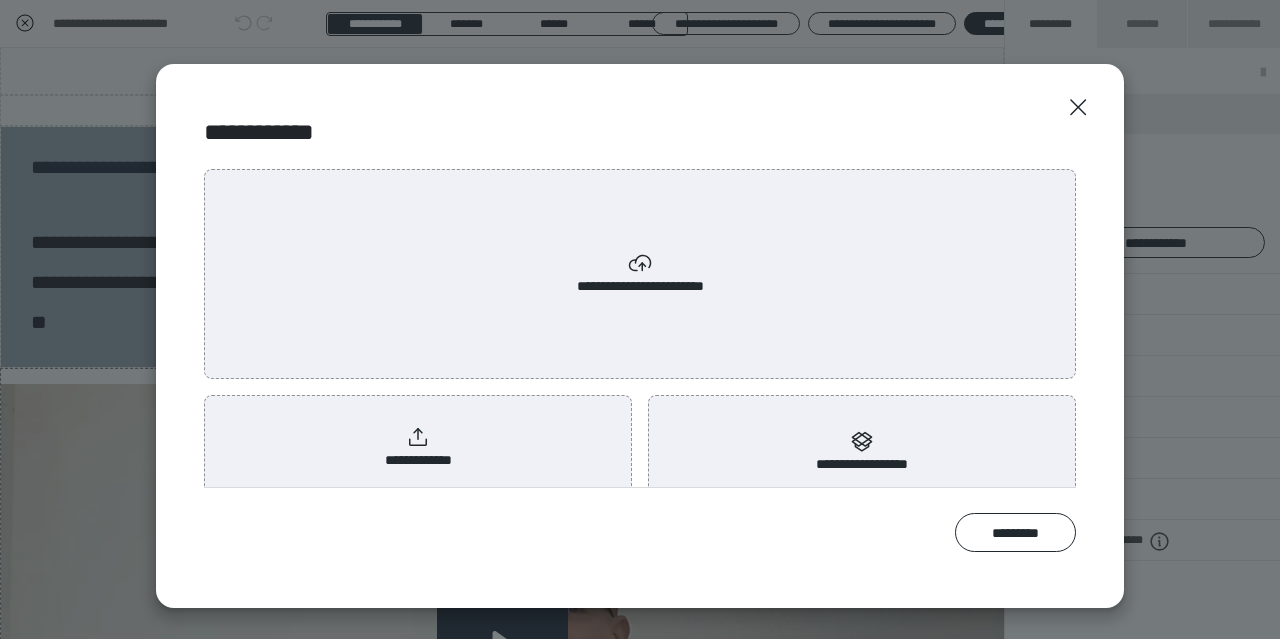 click on "**********" at bounding box center (418, 448) 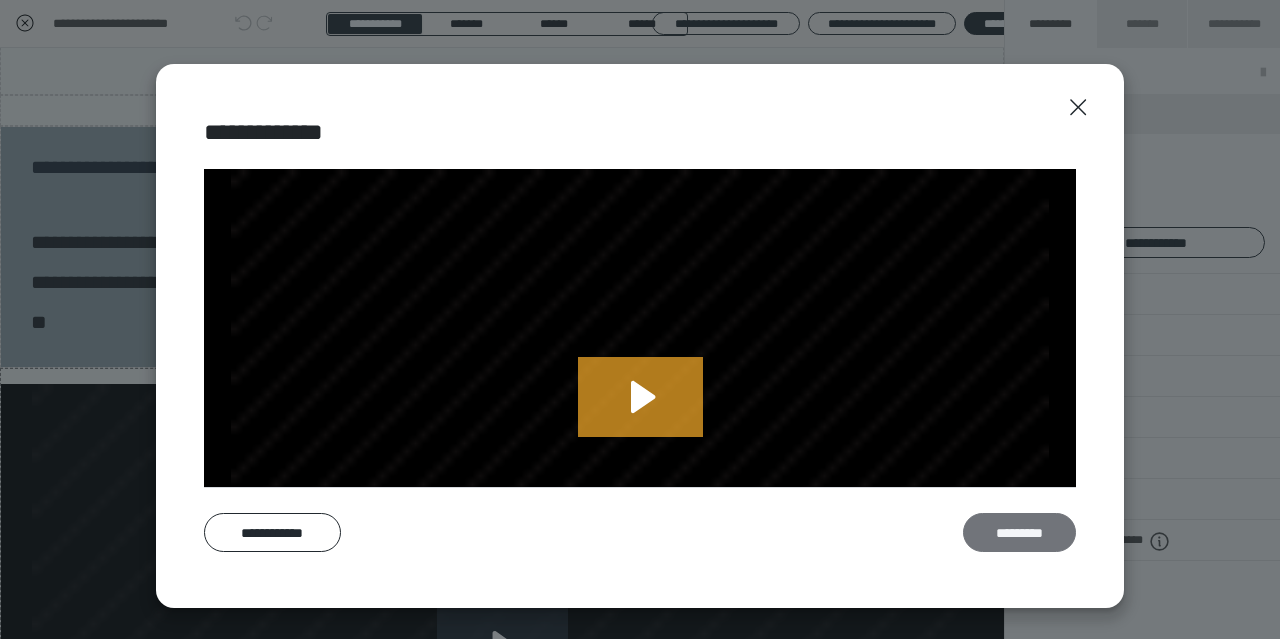 click on "*********" at bounding box center (1019, 532) 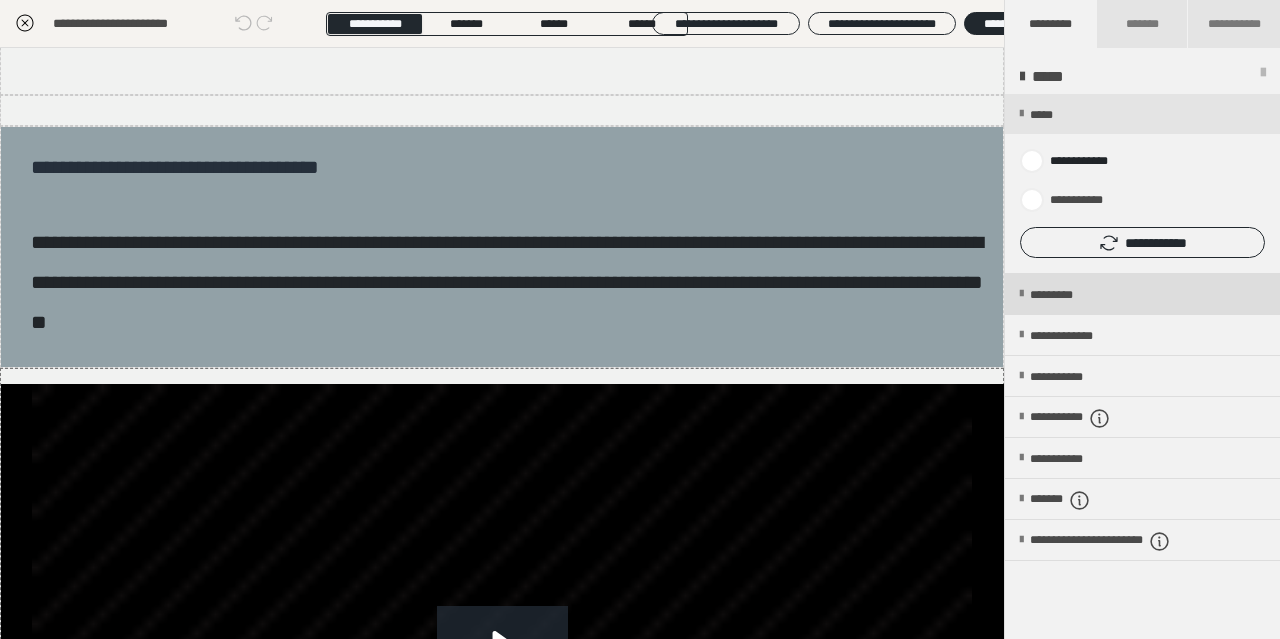 click on "*********" at bounding box center [1068, 295] 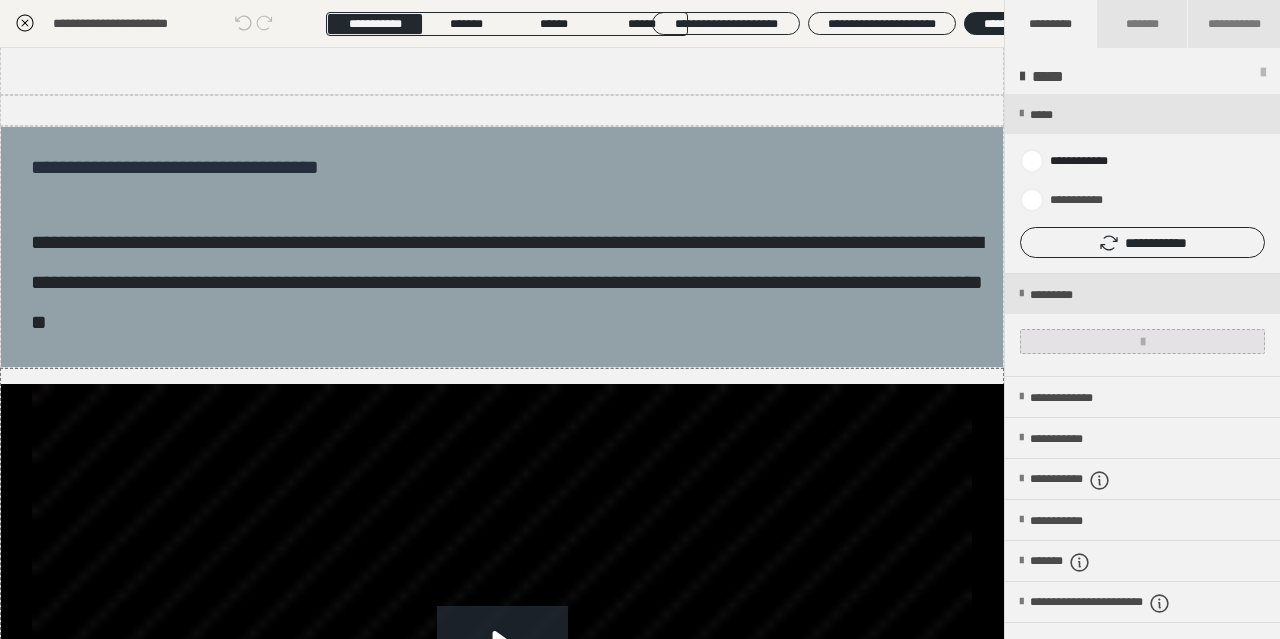 click at bounding box center (1142, 341) 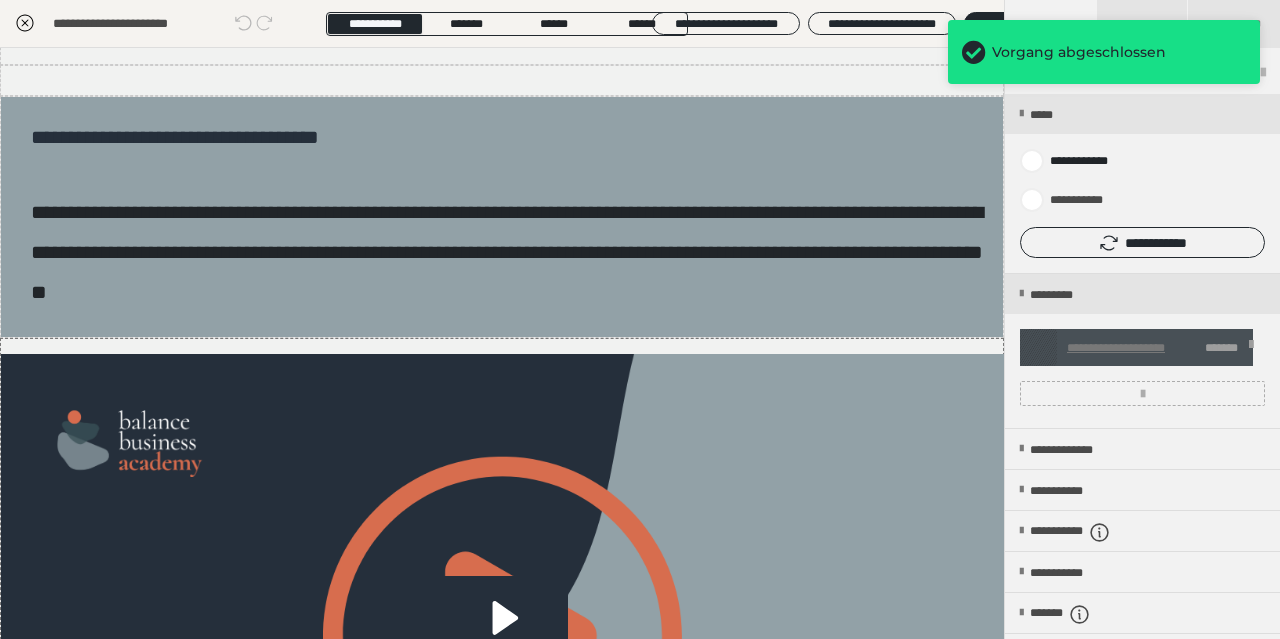 scroll, scrollTop: 122, scrollLeft: 0, axis: vertical 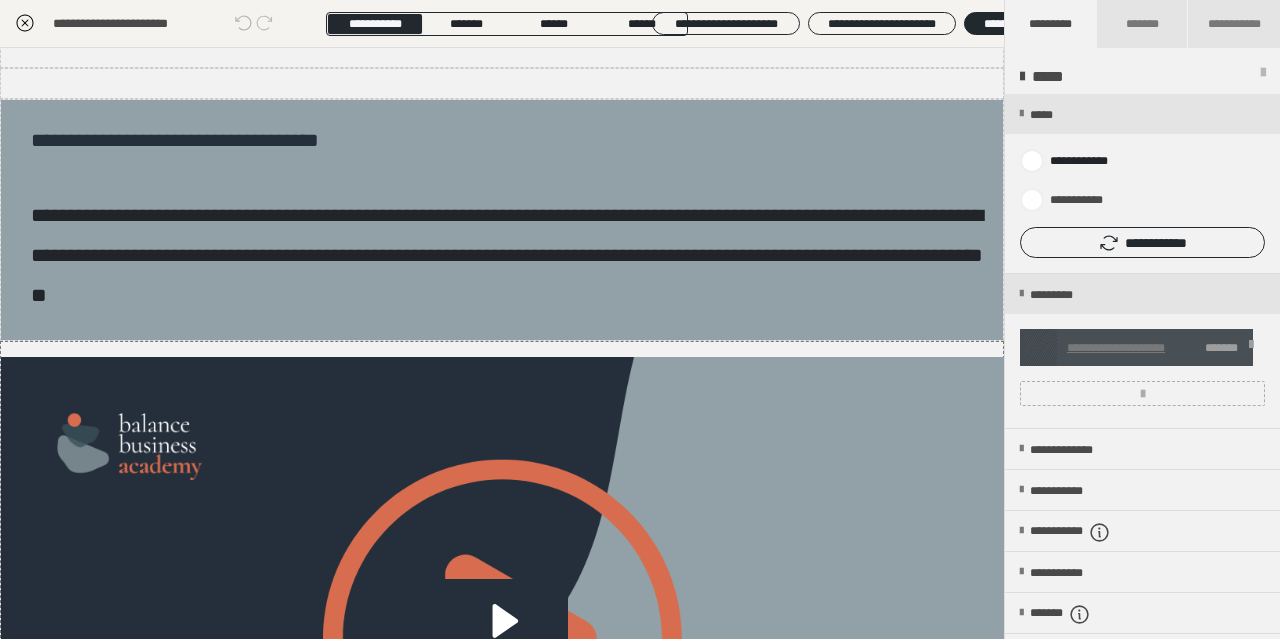 click 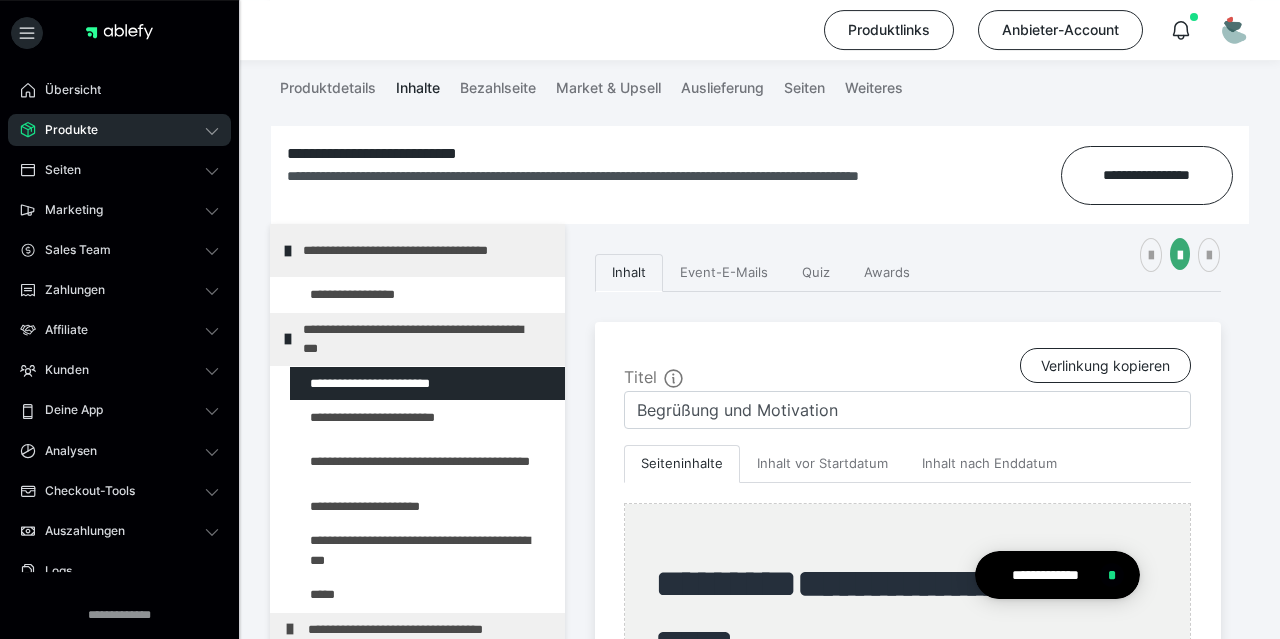 scroll, scrollTop: 253, scrollLeft: 0, axis: vertical 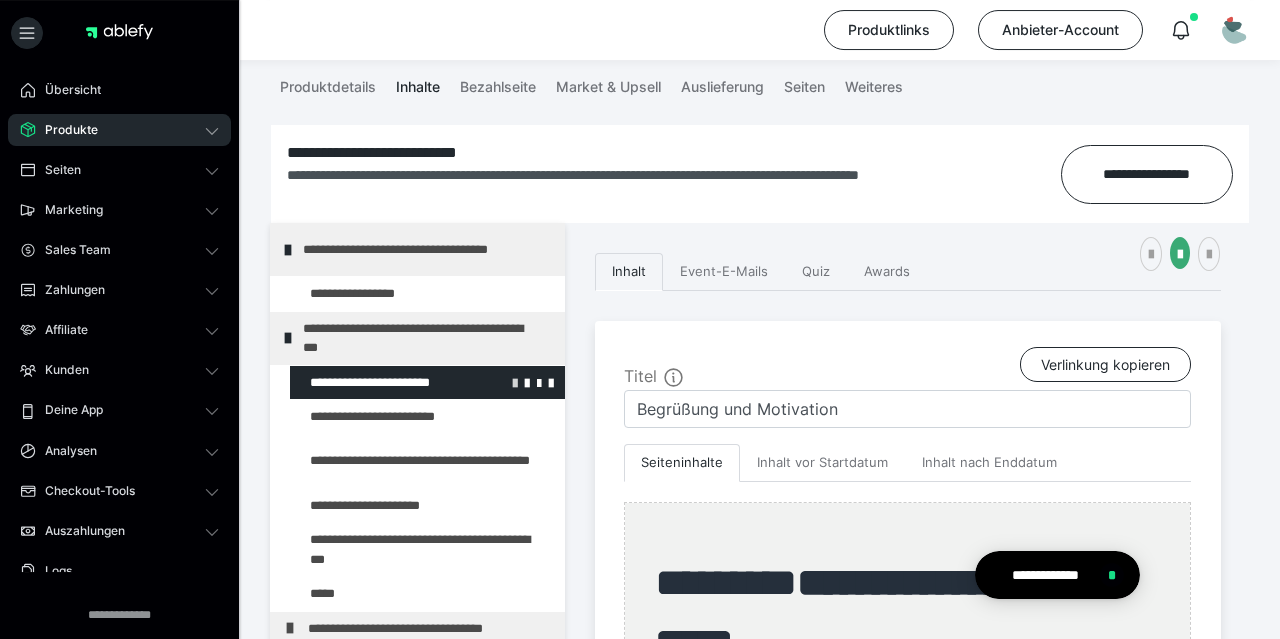 click at bounding box center [515, 382] 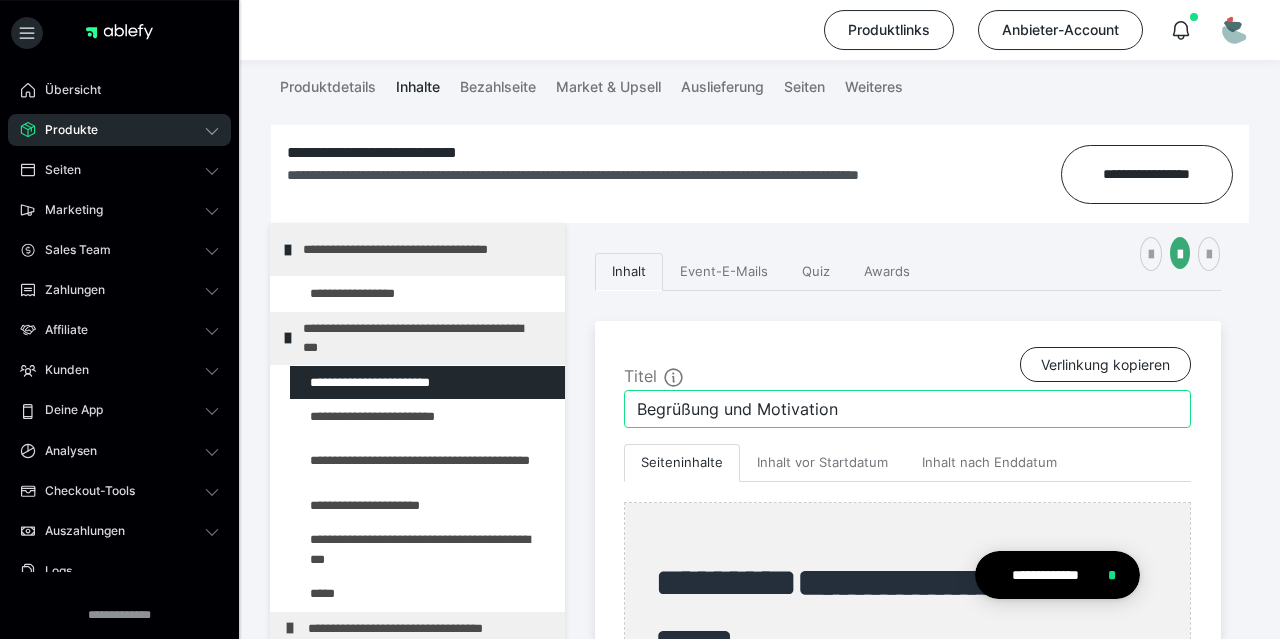click on "Begrüßung und Motivation" at bounding box center [907, 409] 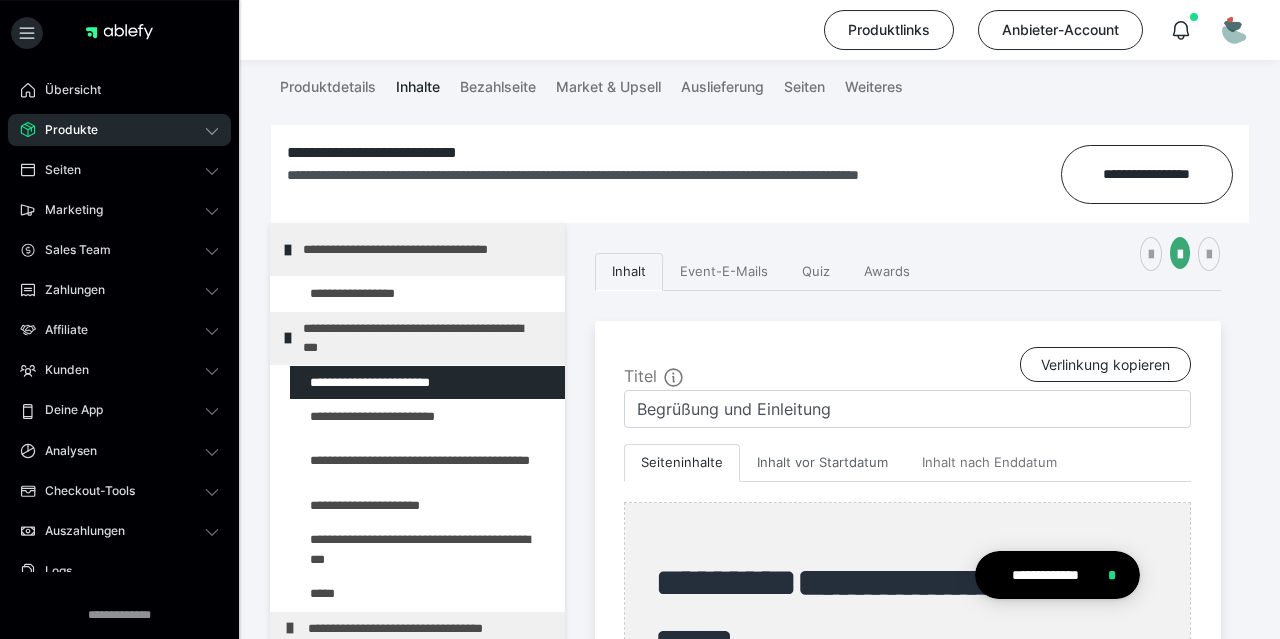click on "Inhalt vor Startdatum" at bounding box center (822, 463) 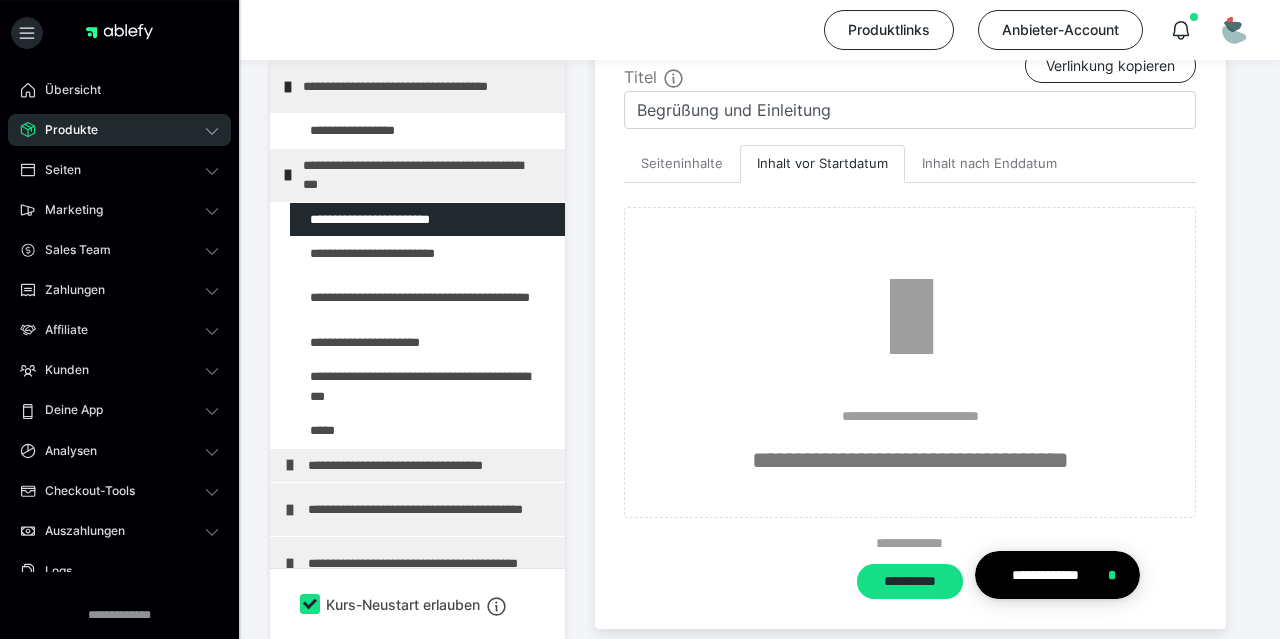 scroll, scrollTop: 579, scrollLeft: 0, axis: vertical 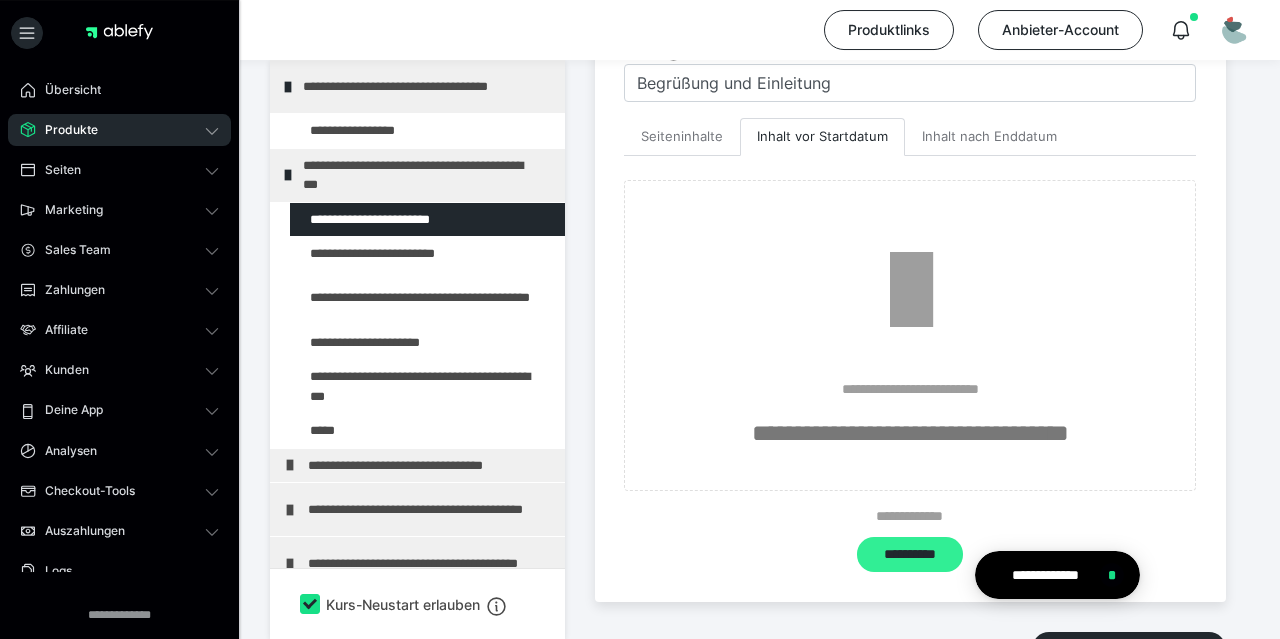 click on "**********" at bounding box center (909, 555) 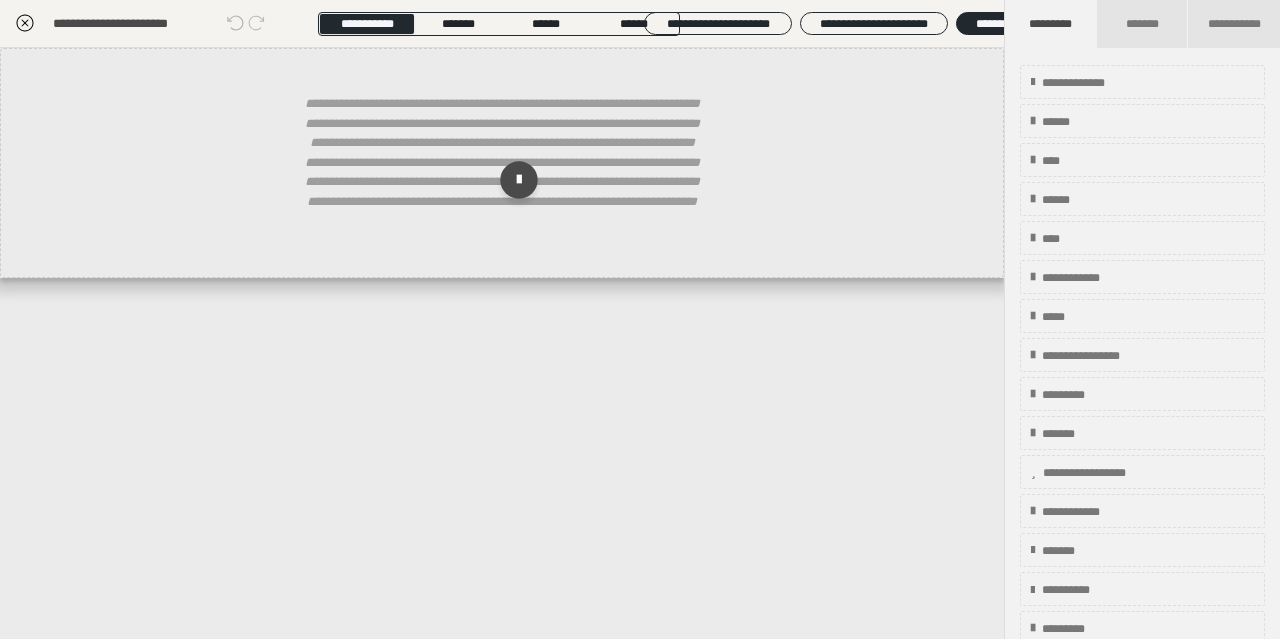 click 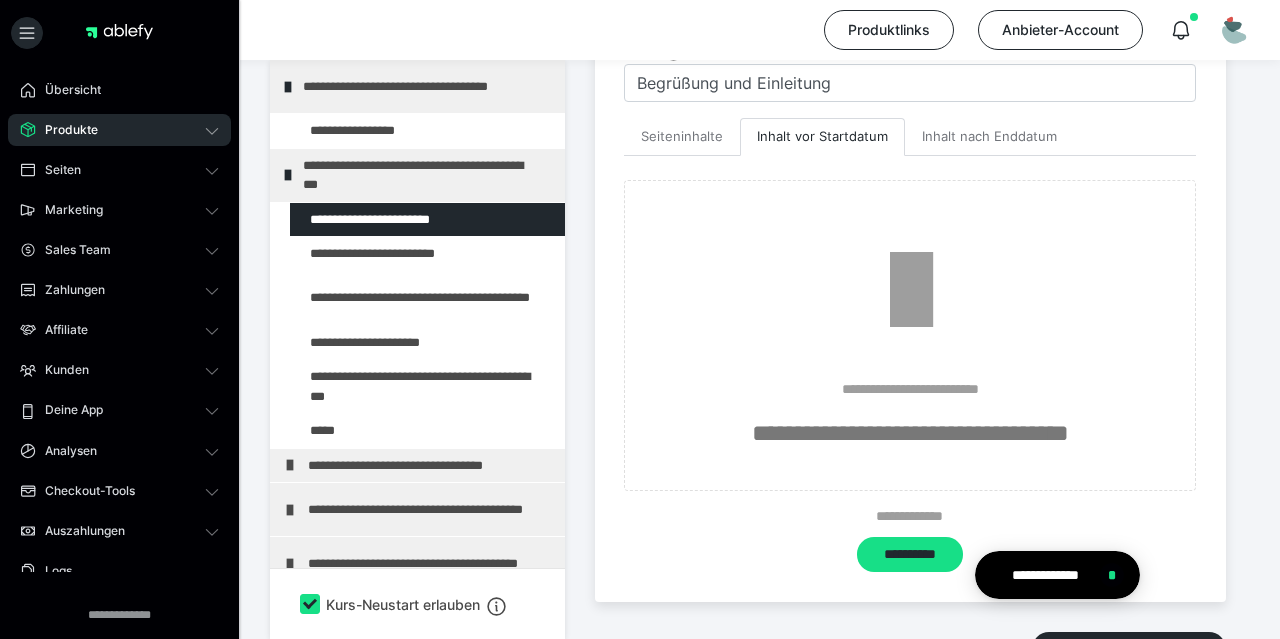 click on "**********" at bounding box center [910, 433] 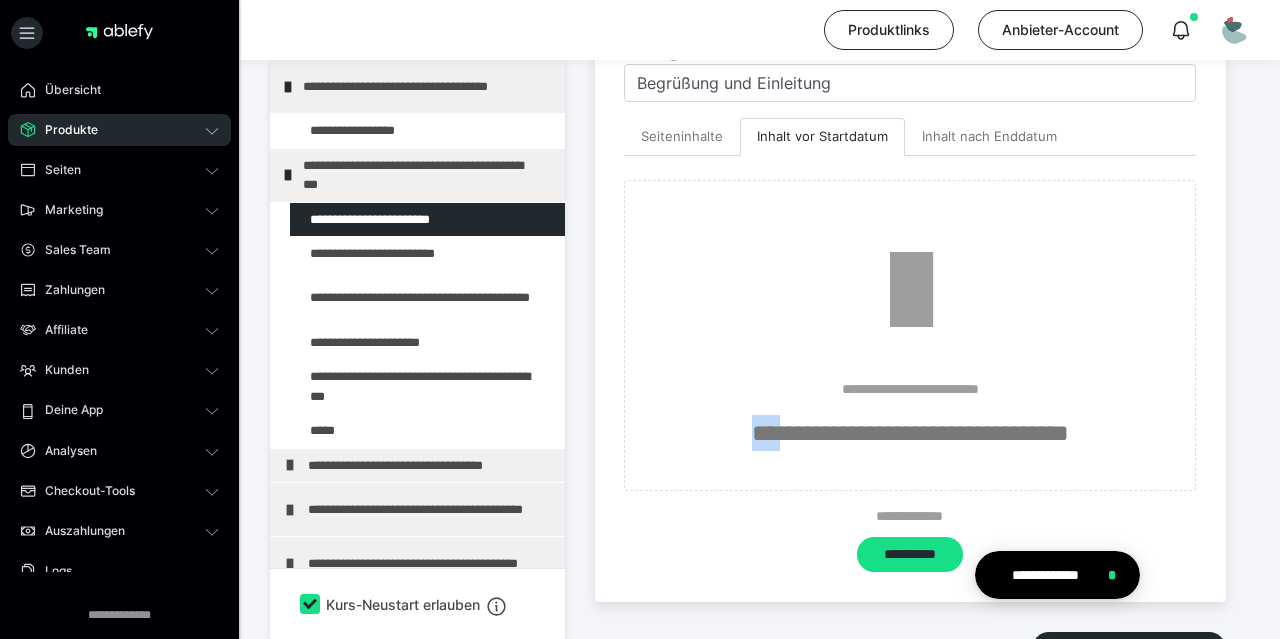 click on "**********" at bounding box center [910, 433] 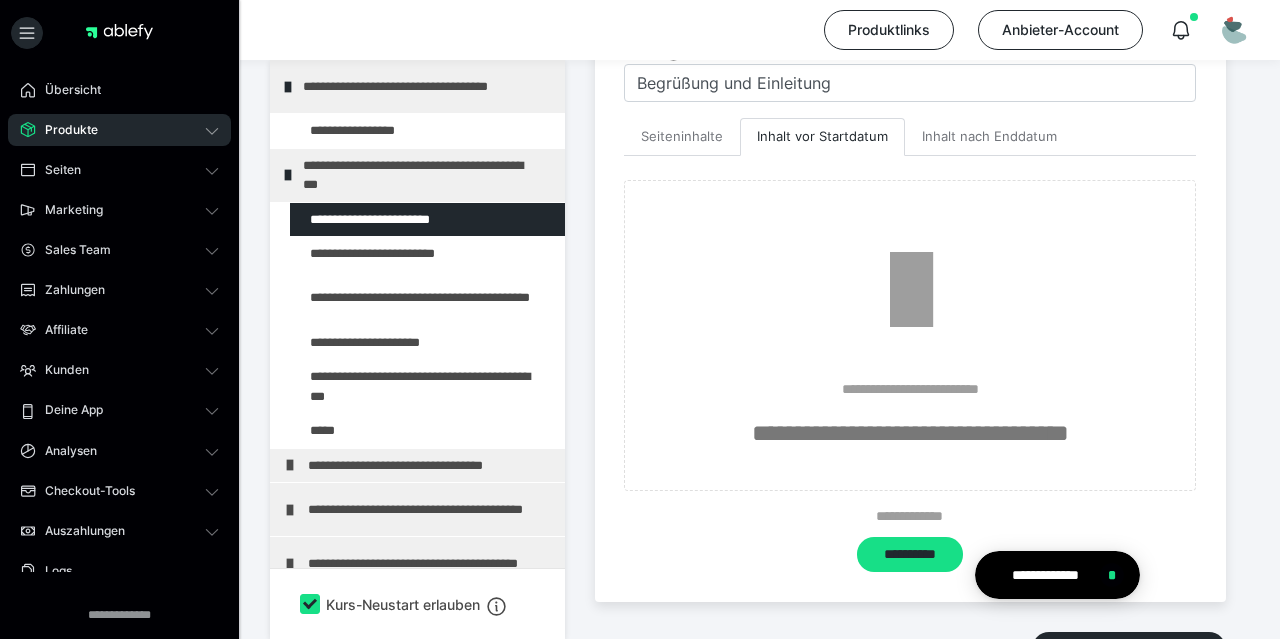click on "**********" at bounding box center (910, 433) 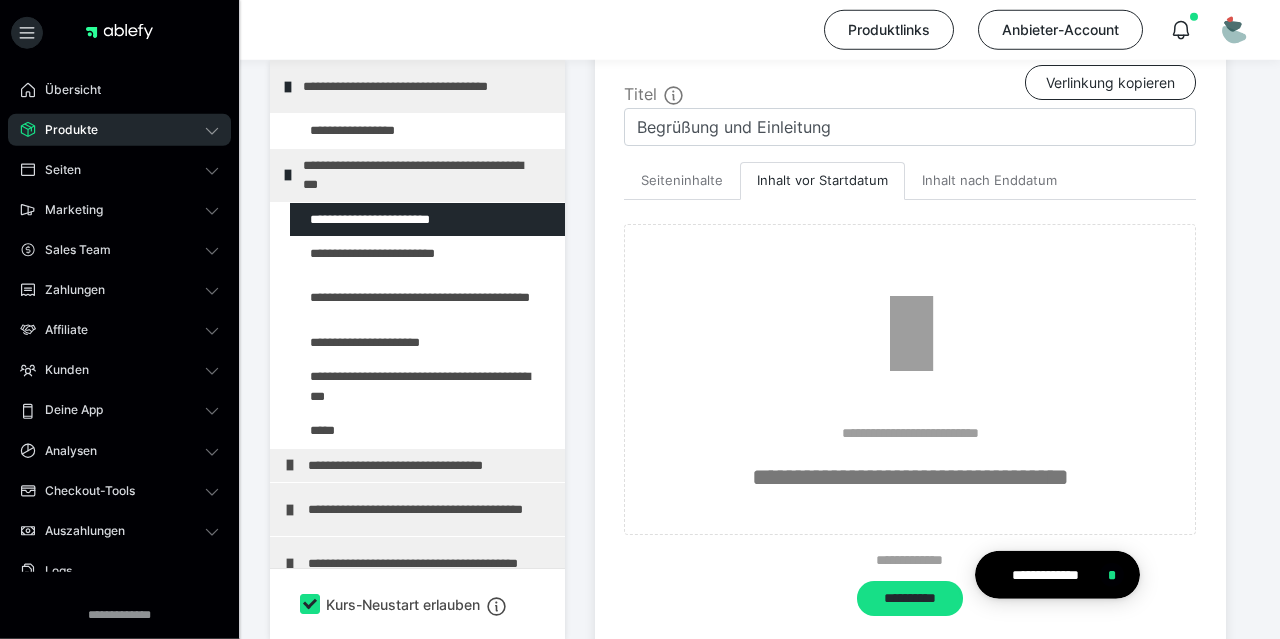 scroll, scrollTop: 452, scrollLeft: 0, axis: vertical 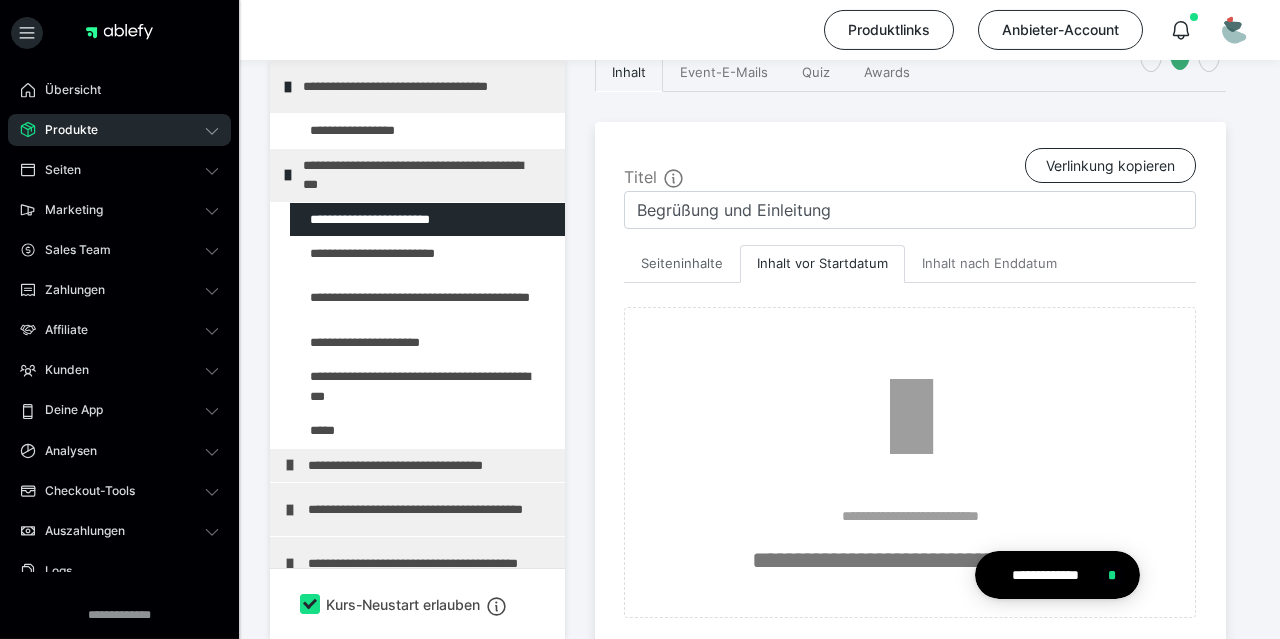 click on "Seiteninhalte" at bounding box center (682, 264) 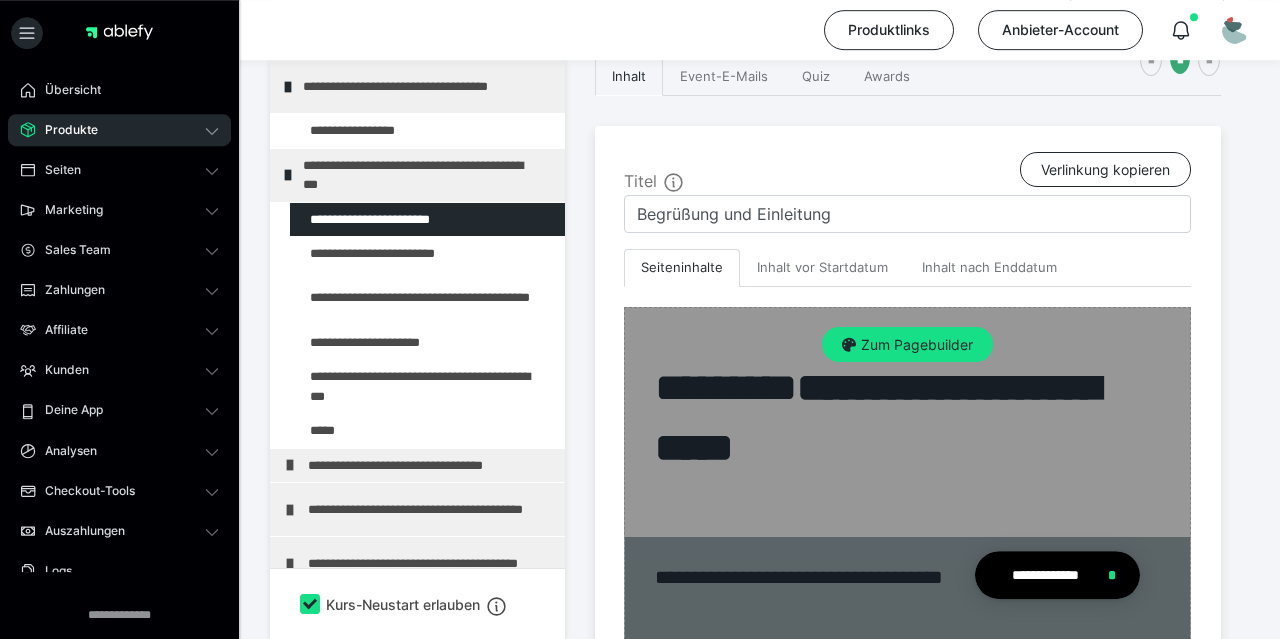 scroll, scrollTop: 447, scrollLeft: 0, axis: vertical 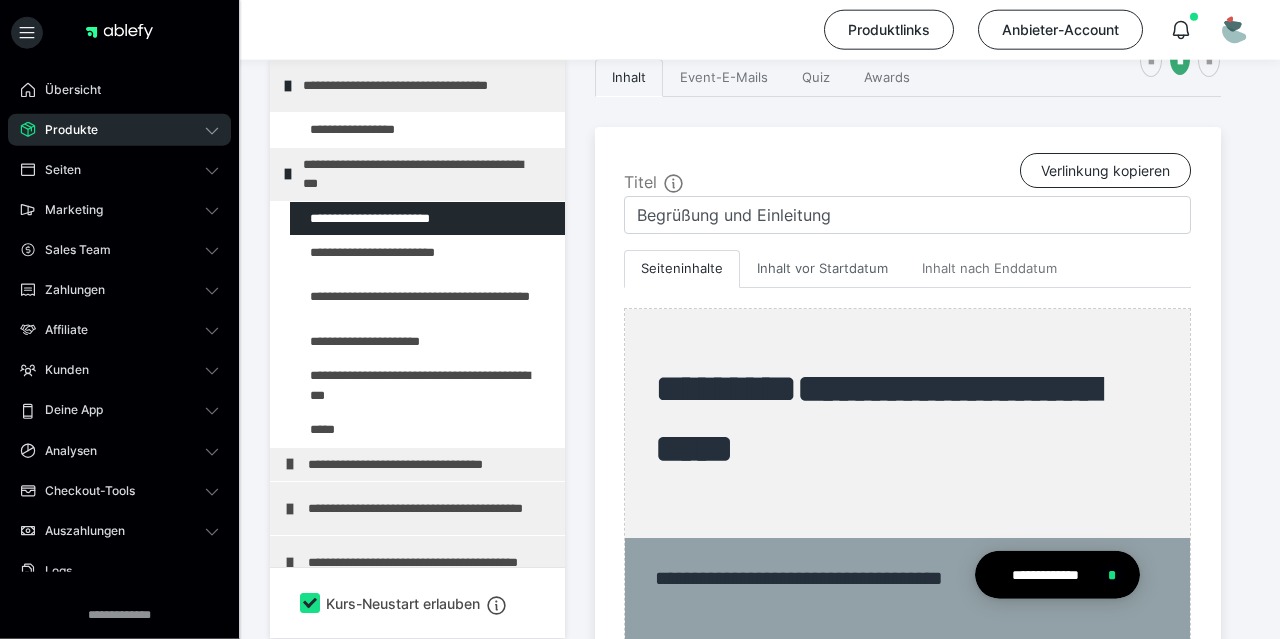 click on "Inhalt vor Startdatum" at bounding box center [822, 269] 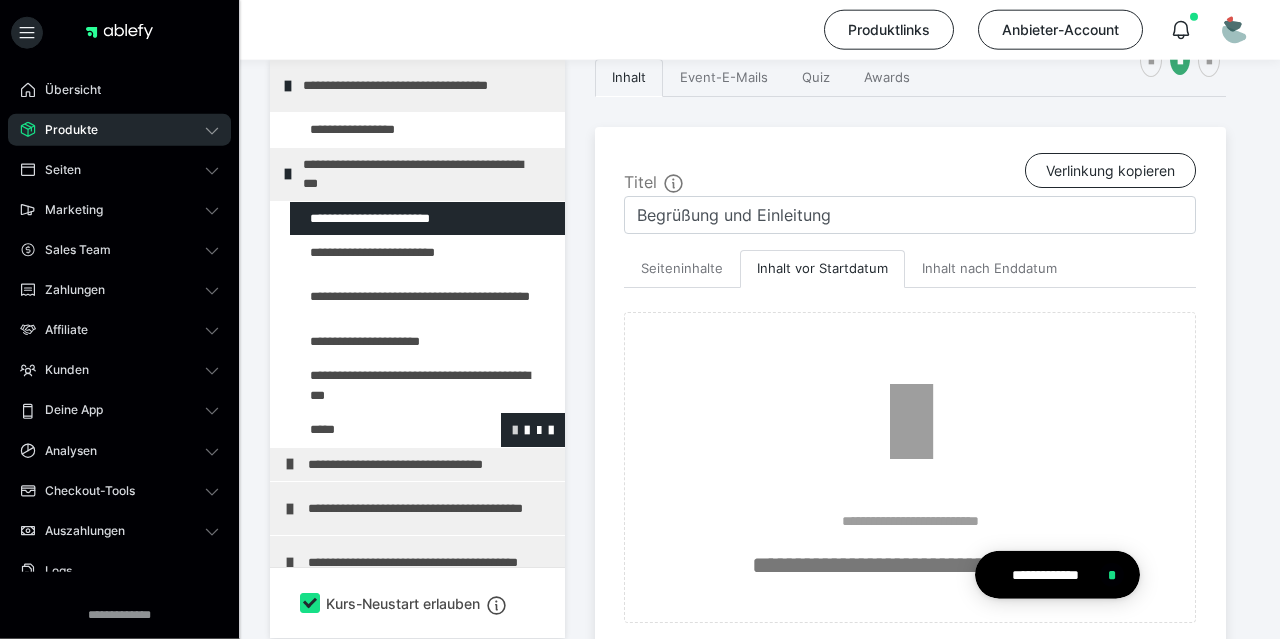 scroll, scrollTop: 196, scrollLeft: 0, axis: vertical 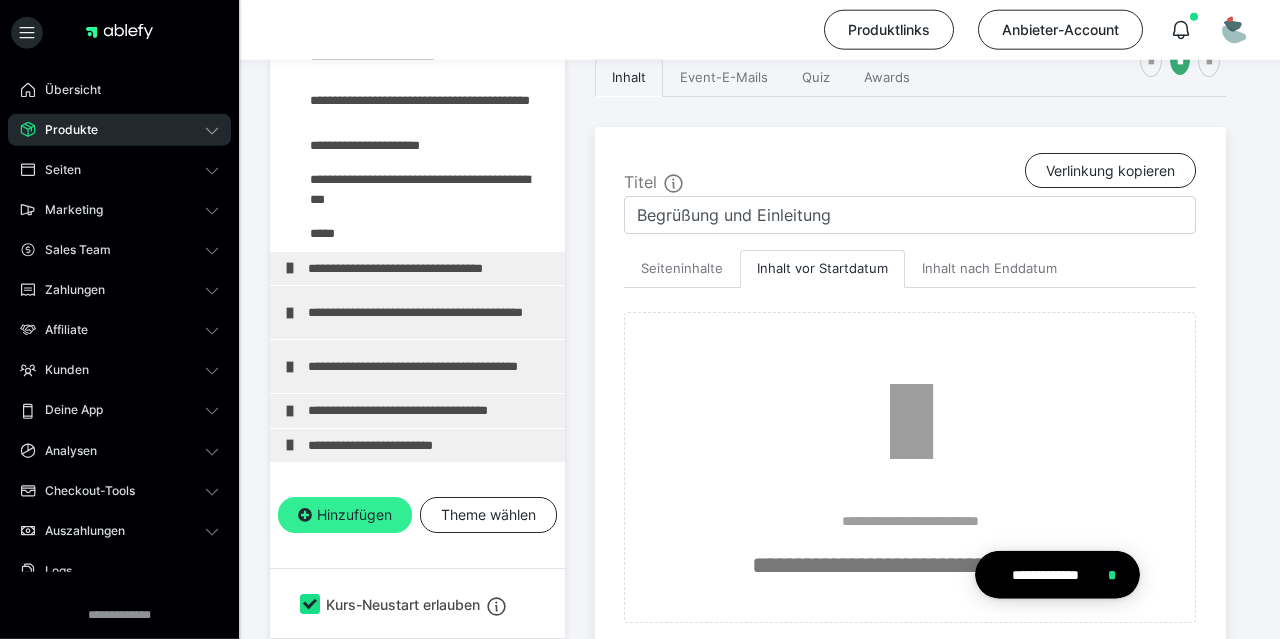 click on "Hinzufügen" at bounding box center (345, 516) 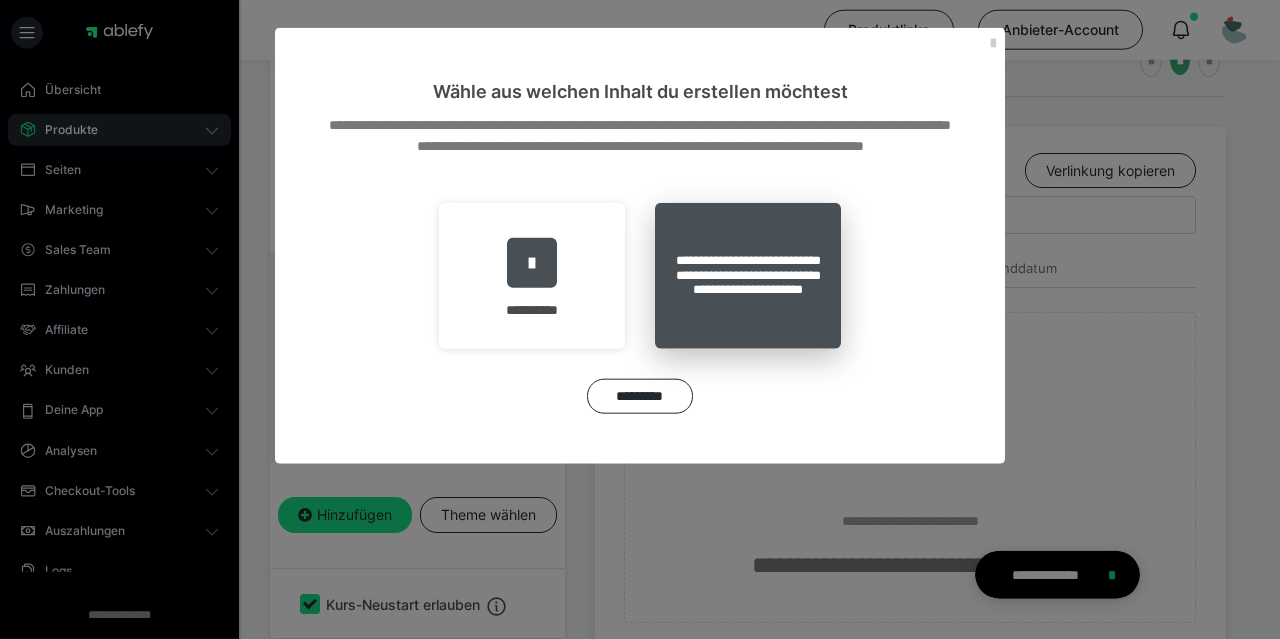 click on "**********" at bounding box center (748, 276) 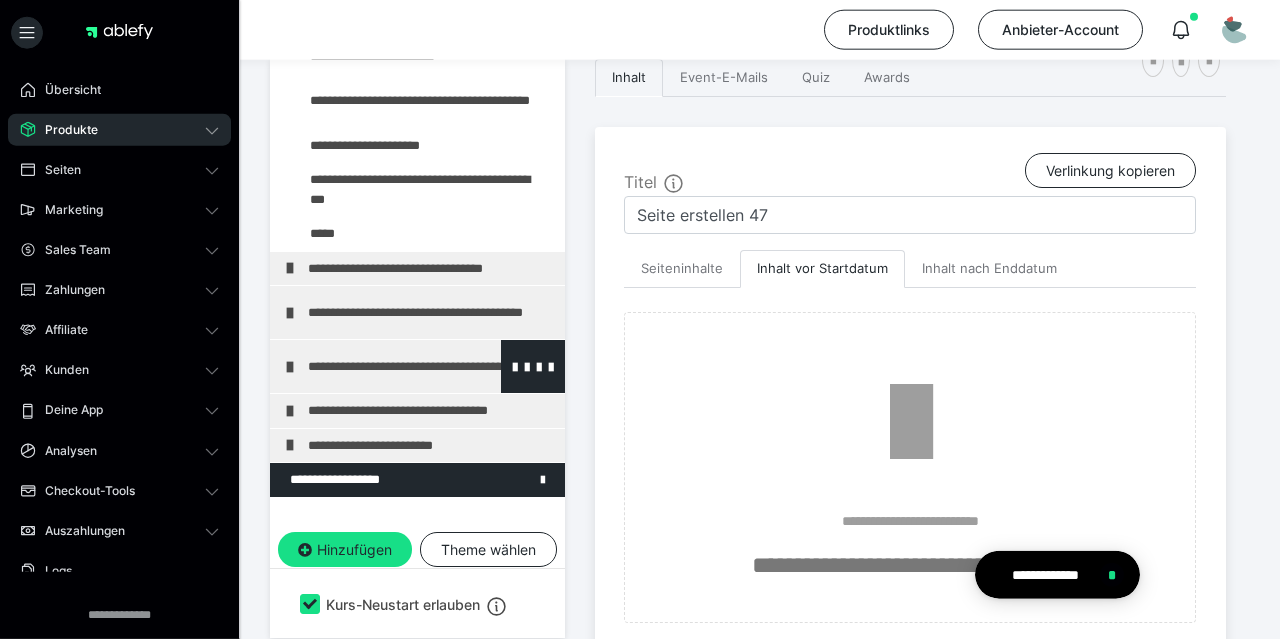 scroll, scrollTop: 231, scrollLeft: 0, axis: vertical 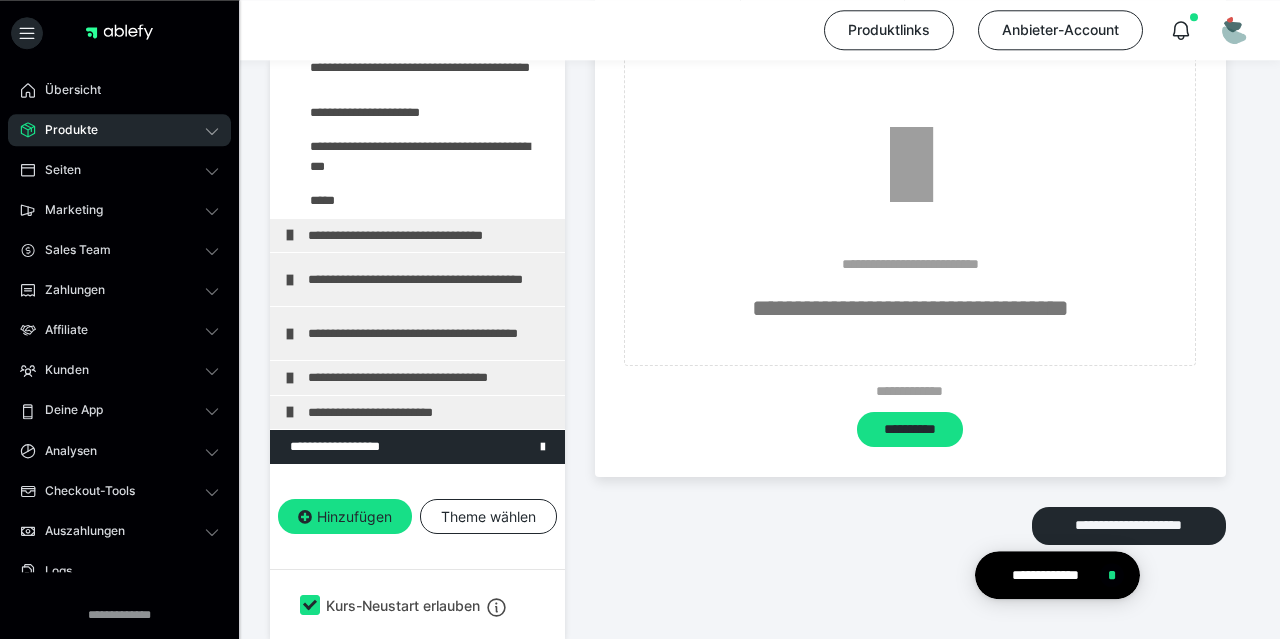 click on "**********" at bounding box center [910, 308] 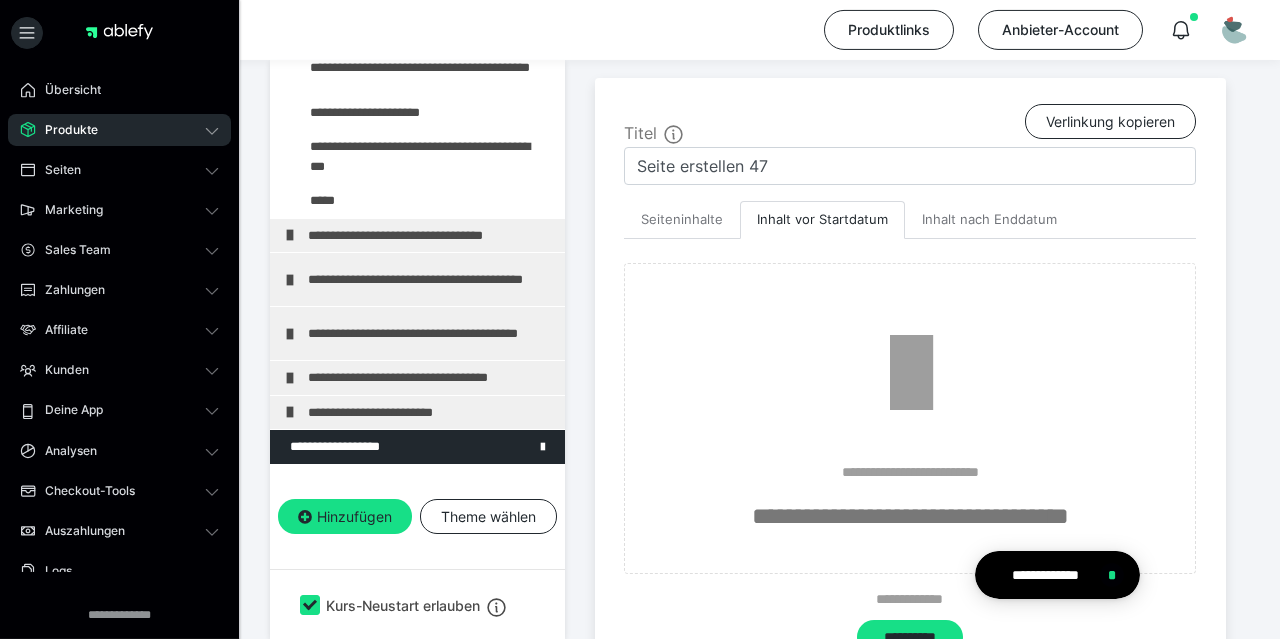 scroll, scrollTop: 478, scrollLeft: 0, axis: vertical 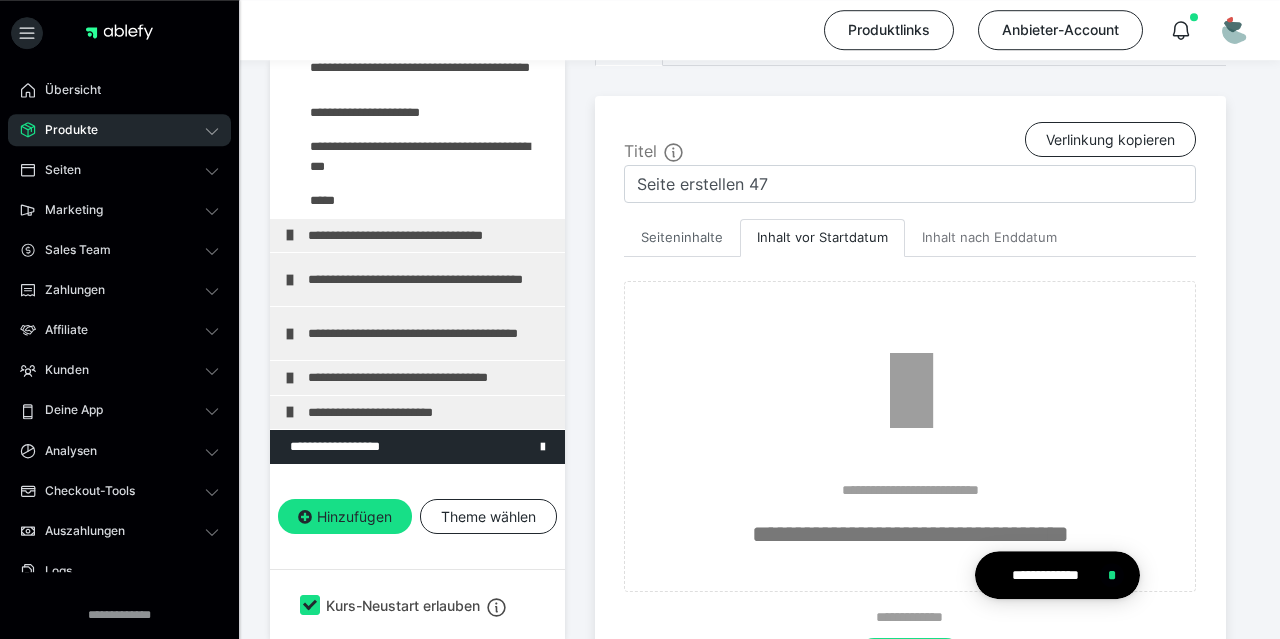 click on "Seiteninhalte" at bounding box center (682, 238) 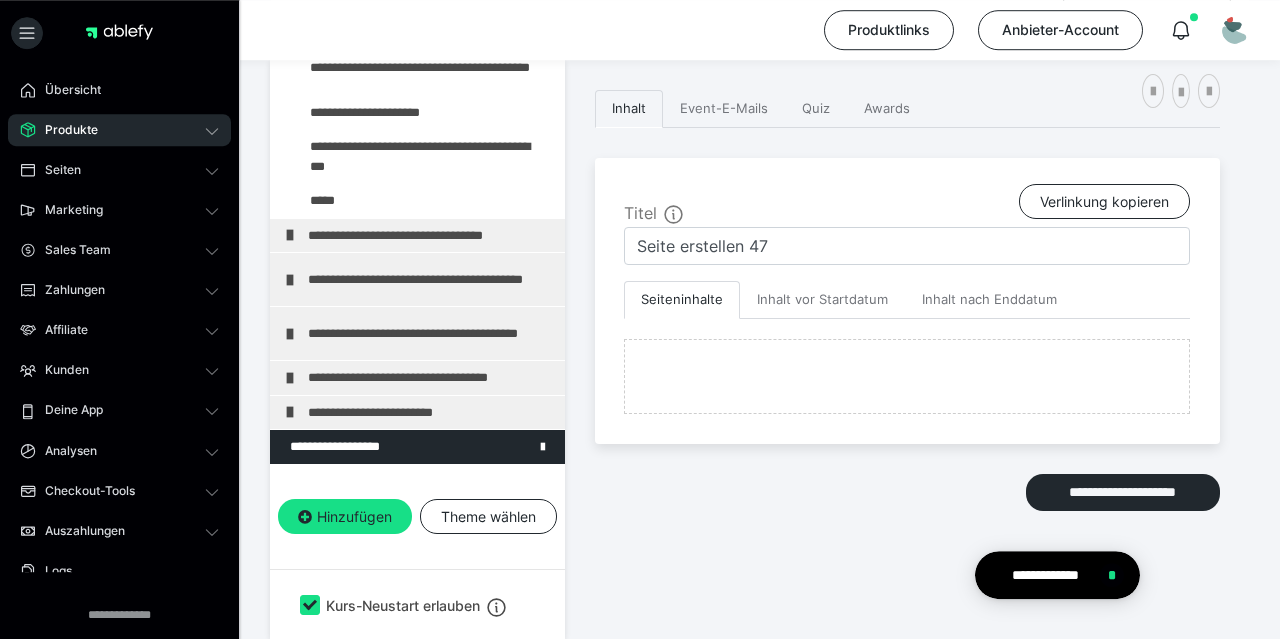 scroll, scrollTop: 415, scrollLeft: 0, axis: vertical 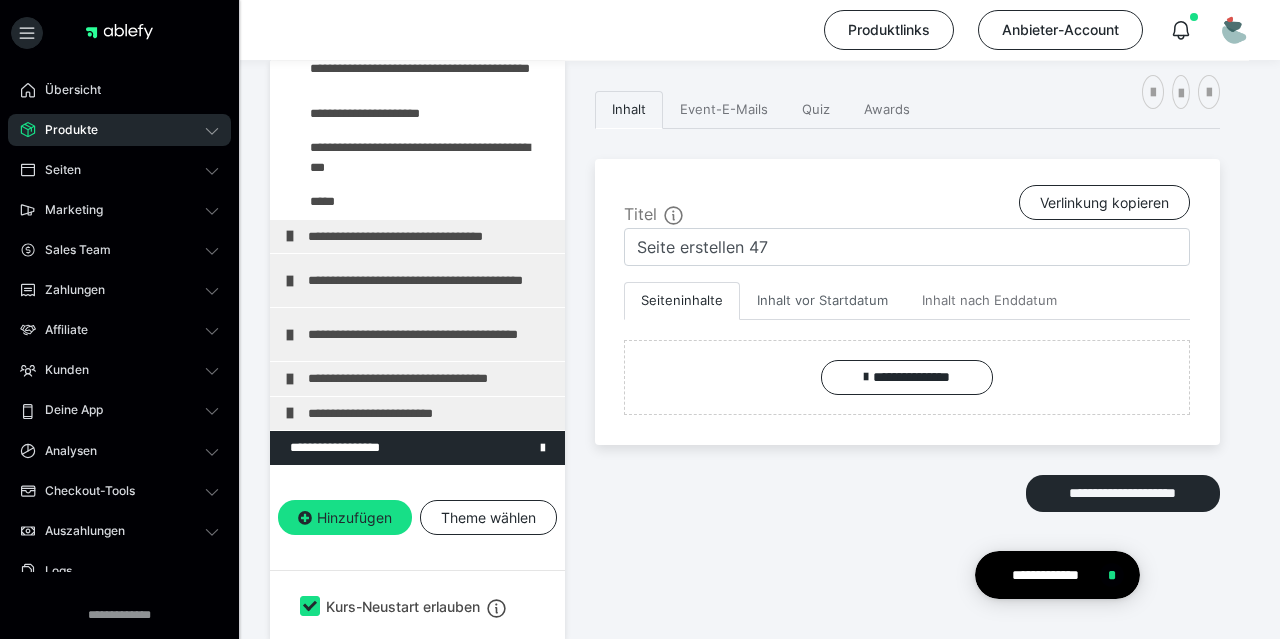 click on "Inhalt vor Startdatum" at bounding box center (822, 301) 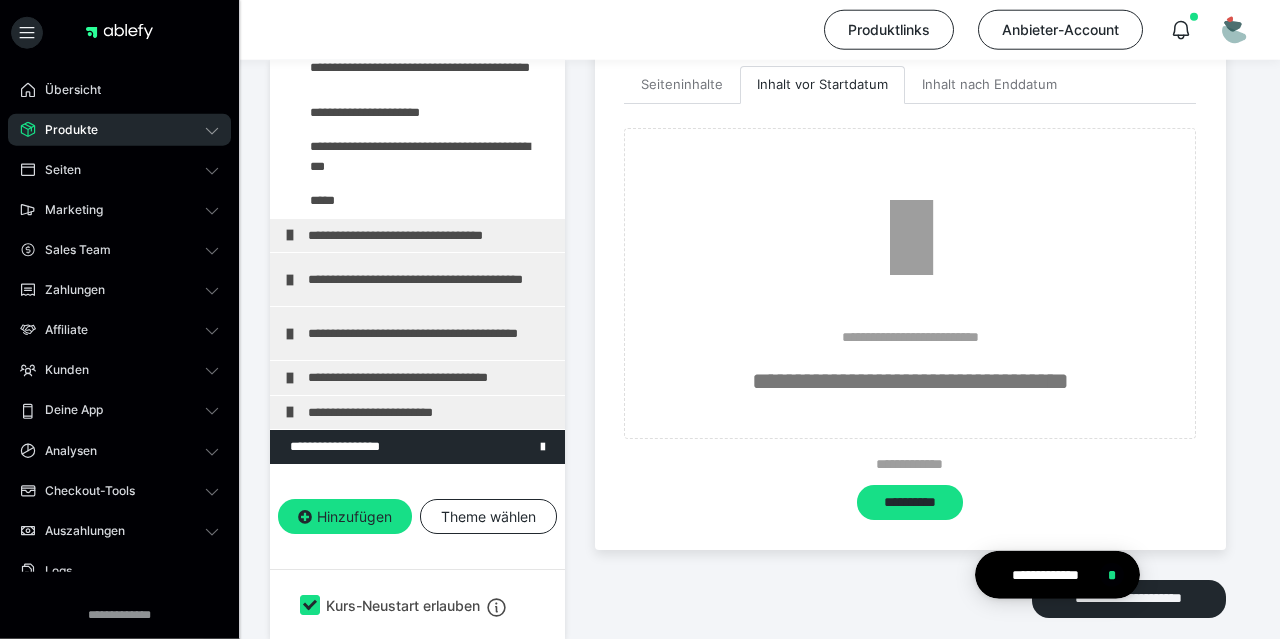 scroll, scrollTop: 632, scrollLeft: 0, axis: vertical 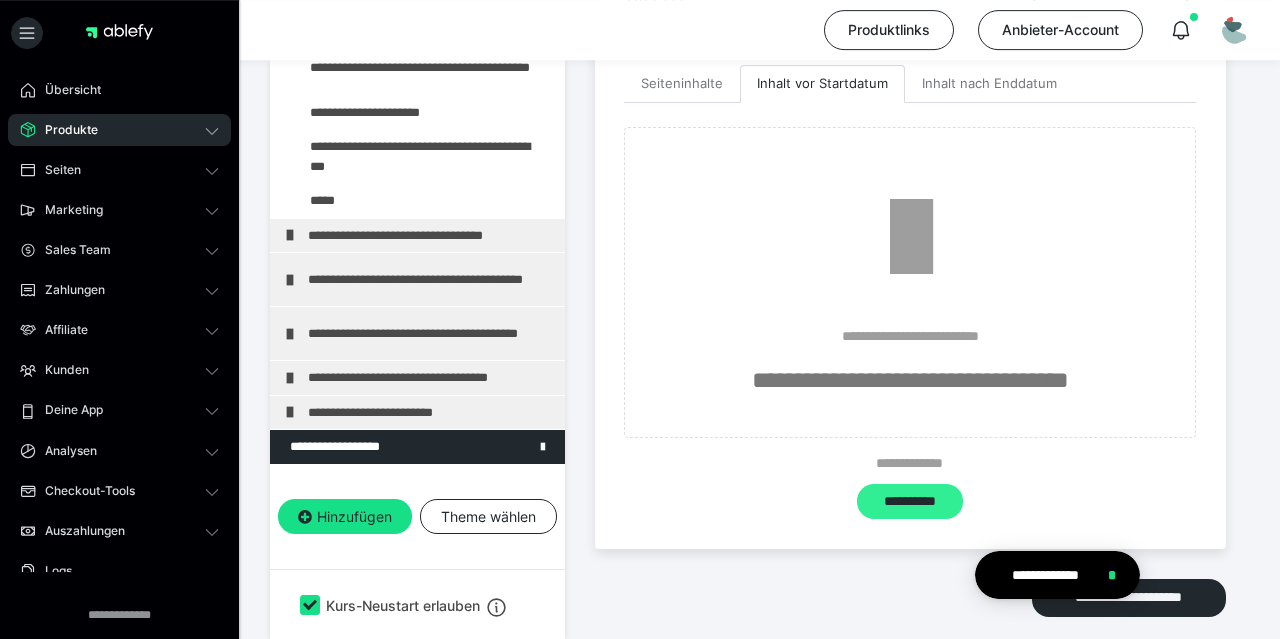 click on "**********" at bounding box center (909, 502) 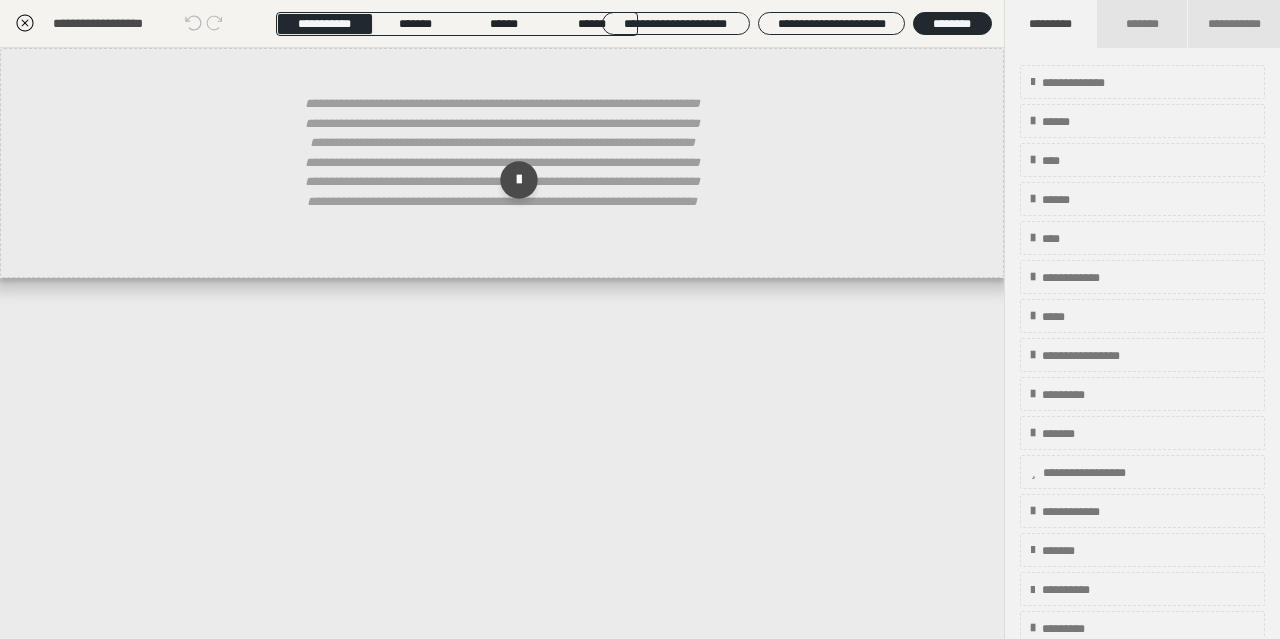 click 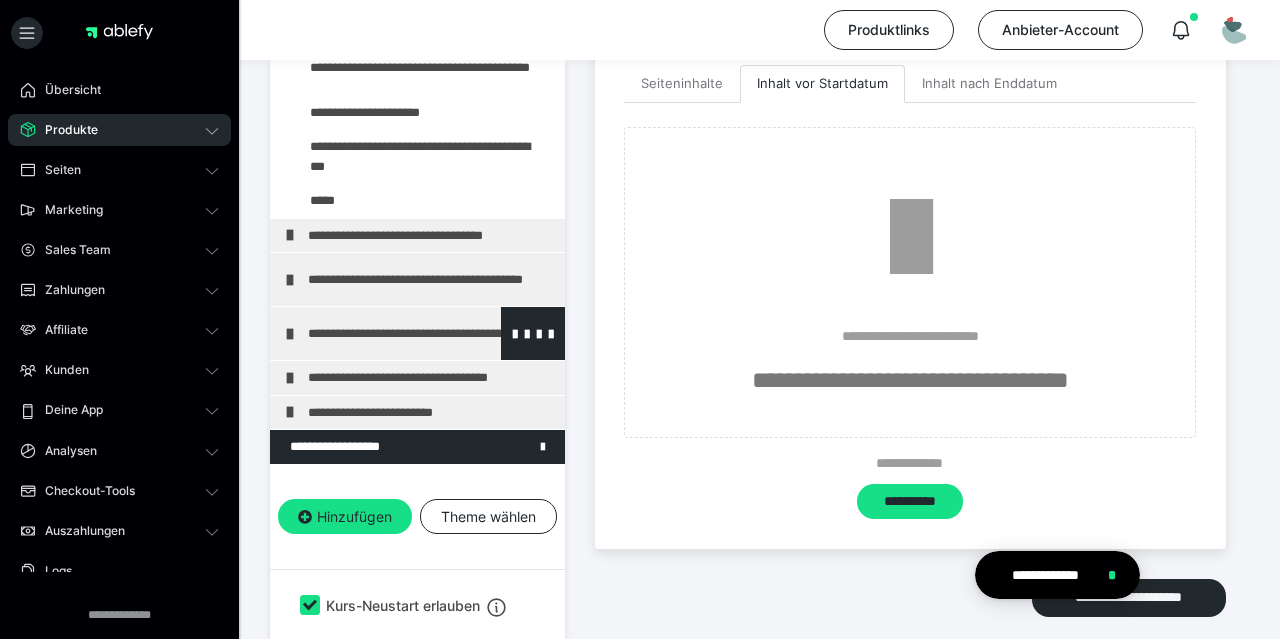 scroll, scrollTop: 0, scrollLeft: 0, axis: both 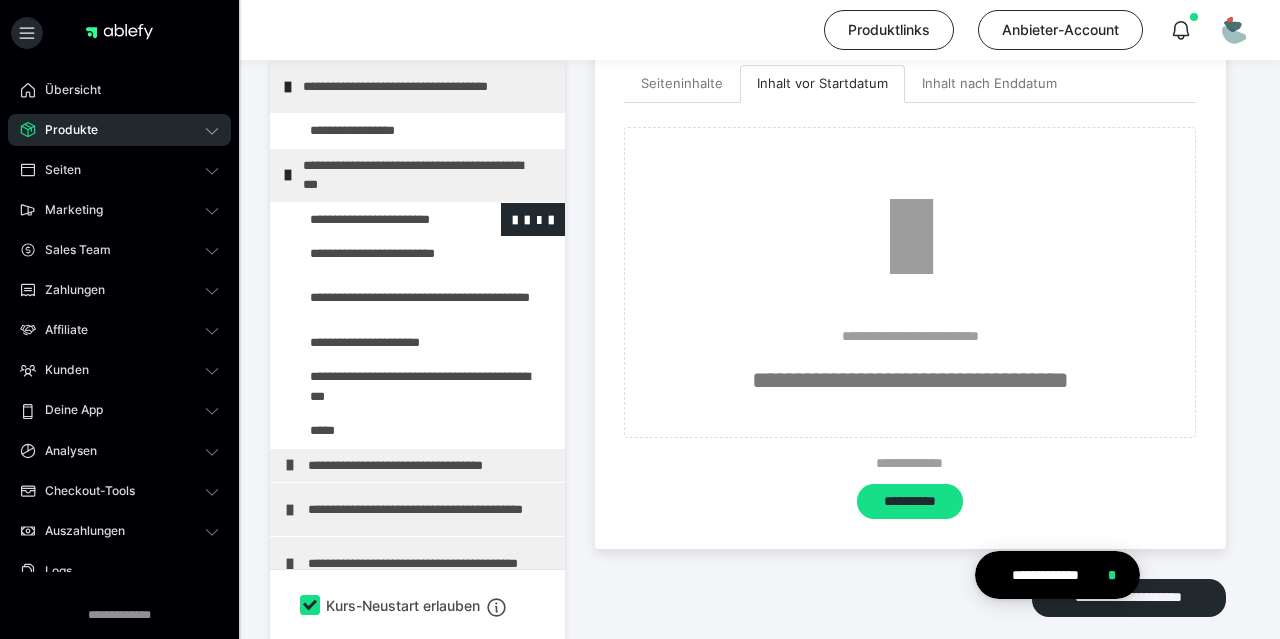 click at bounding box center [375, 220] 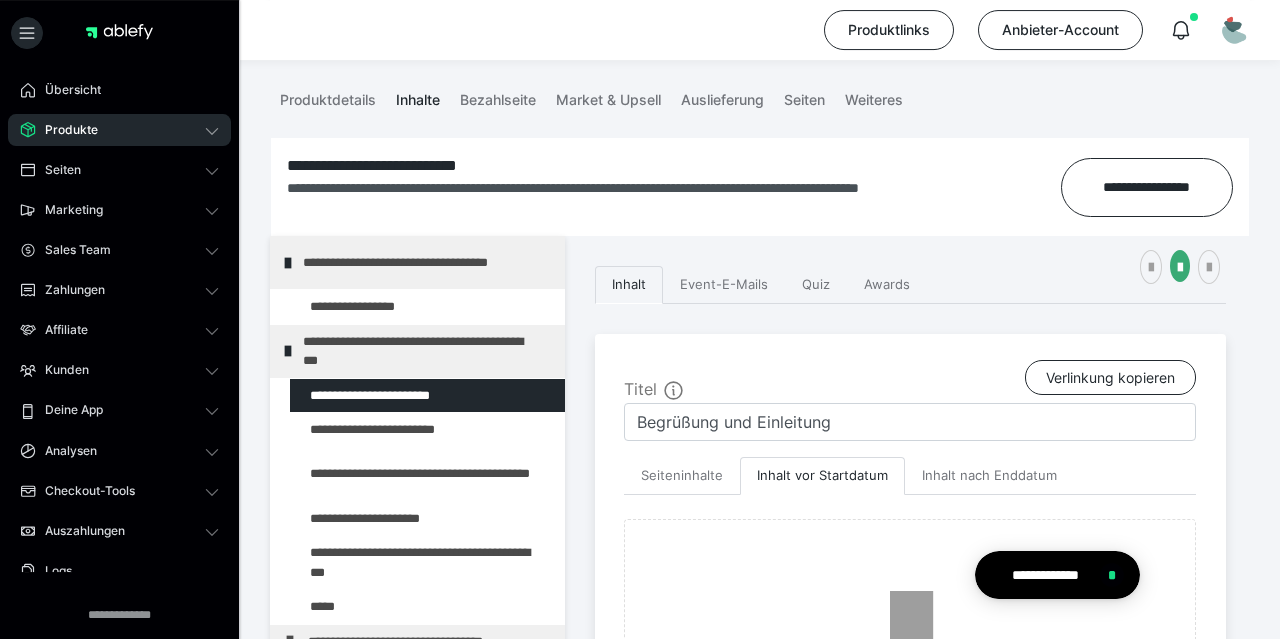 scroll, scrollTop: 240, scrollLeft: 0, axis: vertical 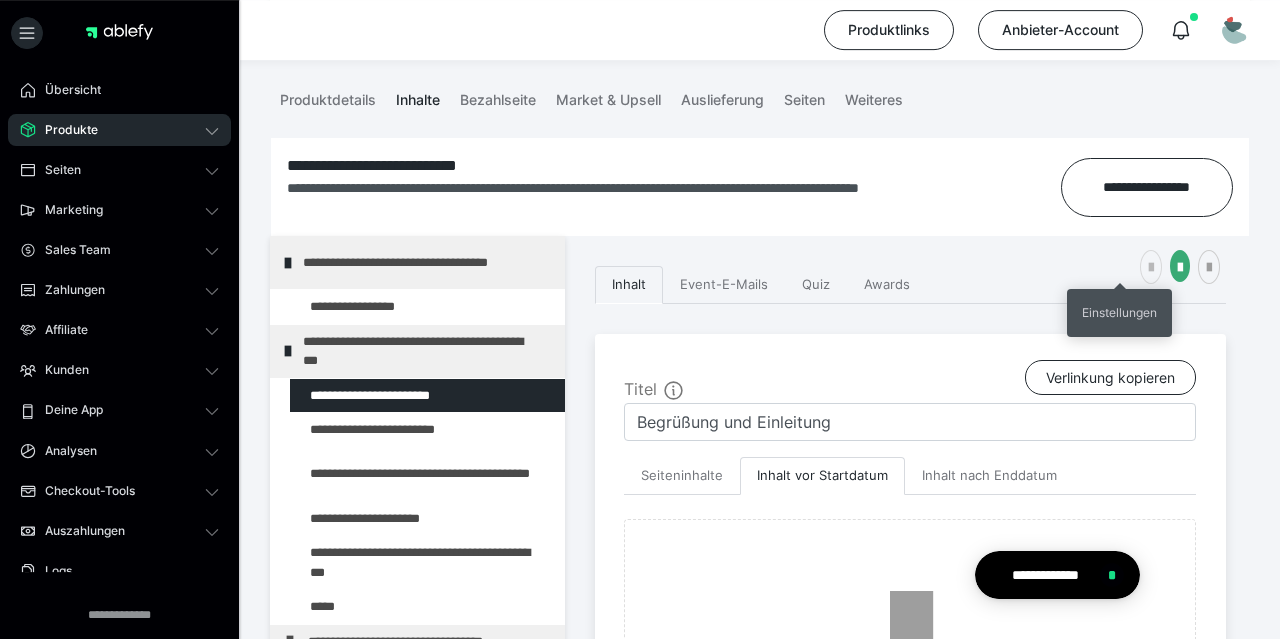 click at bounding box center (1151, 268) 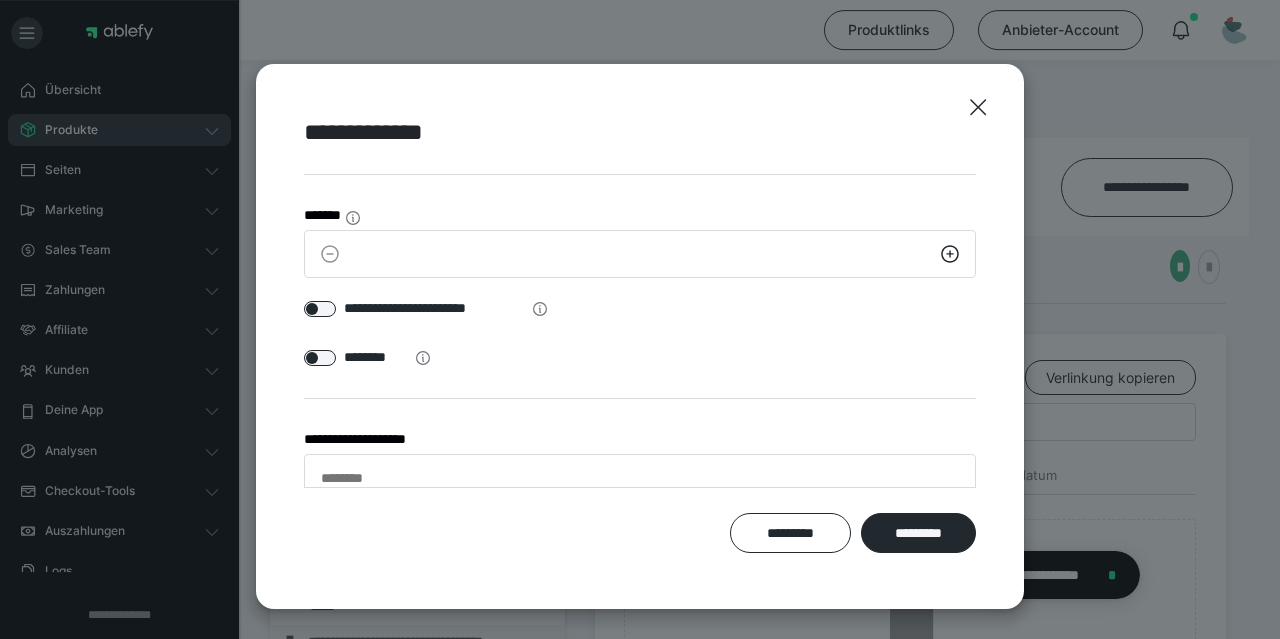 scroll, scrollTop: 118, scrollLeft: 0, axis: vertical 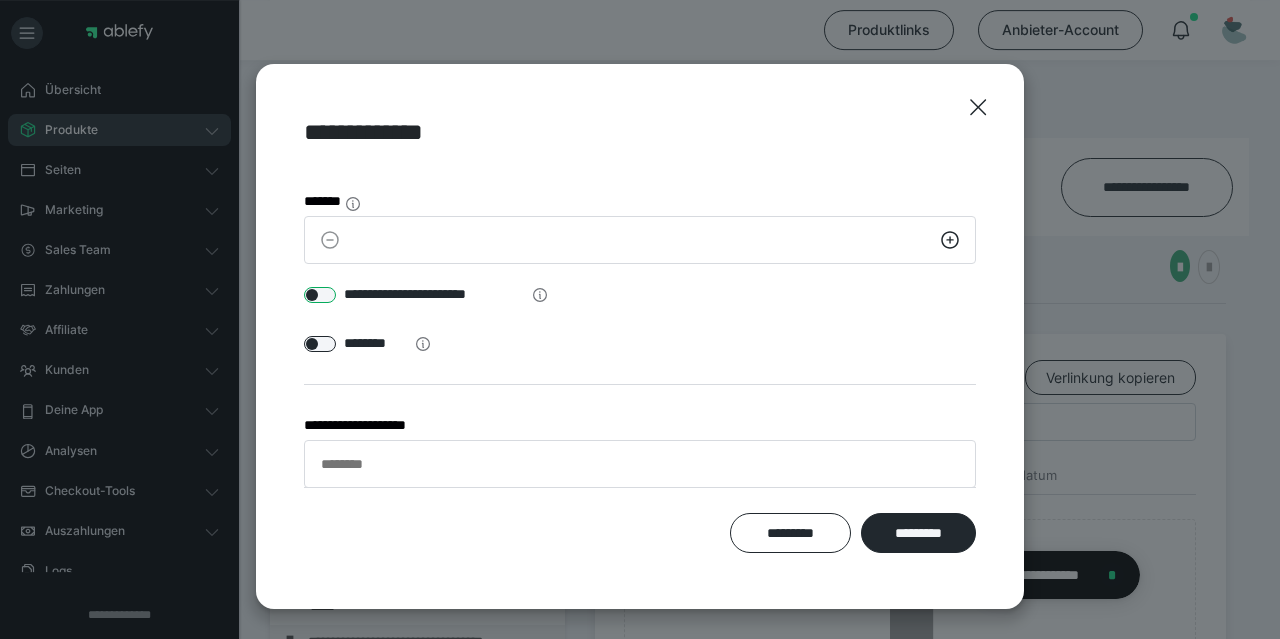 click at bounding box center (320, 295) 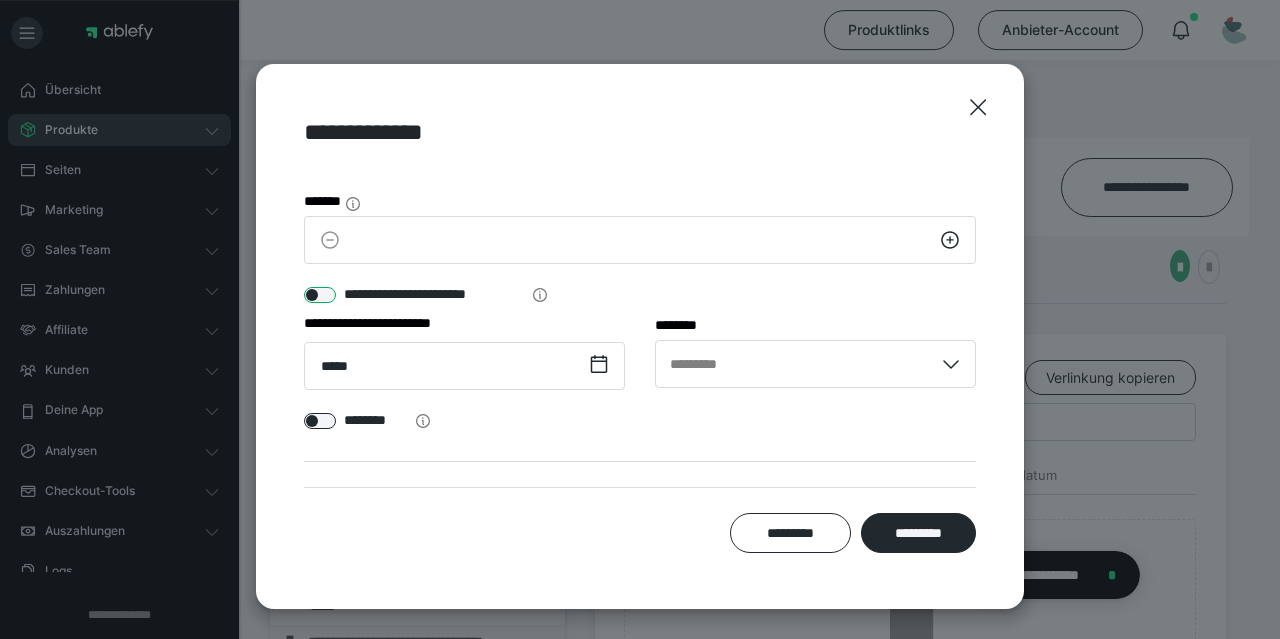 click at bounding box center [320, 295] 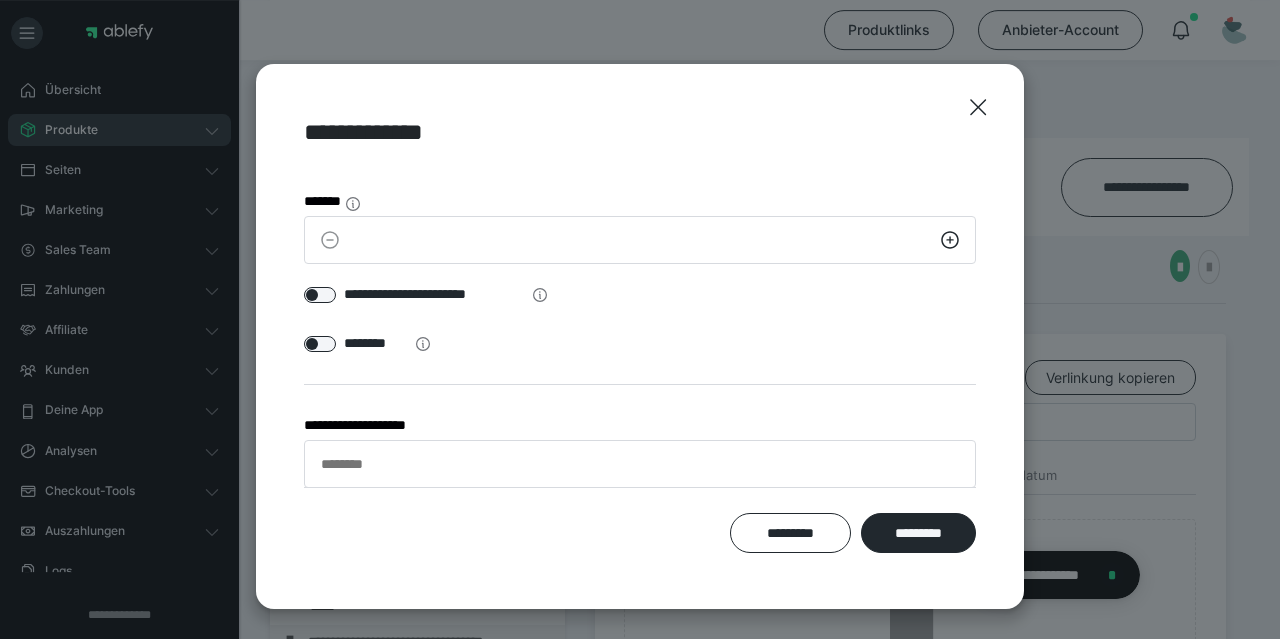 click 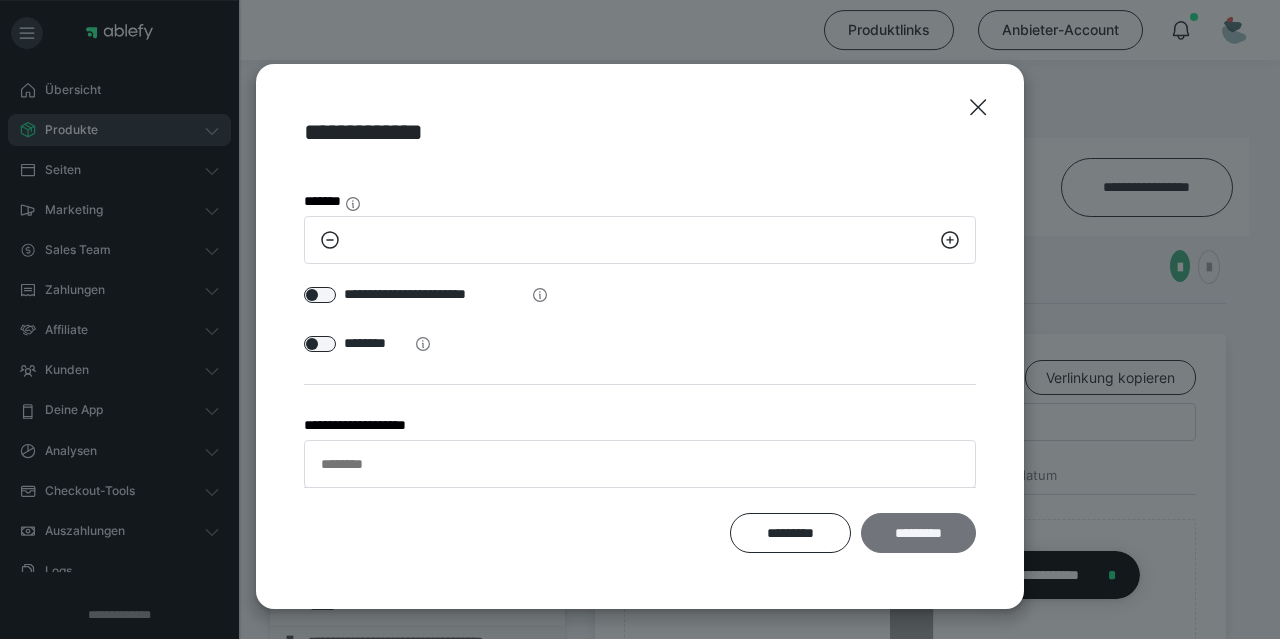 click on "*********" at bounding box center [918, 532] 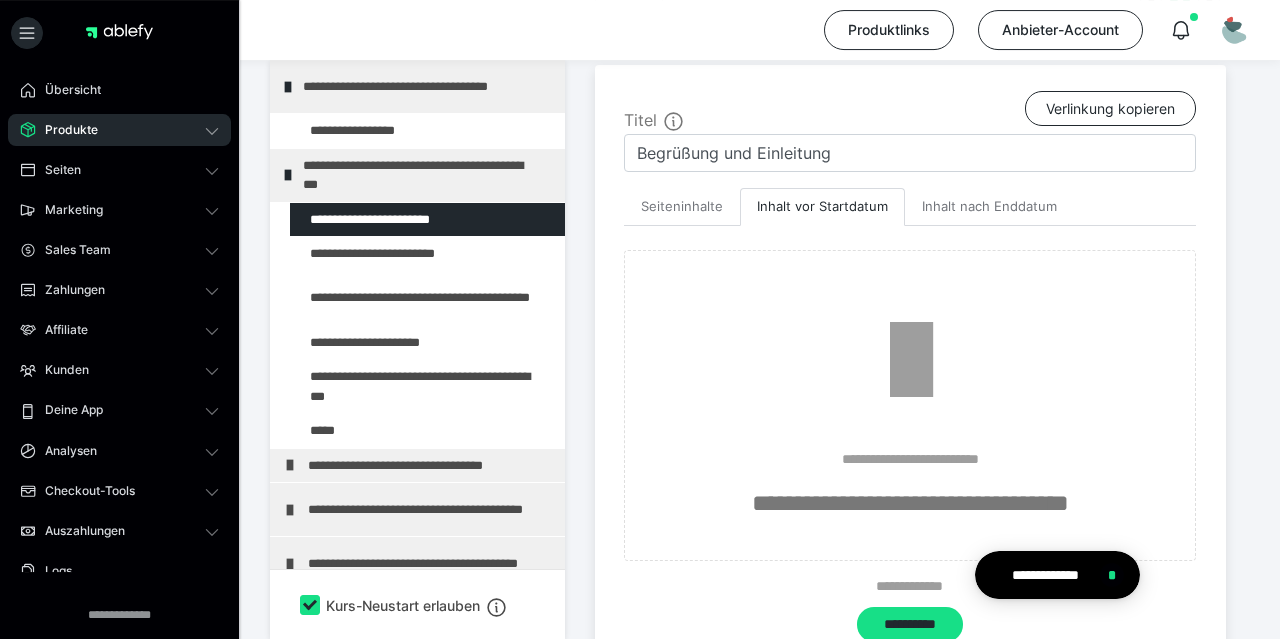 scroll, scrollTop: 583, scrollLeft: 0, axis: vertical 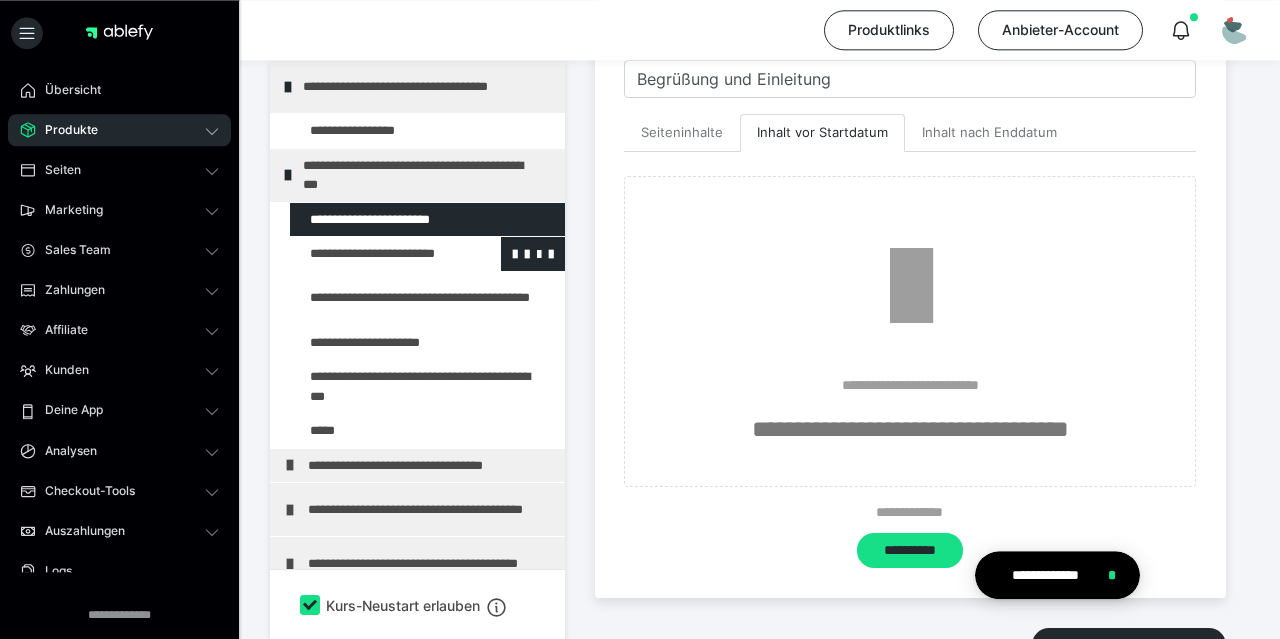 click at bounding box center [375, 254] 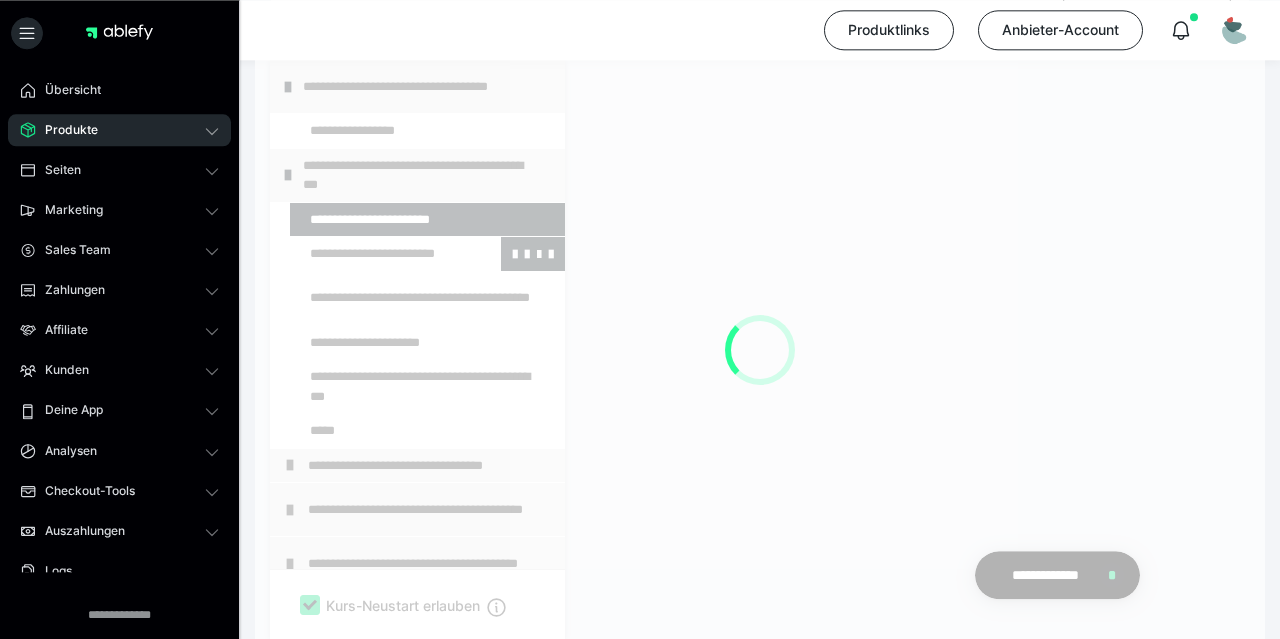 scroll, scrollTop: 415, scrollLeft: 0, axis: vertical 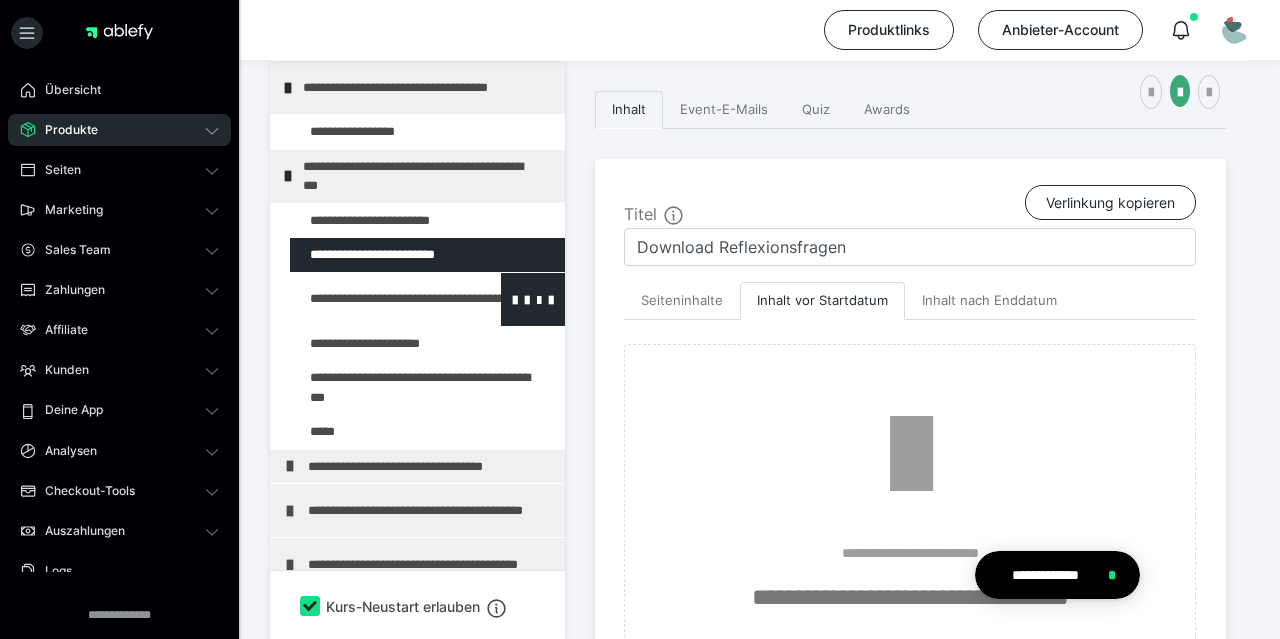click at bounding box center (375, 299) 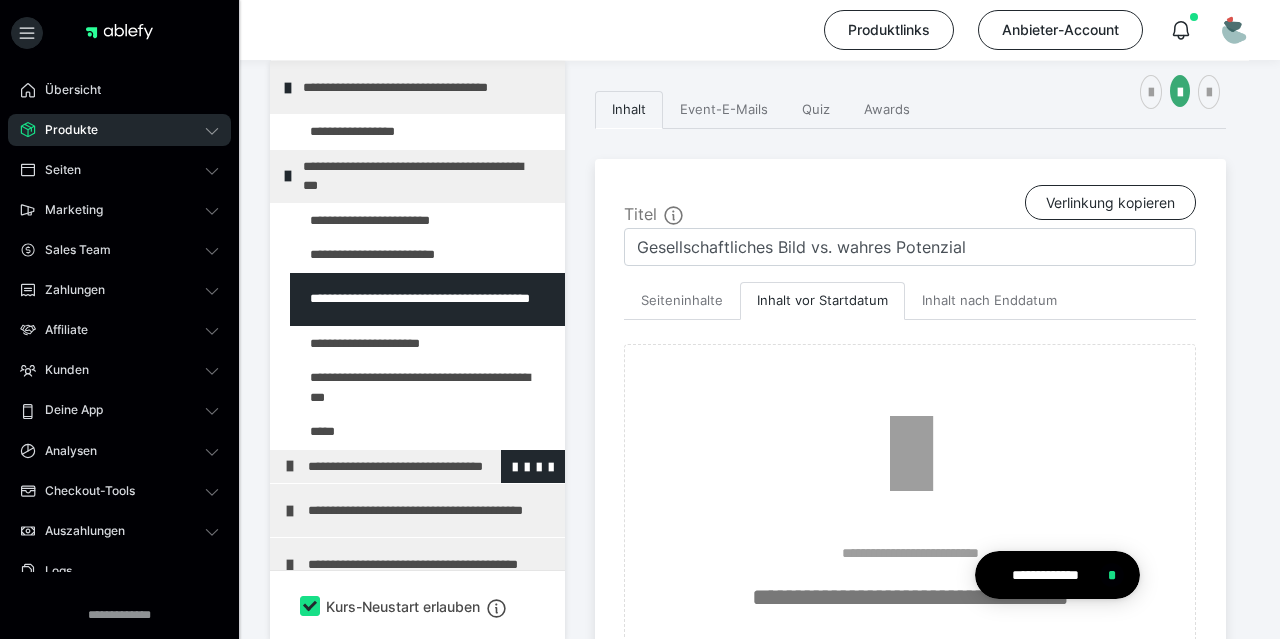 click on "**********" at bounding box center (431, 467) 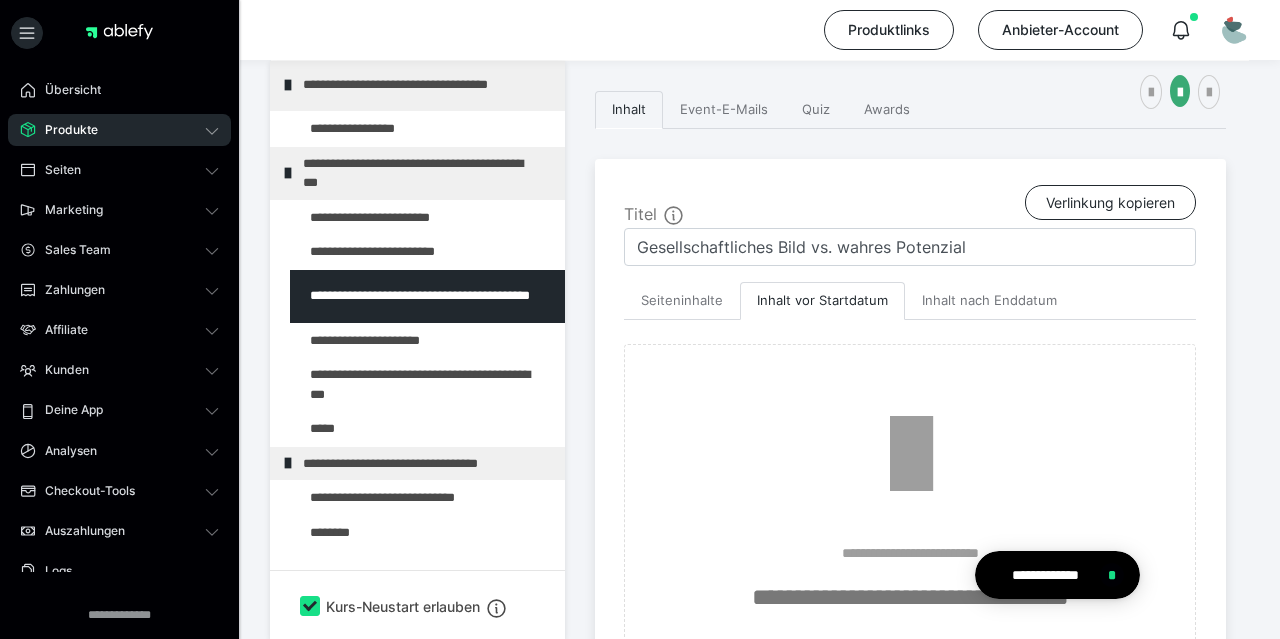 scroll, scrollTop: 0, scrollLeft: 0, axis: both 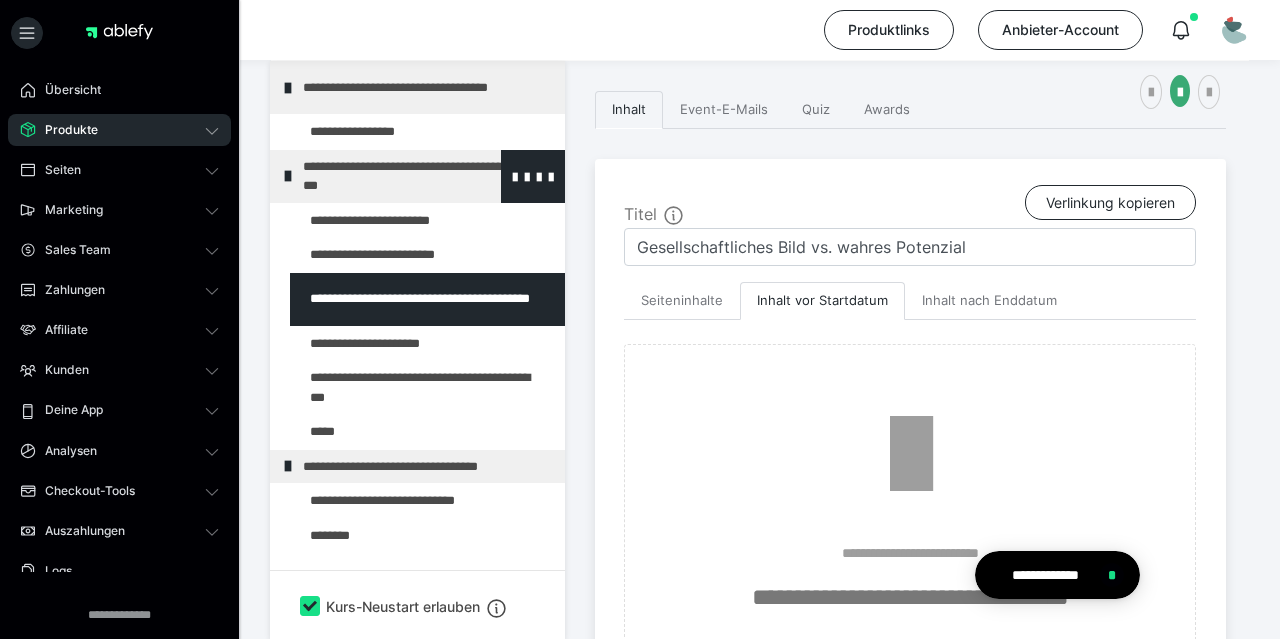 click at bounding box center (288, 176) 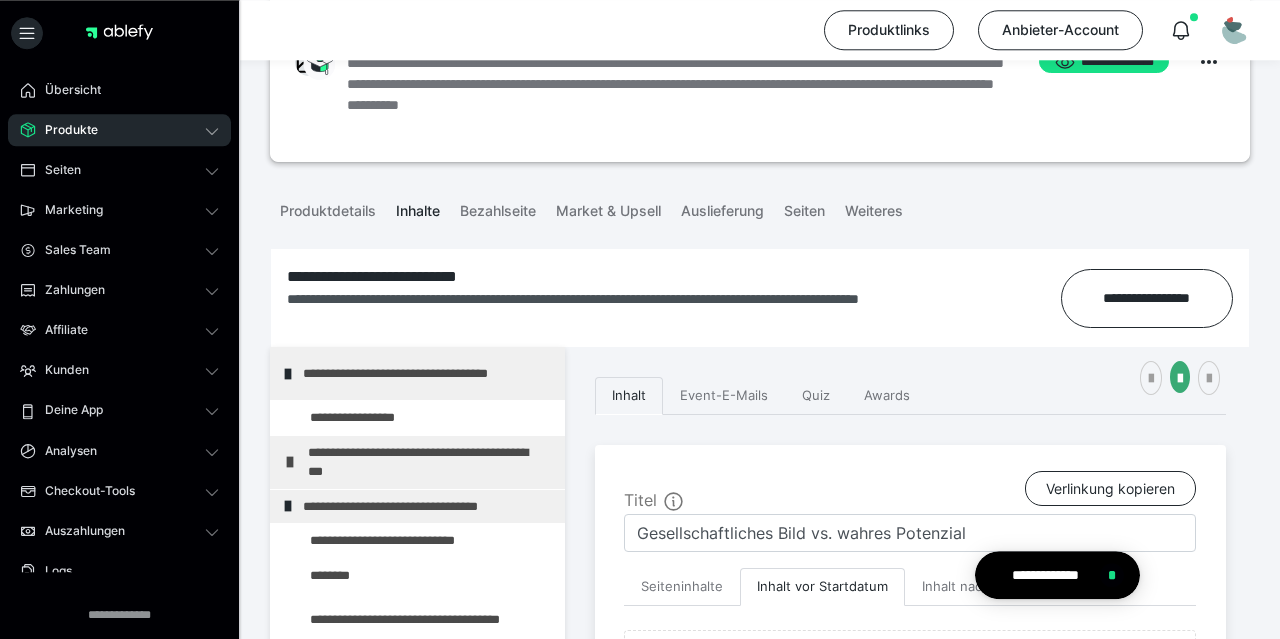 scroll, scrollTop: 126, scrollLeft: 0, axis: vertical 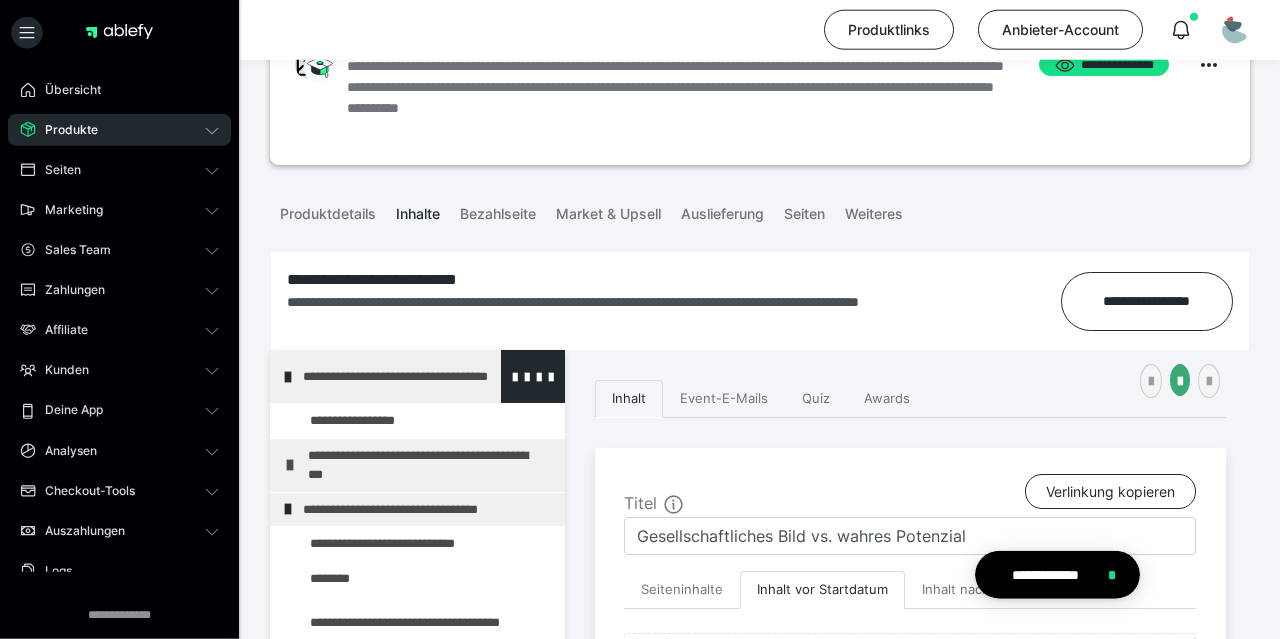 click on "**********" at bounding box center [426, 376] 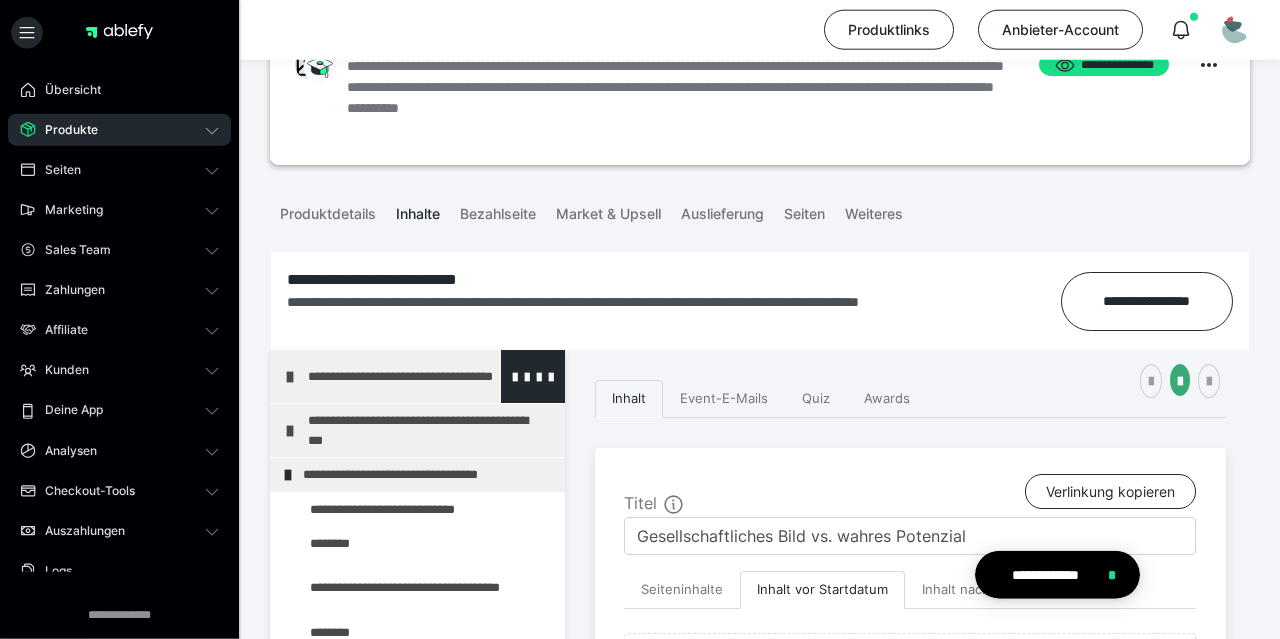 click on "**********" at bounding box center (431, 376) 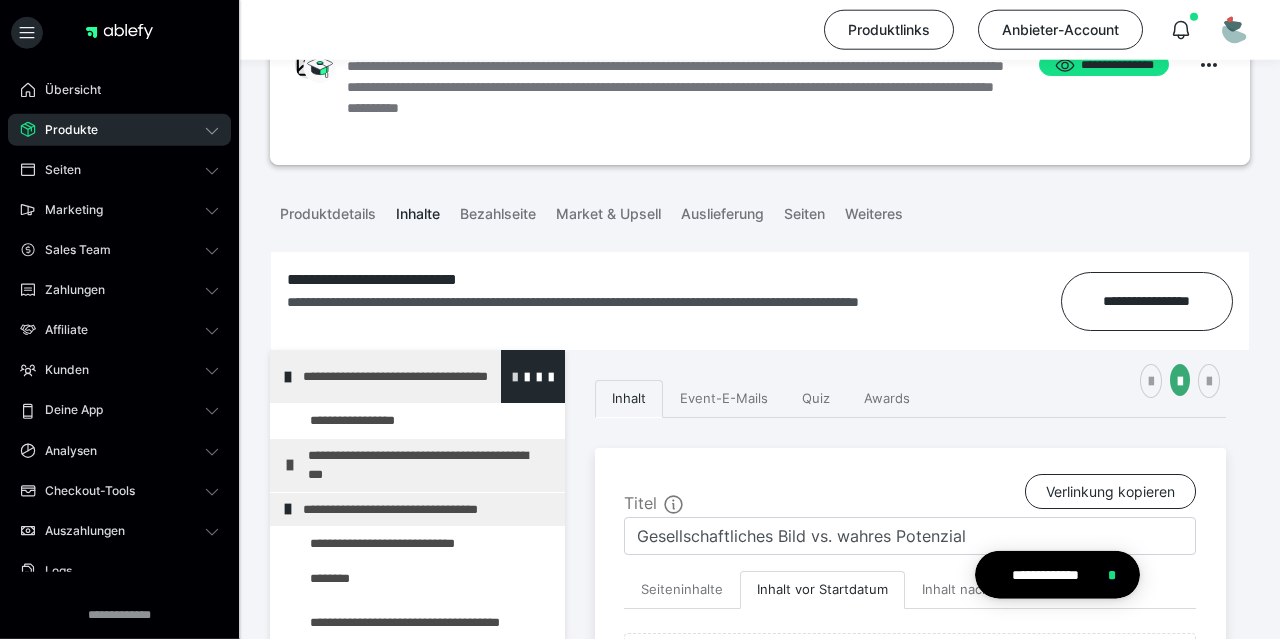 click at bounding box center (515, 376) 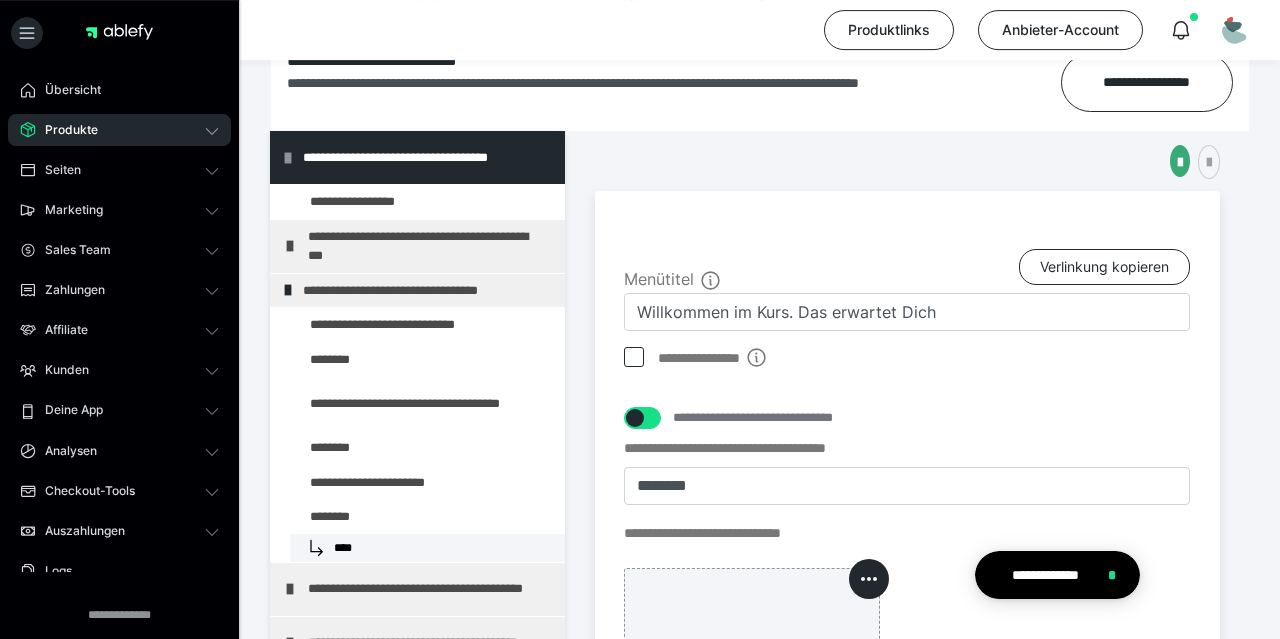 scroll, scrollTop: 348, scrollLeft: 0, axis: vertical 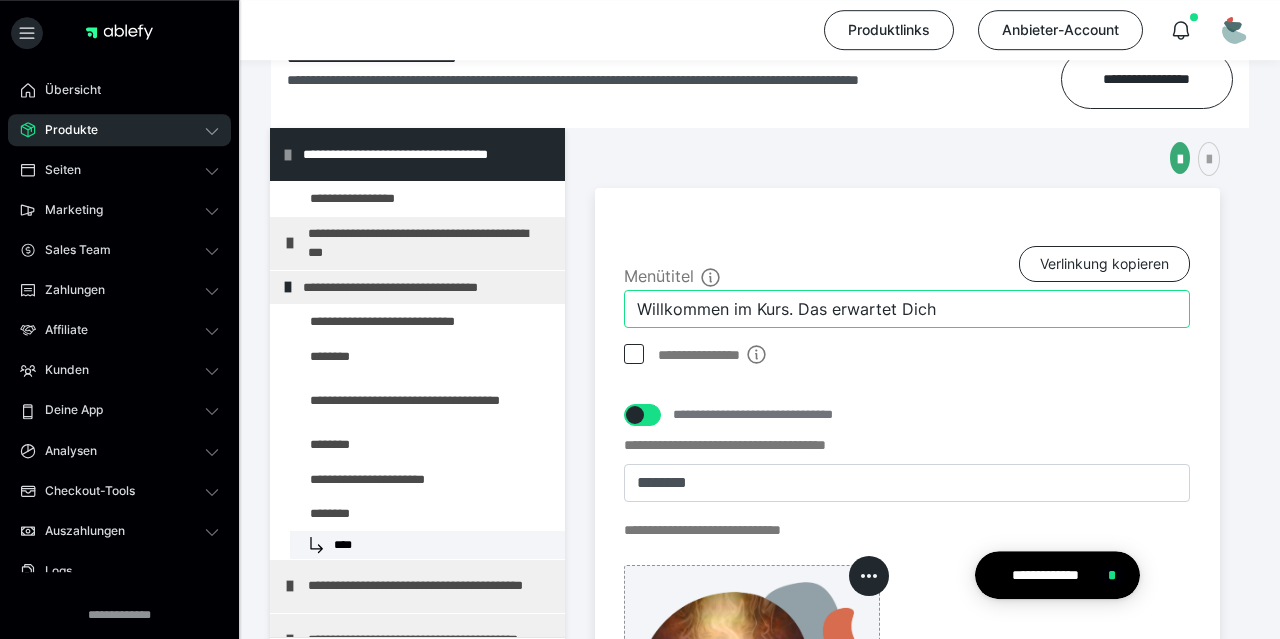 click on "Willkommen im Kurs. Das erwartet Dich" at bounding box center [907, 309] 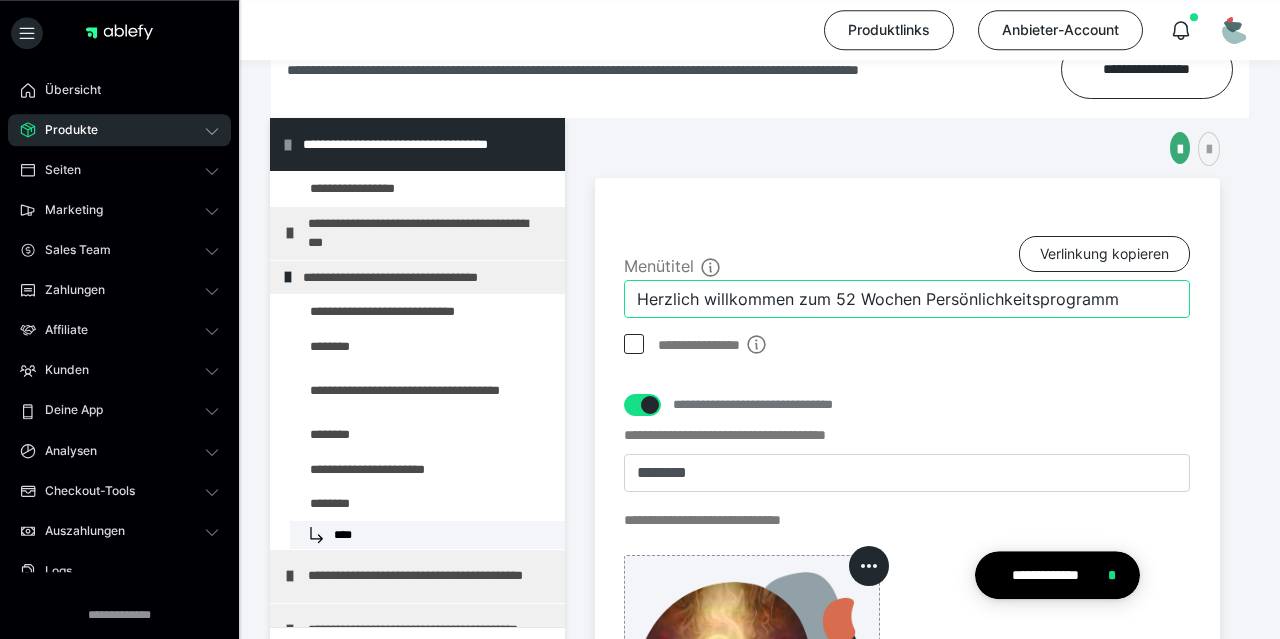 scroll, scrollTop: 358, scrollLeft: 0, axis: vertical 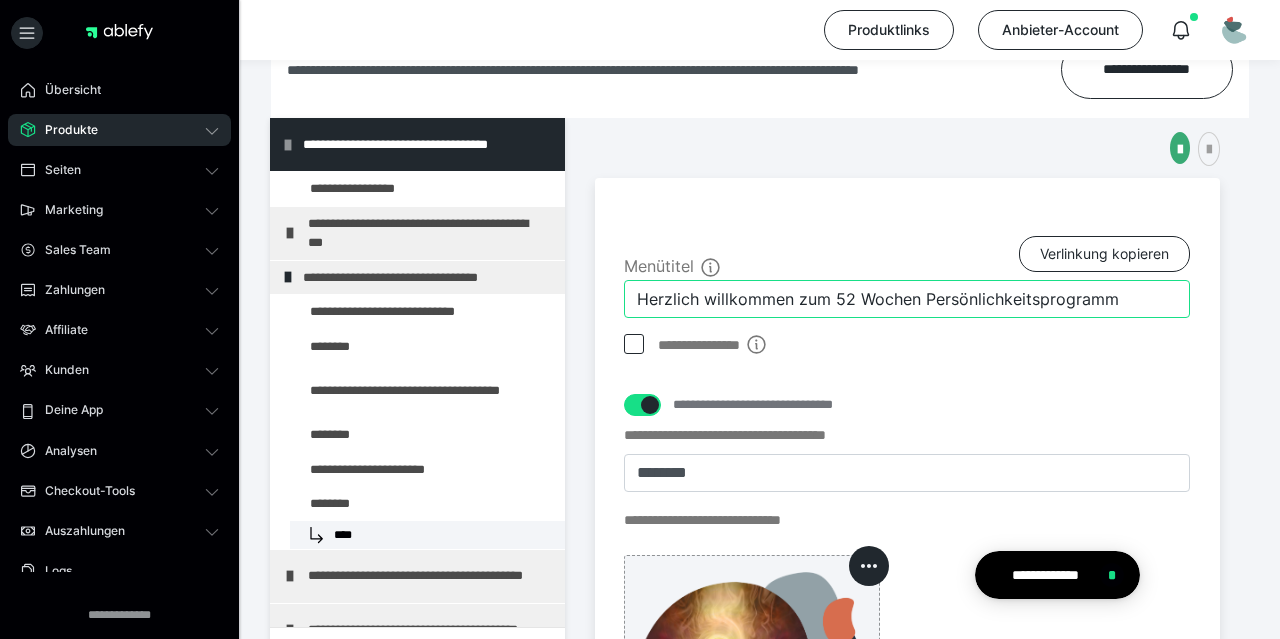 type on "Herzlich willkommen zum 52 Wochen Persönlichkeitsprogramm" 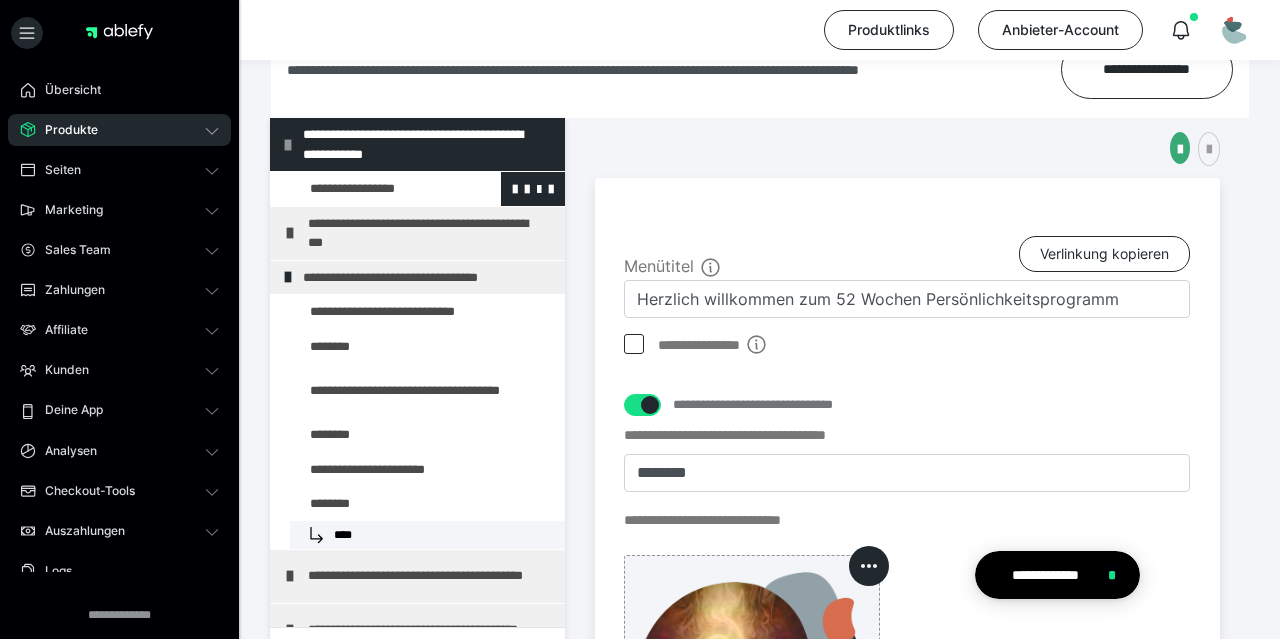 click at bounding box center (375, 189) 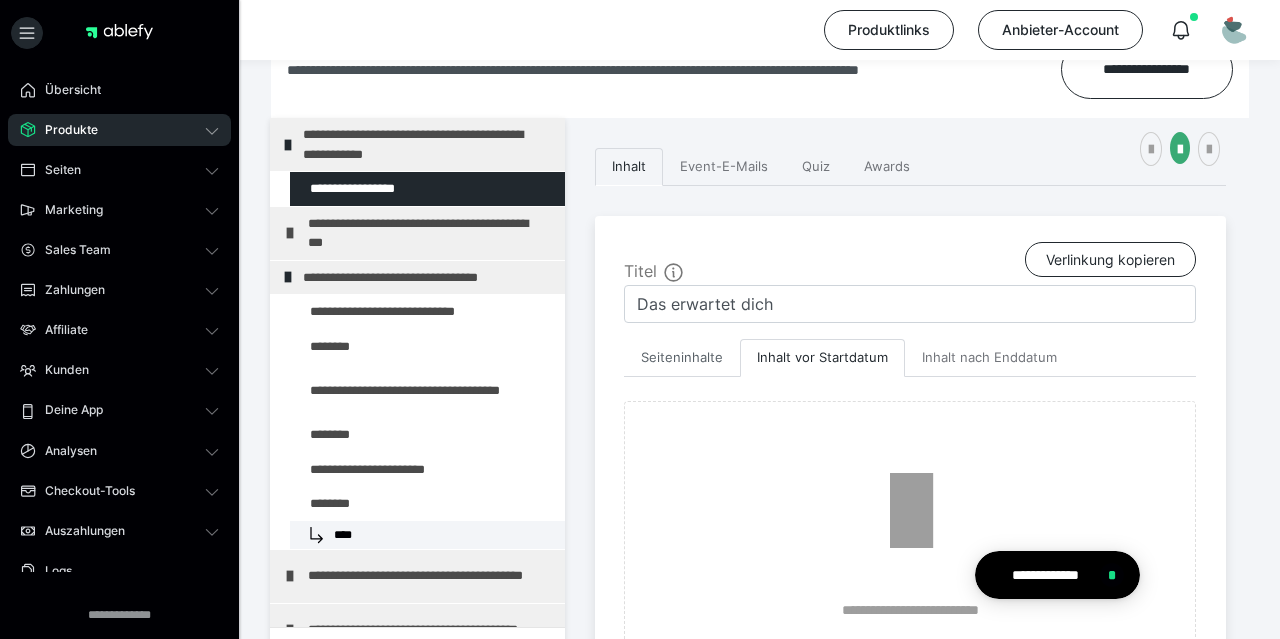 click on "Seiteninhalte" at bounding box center (682, 358) 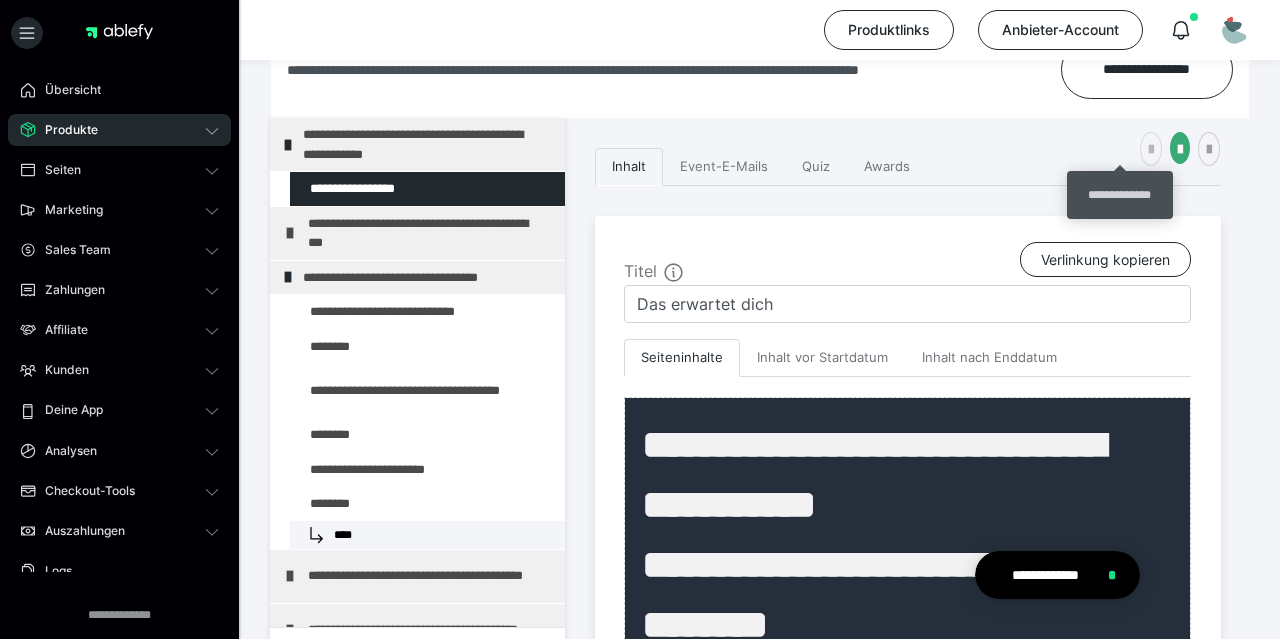 click at bounding box center (1151, 150) 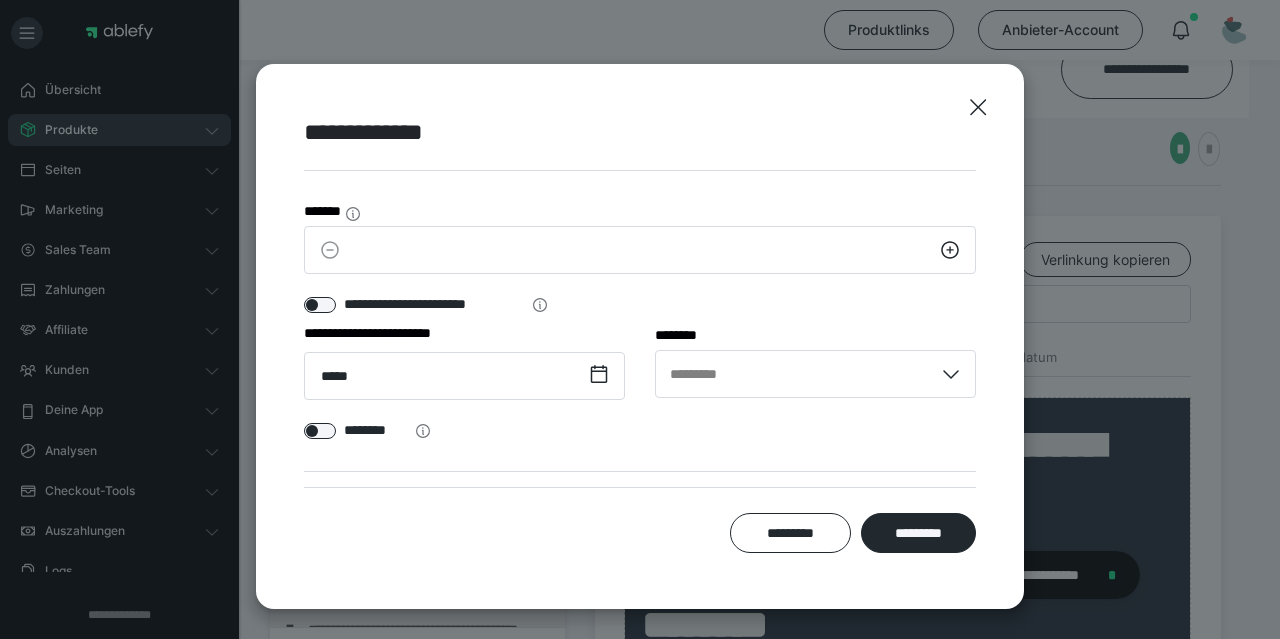 scroll, scrollTop: 110, scrollLeft: 0, axis: vertical 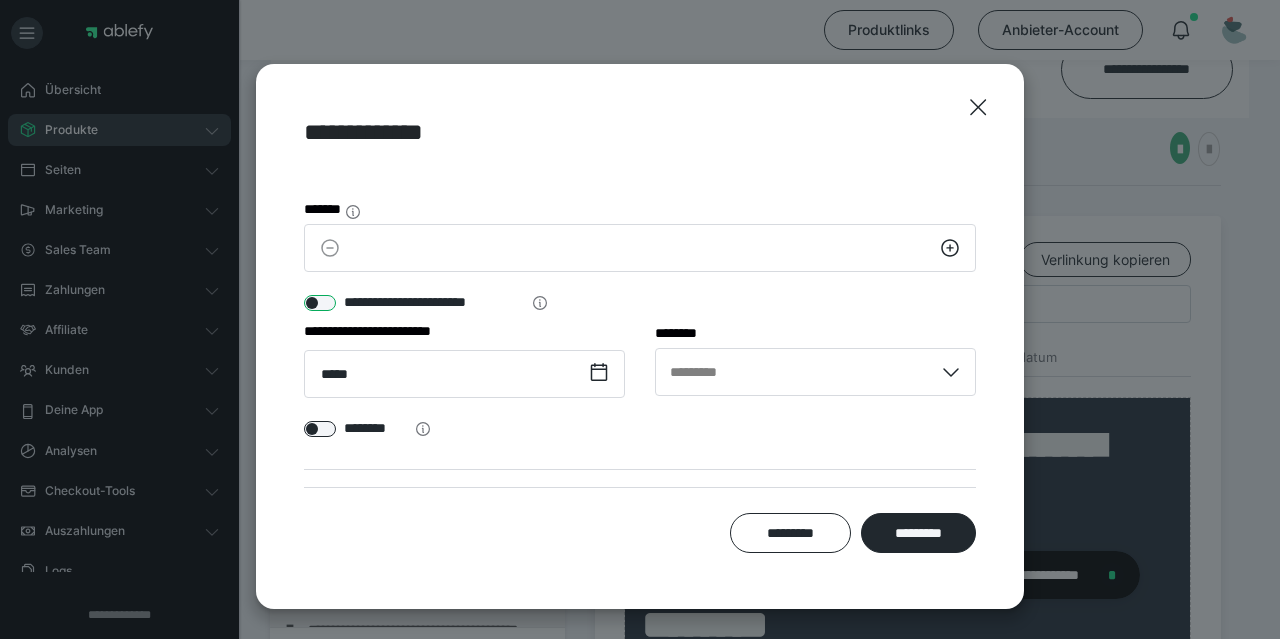 click at bounding box center [320, 303] 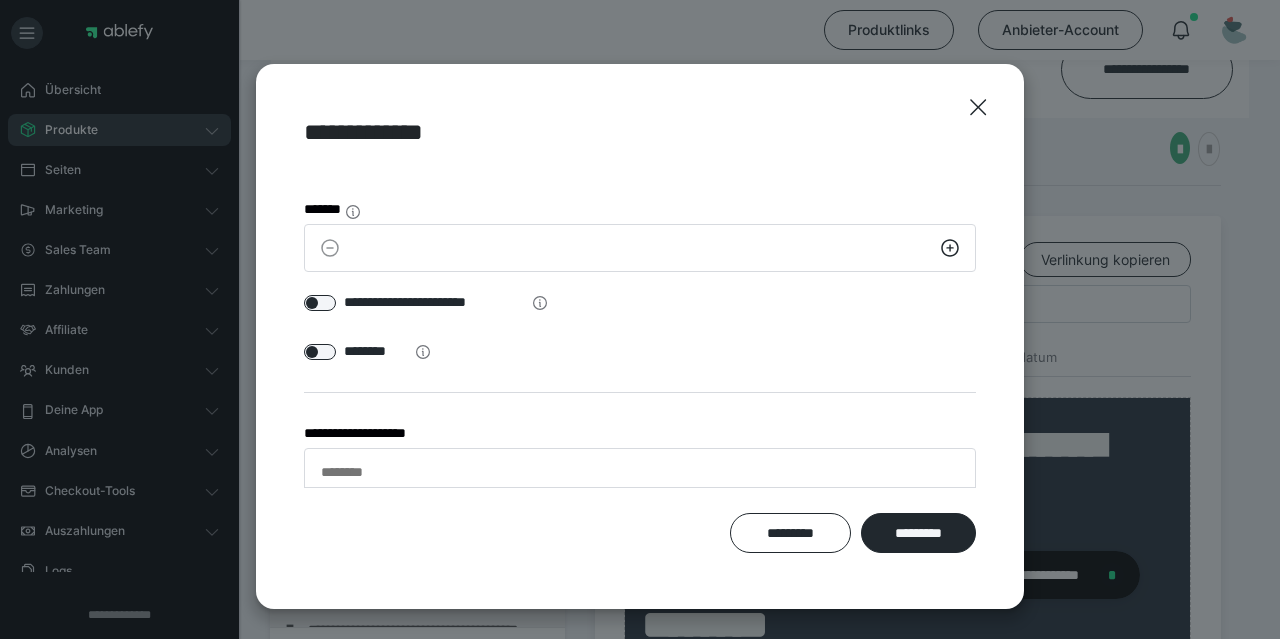 click 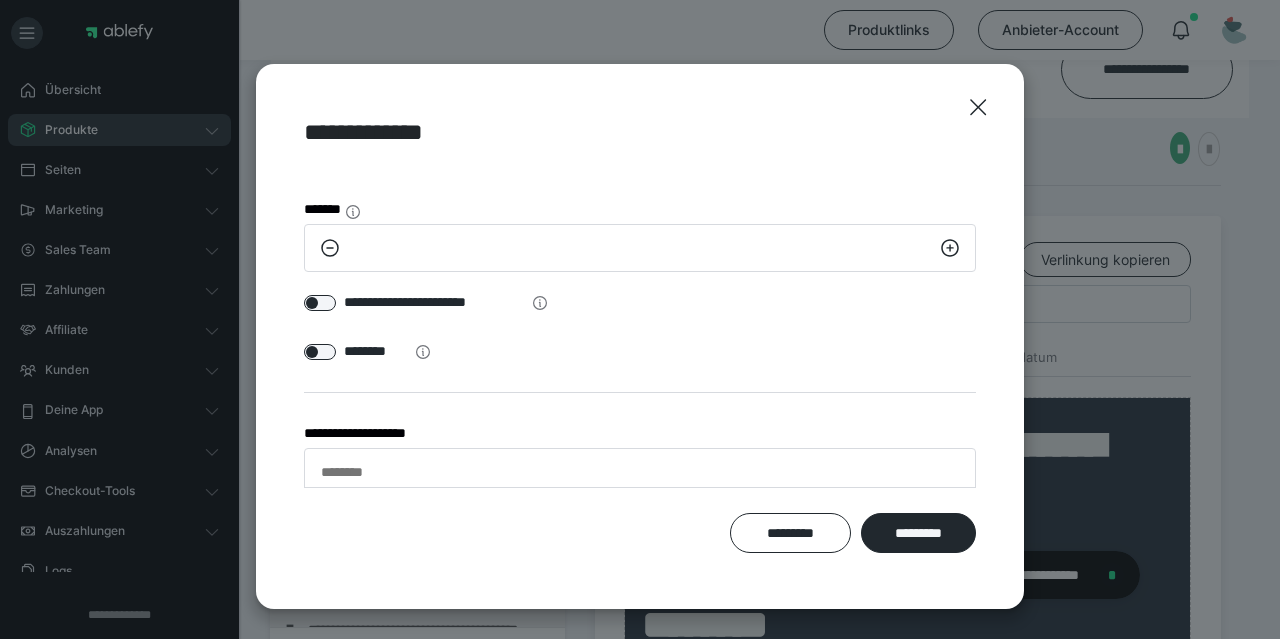 click 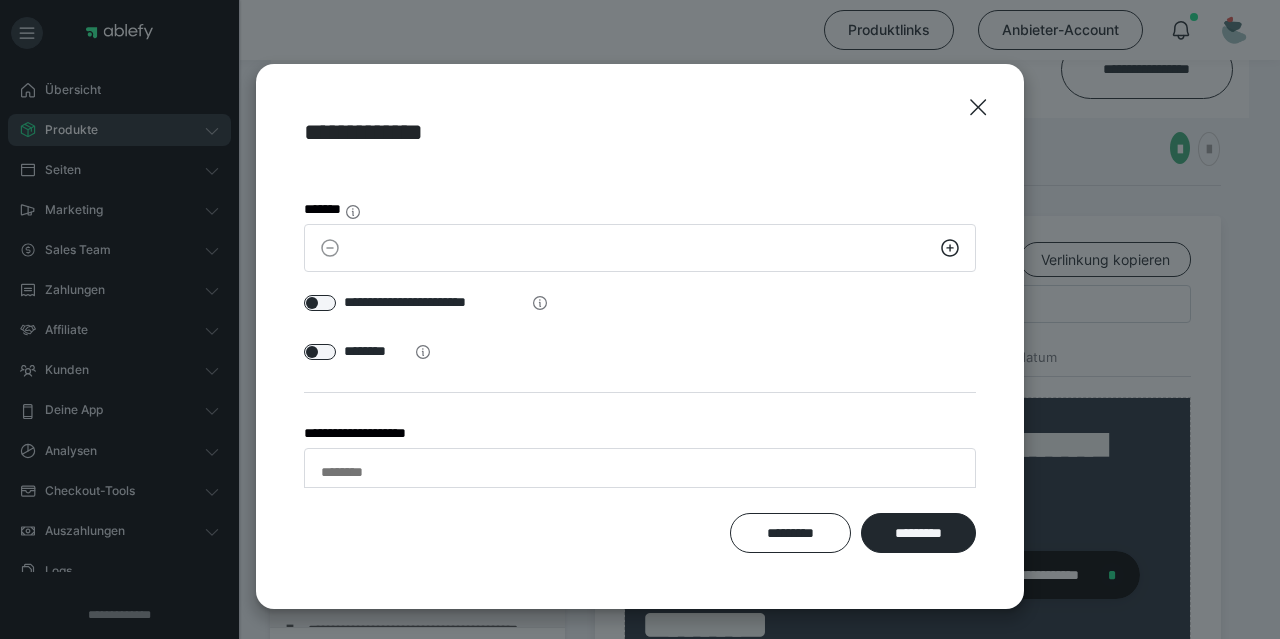 scroll, scrollTop: 118, scrollLeft: 0, axis: vertical 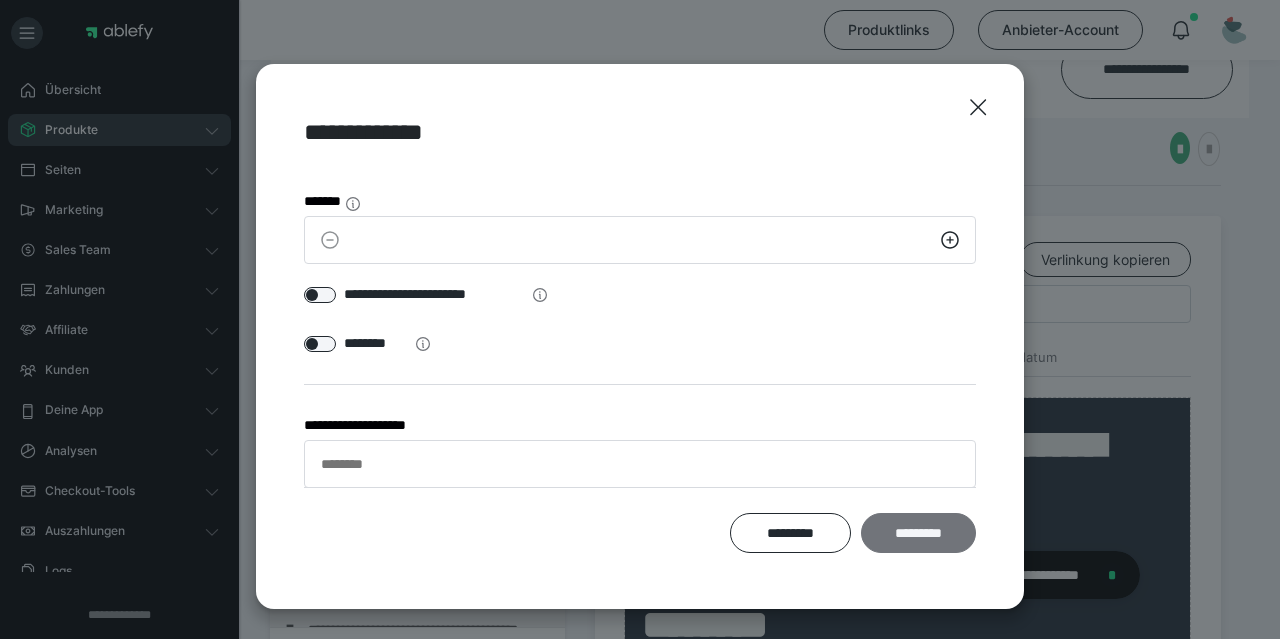 click on "*********" at bounding box center [918, 532] 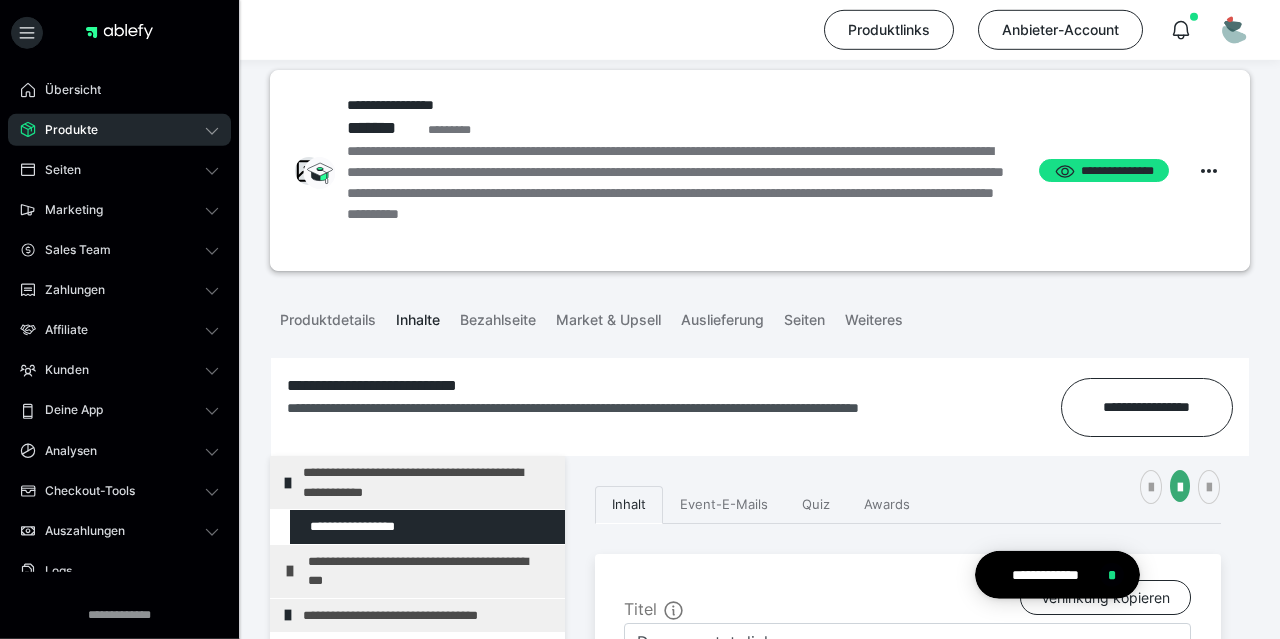 scroll, scrollTop: 0, scrollLeft: 0, axis: both 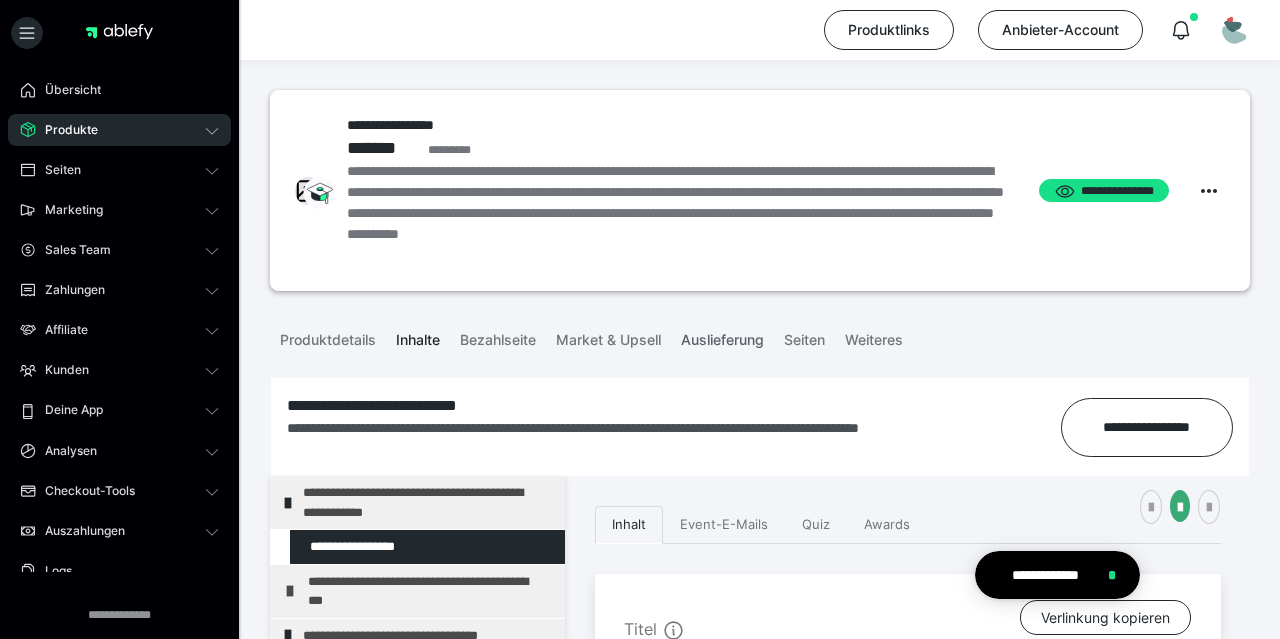 click on "Auslieferung" at bounding box center (722, 336) 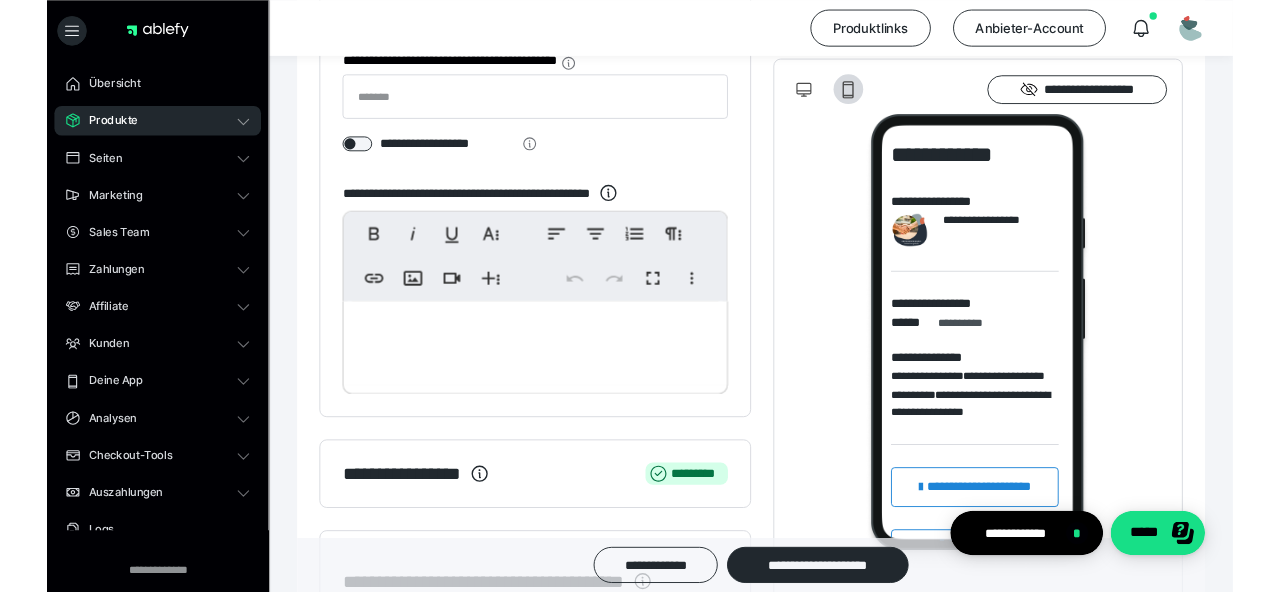 scroll, scrollTop: 0, scrollLeft: 0, axis: both 